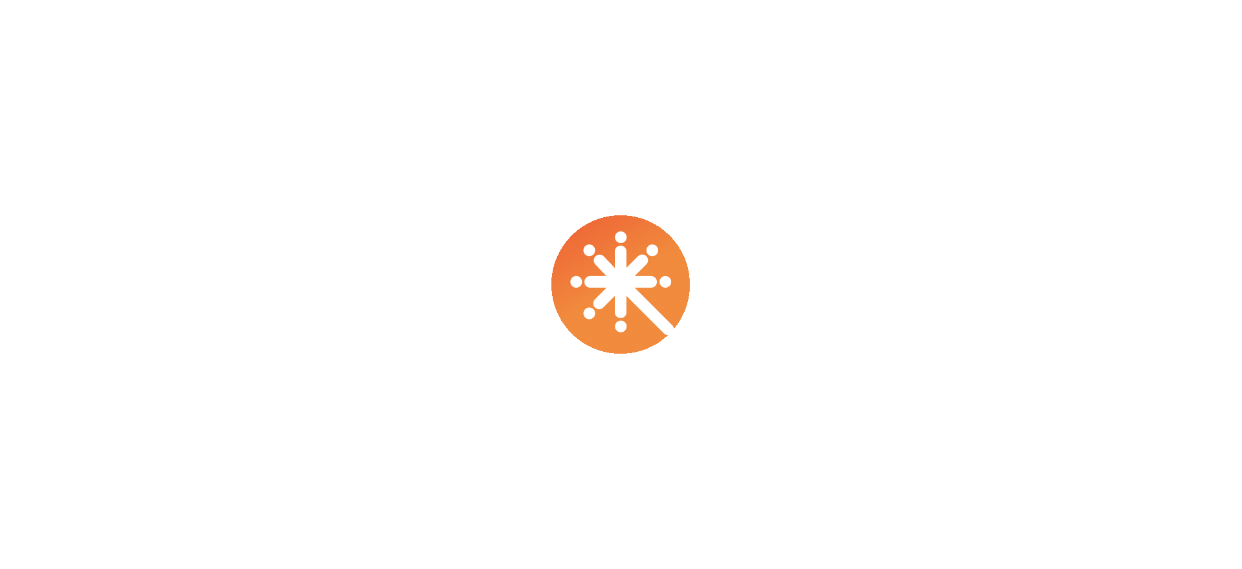 scroll, scrollTop: 0, scrollLeft: 0, axis: both 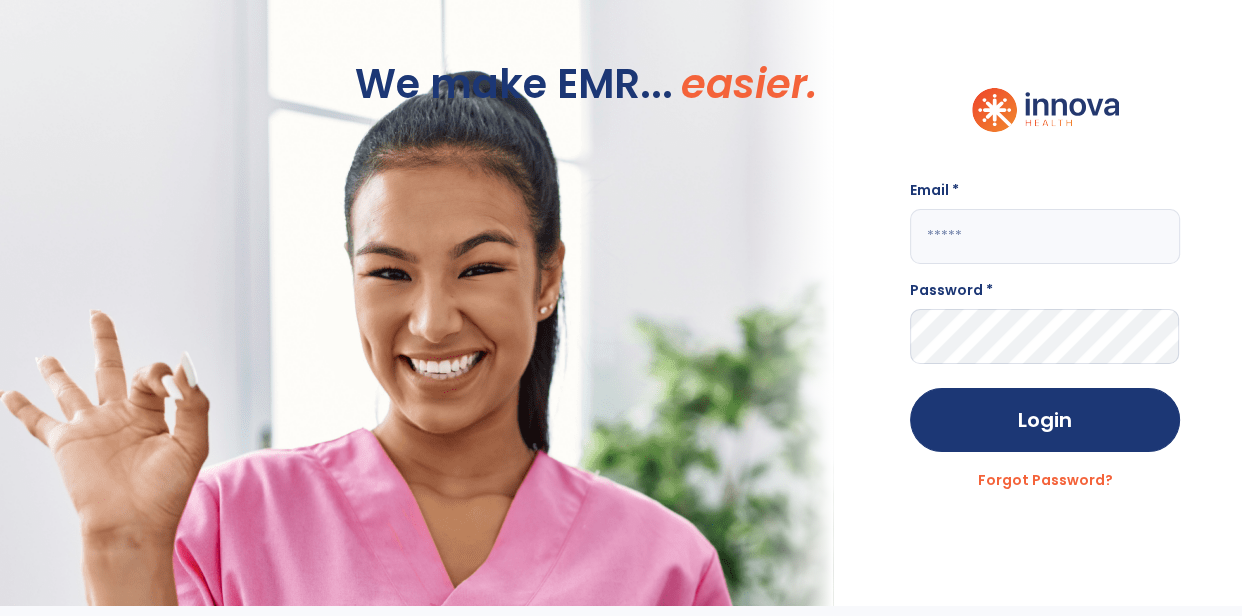 click 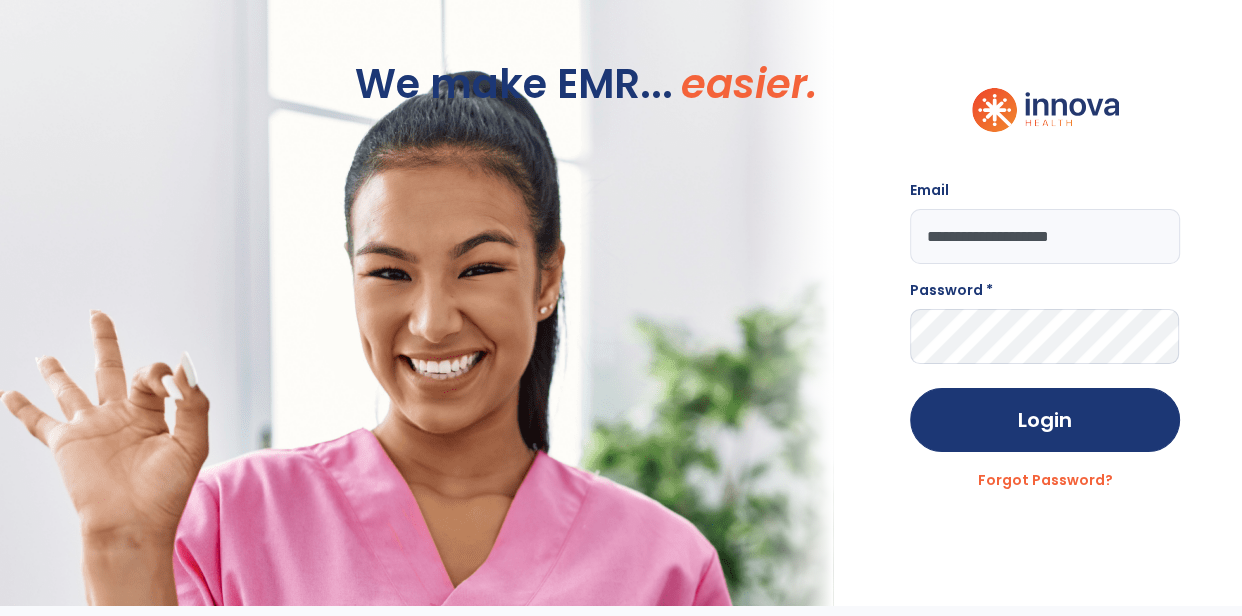 type on "**********" 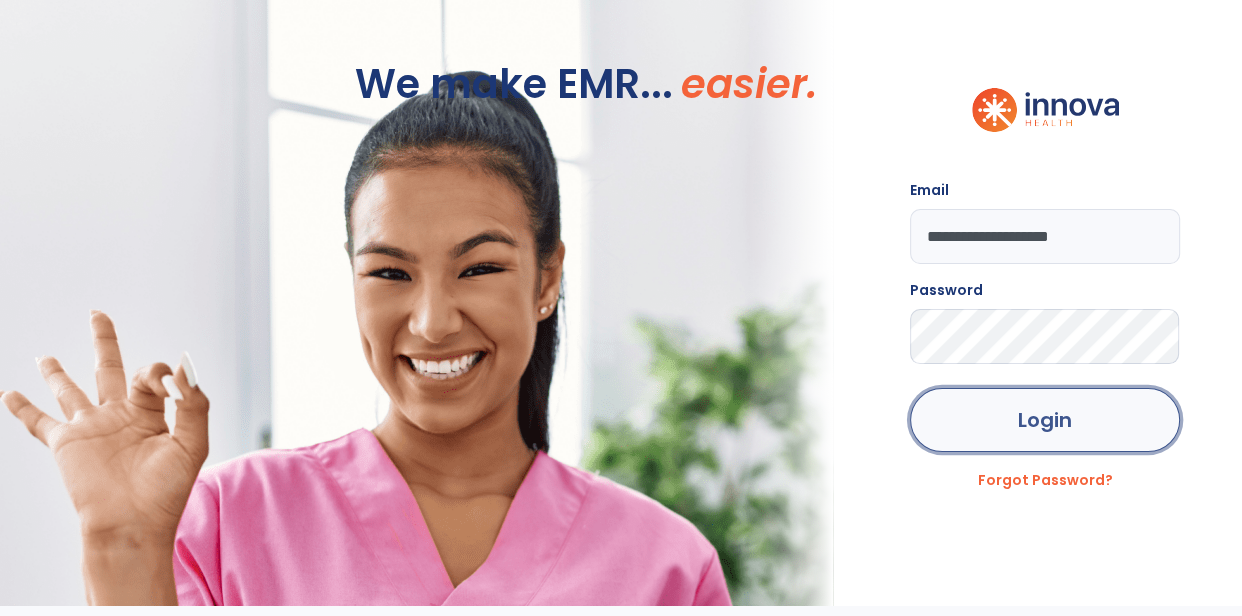 click on "Login" 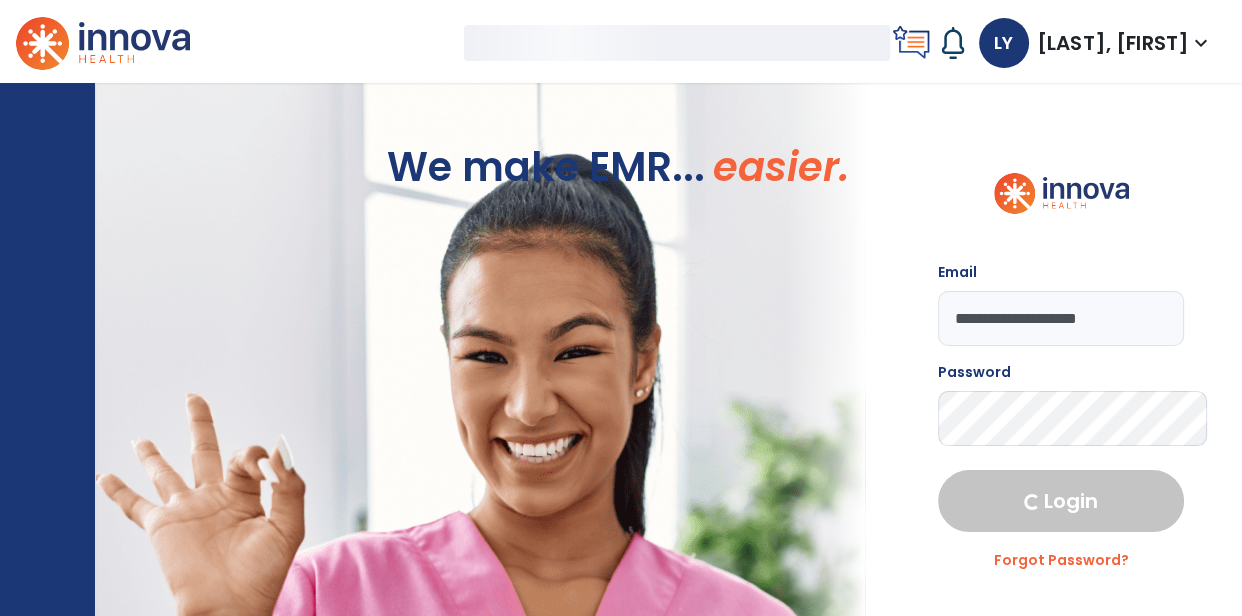 select on "****" 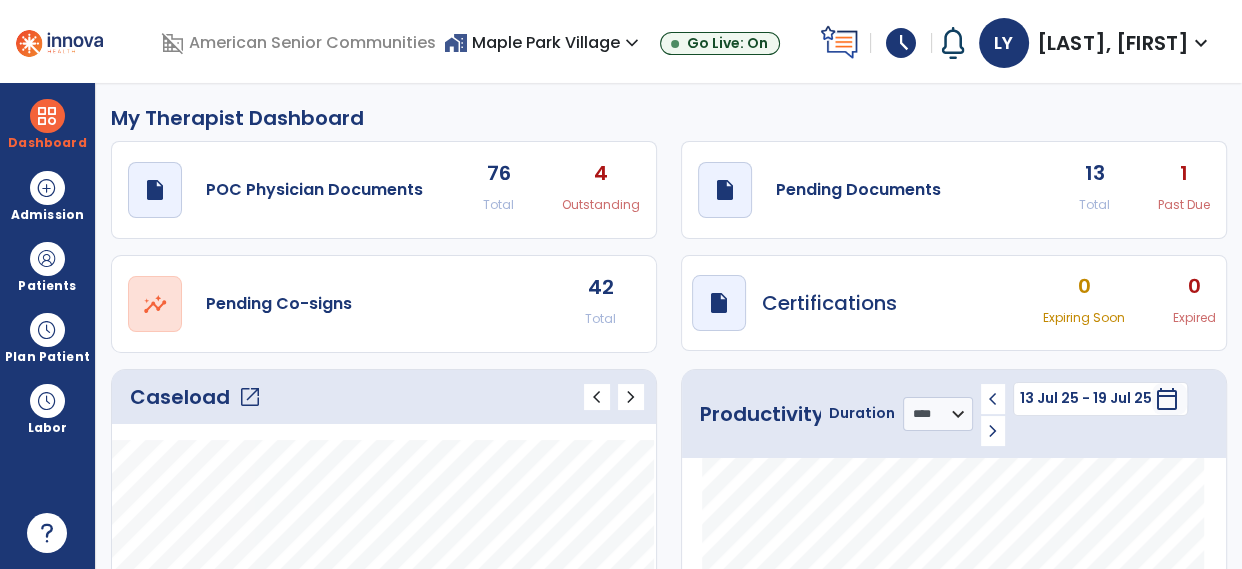 click on "open_in_new" 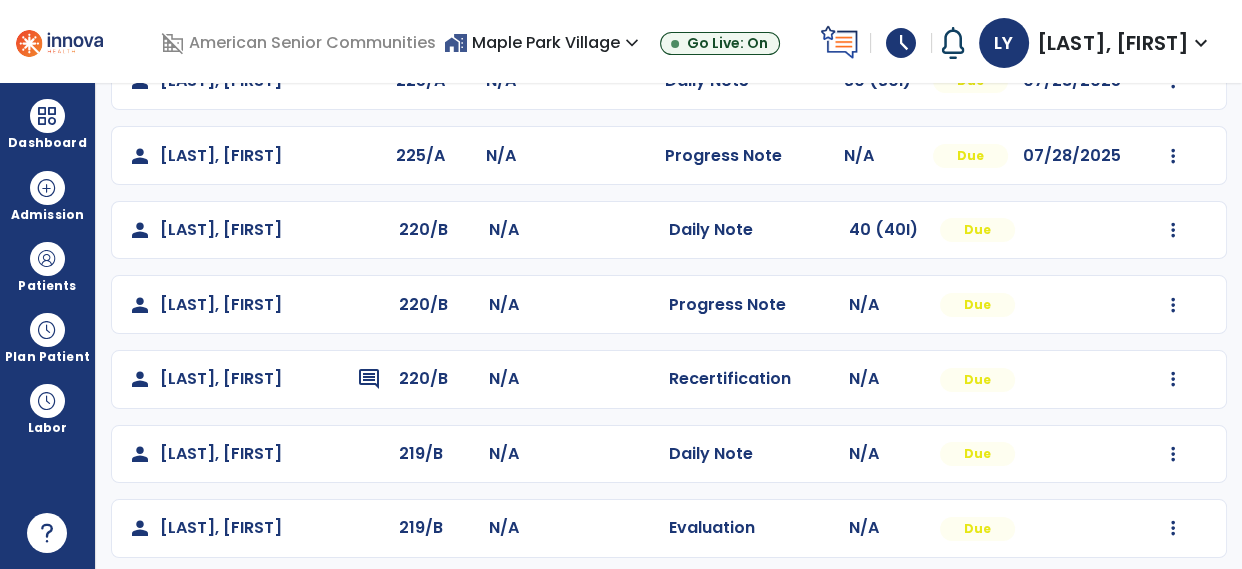 scroll, scrollTop: 309, scrollLeft: 0, axis: vertical 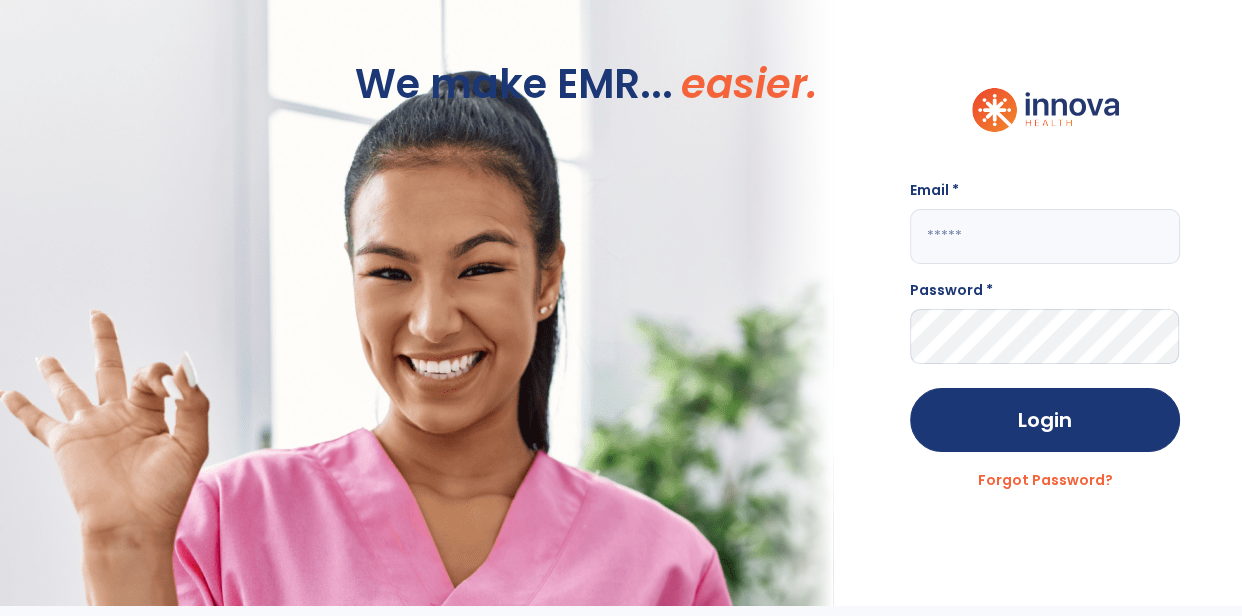 click 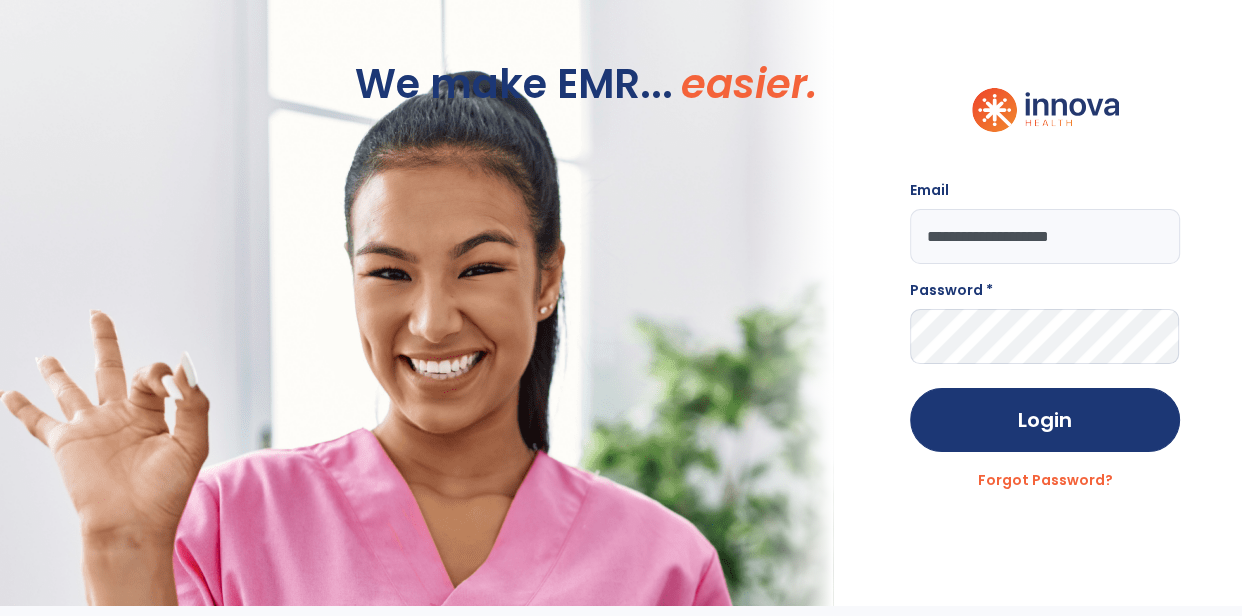 type on "**********" 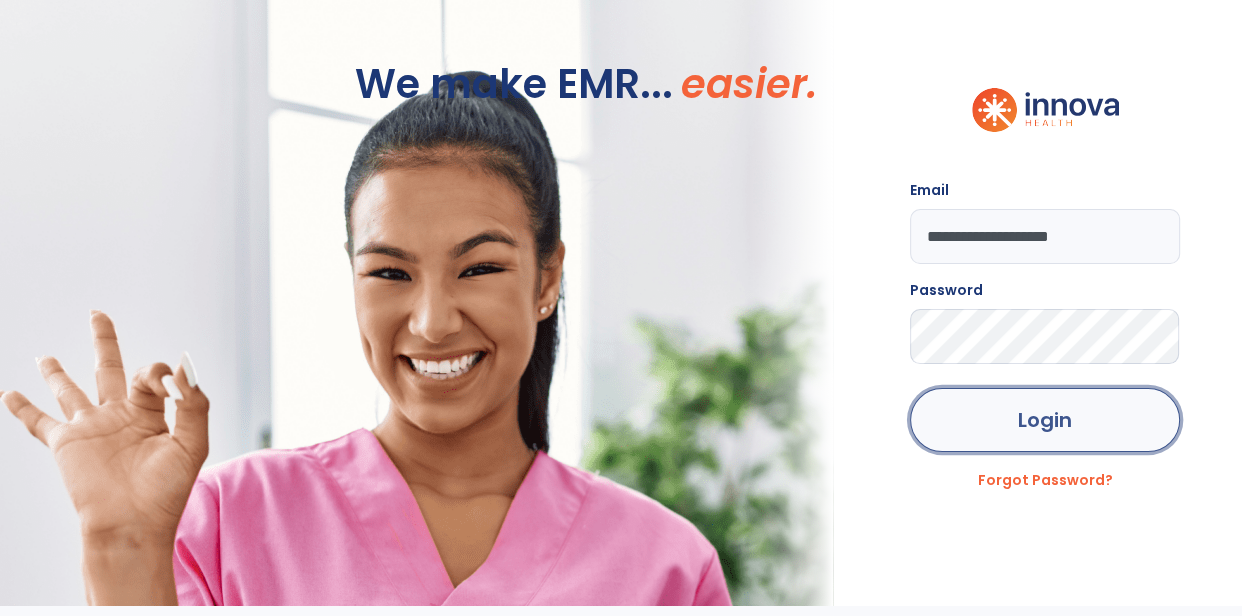 click on "Login" 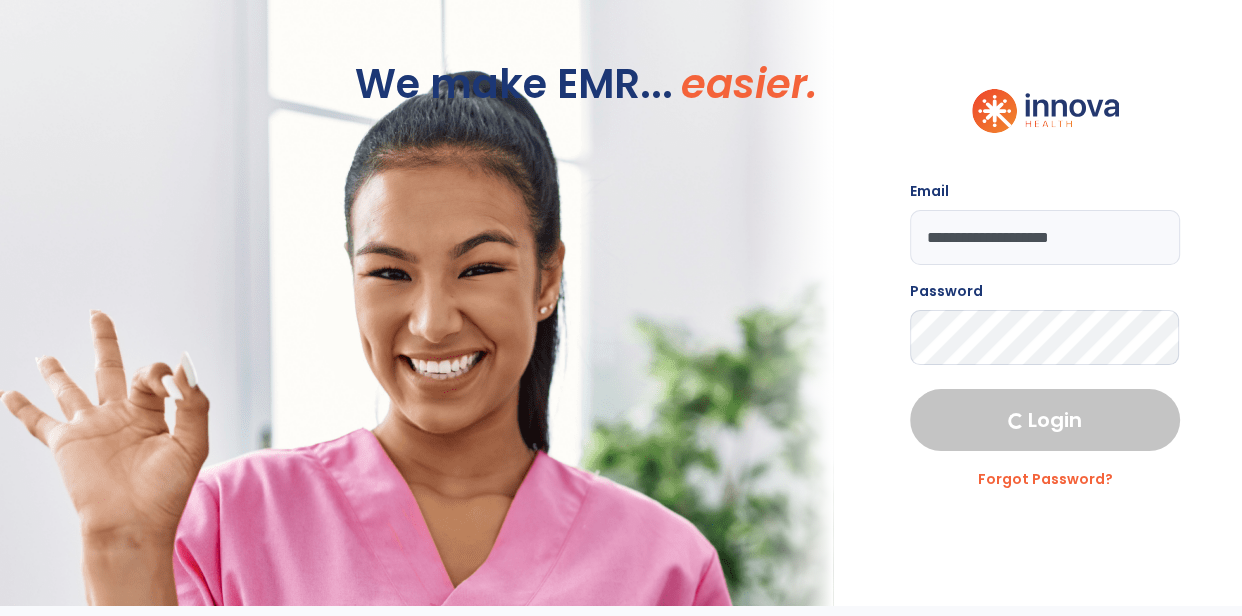 select on "****" 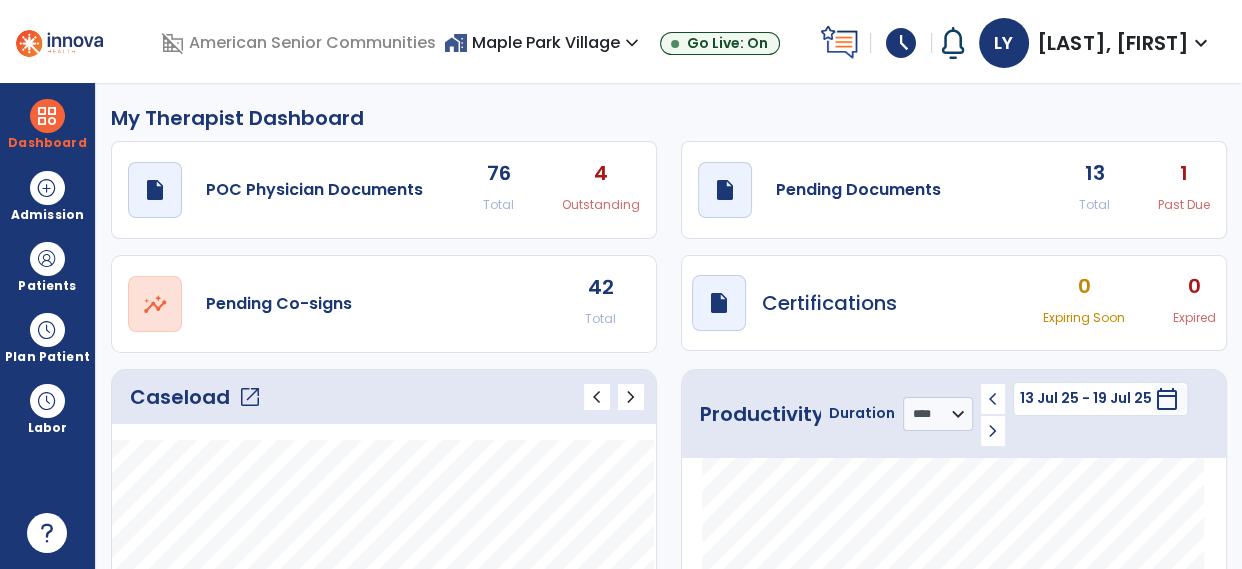 click on "open_in_new" 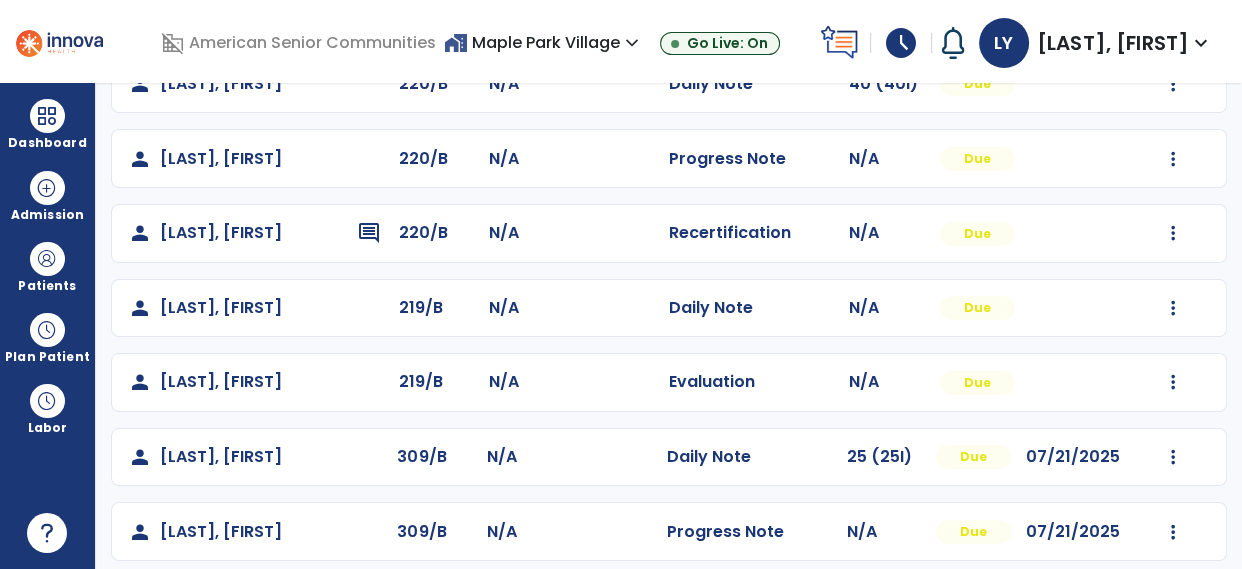 scroll, scrollTop: 452, scrollLeft: 0, axis: vertical 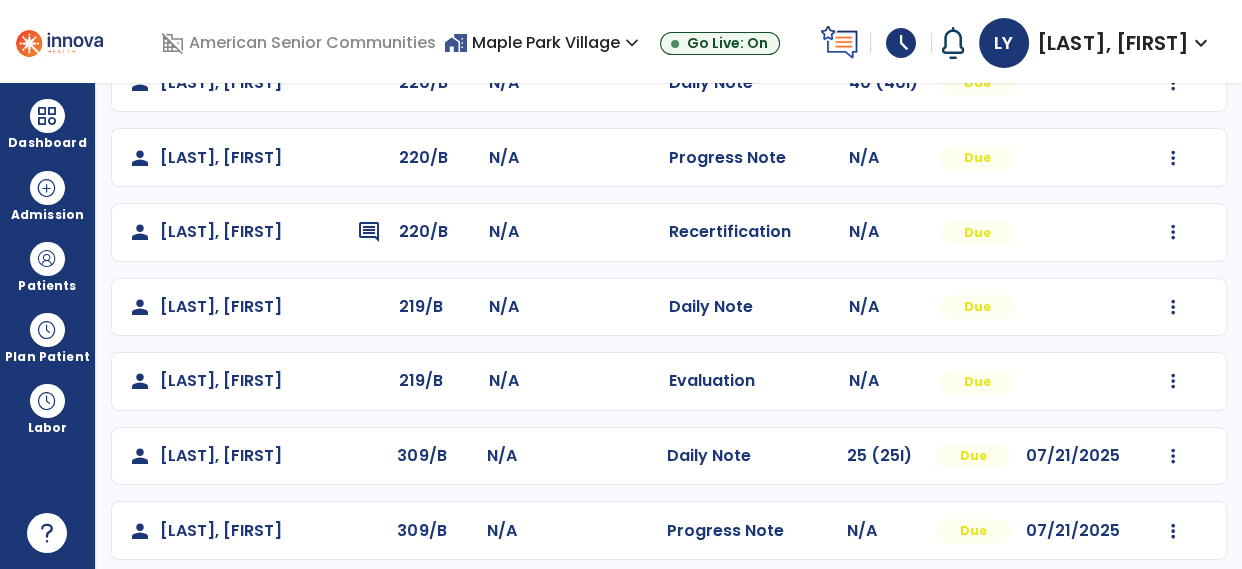 click on "**********" at bounding box center [669, 326] 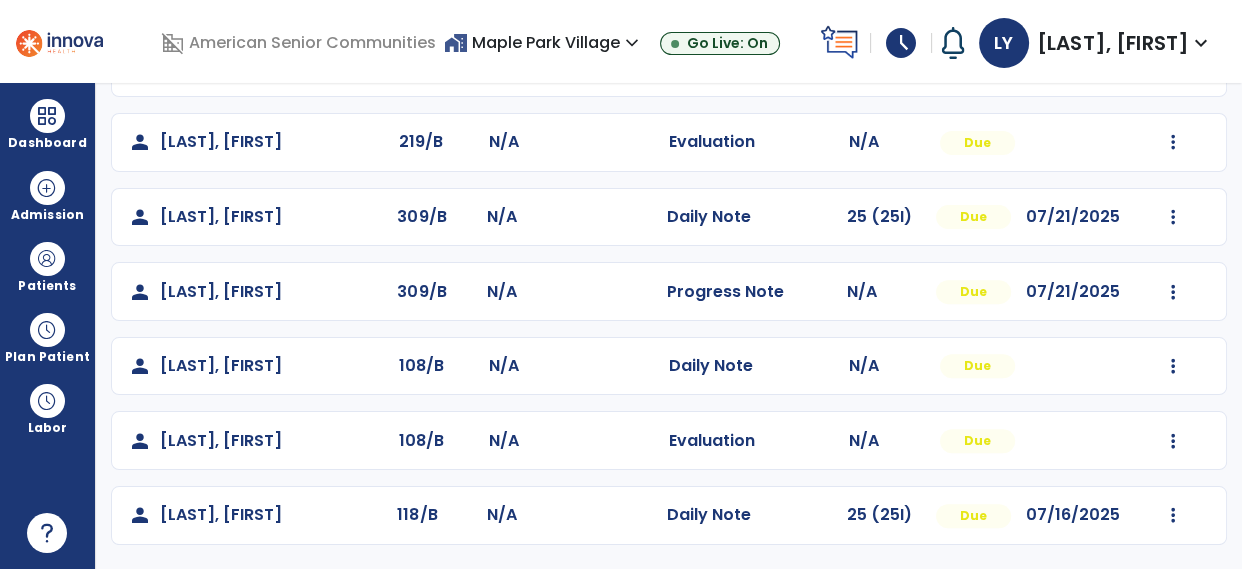 scroll, scrollTop: 737, scrollLeft: 0, axis: vertical 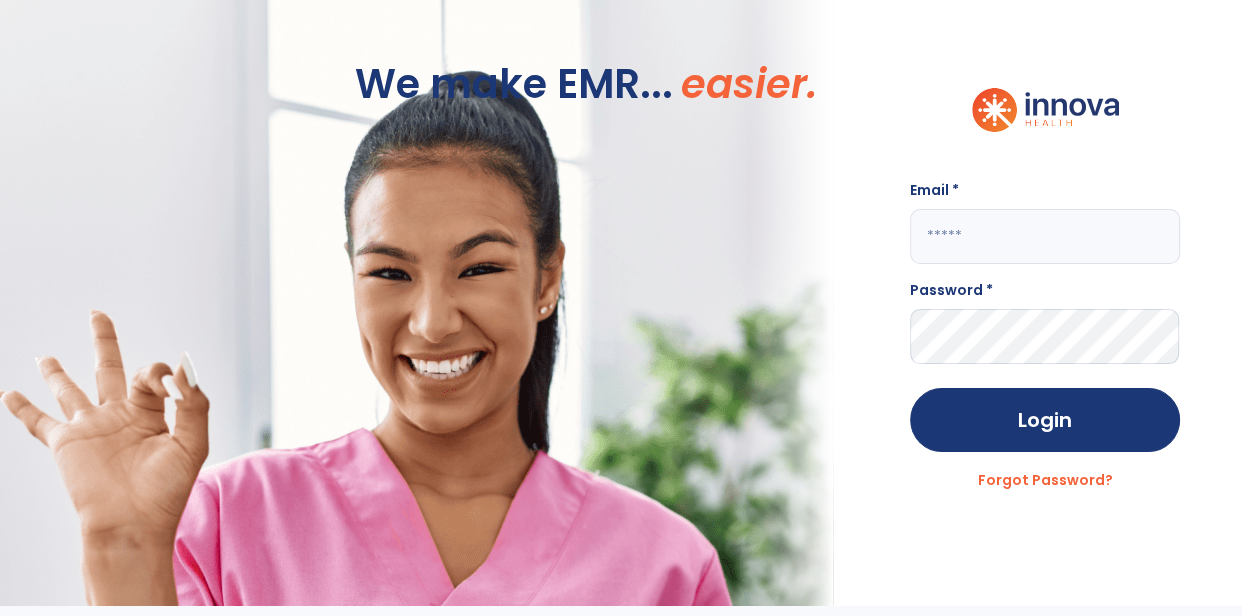 click 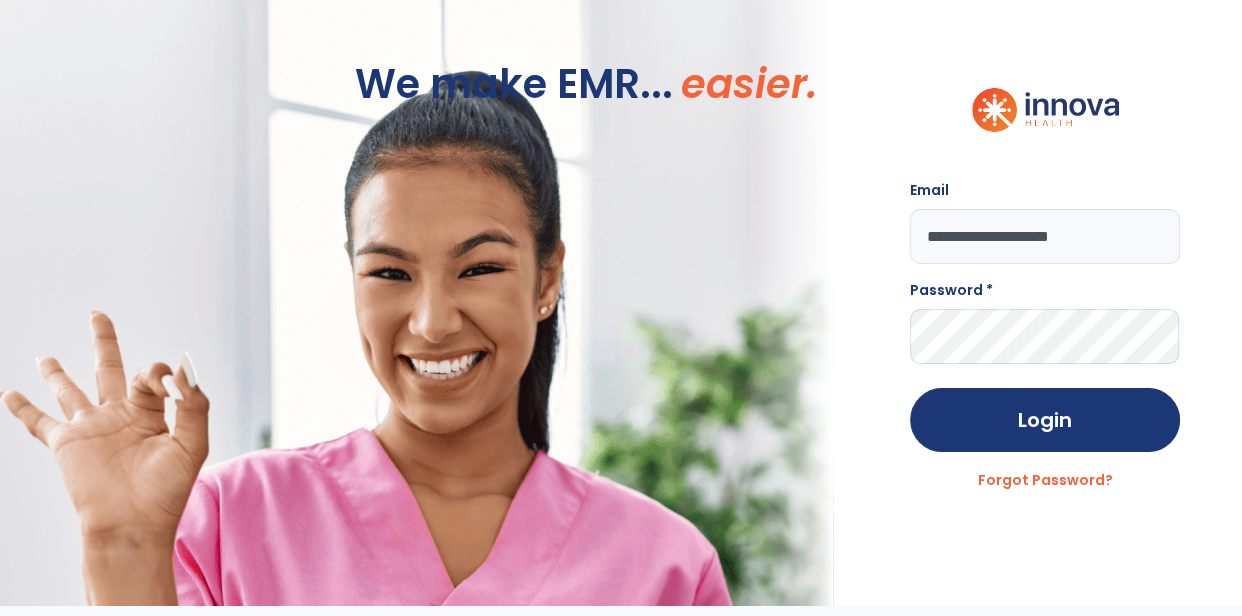 type on "**********" 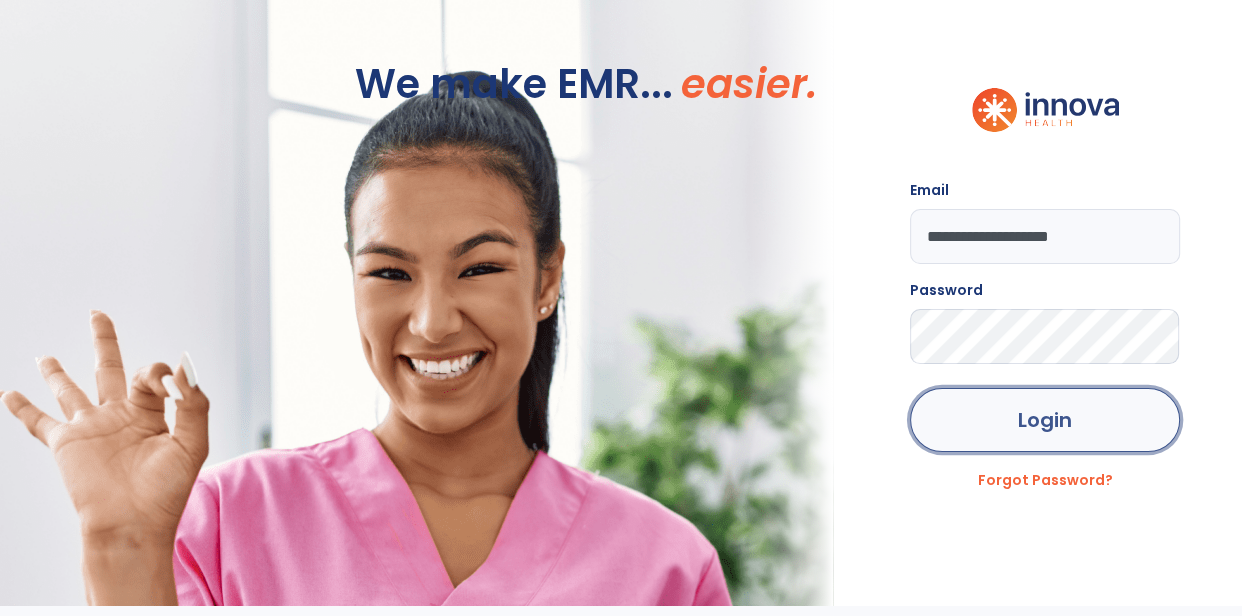 click on "Login" 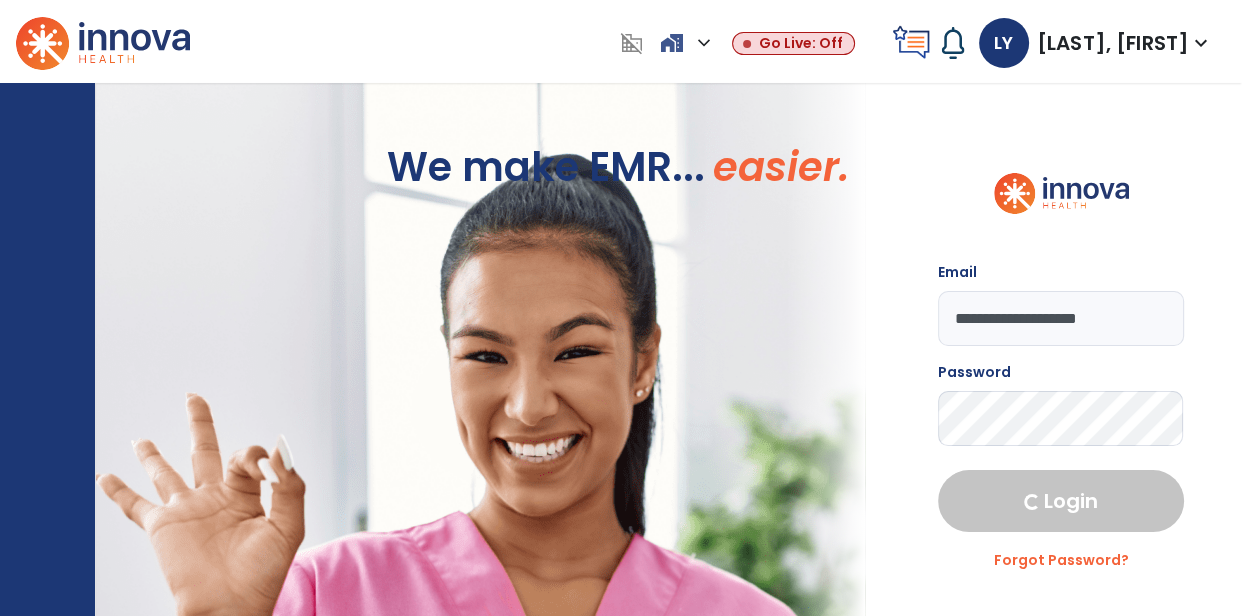 select on "****" 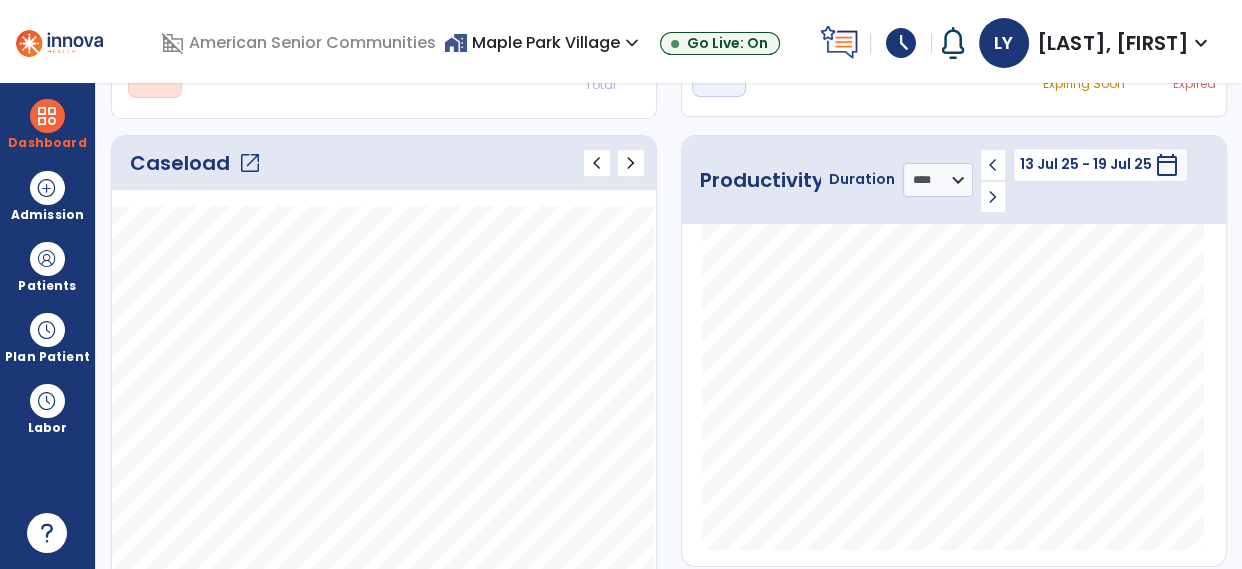 scroll, scrollTop: 244, scrollLeft: 0, axis: vertical 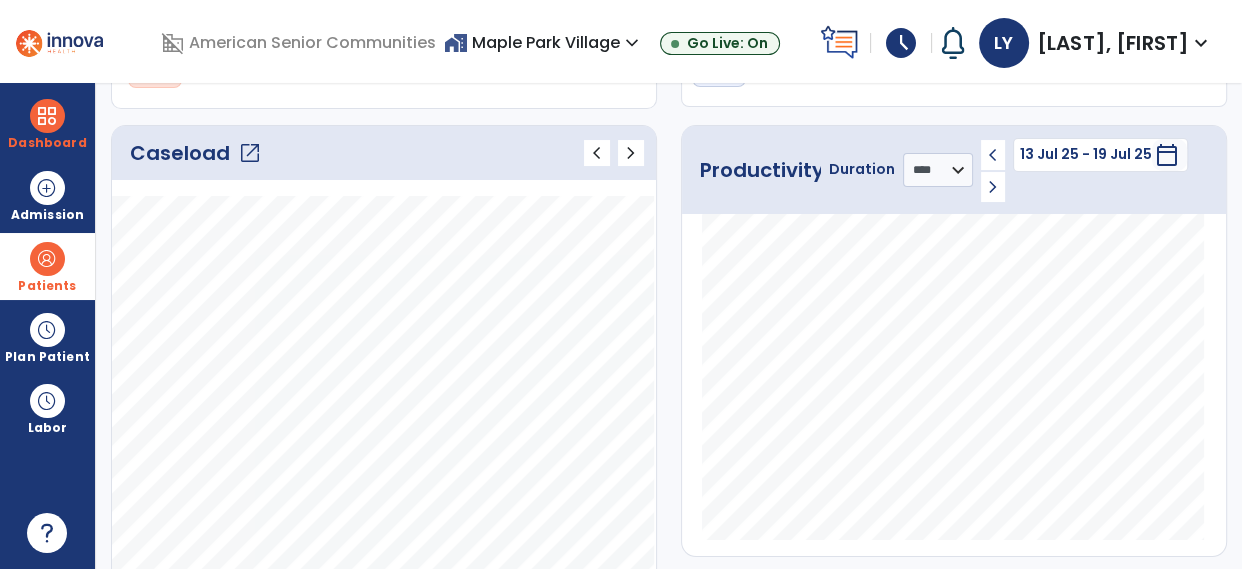 click at bounding box center [47, 259] 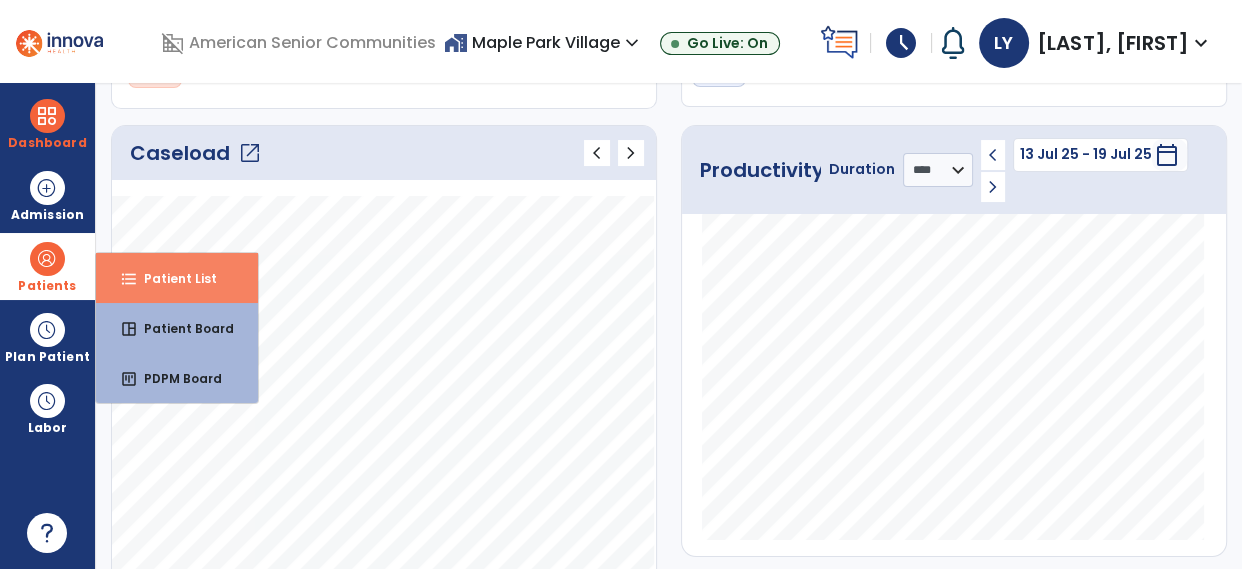 click on "Patient List" at bounding box center [172, 278] 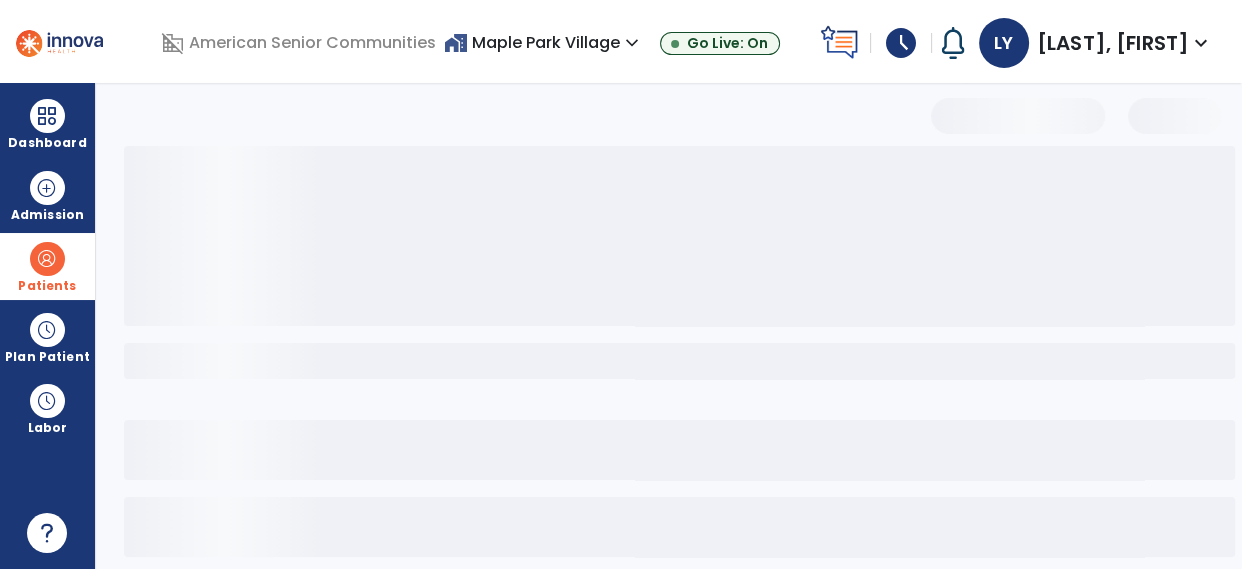 scroll, scrollTop: 173, scrollLeft: 0, axis: vertical 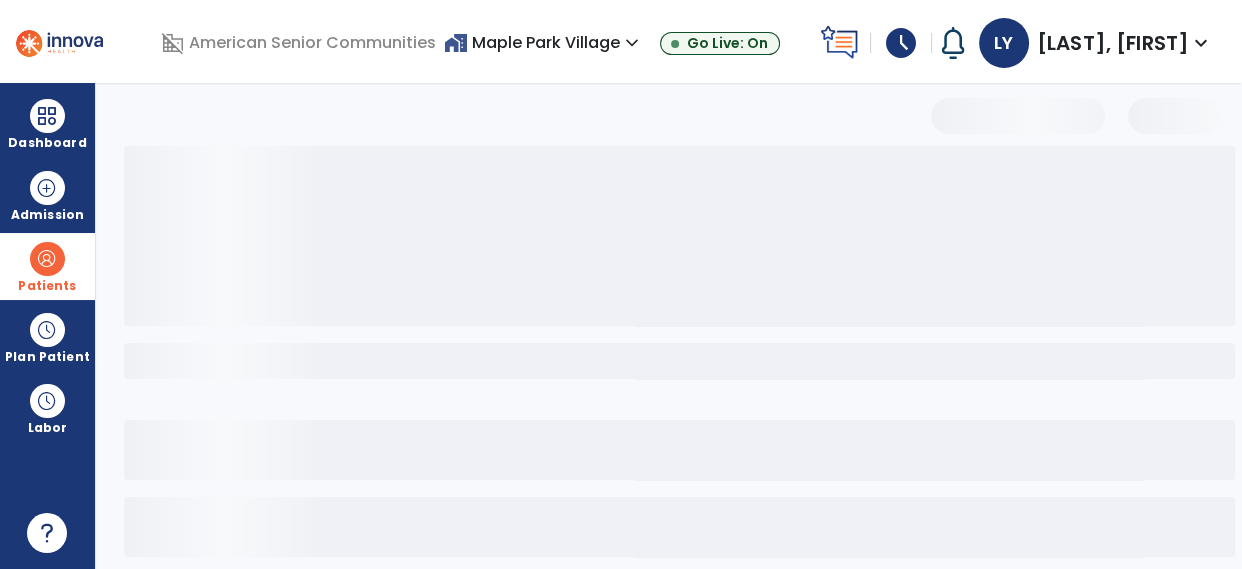 select on "***" 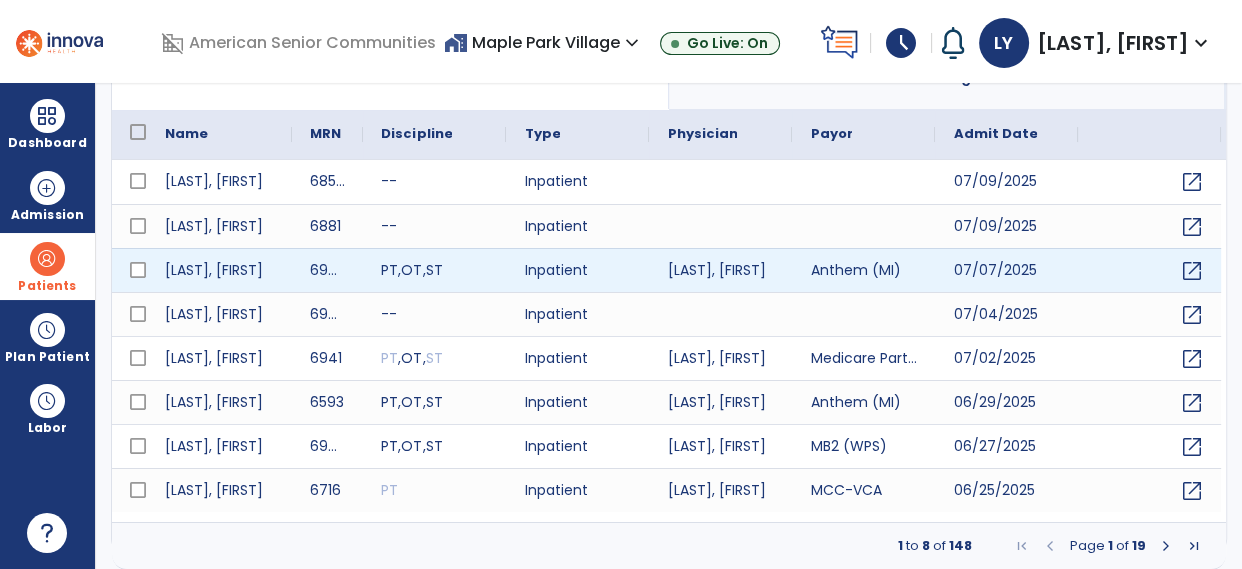 scroll, scrollTop: 0, scrollLeft: 0, axis: both 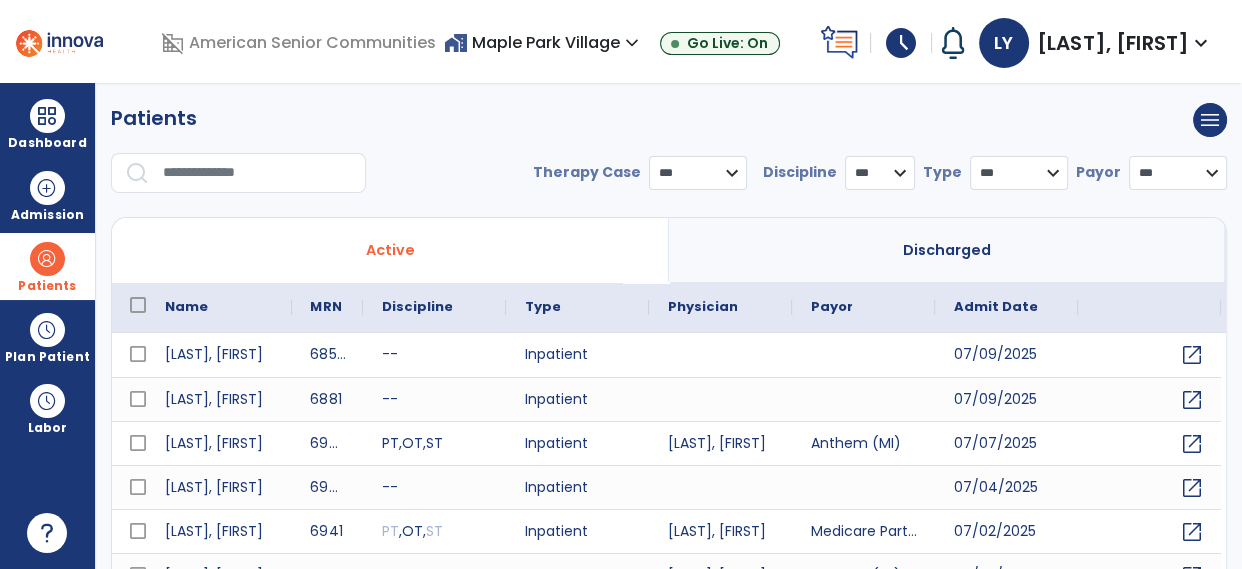 click at bounding box center (257, 173) 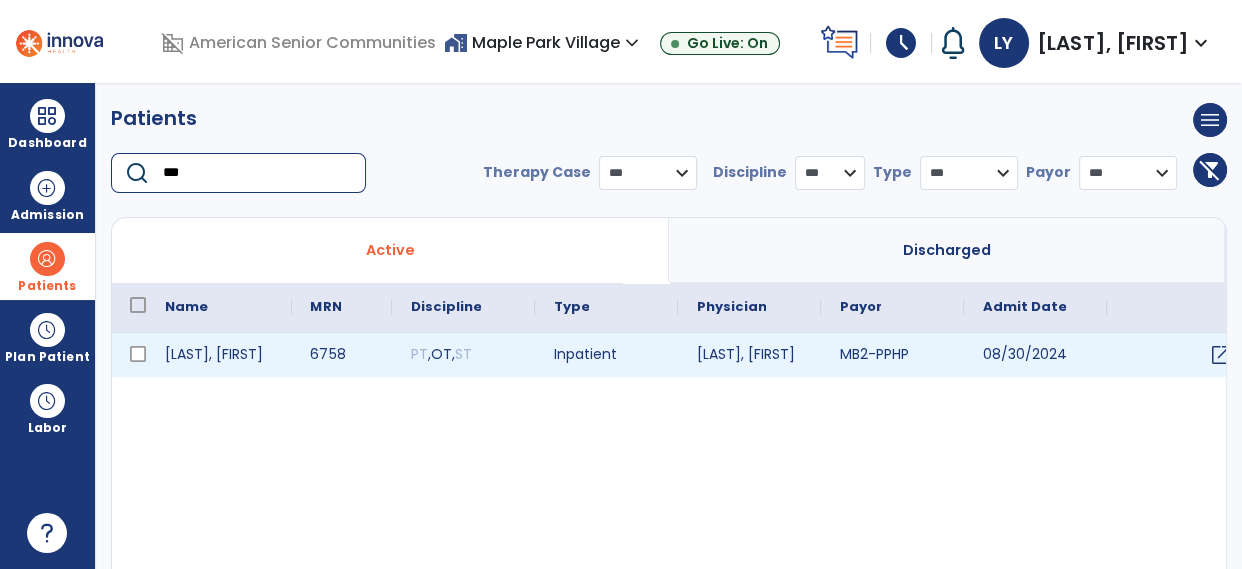 type on "***" 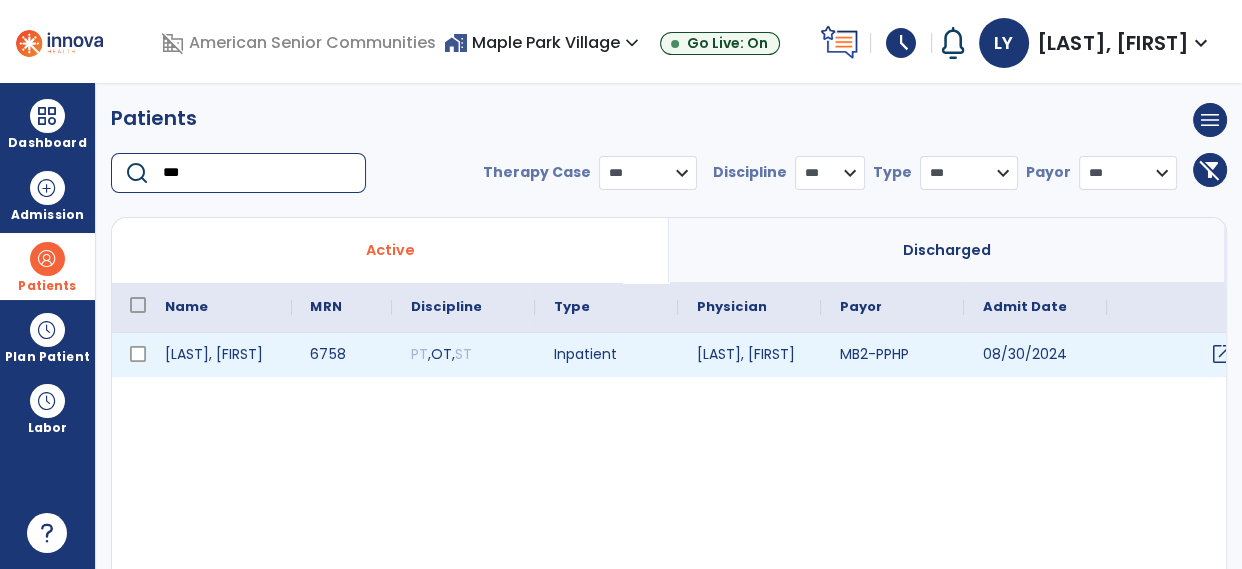 click on "open_in_new" at bounding box center (1221, 354) 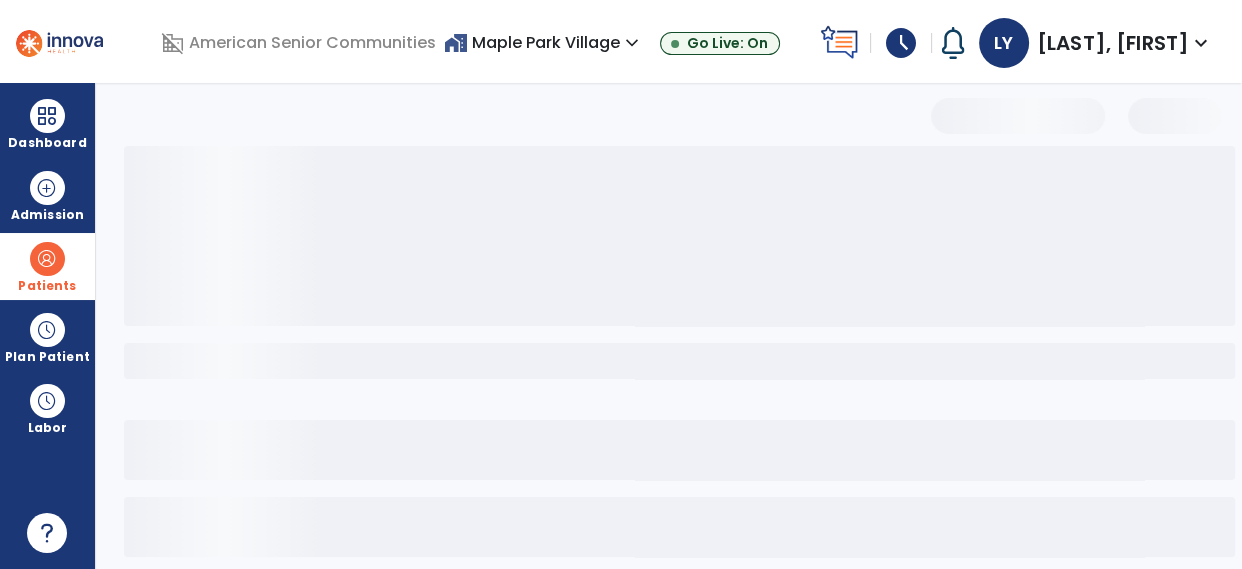 click at bounding box center [679, 236] 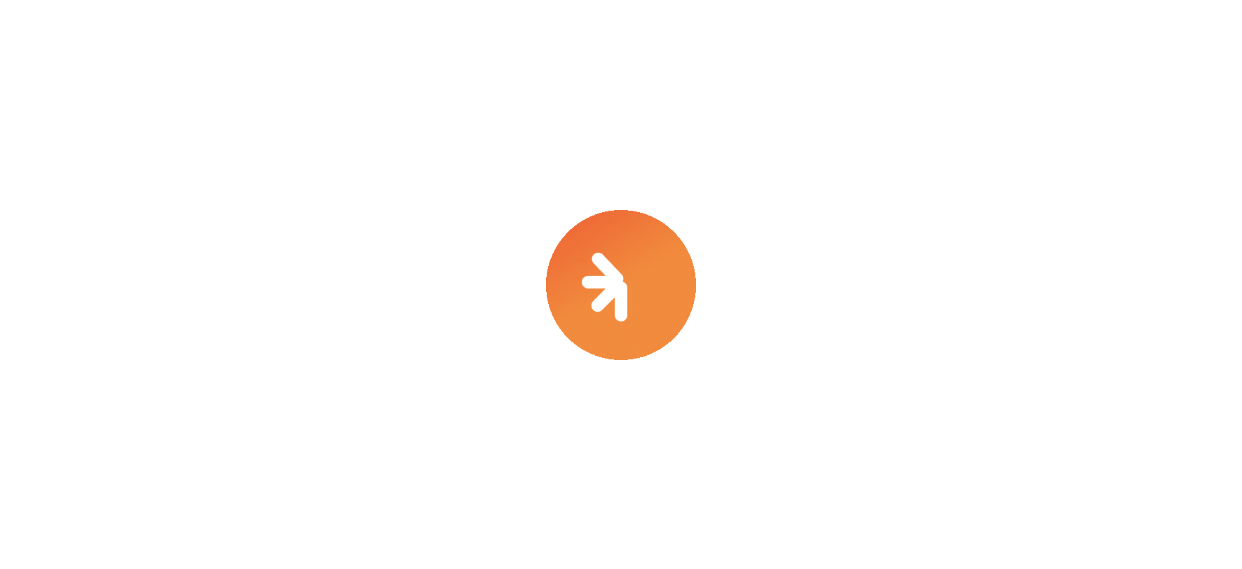 scroll, scrollTop: 0, scrollLeft: 0, axis: both 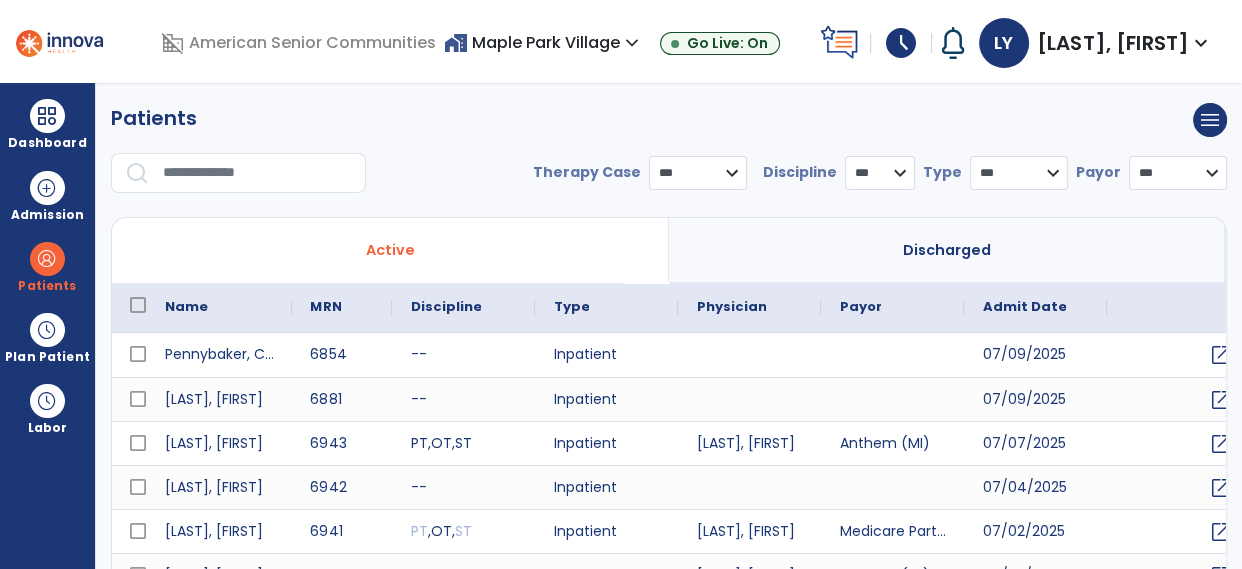 select on "***" 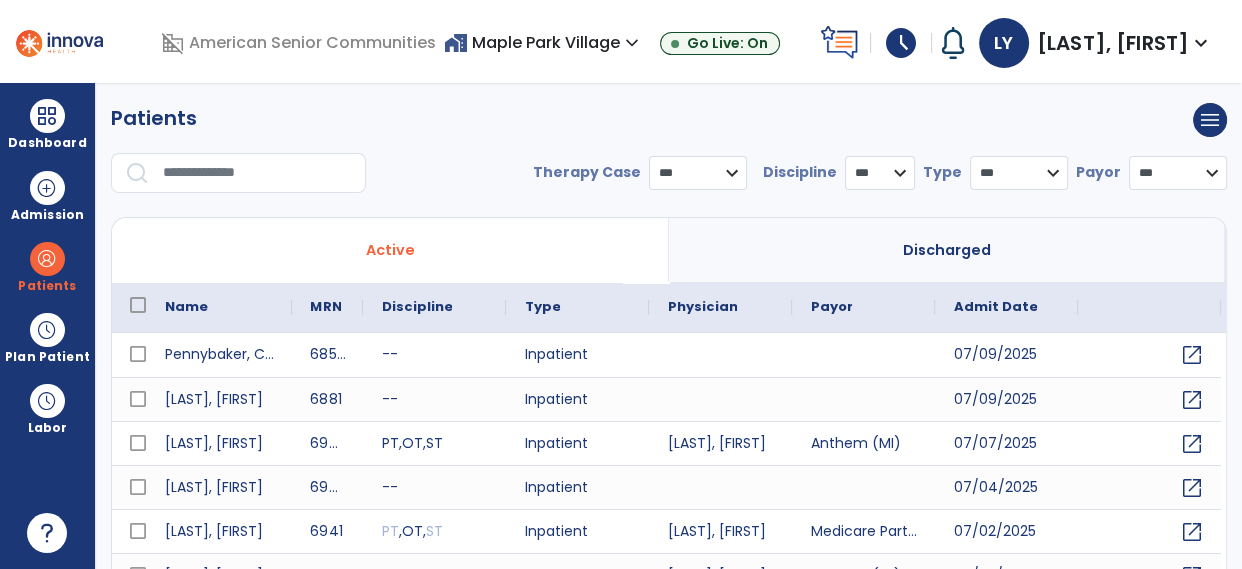click at bounding box center (257, 173) 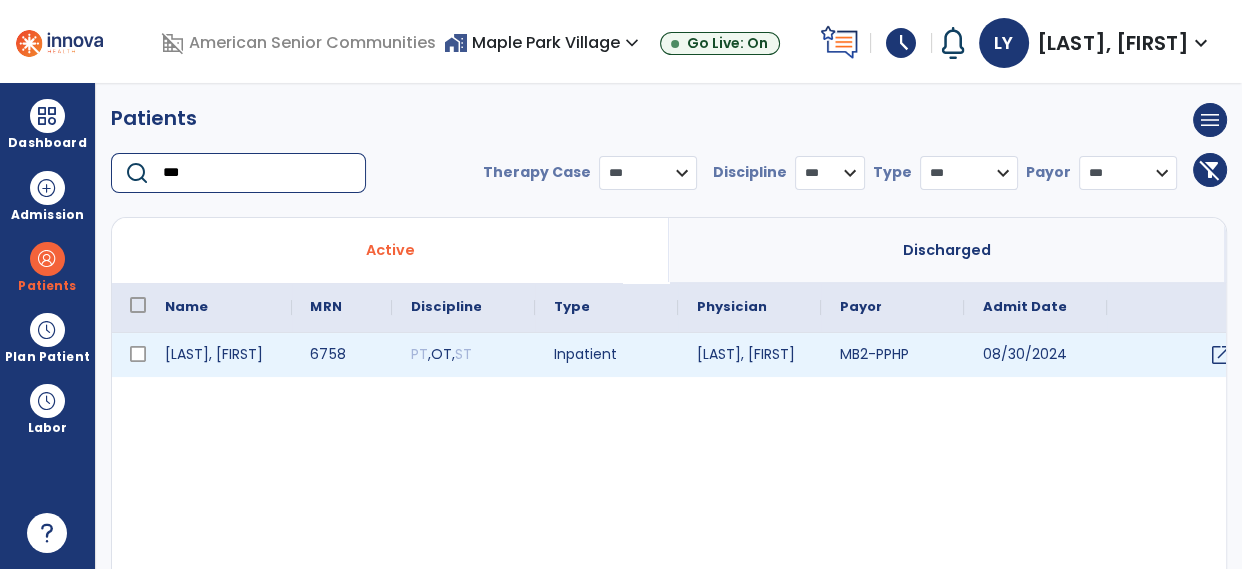 type on "***" 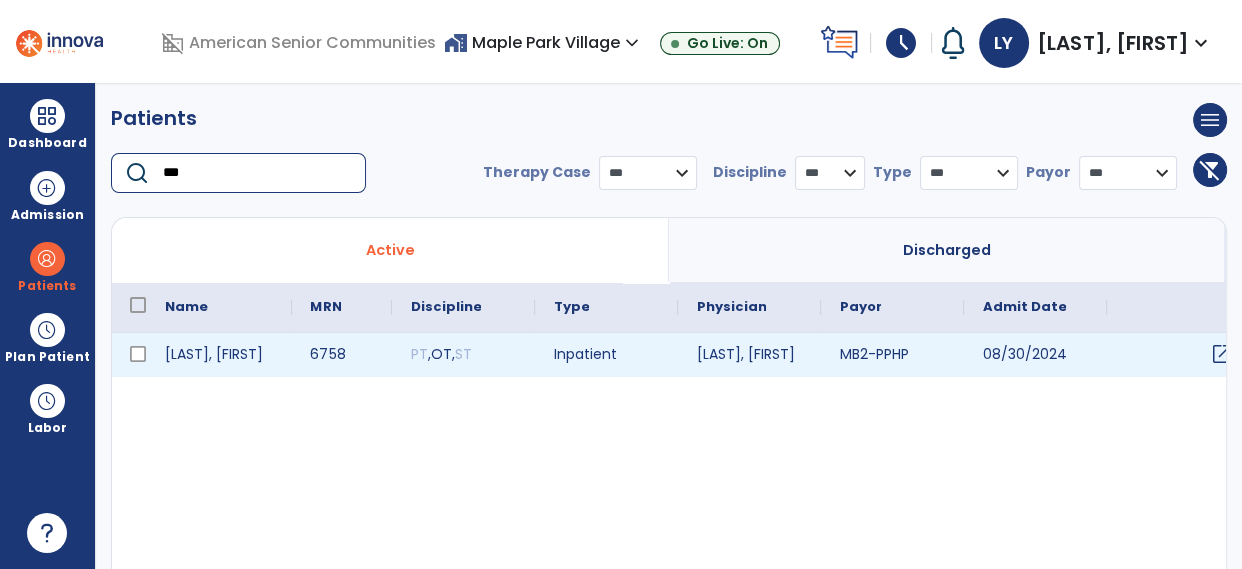 click on "open_in_new" at bounding box center (1221, 354) 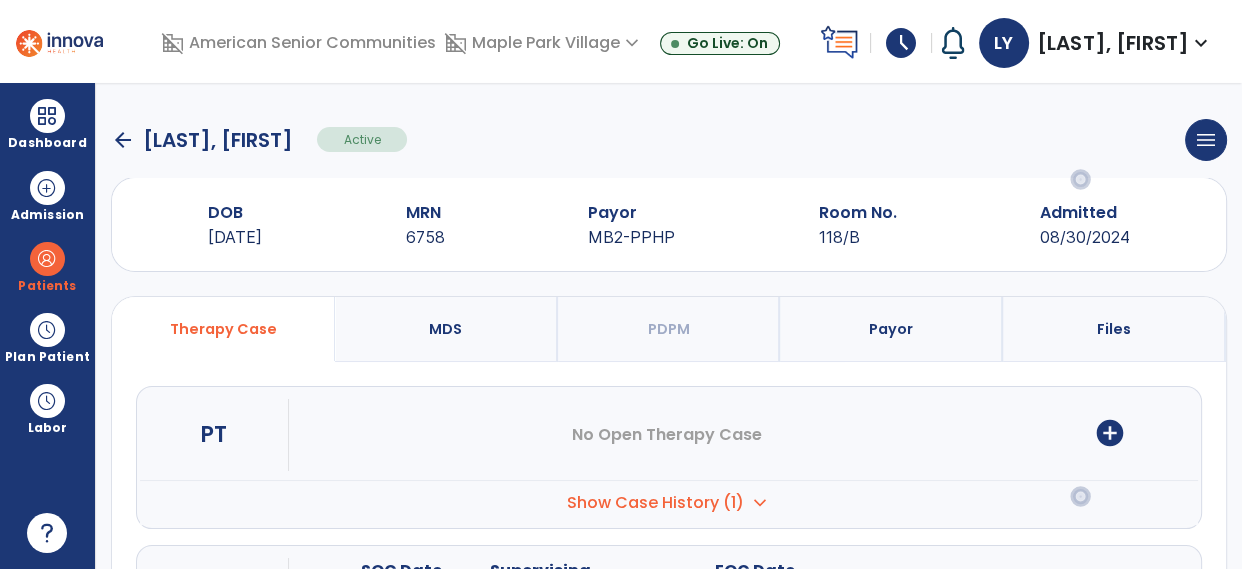 scroll, scrollTop: 324, scrollLeft: 0, axis: vertical 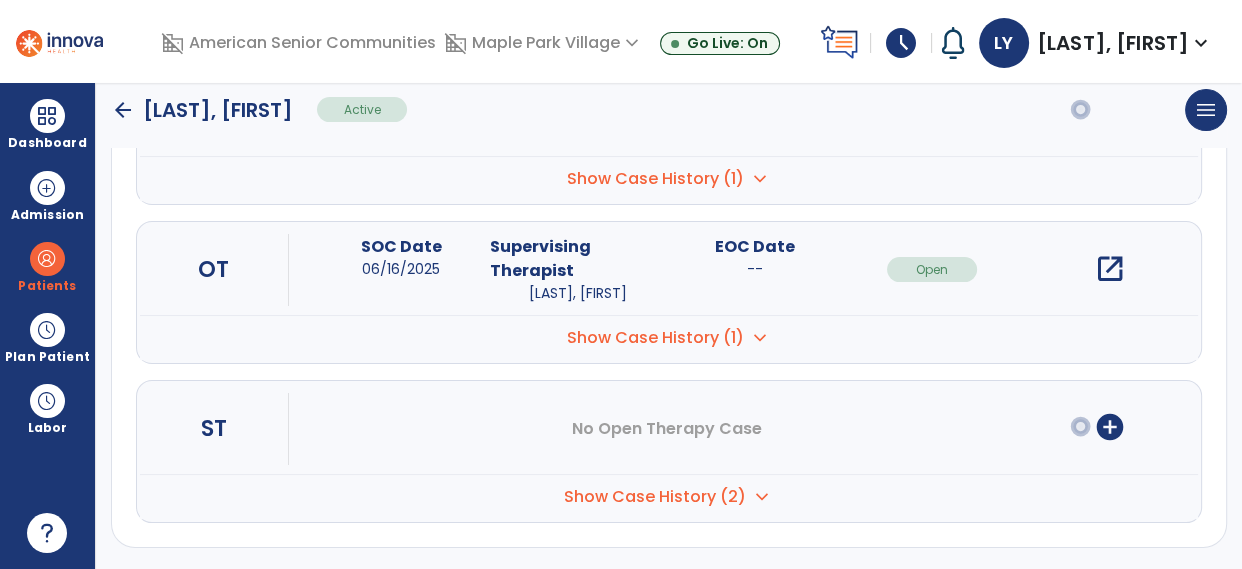 click on "open_in_new" at bounding box center (1109, 269) 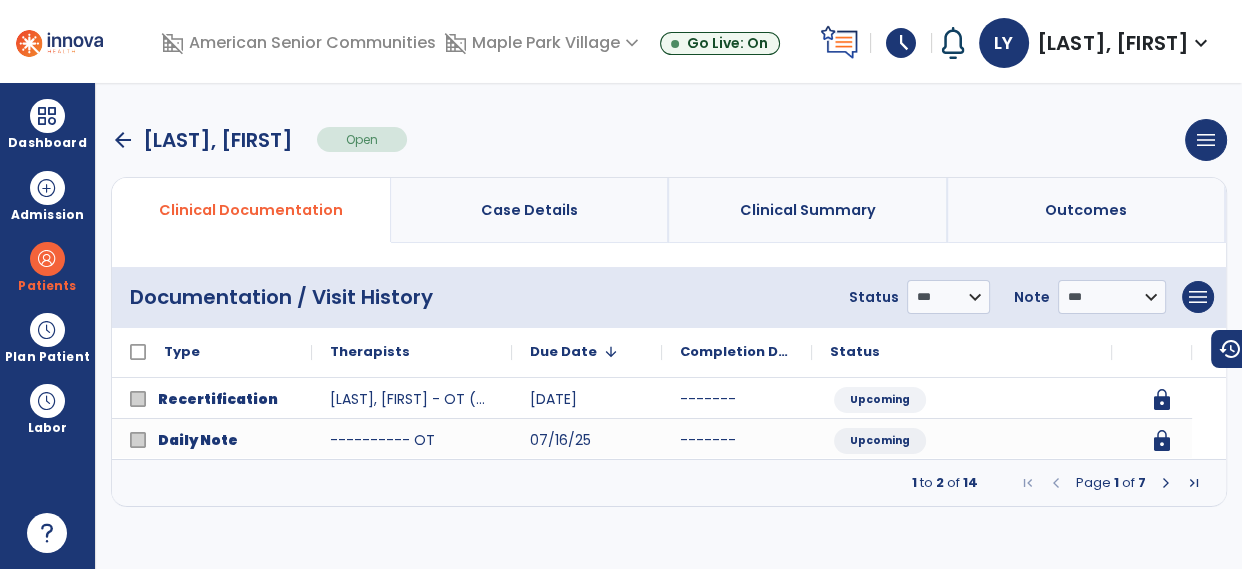 scroll, scrollTop: 0, scrollLeft: 0, axis: both 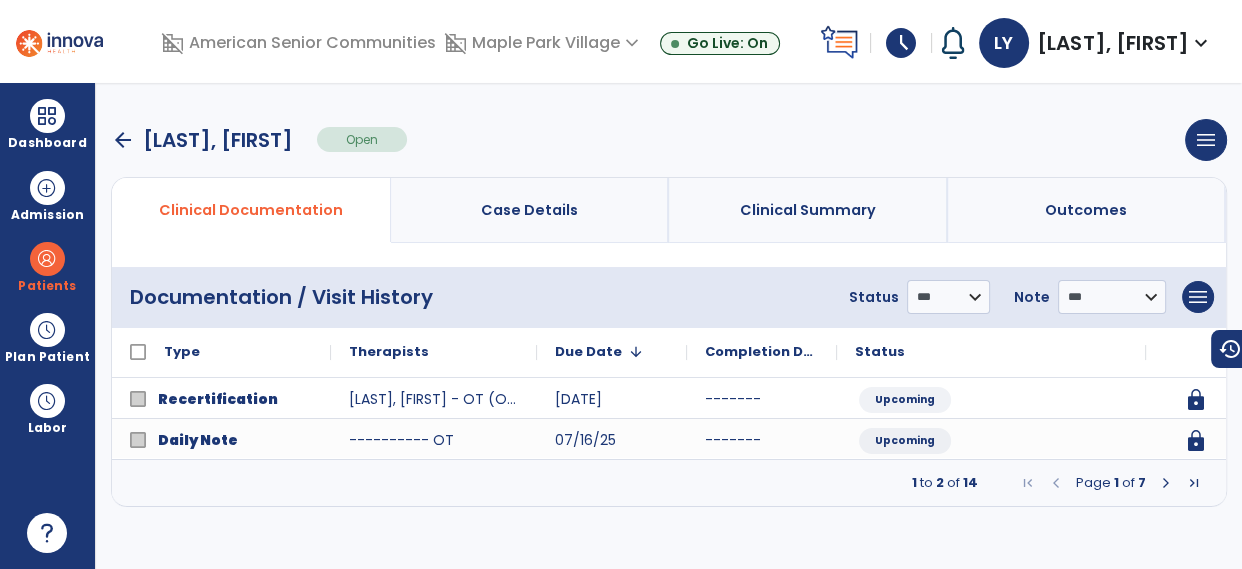 click at bounding box center [1166, 483] 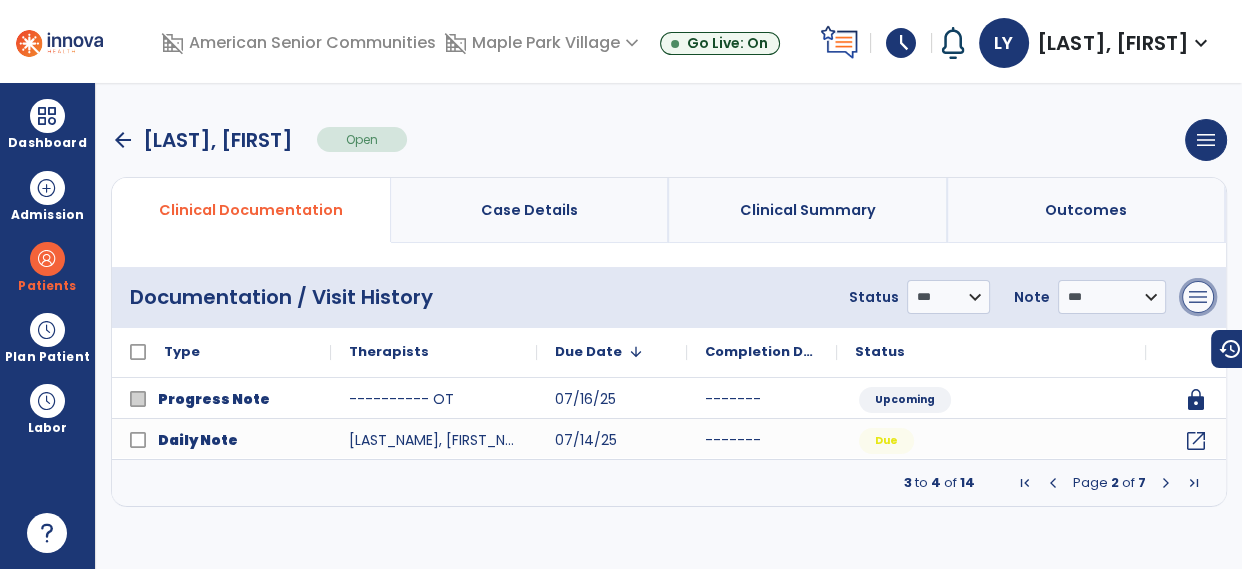 click on "menu" at bounding box center (1198, 297) 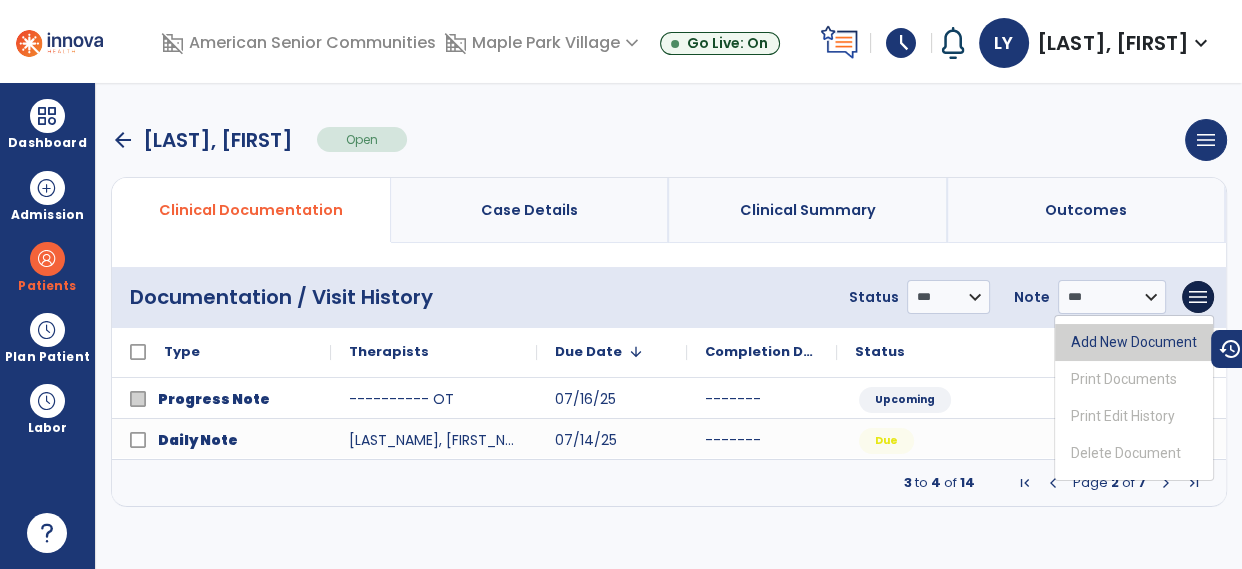 click on "Add New Document" at bounding box center [1134, 342] 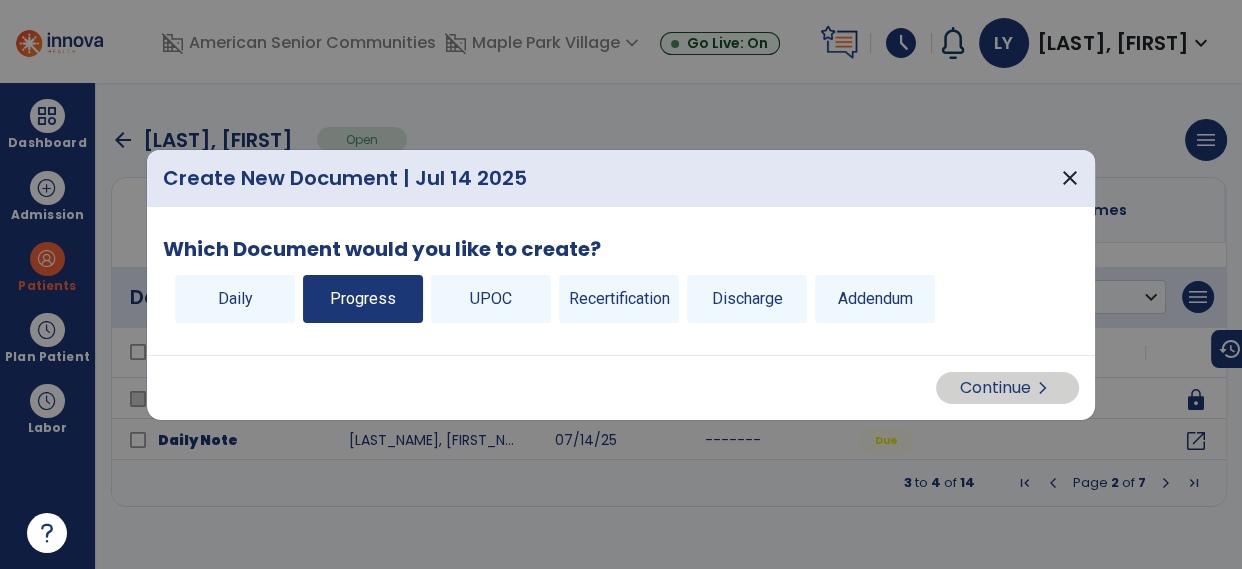 click on "Progress" at bounding box center (363, 299) 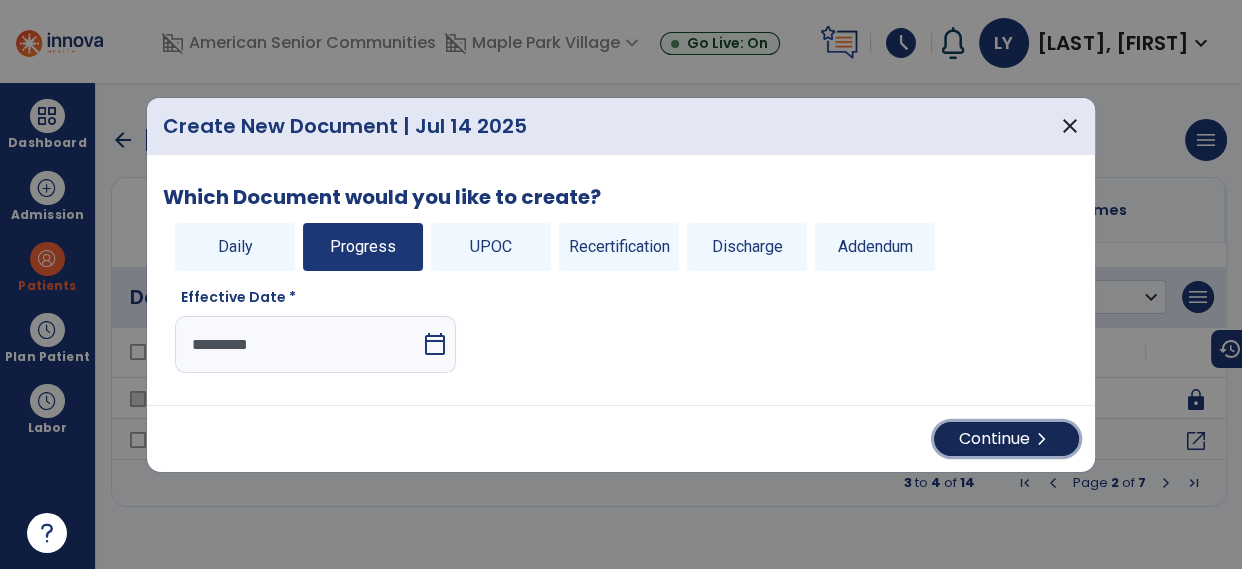 click on "Continue   chevron_right" at bounding box center [1006, 439] 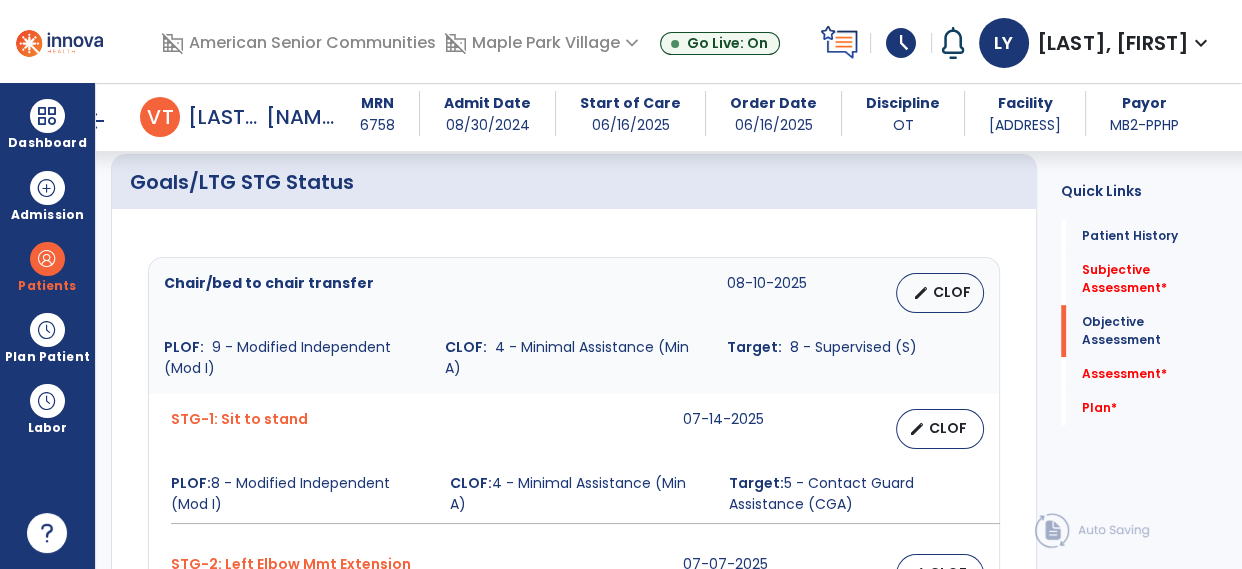 scroll, scrollTop: 1114, scrollLeft: 0, axis: vertical 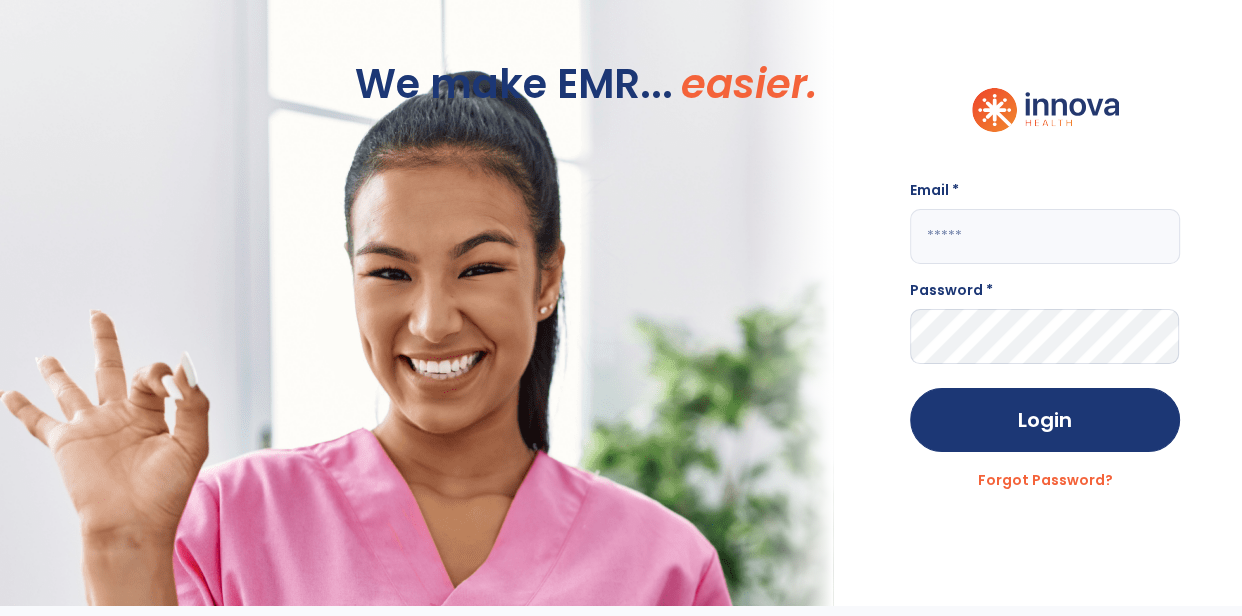 click 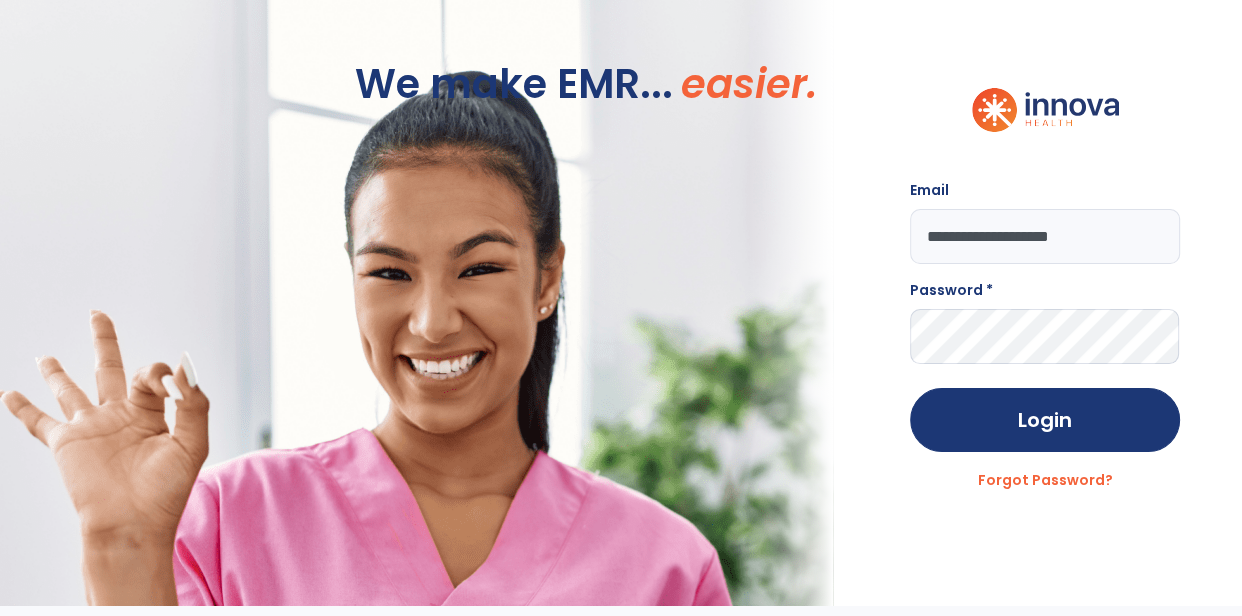 type on "**********" 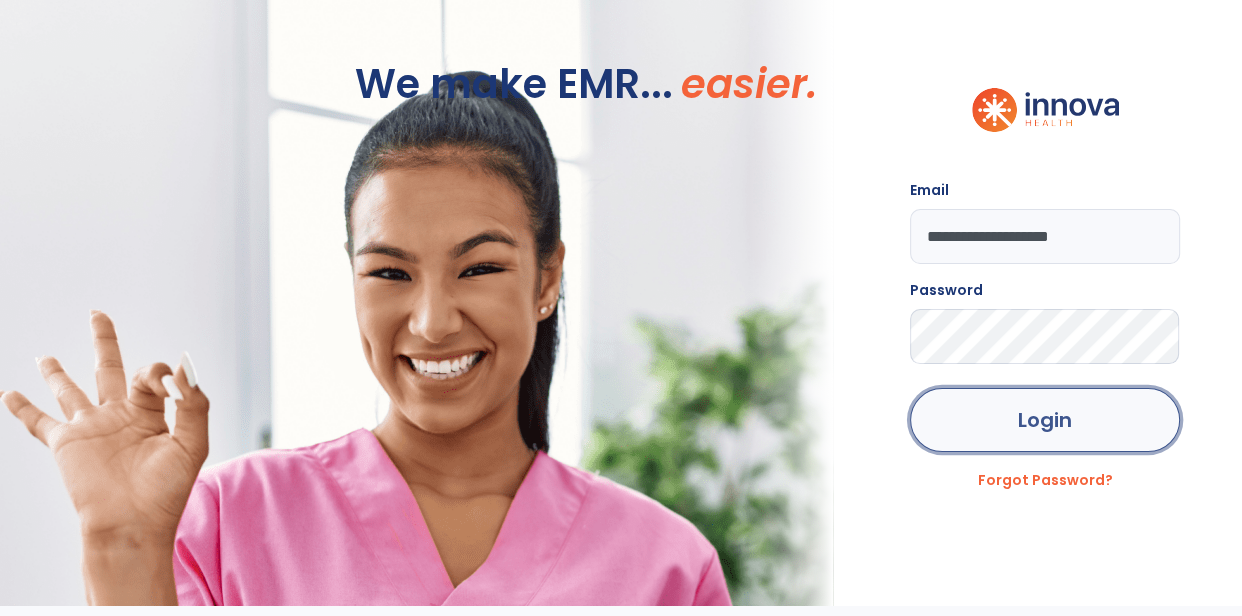 click on "Login" 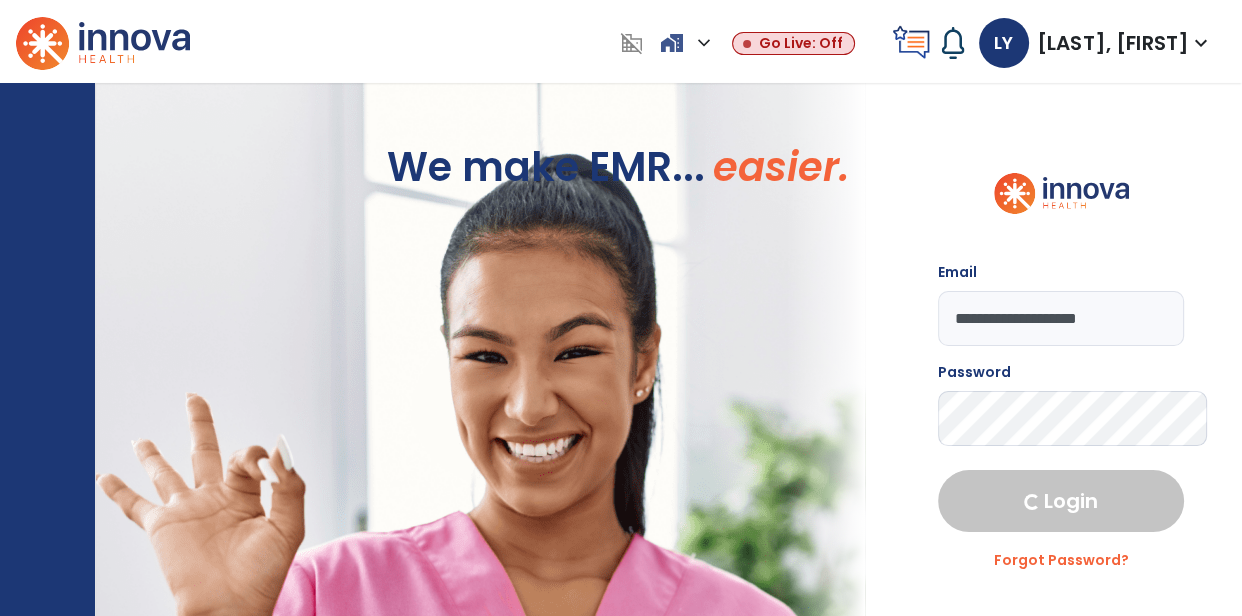 select on "****" 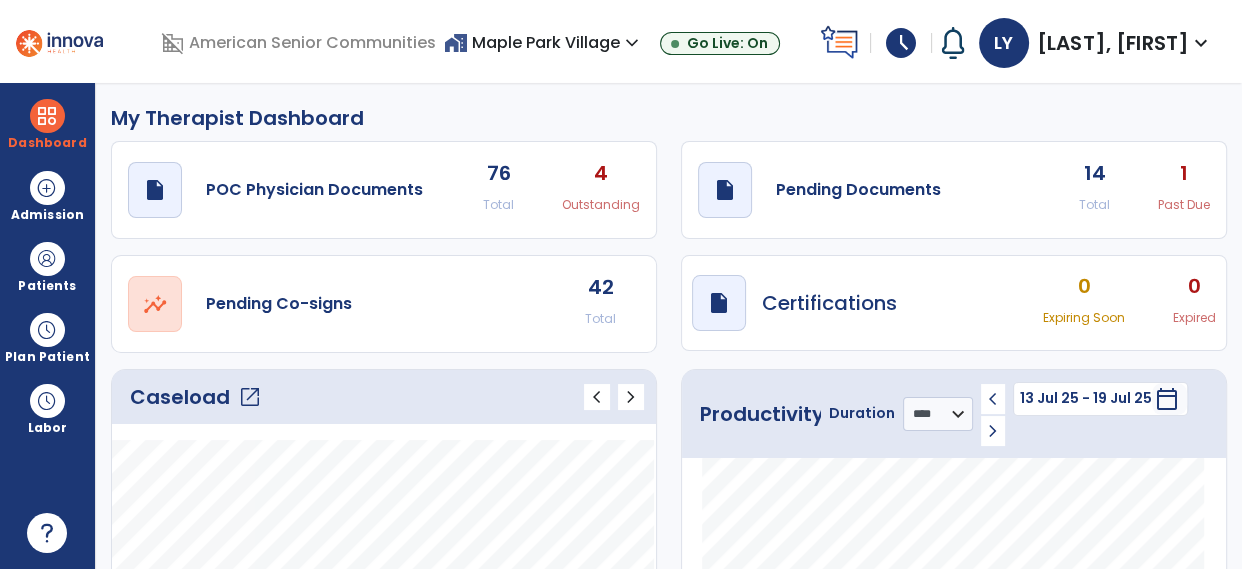 click on "open_in_new" 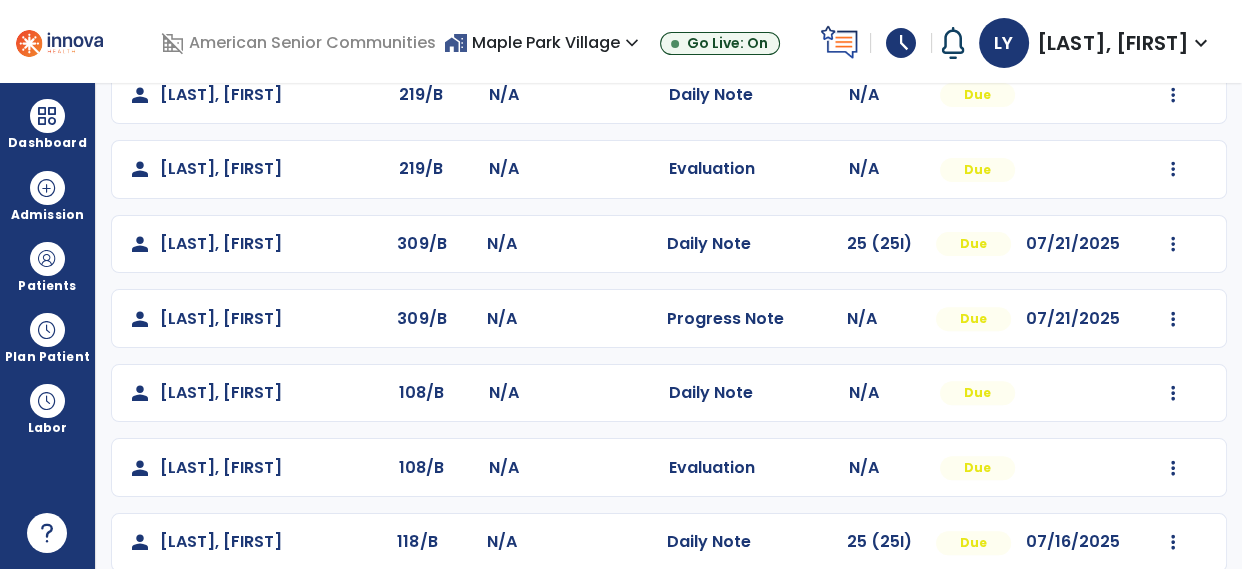 scroll, scrollTop: 659, scrollLeft: 0, axis: vertical 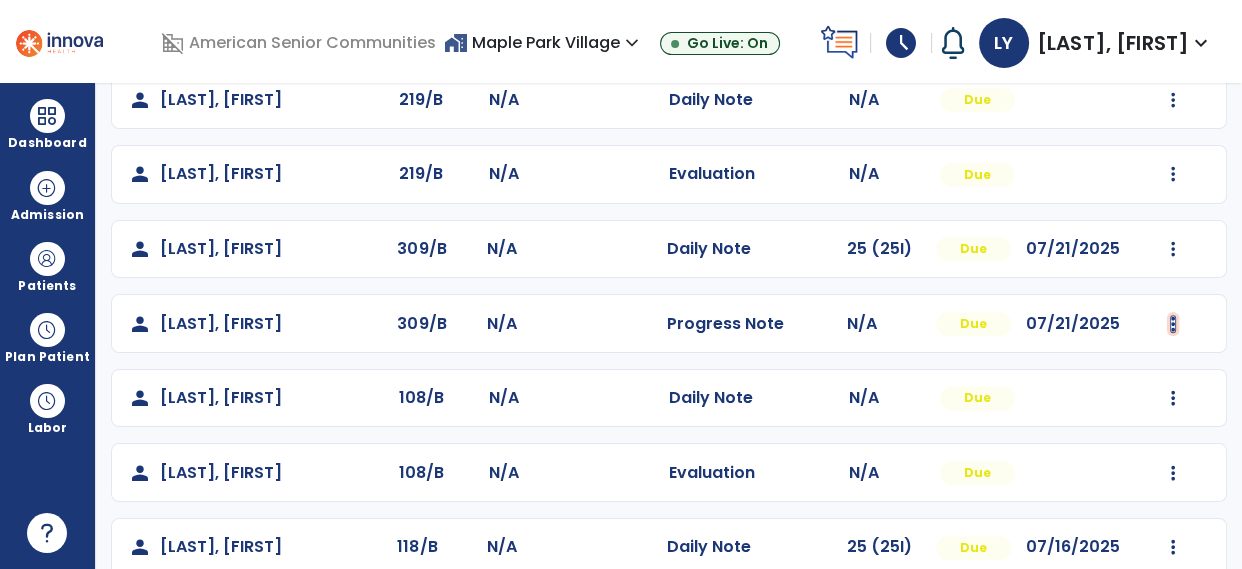 click at bounding box center [1173, -273] 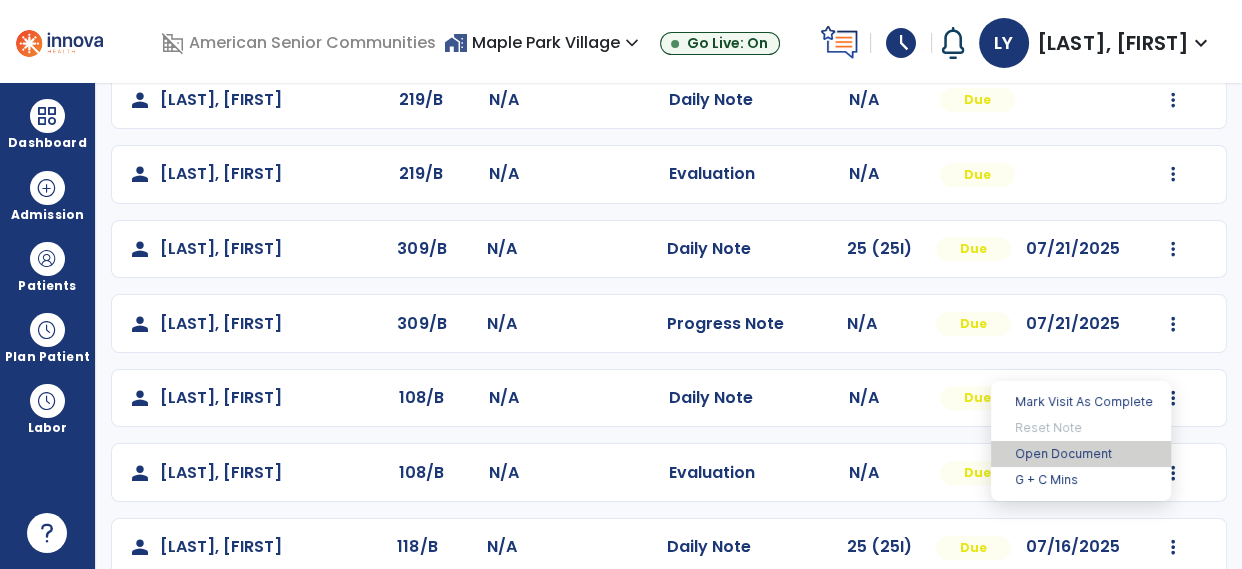 click on "Open Document" at bounding box center (1081, 454) 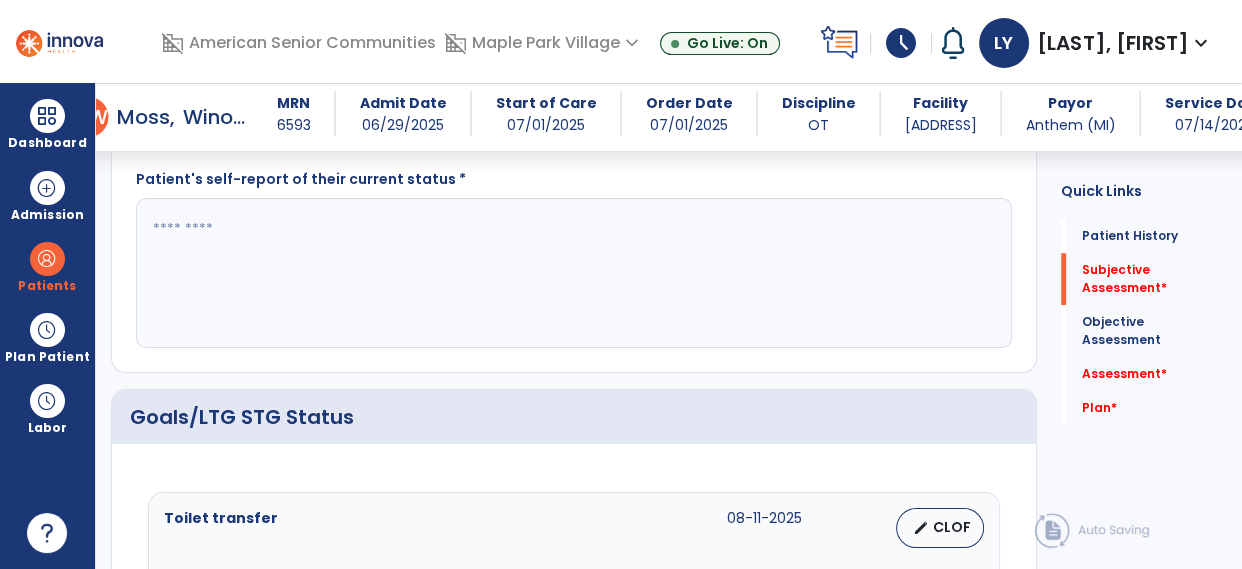 scroll, scrollTop: 1237, scrollLeft: 0, axis: vertical 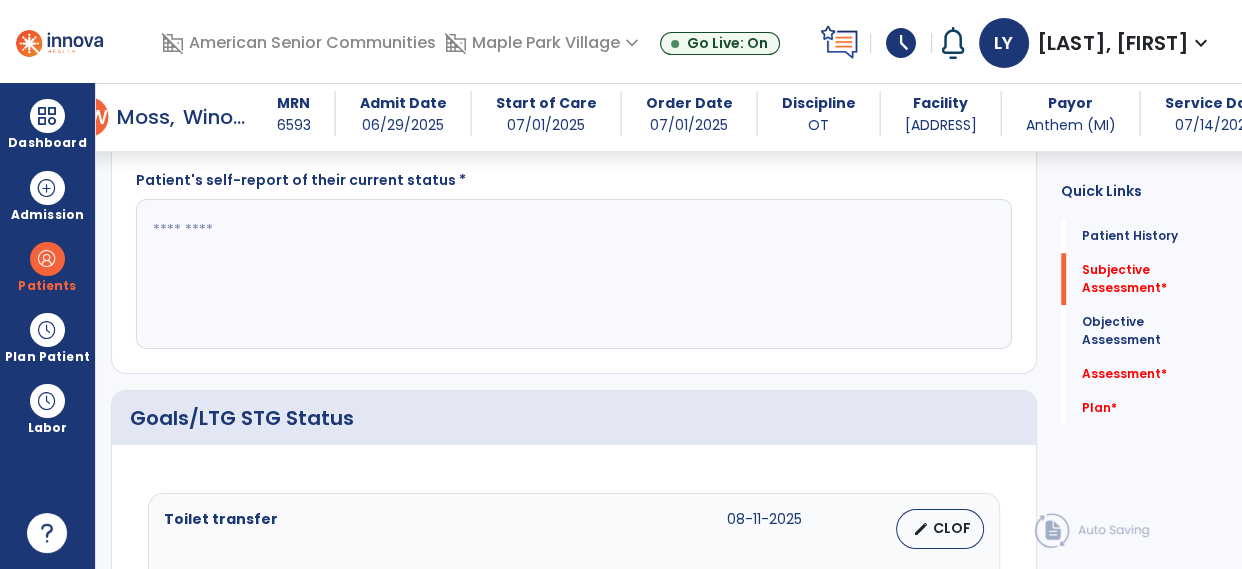 click 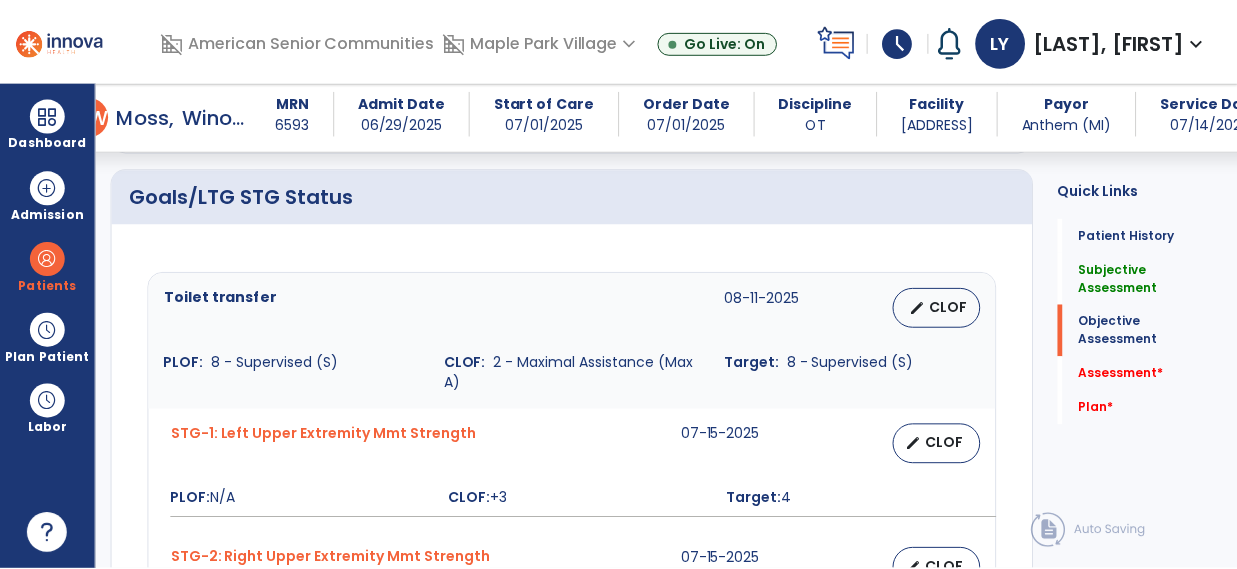 scroll, scrollTop: 1456, scrollLeft: 0, axis: vertical 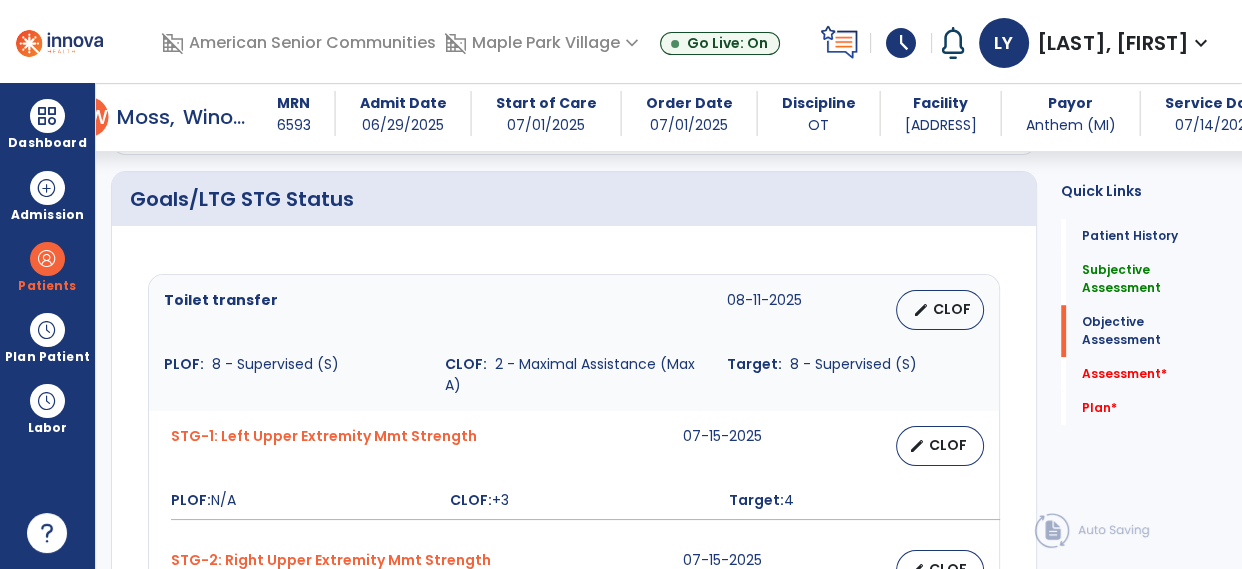 type on "**********" 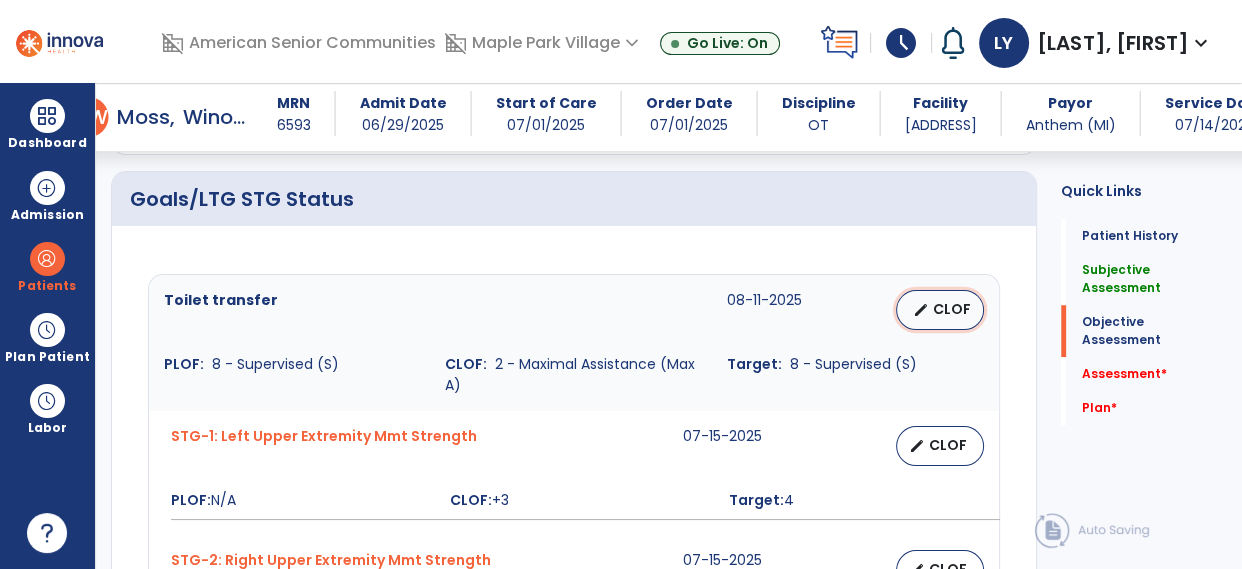 click on "CLOF" at bounding box center (952, 309) 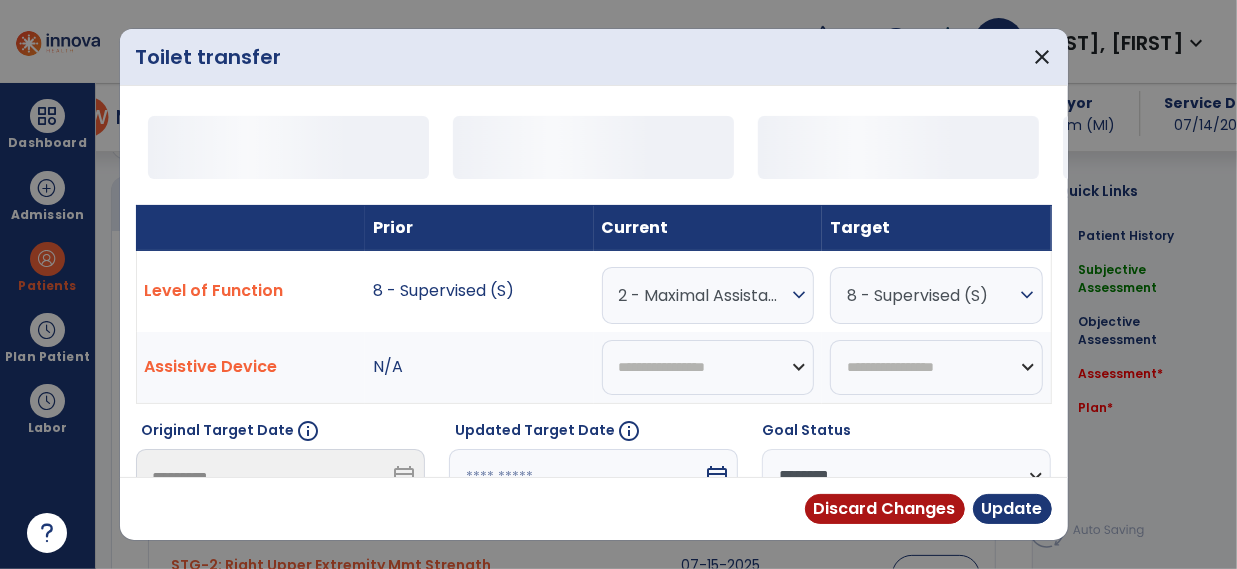 scroll, scrollTop: 1456, scrollLeft: 0, axis: vertical 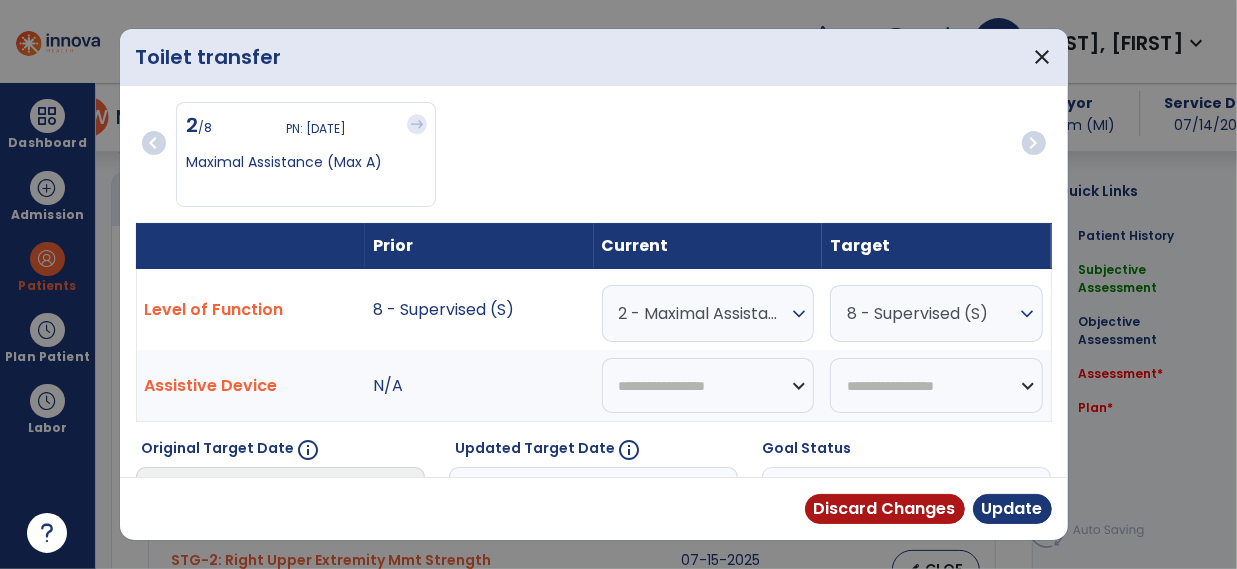 click on "expand_more" at bounding box center (799, 314) 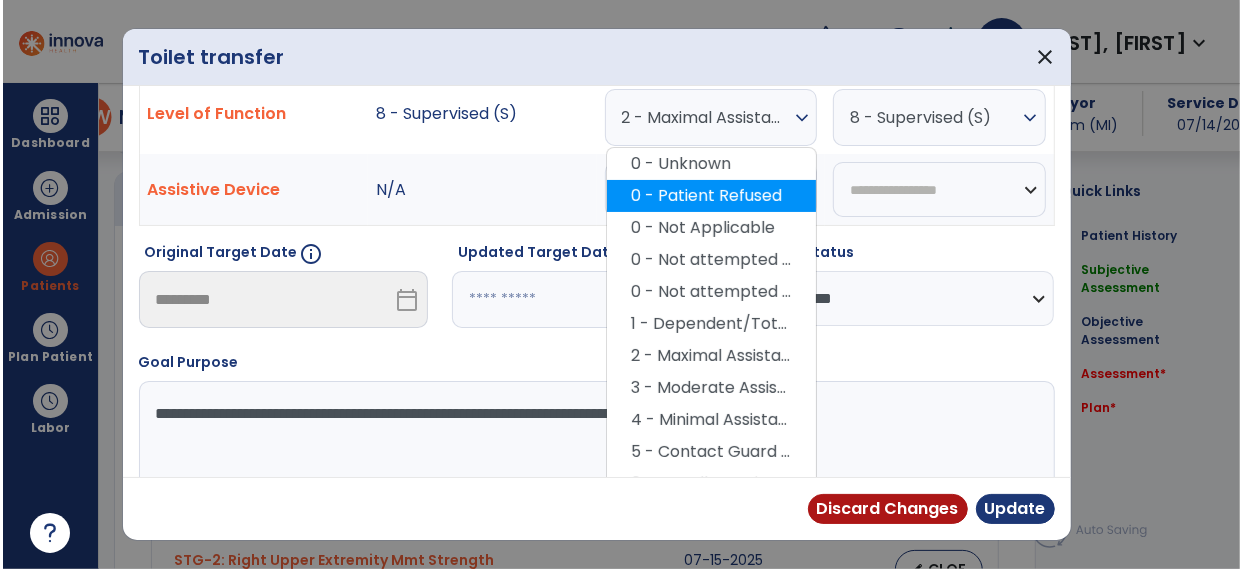 scroll, scrollTop: 200, scrollLeft: 0, axis: vertical 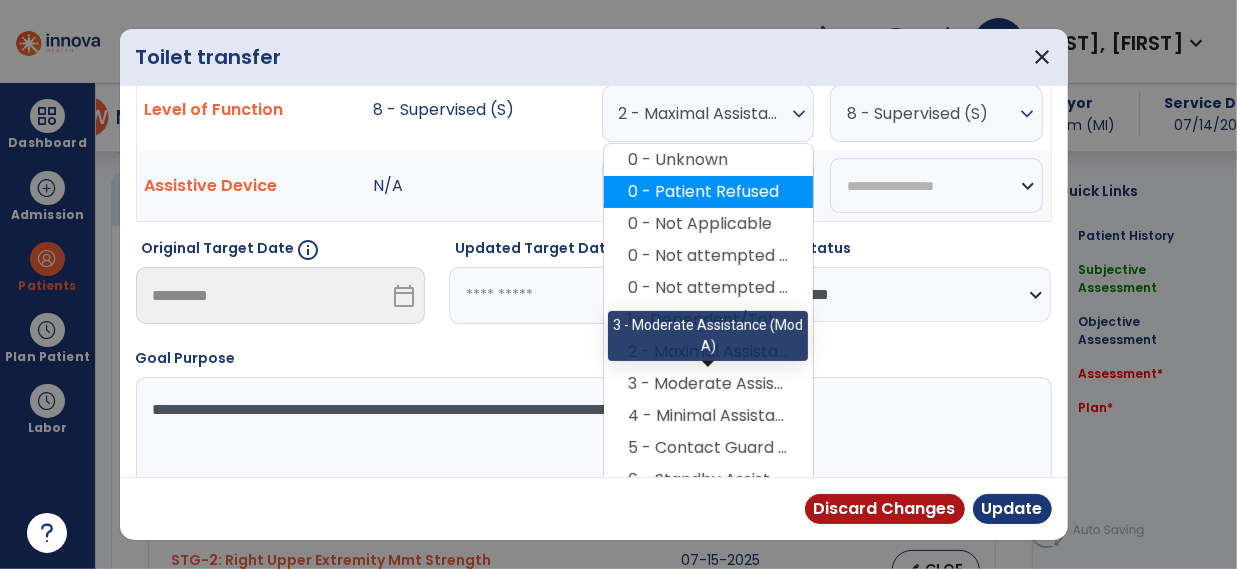 click on "3 - Moderate Assistance (Mod A)" at bounding box center [708, 384] 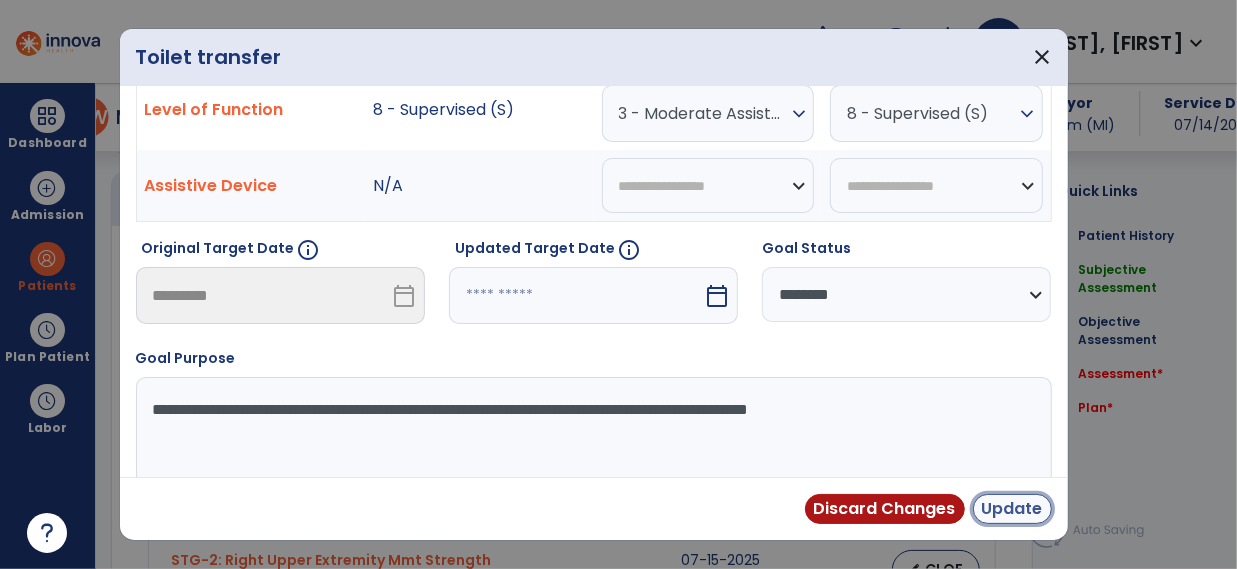click on "Update" at bounding box center [1012, 509] 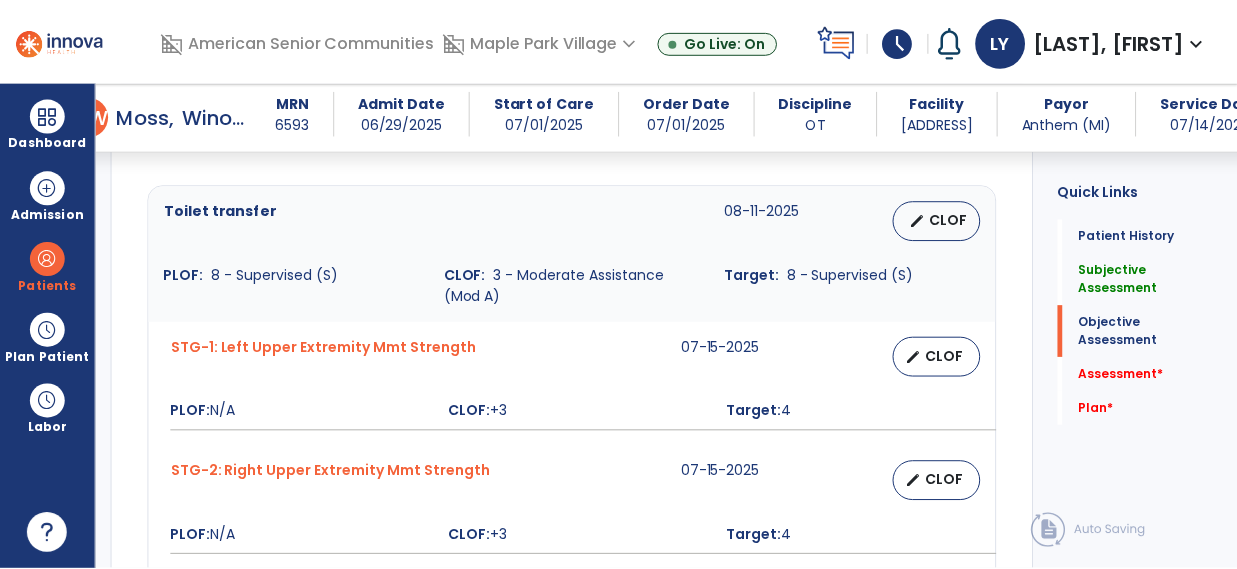 scroll, scrollTop: 1548, scrollLeft: 0, axis: vertical 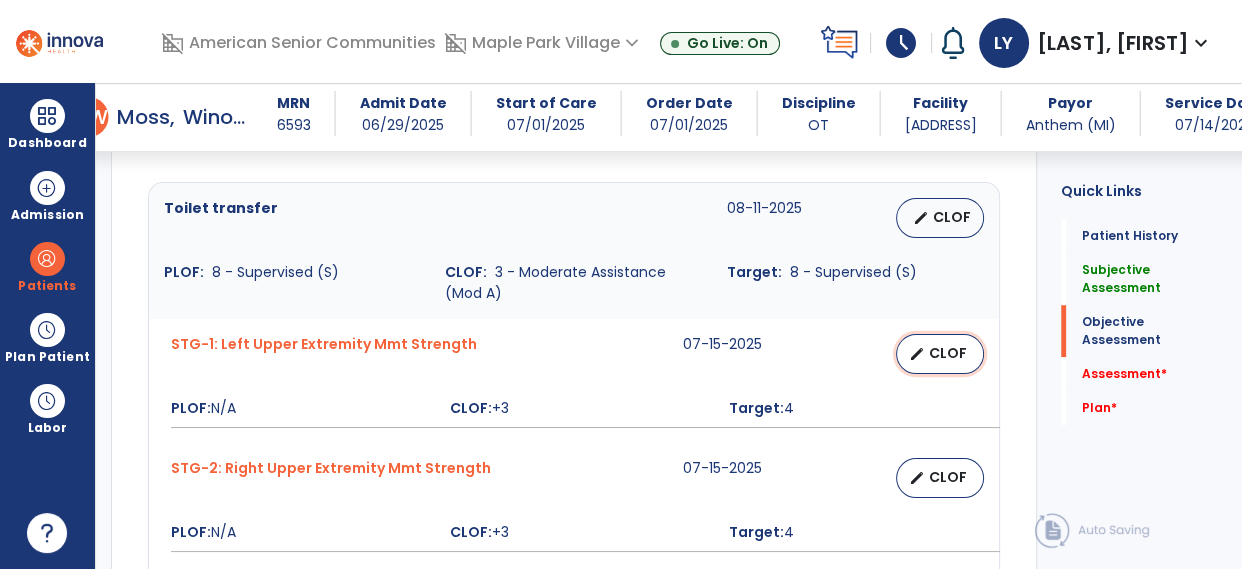 click on "edit   CLOF" at bounding box center (940, 354) 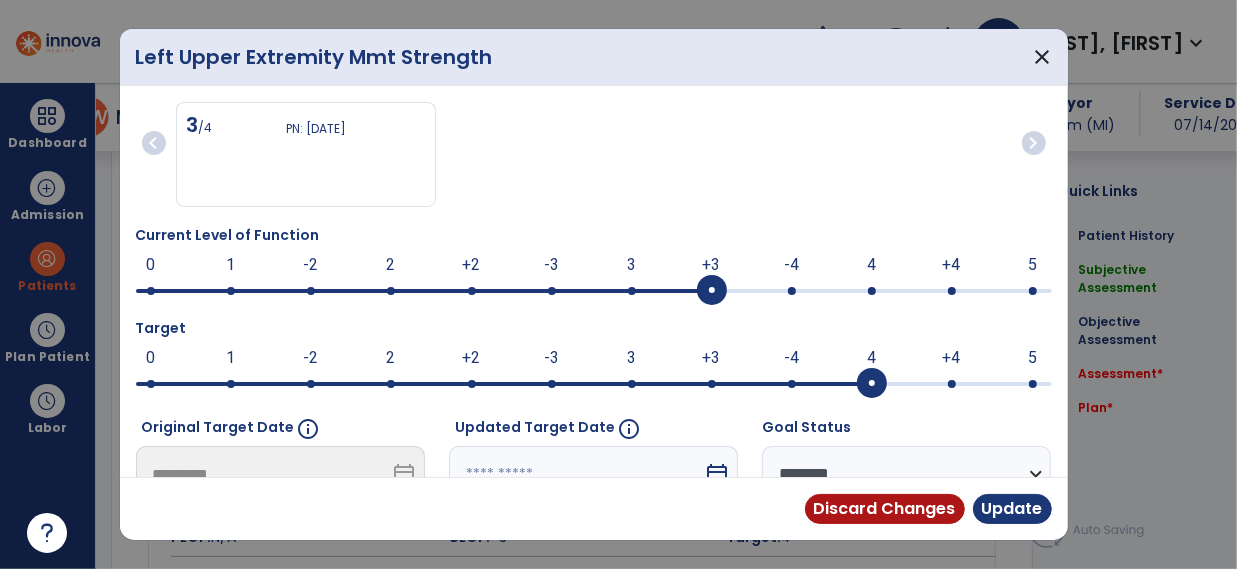 scroll, scrollTop: 1548, scrollLeft: 0, axis: vertical 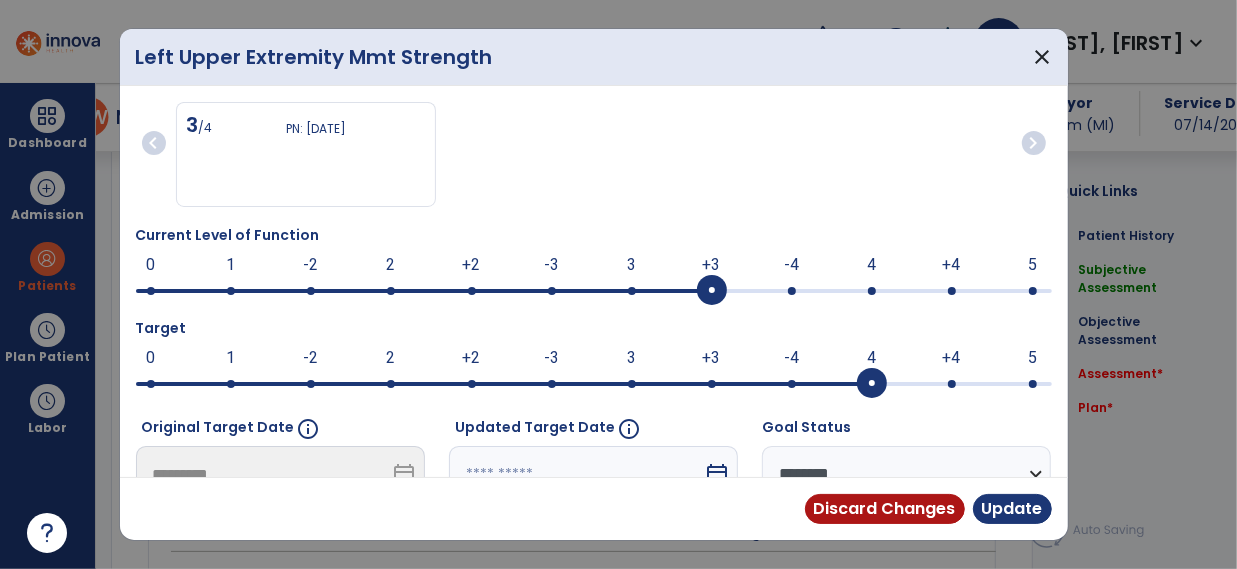 click at bounding box center [792, 291] 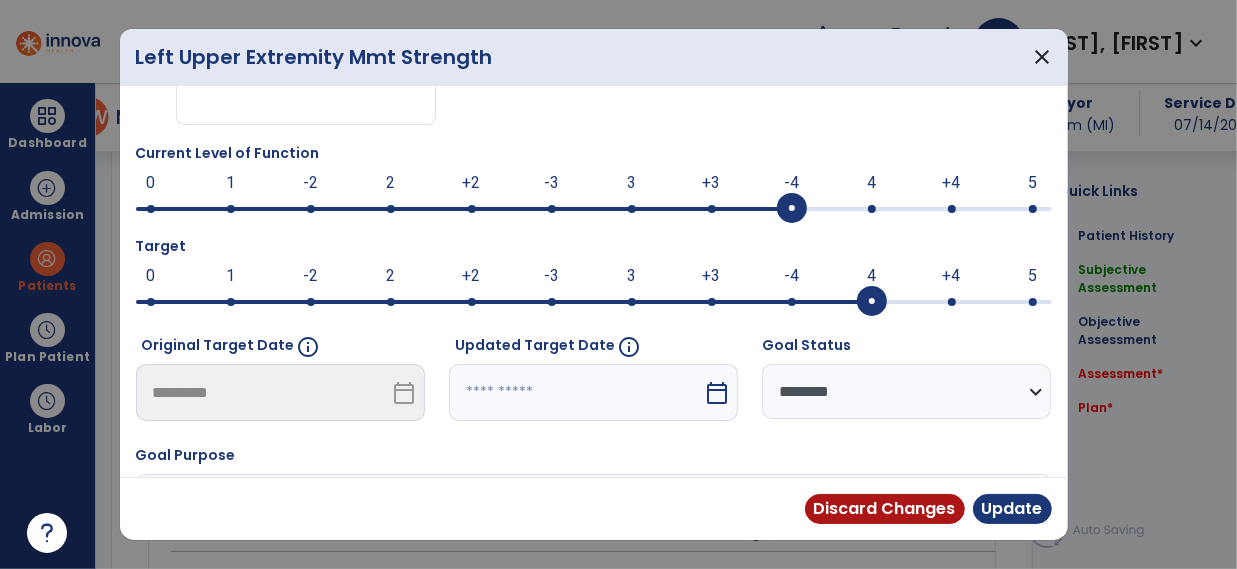 scroll, scrollTop: 88, scrollLeft: 0, axis: vertical 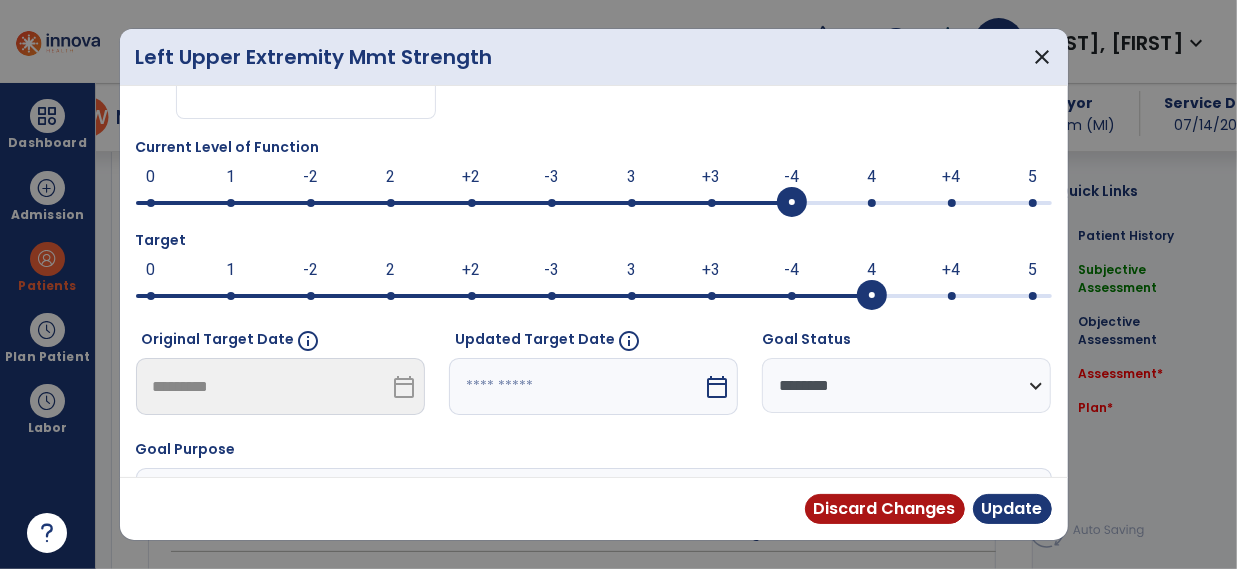 click on "calendar_today" at bounding box center (717, 387) 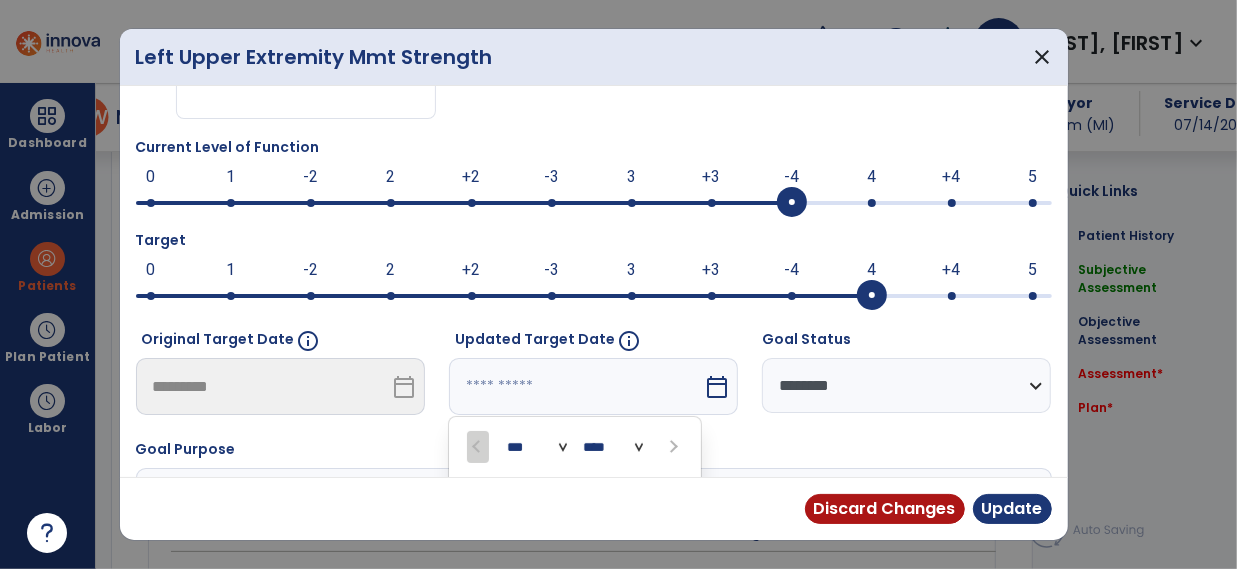 scroll, scrollTop: 322, scrollLeft: 0, axis: vertical 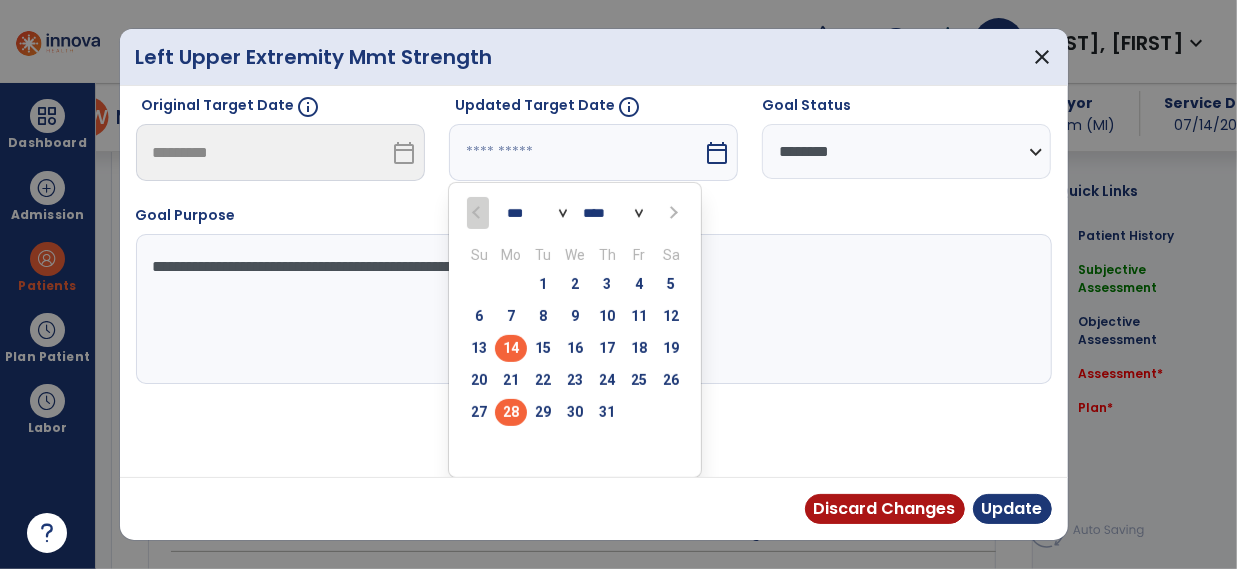 click on "28" at bounding box center [511, 412] 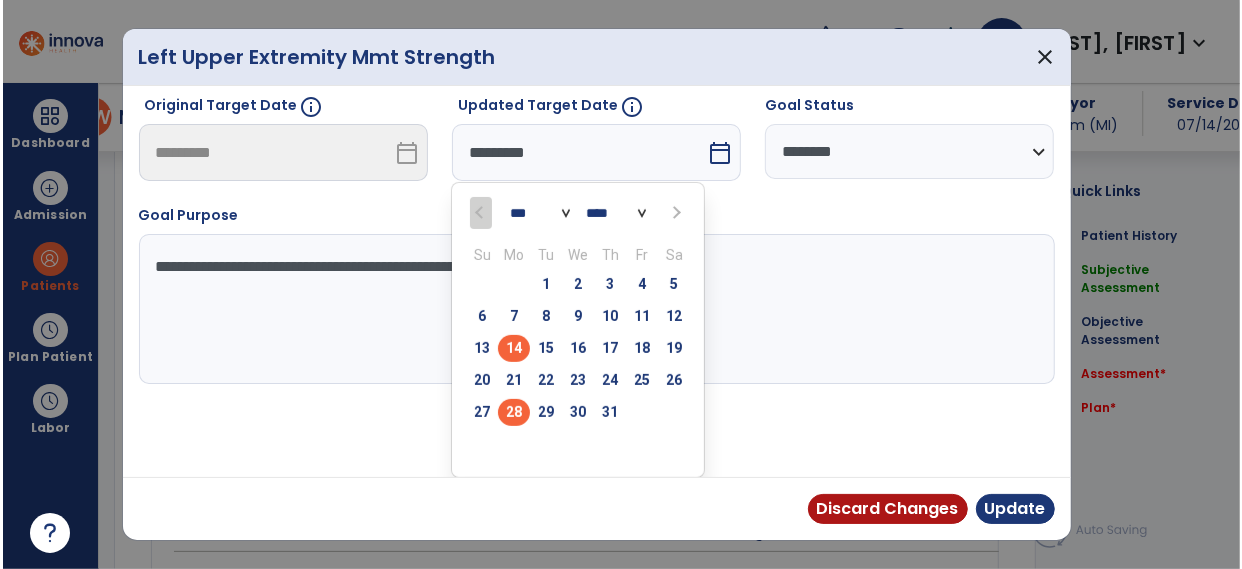 scroll, scrollTop: 244, scrollLeft: 0, axis: vertical 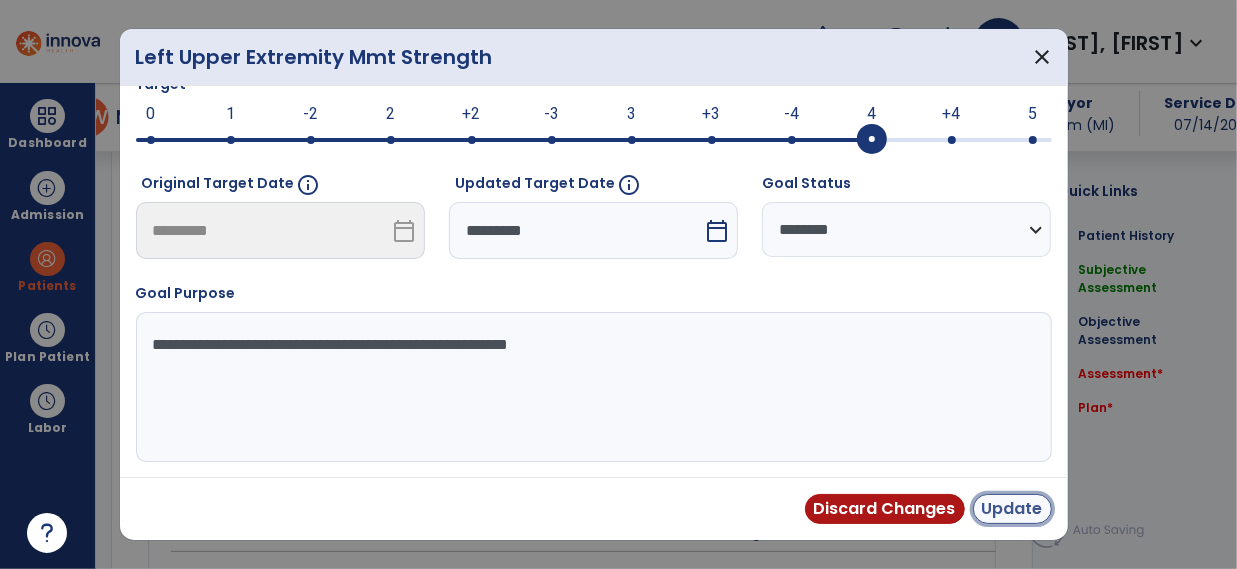click on "Update" at bounding box center [1012, 509] 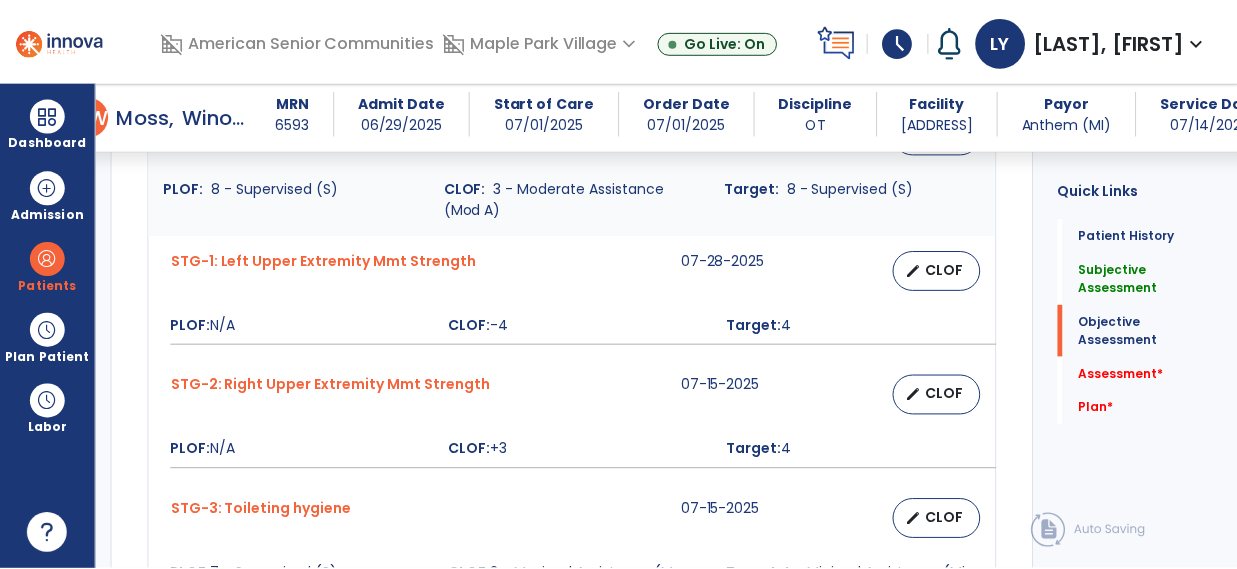 scroll, scrollTop: 1633, scrollLeft: 0, axis: vertical 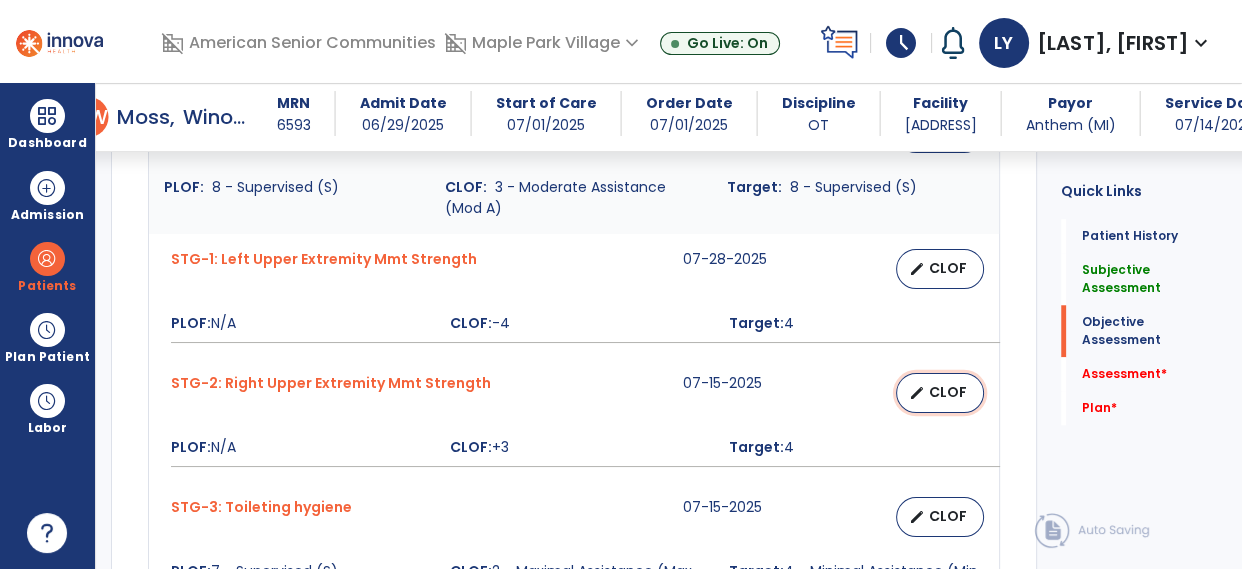 click on "edit" at bounding box center [917, 393] 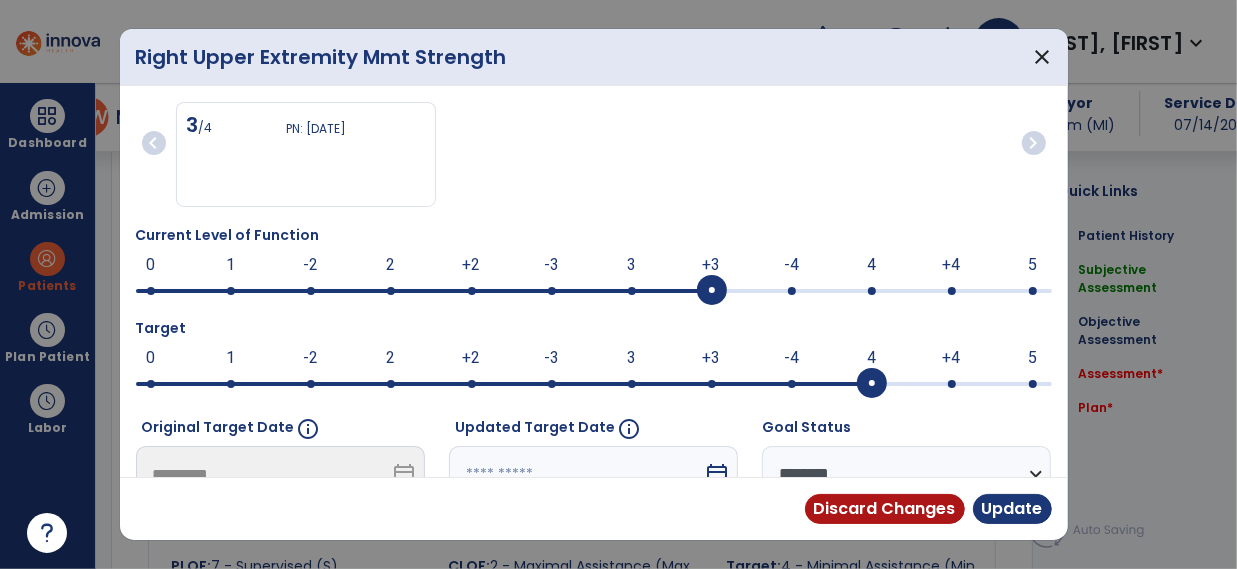 scroll, scrollTop: 1633, scrollLeft: 0, axis: vertical 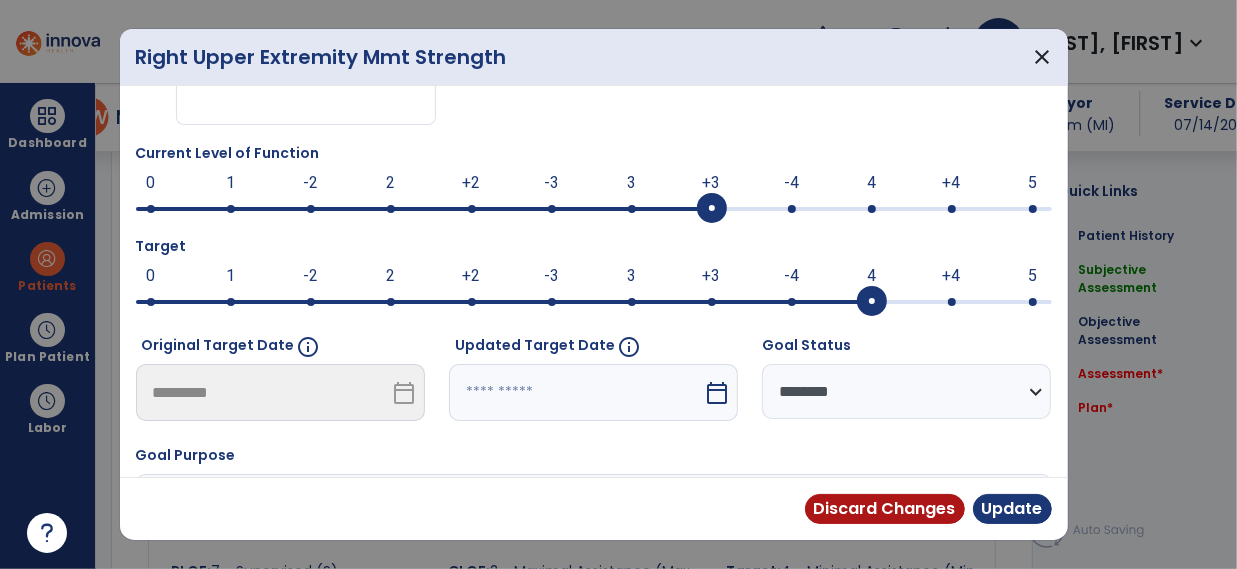 click on "calendar_today" at bounding box center [717, 393] 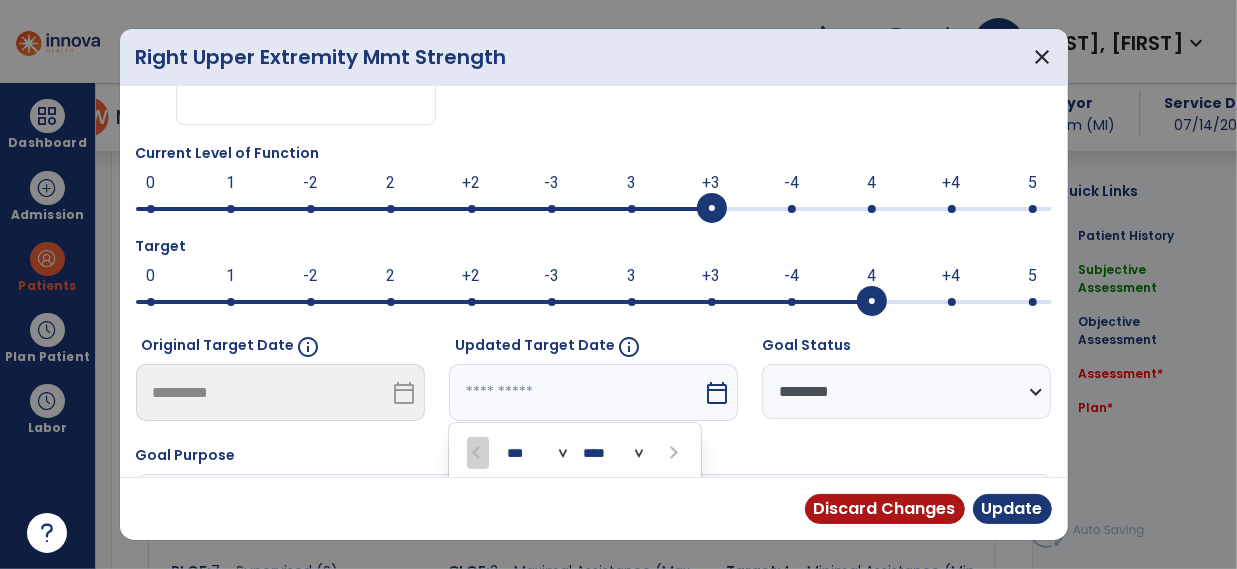 scroll, scrollTop: 322, scrollLeft: 0, axis: vertical 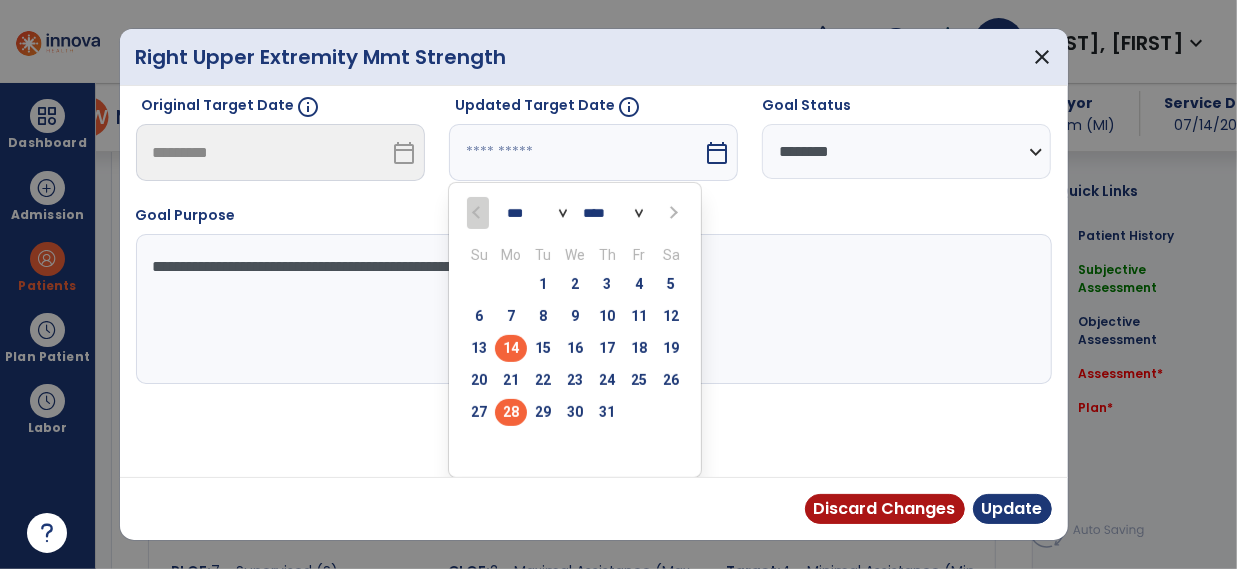 click on "28" at bounding box center (511, 412) 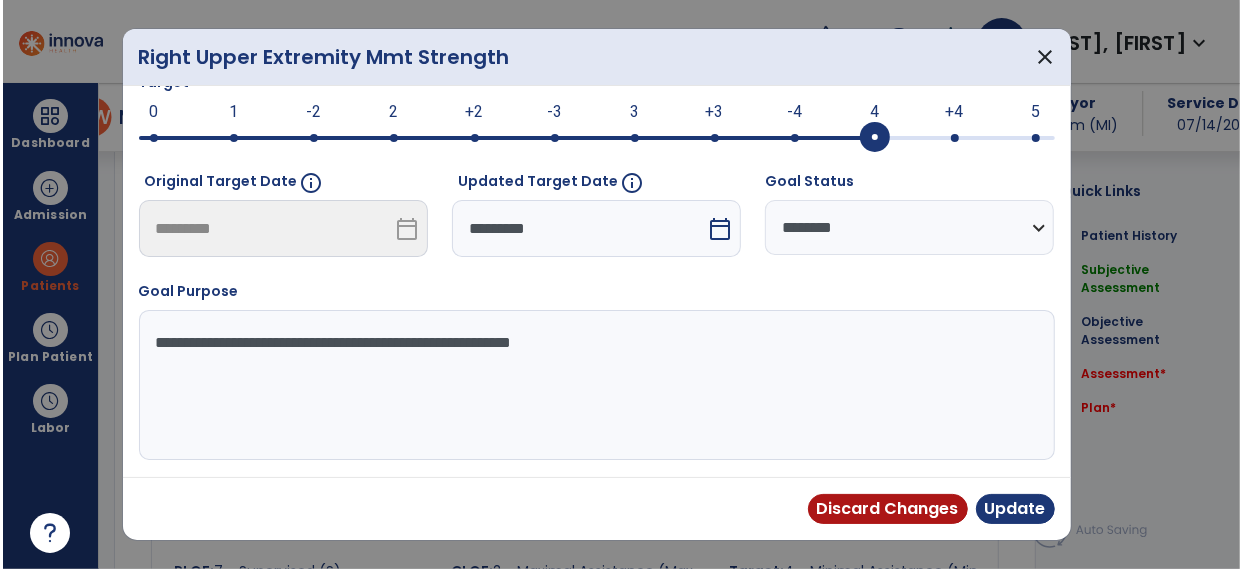 scroll, scrollTop: 244, scrollLeft: 0, axis: vertical 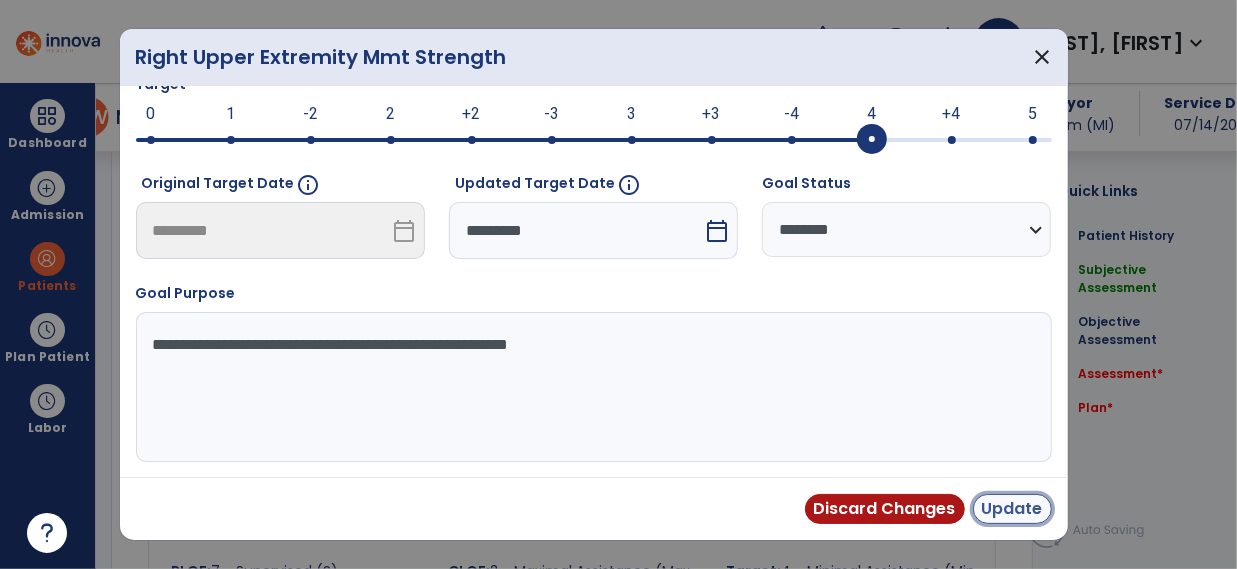 click on "Update" at bounding box center (1012, 509) 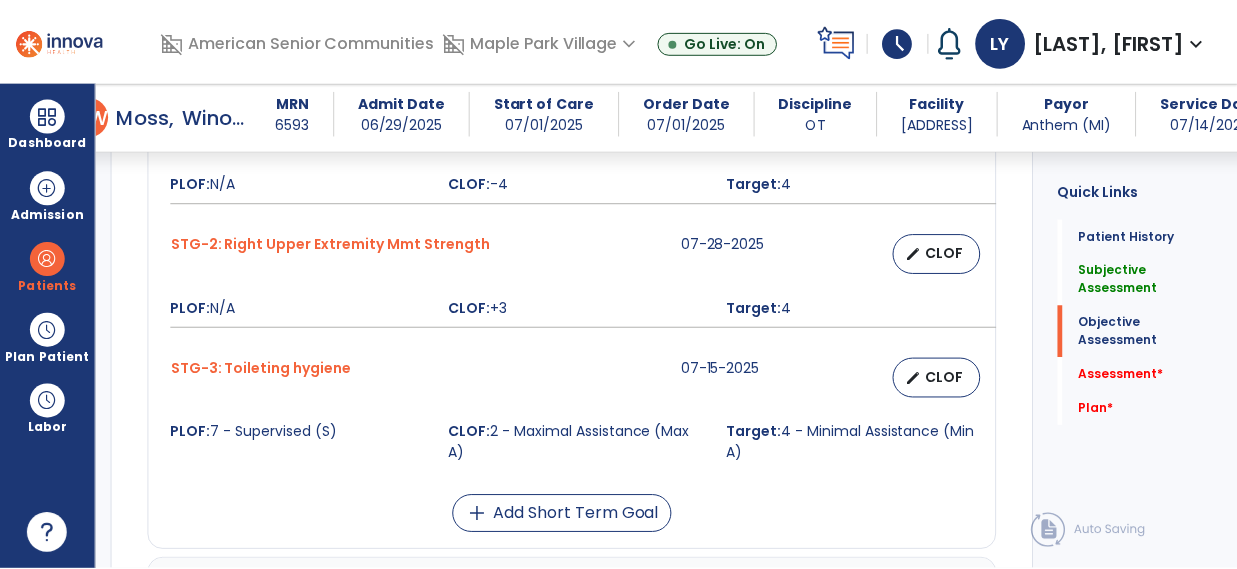 scroll, scrollTop: 1775, scrollLeft: 0, axis: vertical 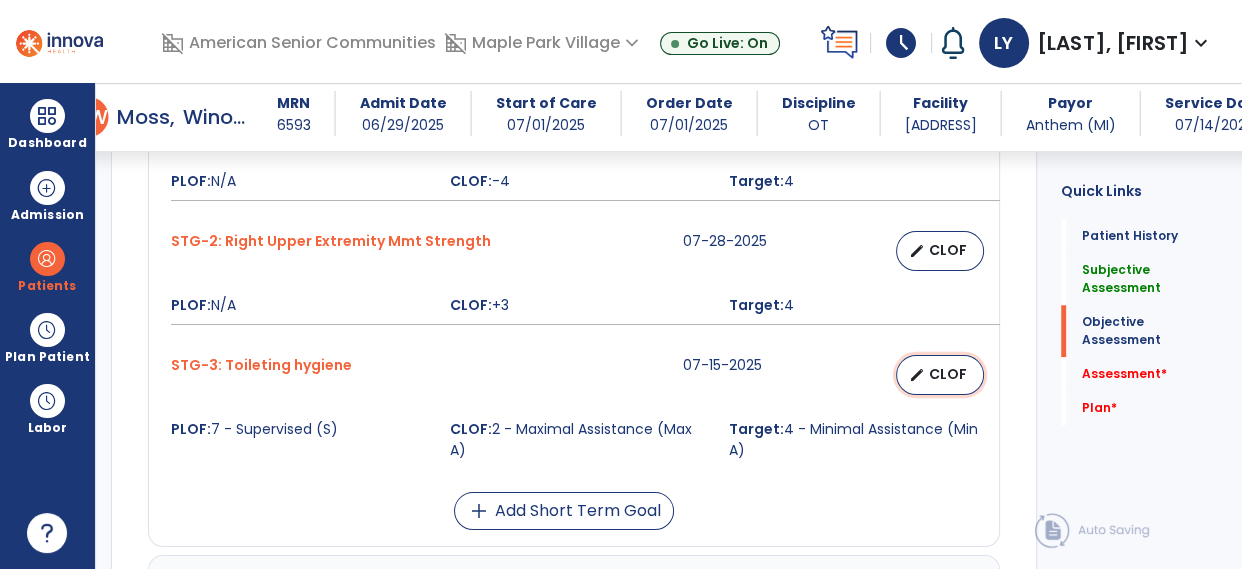 click on "CLOF" at bounding box center (948, 374) 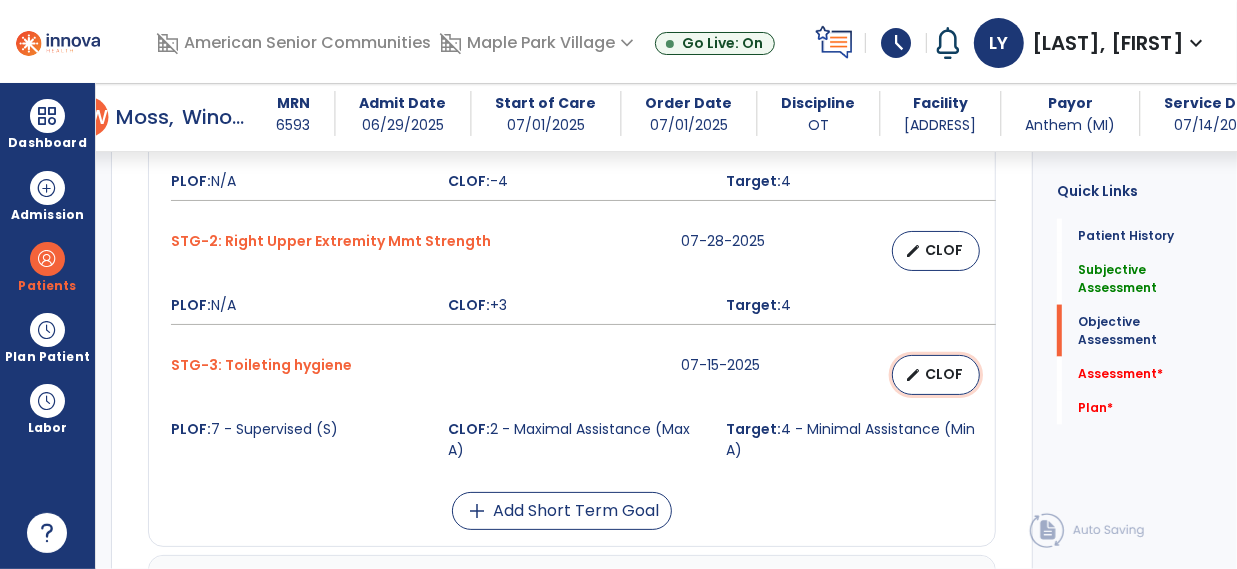 select on "********" 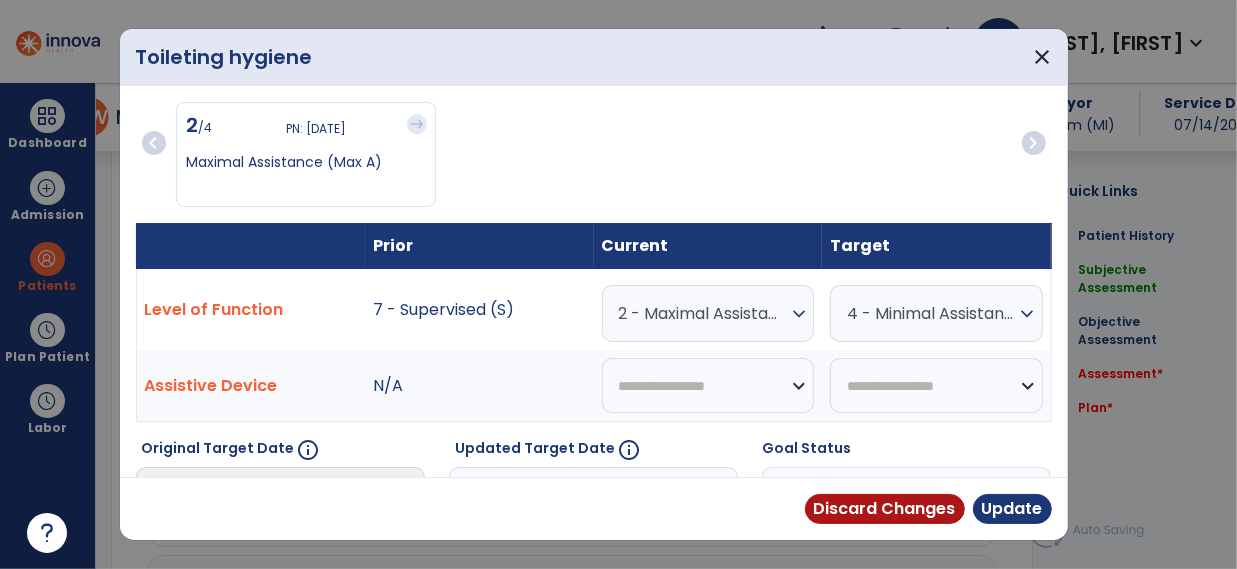 scroll, scrollTop: 1775, scrollLeft: 0, axis: vertical 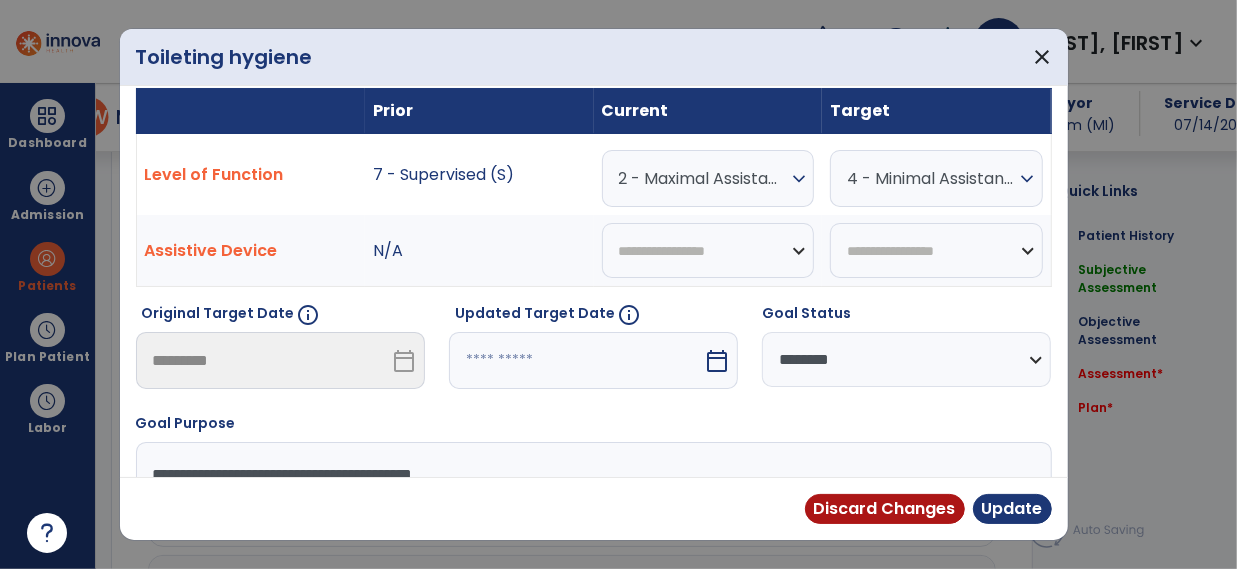 click on "calendar_today" at bounding box center [717, 361] 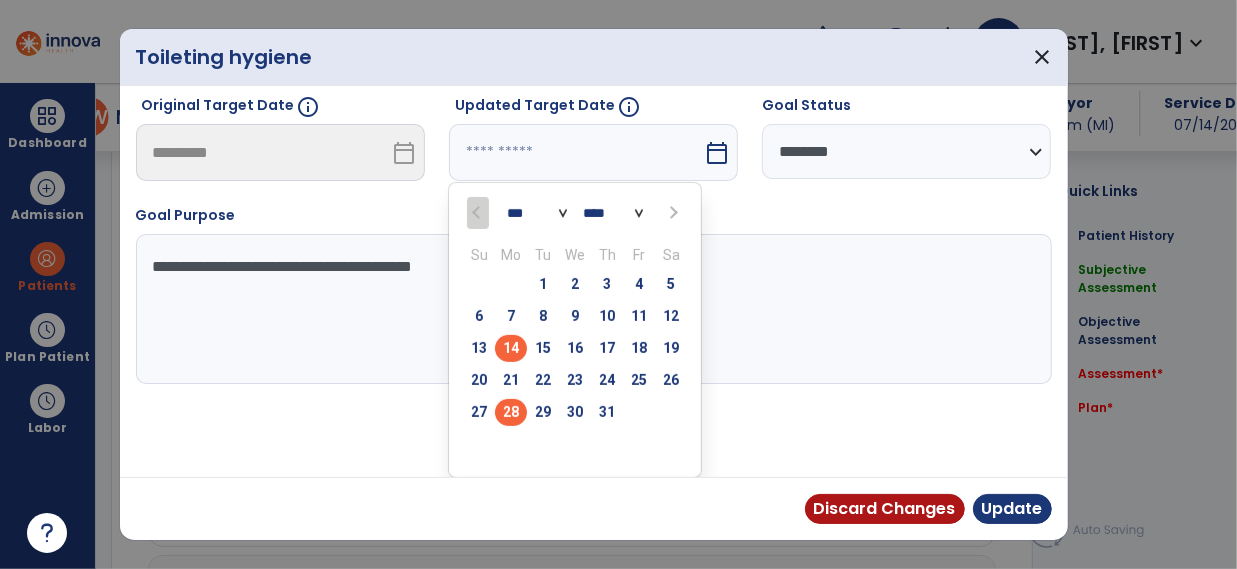 click on "28" at bounding box center [511, 412] 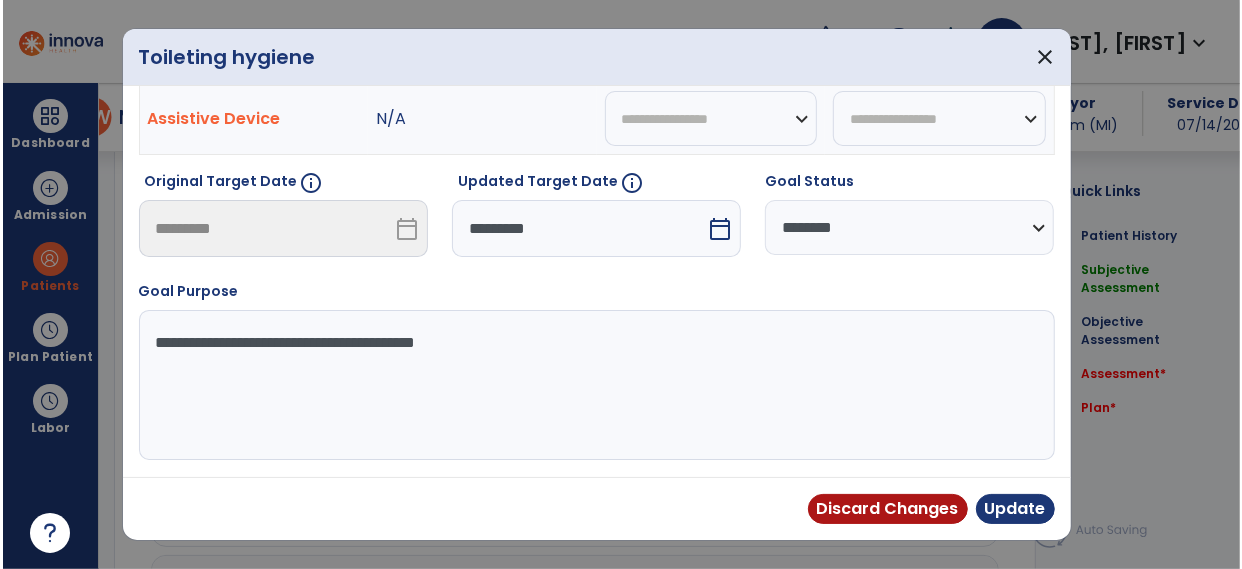 scroll, scrollTop: 265, scrollLeft: 0, axis: vertical 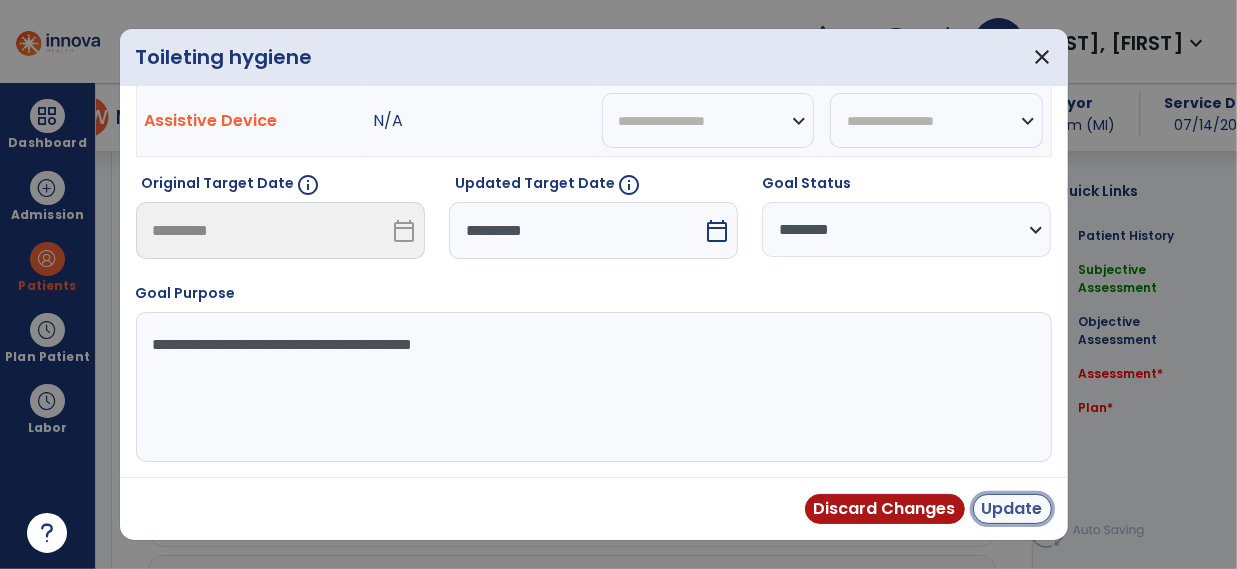 click on "Update" at bounding box center [1012, 509] 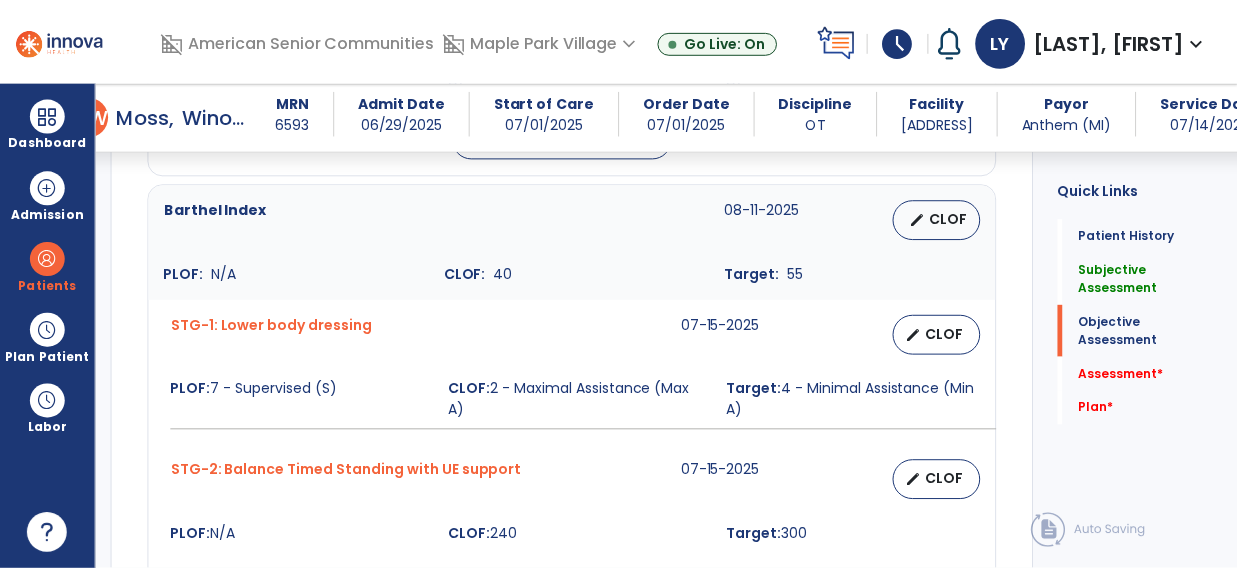 scroll, scrollTop: 2147, scrollLeft: 0, axis: vertical 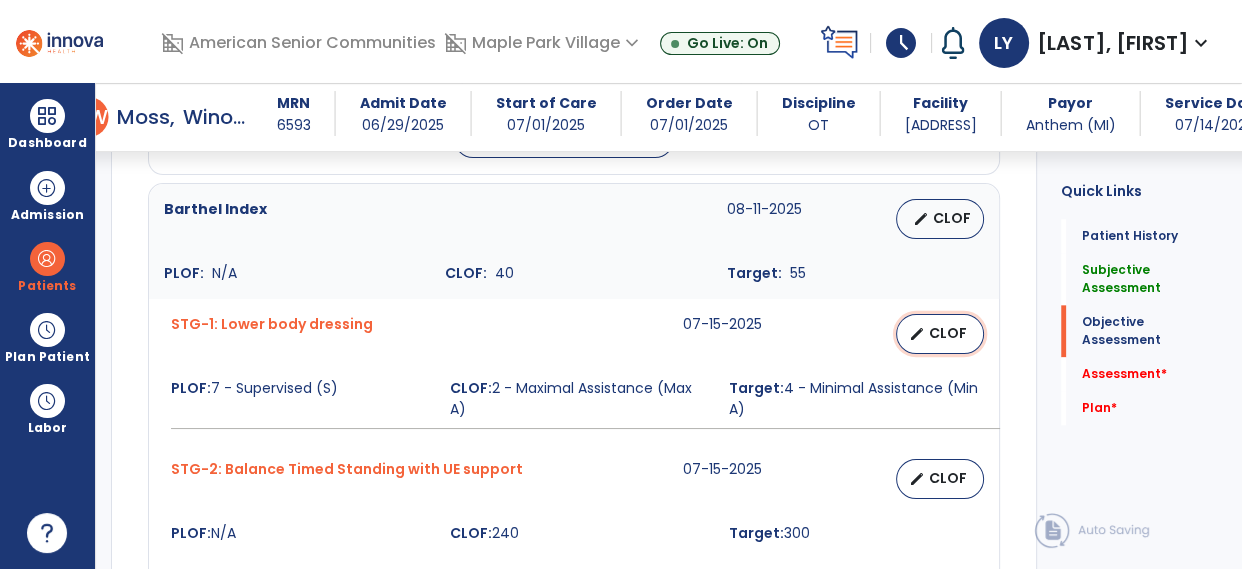 click on "edit   CLOF" at bounding box center (940, 334) 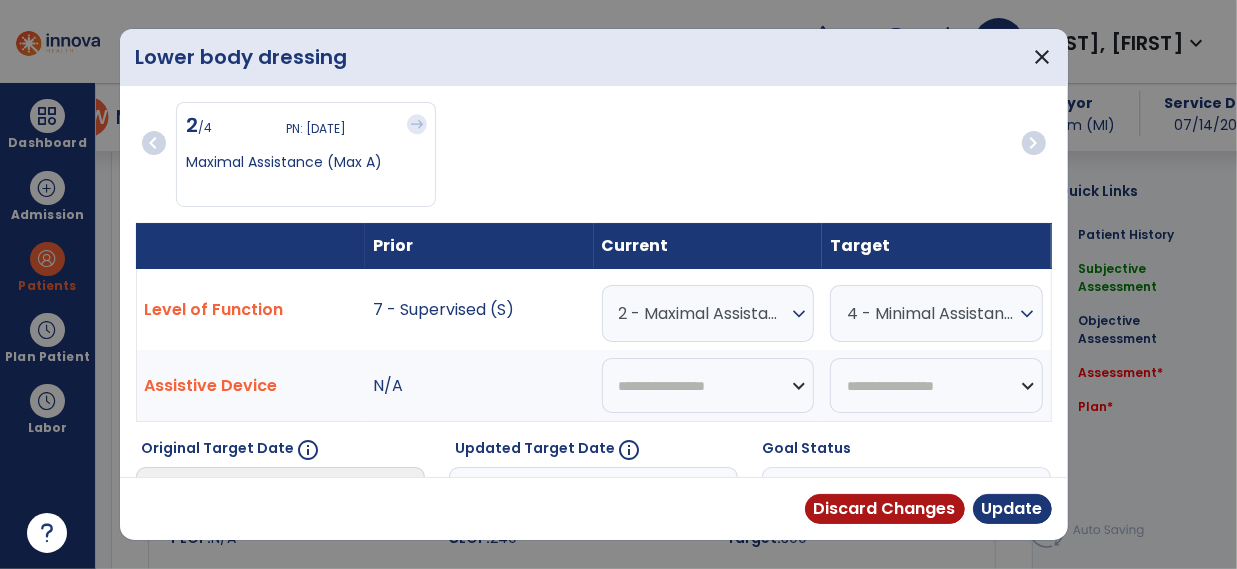 scroll, scrollTop: 2147, scrollLeft: 0, axis: vertical 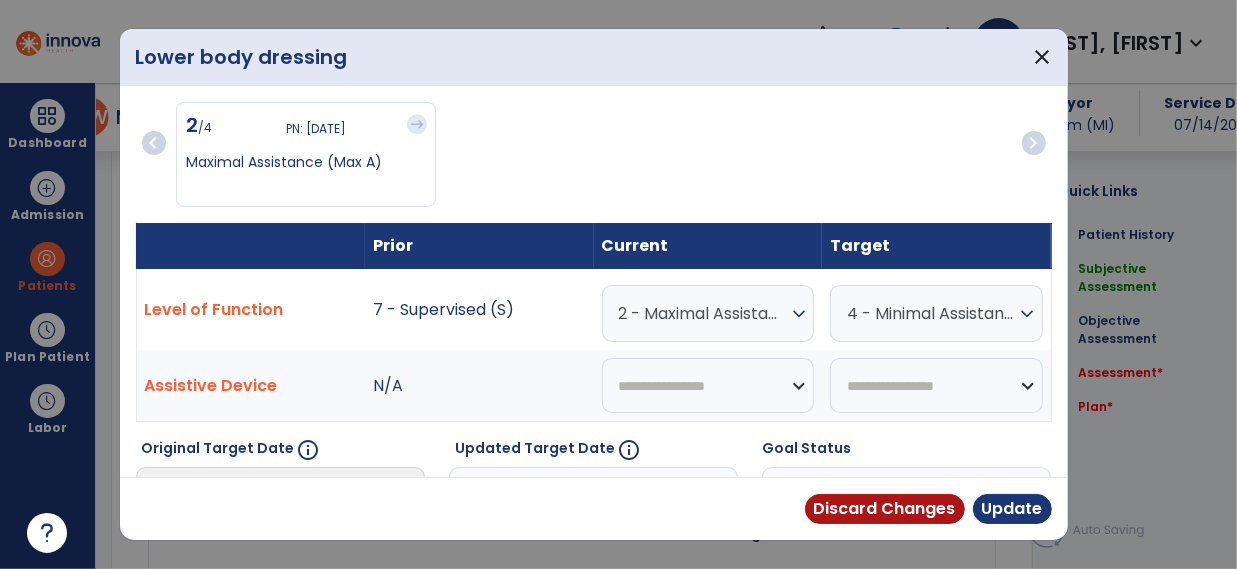 click on "2 - Maximal Assistance (Max A)" at bounding box center [703, 313] 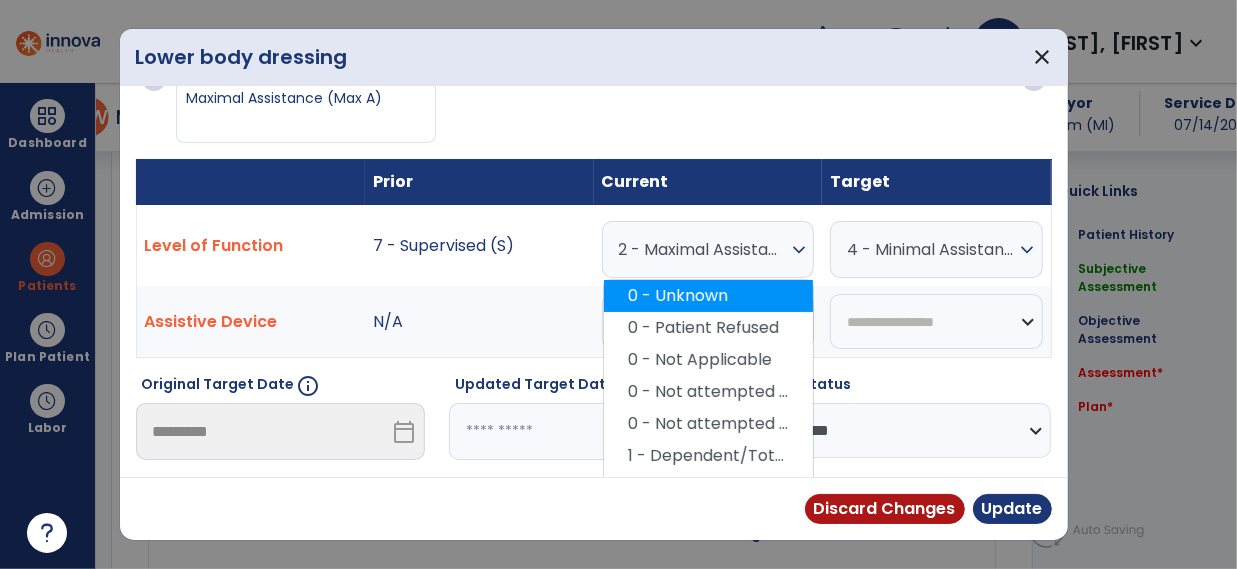 scroll, scrollTop: 67, scrollLeft: 0, axis: vertical 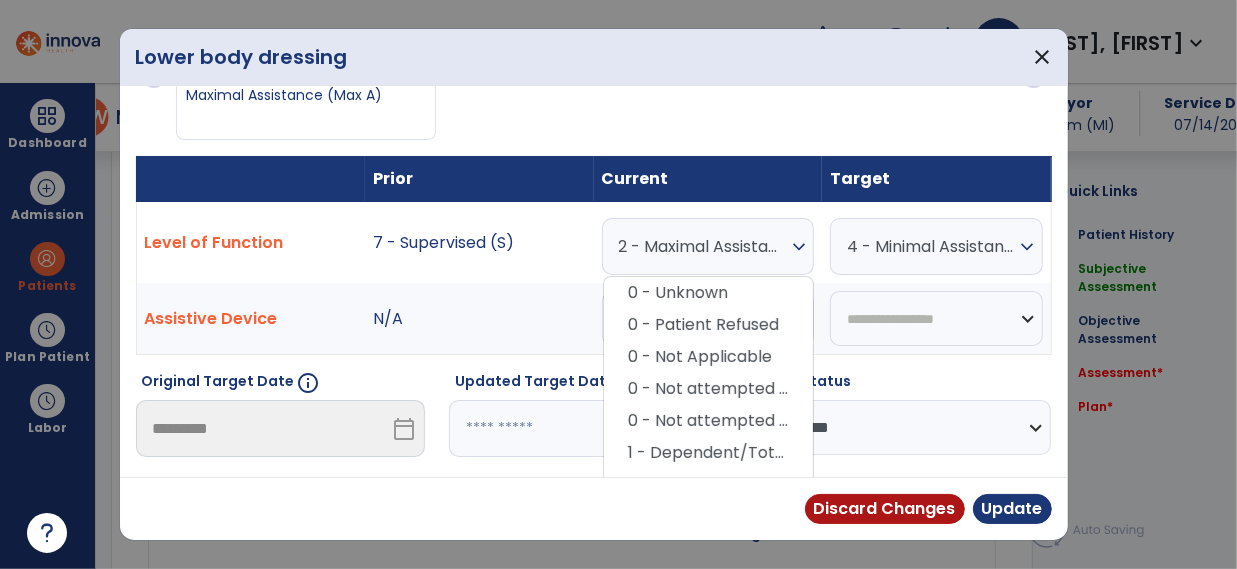 click on "chevron_left   2 /4  PN: [DATE]   Maximal Assistance (Max A)      chevron_right  Prior Current Target Level of Function  7 - Supervised (S)     2 - Maximal Assistance (Max A)   expand_more   0 - Unknown   0 - Patient Refused   0 - Not Applicable   0 - Not attempted due to environmental limitation   0 - Not attempted due to medical condition or safety concerns   1 - Dependent/Total Assistance (D)   2 - Maximal Assistance (Max A)   3 - Moderate Assistance (Mod A)   4 - Minimal Assistance (Min A)   5 - Contact Guard Assistance (CGA)   6 - Standby Assist (SBA)   7 - Set-up or clean-up assistance   8 - Supervised (S)   9 - Modified Independent (Mod I)   10 - Independent (I)     4 - Minimal Assistance (Min A)   expand_more   0 - Unknown   0 - Patient Refused   0 - Not Applicable   0 - Not attempted due to environmental limitation   0 - Not attempted due to medical condition or safety concerns   1 - Dependent/Total Assistance (D)   2 - Maximal Assistance (Max A)   3 - Moderate Assistance (Mod A)   N/A  ****" at bounding box center (594, 347) 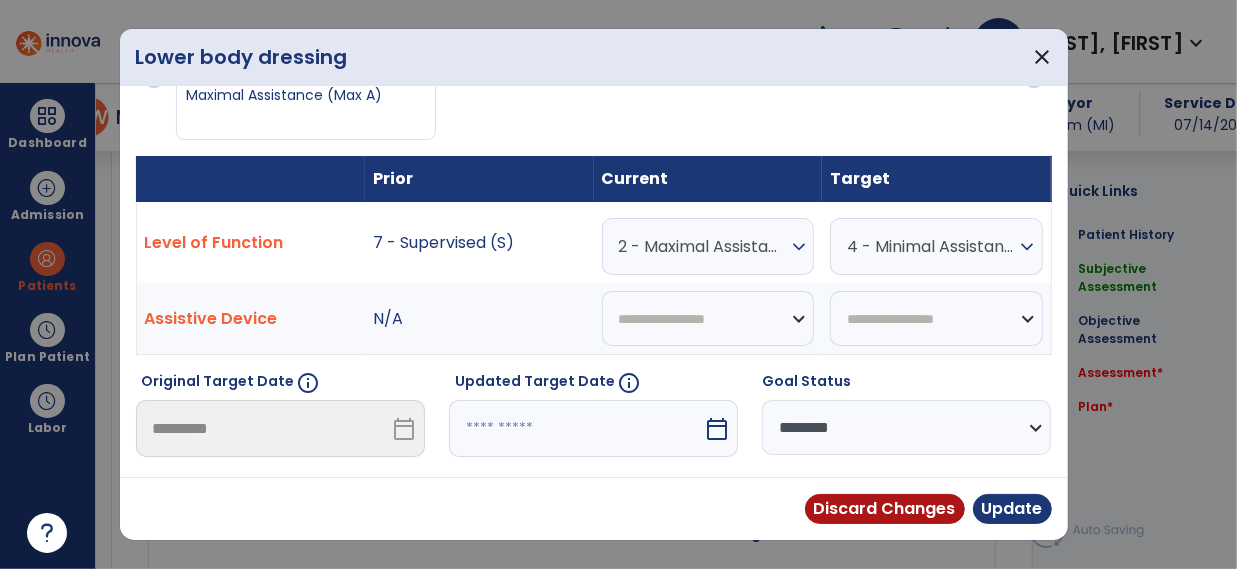 click on "calendar_today" at bounding box center (717, 429) 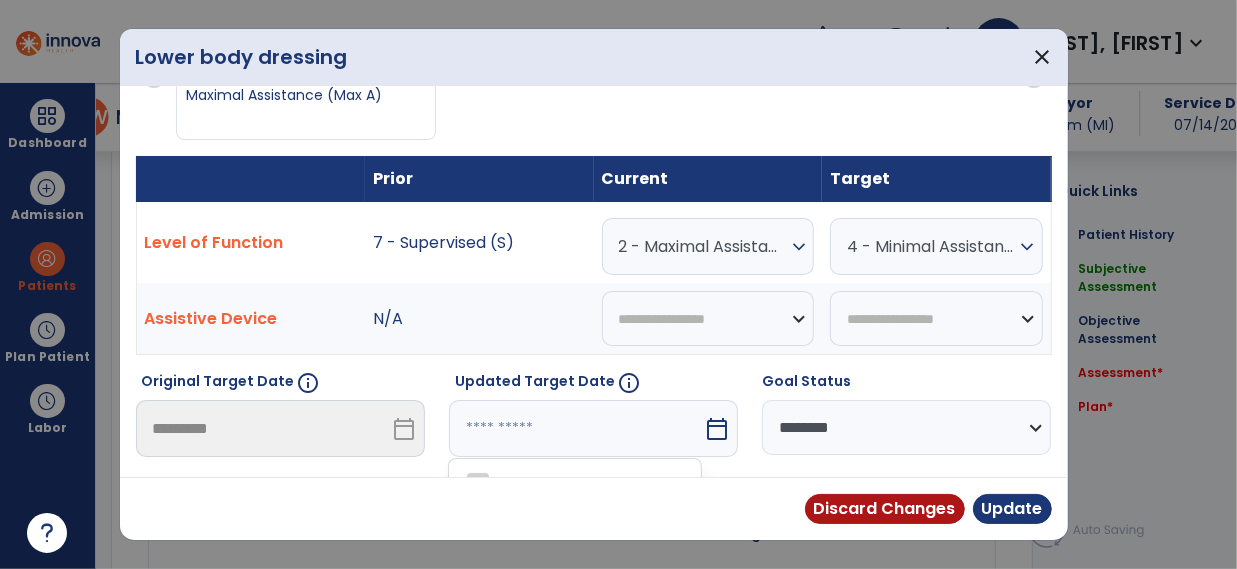 scroll, scrollTop: 343, scrollLeft: 0, axis: vertical 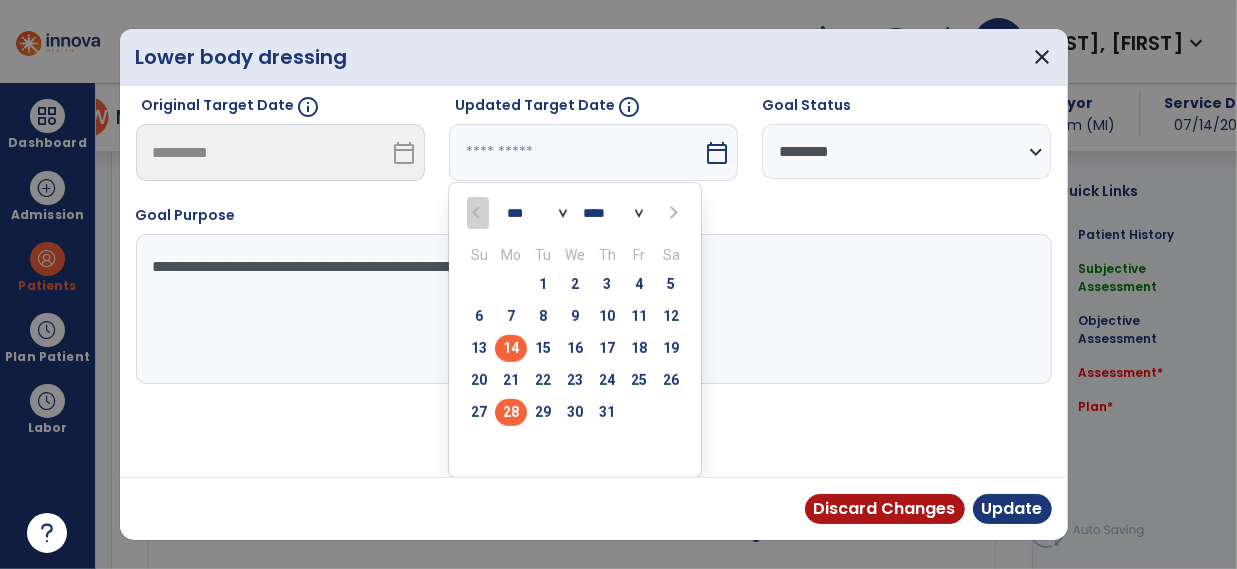click on "28" at bounding box center [511, 412] 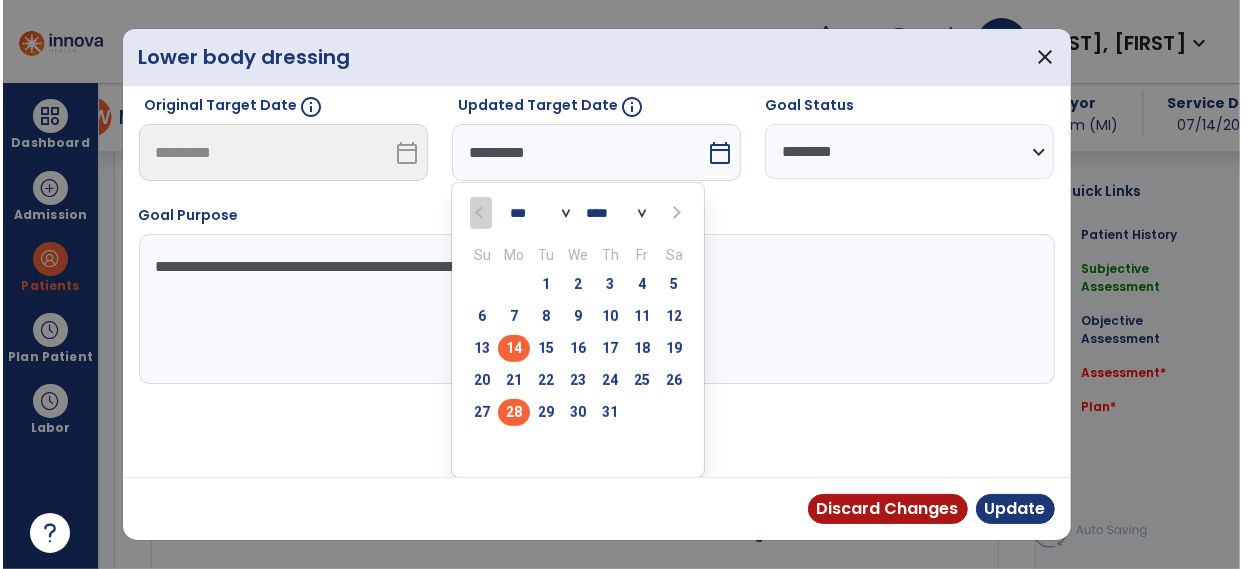 scroll, scrollTop: 265, scrollLeft: 0, axis: vertical 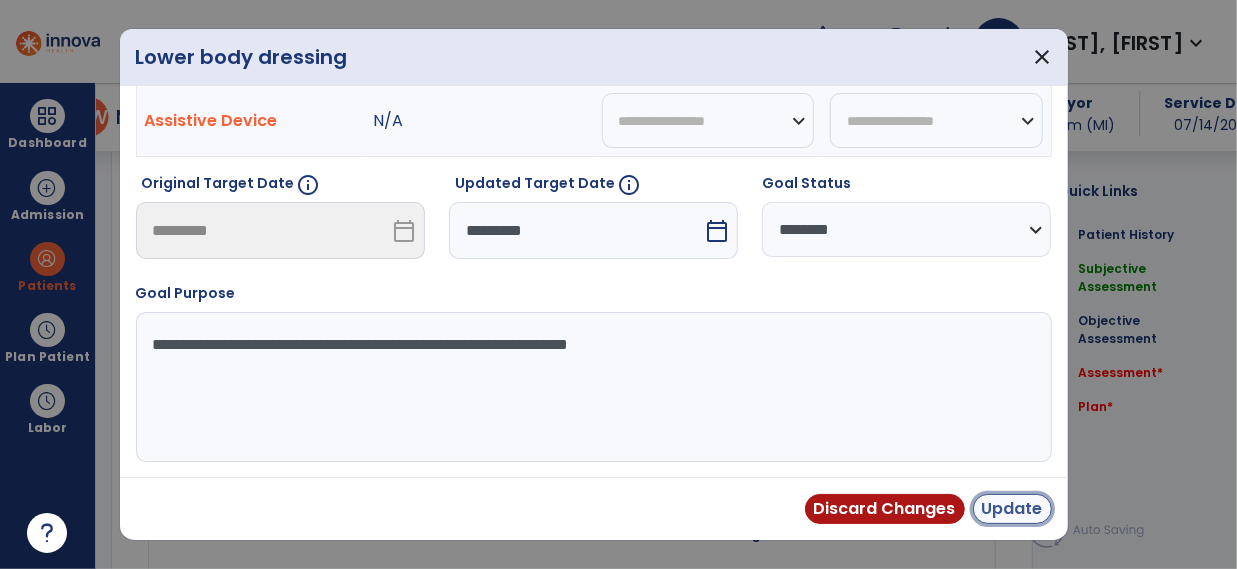 click on "Update" at bounding box center (1012, 509) 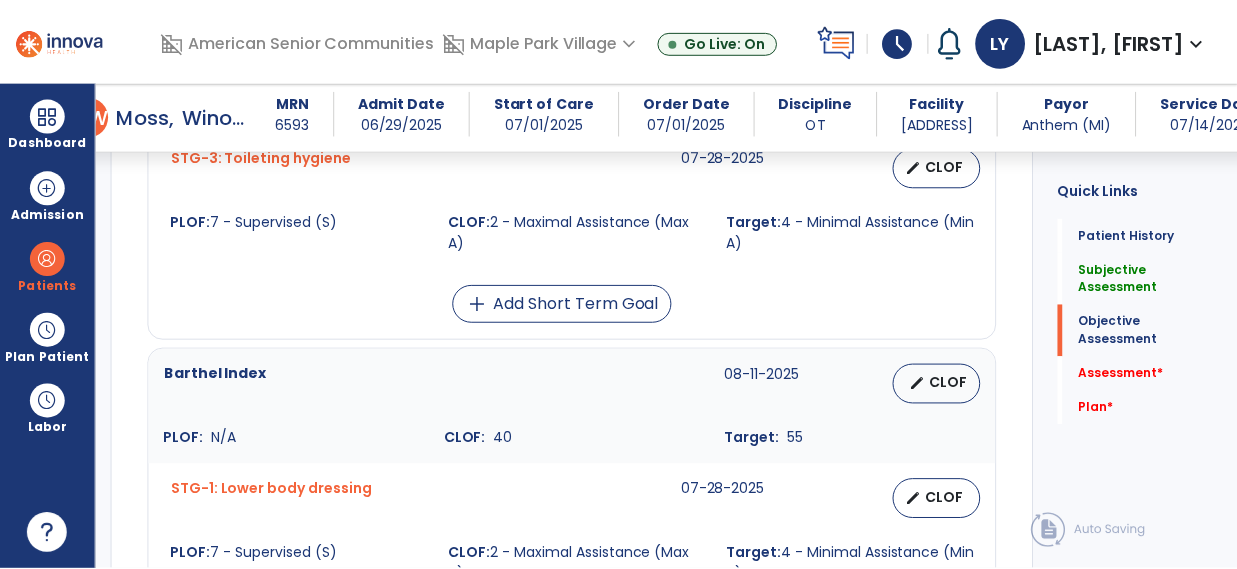 scroll, scrollTop: 1979, scrollLeft: 0, axis: vertical 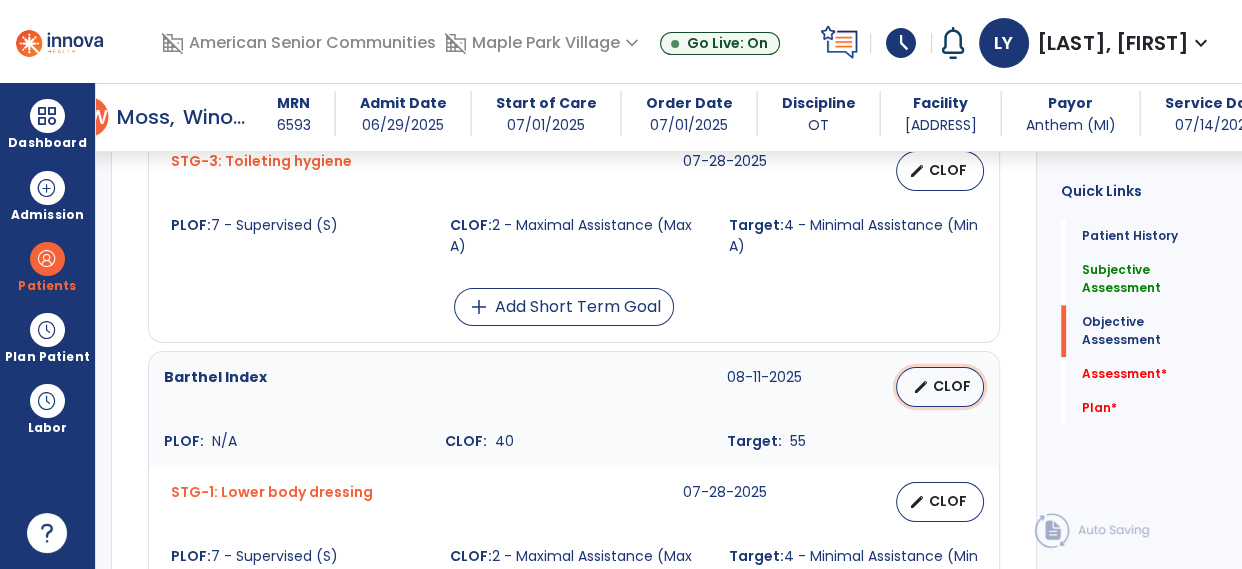 click on "CLOF" at bounding box center [952, 386] 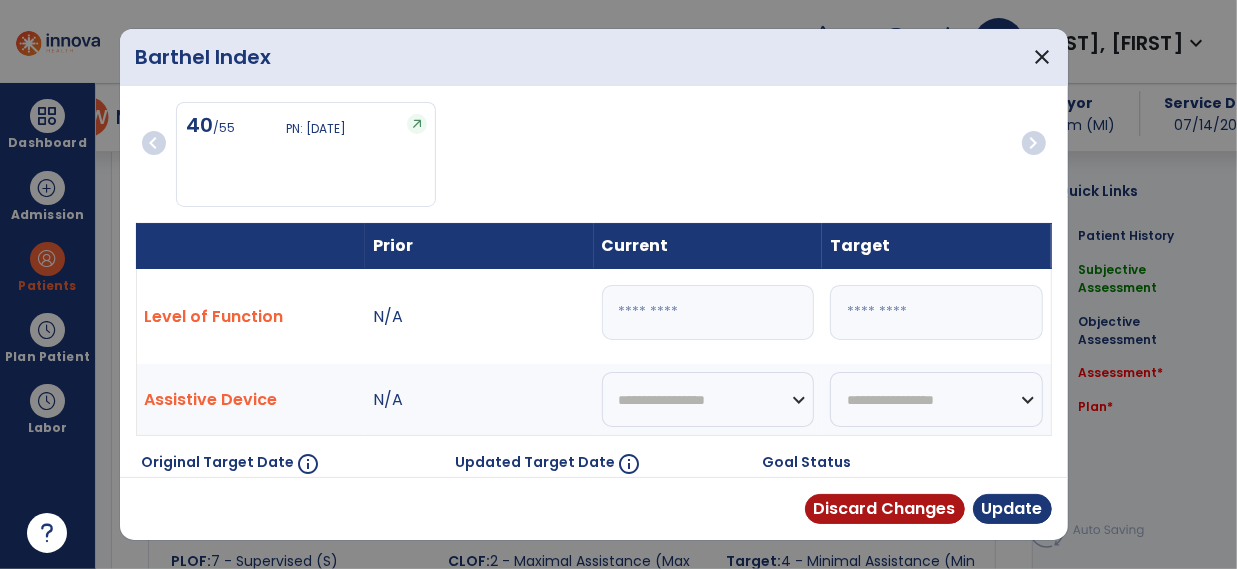 scroll, scrollTop: 1979, scrollLeft: 0, axis: vertical 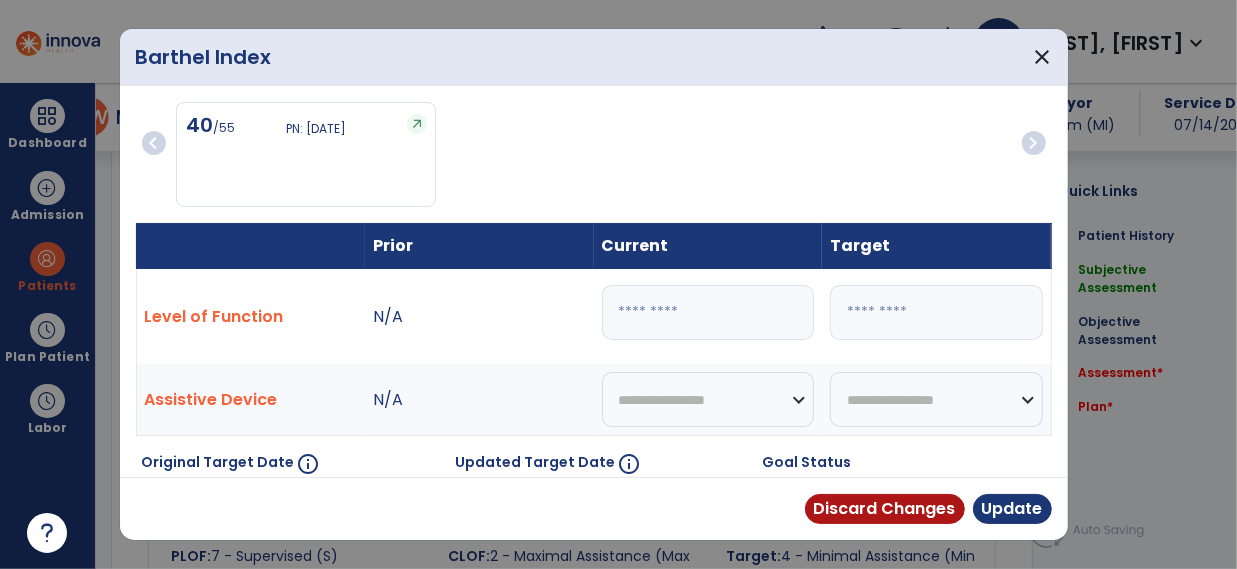 click on "**" at bounding box center [708, 312] 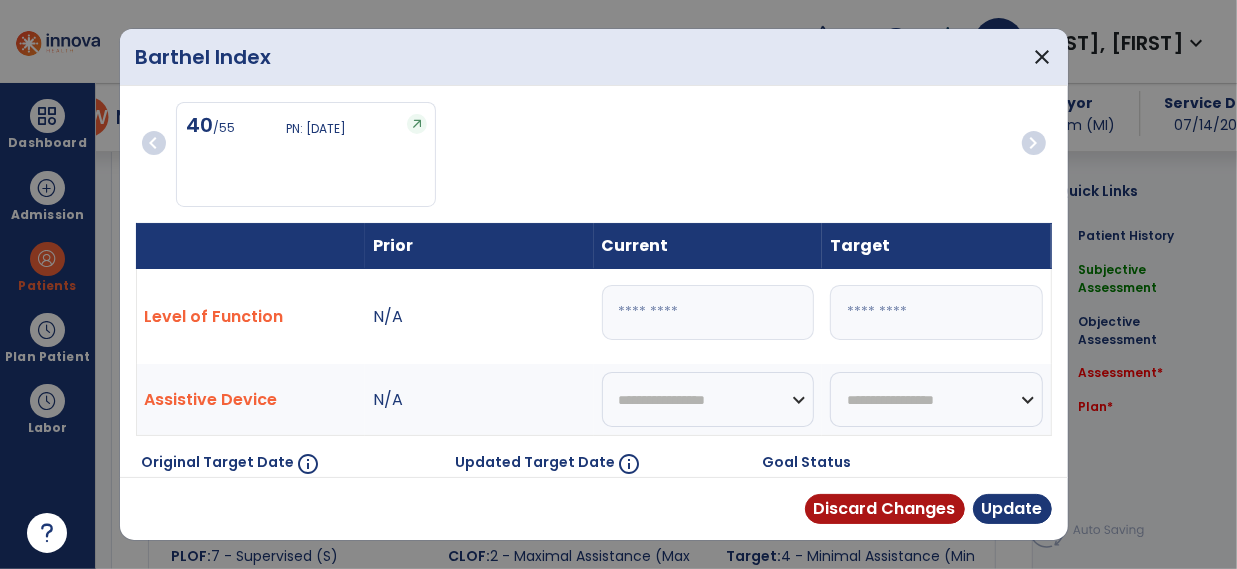type on "**" 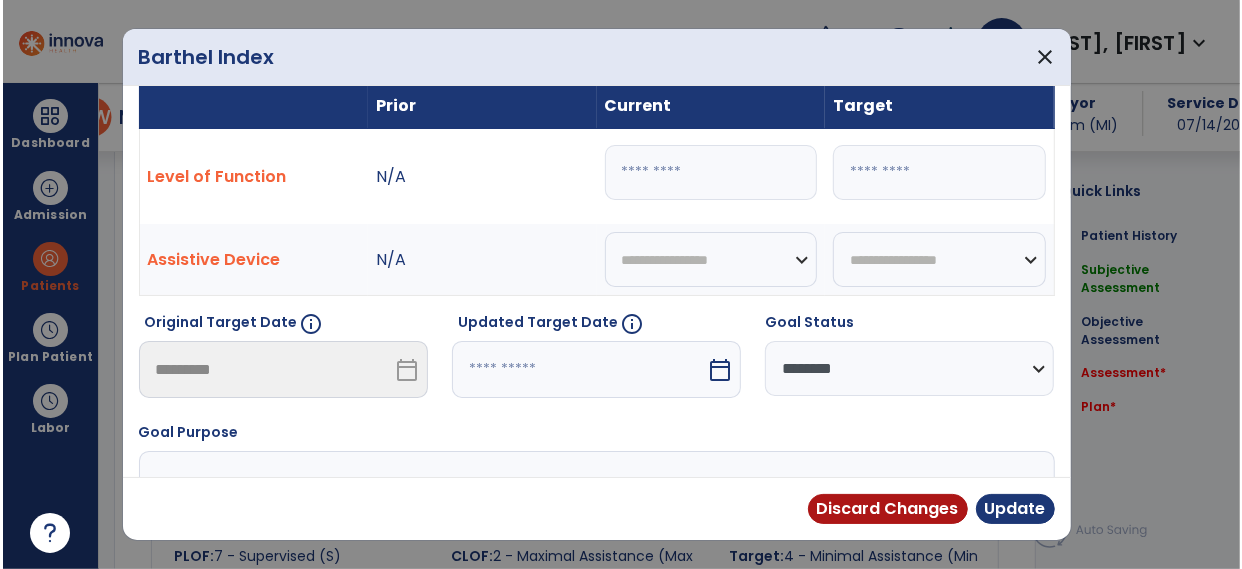scroll, scrollTop: 147, scrollLeft: 0, axis: vertical 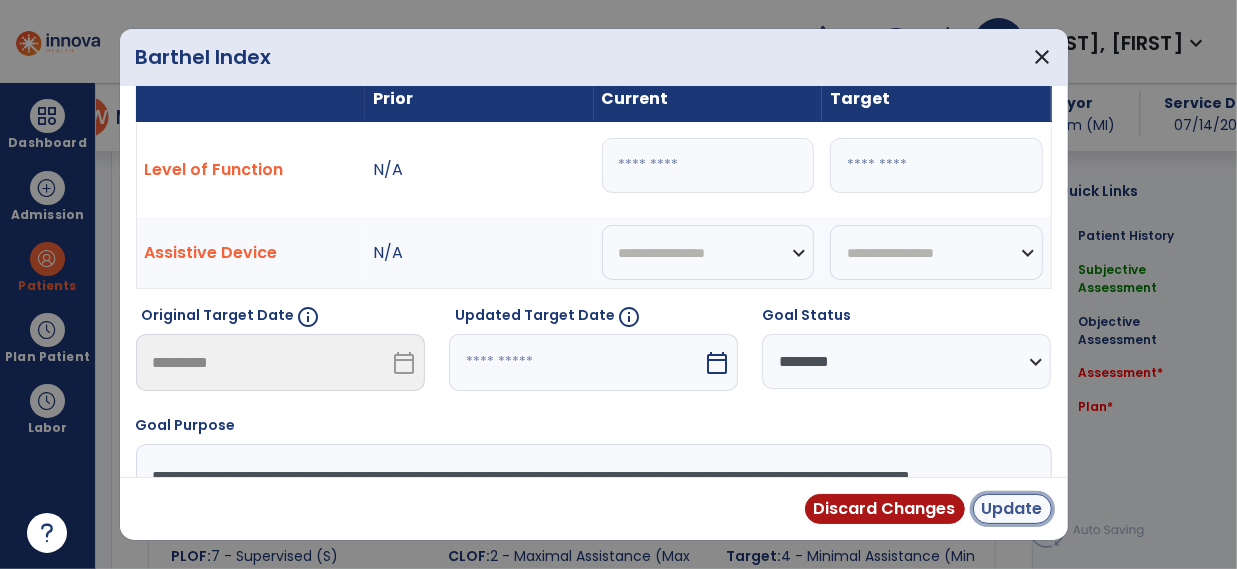 click on "Update" at bounding box center [1012, 509] 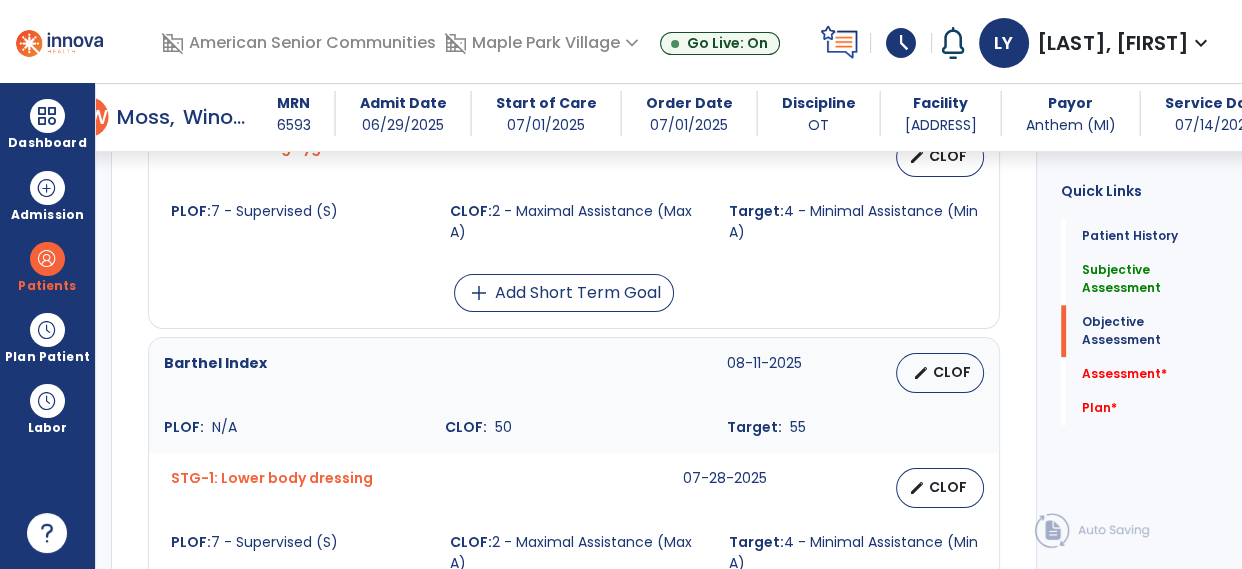 scroll, scrollTop: 1998, scrollLeft: 0, axis: vertical 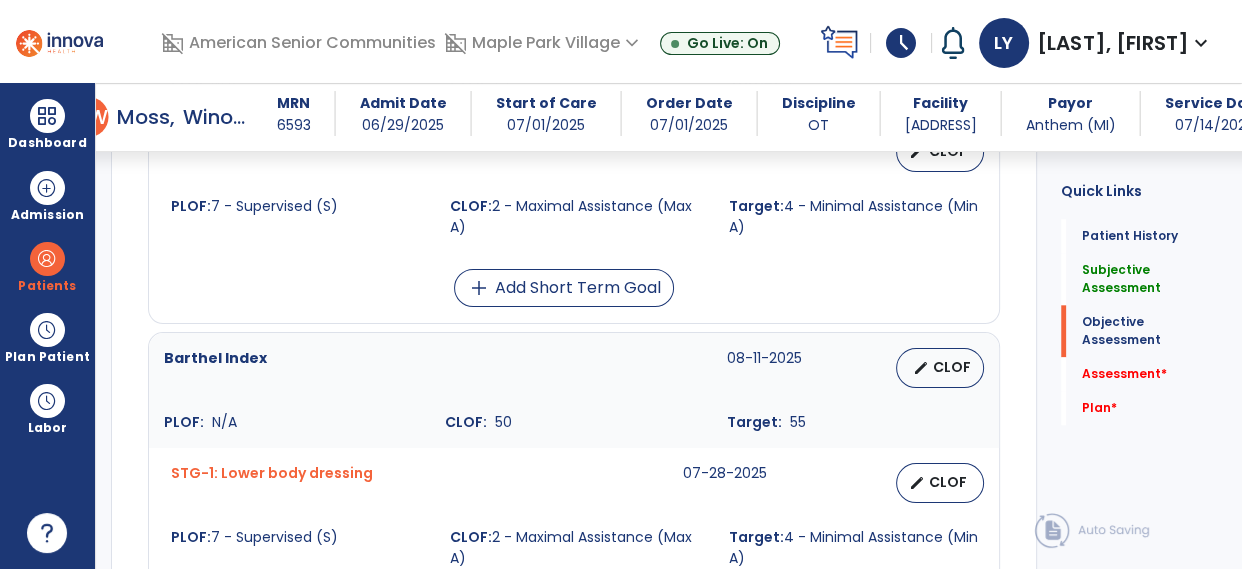 click on "Toilet transfer  [DATE]   edit   CLOF PLOF:    8 - Supervised (S) CLOF:    3 - Moderate Assistance (Mod A) Target:    8 - Supervised (S) STG-1: Left Upper Extremity Mmt Strength  [DATE]   edit   CLOF PLOF:  N/A  CLOF:  -4  Target:  4  STG-2: Right Upper Extremity Mmt Strength  [DATE]   edit   CLOF PLOF:  N/A  CLOF:  +3  Target:  4  STG-3: Toileting hygiene  [DATE]   edit   CLOF PLOF:  7 - Supervised (S)  CLOF:  2 - Maximal Assistance (Max A)  Target:  4 - Minimal Assistance (Min A)  add  Add Short Term Goal  Barthel Index  [DATE]   edit   CLOF PLOF:    N/A CLOF:    50 Target:    55 STG-1: Lower body dressing  [DATE]   edit   CLOF PLOF:  7 - Supervised (S)  CLOF:  2 - Maximal Assistance (Max A)  Target:  4 - Minimal Assistance (Min A)  STG-2: Balance  Timed Standing with UE support  [DATE]   edit   CLOF PLOF:  N/A  CLOF:  240  Target:  300  add  Add Short Term Goal  Wheel 50 feet with two turns  [DATE]  Achieved  edit   CLOF PLOF:    CLOF:" 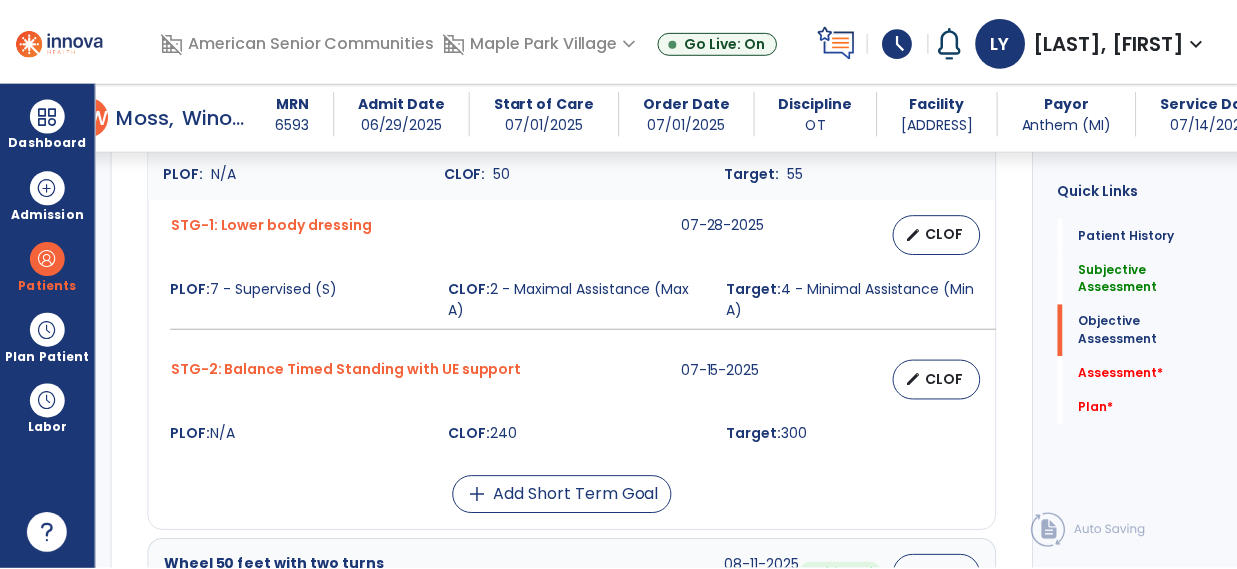 scroll, scrollTop: 2250, scrollLeft: 0, axis: vertical 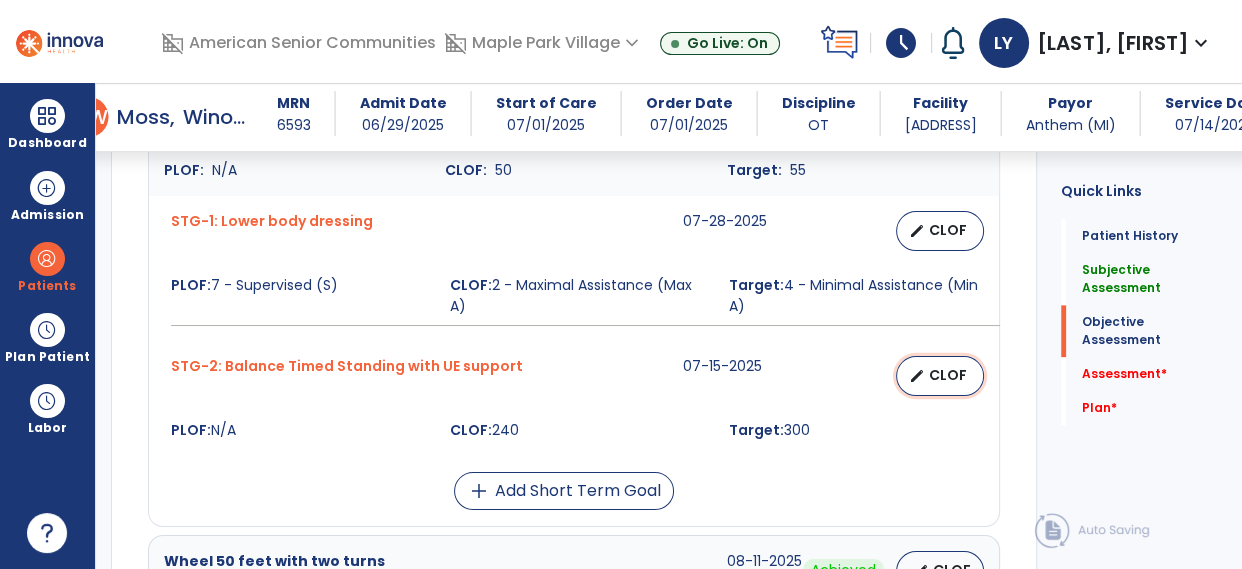 click on "CLOF" at bounding box center (948, 375) 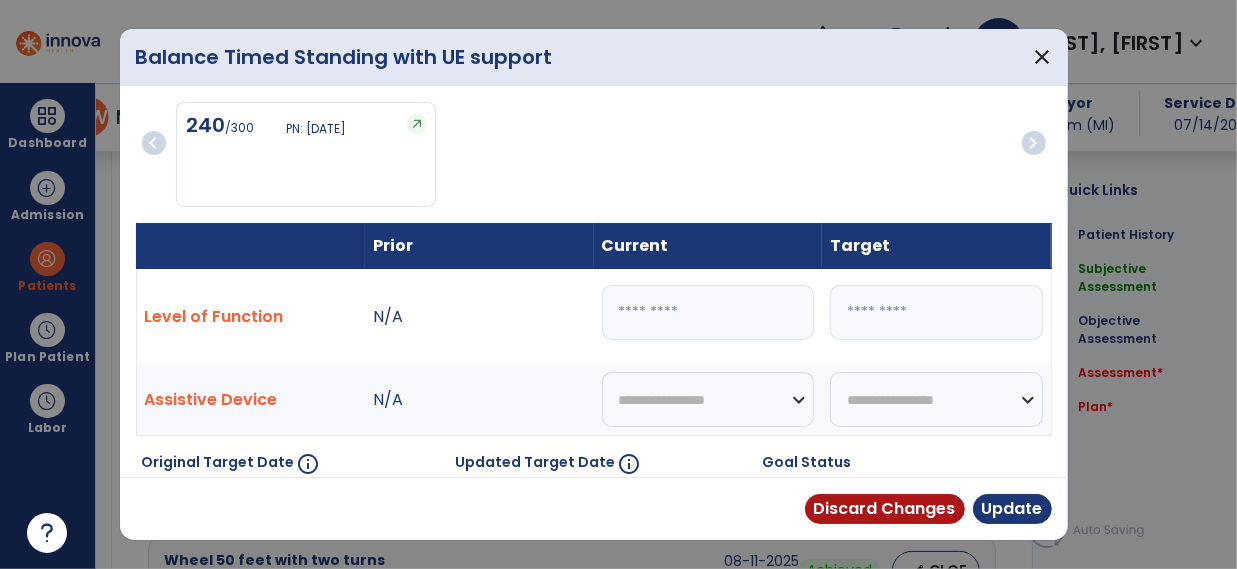 scroll, scrollTop: 2250, scrollLeft: 0, axis: vertical 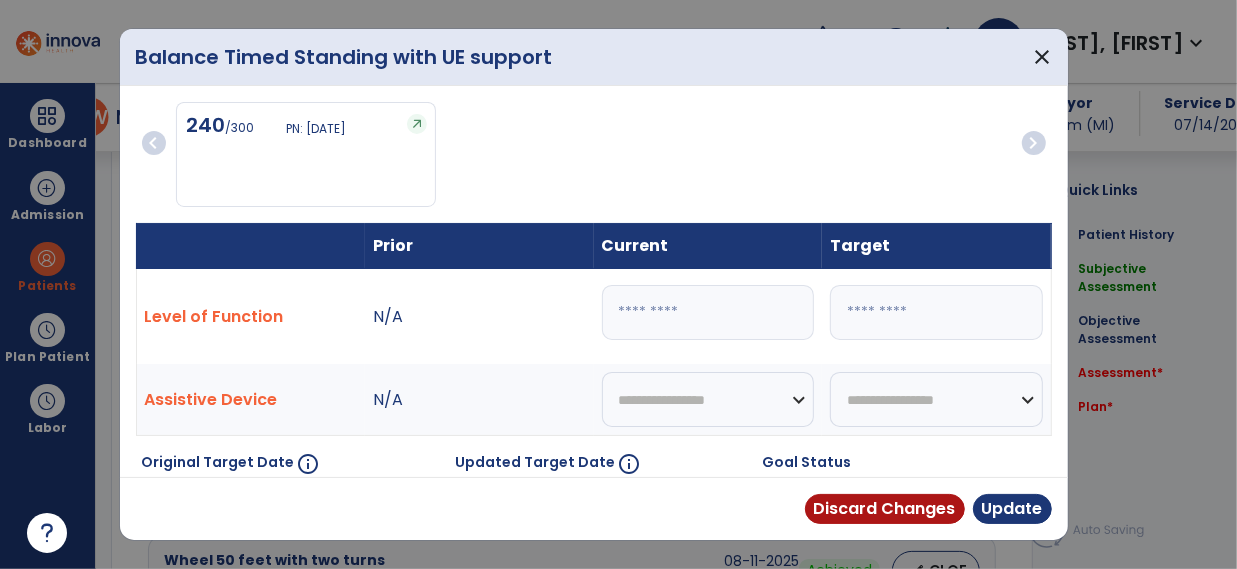 click on "***" at bounding box center [708, 312] 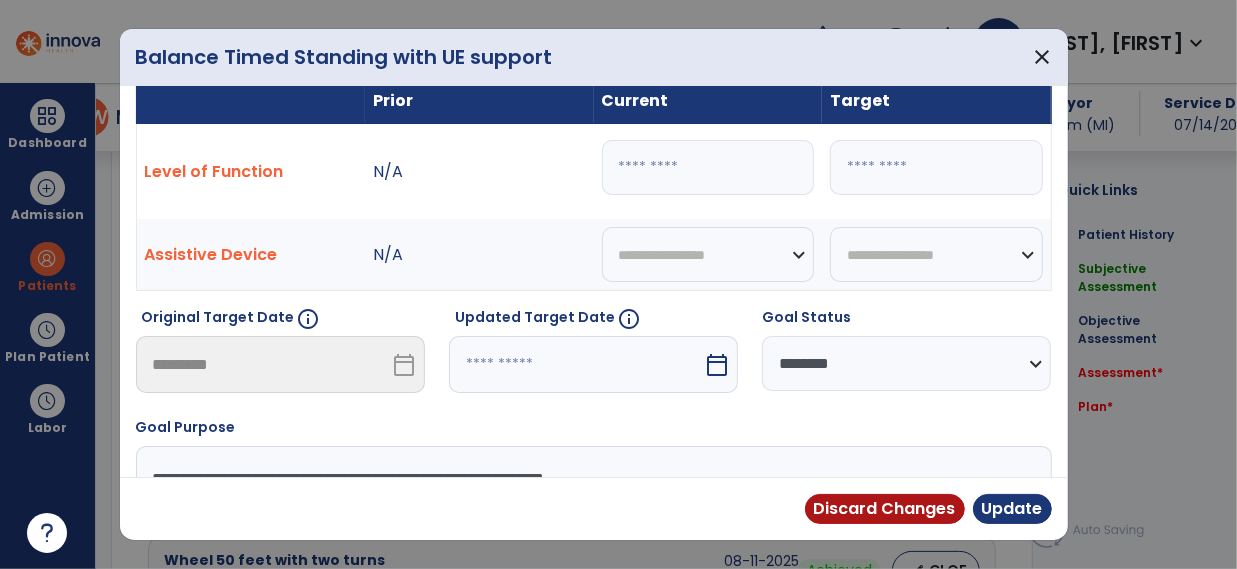 scroll, scrollTop: 148, scrollLeft: 0, axis: vertical 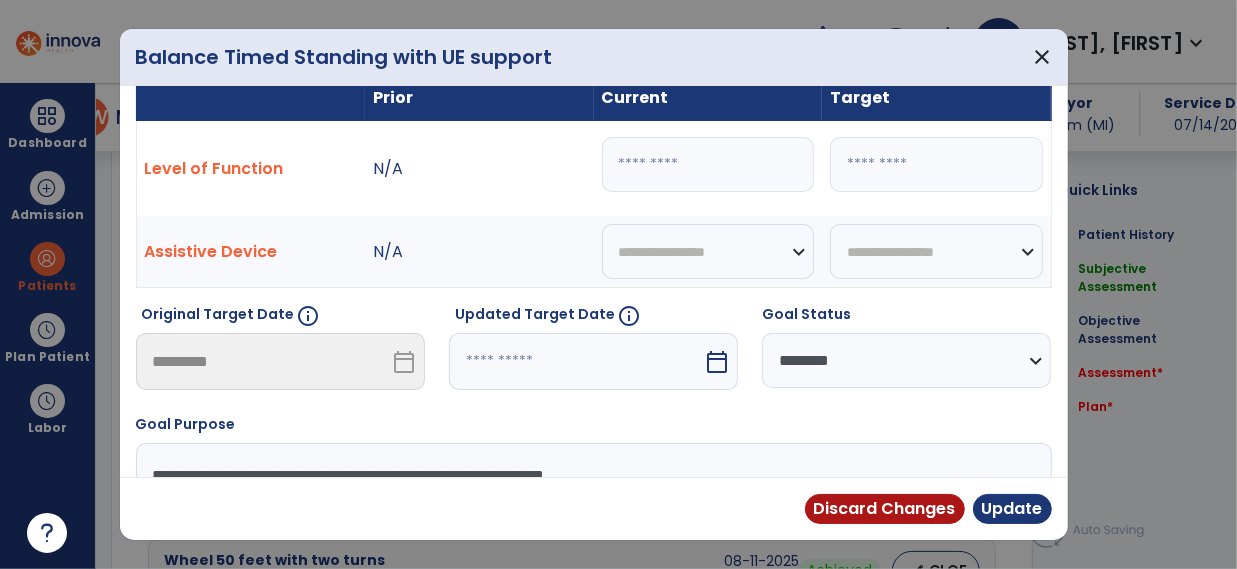 type on "***" 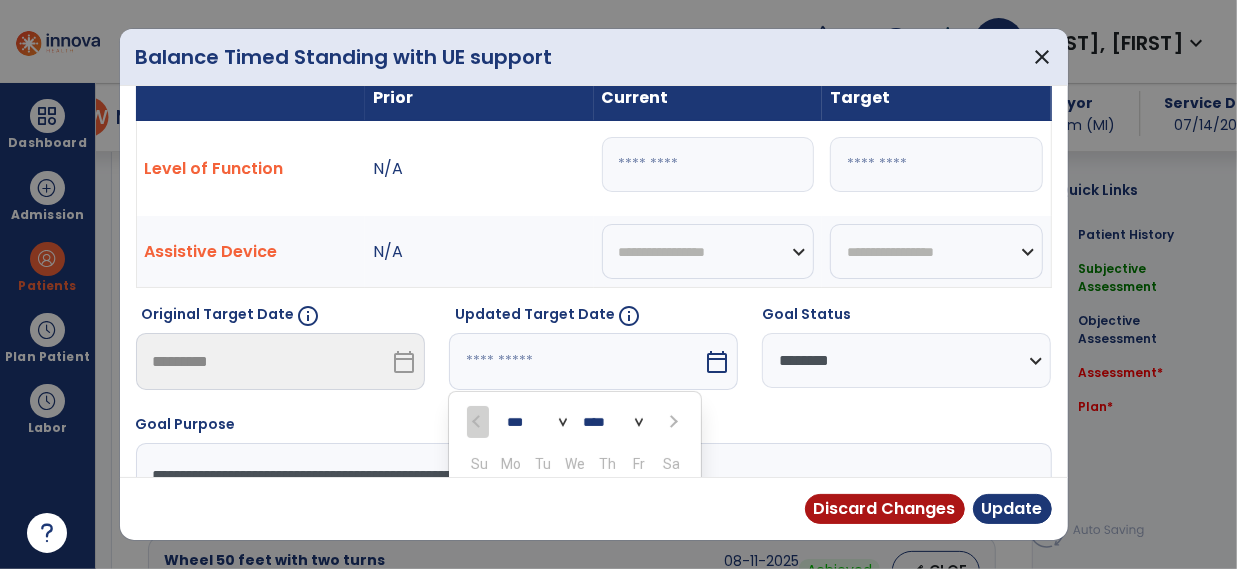scroll, scrollTop: 357, scrollLeft: 0, axis: vertical 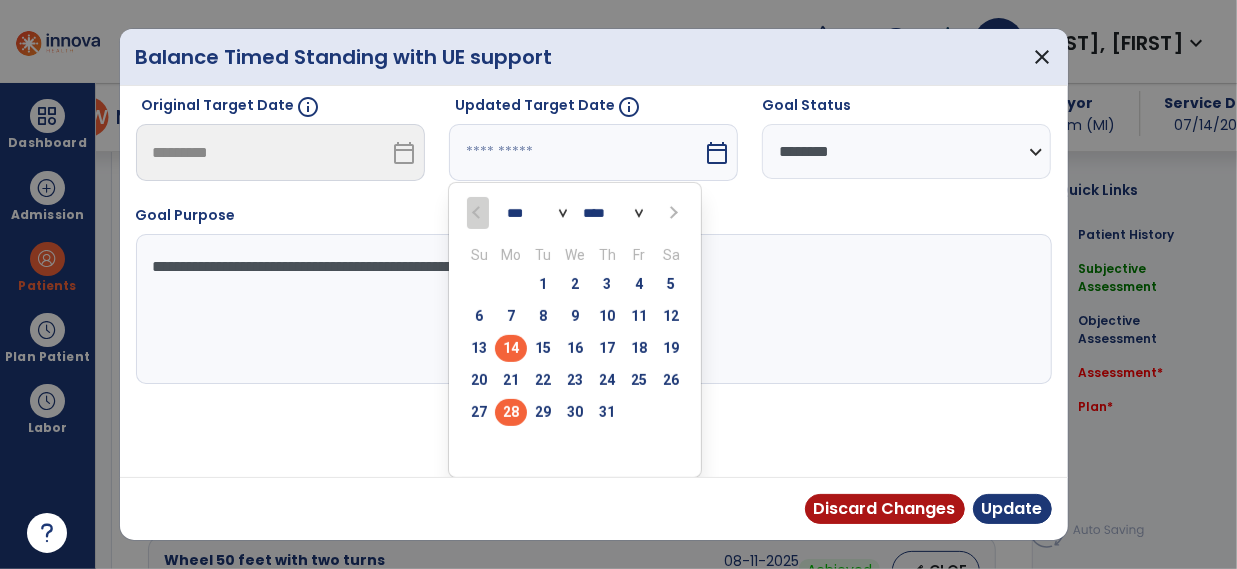 click on "28" at bounding box center [511, 412] 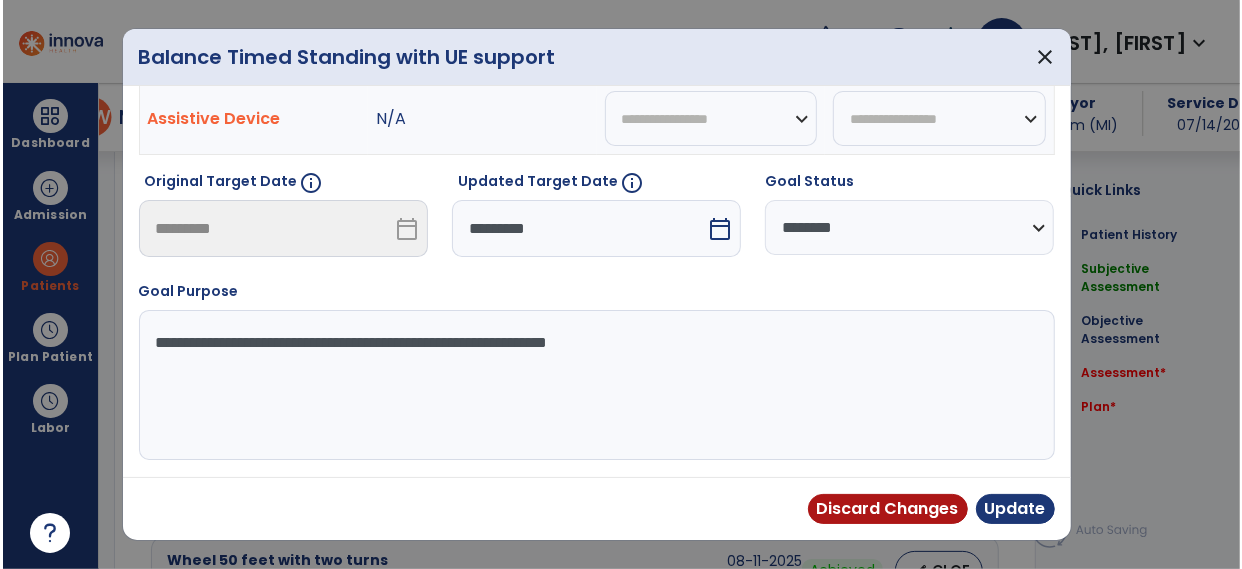scroll, scrollTop: 279, scrollLeft: 0, axis: vertical 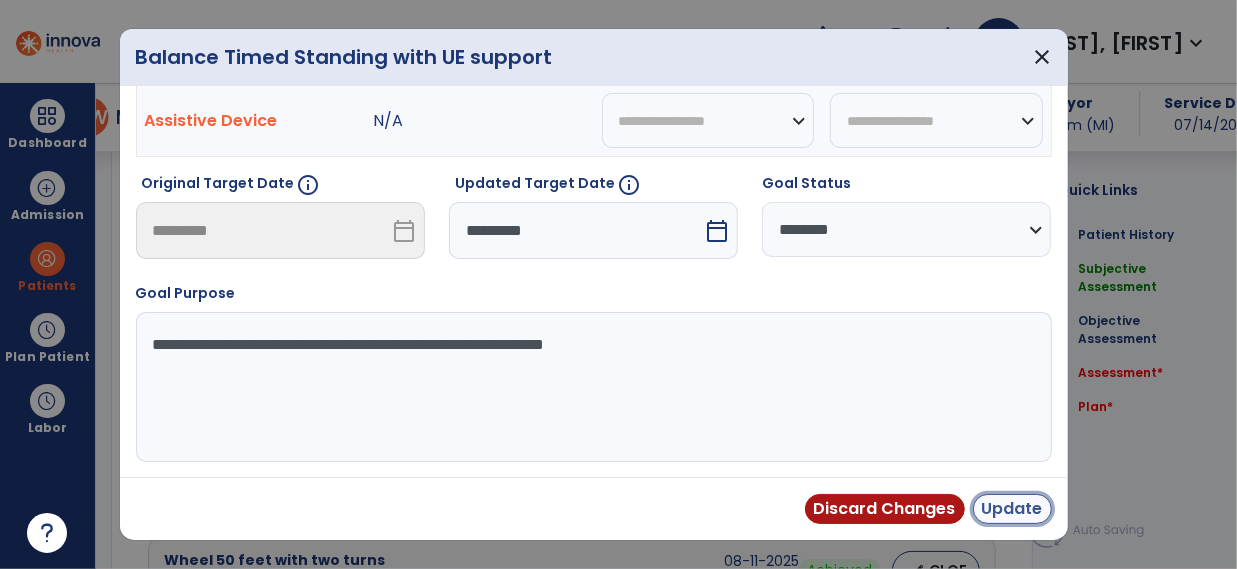 click on "Update" at bounding box center [1012, 509] 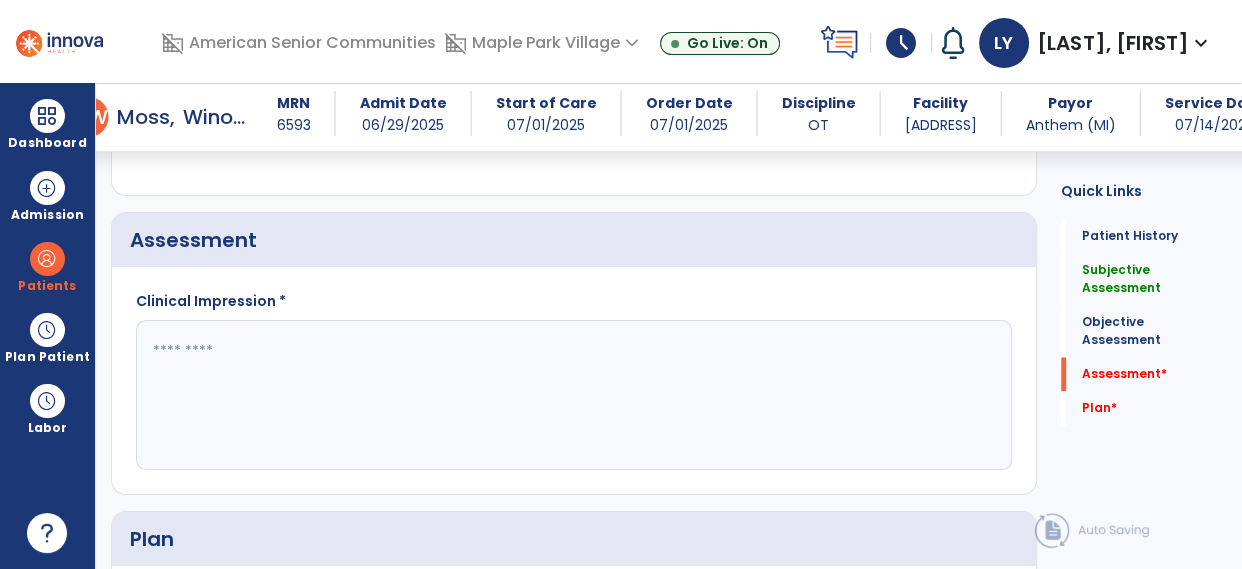 scroll, scrollTop: 2823, scrollLeft: 0, axis: vertical 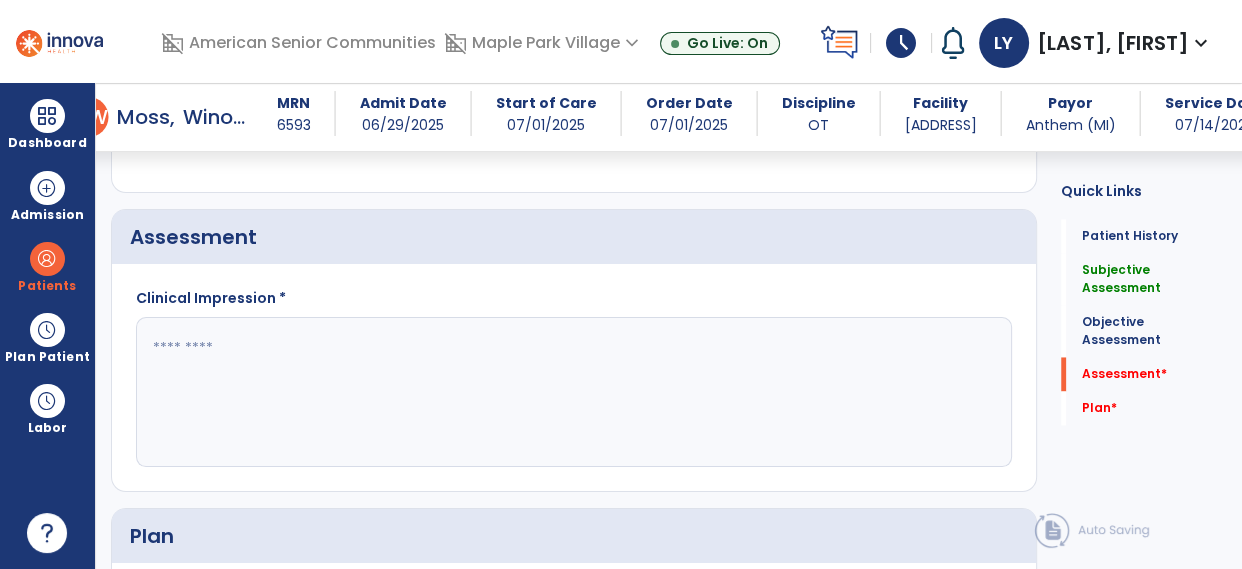 click 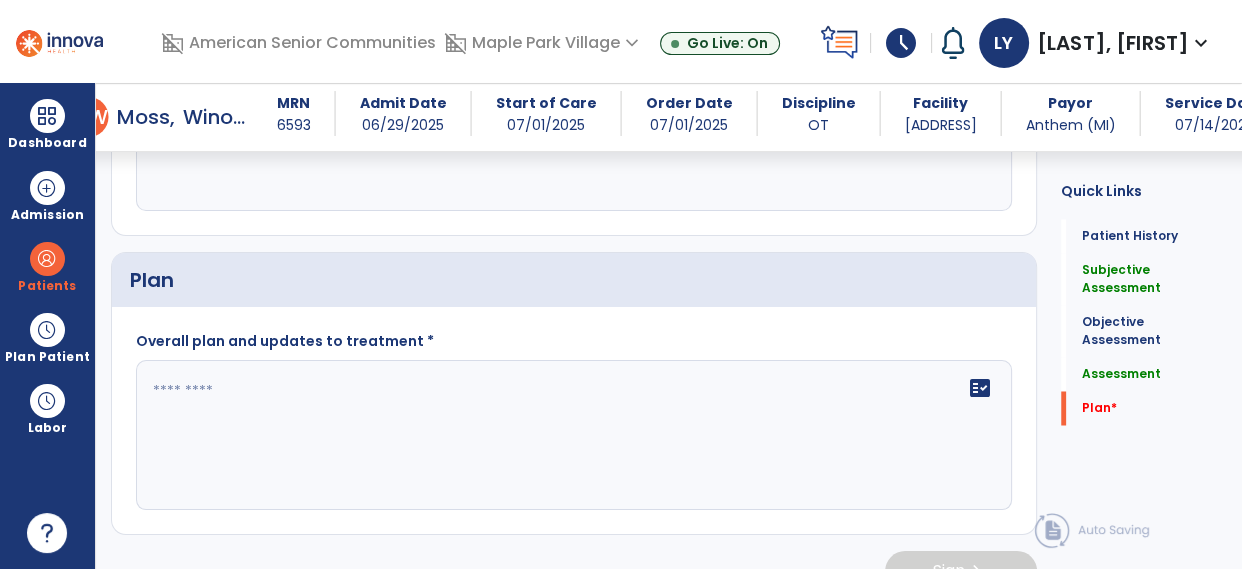 scroll, scrollTop: 3082, scrollLeft: 0, axis: vertical 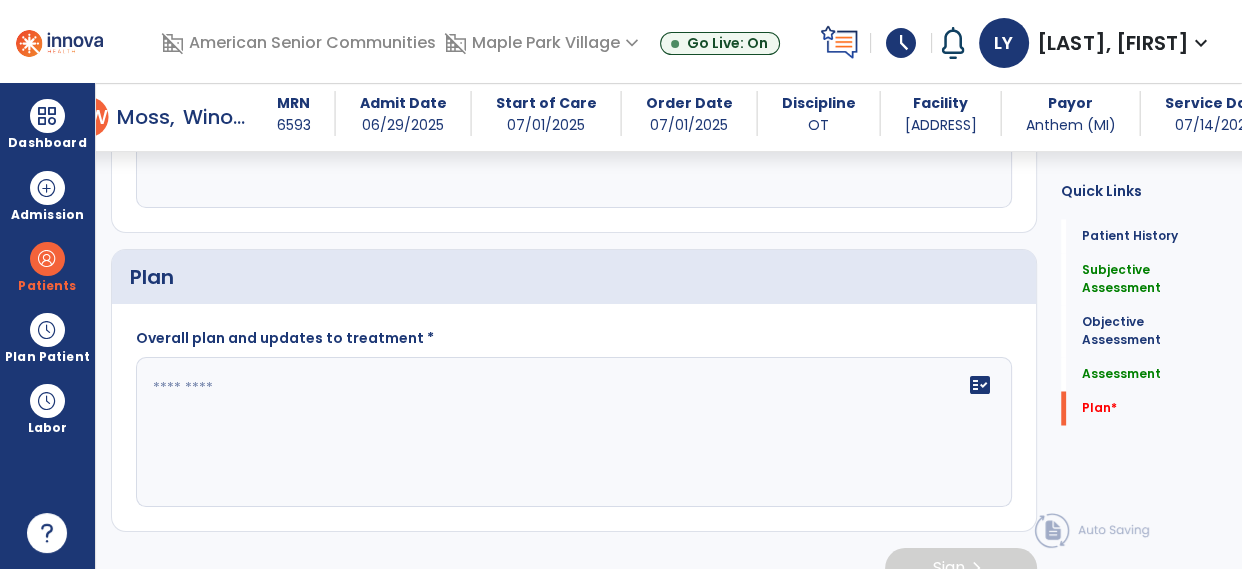 type on "**********" 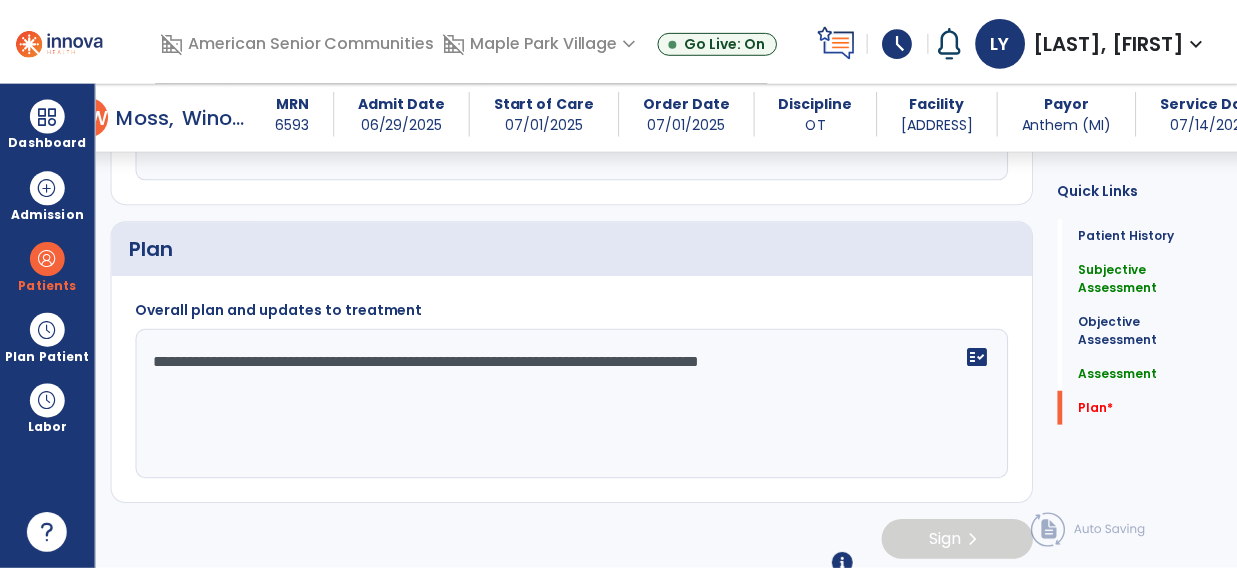 scroll, scrollTop: 3115, scrollLeft: 0, axis: vertical 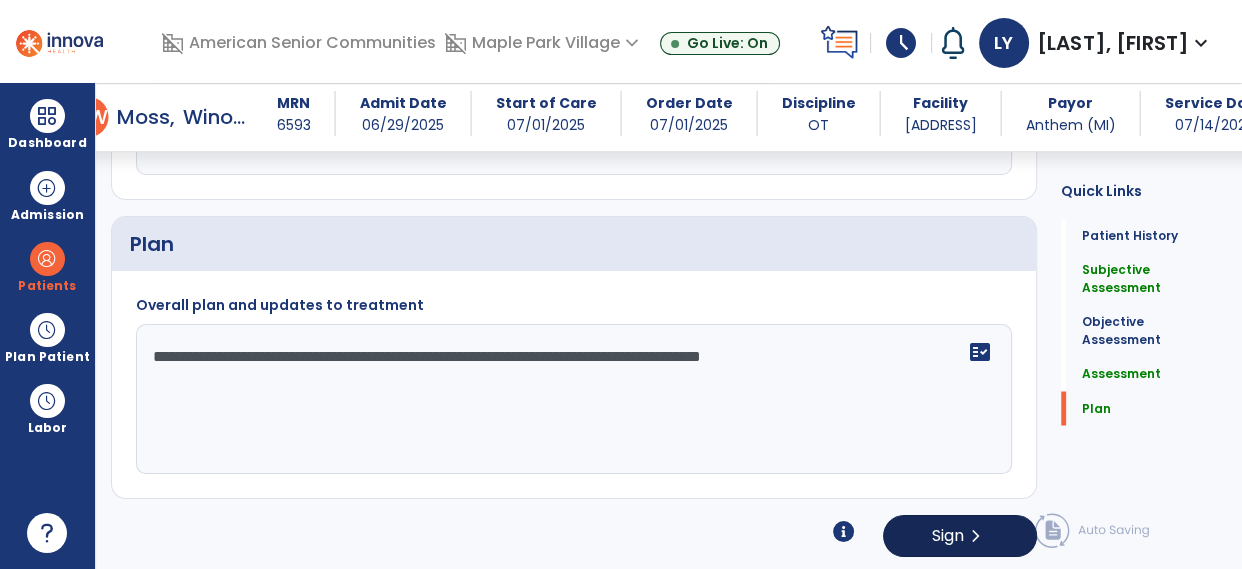 type on "**********" 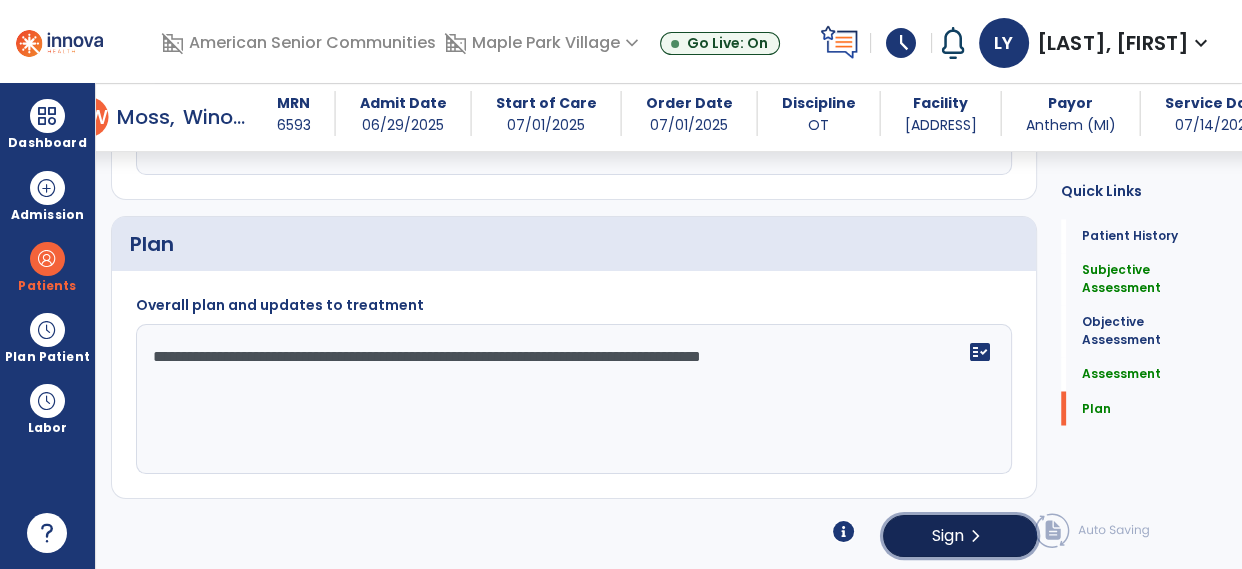 click on "Sign" 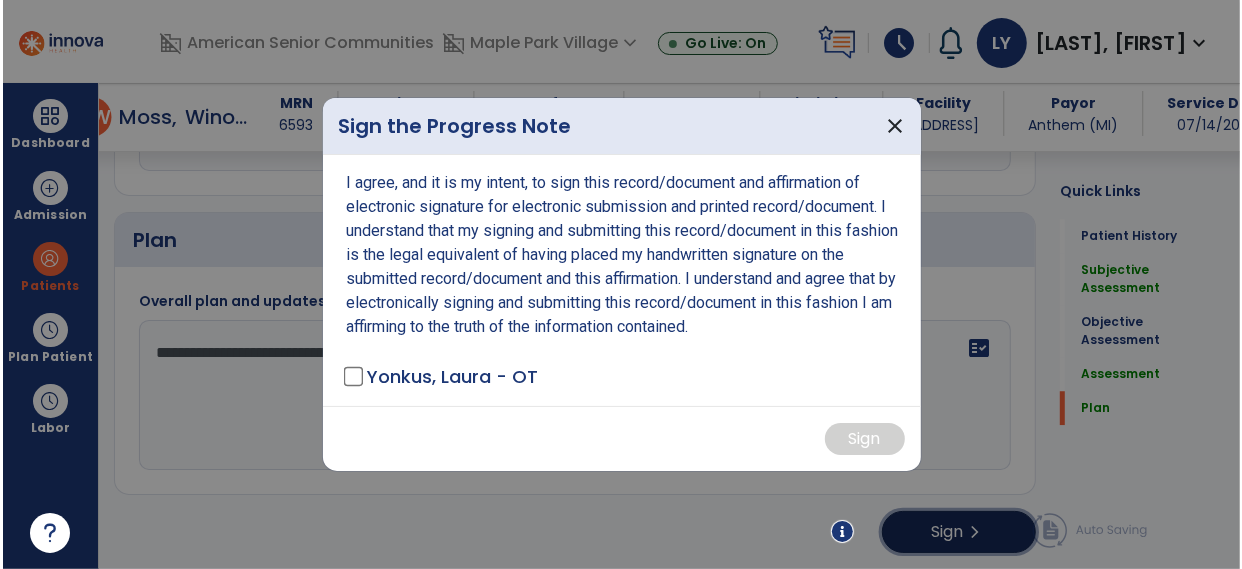 scroll, scrollTop: 3115, scrollLeft: 0, axis: vertical 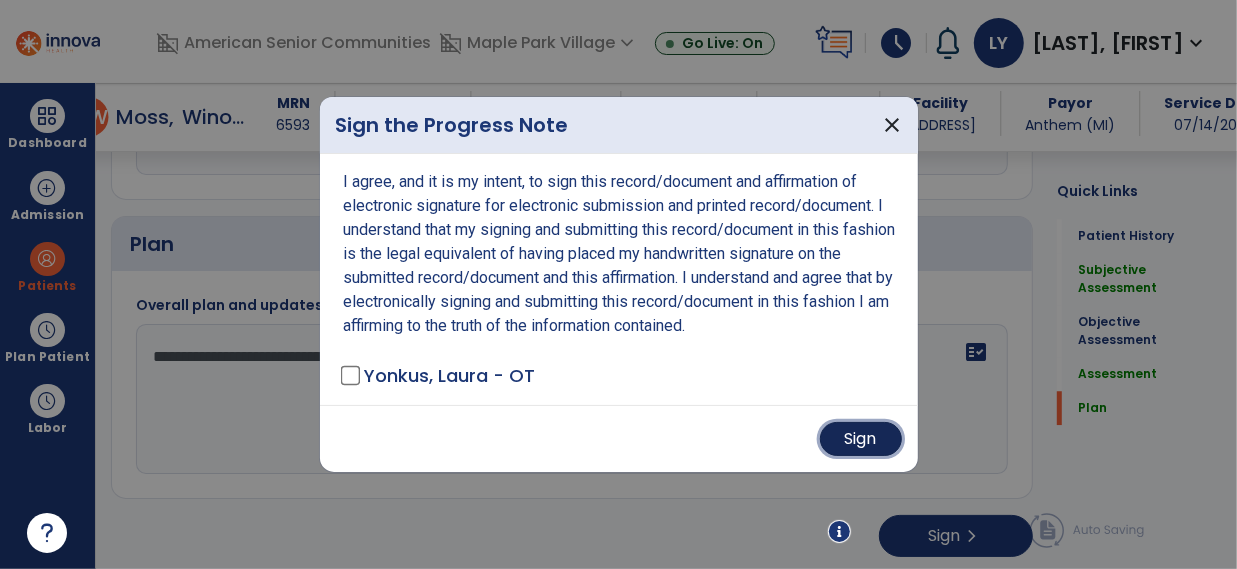 click on "Sign" at bounding box center [861, 439] 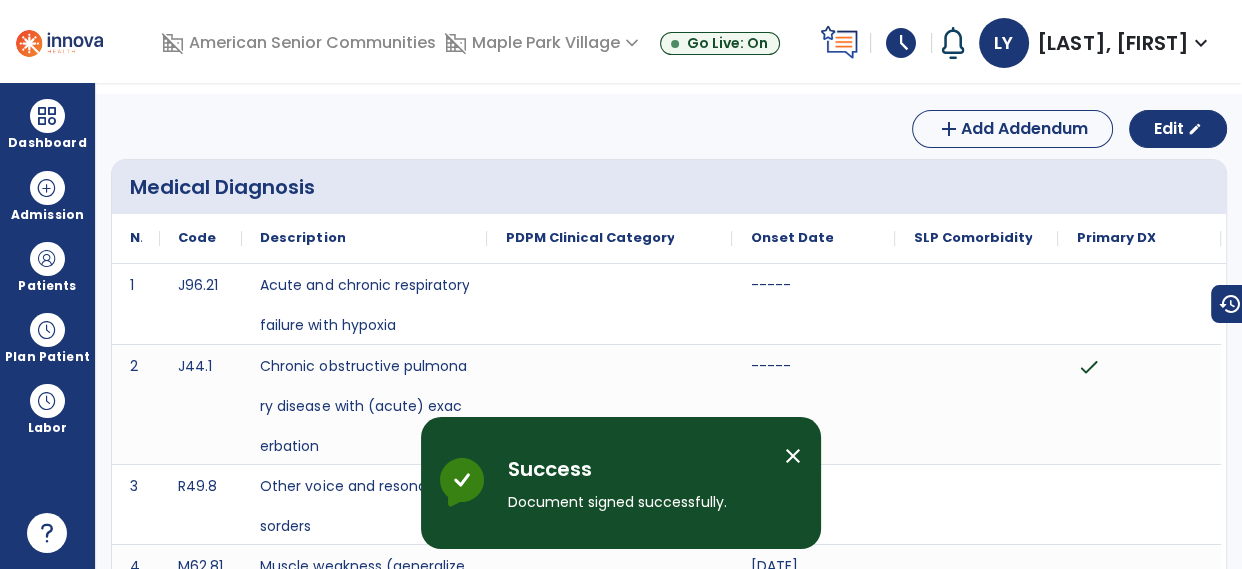 scroll, scrollTop: 0, scrollLeft: 0, axis: both 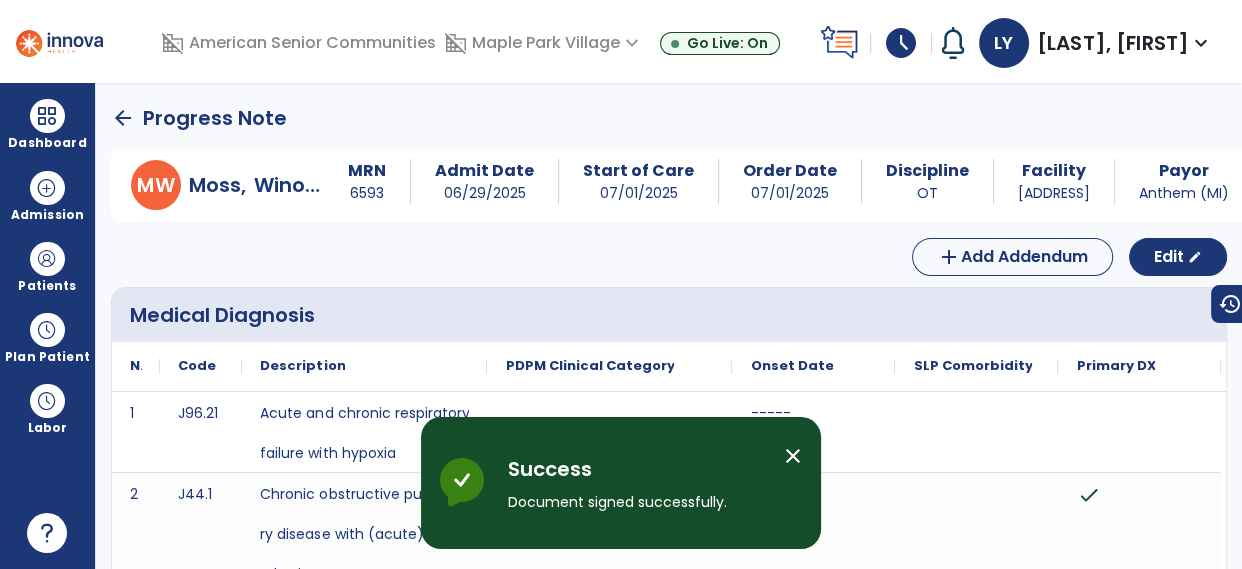 click on "arrow_back" 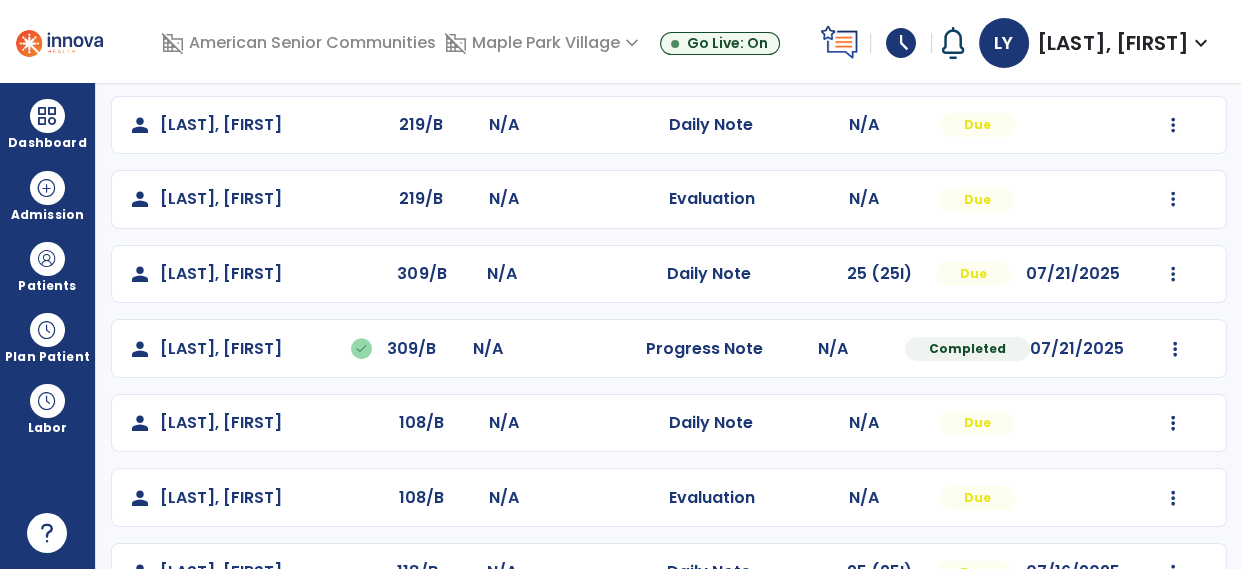 scroll, scrollTop: 639, scrollLeft: 0, axis: vertical 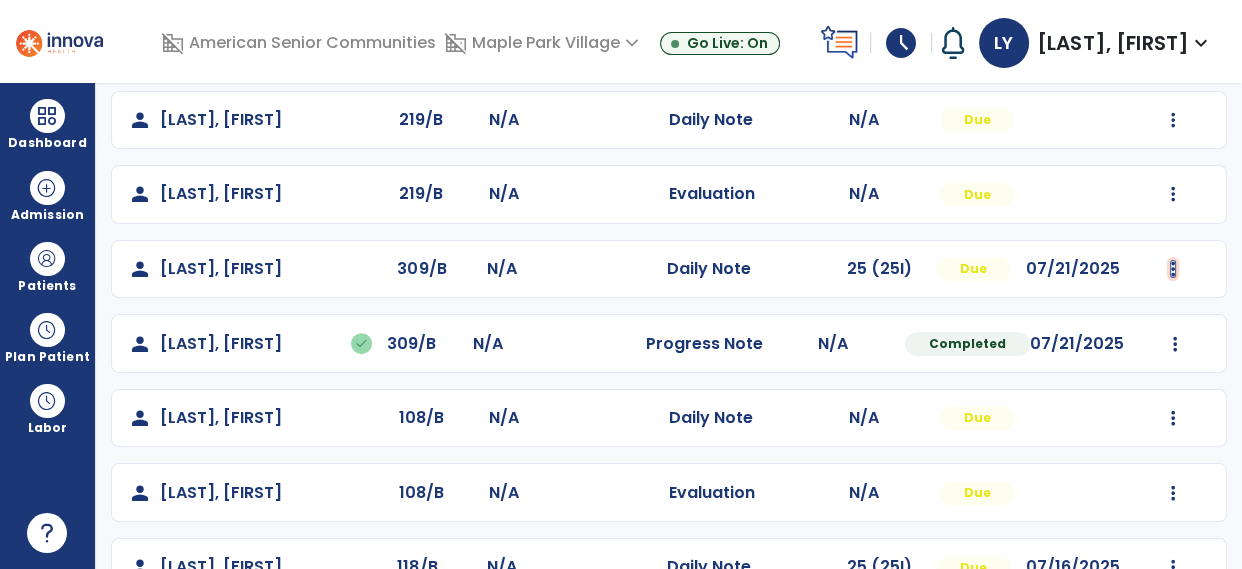 click at bounding box center (1173, -253) 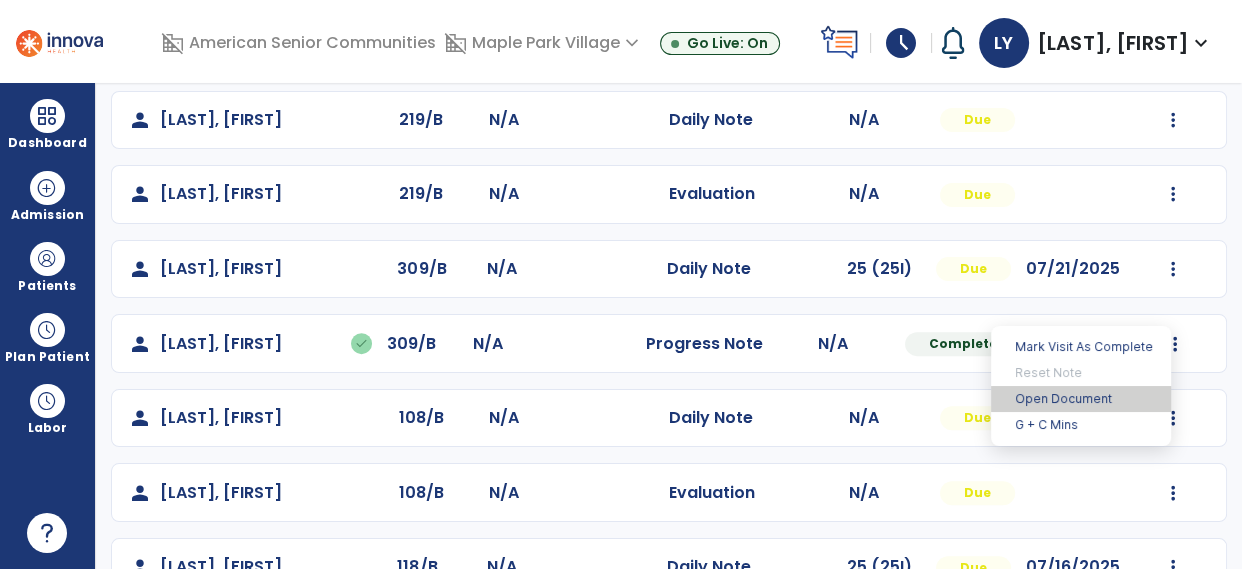 click on "Open Document" at bounding box center (1081, 399) 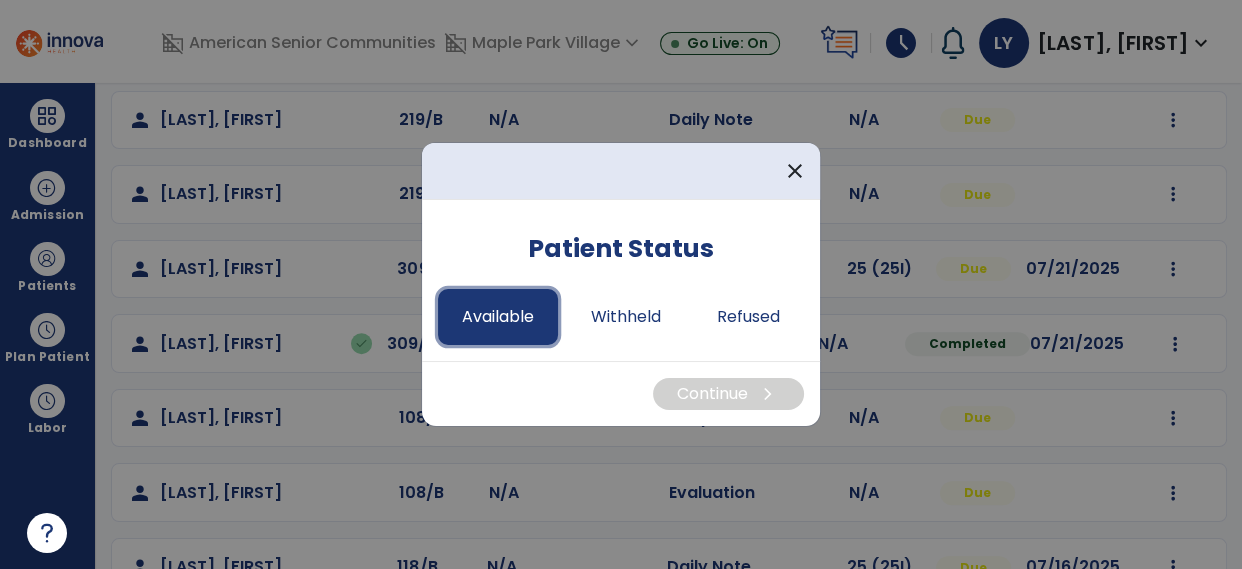 click on "Available" at bounding box center [498, 317] 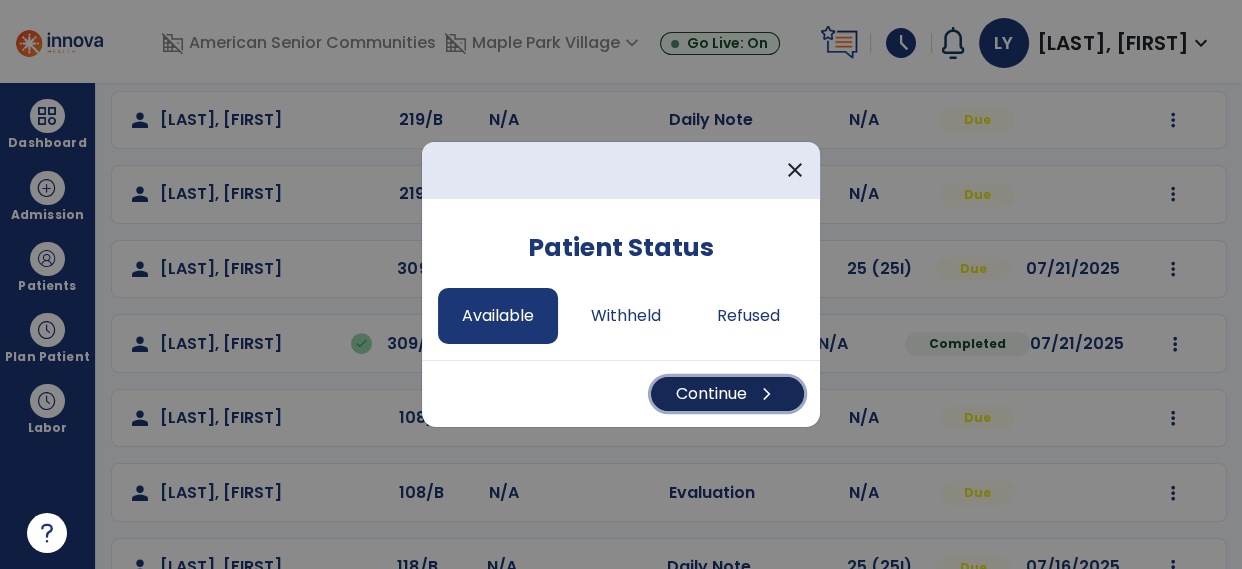 click on "Continue   chevron_right" at bounding box center [727, 394] 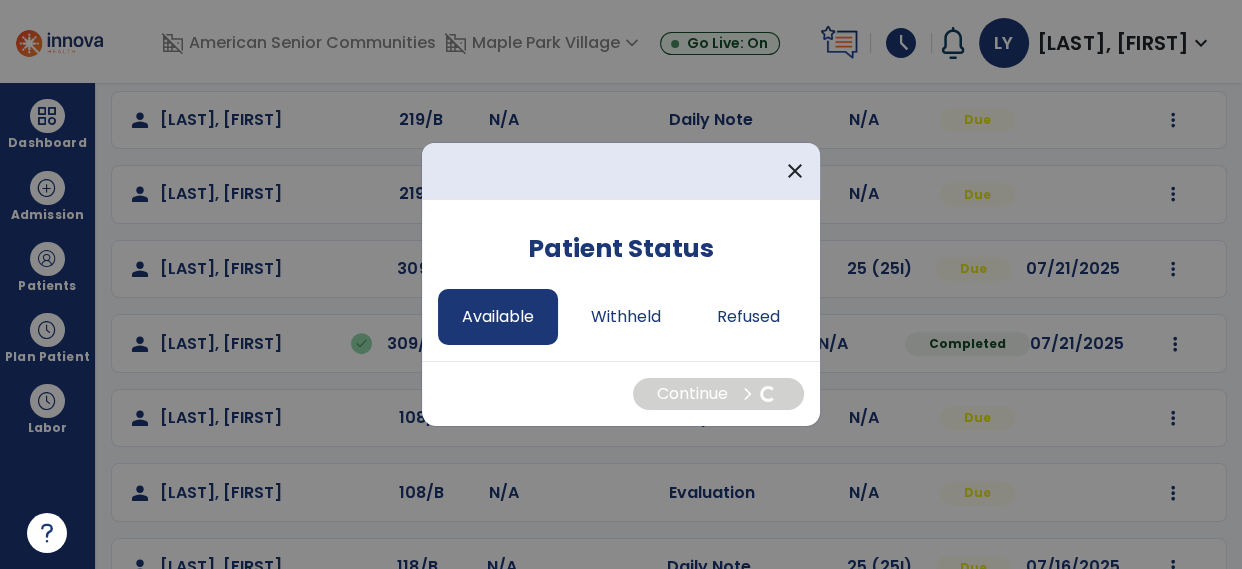 select on "*" 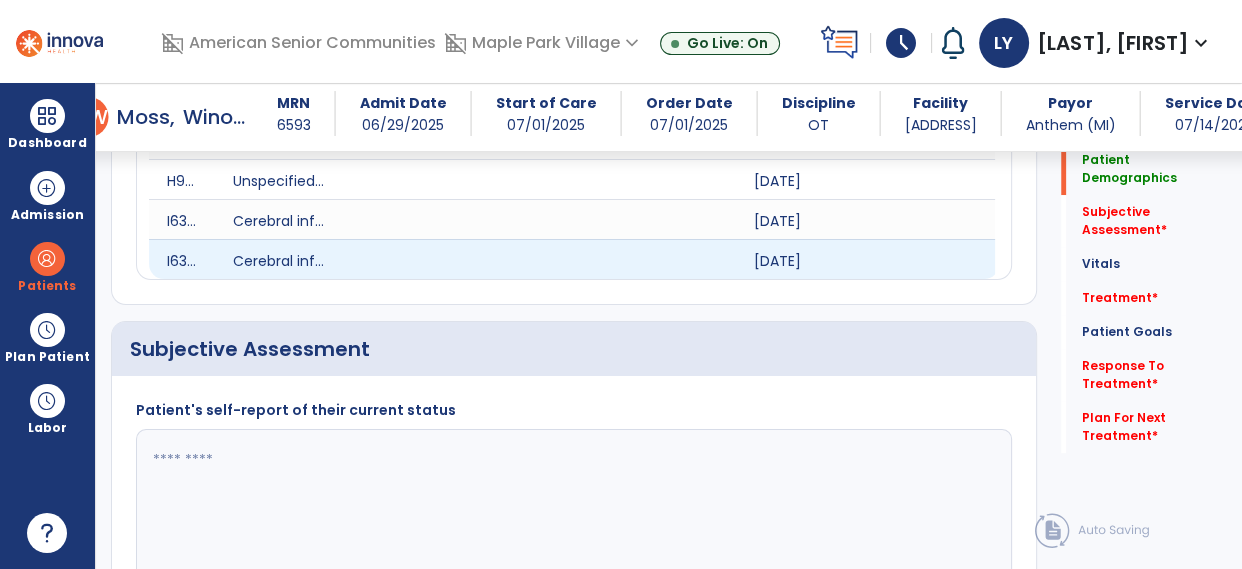scroll, scrollTop: 1112, scrollLeft: 0, axis: vertical 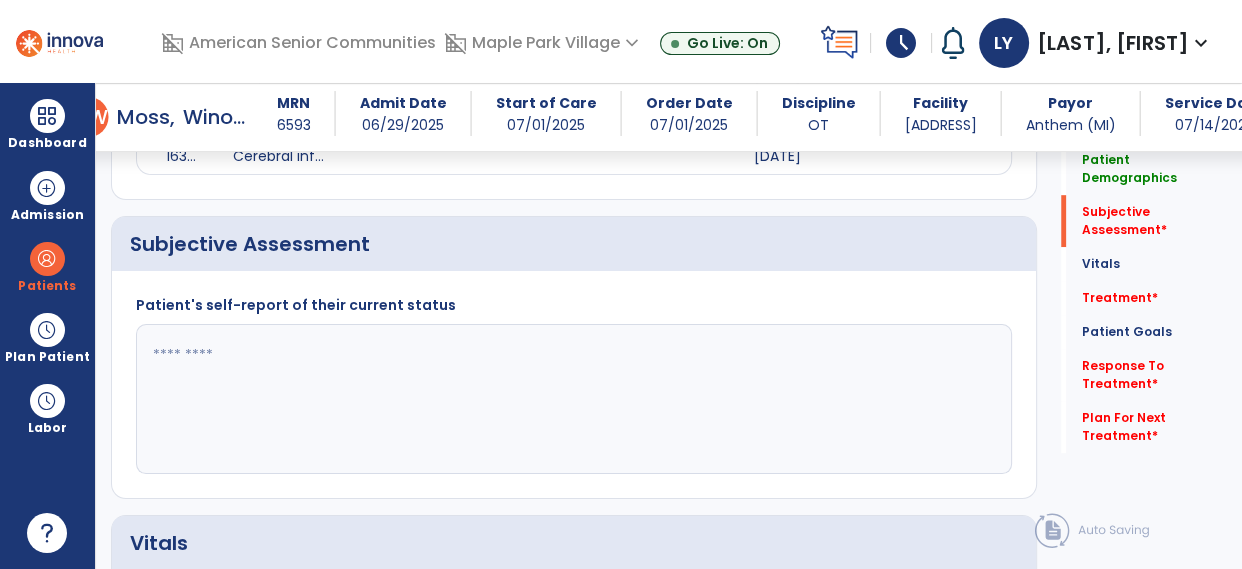 click 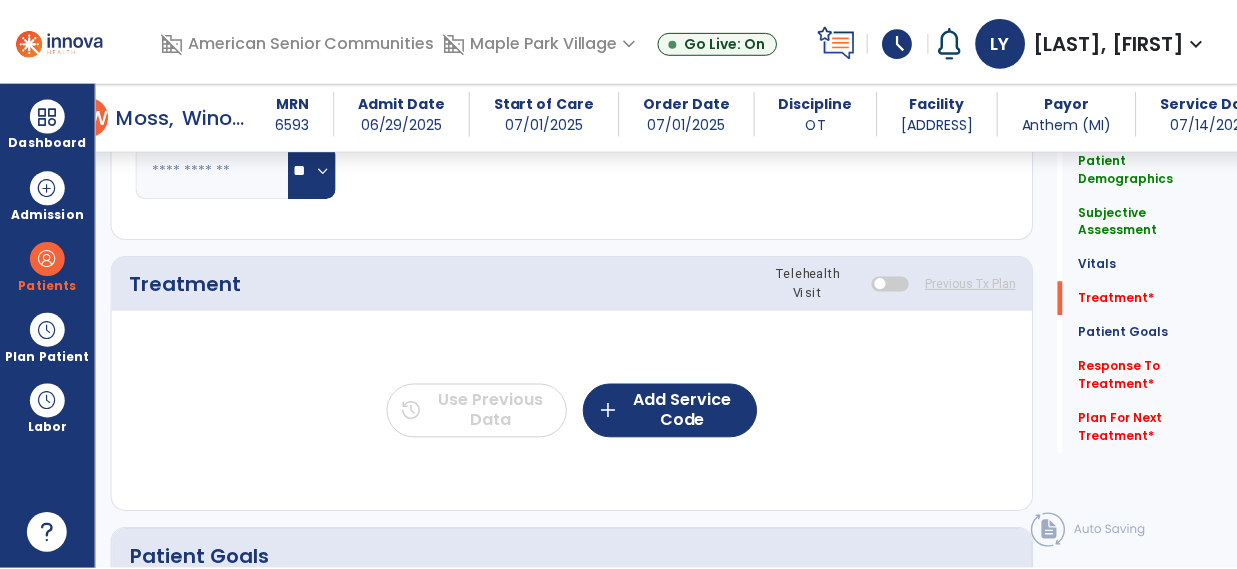scroll, scrollTop: 1783, scrollLeft: 0, axis: vertical 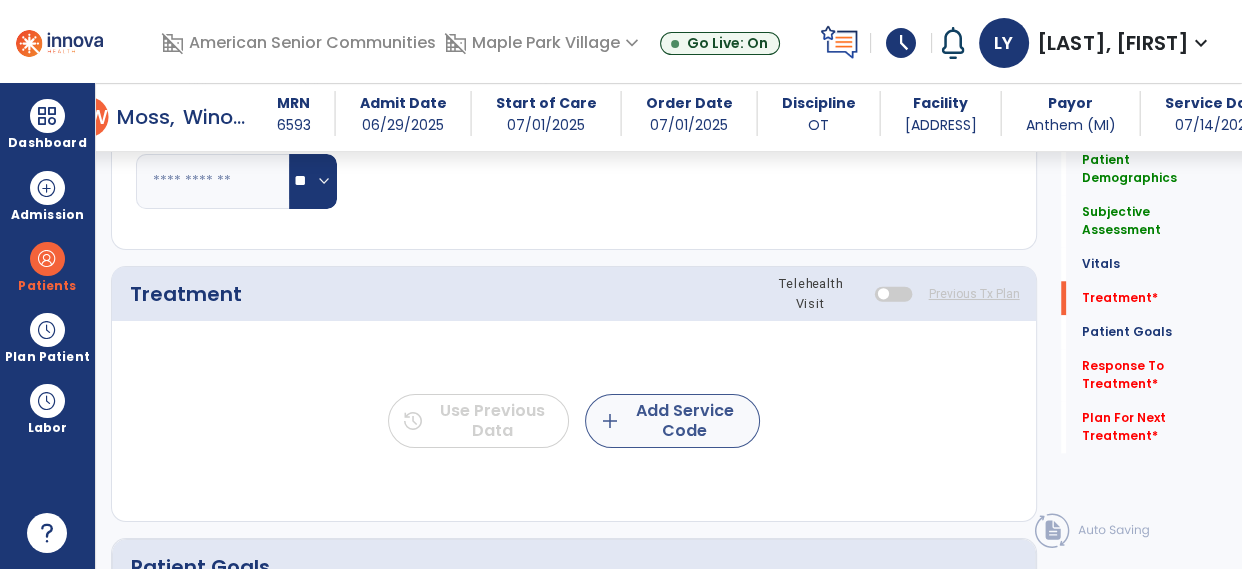 type on "**********" 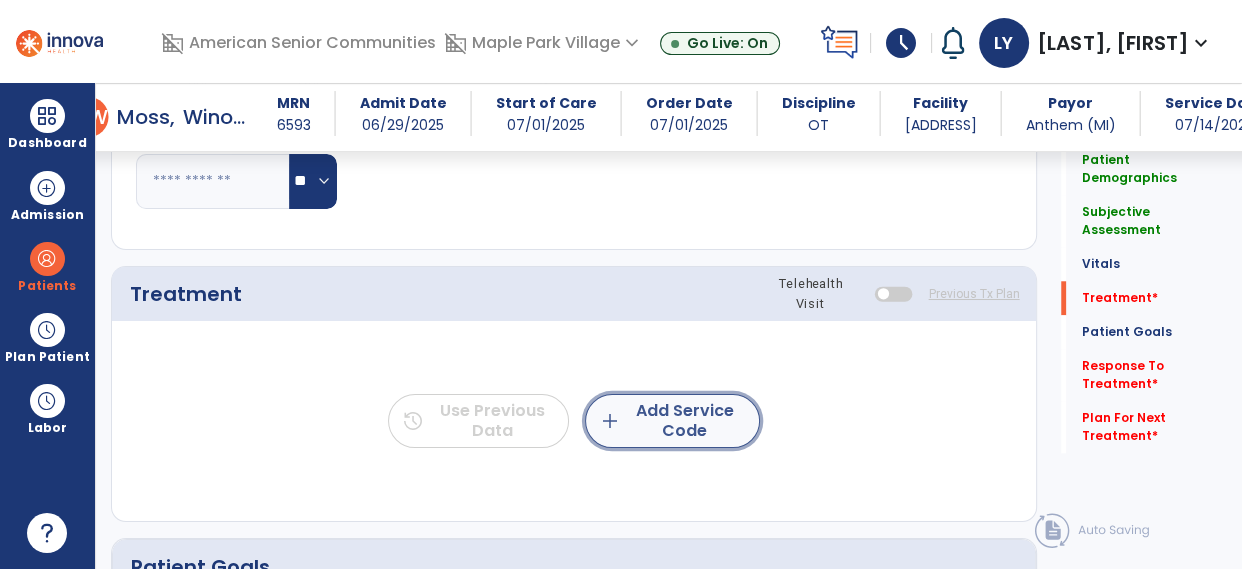 click on "add  Add Service Code" 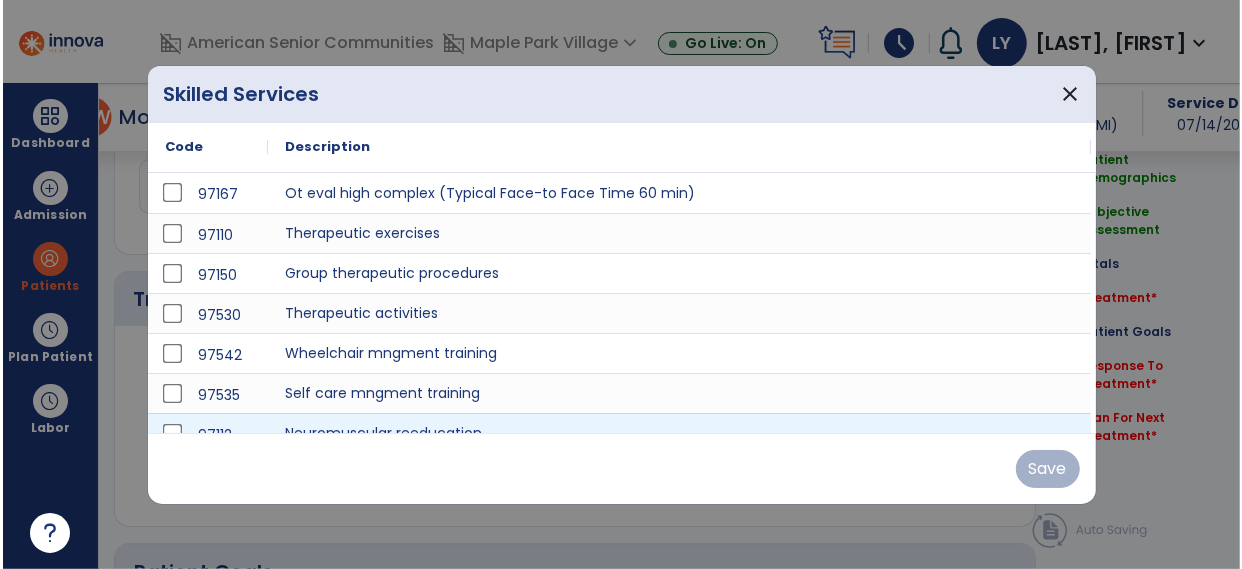 scroll, scrollTop: 1783, scrollLeft: 0, axis: vertical 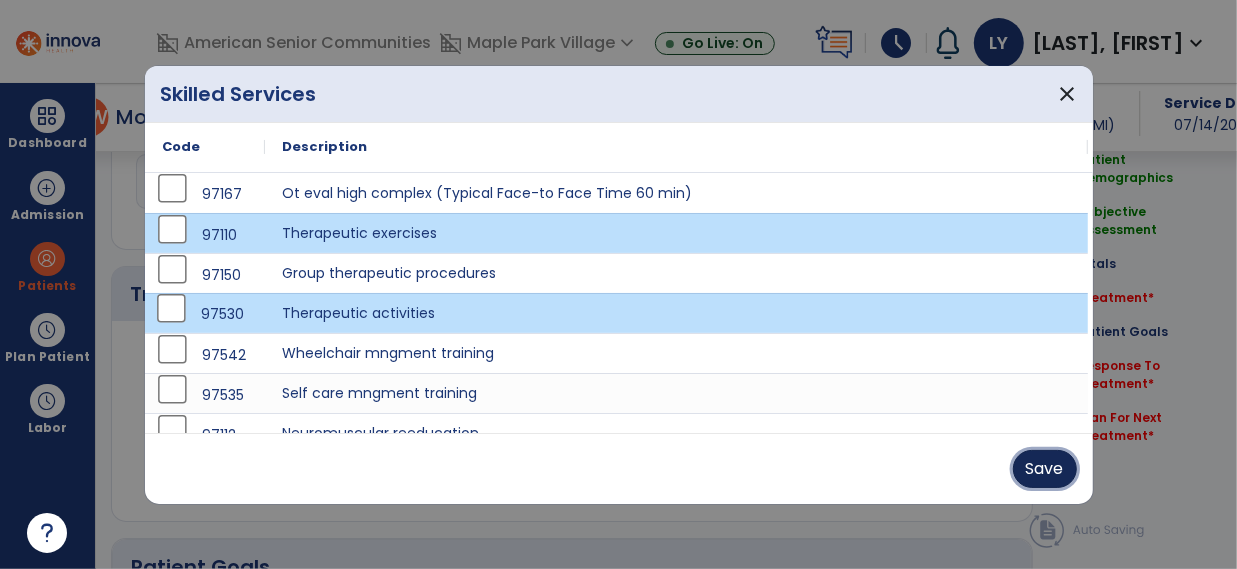 click on "Save" at bounding box center [1045, 469] 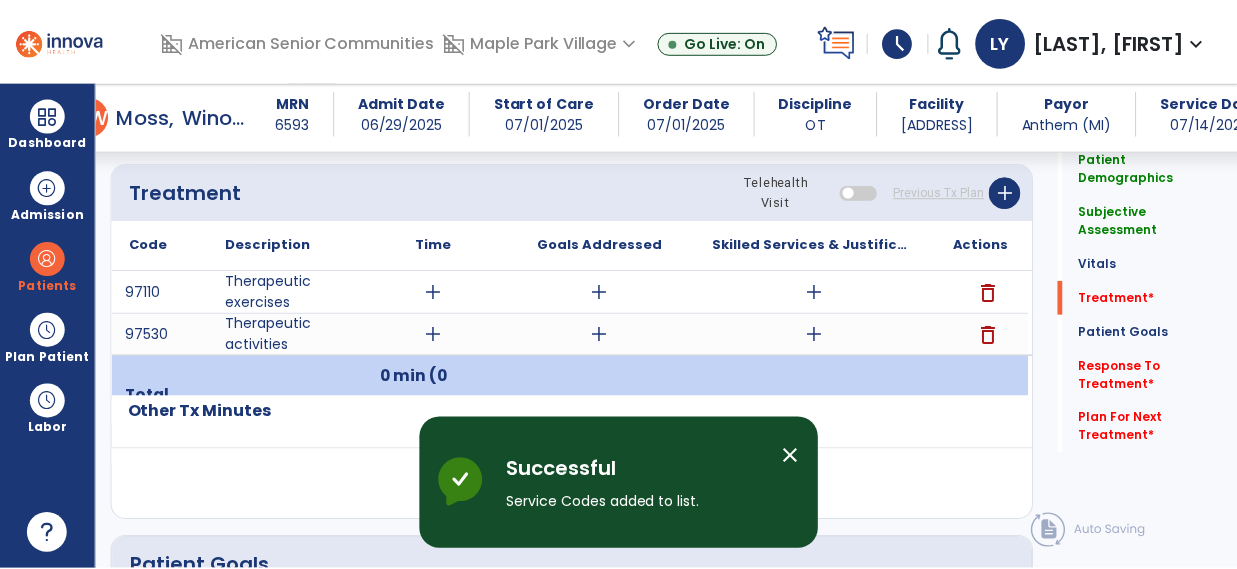 scroll, scrollTop: 1890, scrollLeft: 0, axis: vertical 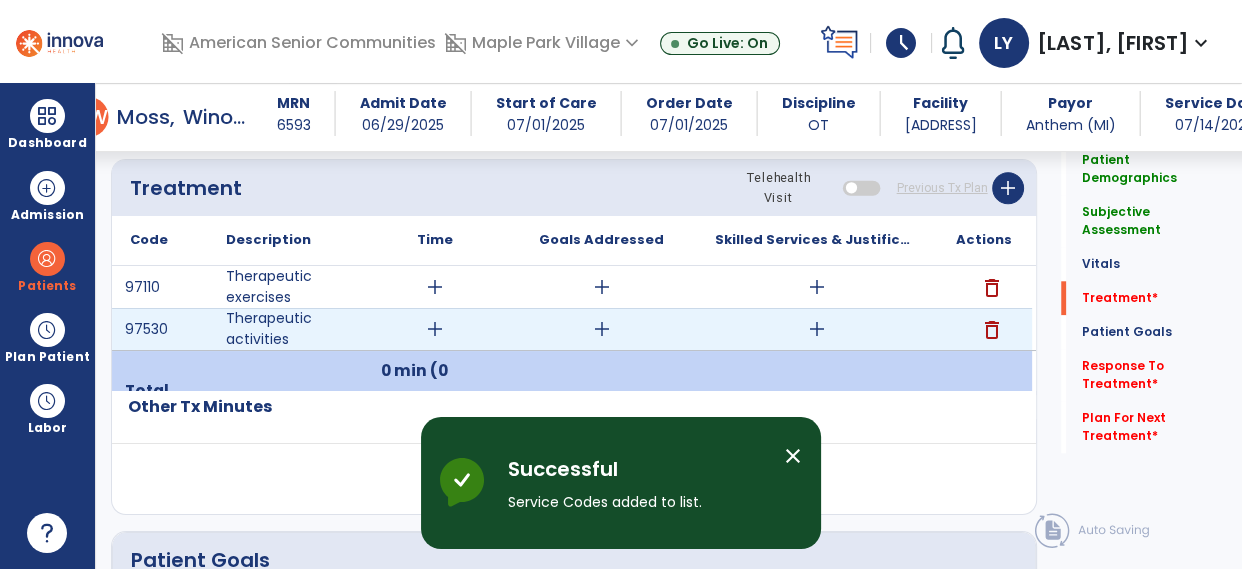 click on "add" at bounding box center (435, 329) 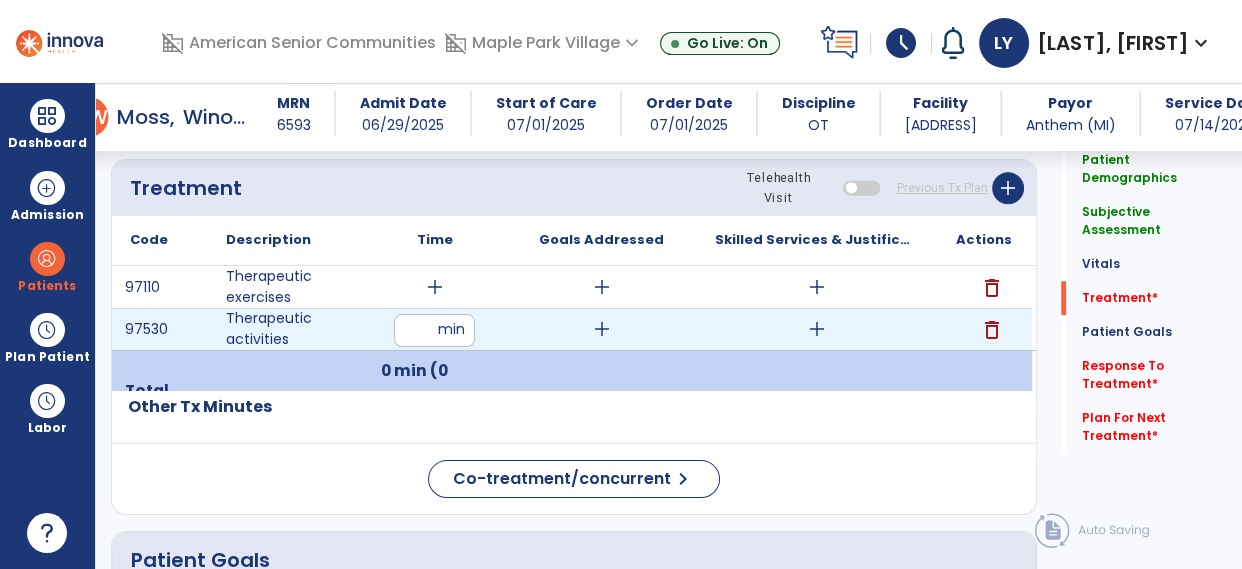 type on "**" 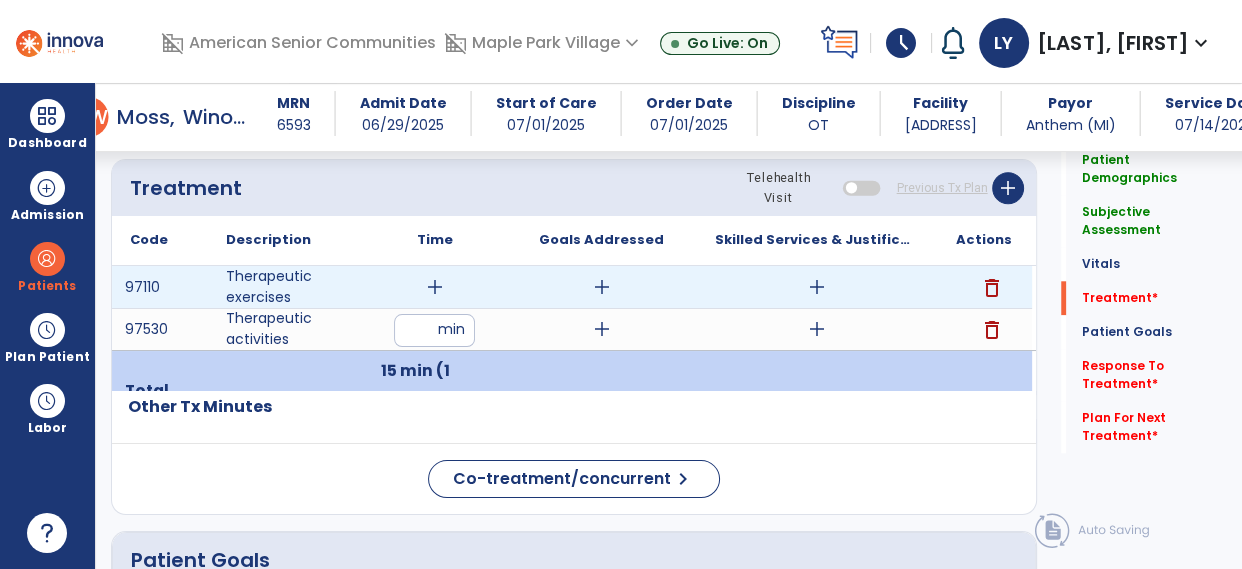 click on "add" at bounding box center (435, 287) 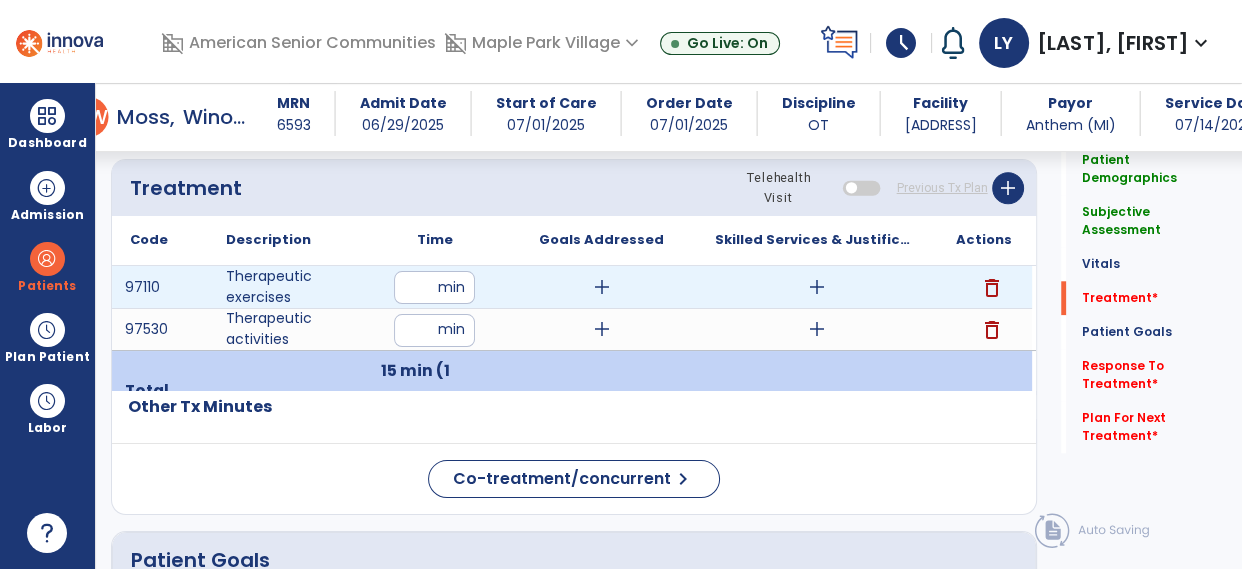 type on "**" 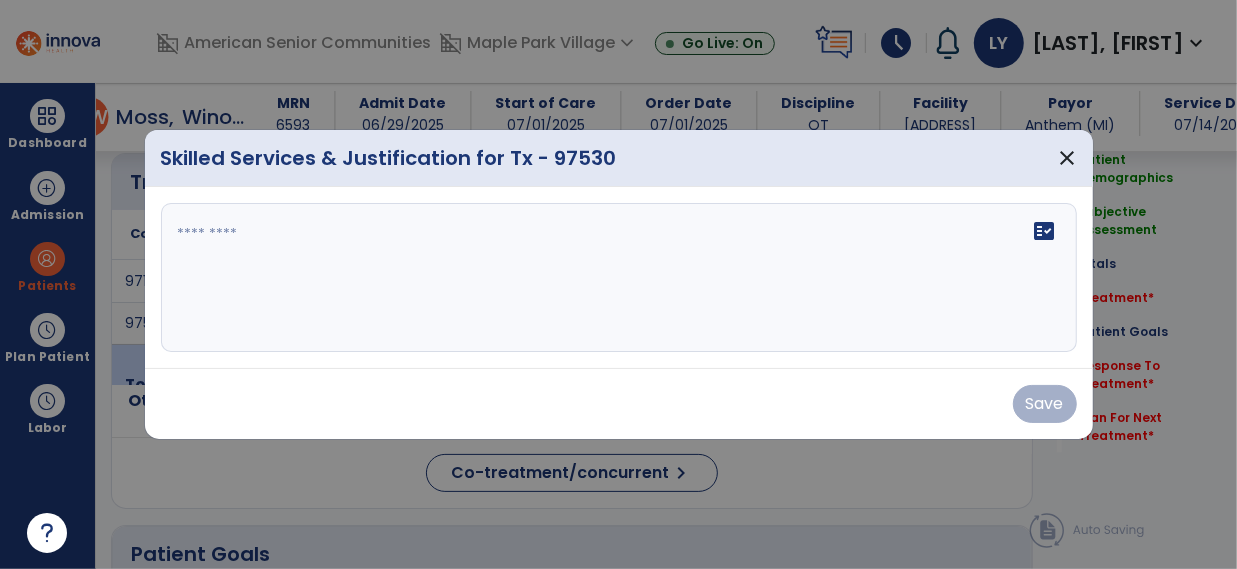 scroll, scrollTop: 1890, scrollLeft: 0, axis: vertical 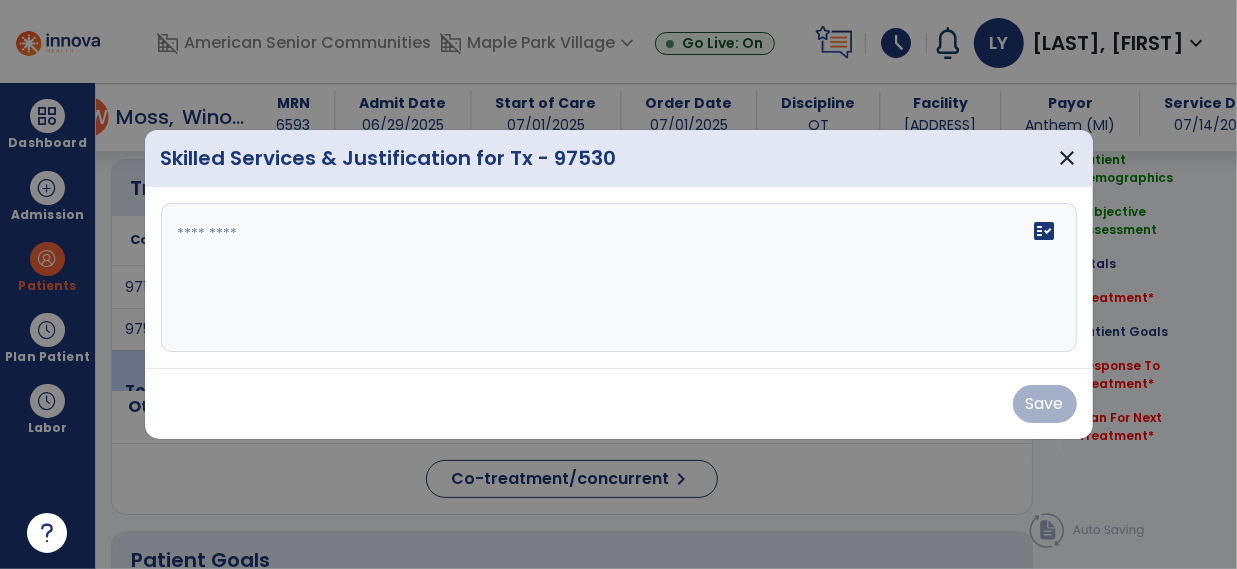 click at bounding box center (619, 278) 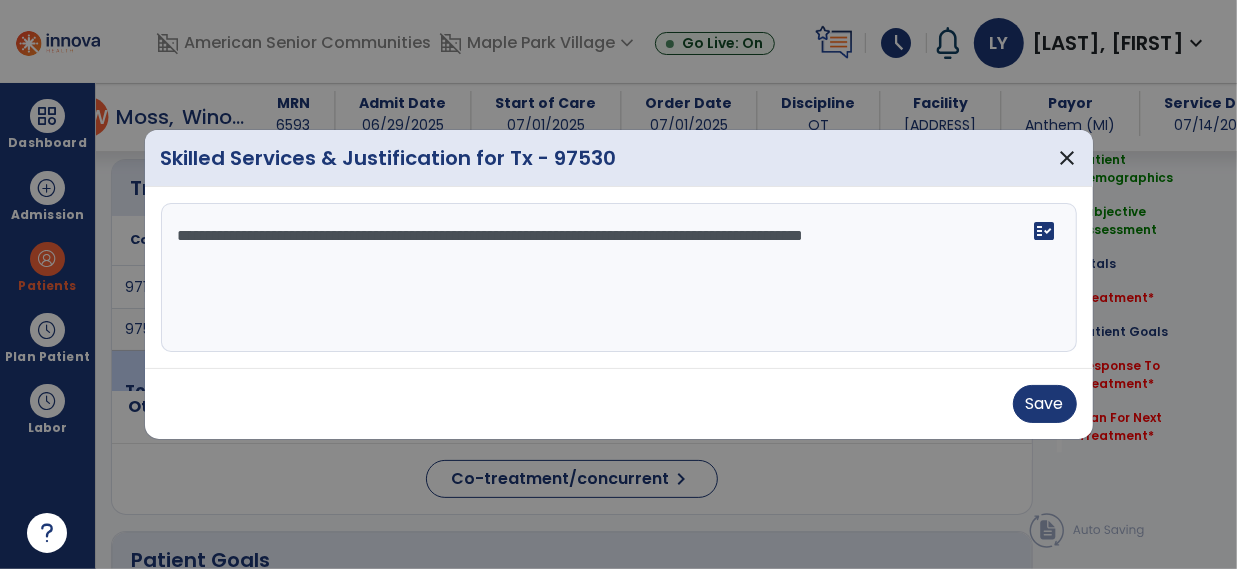 click on "**********" at bounding box center [619, 278] 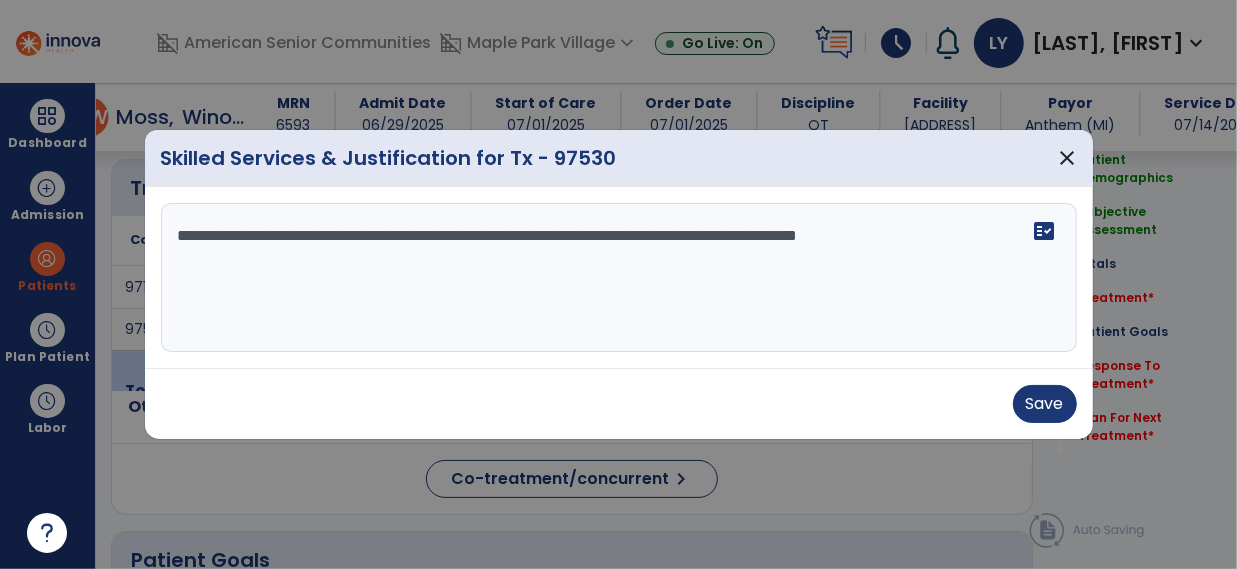 type on "**********" 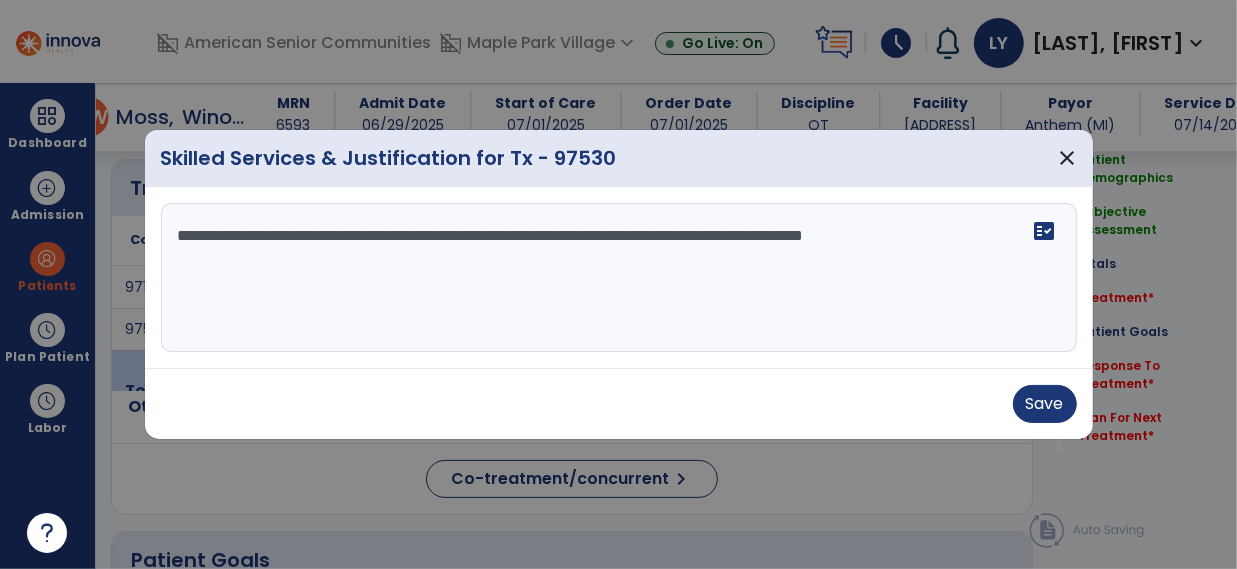 click on "**********" at bounding box center (619, 278) 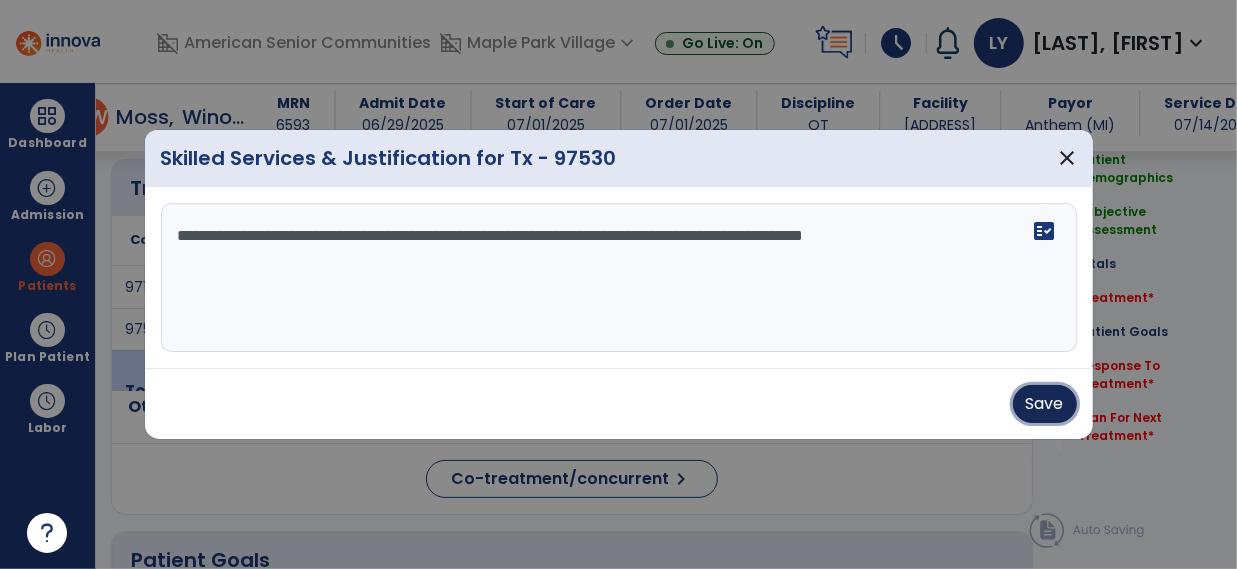 click on "Save" at bounding box center (1045, 404) 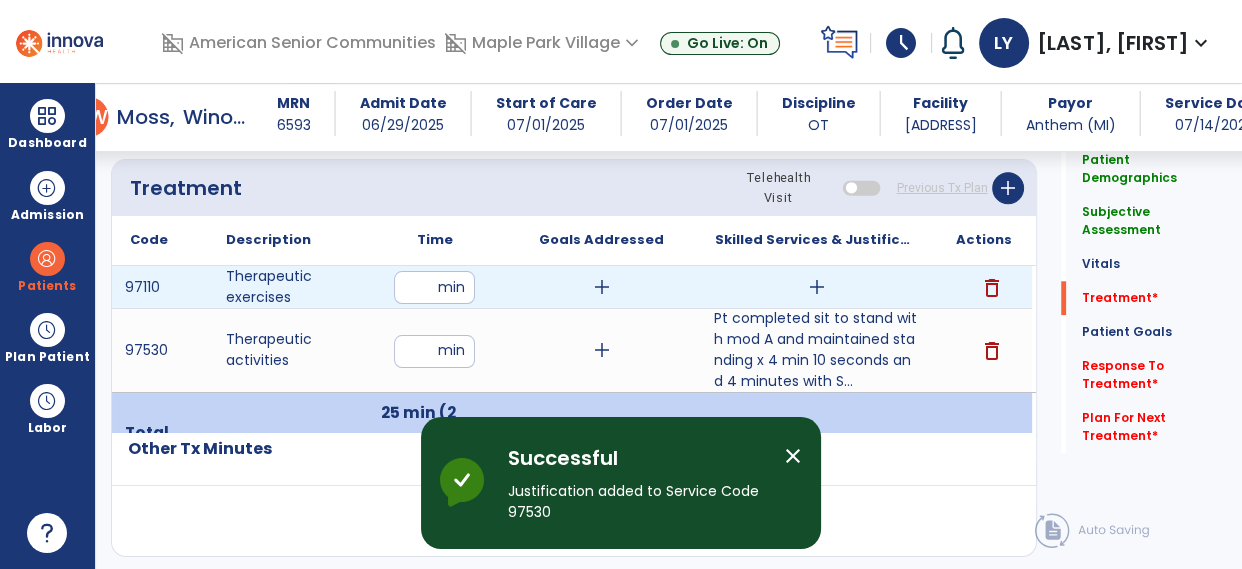 click on "add" at bounding box center [817, 287] 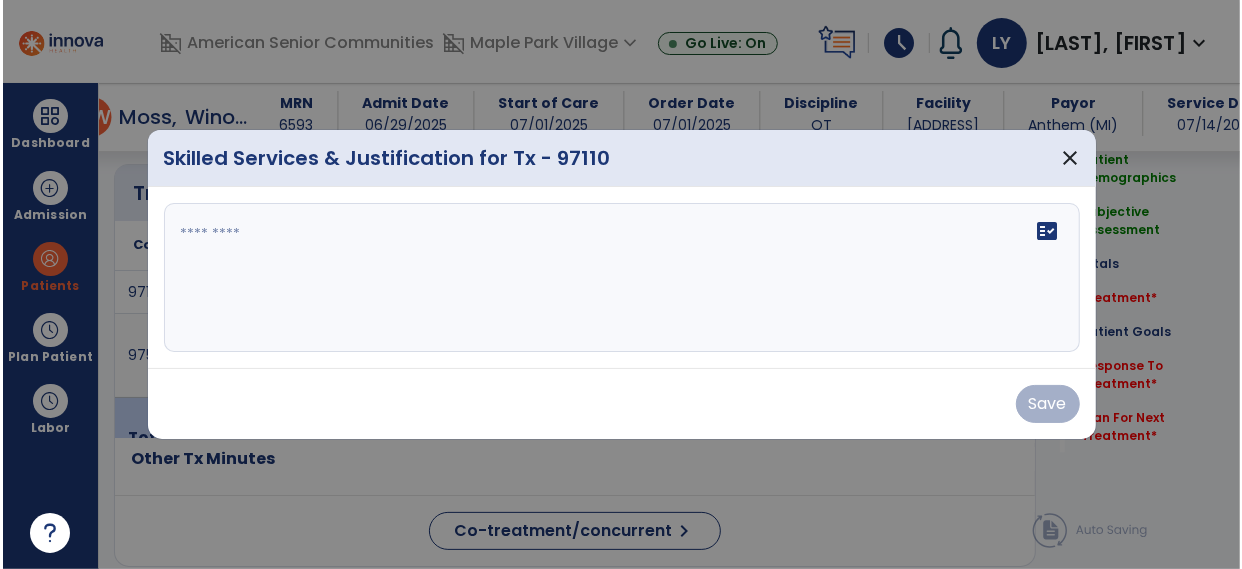 scroll, scrollTop: 1890, scrollLeft: 0, axis: vertical 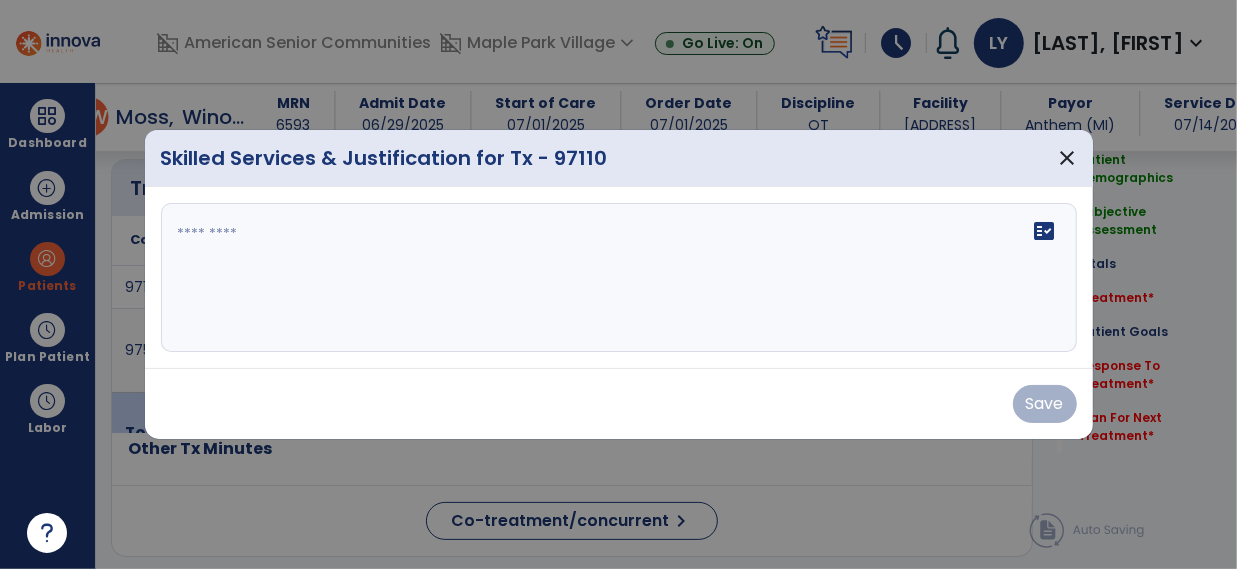 click at bounding box center (619, 278) 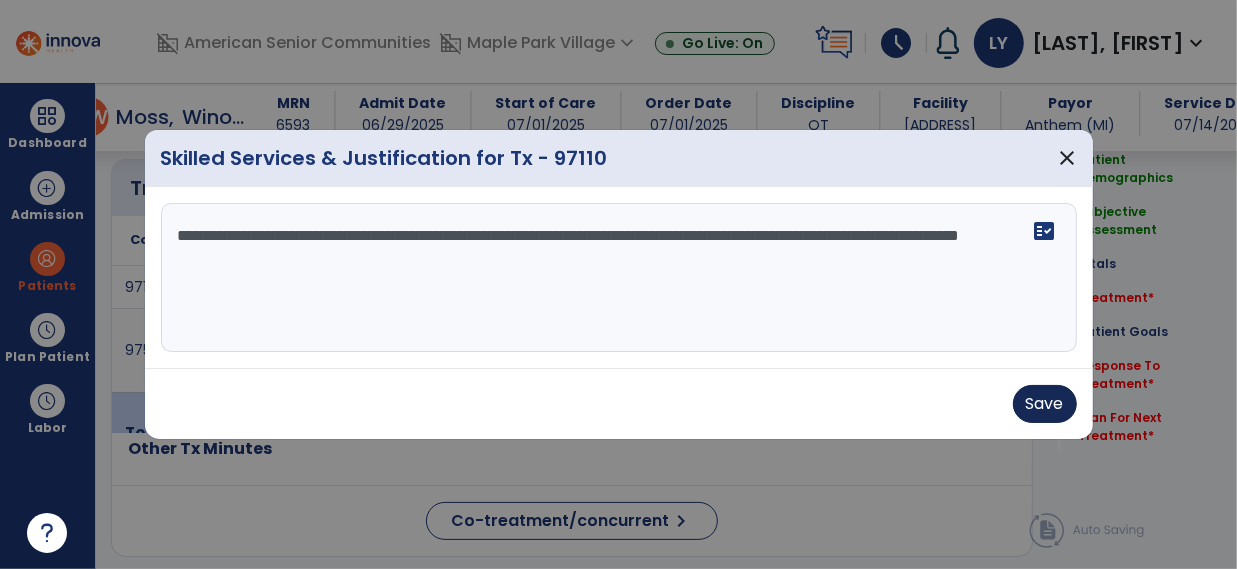 type on "**********" 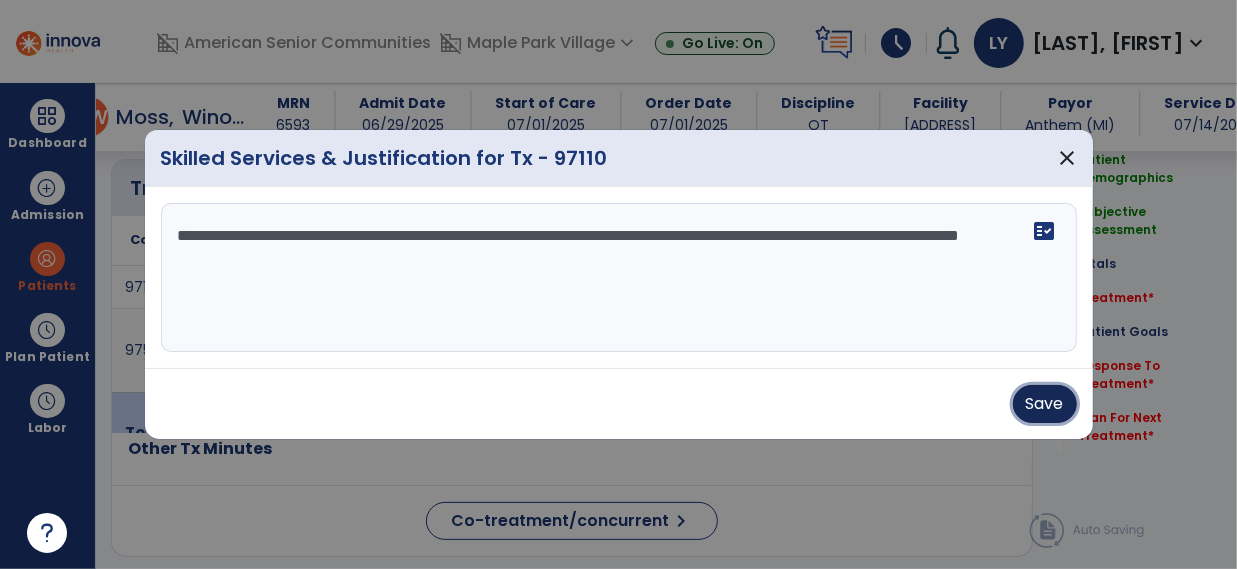 click on "Save" at bounding box center [1045, 404] 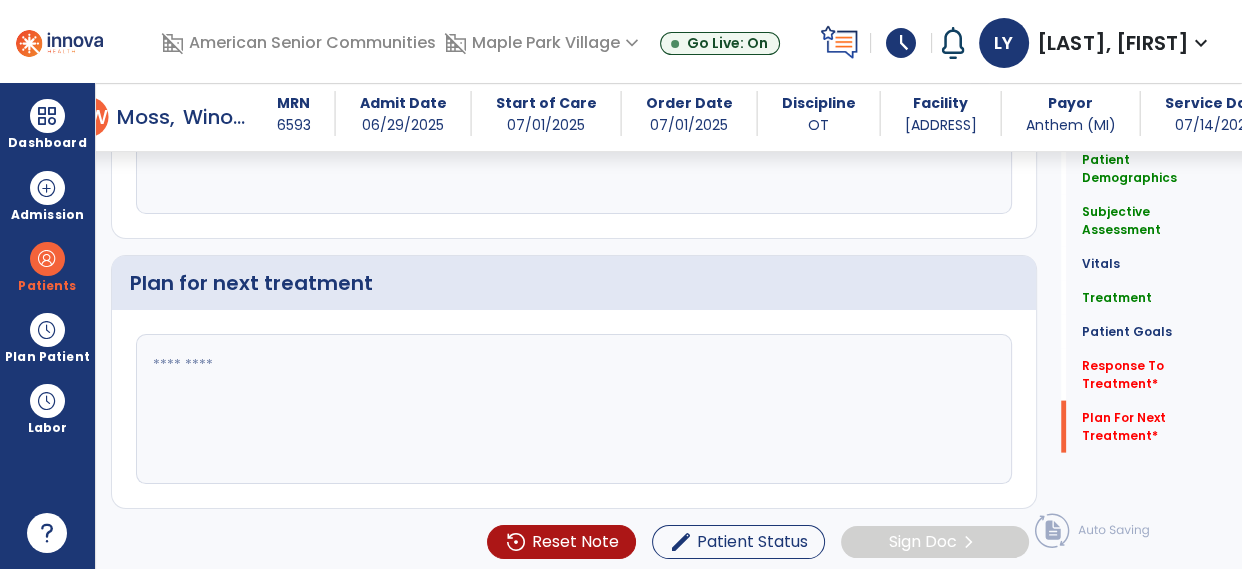 scroll, scrollTop: 3651, scrollLeft: 0, axis: vertical 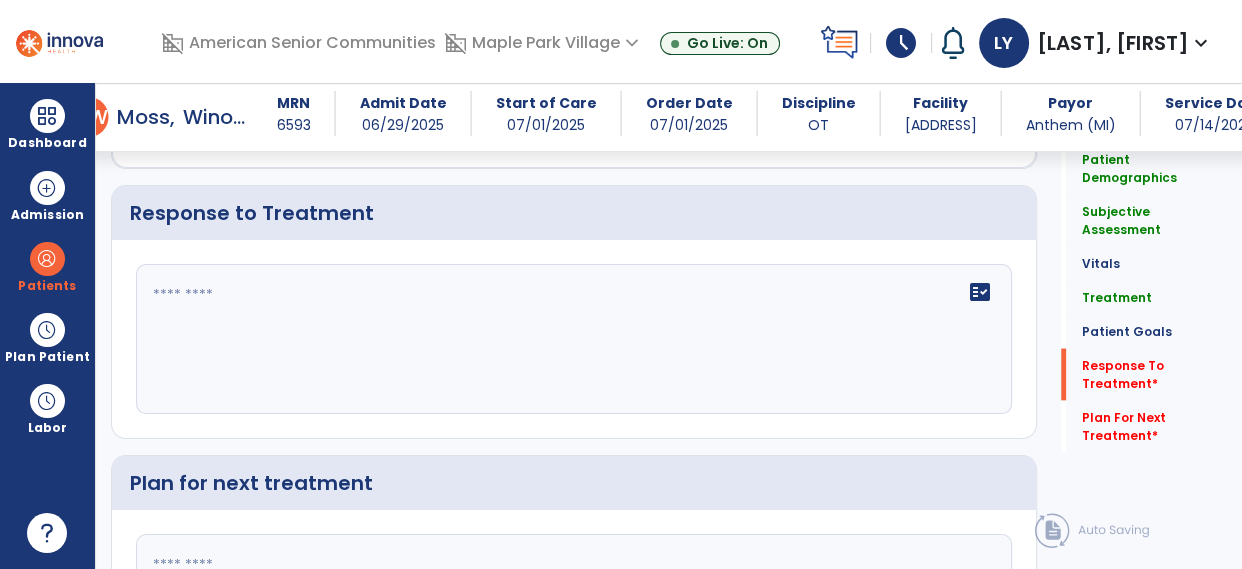 click on "fact_check" 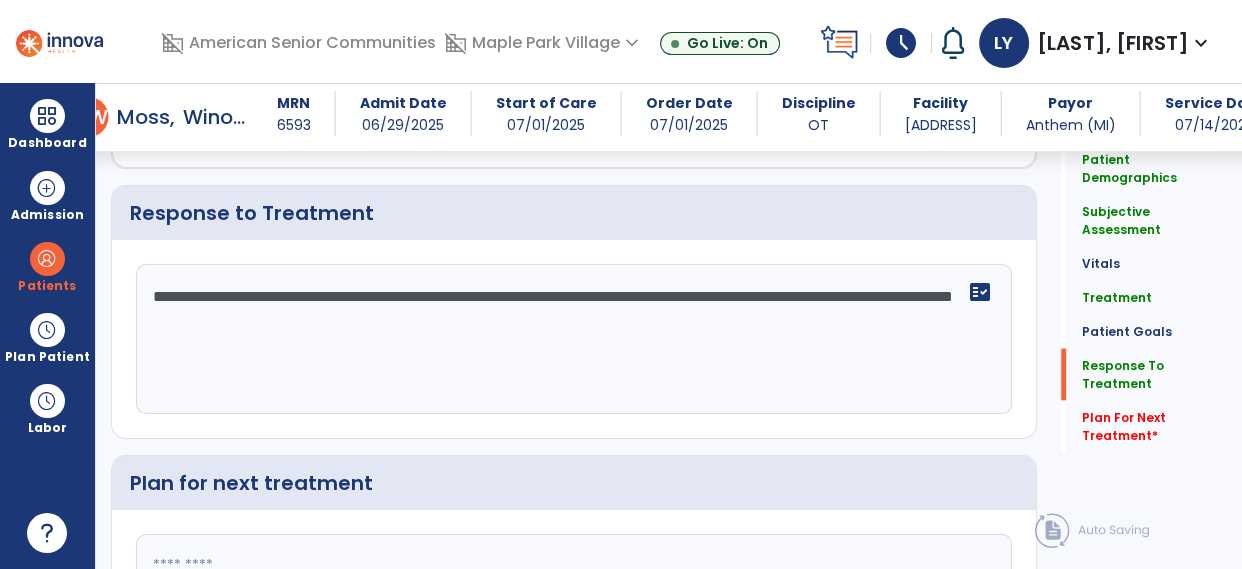 scroll, scrollTop: 3851, scrollLeft: 0, axis: vertical 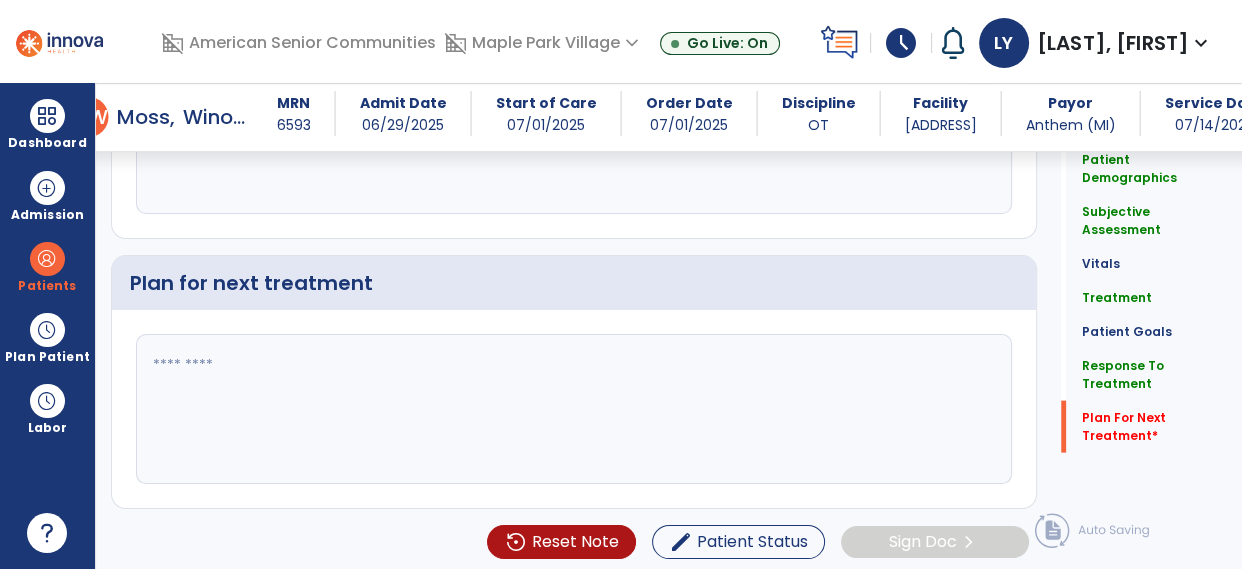 type on "**********" 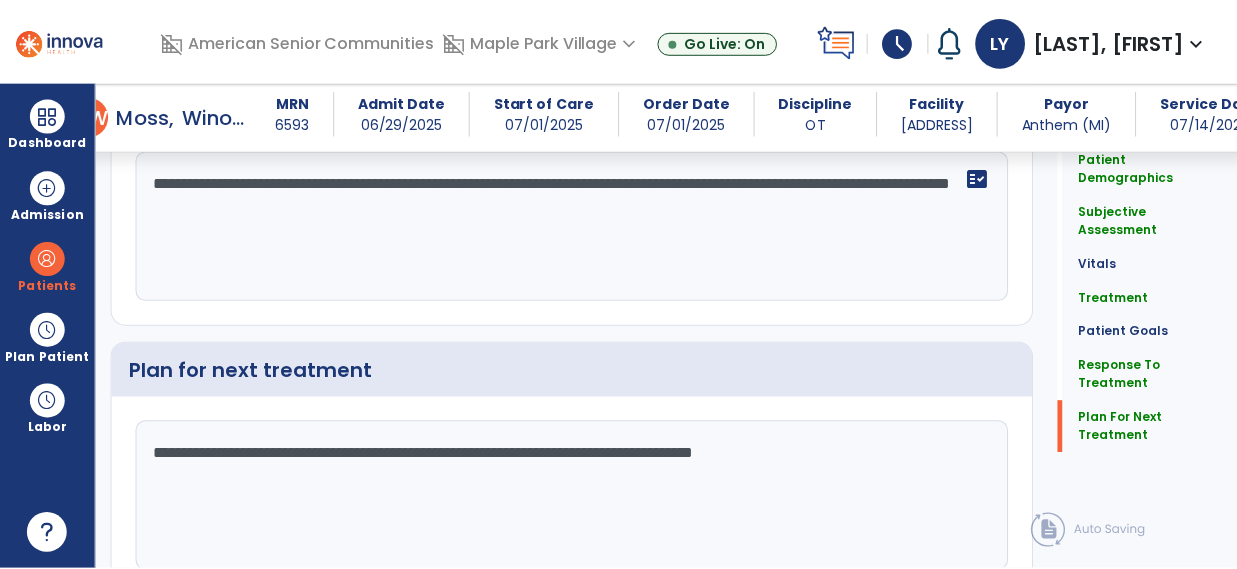 scroll, scrollTop: 3851, scrollLeft: 0, axis: vertical 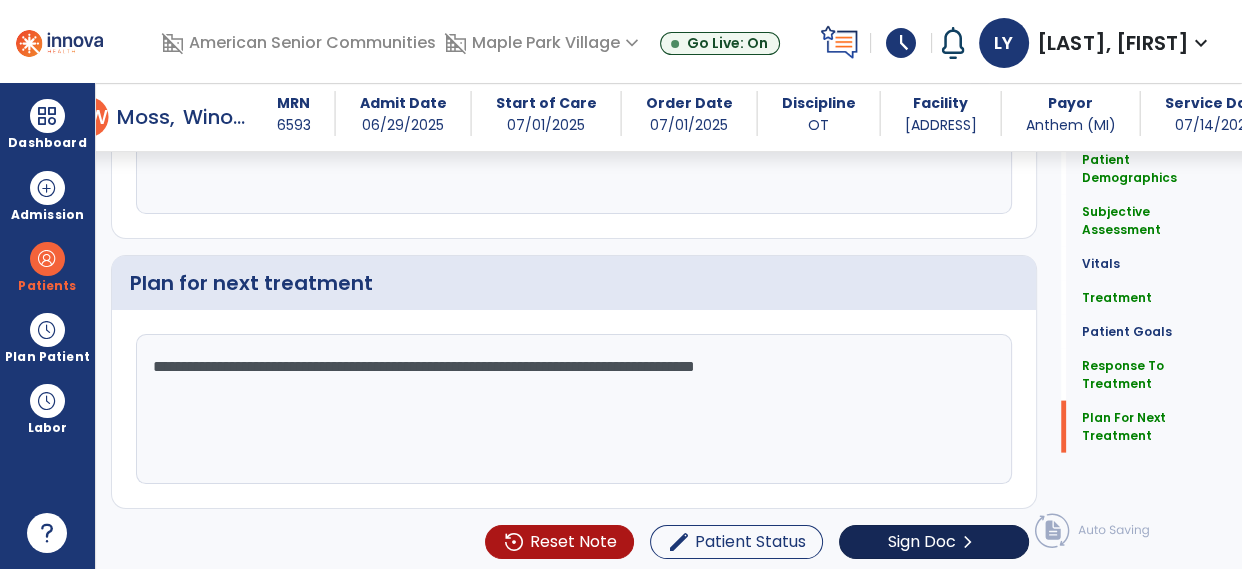 type on "**********" 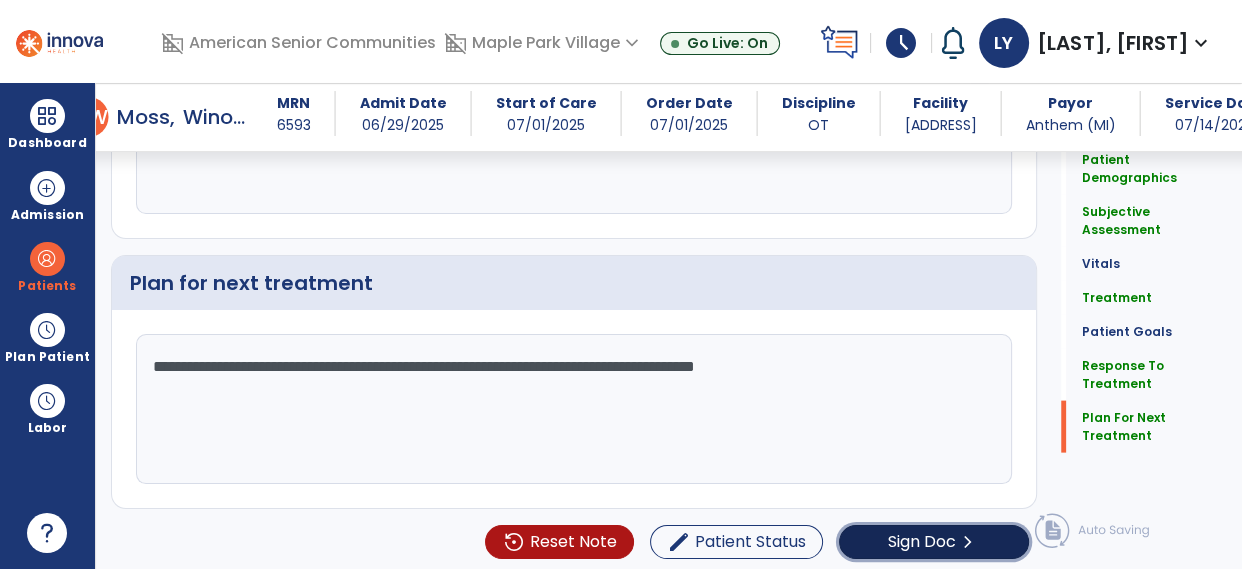 click on "Sign Doc" 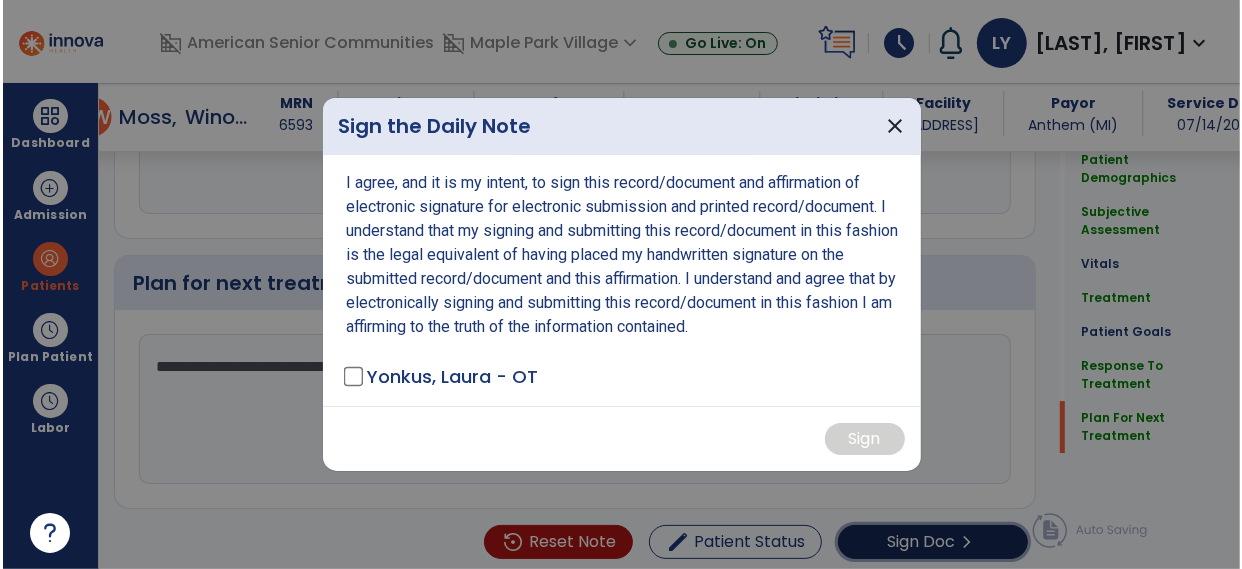 scroll, scrollTop: 3851, scrollLeft: 0, axis: vertical 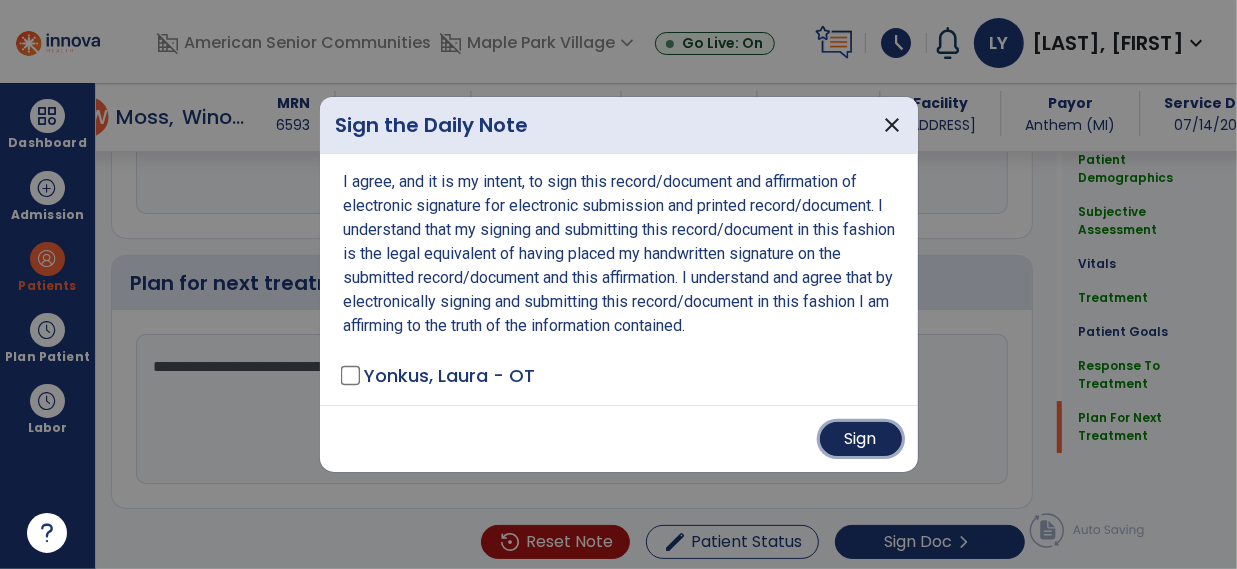 click on "Sign" at bounding box center (861, 439) 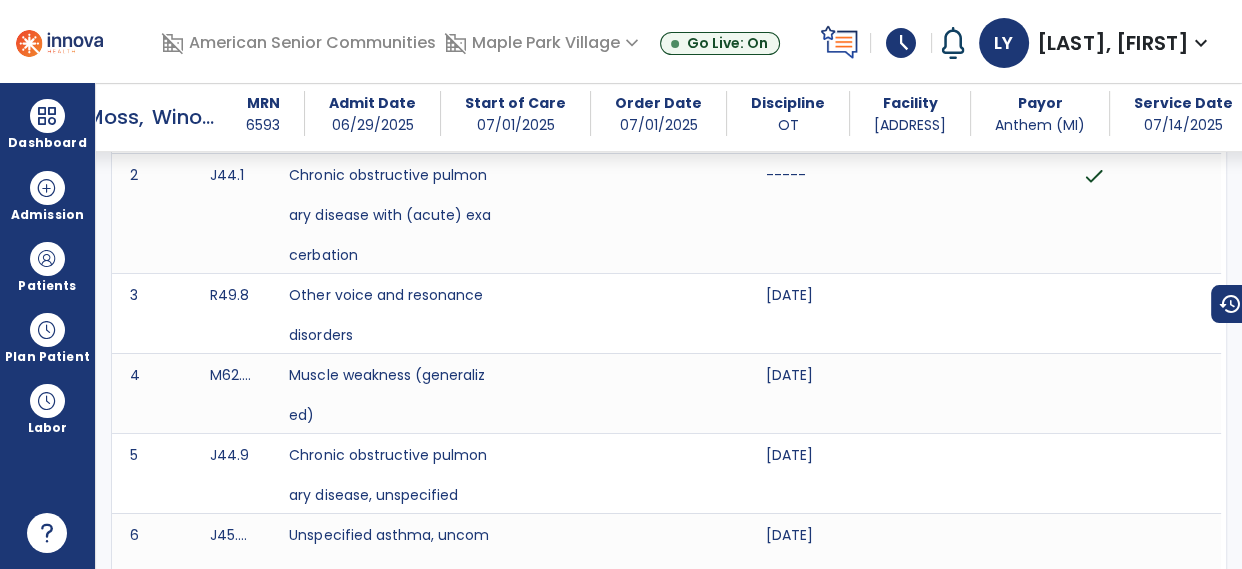 scroll, scrollTop: 0, scrollLeft: 0, axis: both 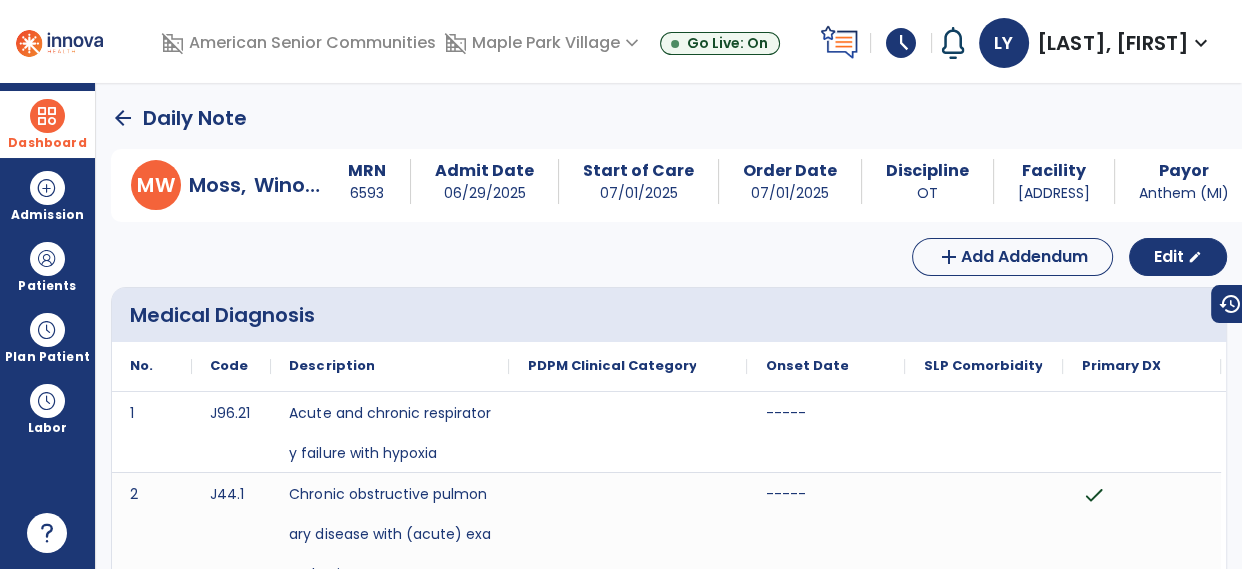 click at bounding box center [47, 116] 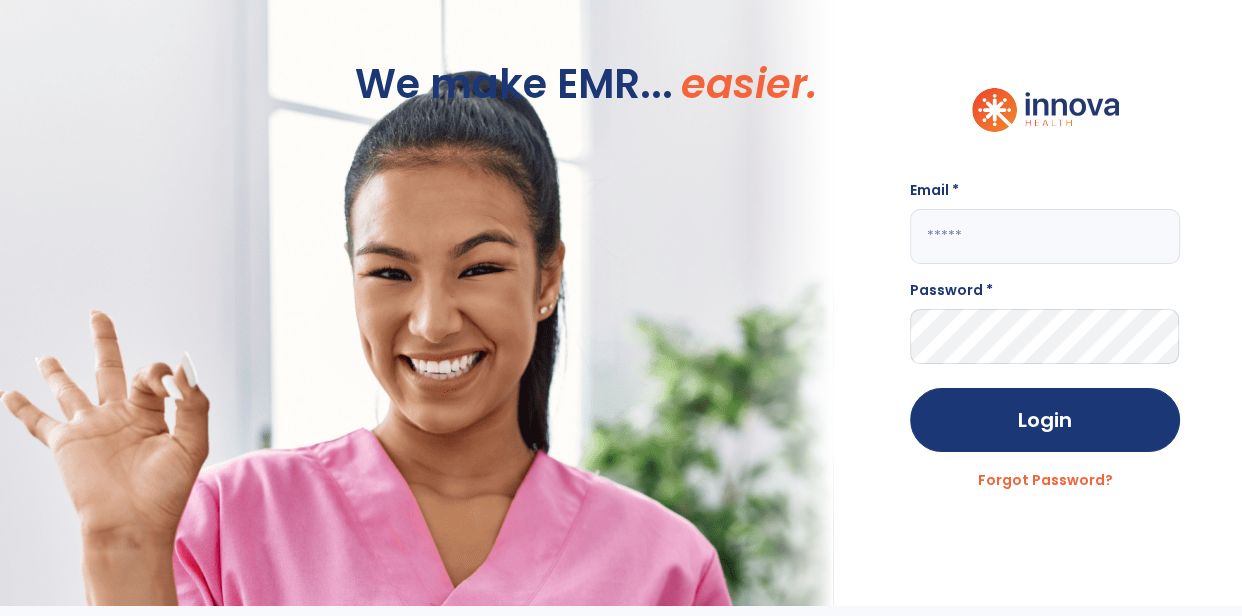 click on "We make EMR... easier." 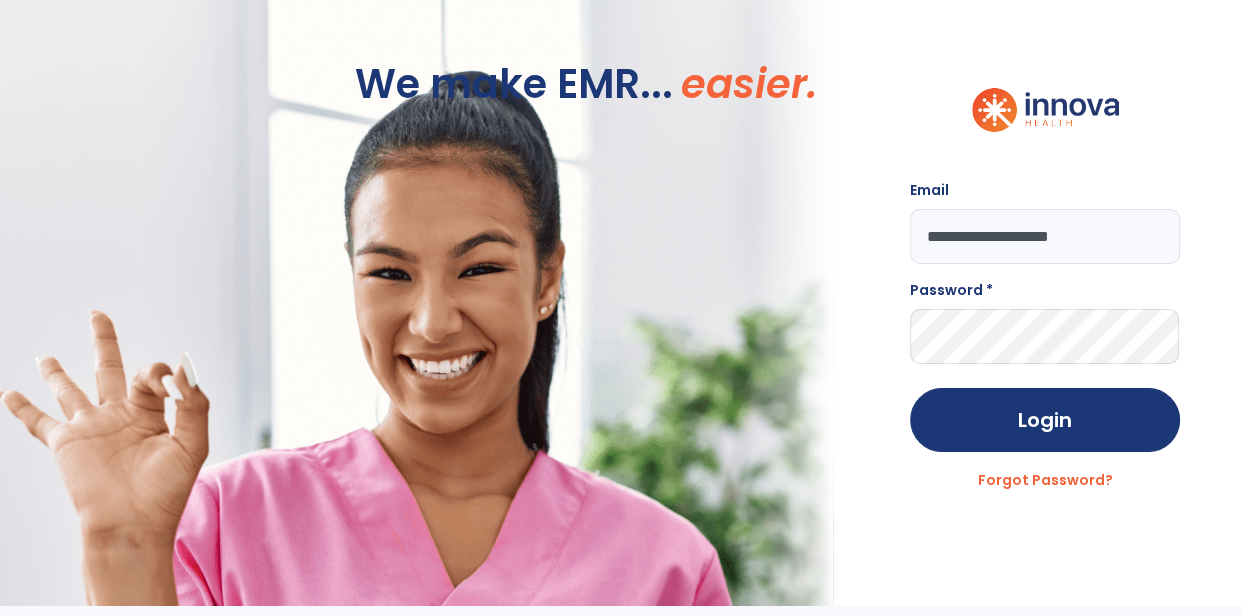 type on "**********" 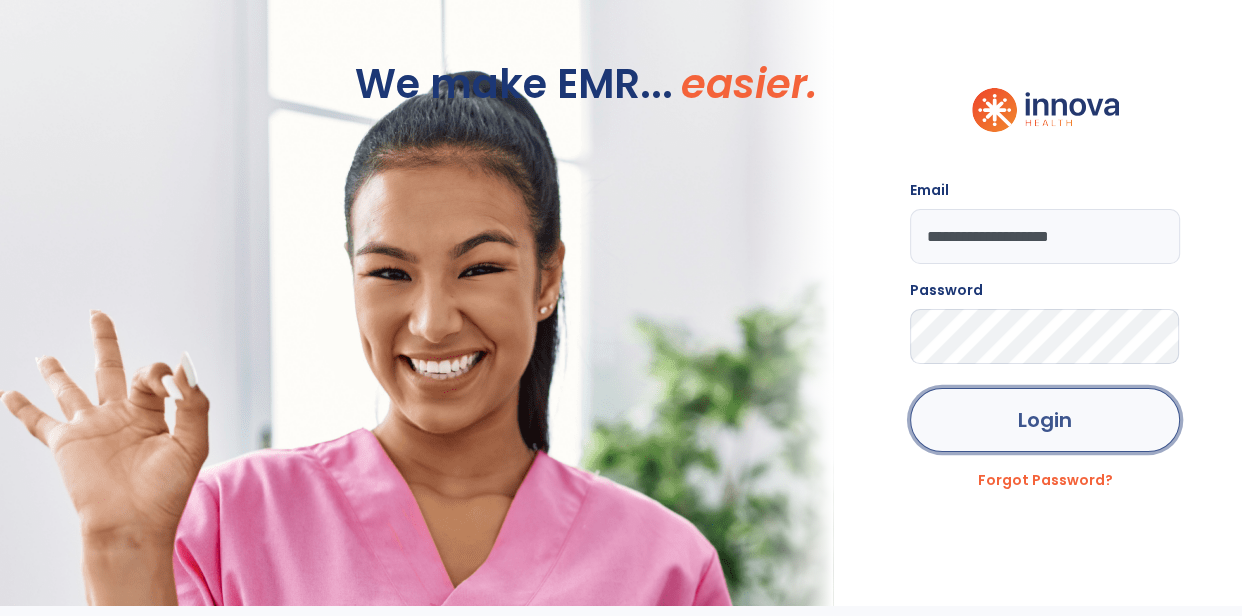 click on "Login" 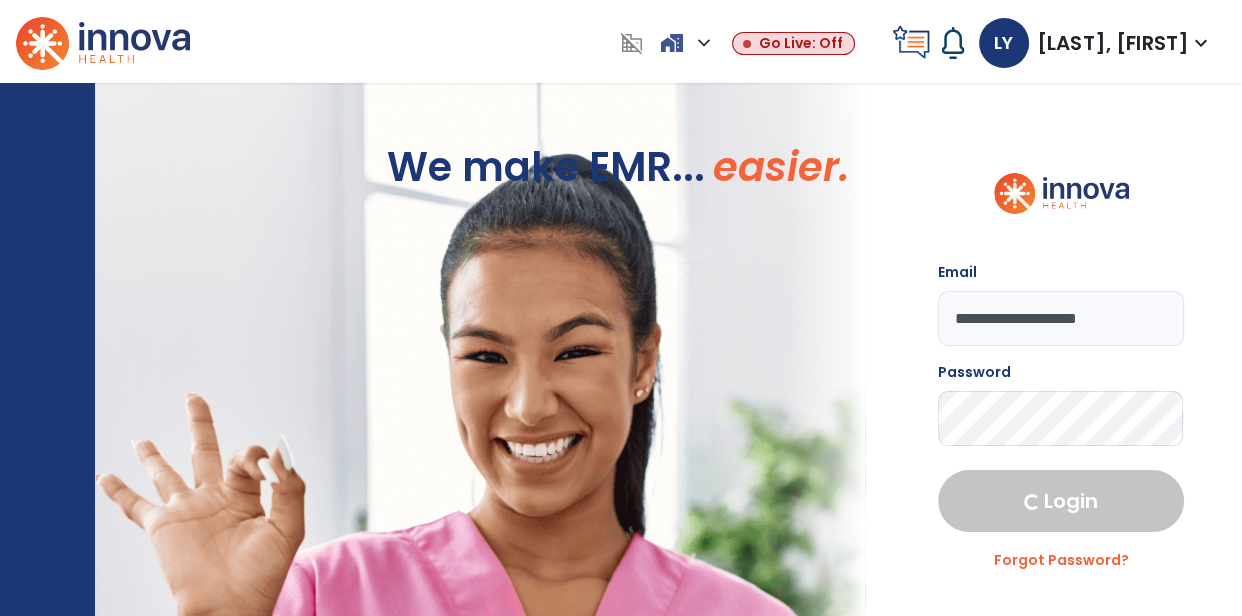 select on "****" 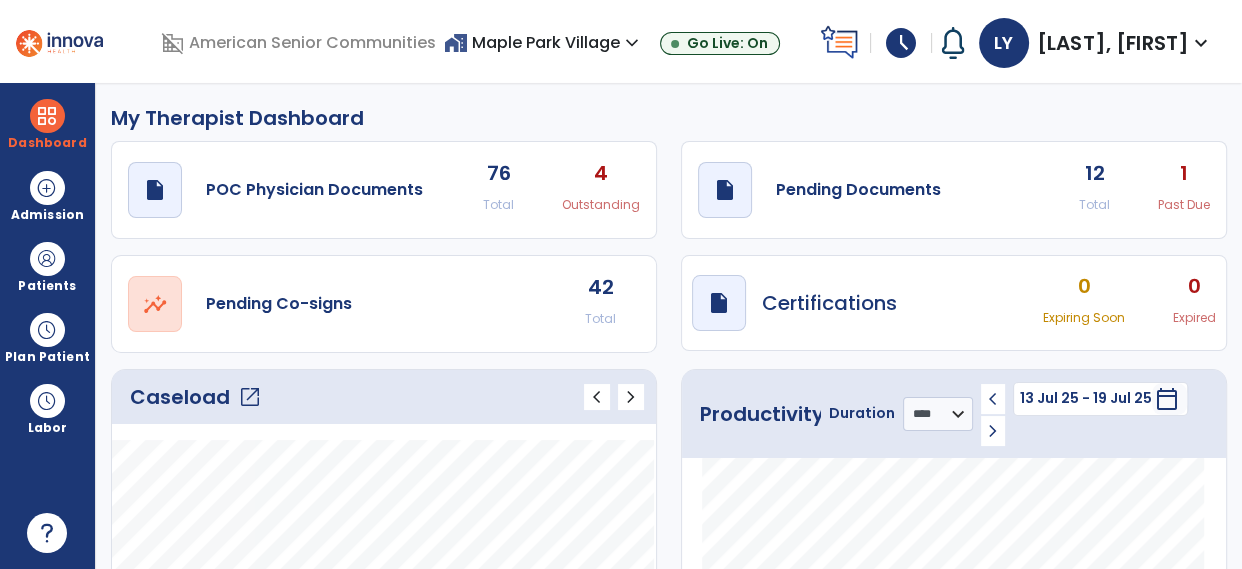 click on "open_in_new" 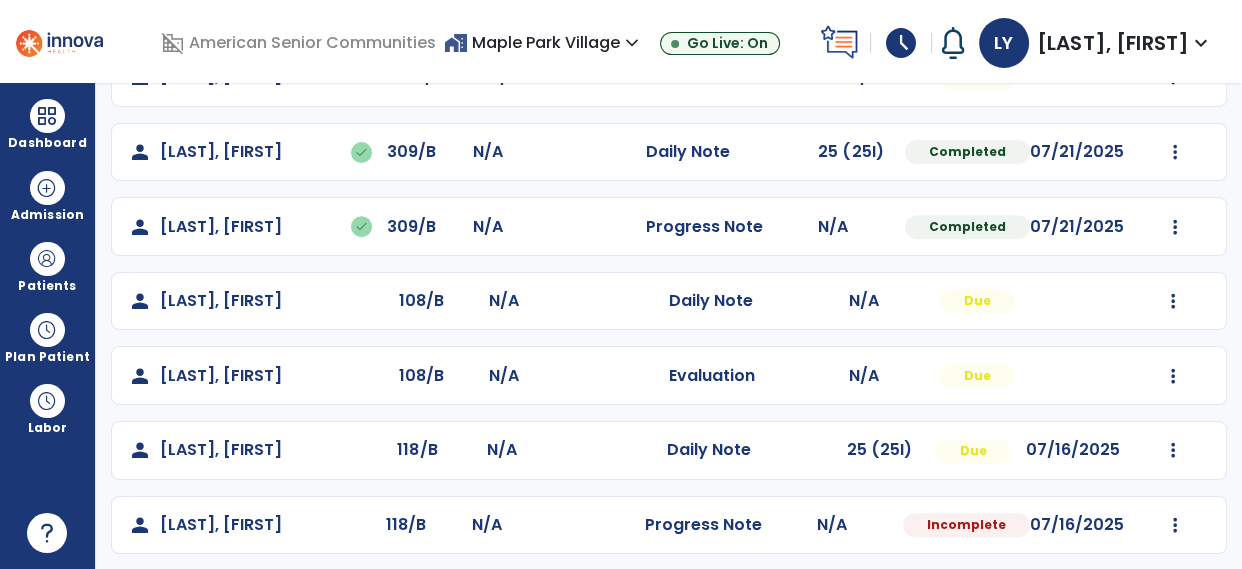 scroll, scrollTop: 811, scrollLeft: 0, axis: vertical 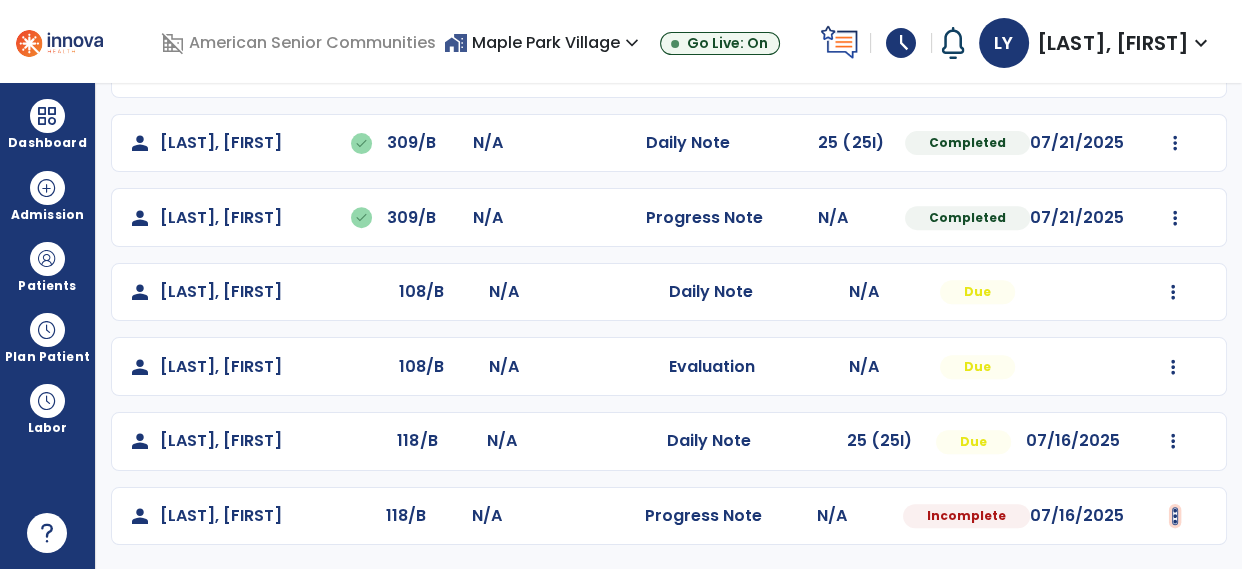 click at bounding box center (1173, -379) 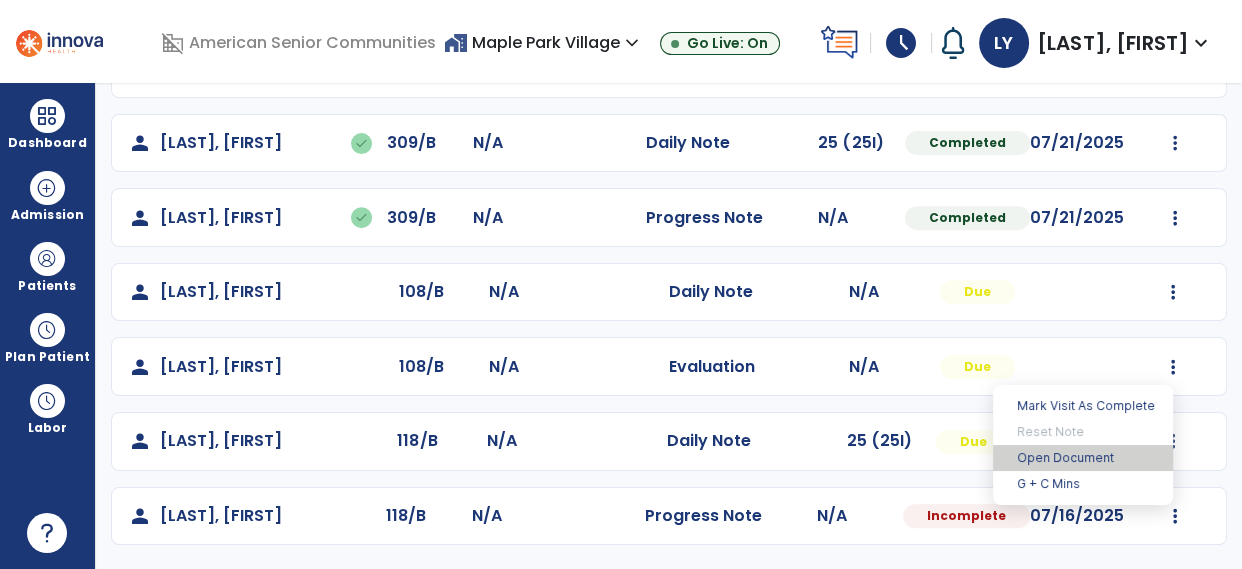 click on "Open Document" at bounding box center (1083, 458) 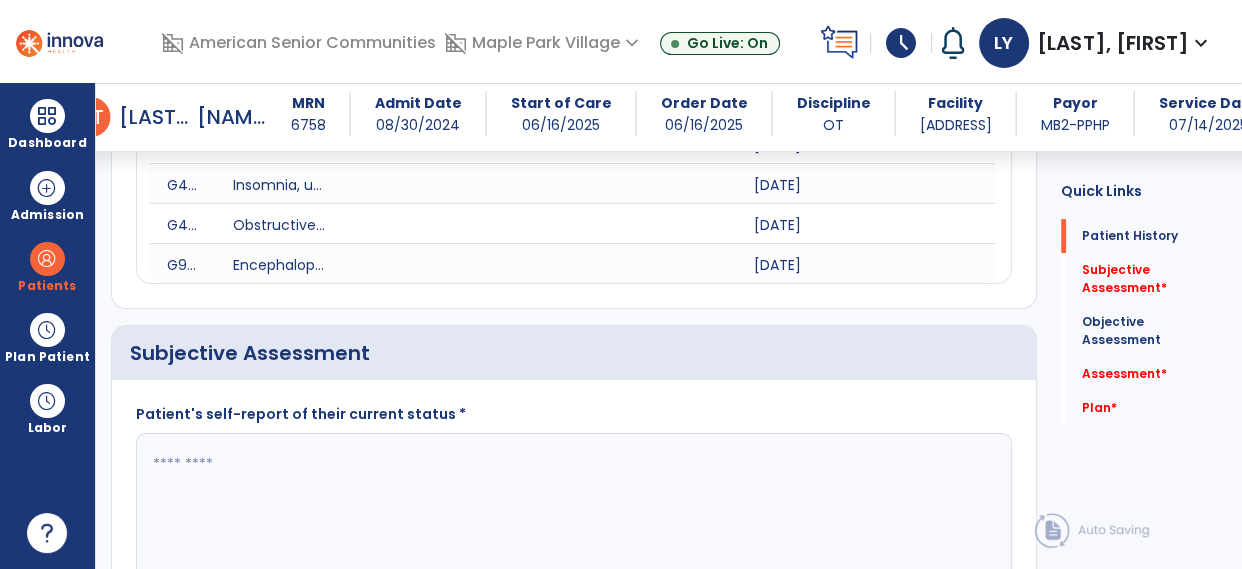 scroll, scrollTop: 727, scrollLeft: 0, axis: vertical 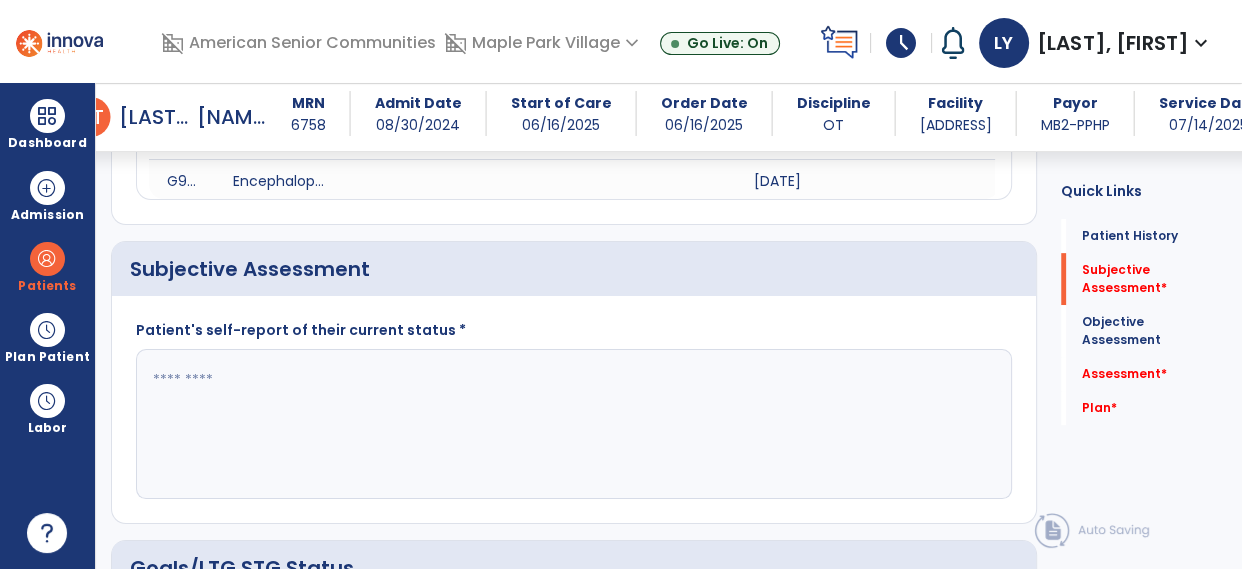 click 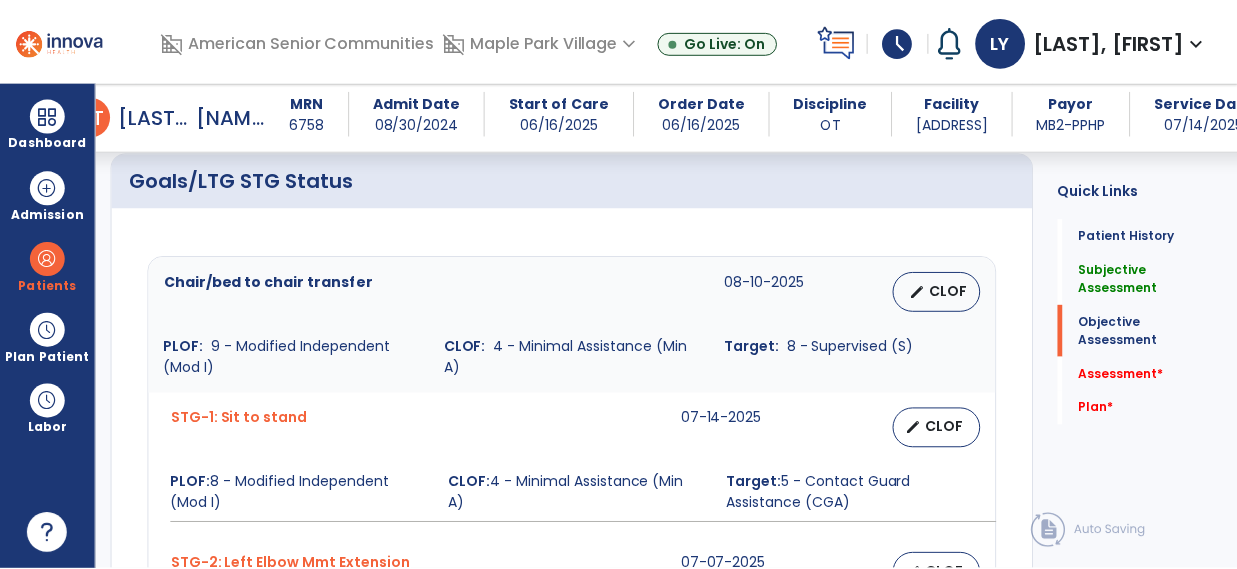 scroll, scrollTop: 1117, scrollLeft: 0, axis: vertical 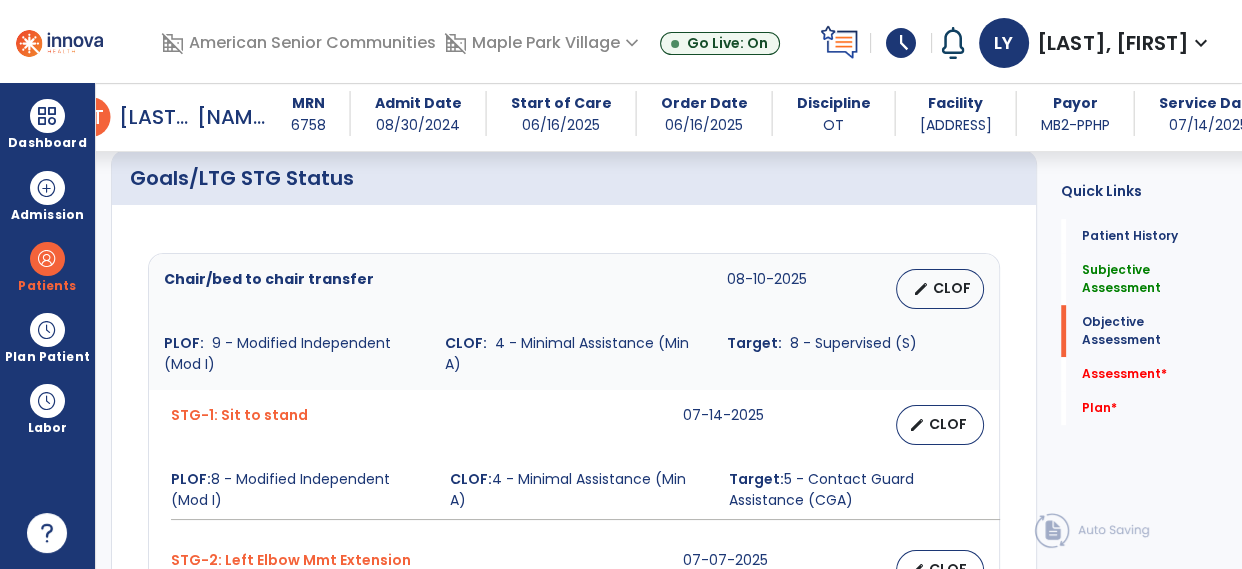 type on "**********" 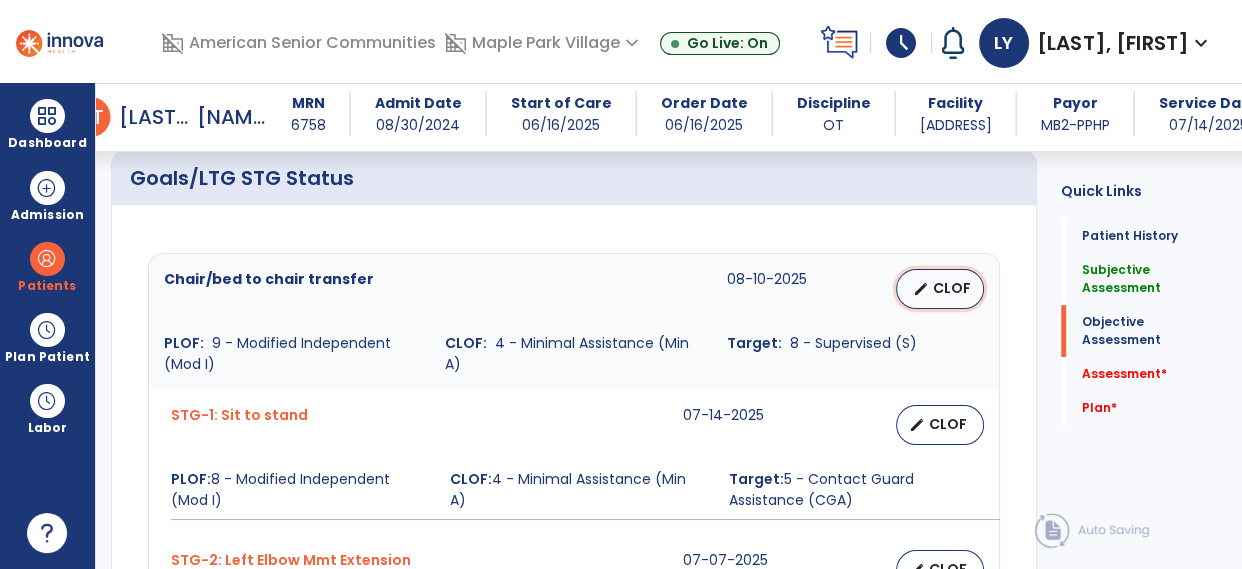click on "CLOF" at bounding box center (952, 288) 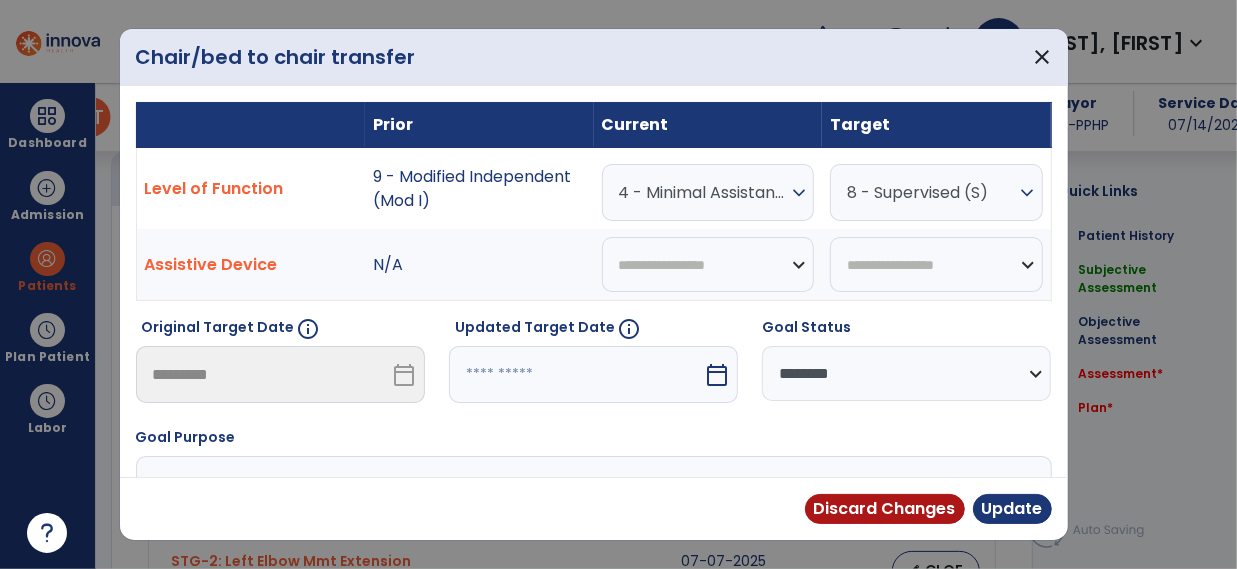 scroll, scrollTop: 1117, scrollLeft: 0, axis: vertical 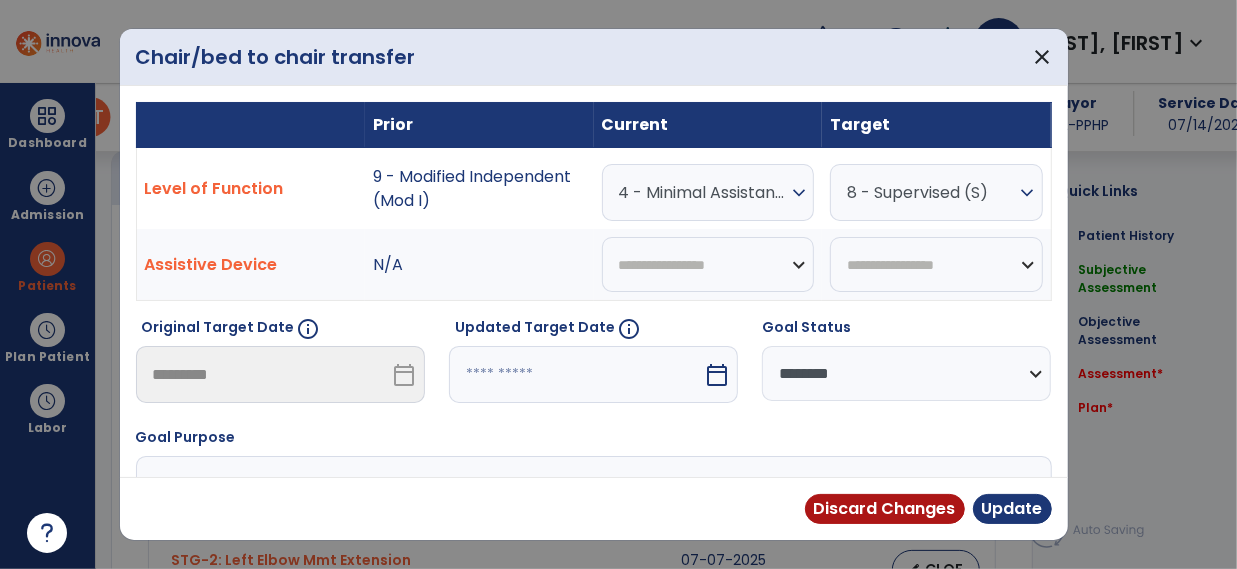 click on "expand_more" at bounding box center [799, 193] 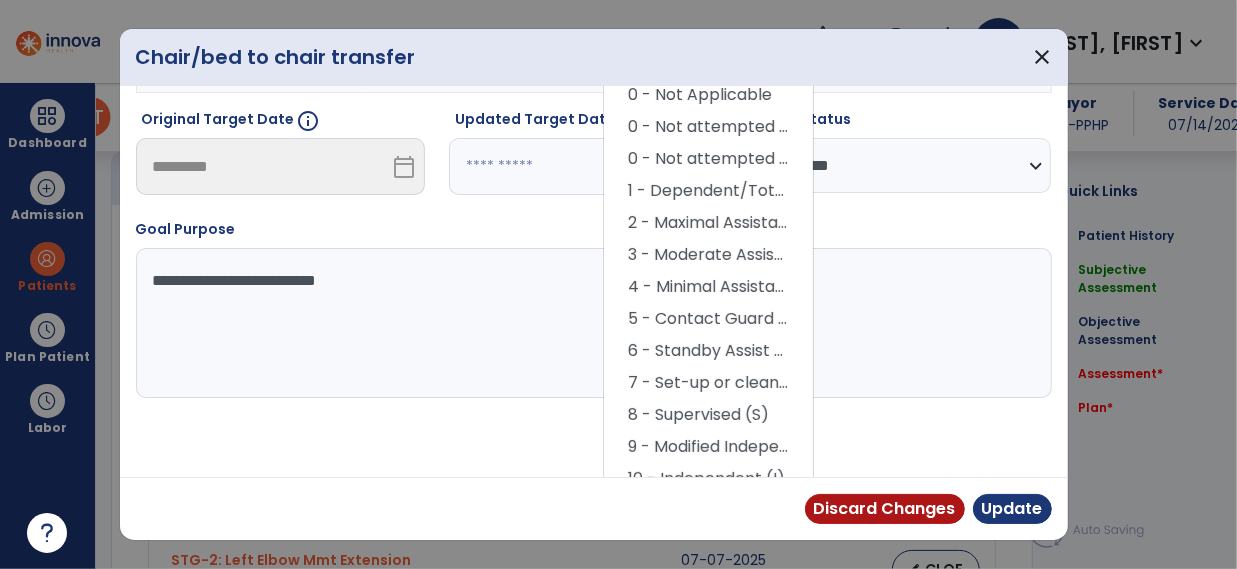 scroll, scrollTop: 210, scrollLeft: 0, axis: vertical 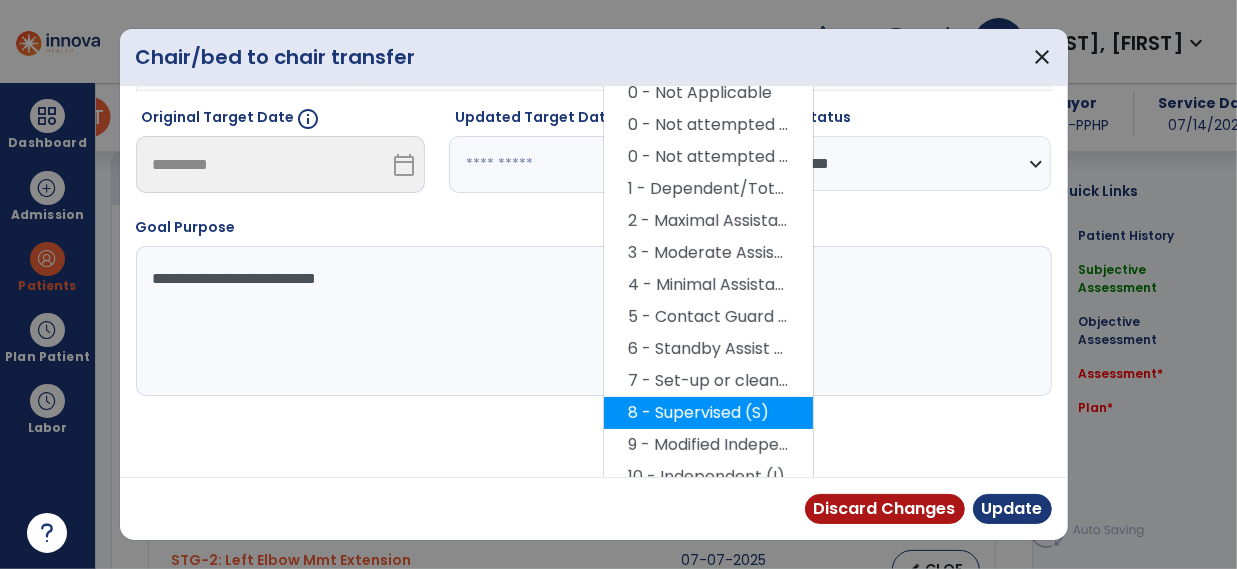 click on "8 - Supervised (S)" at bounding box center [708, 413] 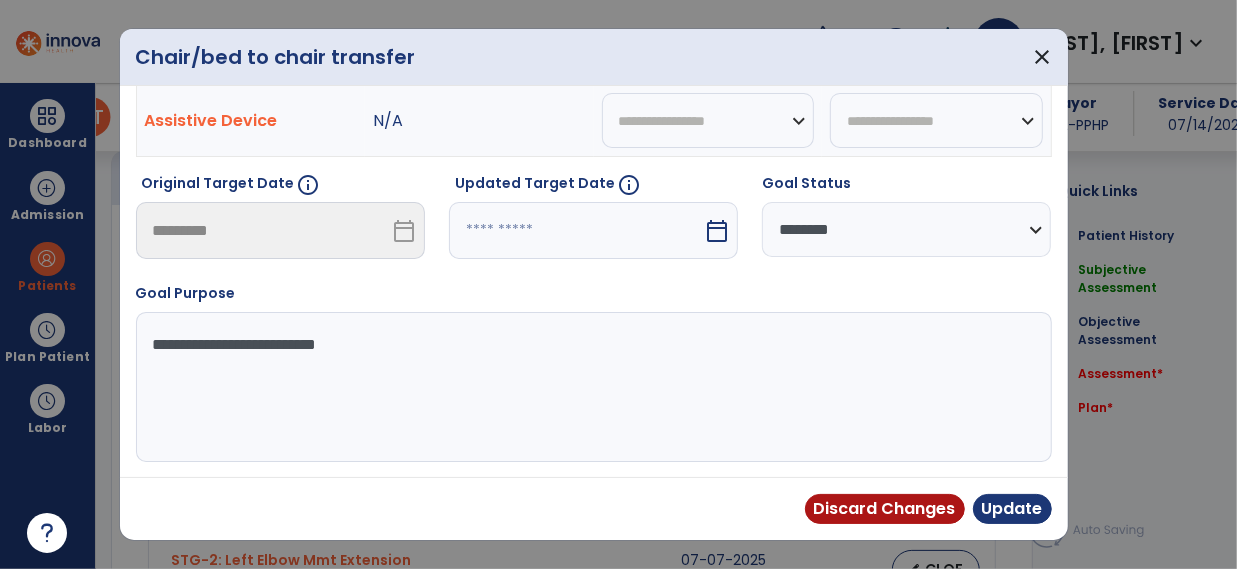 scroll, scrollTop: 0, scrollLeft: 0, axis: both 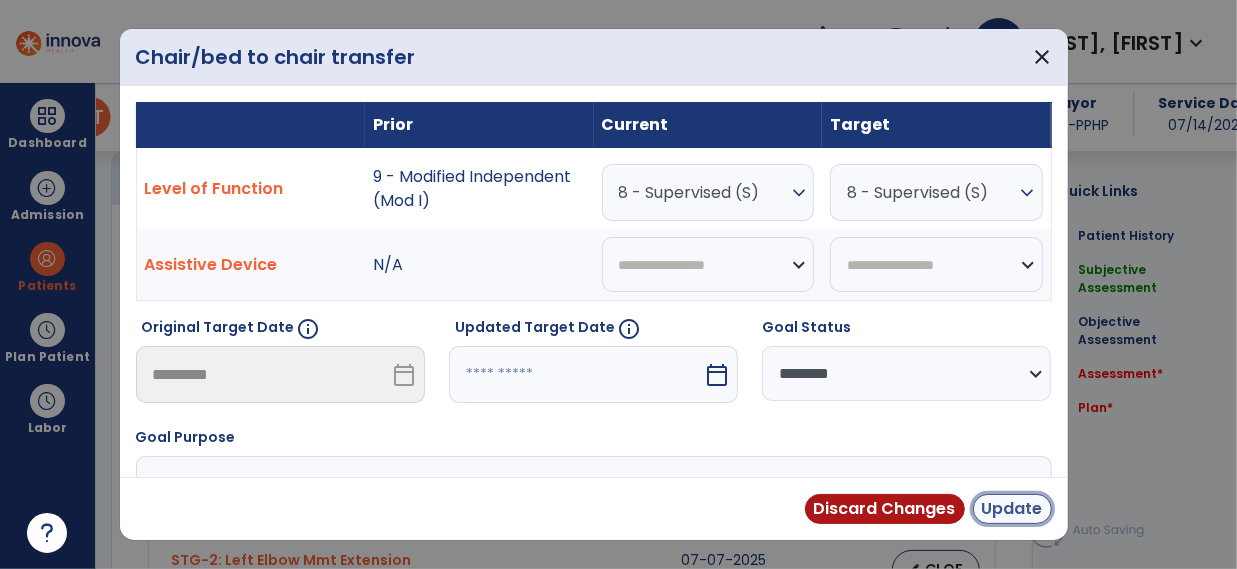 click on "Update" at bounding box center [1012, 509] 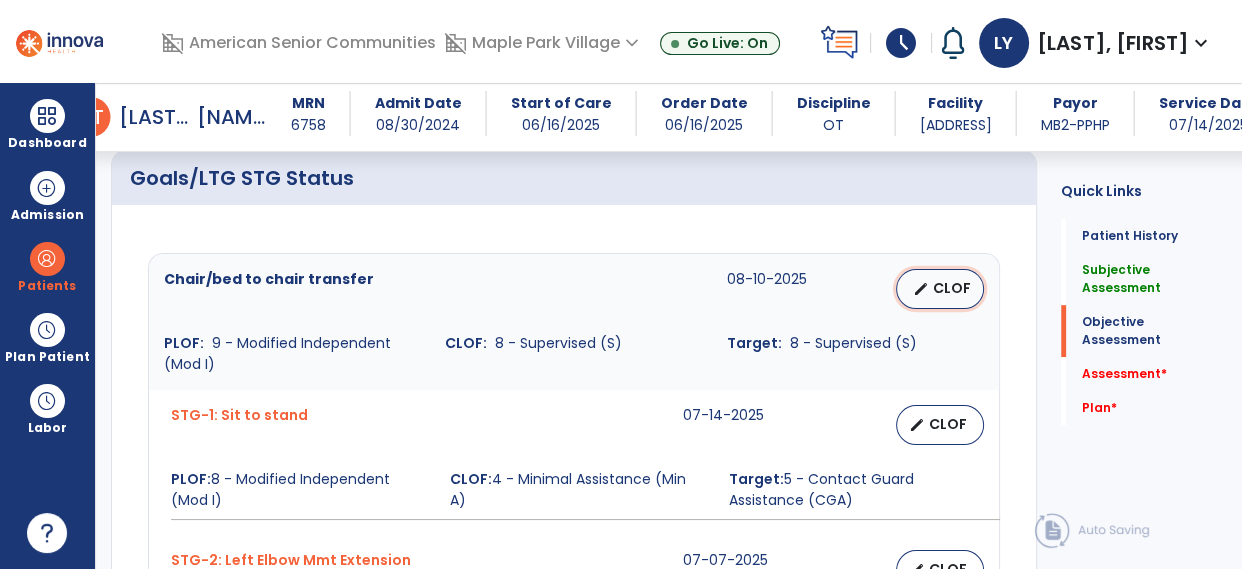 click on "edit" at bounding box center [921, 289] 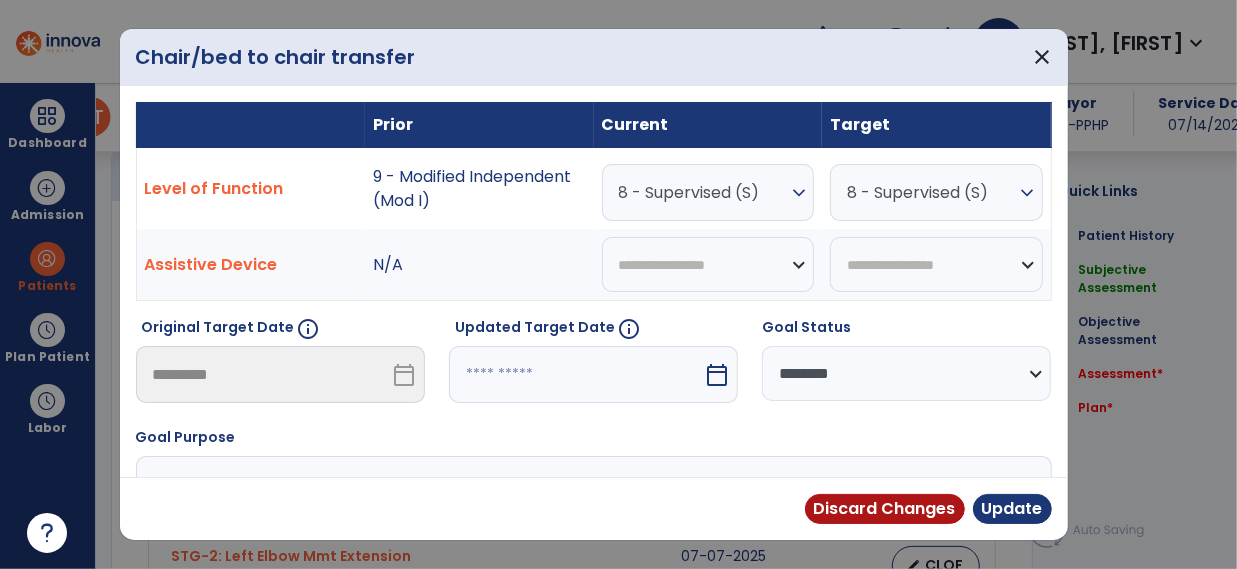 scroll, scrollTop: 1117, scrollLeft: 0, axis: vertical 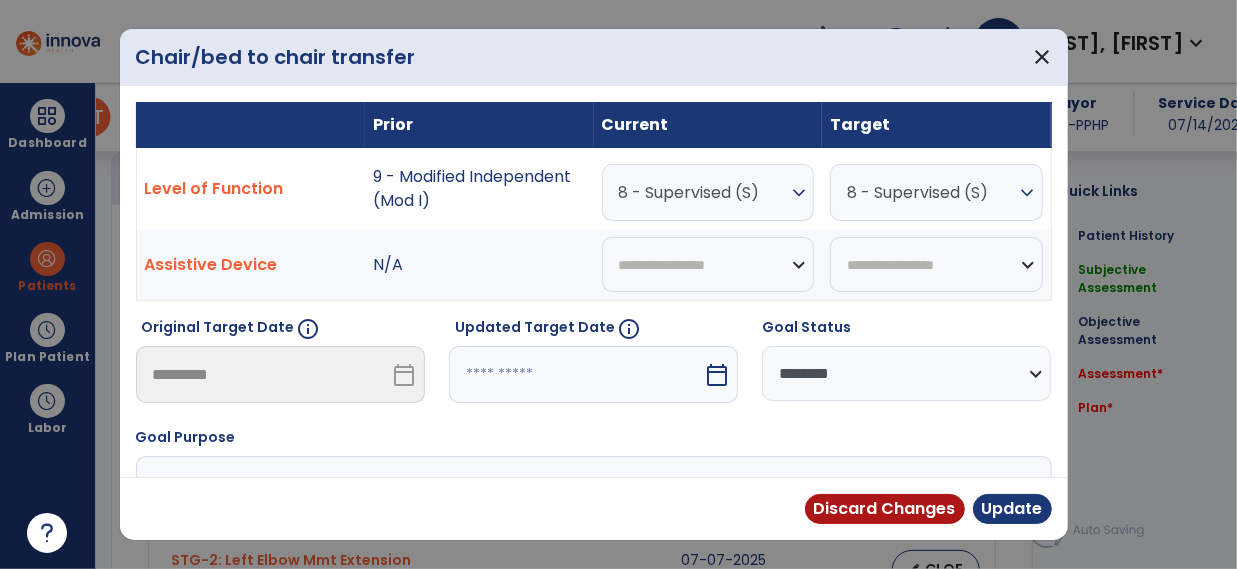 click on "8 - Supervised (S)" at bounding box center [703, 192] 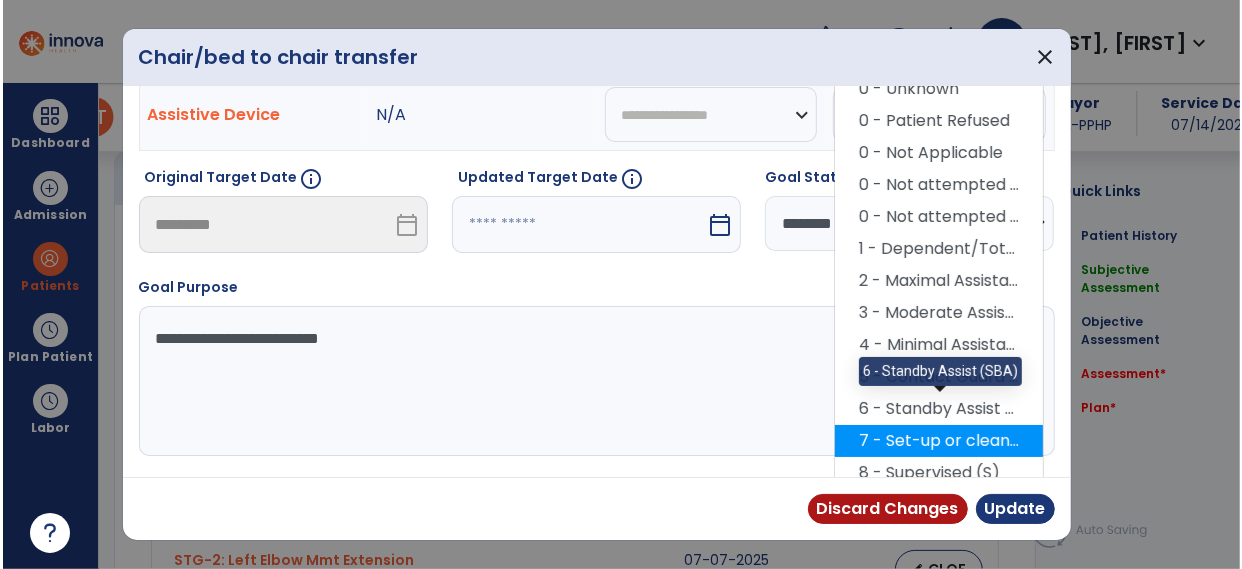 scroll, scrollTop: 0, scrollLeft: 0, axis: both 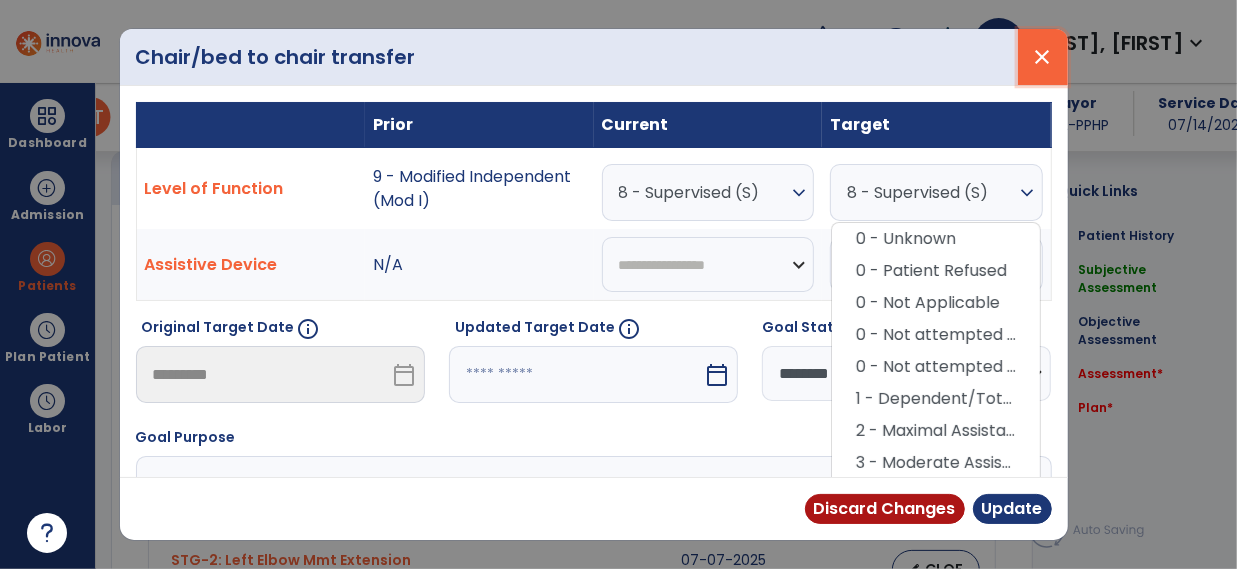 click on "close" at bounding box center (1043, 57) 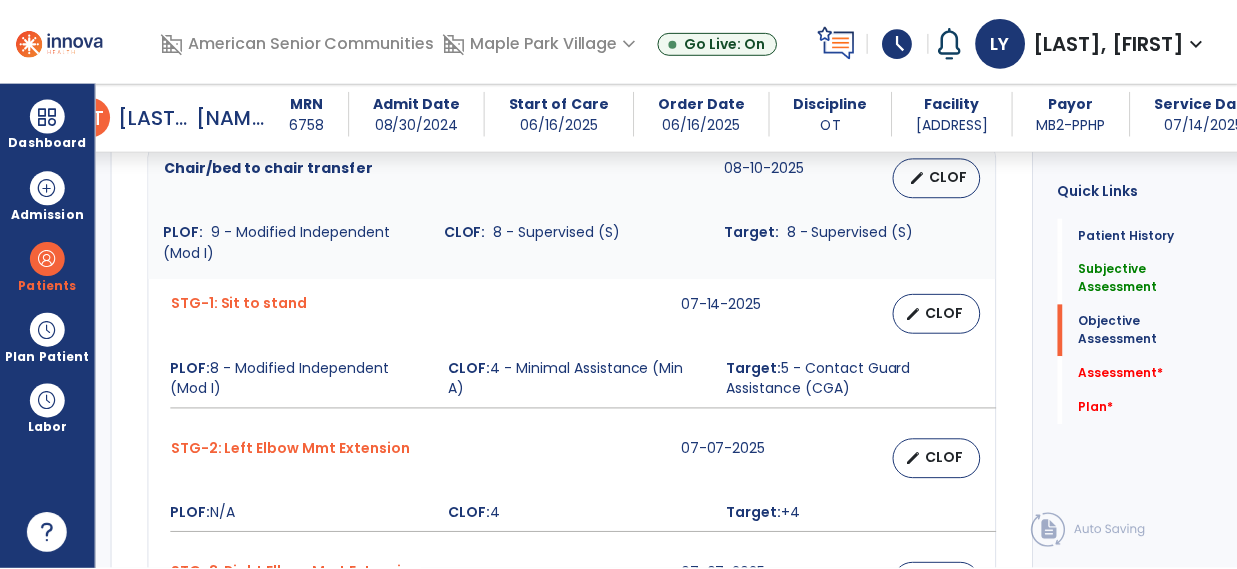 scroll, scrollTop: 1229, scrollLeft: 0, axis: vertical 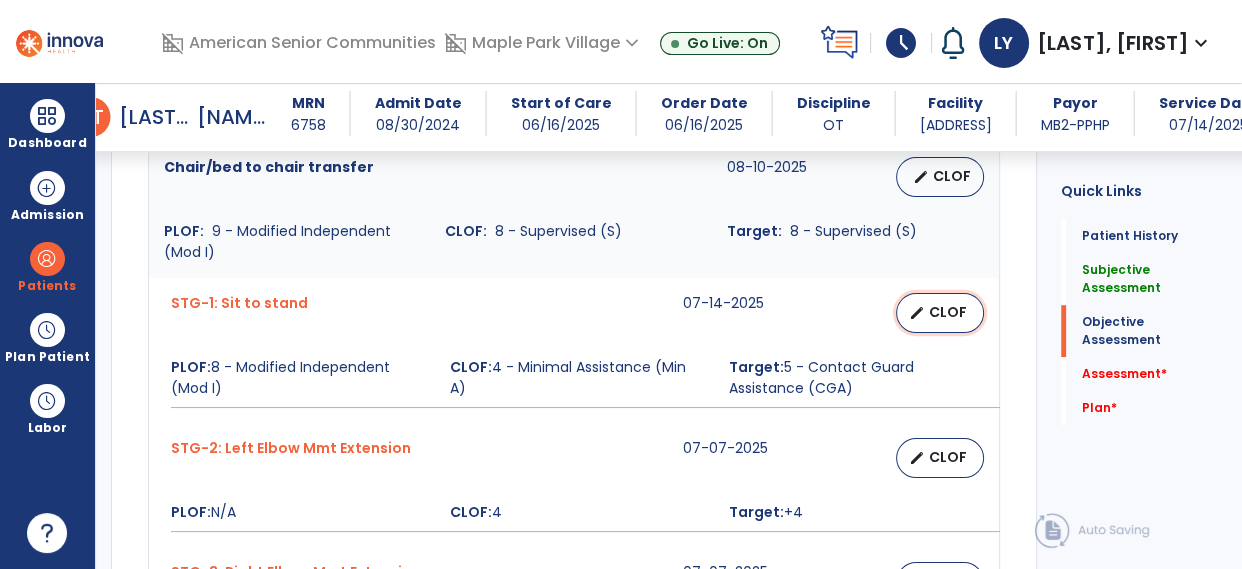 click on "CLOF" at bounding box center (948, 312) 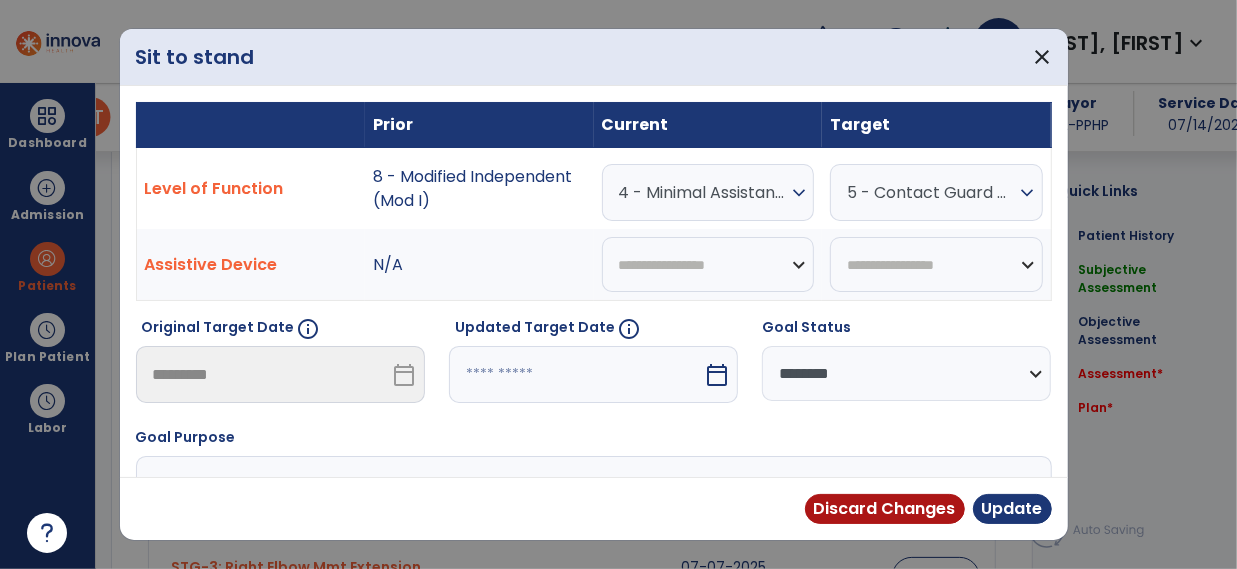 scroll, scrollTop: 1229, scrollLeft: 0, axis: vertical 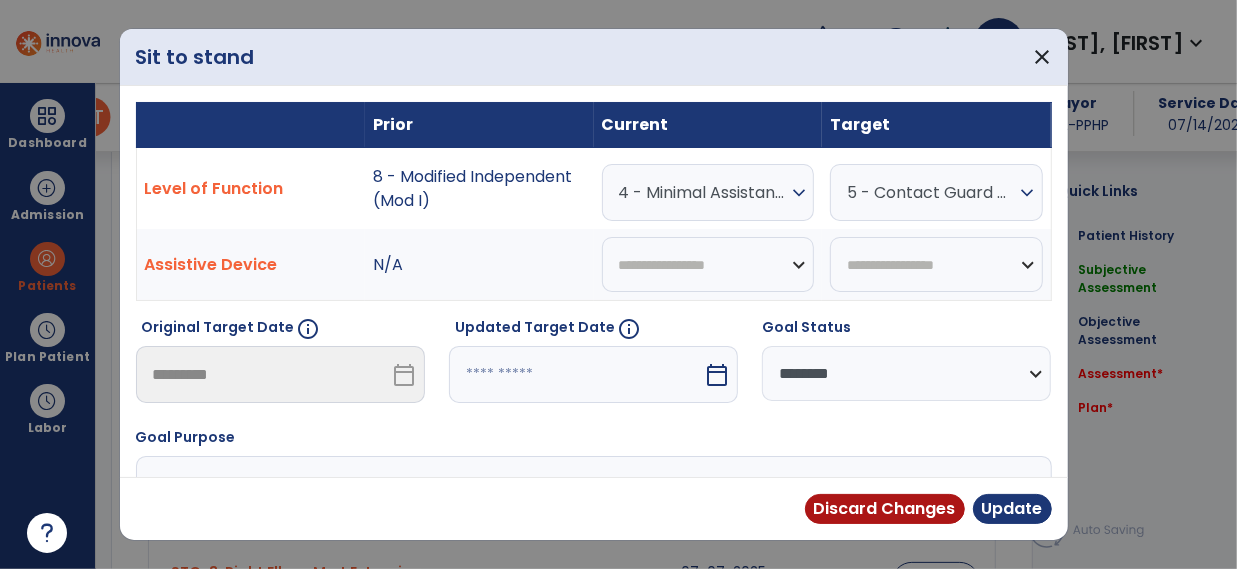 click on "expand_more" at bounding box center (799, 193) 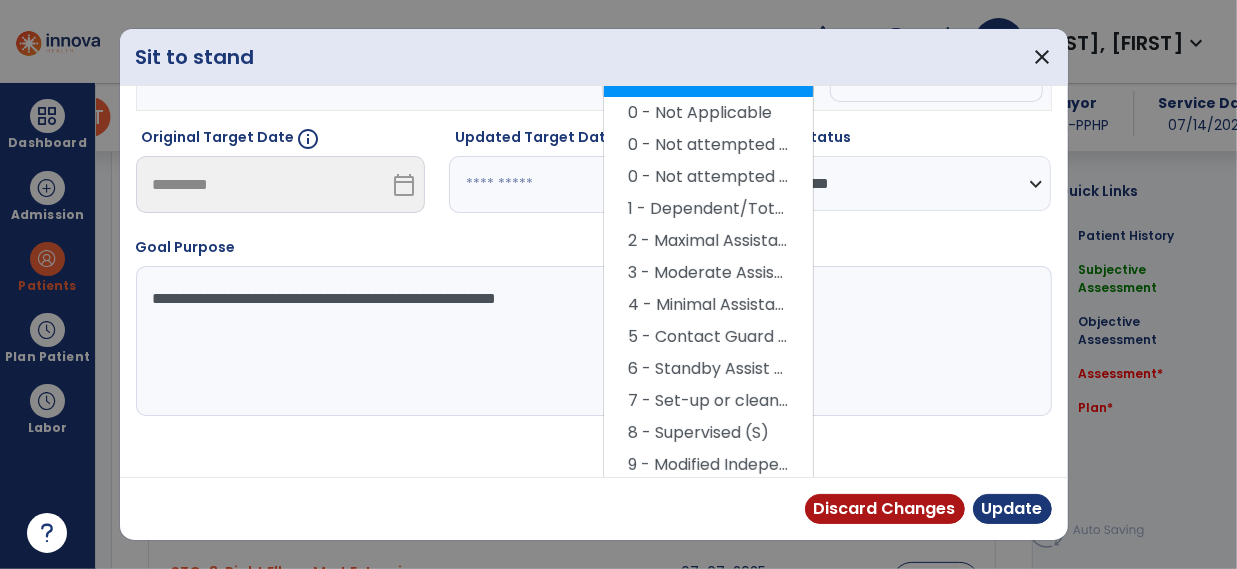 scroll, scrollTop: 195, scrollLeft: 0, axis: vertical 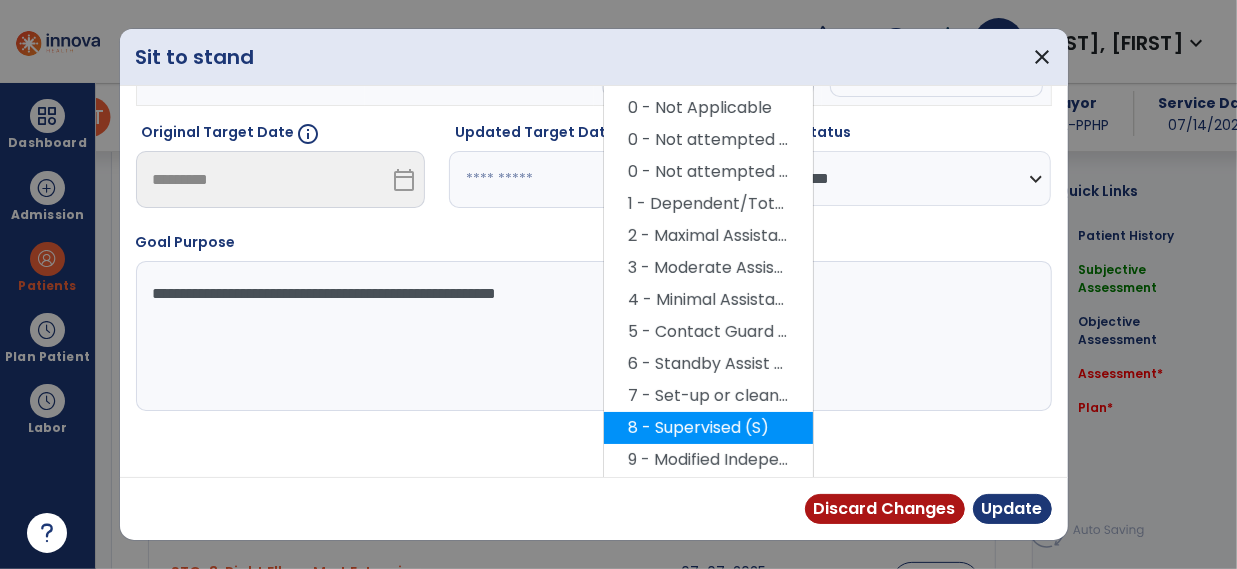 click on "8 - Supervised (S)" at bounding box center [708, 428] 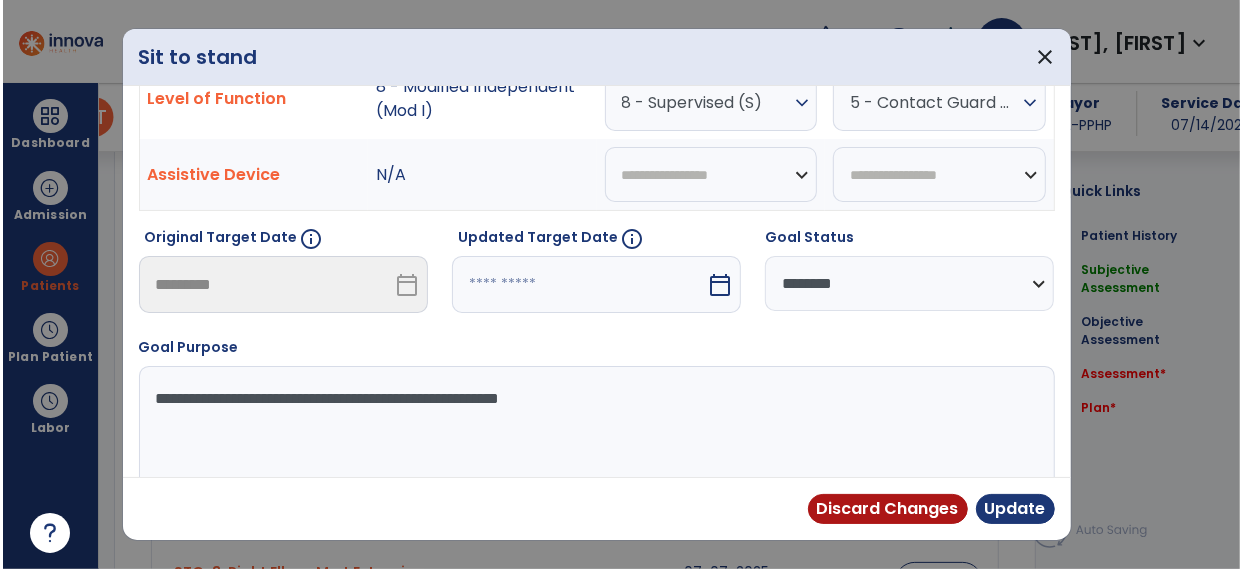 scroll, scrollTop: 90, scrollLeft: 0, axis: vertical 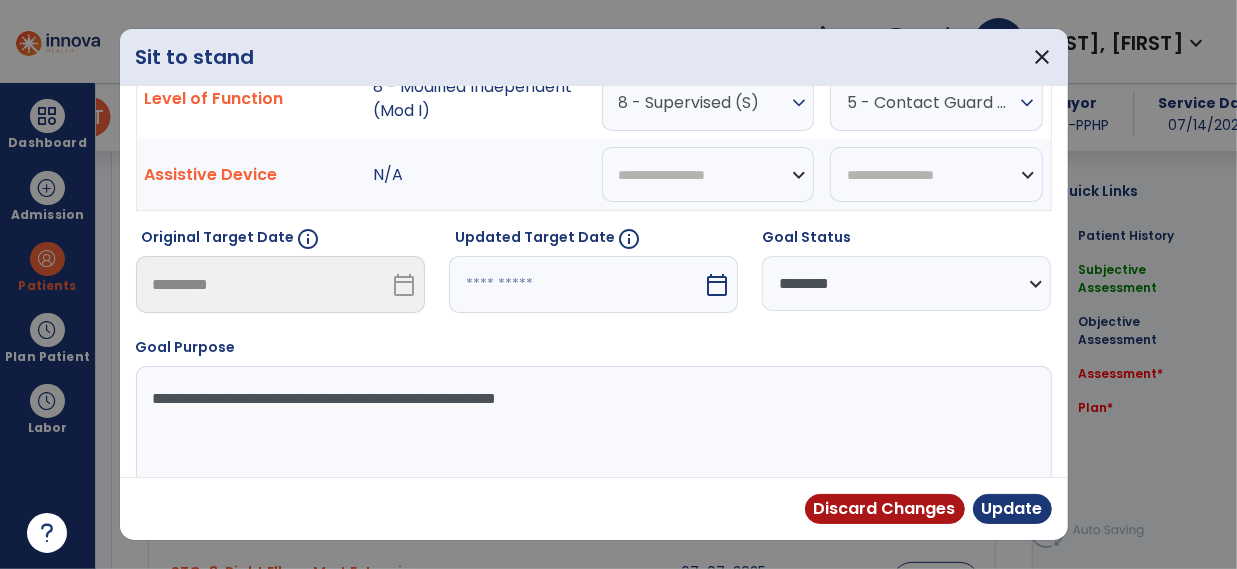click on "**********" at bounding box center (906, 283) 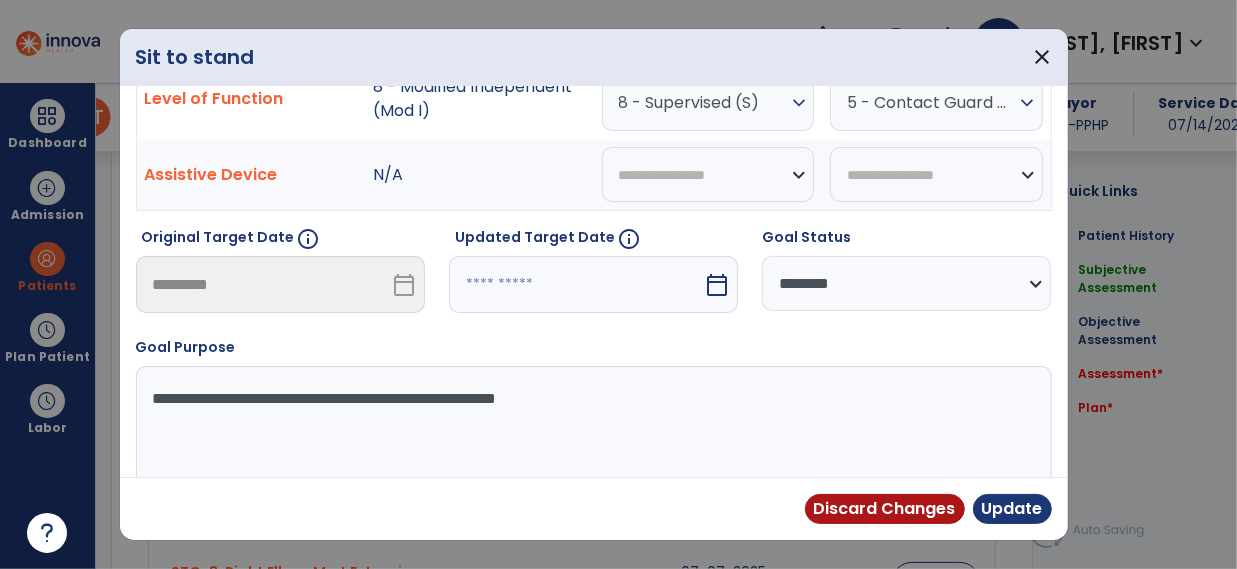 select on "********" 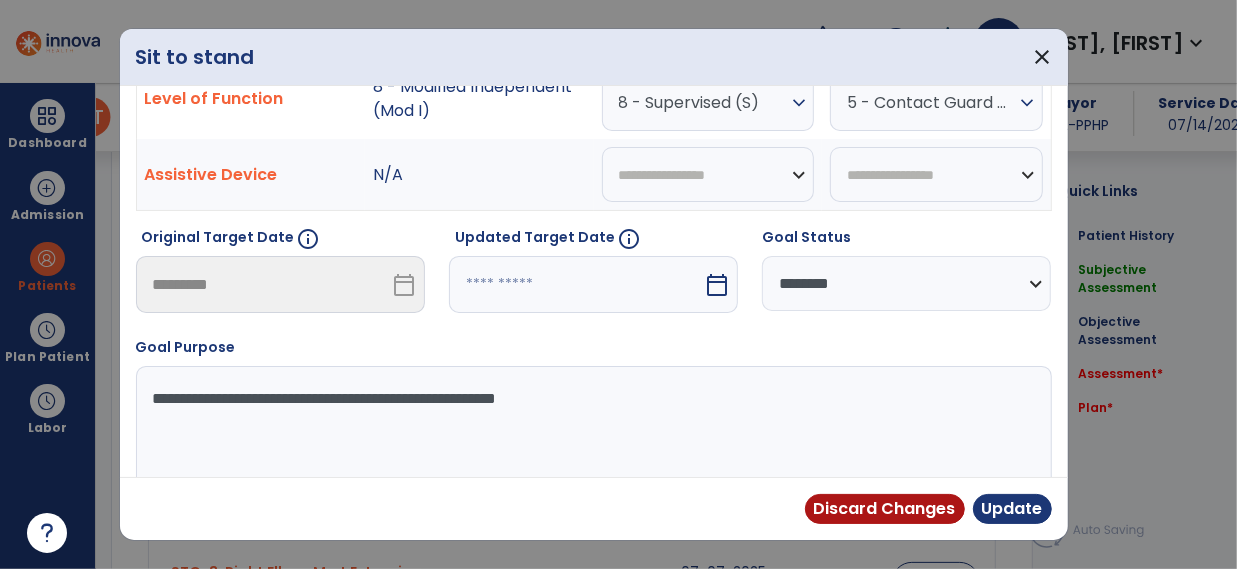 click on "**********" at bounding box center [906, 283] 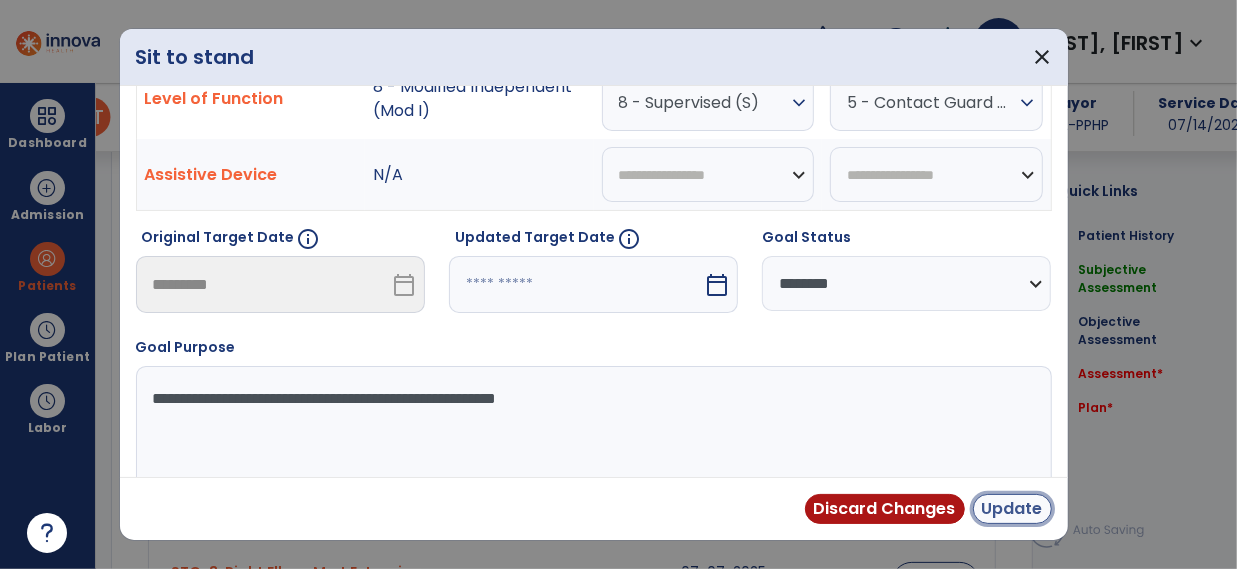 click on "Update" at bounding box center [1012, 509] 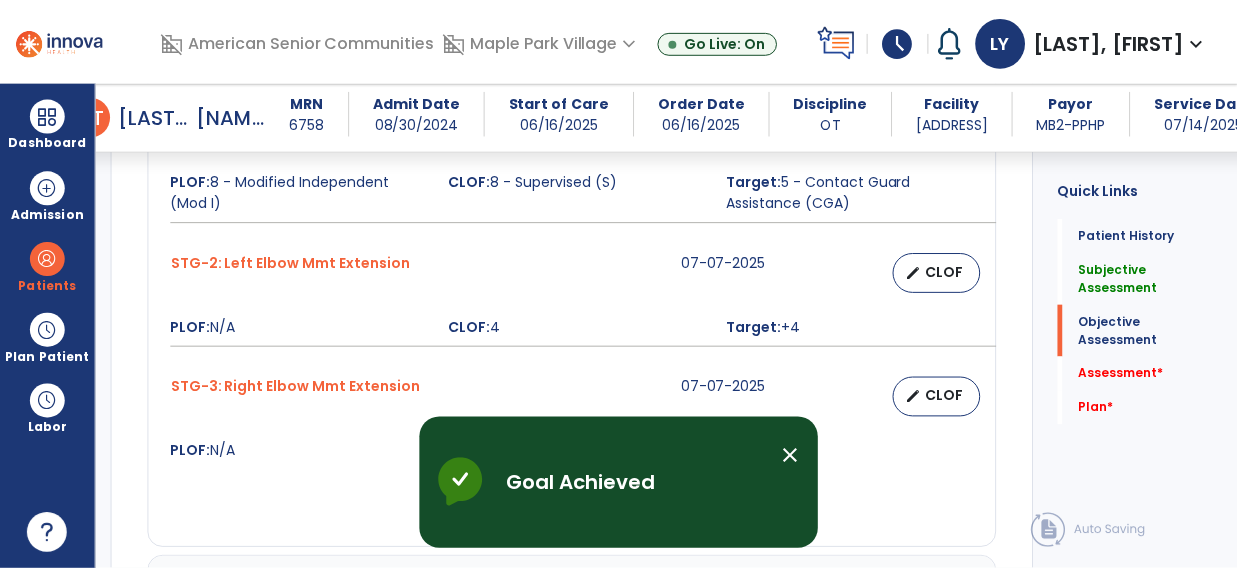 scroll, scrollTop: 1417, scrollLeft: 0, axis: vertical 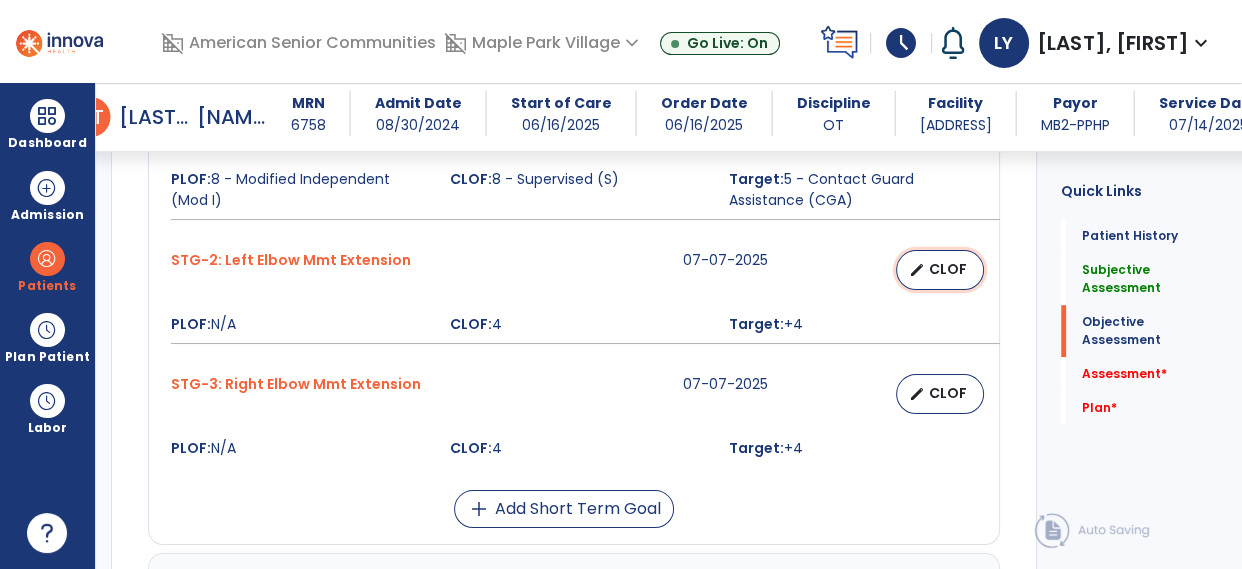 click on "CLOF" at bounding box center (948, 269) 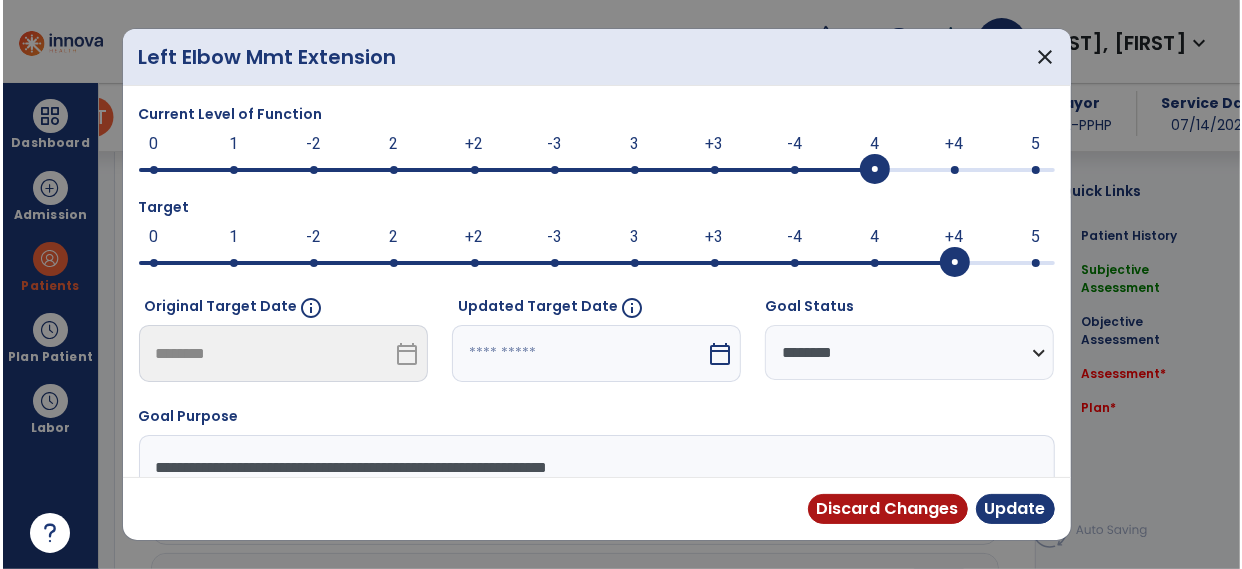 scroll, scrollTop: 1417, scrollLeft: 0, axis: vertical 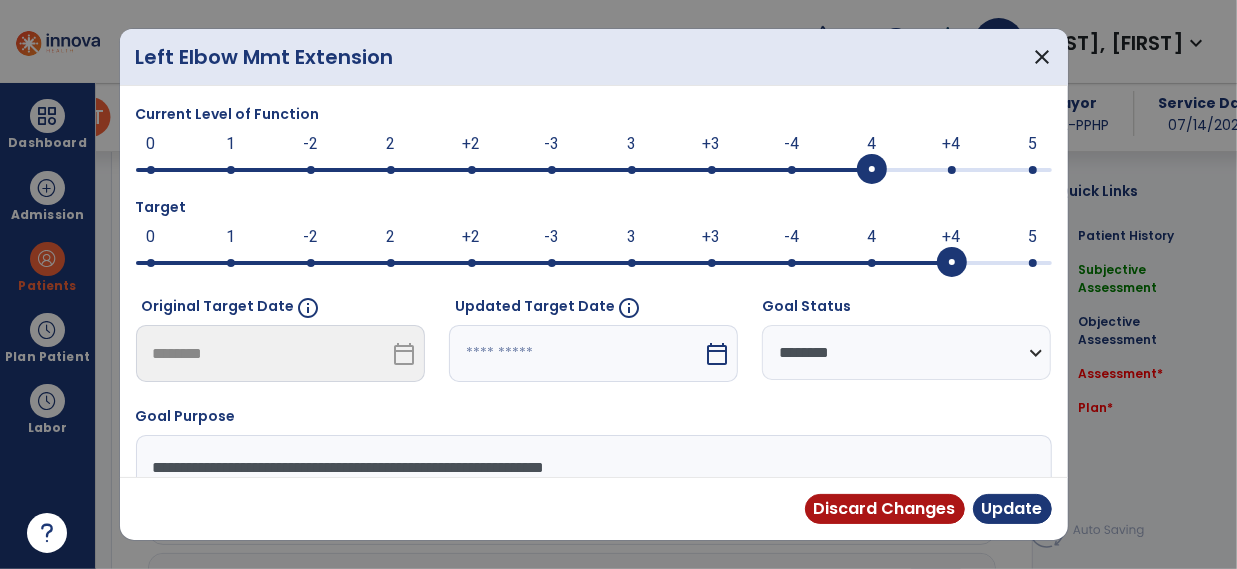 click at bounding box center (952, 170) 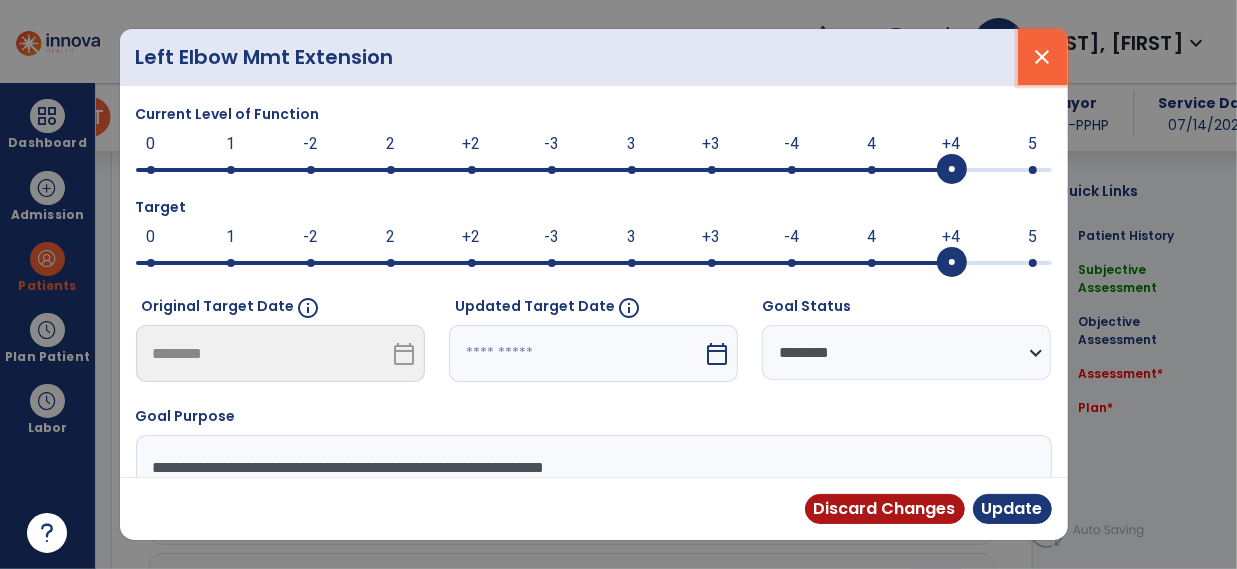 click on "close" at bounding box center (1043, 57) 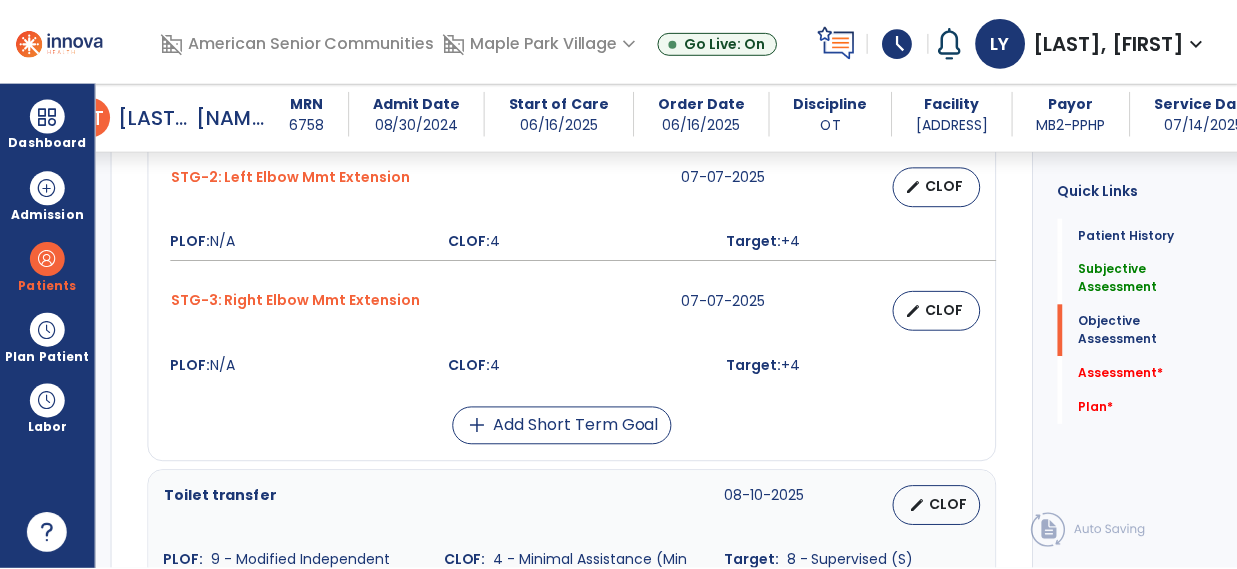 scroll, scrollTop: 1501, scrollLeft: 0, axis: vertical 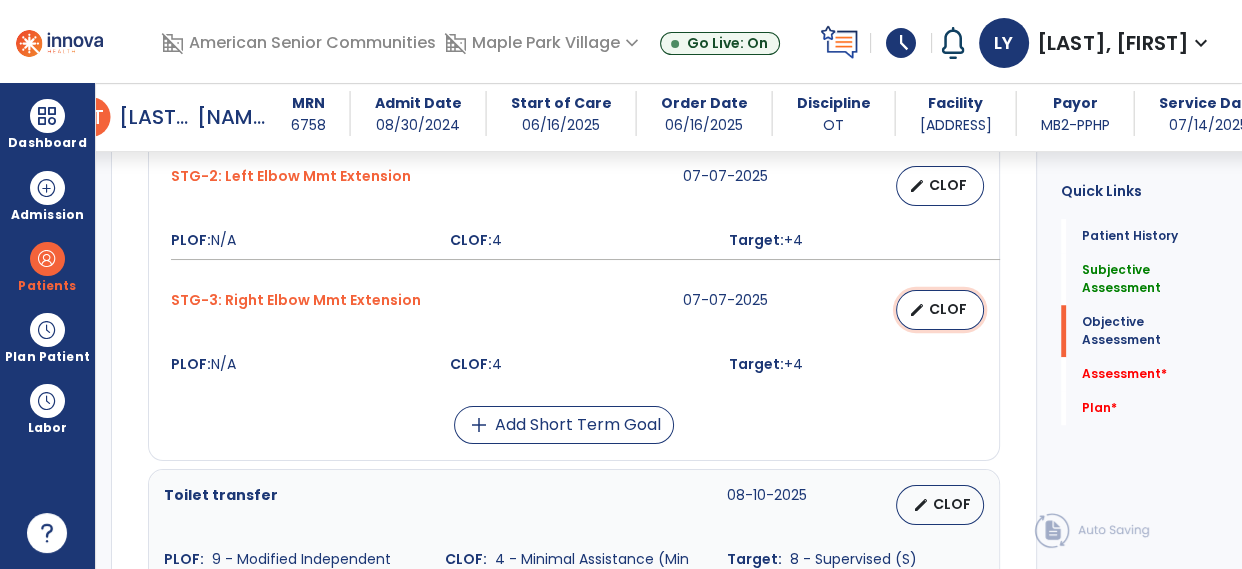 click on "edit   CLOF" at bounding box center (940, 310) 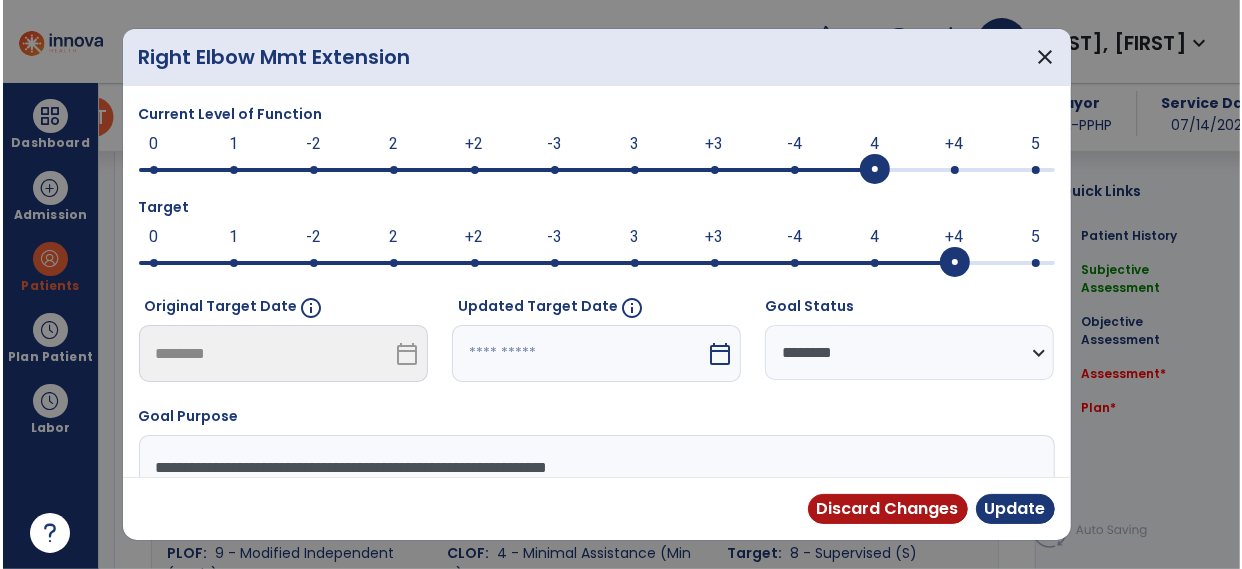 scroll, scrollTop: 1501, scrollLeft: 0, axis: vertical 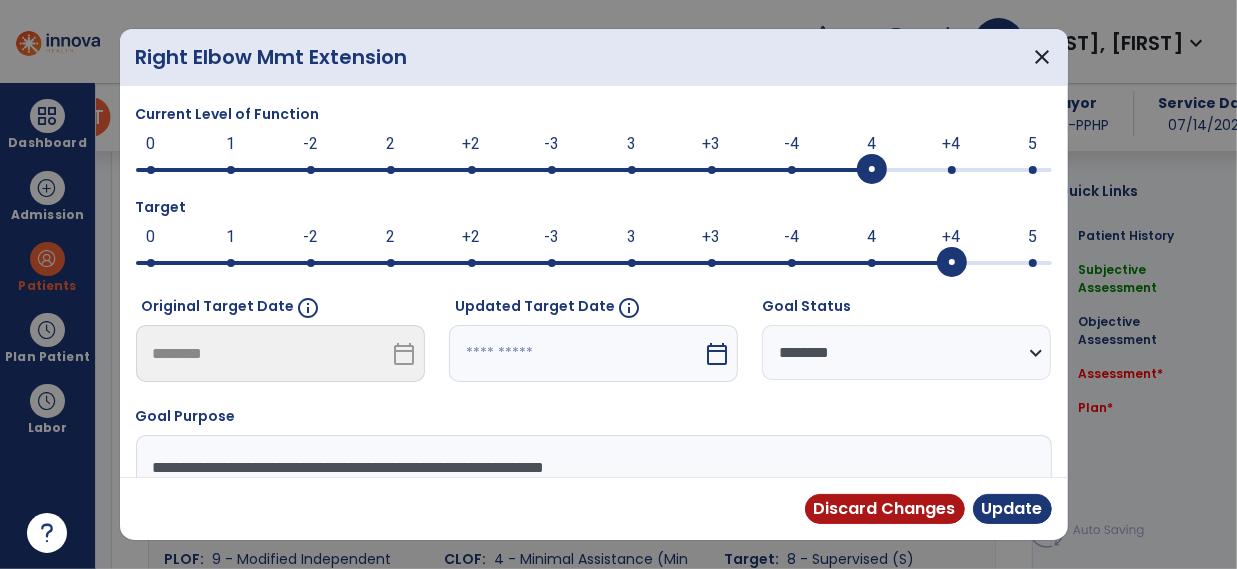 click at bounding box center (952, 170) 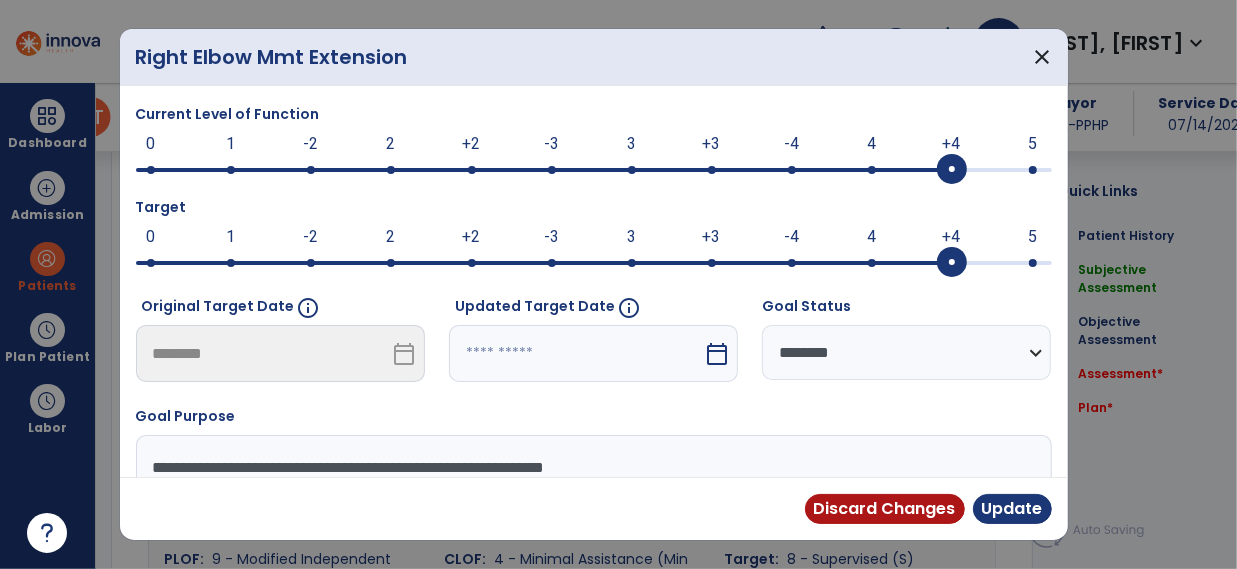 click on "**********" at bounding box center [906, 352] 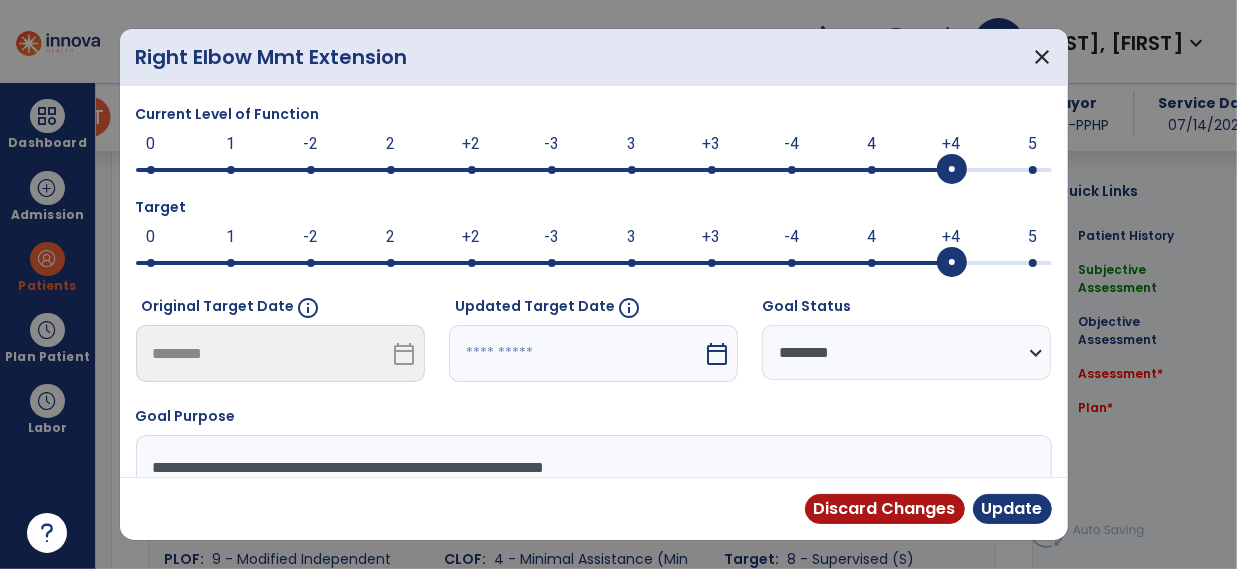 select on "********" 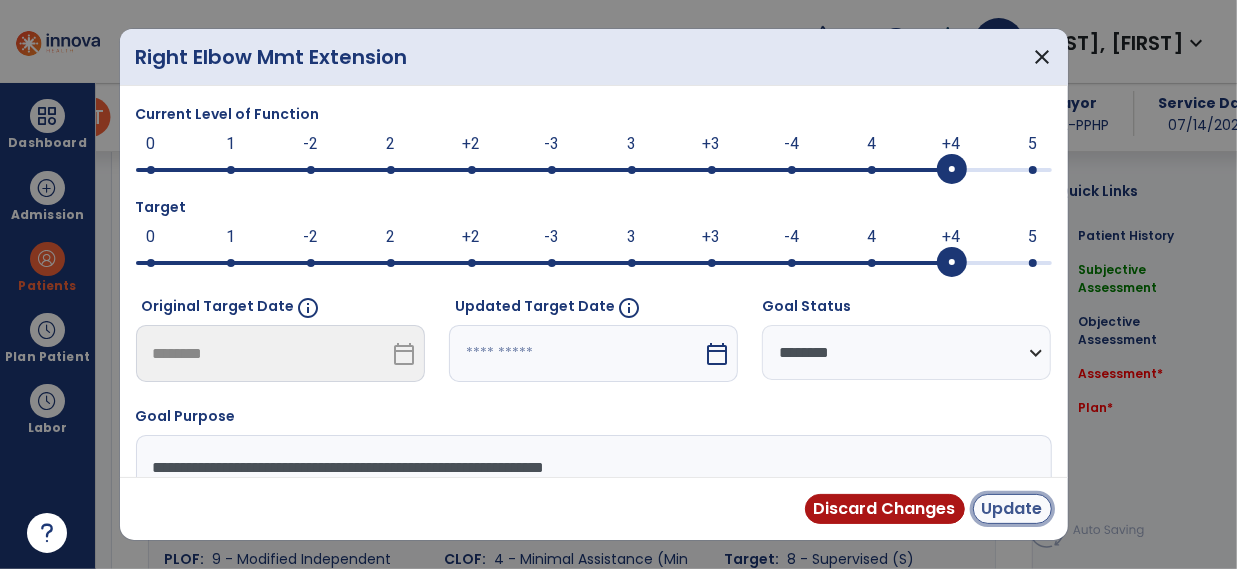 click on "Update" at bounding box center [1012, 509] 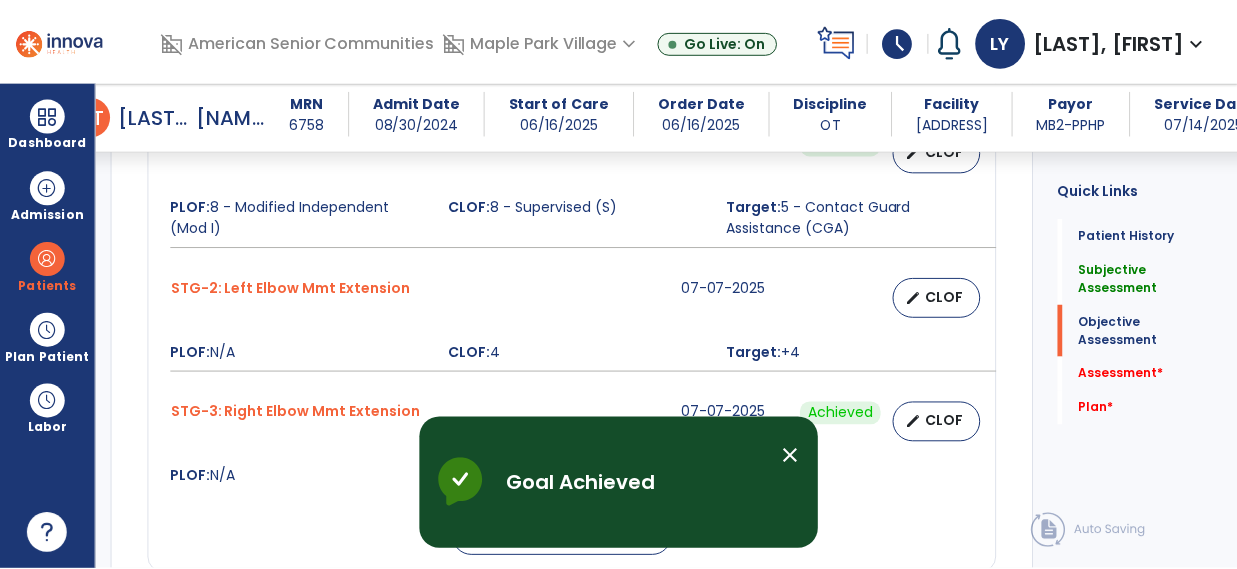 scroll, scrollTop: 1388, scrollLeft: 0, axis: vertical 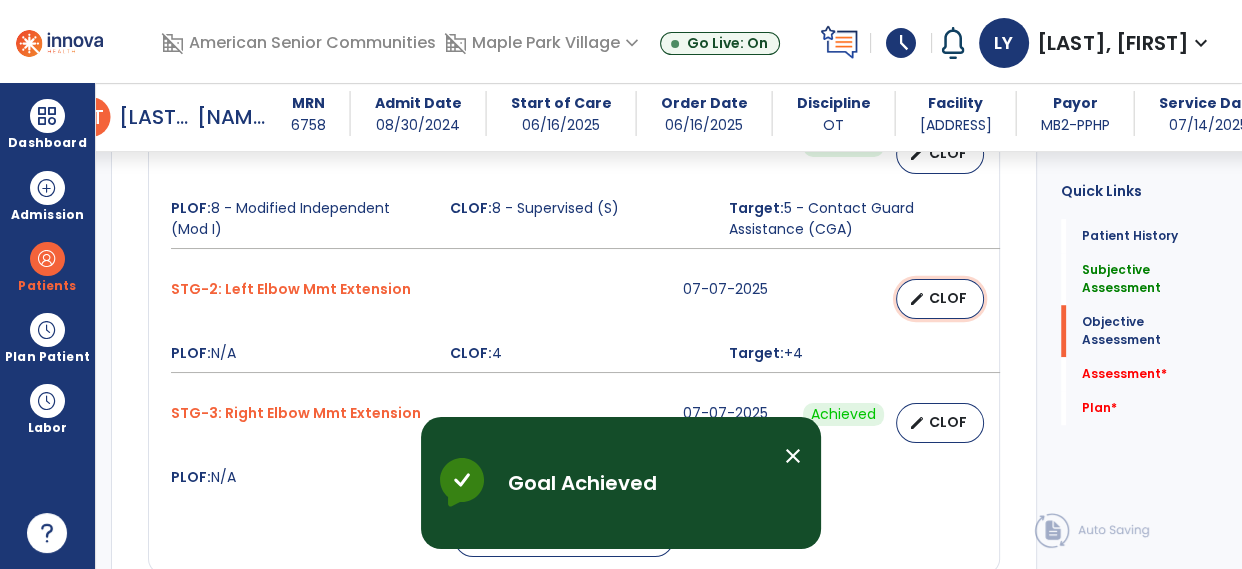 click on "edit   CLOF" at bounding box center (940, 299) 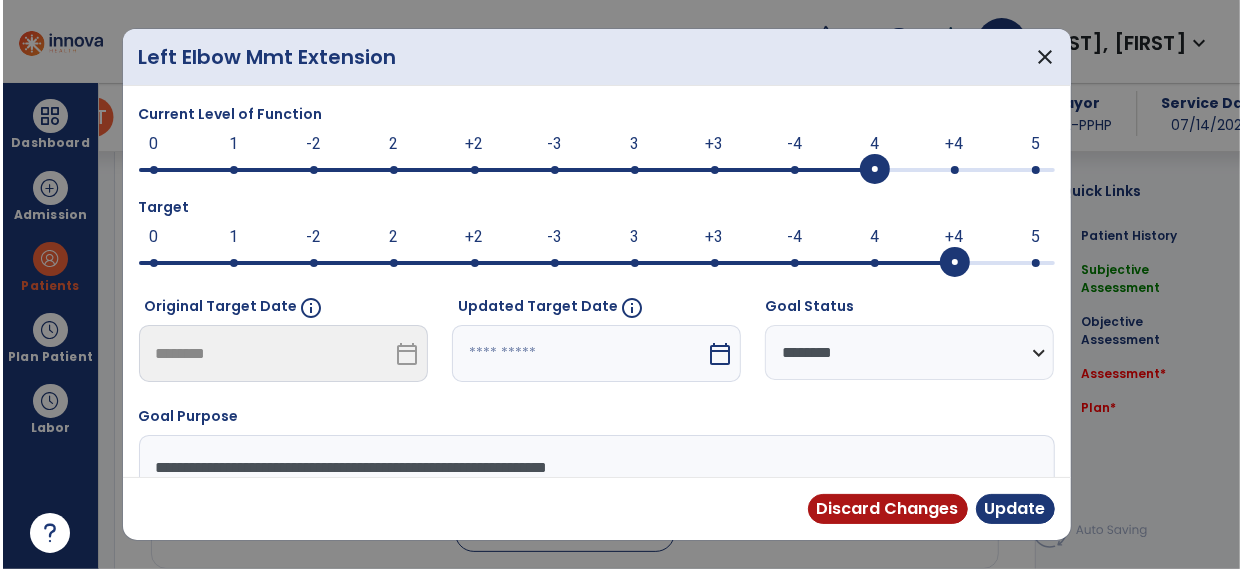 scroll, scrollTop: 1388, scrollLeft: 0, axis: vertical 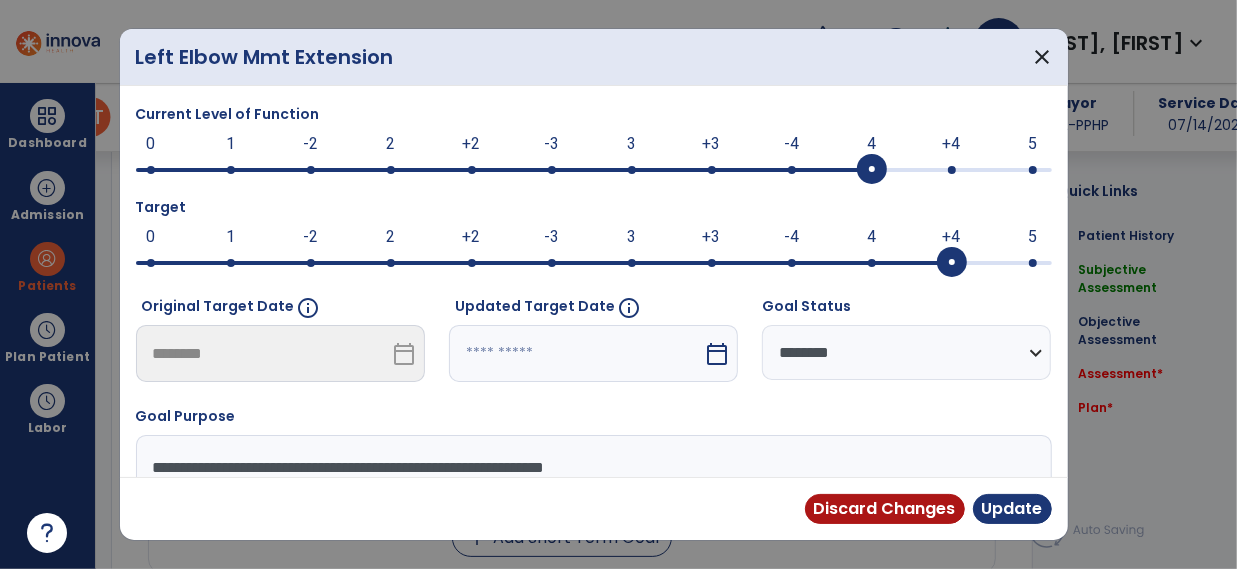click at bounding box center (952, 170) 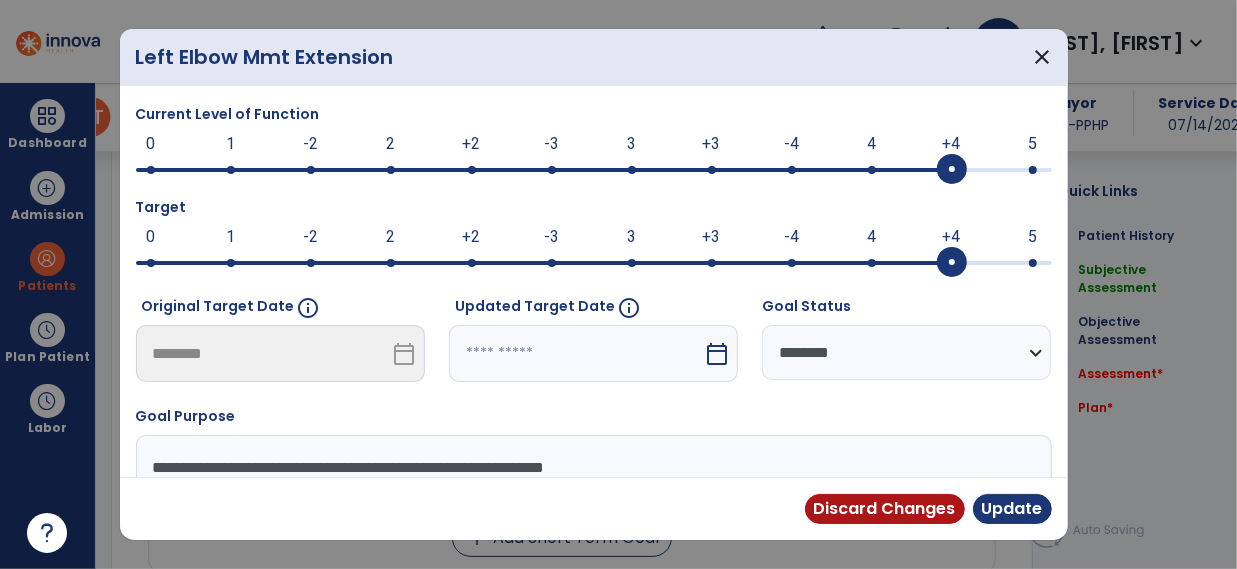 click on "**********" at bounding box center (906, 352) 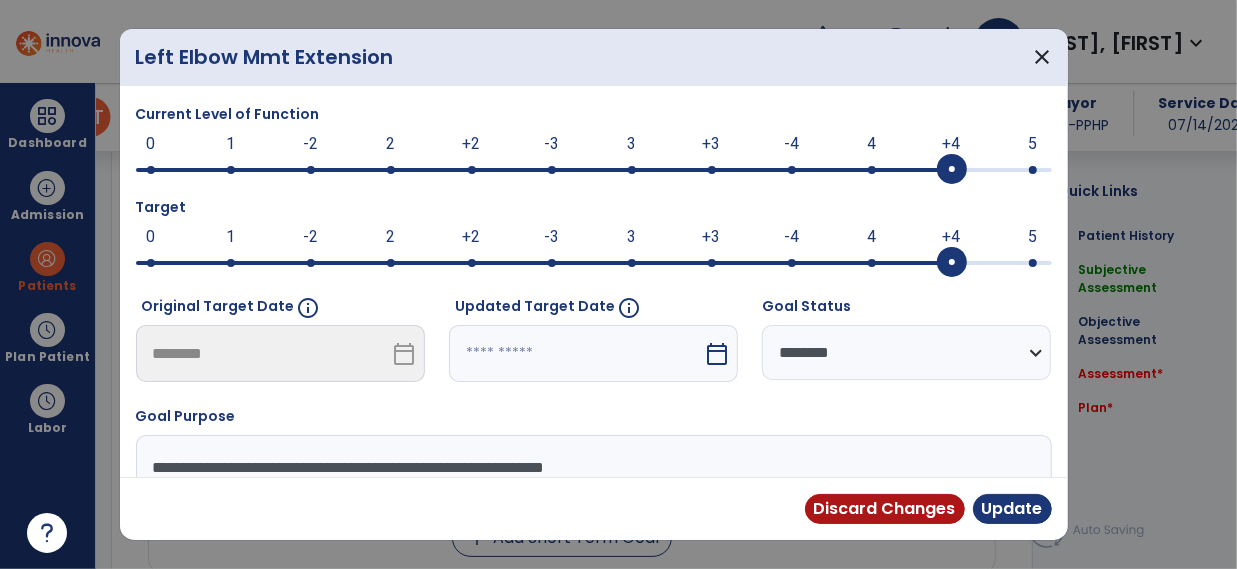 select on "********" 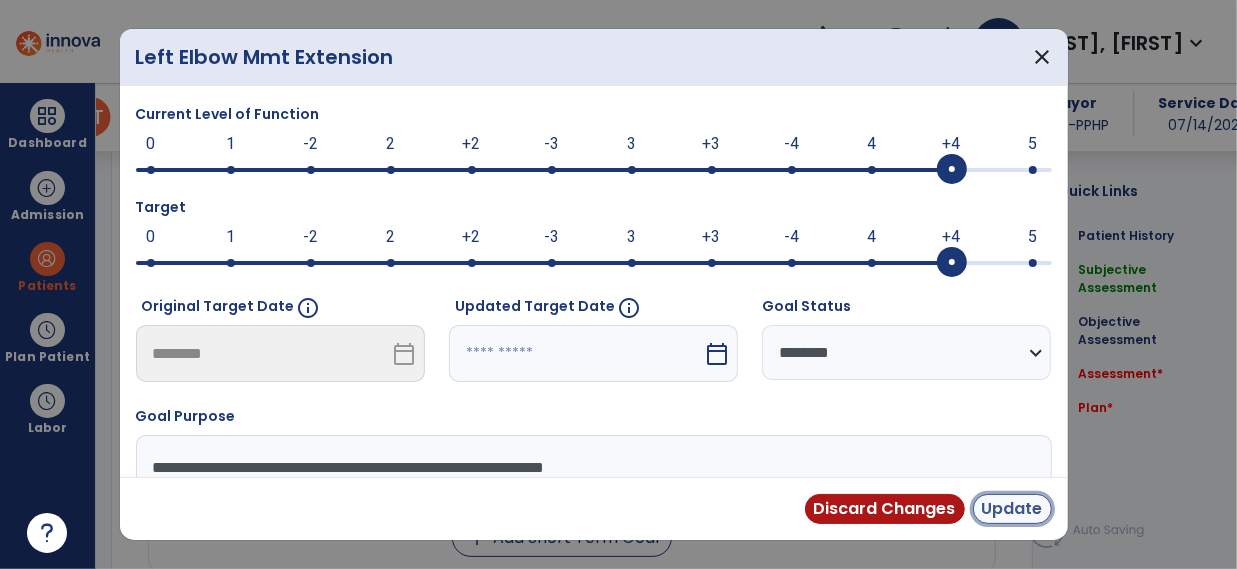 click on "Update" at bounding box center (1012, 509) 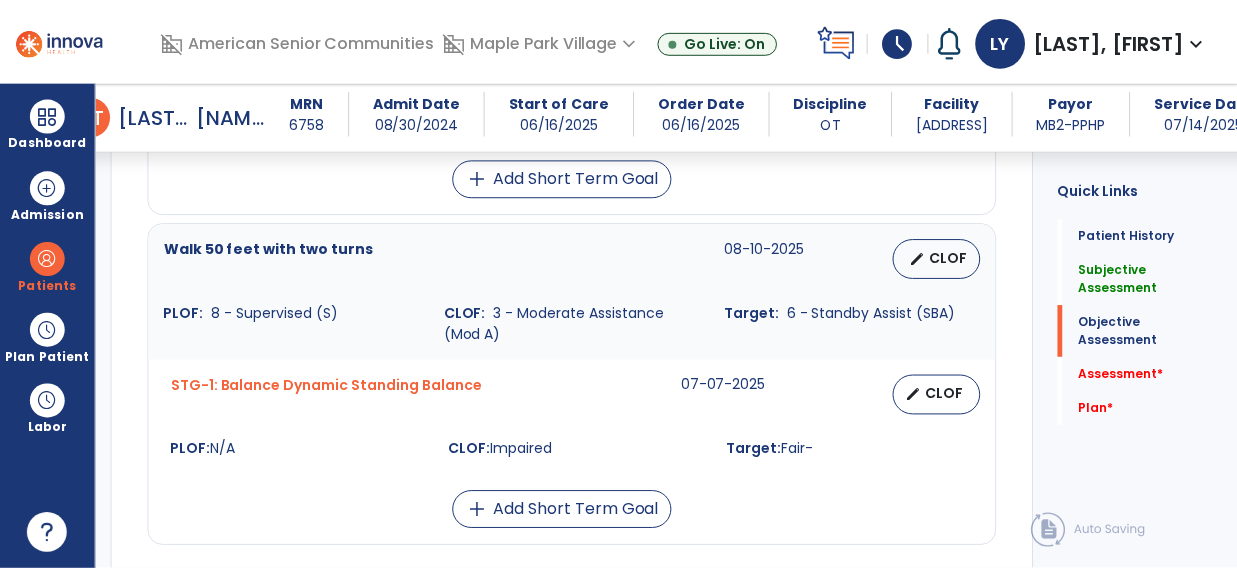 scroll, scrollTop: 2085, scrollLeft: 0, axis: vertical 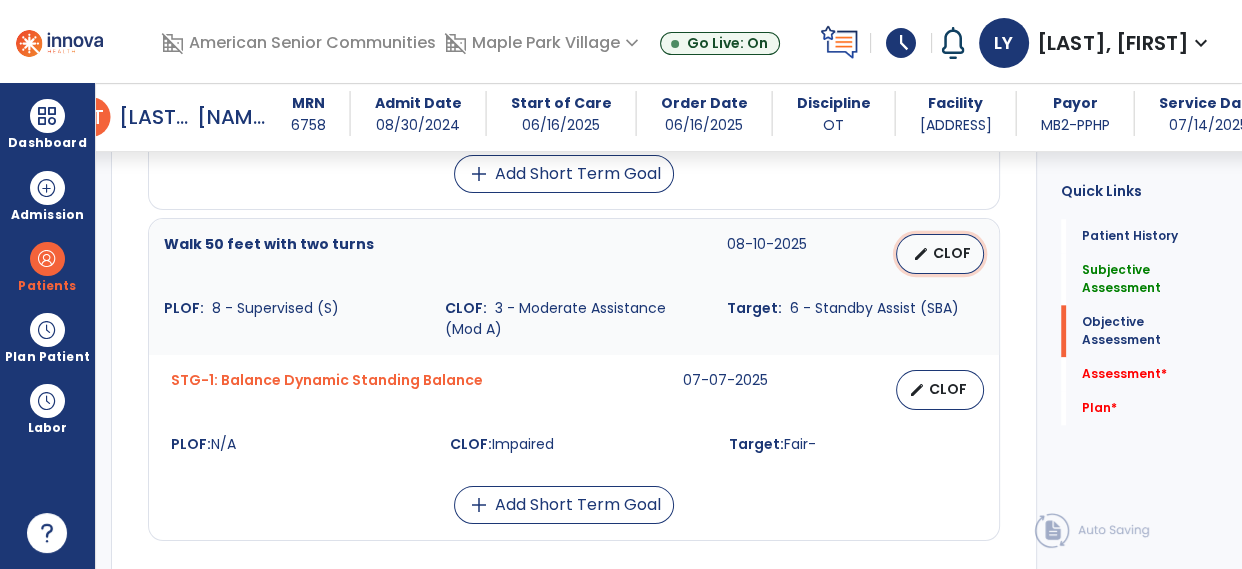 click on "CLOF" at bounding box center (952, 253) 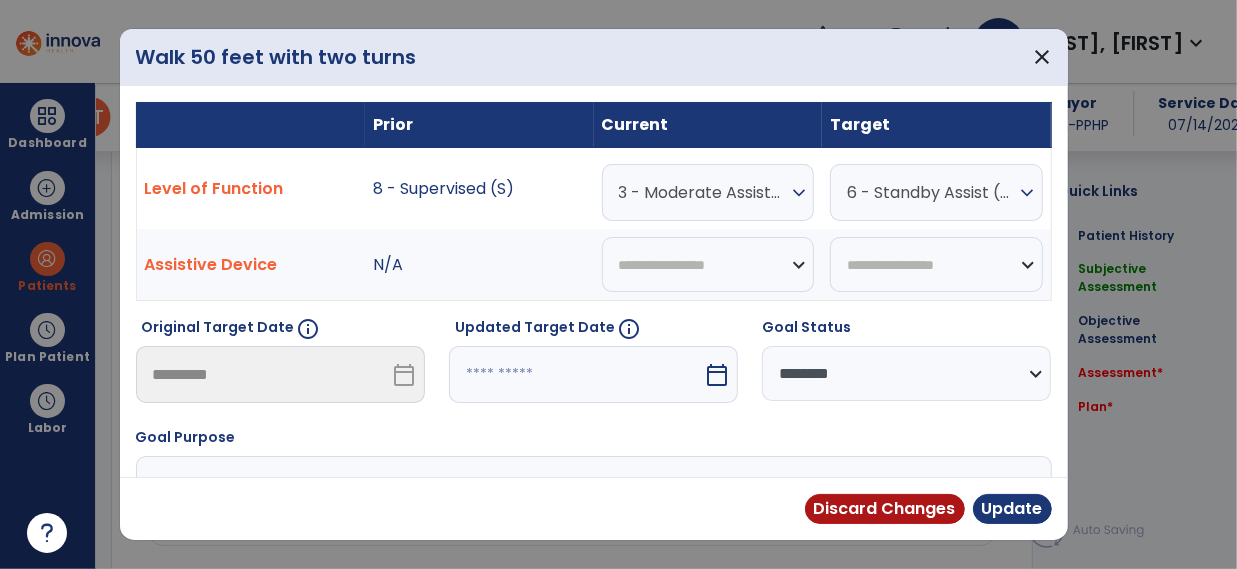 scroll, scrollTop: 2085, scrollLeft: 0, axis: vertical 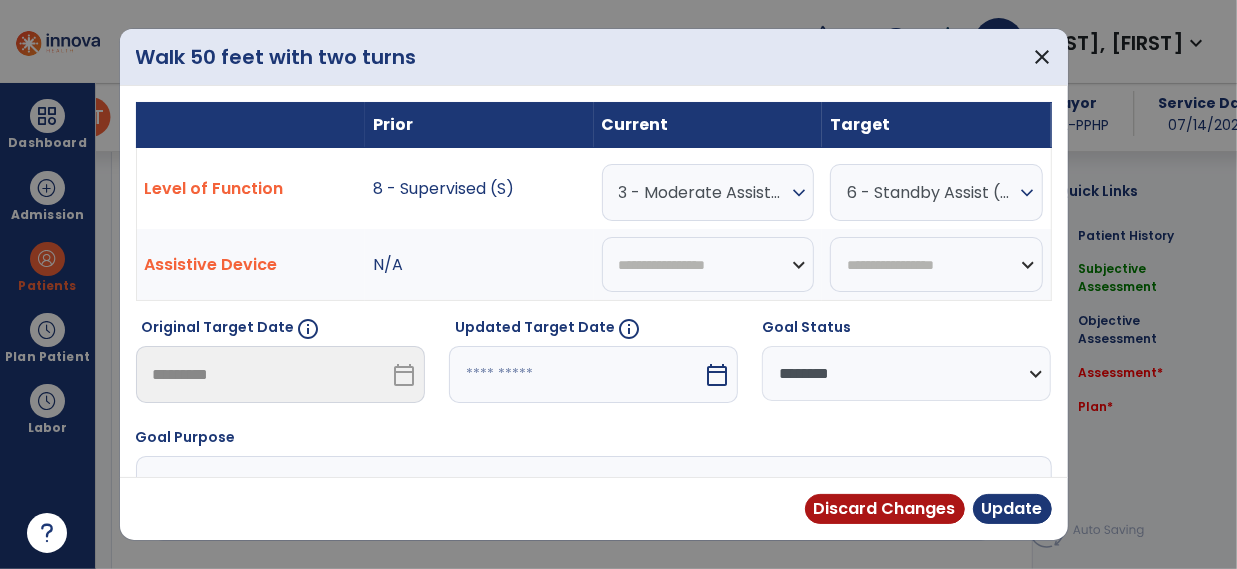 click on "expand_more" at bounding box center (799, 193) 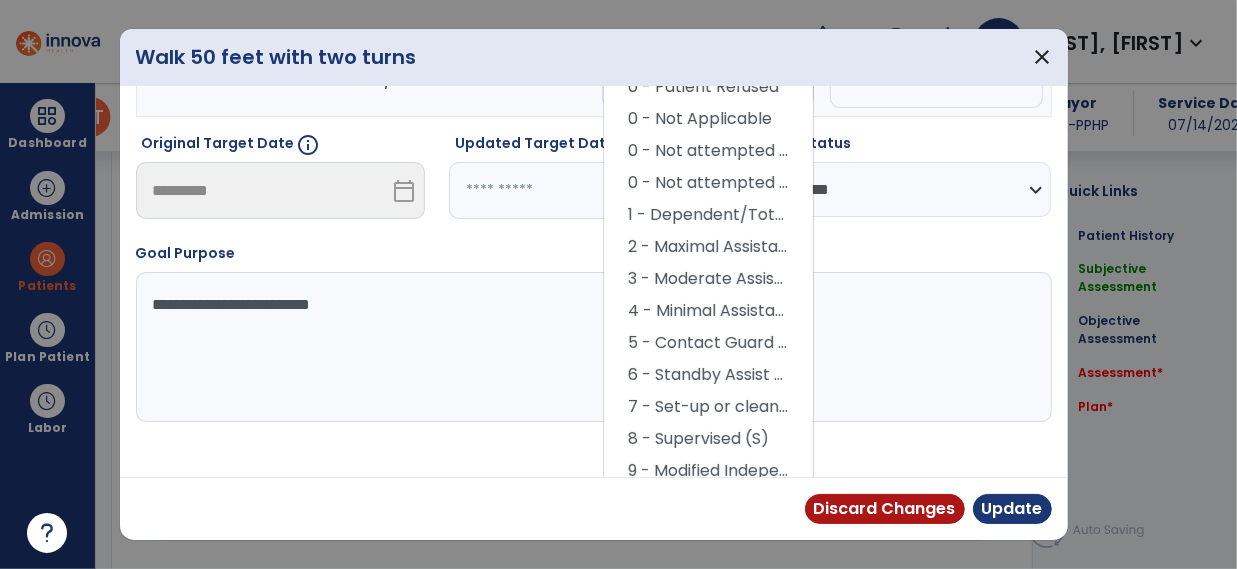 scroll, scrollTop: 190, scrollLeft: 0, axis: vertical 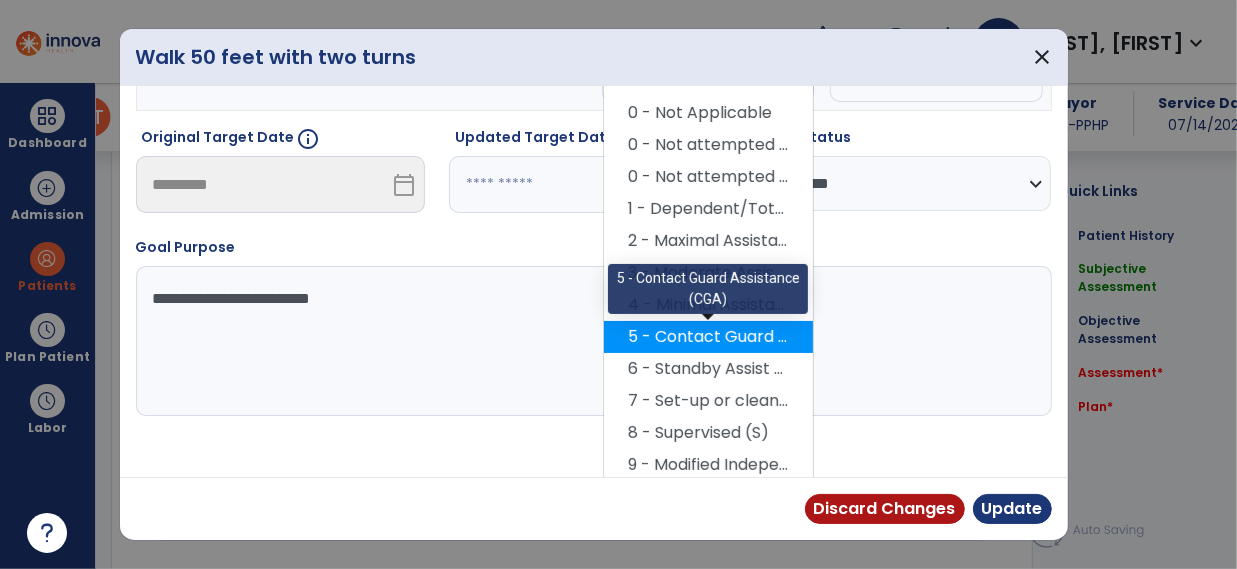 click on "5 - Contact Guard Assistance (CGA)" at bounding box center [708, 337] 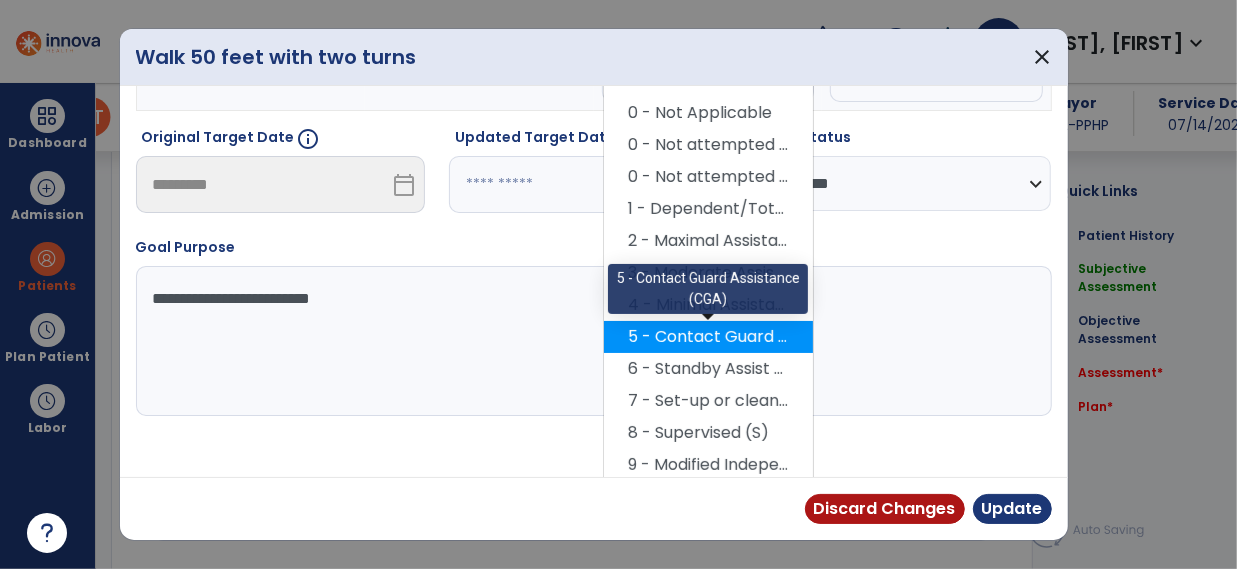 scroll, scrollTop: 144, scrollLeft: 0, axis: vertical 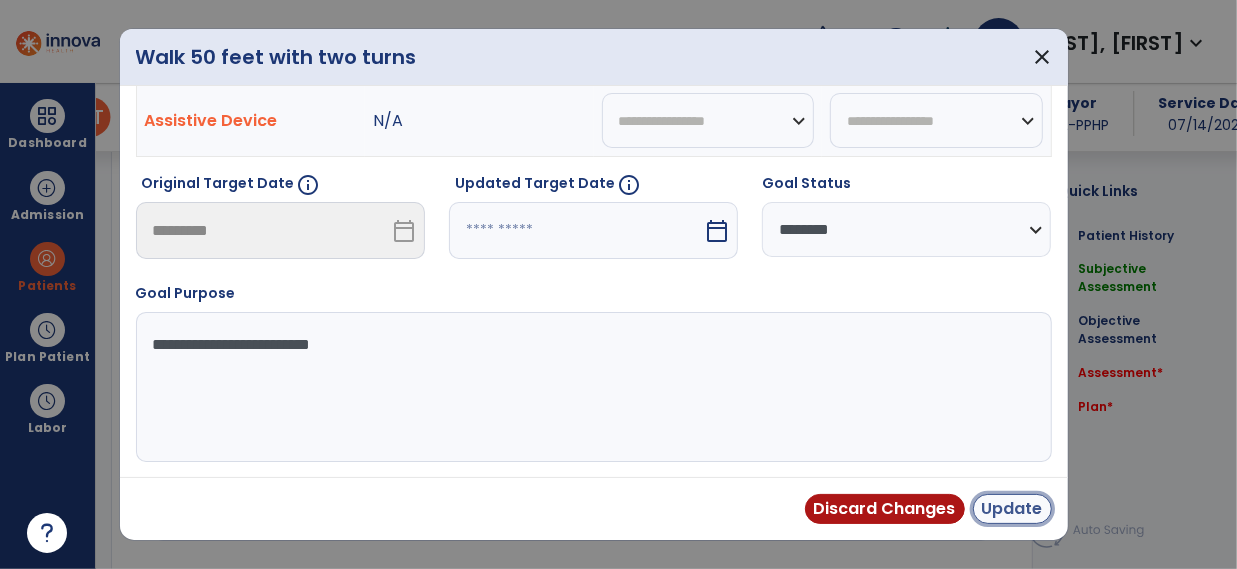 click on "Update" at bounding box center (1012, 509) 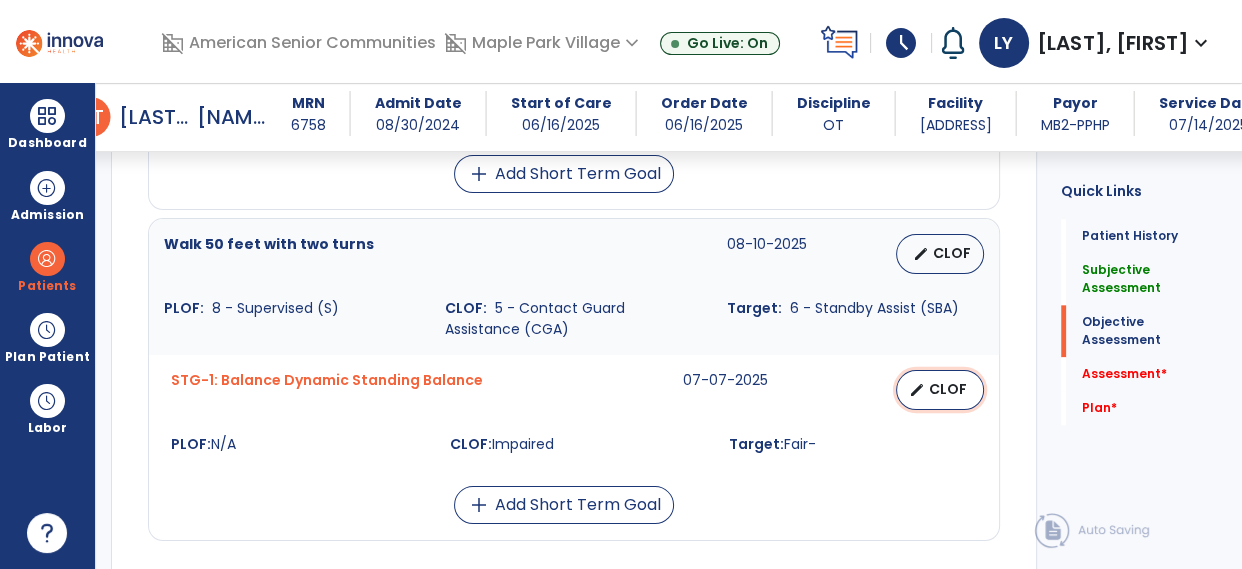 click on "CLOF" at bounding box center (948, 389) 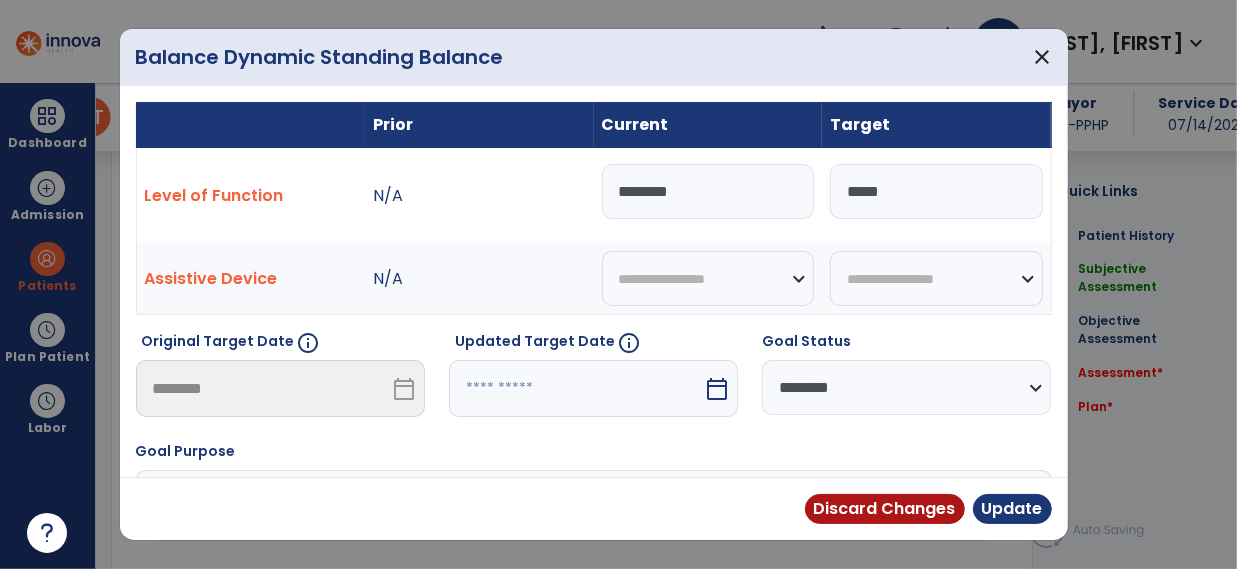 scroll, scrollTop: 2085, scrollLeft: 0, axis: vertical 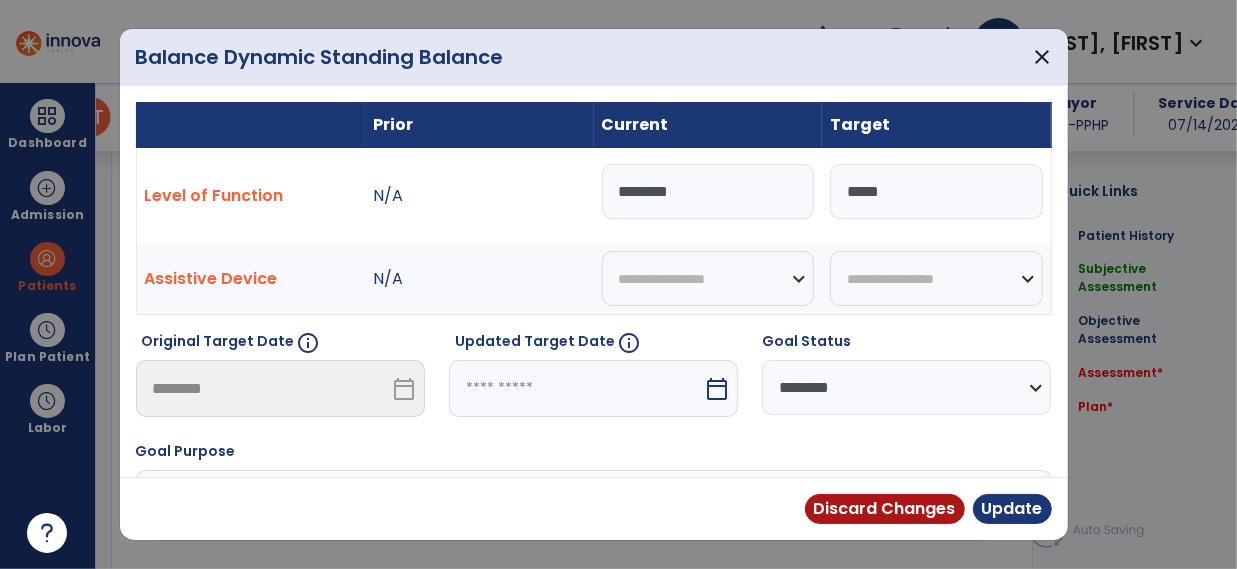 click on "********" at bounding box center [708, 191] 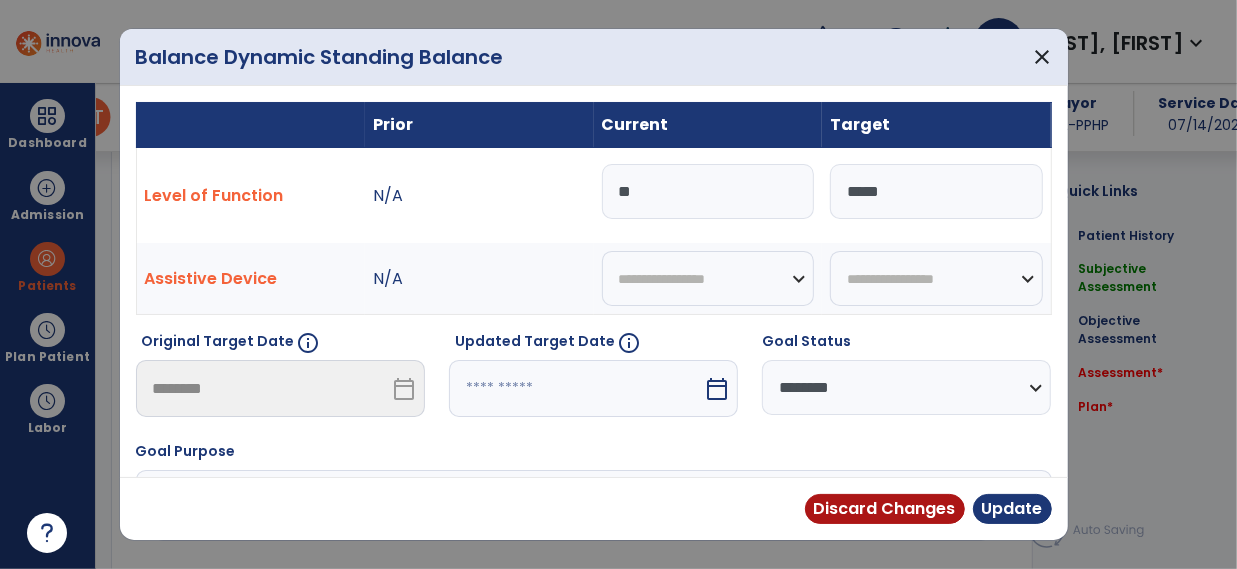 type on "*" 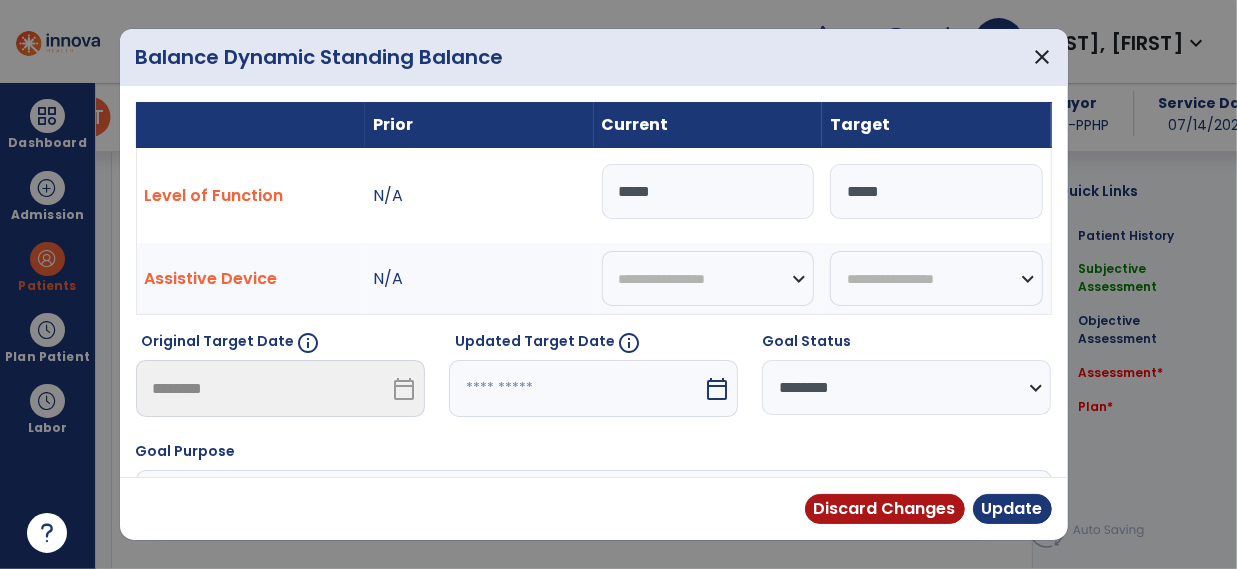 type on "*****" 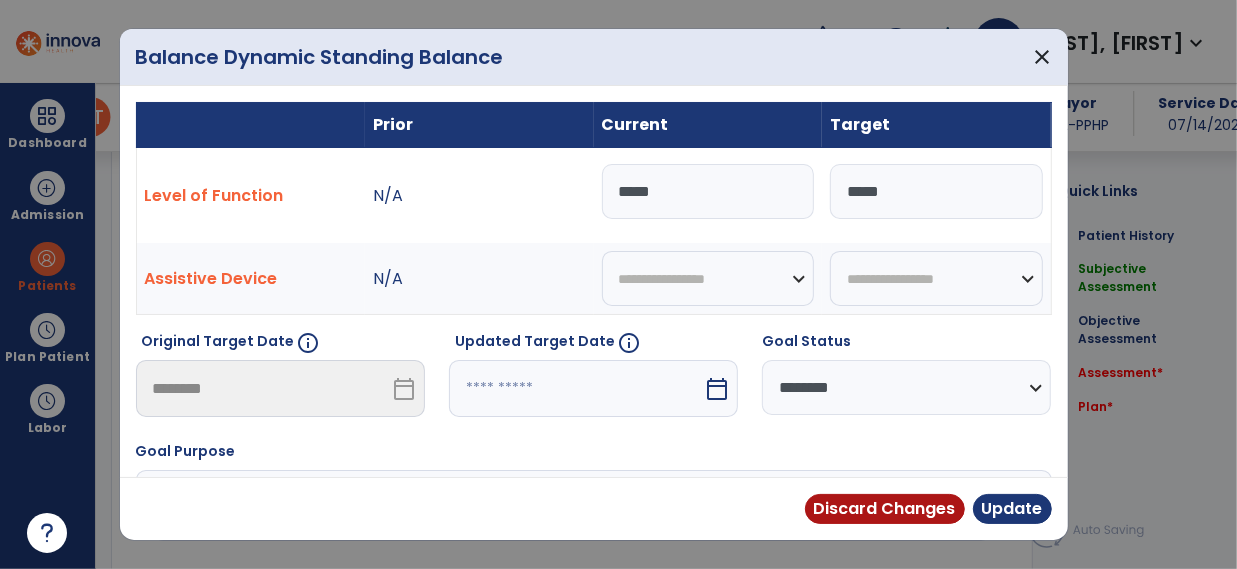 click on "*****" at bounding box center [936, 191] 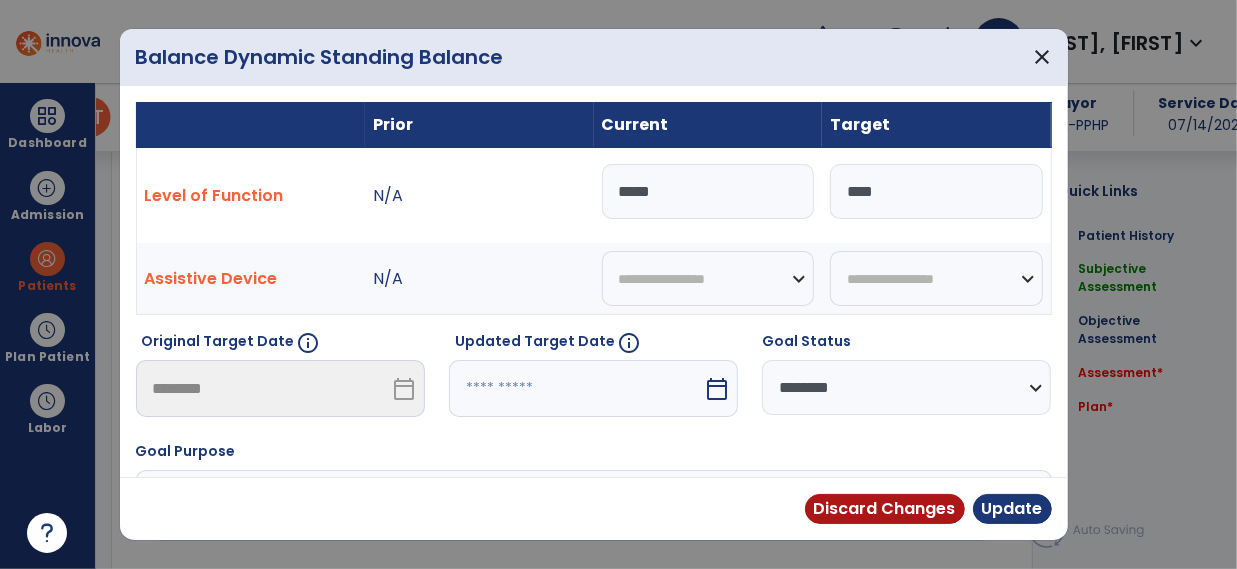 type on "****" 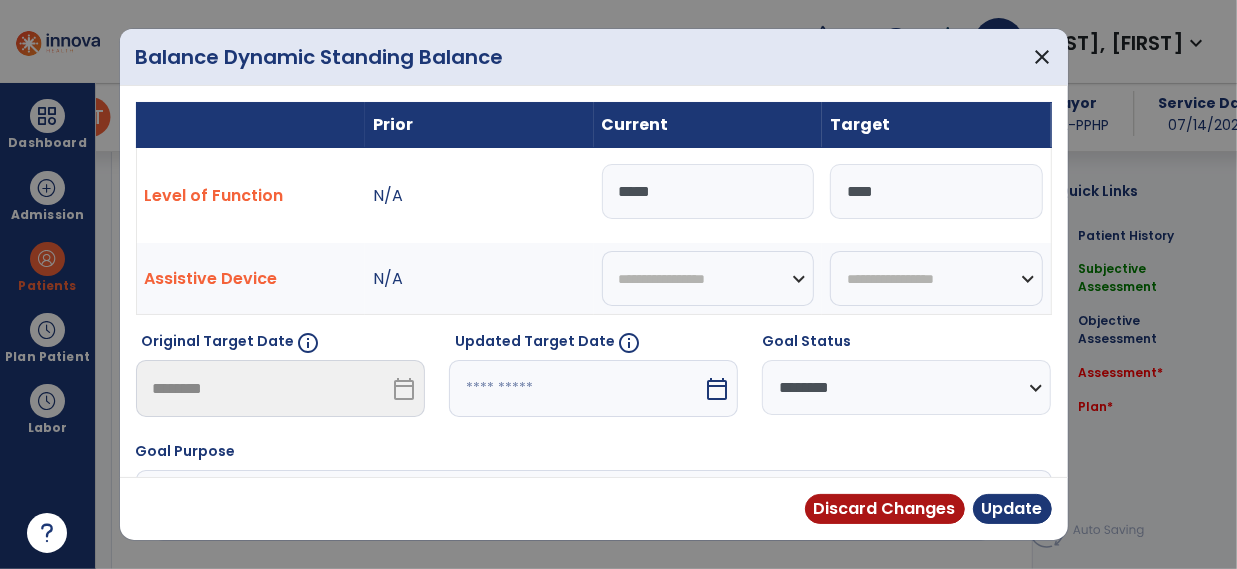 click on "calendar_today" at bounding box center [717, 389] 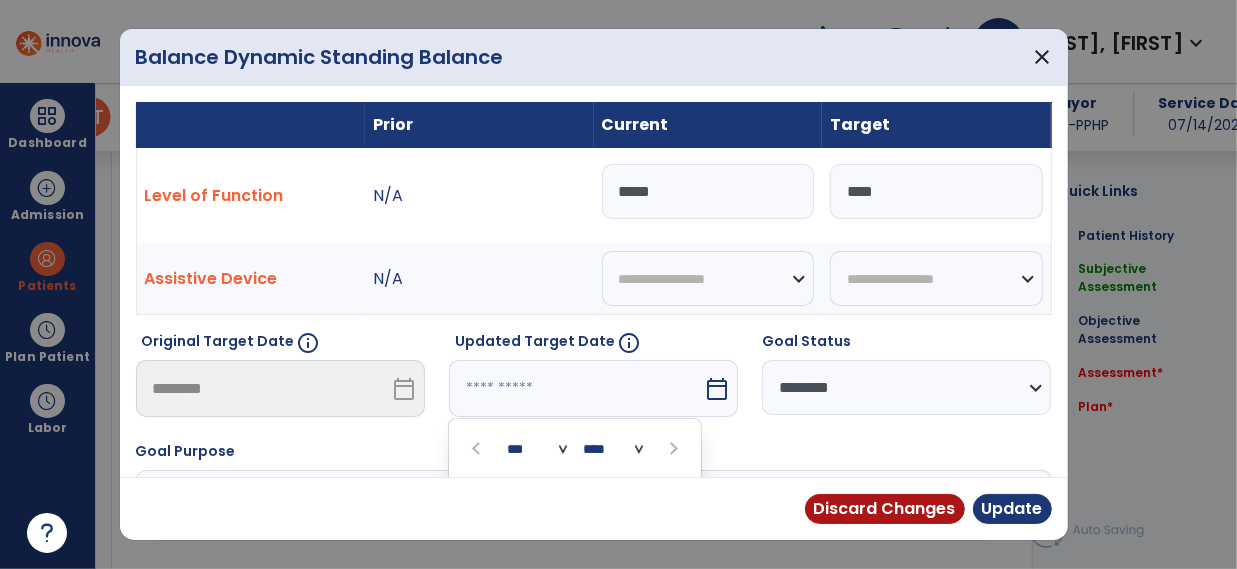 scroll, scrollTop: 236, scrollLeft: 0, axis: vertical 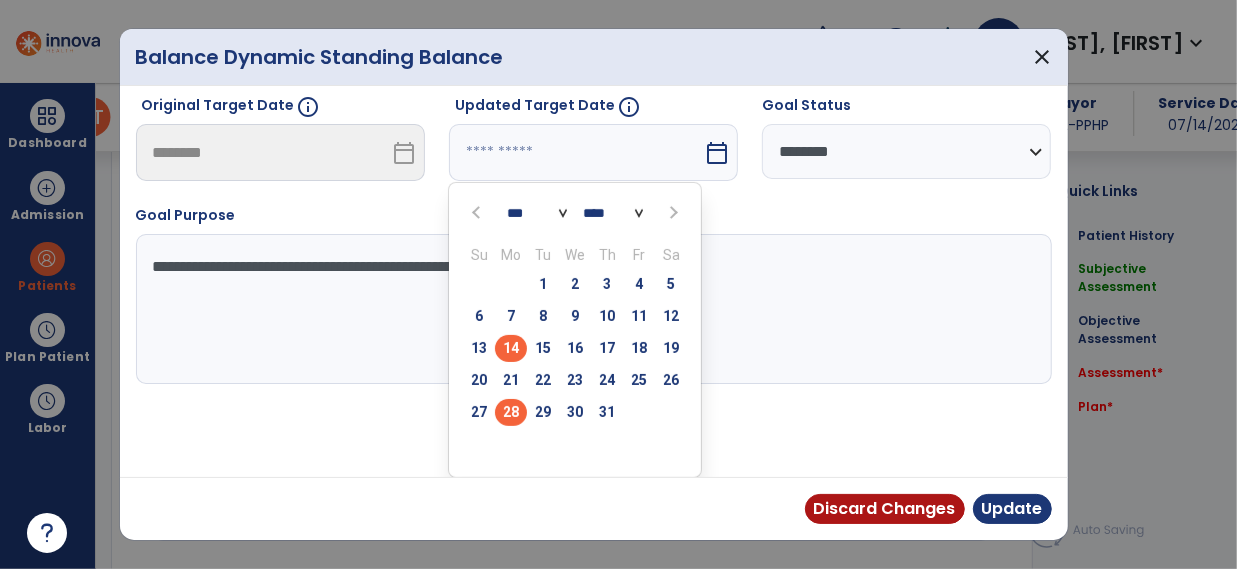 click on "28" at bounding box center (511, 412) 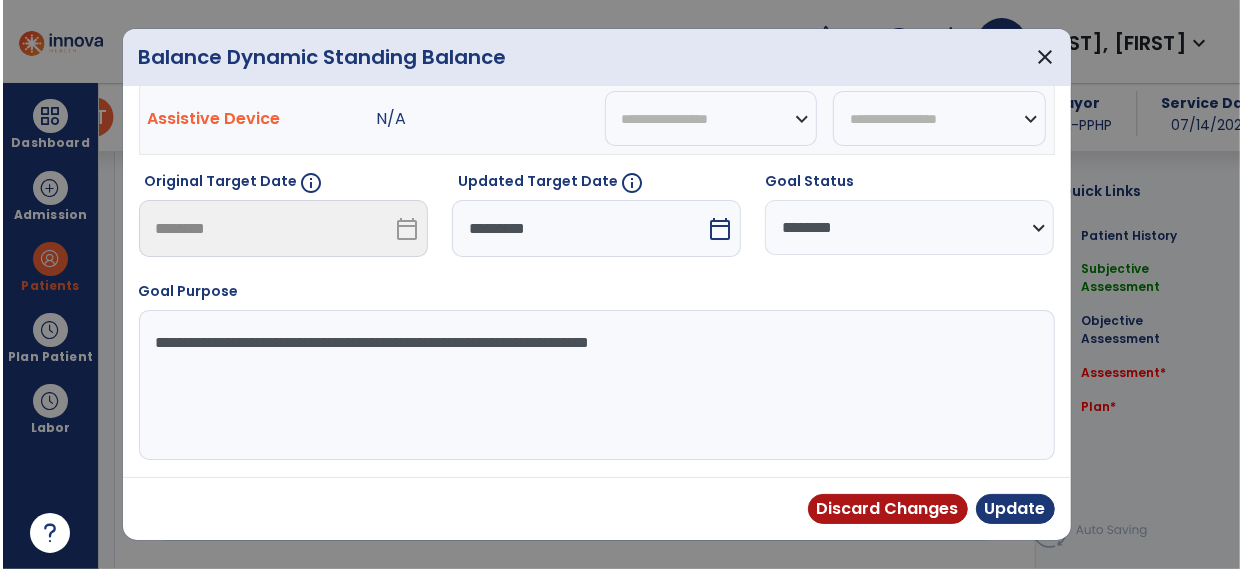 scroll, scrollTop: 158, scrollLeft: 0, axis: vertical 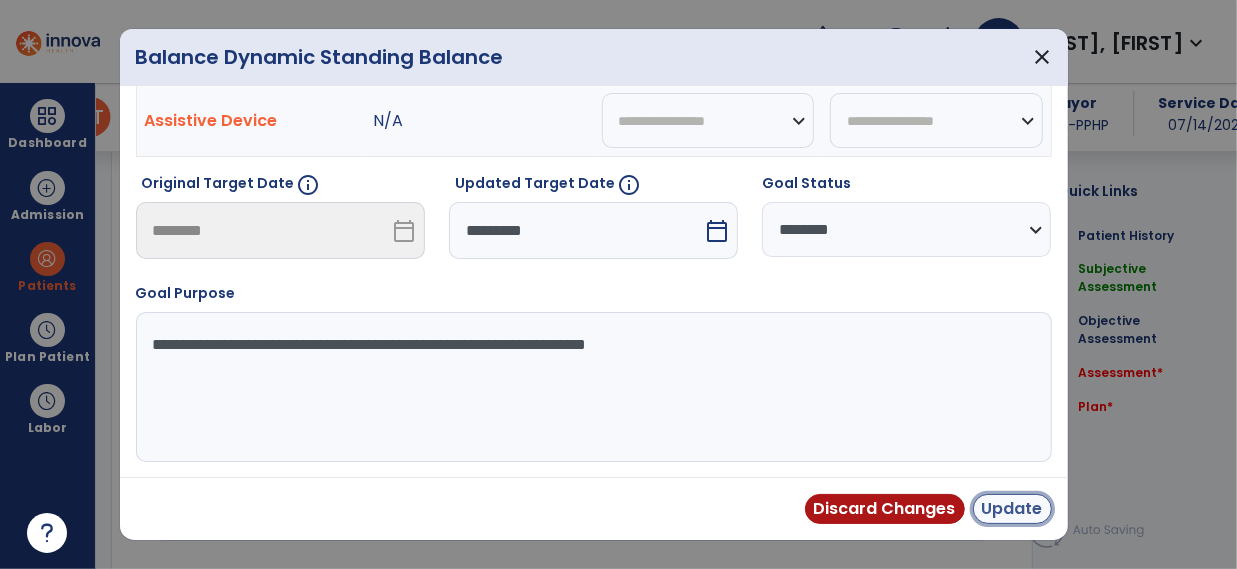 click on "Update" at bounding box center [1012, 509] 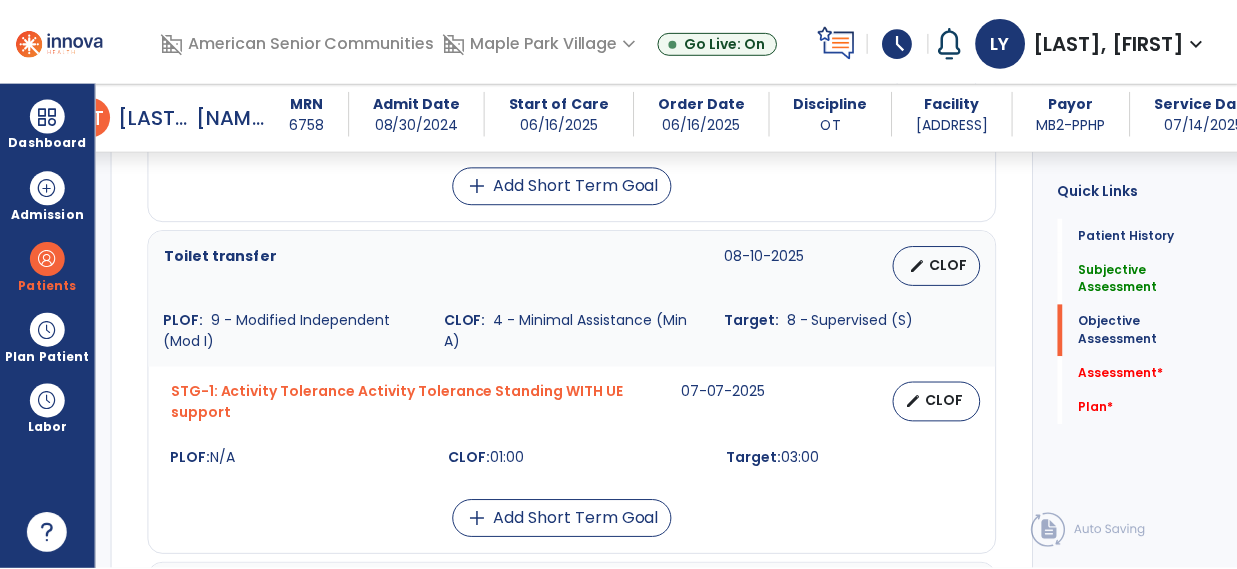 scroll, scrollTop: 1740, scrollLeft: 0, axis: vertical 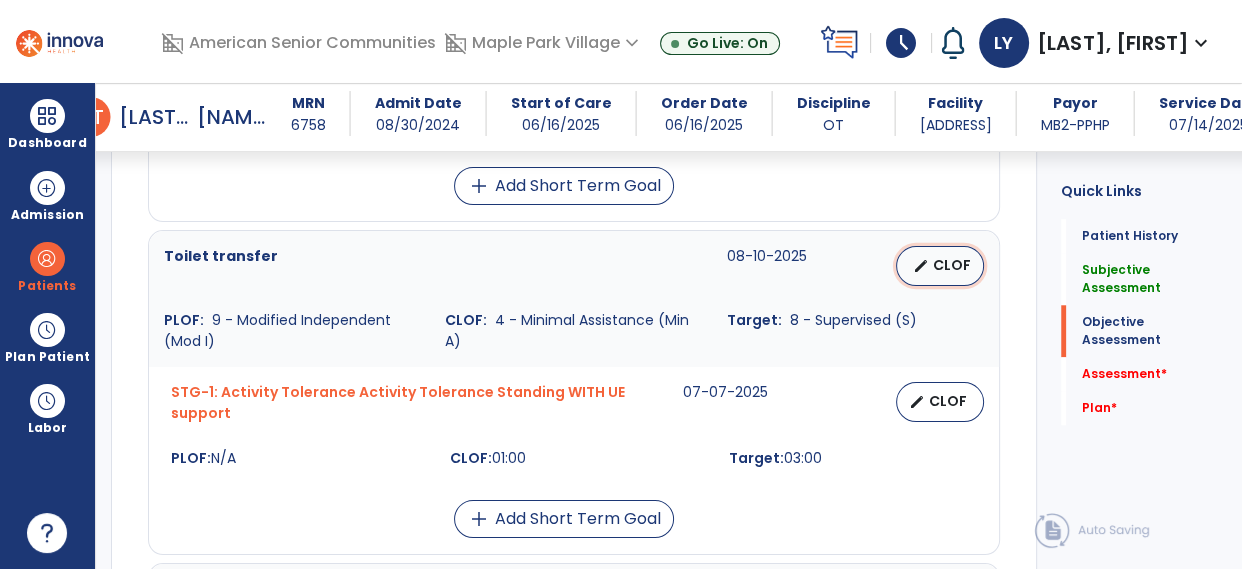 click on "edit" at bounding box center [921, 266] 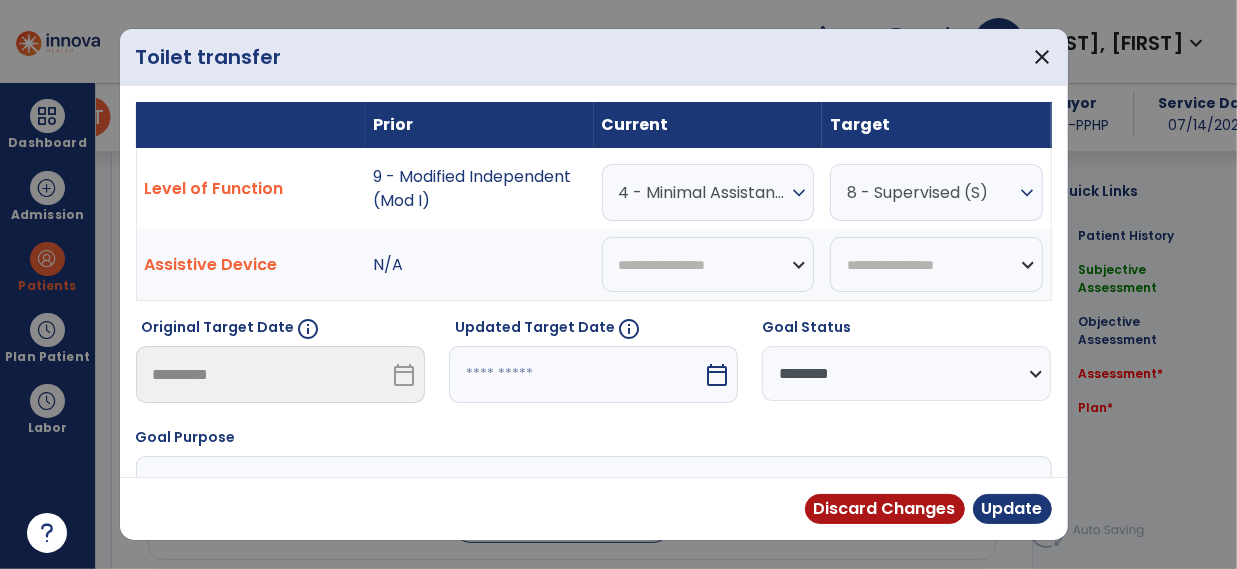 scroll, scrollTop: 1740, scrollLeft: 0, axis: vertical 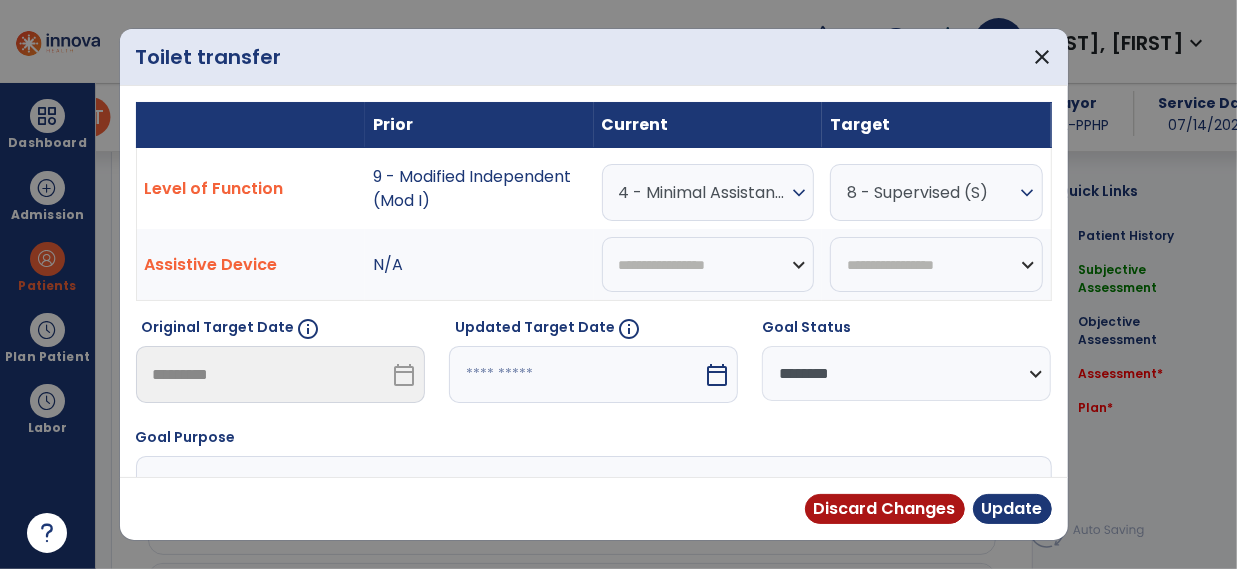 click on "4 - Minimal Assistance (Min A)" at bounding box center [703, 192] 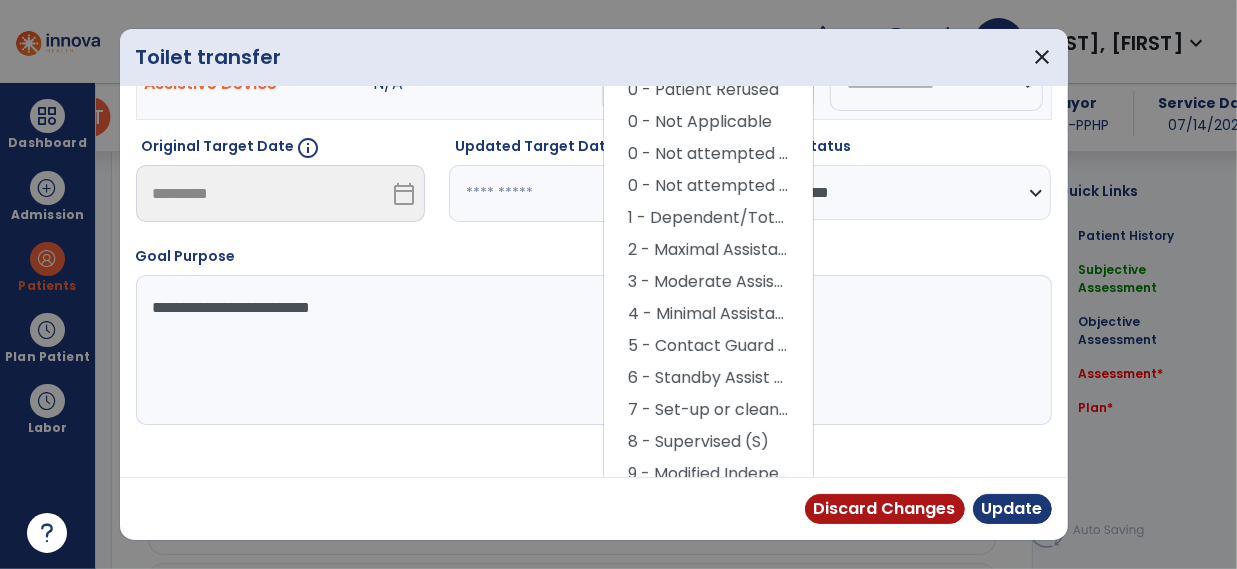 scroll, scrollTop: 185, scrollLeft: 0, axis: vertical 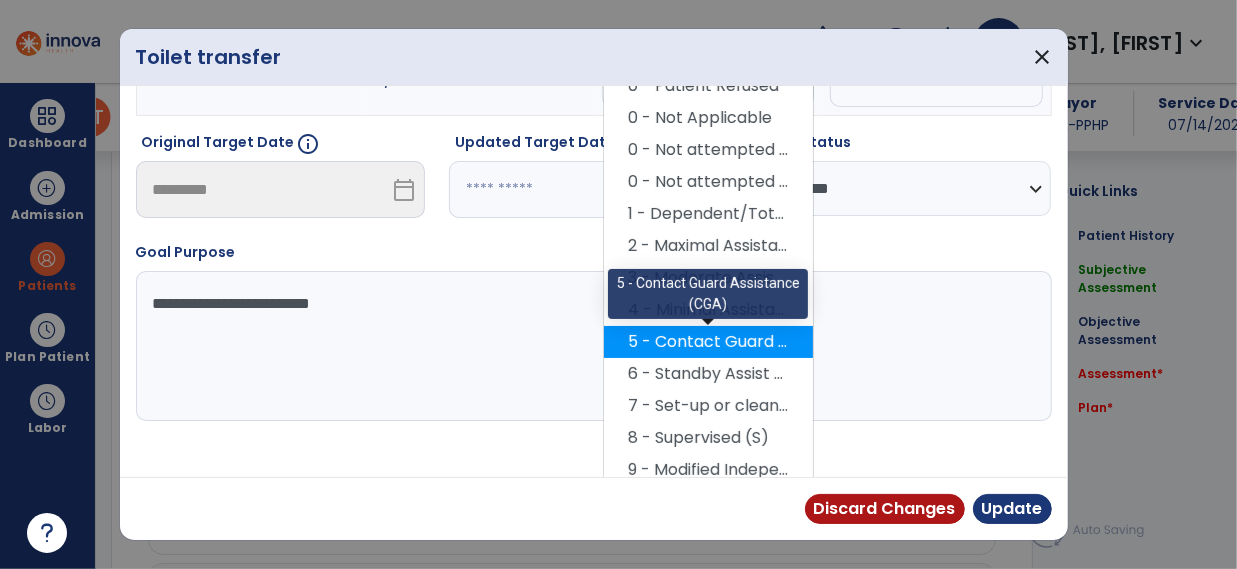 click on "5 - Contact Guard Assistance (CGA)" at bounding box center [708, 342] 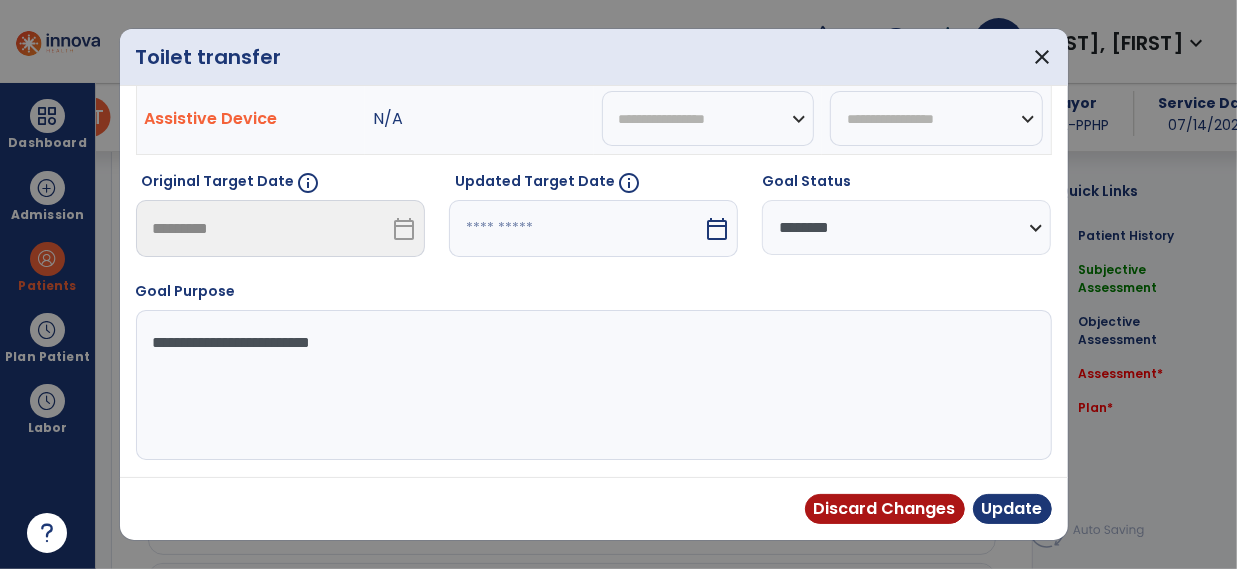 scroll, scrollTop: 144, scrollLeft: 0, axis: vertical 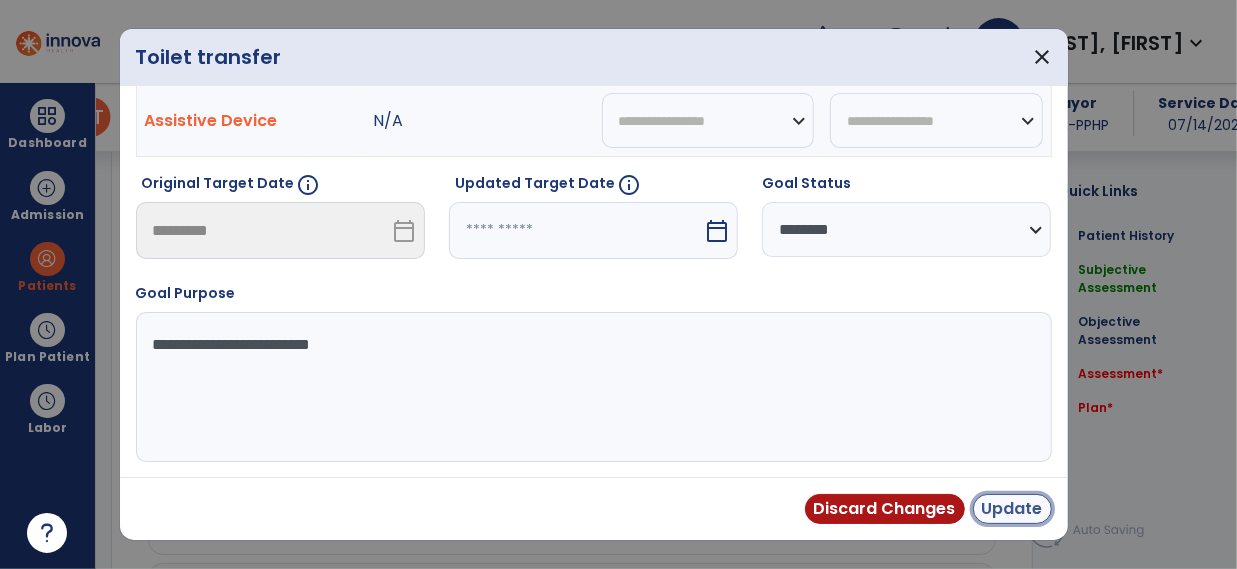 click on "Update" at bounding box center [1012, 509] 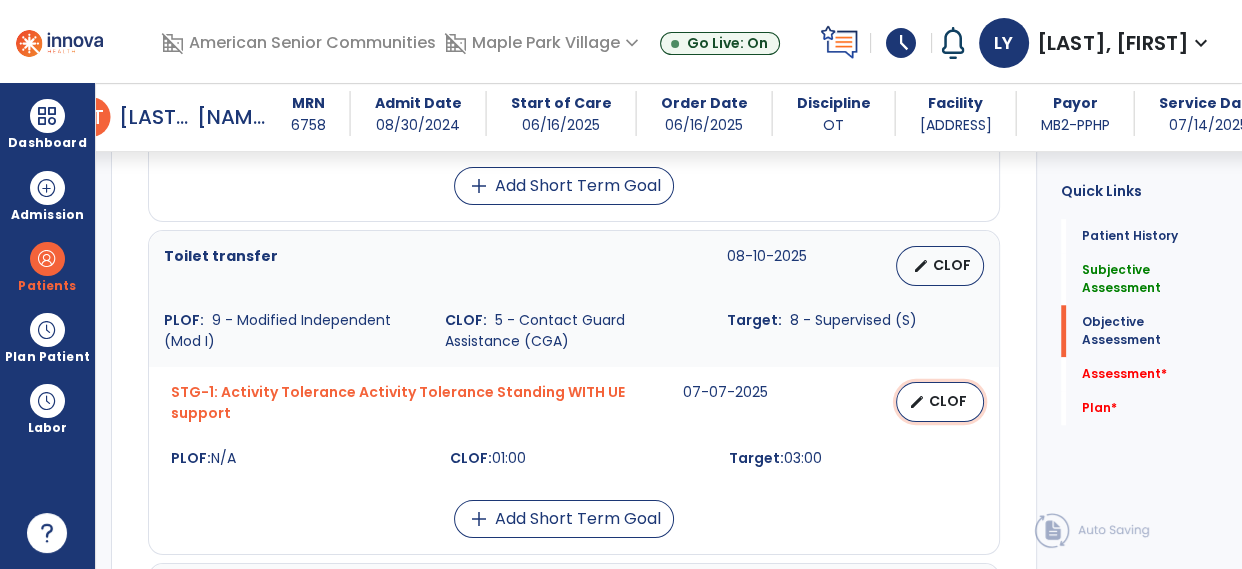 click on "CLOF" at bounding box center (948, 401) 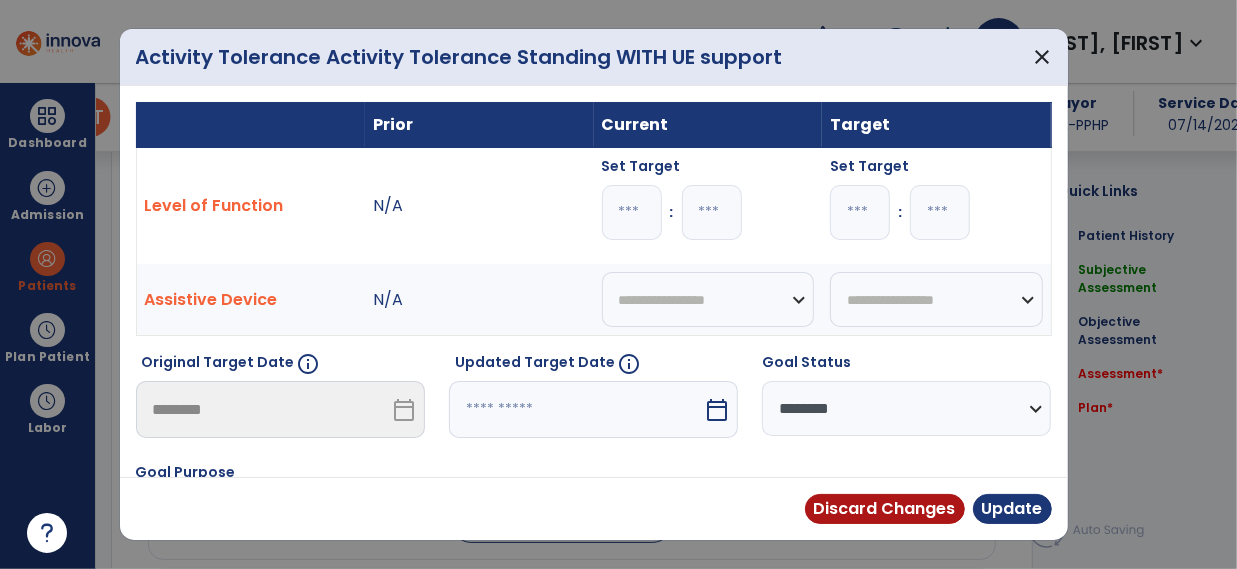 scroll, scrollTop: 1740, scrollLeft: 0, axis: vertical 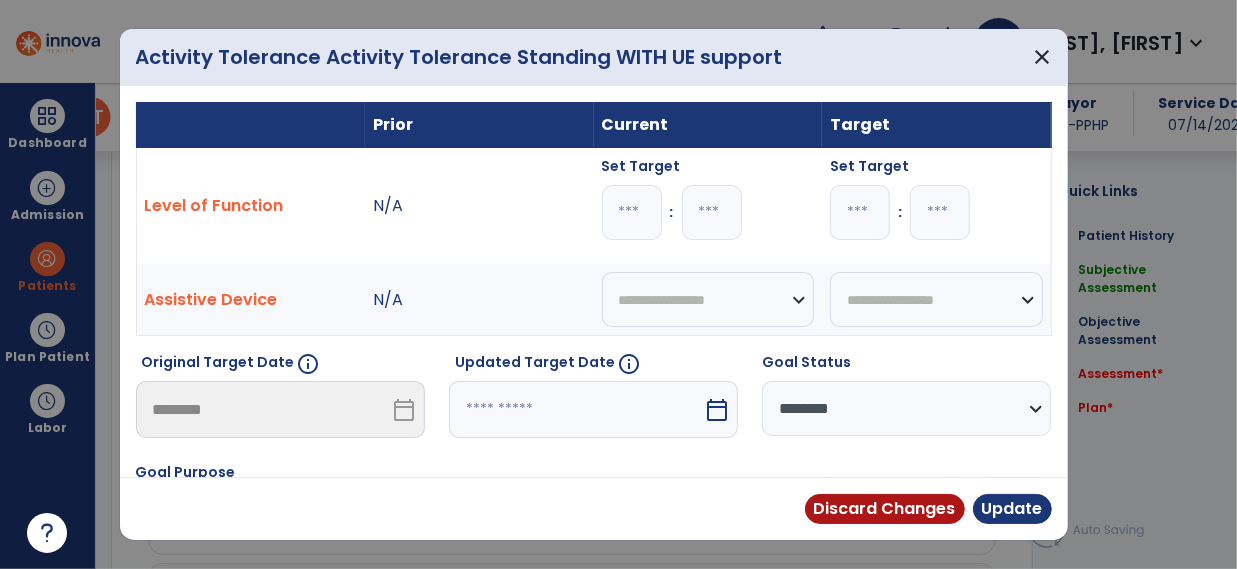 click on "*" at bounding box center (632, 212) 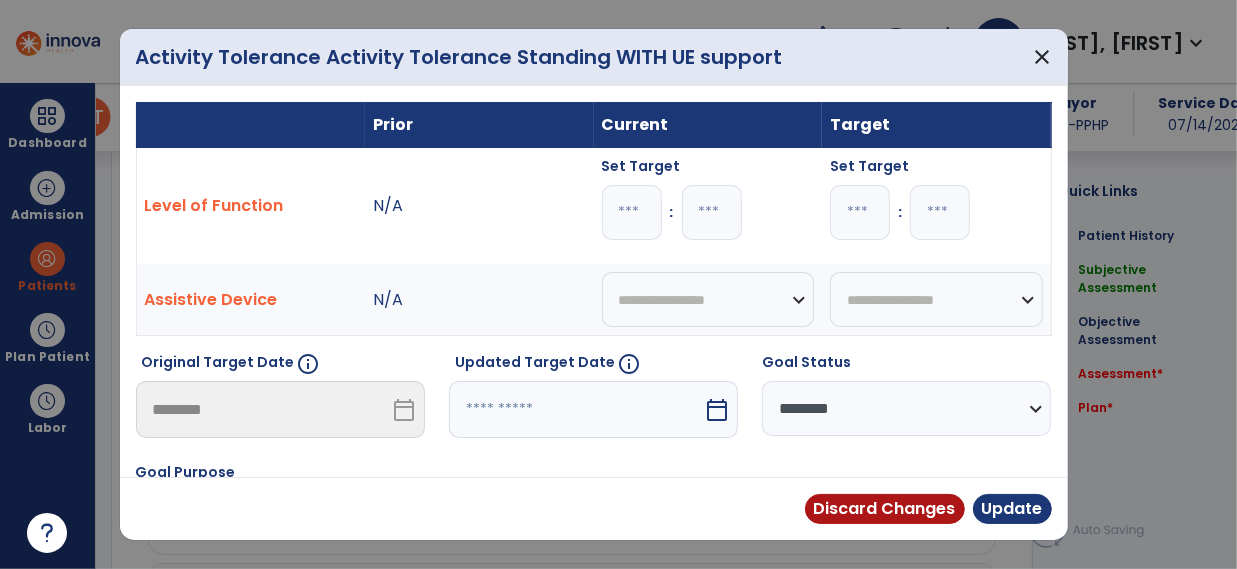 type on "*" 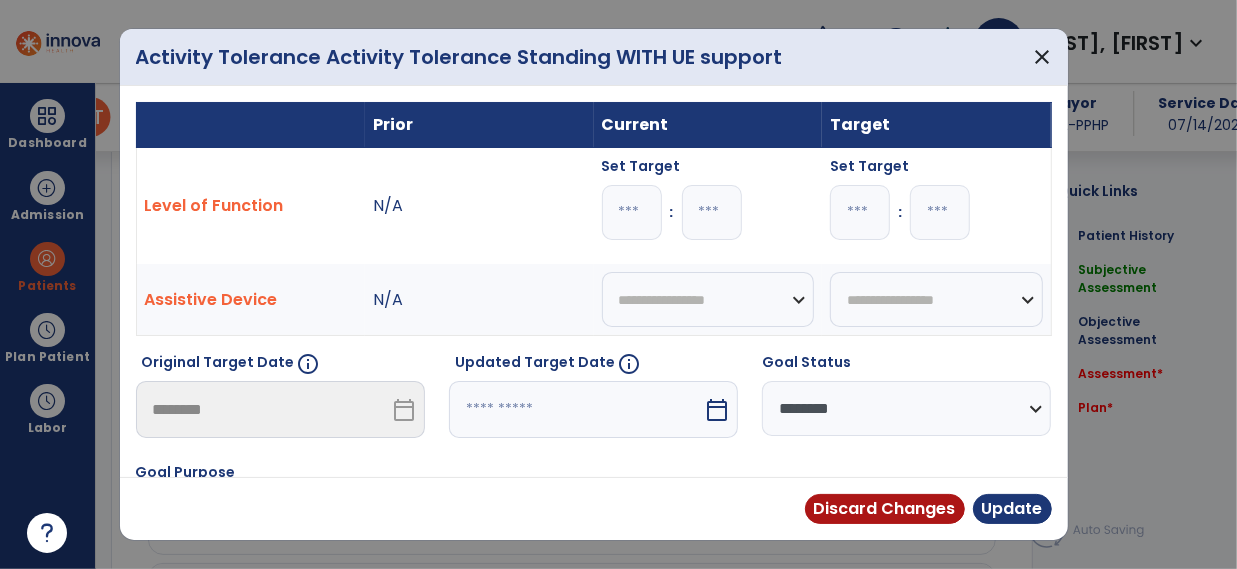 click on "calendar_today" at bounding box center [717, 410] 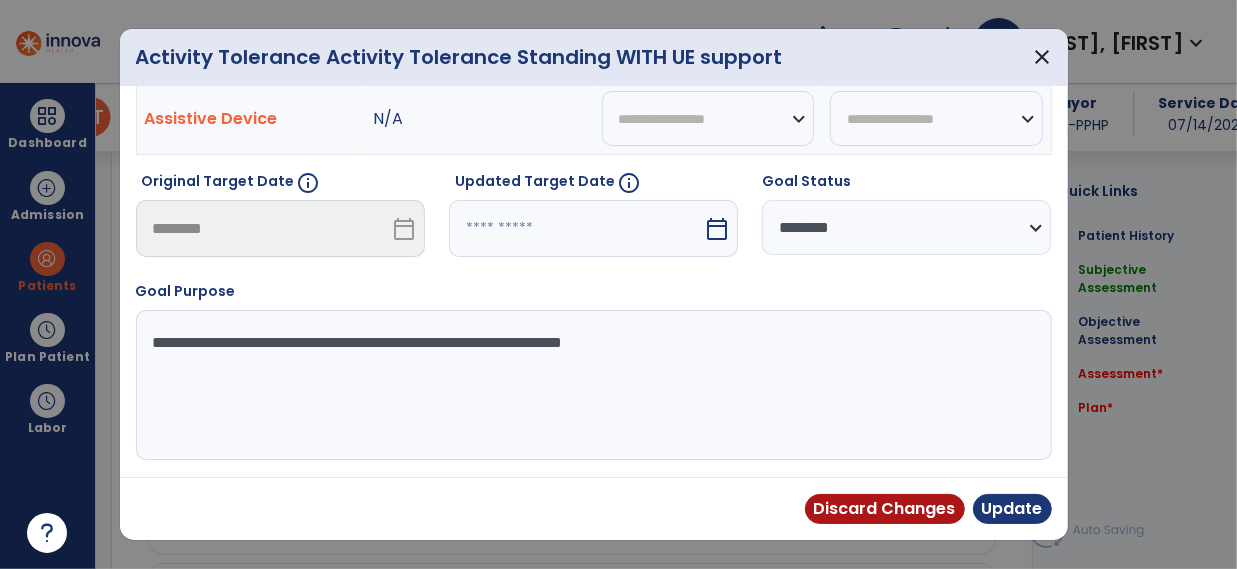 select on "*" 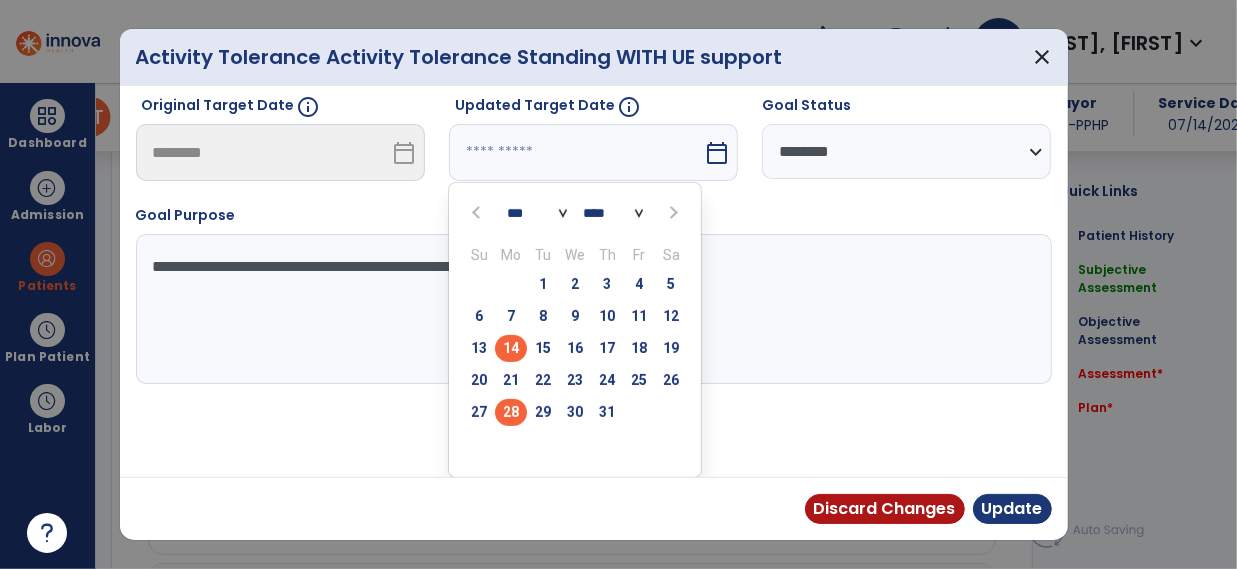 click on "28" at bounding box center (511, 412) 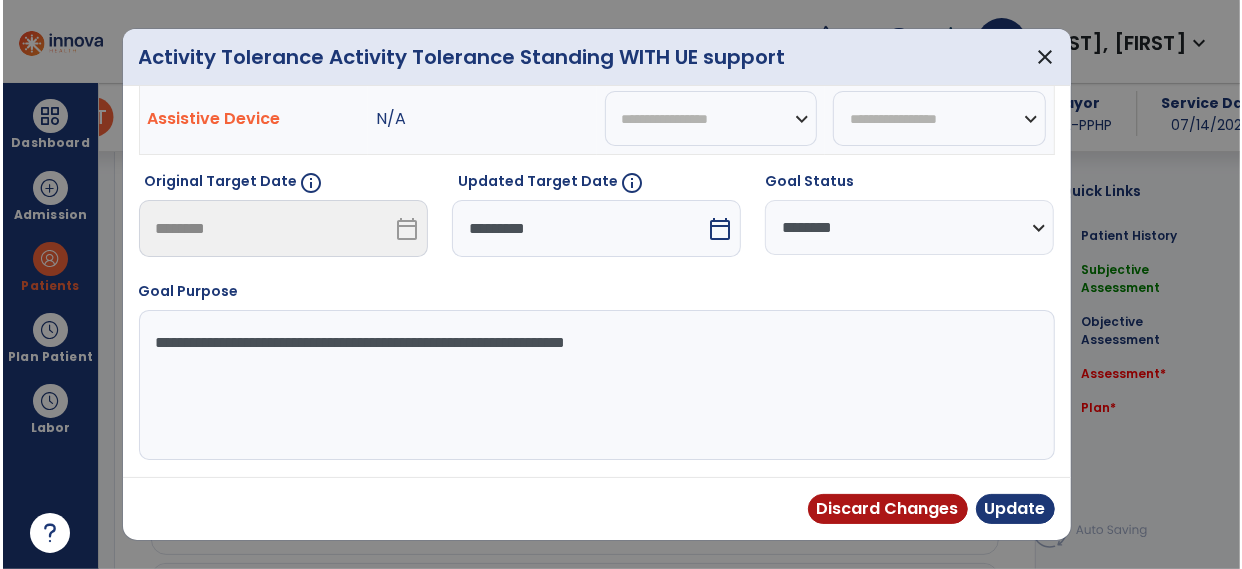 scroll, scrollTop: 179, scrollLeft: 0, axis: vertical 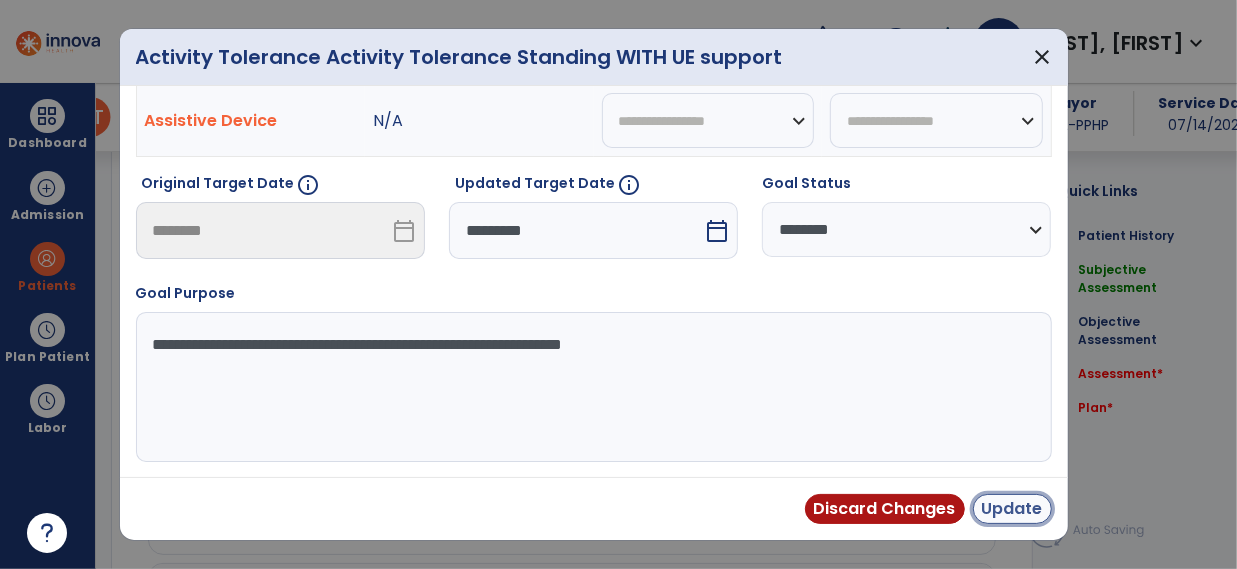 click on "Update" at bounding box center [1012, 509] 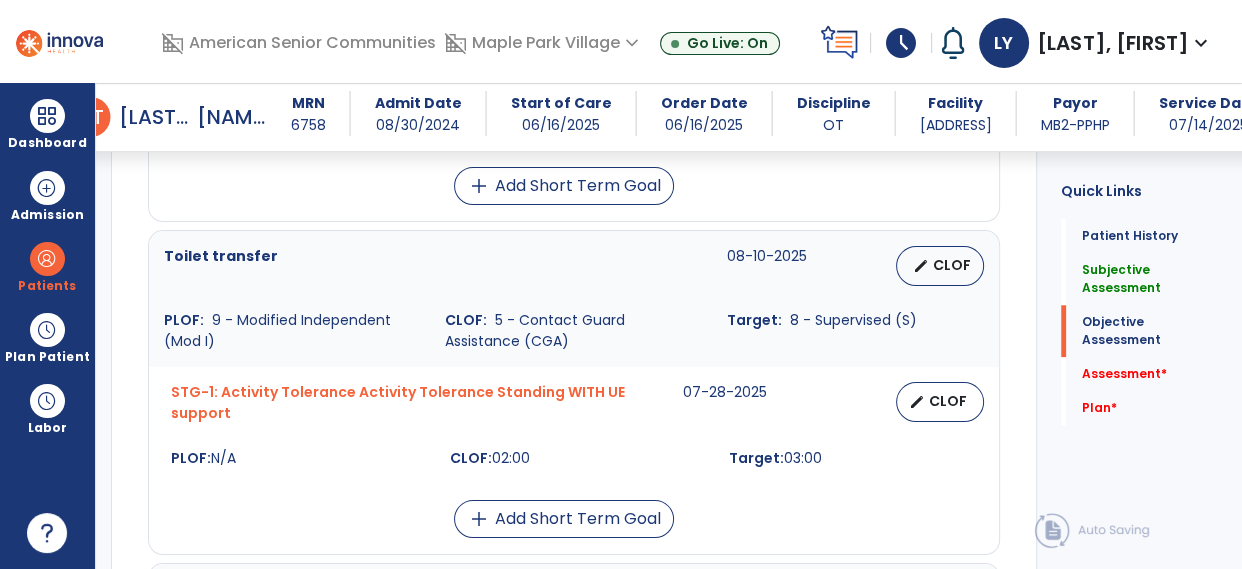 click on "Toilet transfer  08-10-2025   edit   CLOF PLOF:    9 - Modified Independent (Mod I) CLOF:    5 - Contact Guard Assistance (CGA) Target:    8 - Supervised (S) STG-1: Activity Tolerance  Activity Tolerance Standing WITH UE support  07-28-2025   edit   CLOF PLOF:  N/A  CLOF:  02:00  Target:  03:00  add  Add Short Term Goal" at bounding box center [574, 384] 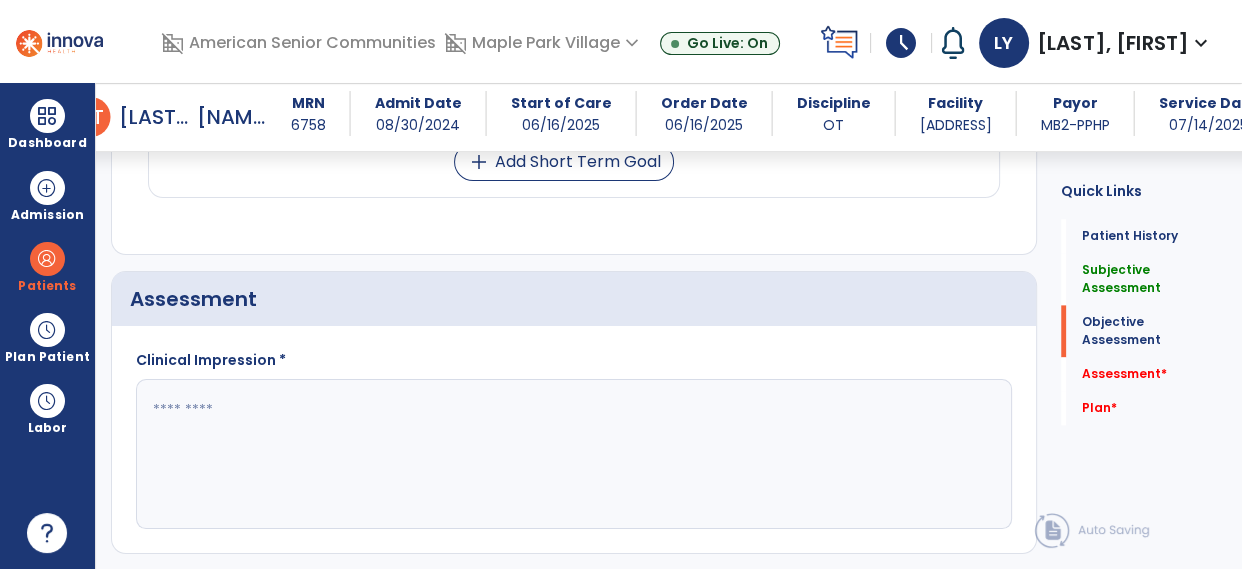 scroll, scrollTop: 2489, scrollLeft: 0, axis: vertical 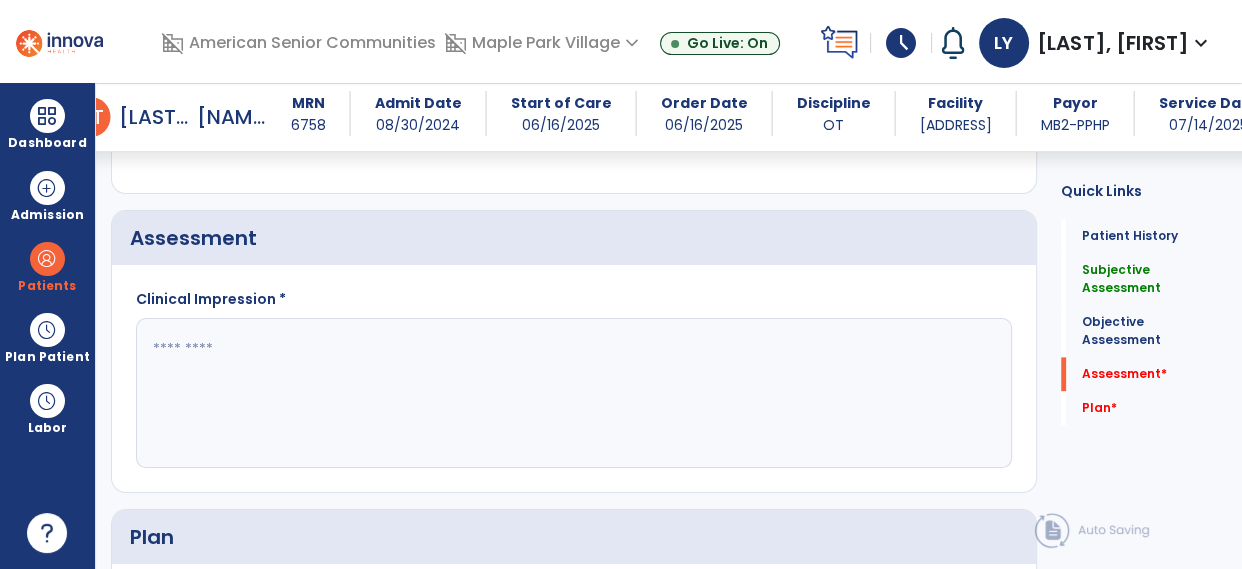click 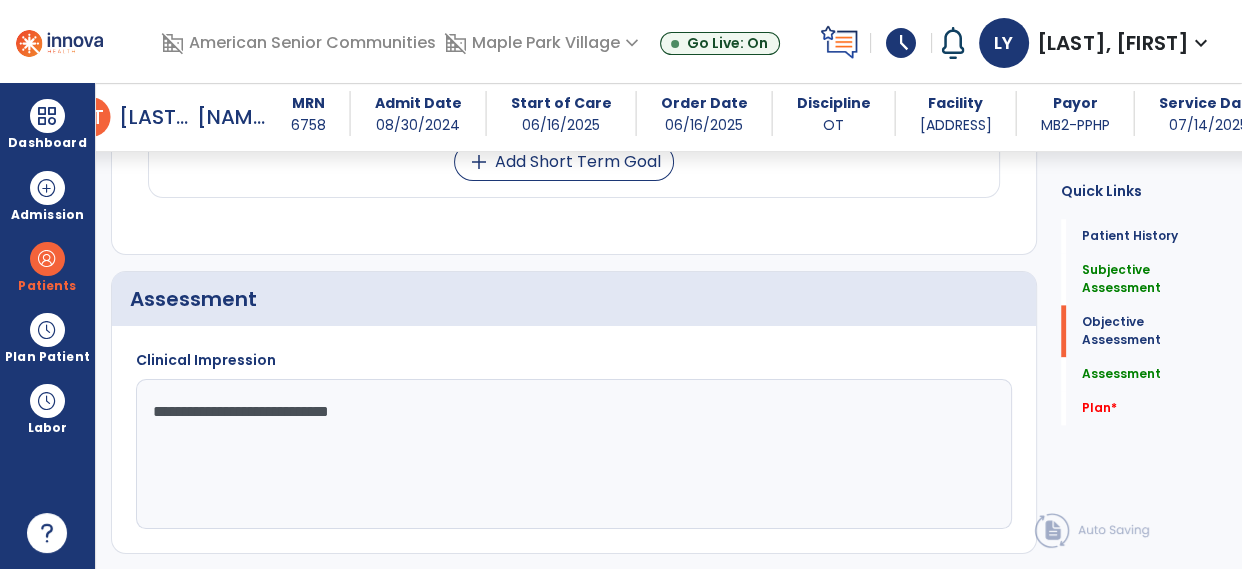 scroll, scrollTop: 2431, scrollLeft: 0, axis: vertical 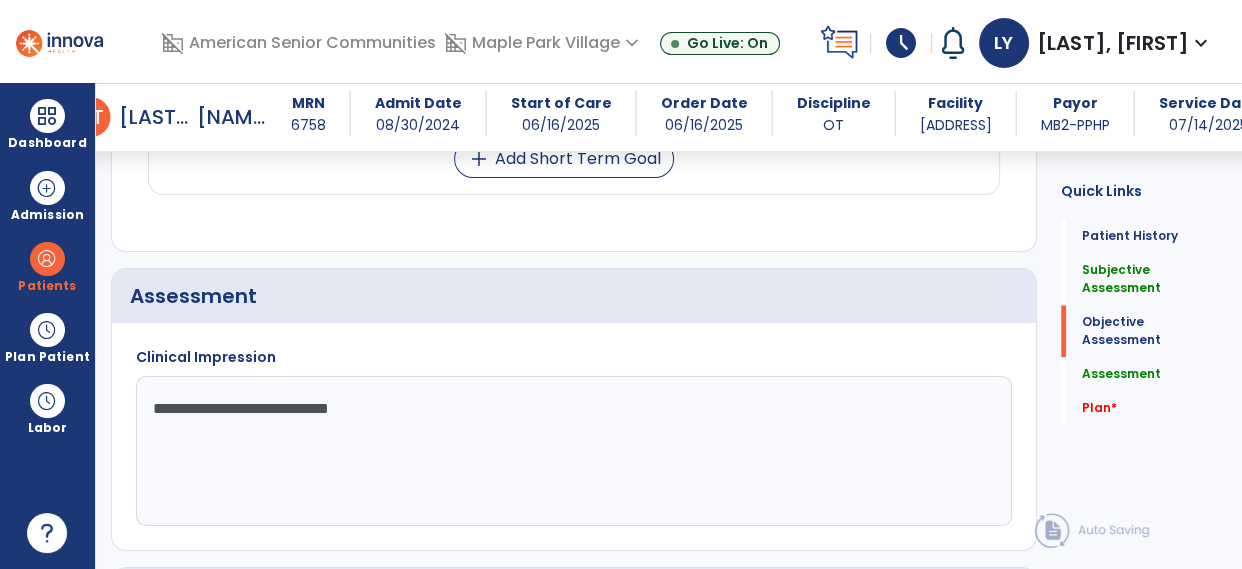 click on "**********" 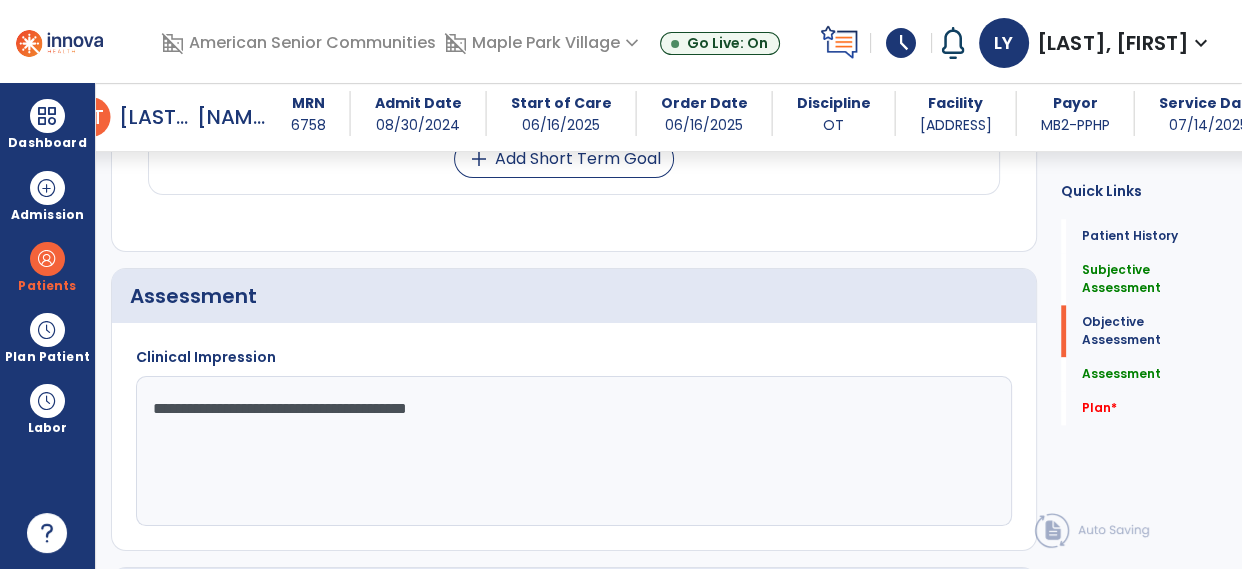 click on "**********" 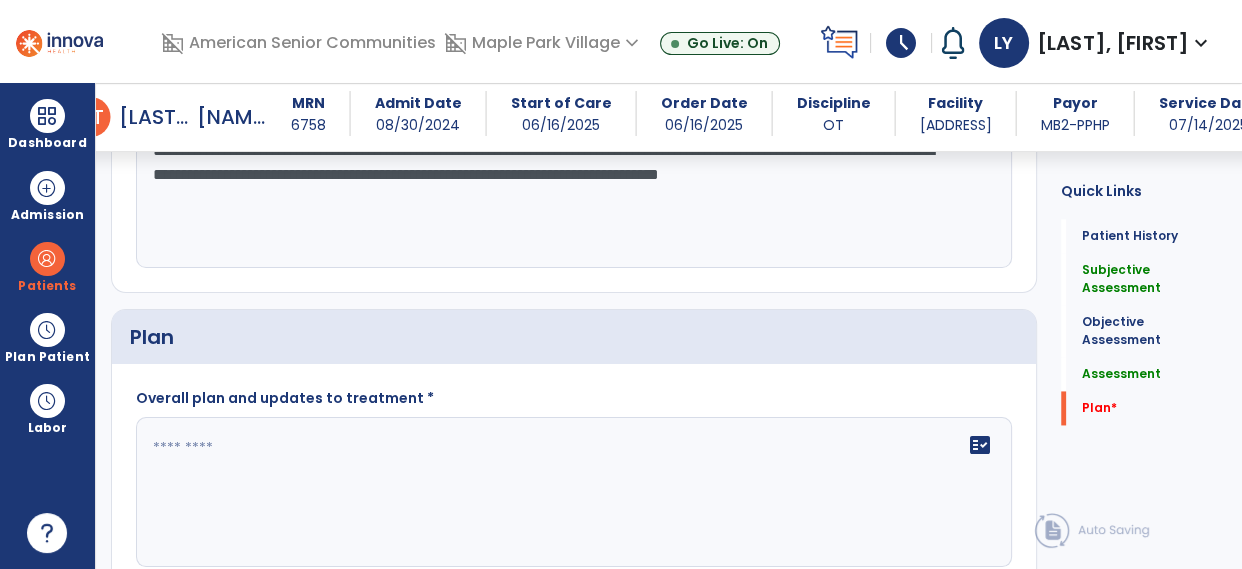 scroll, scrollTop: 2700, scrollLeft: 0, axis: vertical 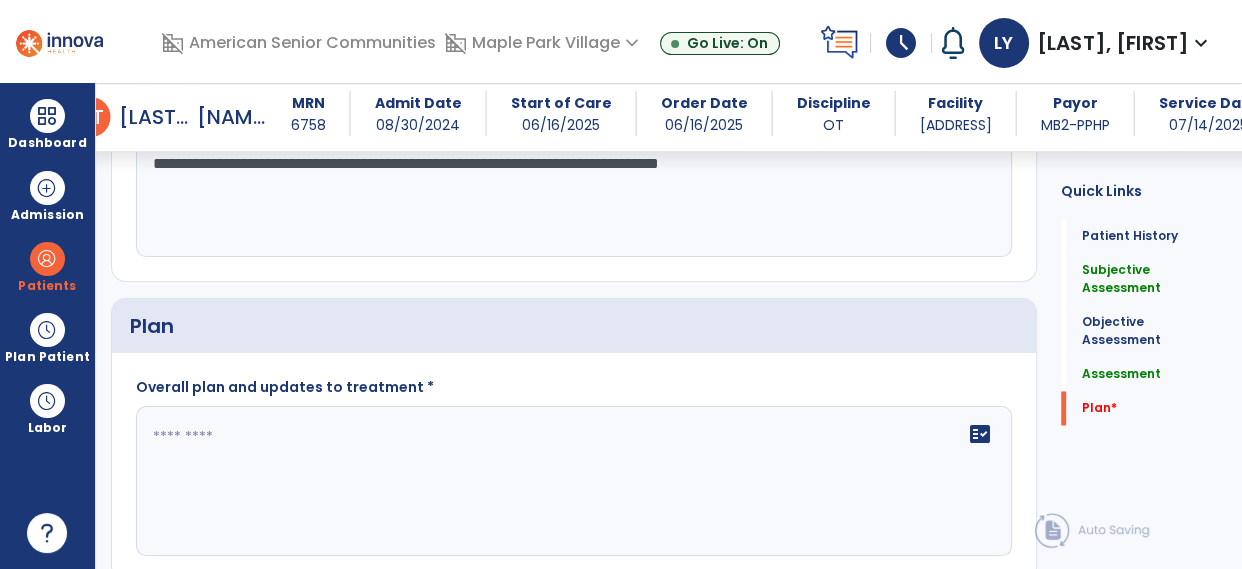 type on "**********" 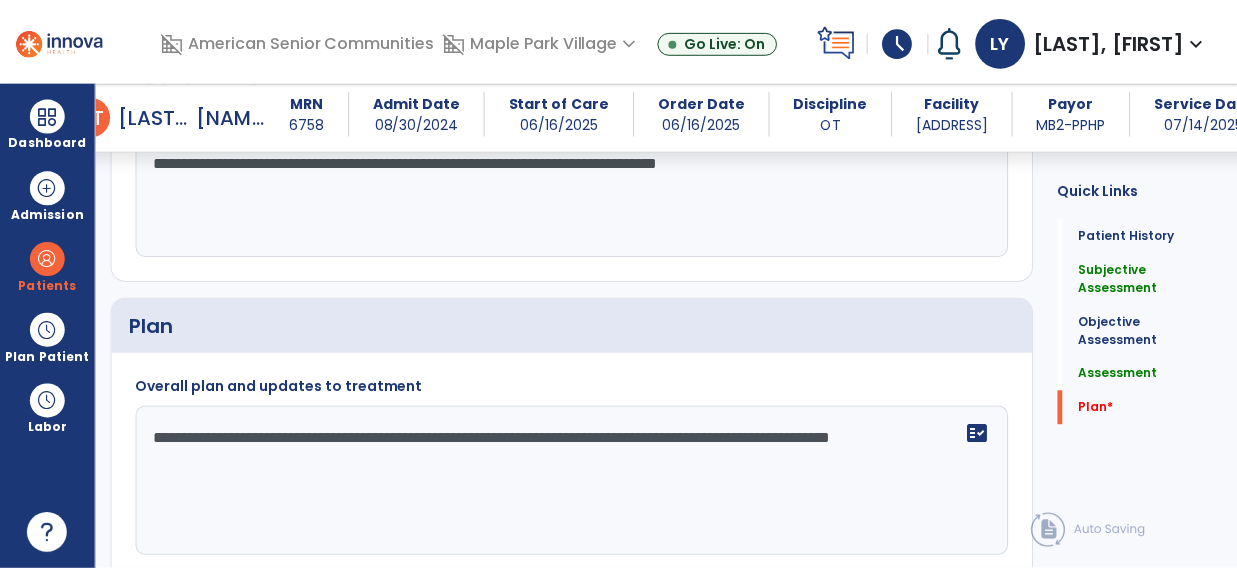 scroll, scrollTop: 2780, scrollLeft: 0, axis: vertical 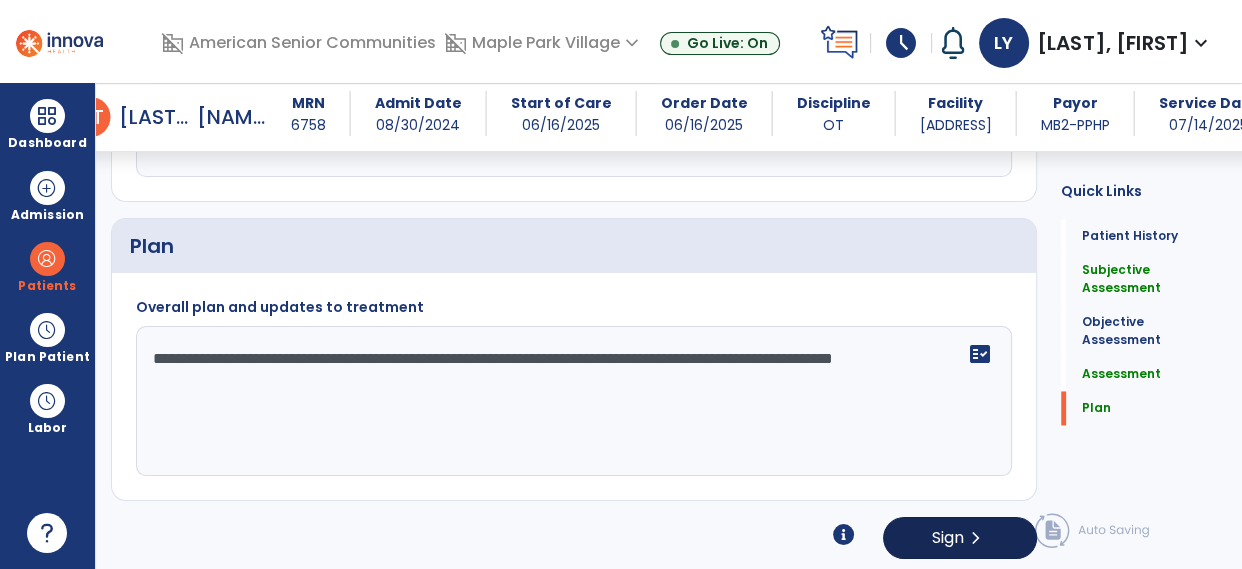 type on "**********" 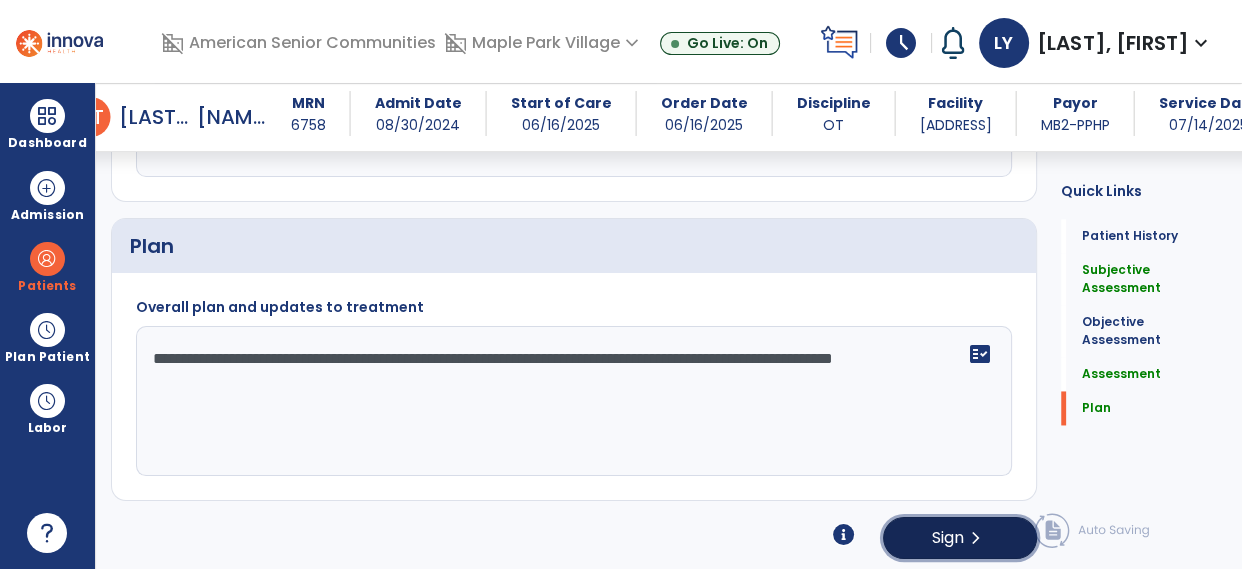 click on "Sign" 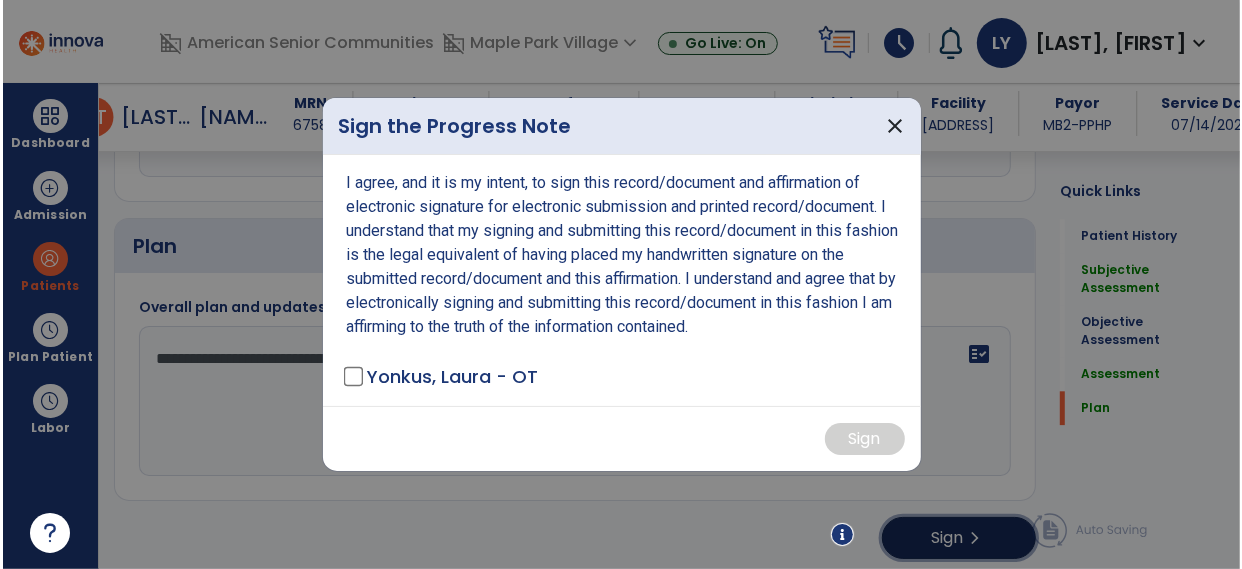 scroll, scrollTop: 2780, scrollLeft: 0, axis: vertical 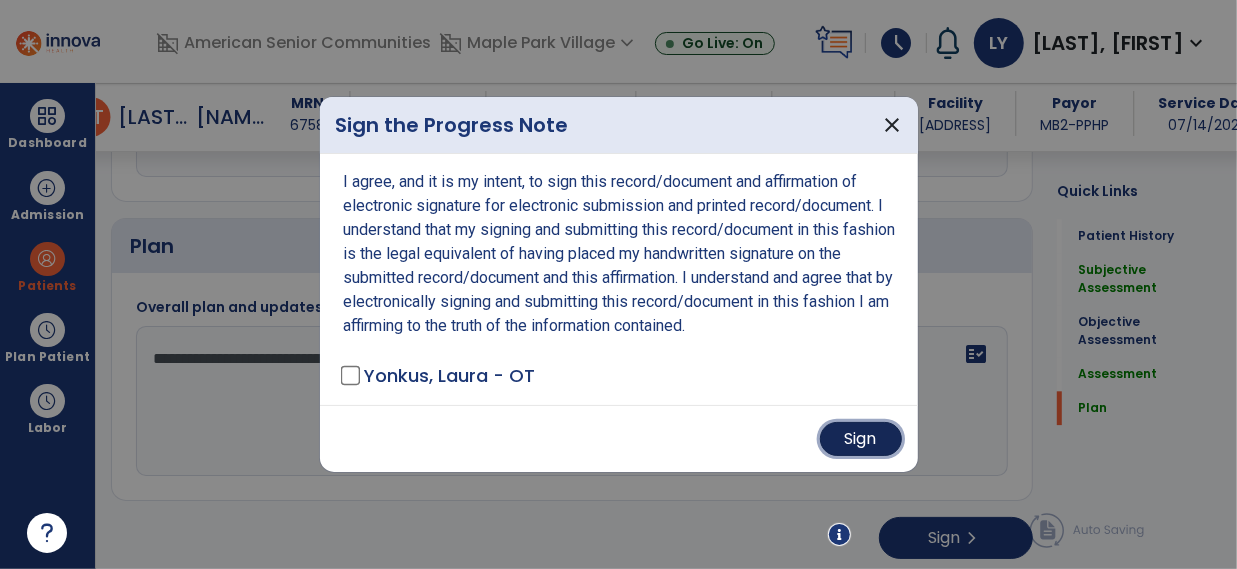 click on "Sign" at bounding box center [861, 439] 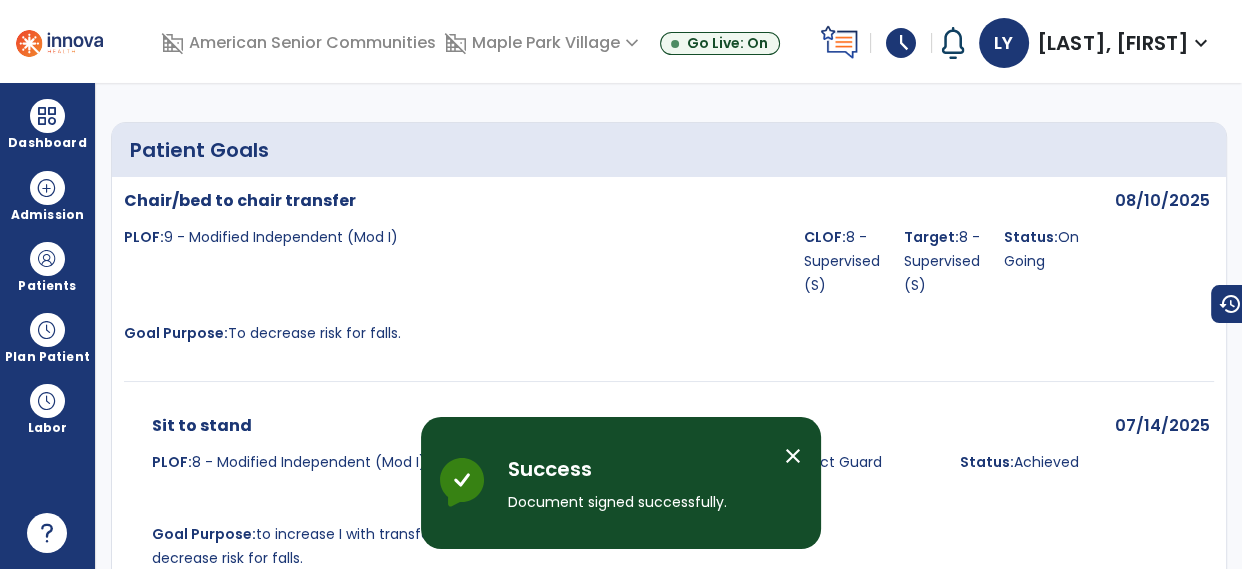 scroll, scrollTop: 0, scrollLeft: 0, axis: both 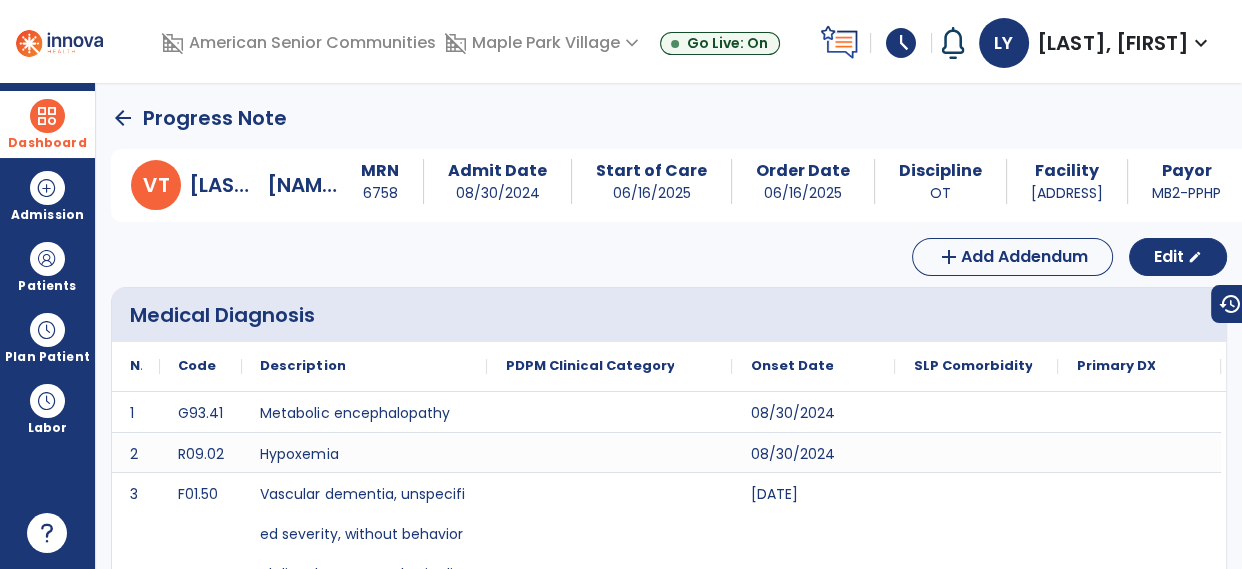 click at bounding box center (47, 116) 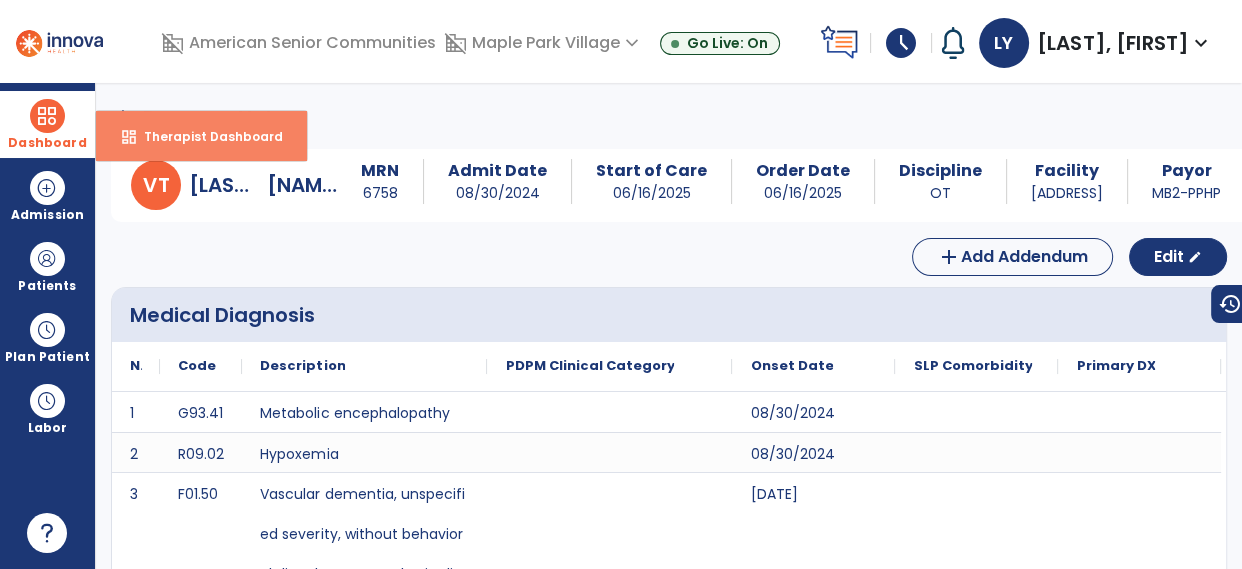 click on "dashboard" at bounding box center [129, 137] 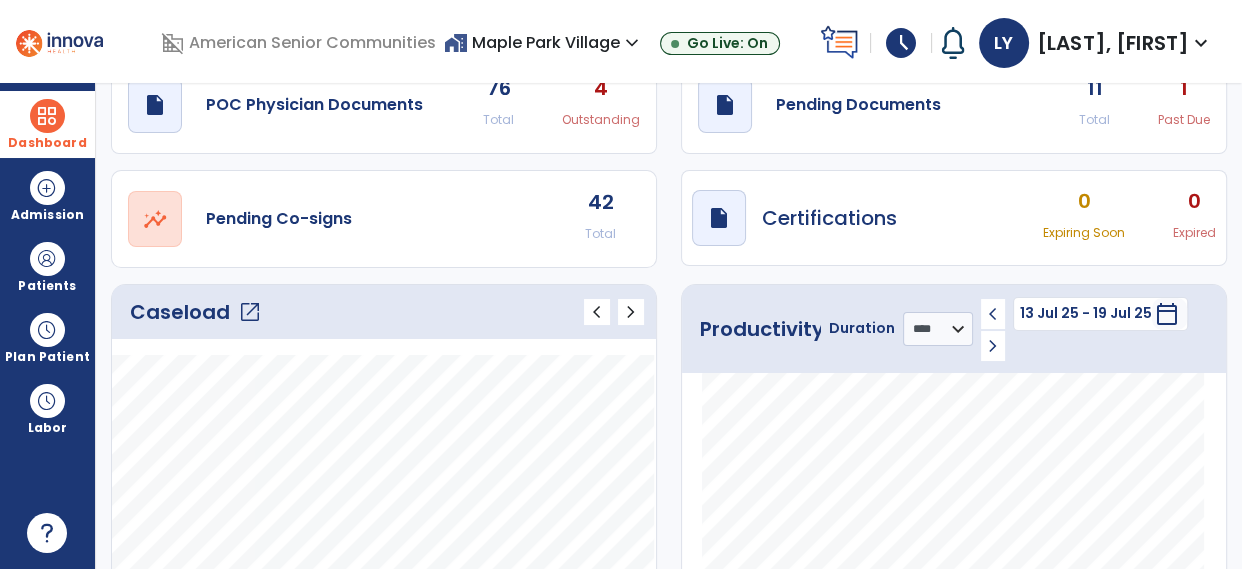 scroll, scrollTop: 87, scrollLeft: 0, axis: vertical 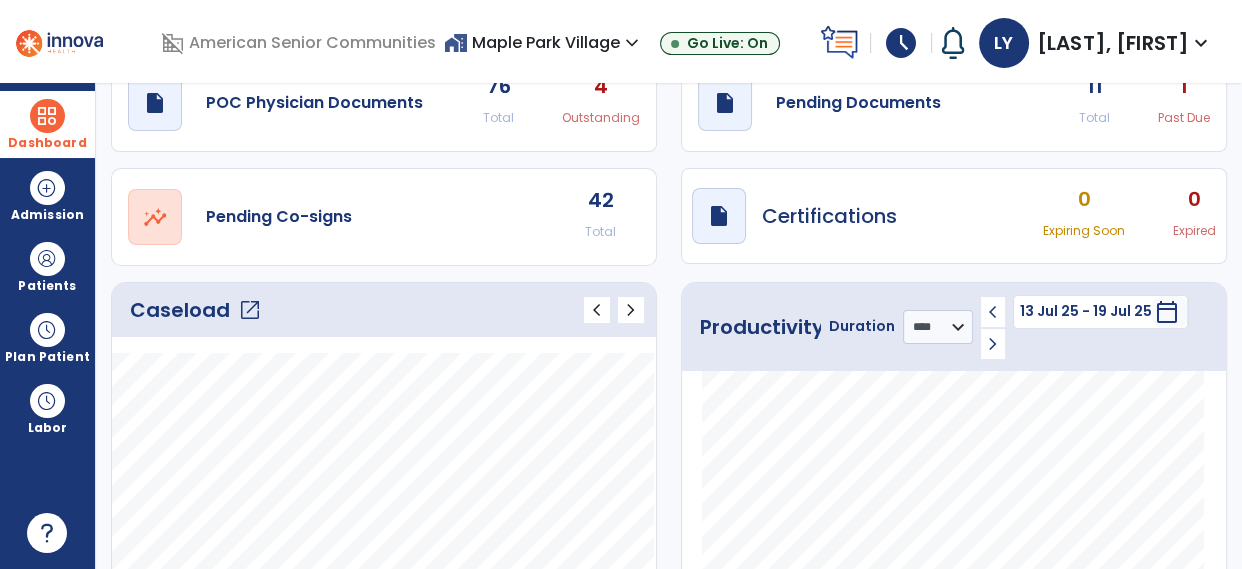 click on "open_in_new" 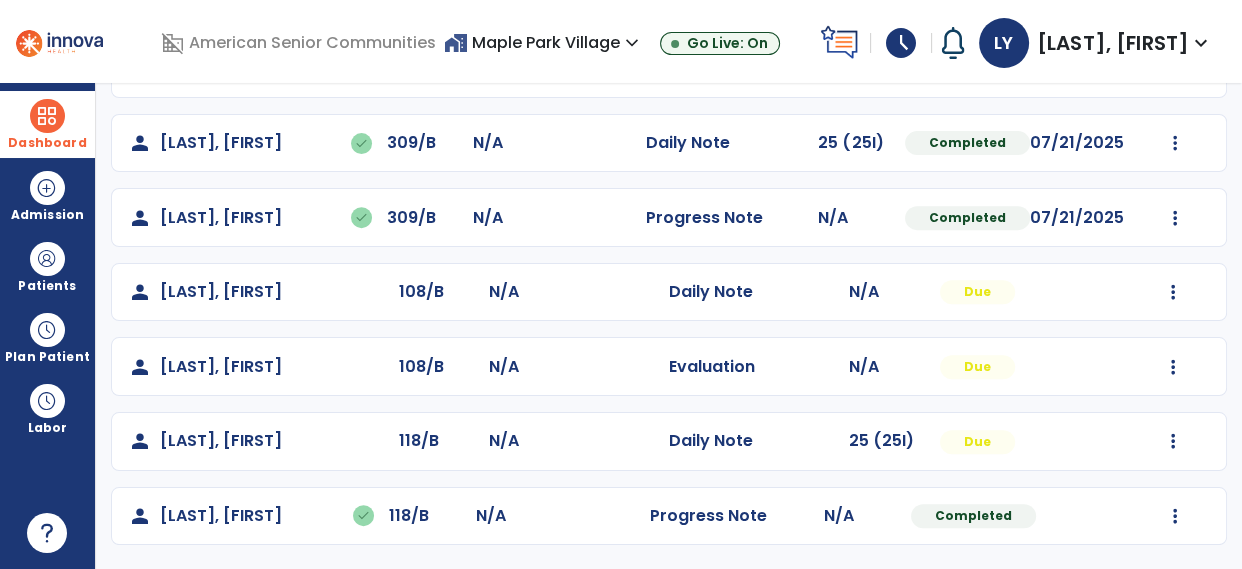 scroll, scrollTop: 811, scrollLeft: 0, axis: vertical 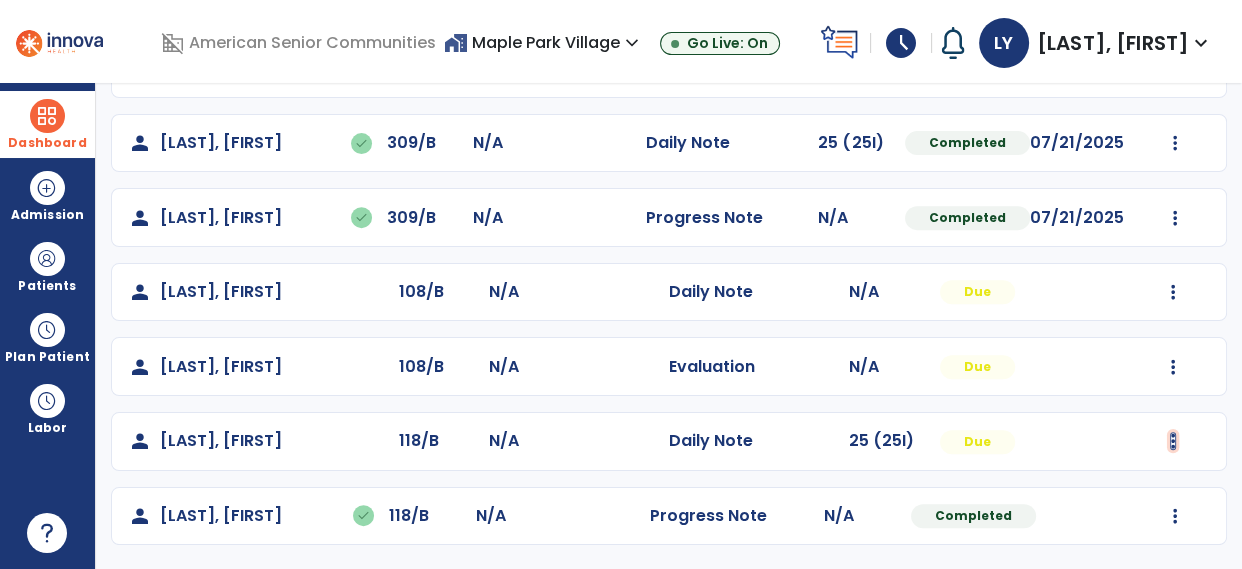 click at bounding box center (1173, -379) 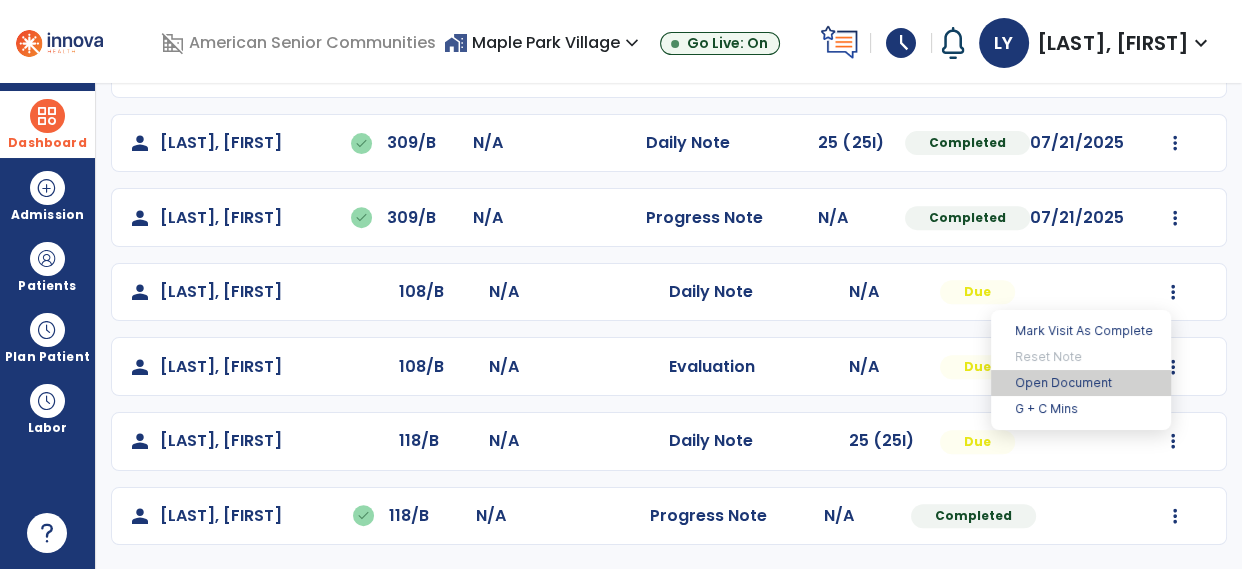 click on "Open Document" at bounding box center (1081, 383) 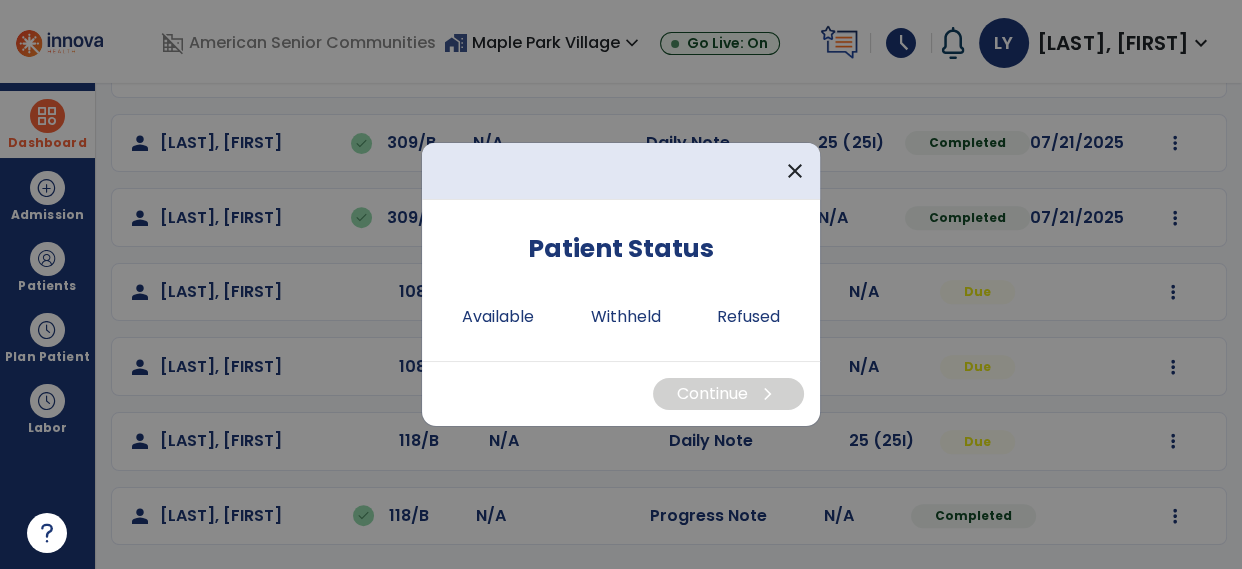 click at bounding box center (621, 284) 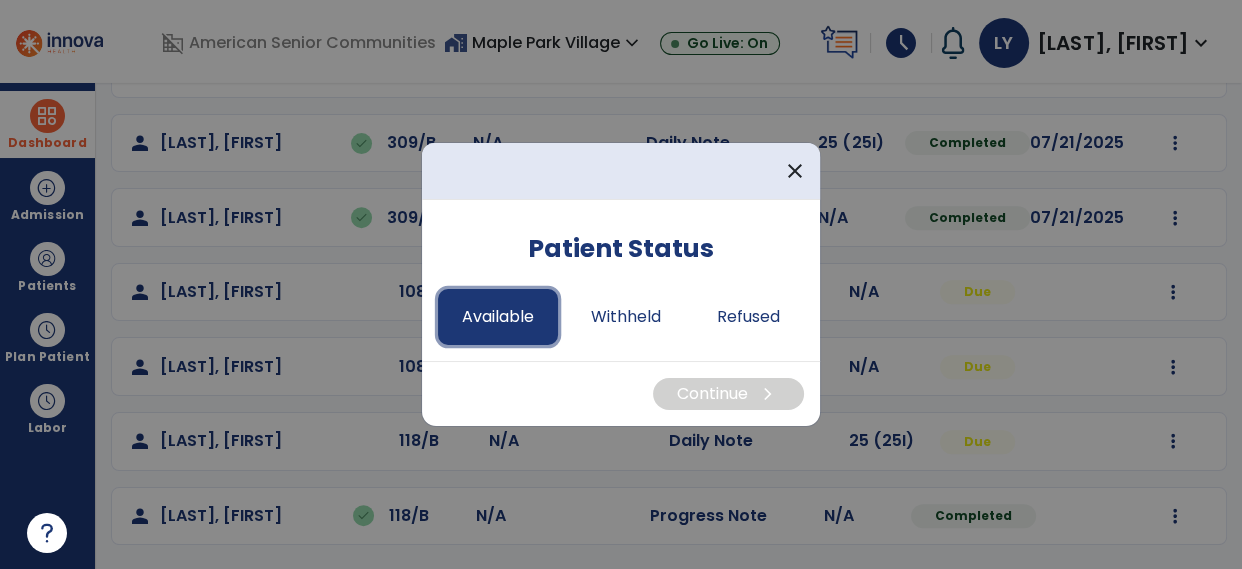click on "Available" at bounding box center [498, 317] 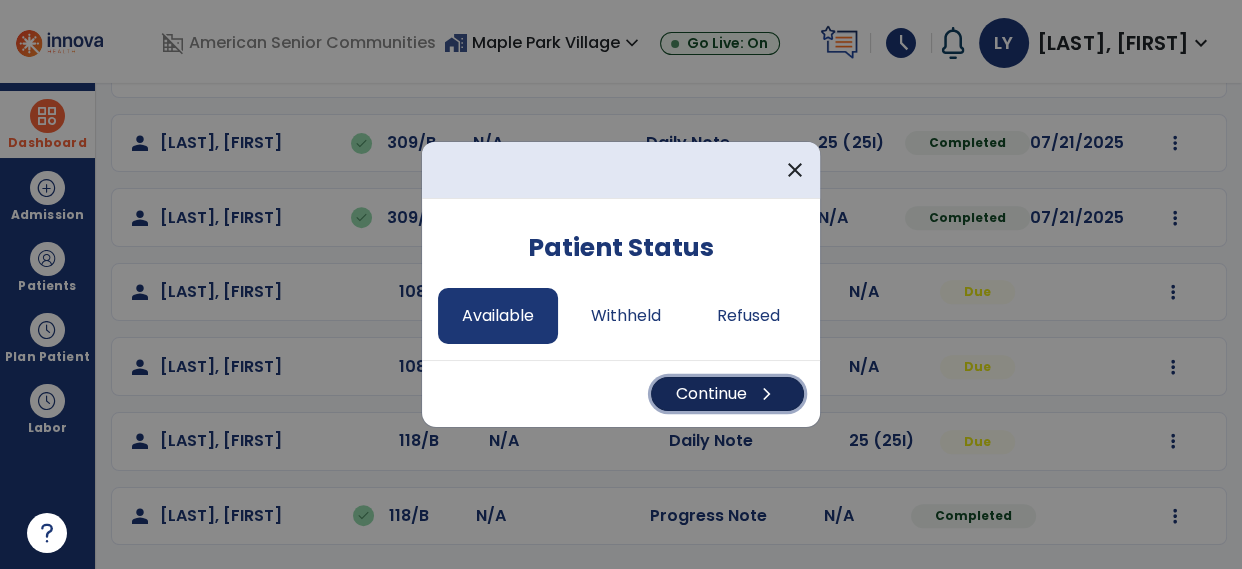 click on "Continue   chevron_right" at bounding box center [727, 394] 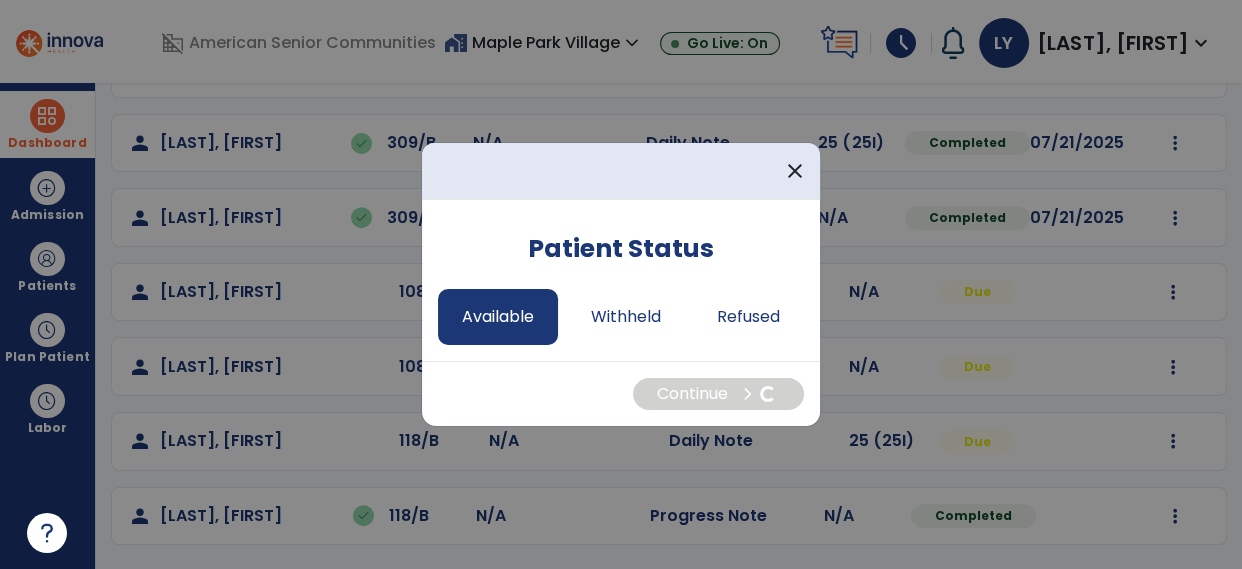 select on "*" 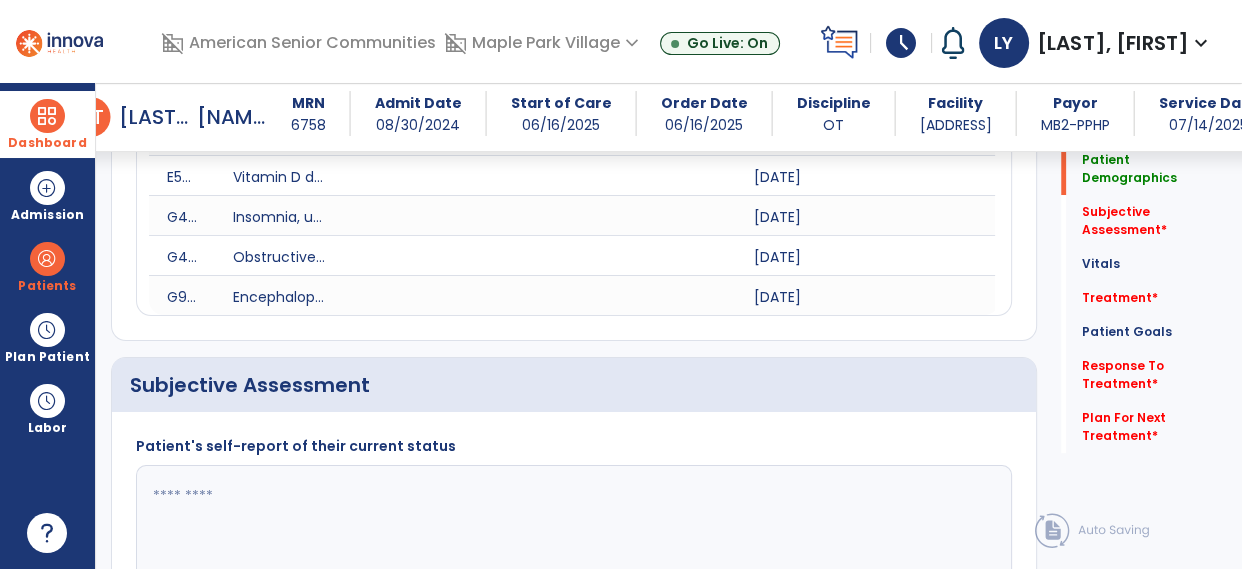 scroll, scrollTop: 613, scrollLeft: 0, axis: vertical 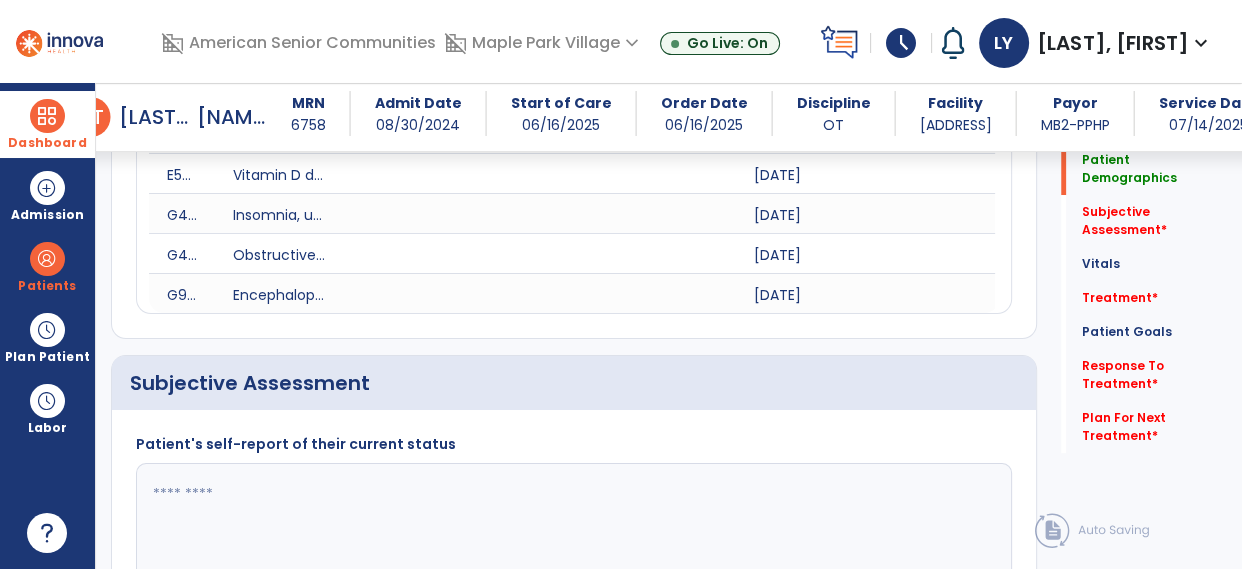 click 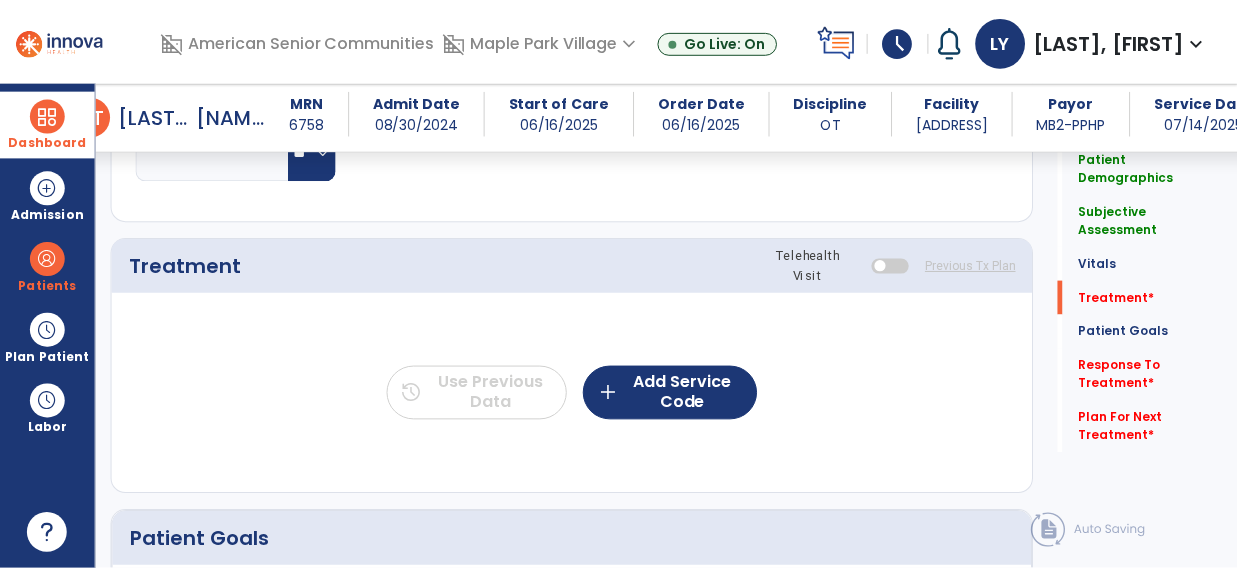 scroll, scrollTop: 1450, scrollLeft: 0, axis: vertical 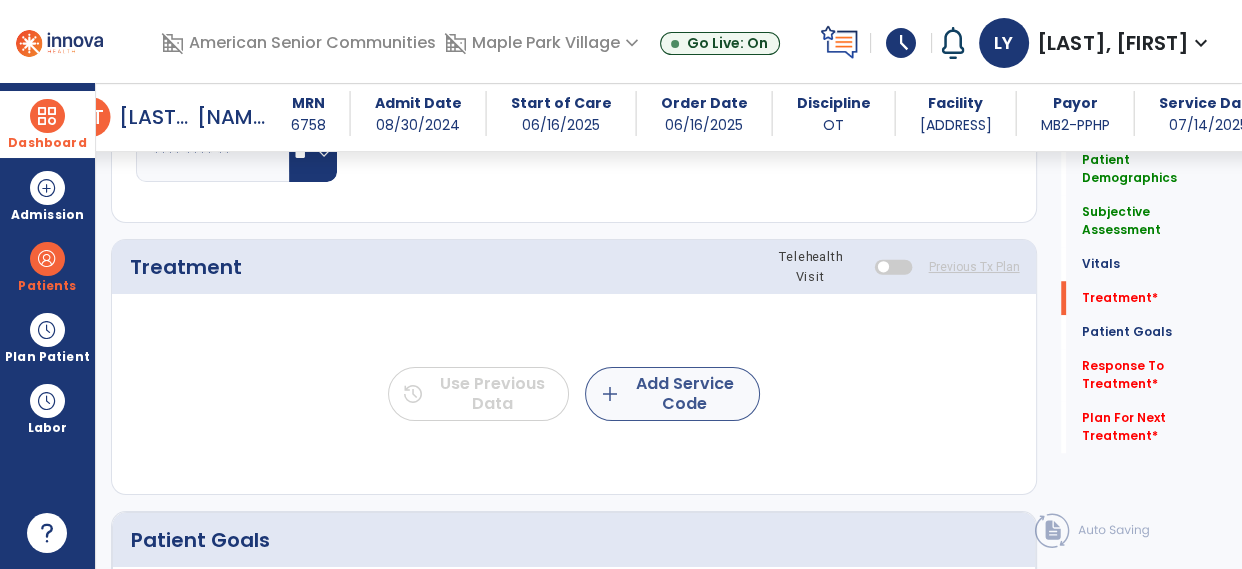 type on "**********" 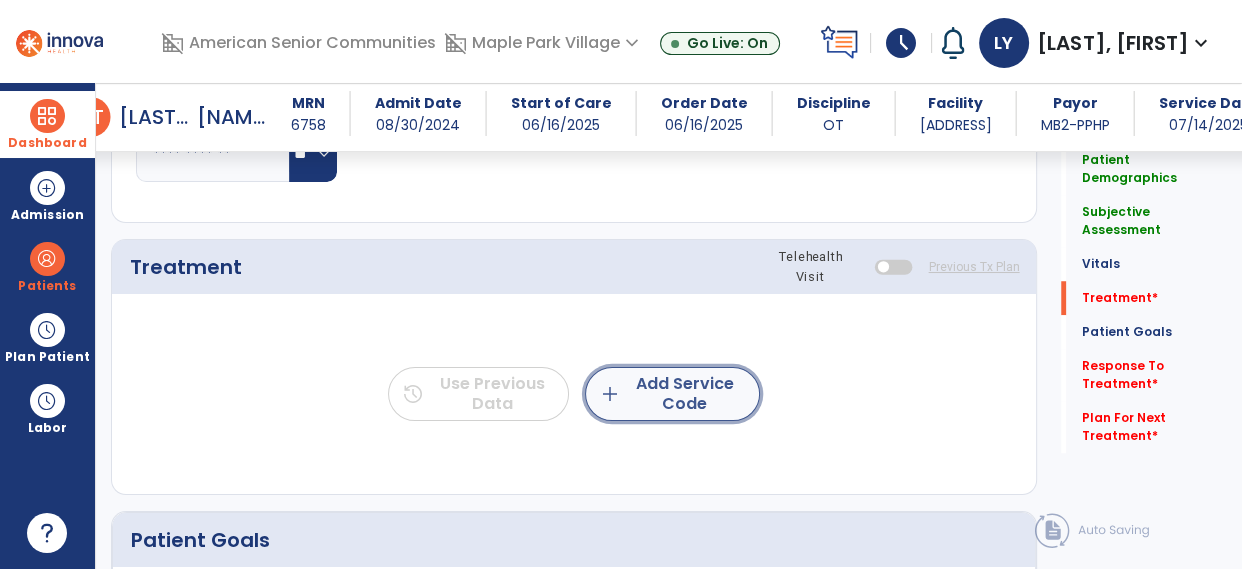 click on "add  Add Service Code" 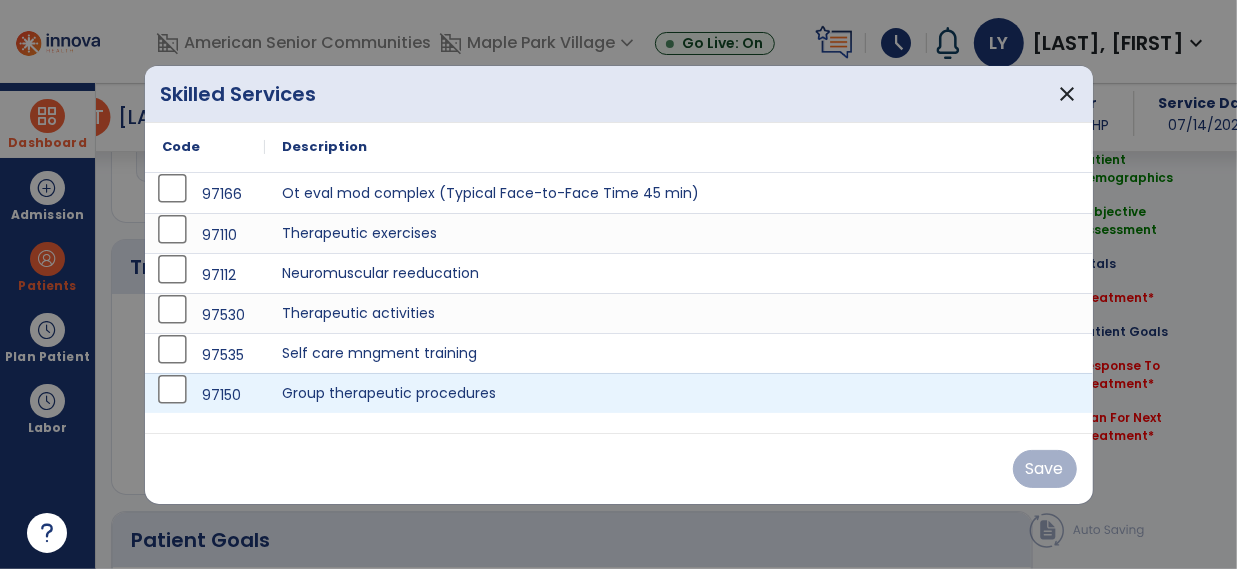 scroll, scrollTop: 1450, scrollLeft: 0, axis: vertical 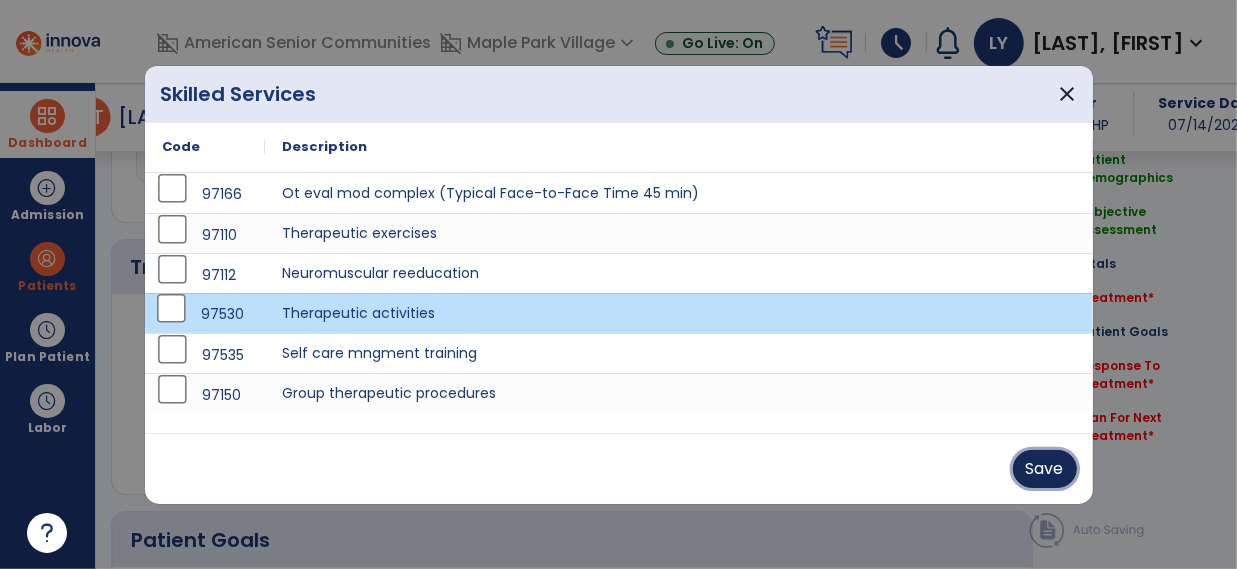 click on "Save" at bounding box center [1045, 469] 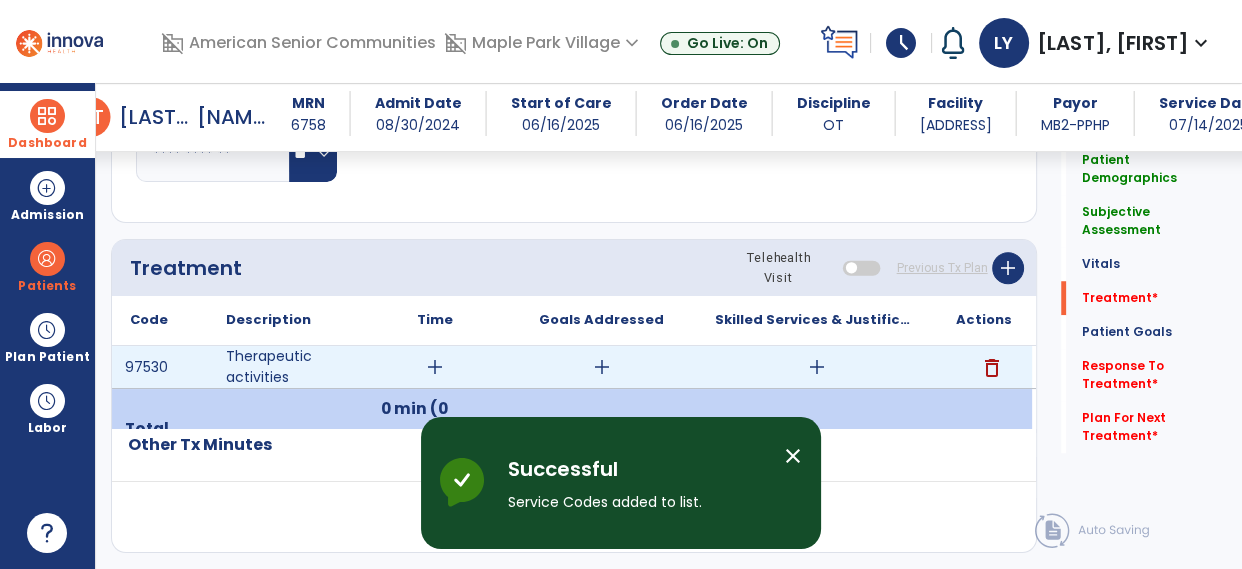 click on "add" at bounding box center [435, 367] 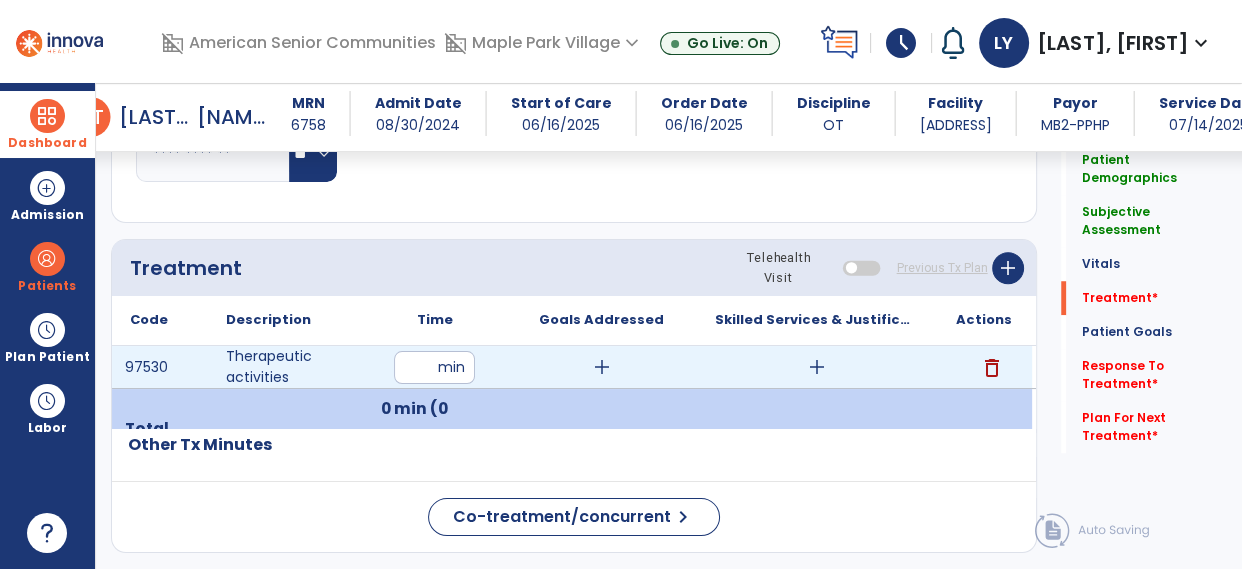 type on "**" 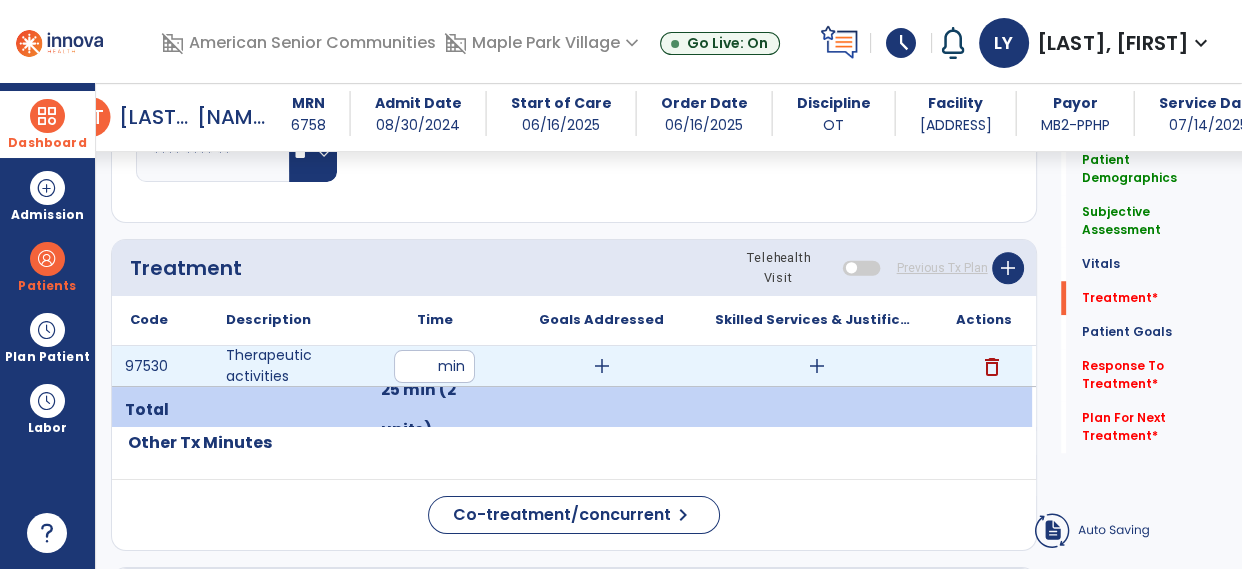 click on "add" at bounding box center [817, 366] 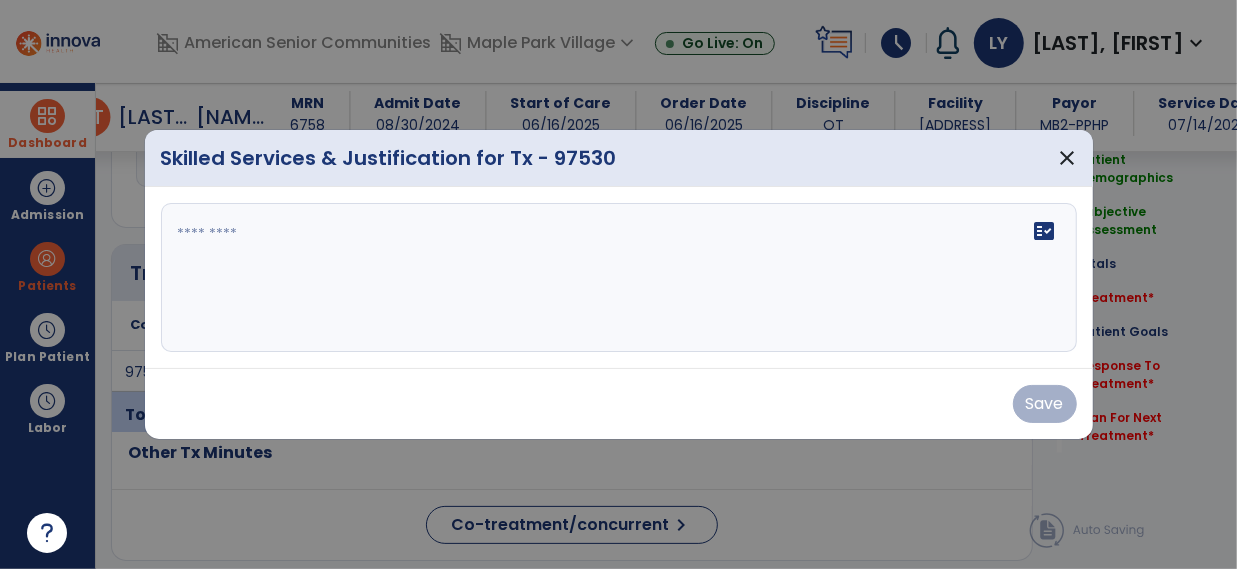 scroll, scrollTop: 1450, scrollLeft: 0, axis: vertical 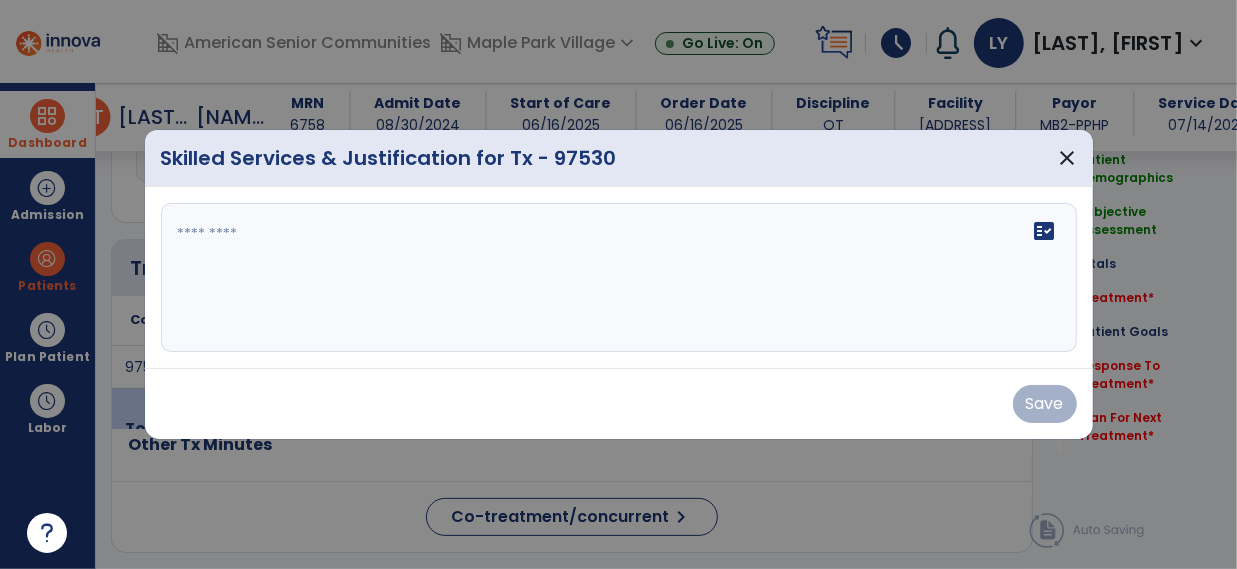 click at bounding box center (619, 278) 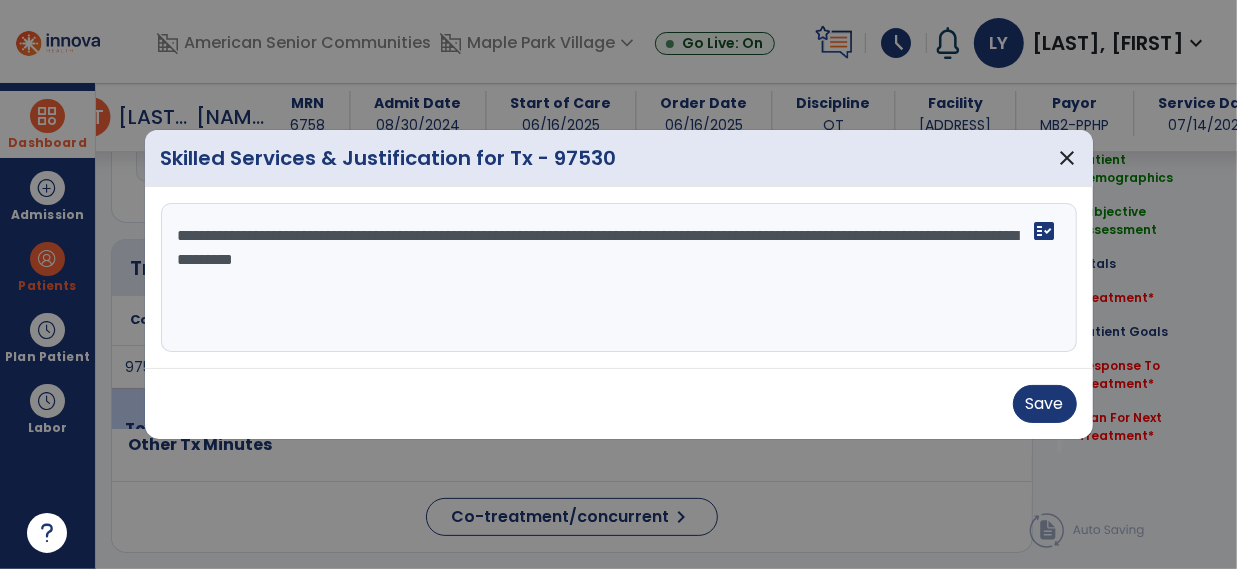 click on "**********" at bounding box center [619, 278] 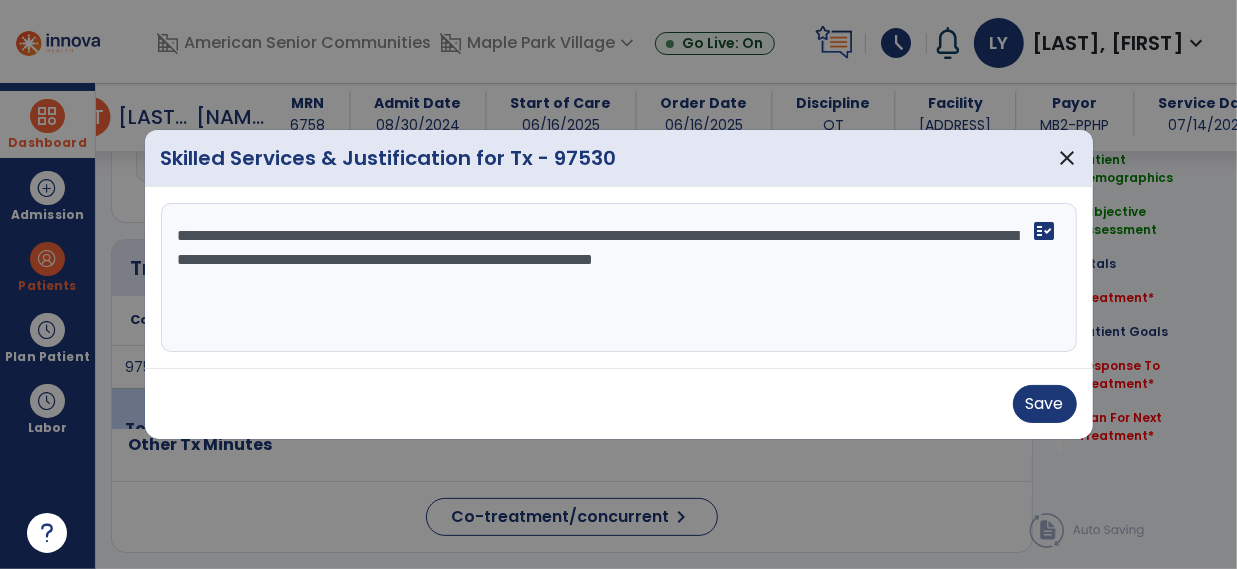click on "**********" at bounding box center (619, 278) 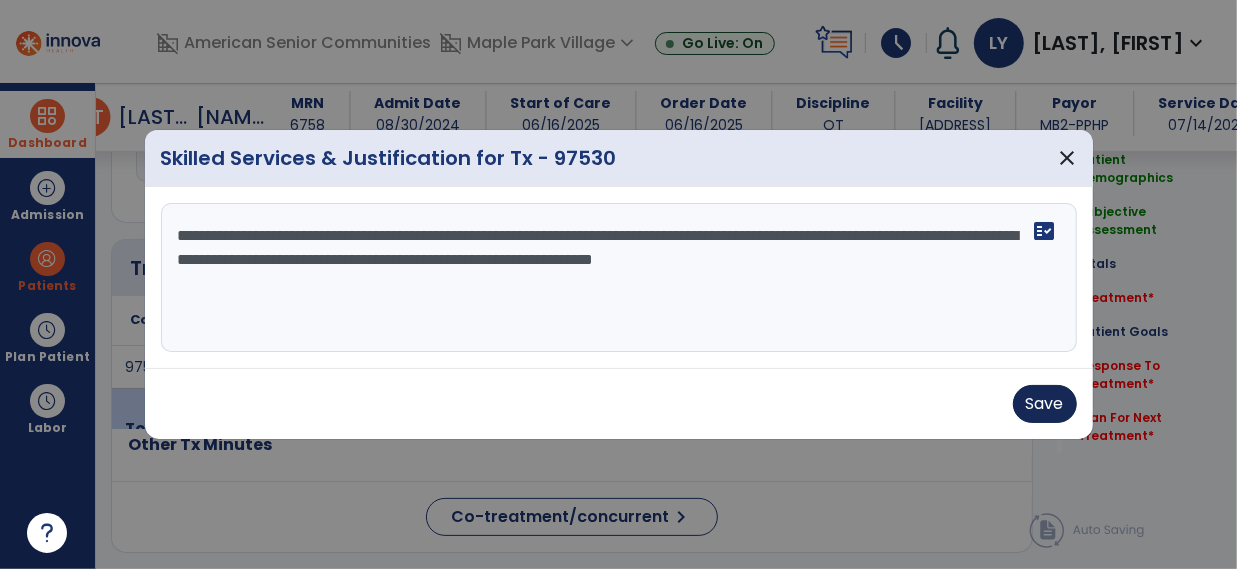 type on "**********" 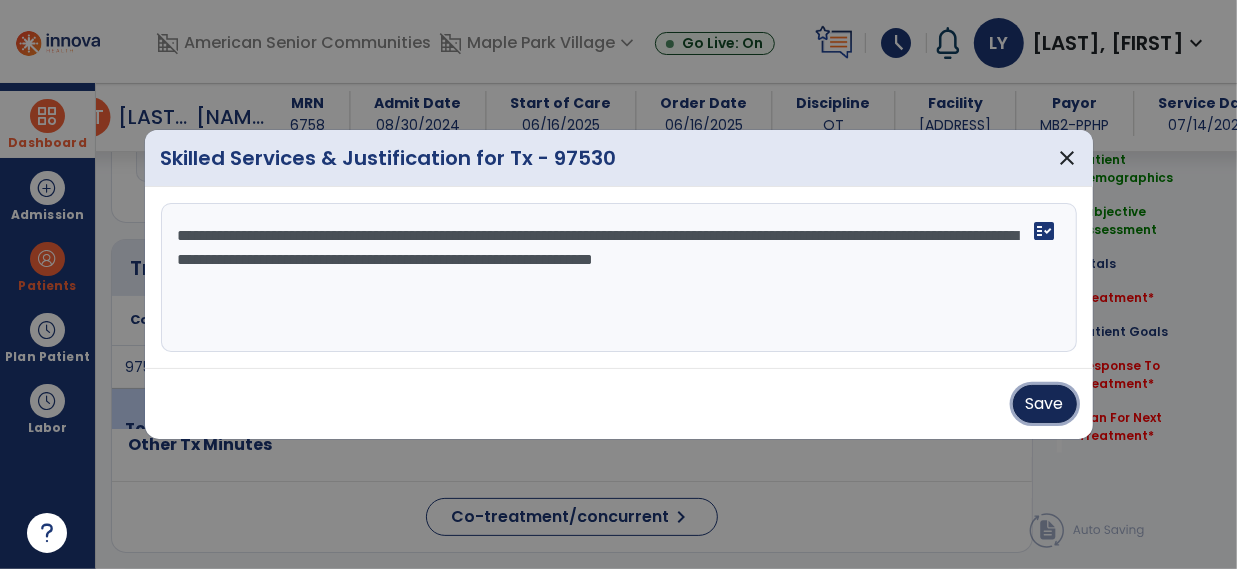 click on "Save" at bounding box center [1045, 404] 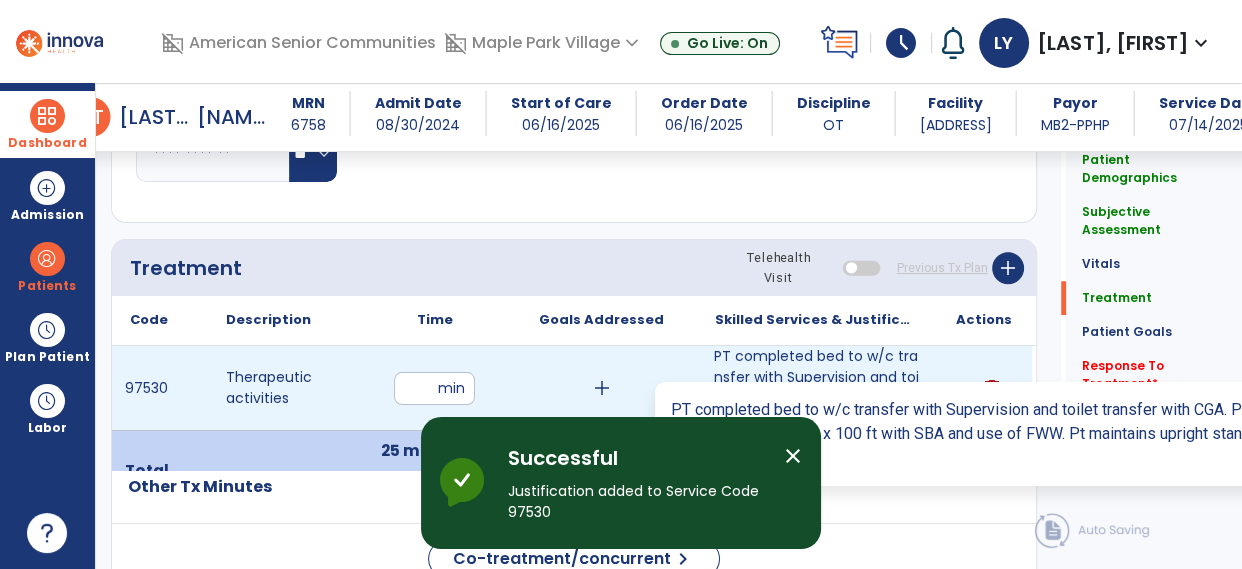 click on "PT completed bed to w/c transfer with Supervision and toilet transfer with CGA. PT completed functio..." at bounding box center (816, 388) 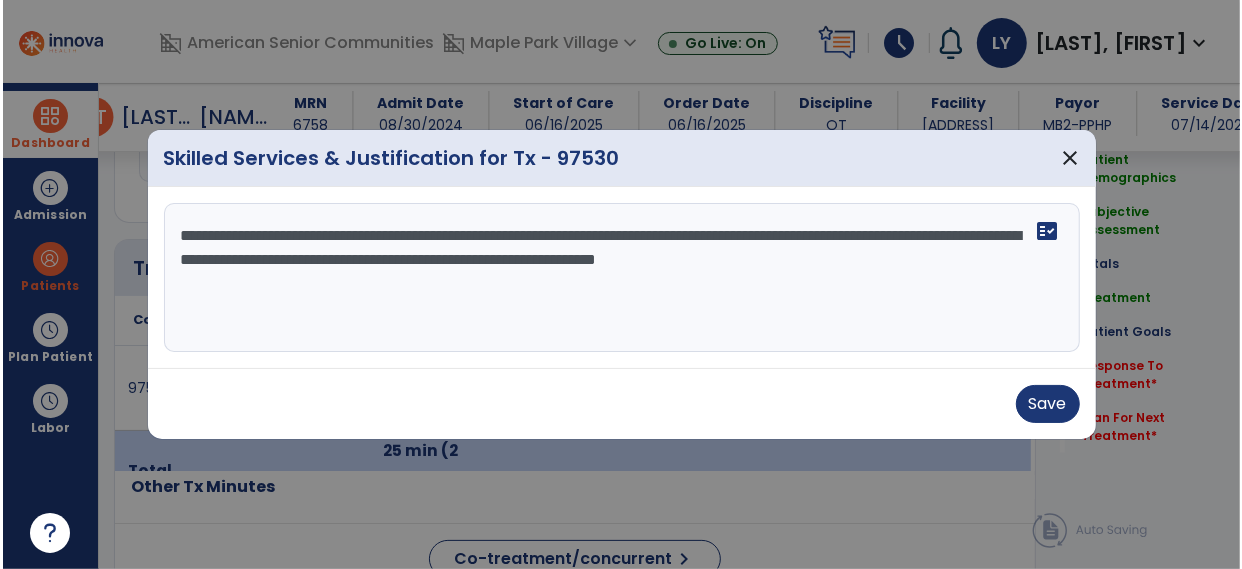 scroll, scrollTop: 1450, scrollLeft: 0, axis: vertical 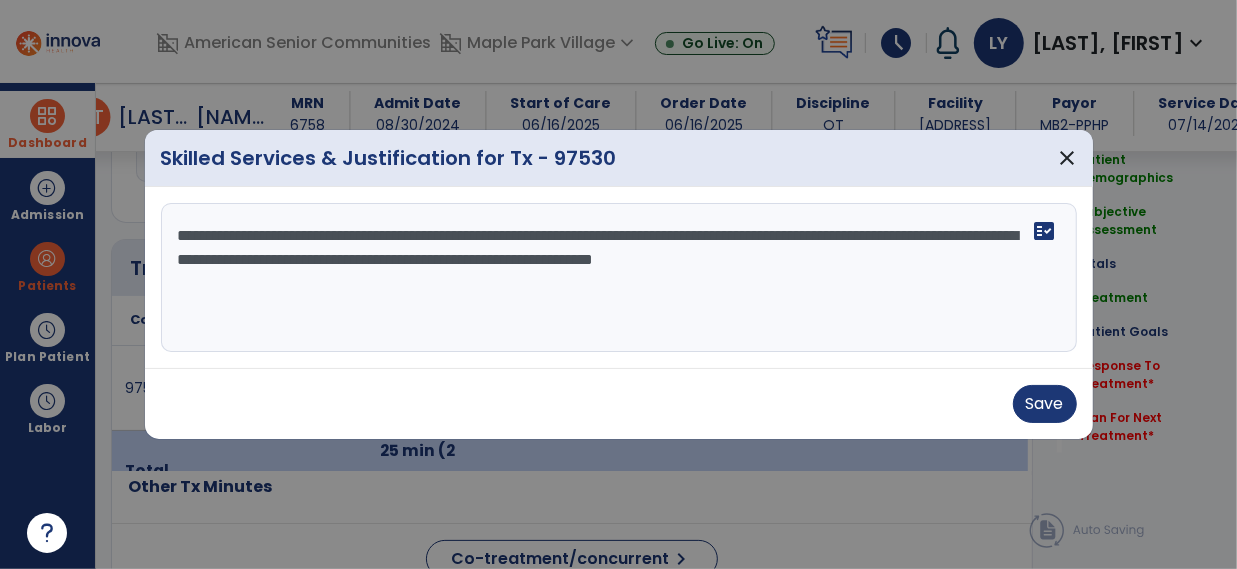 click on "**********" at bounding box center (619, 278) 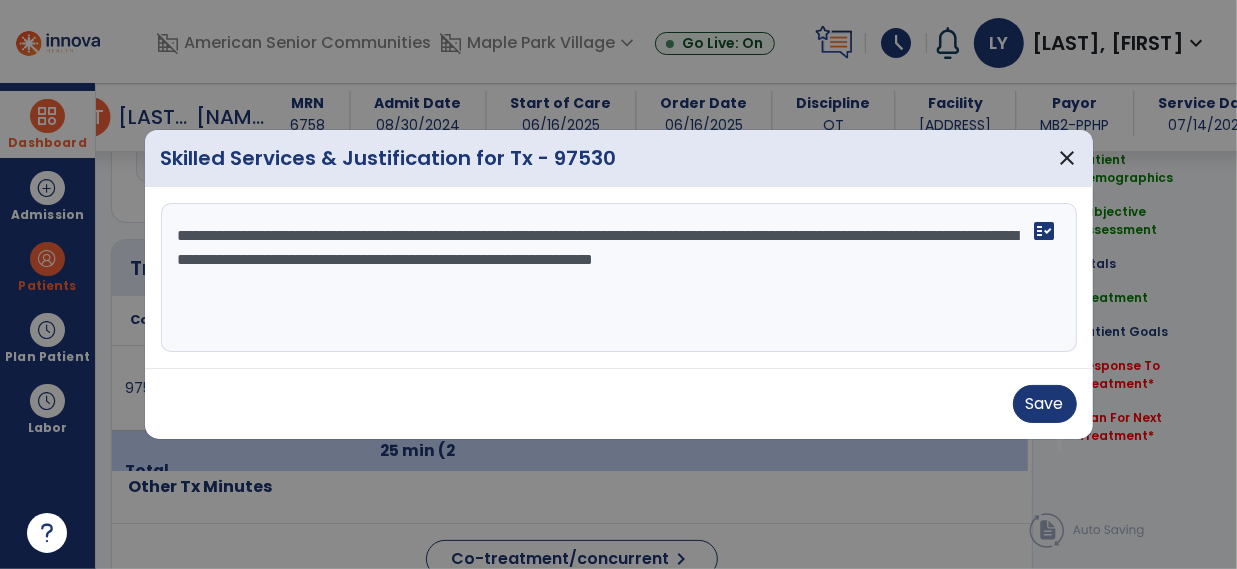 click on "**********" at bounding box center (619, 278) 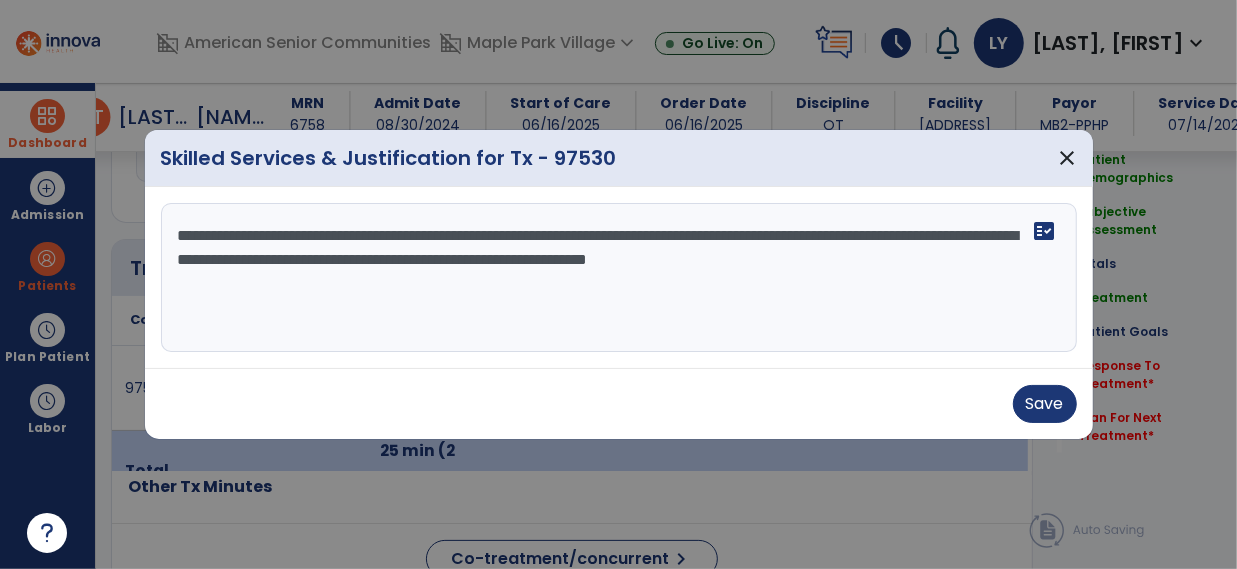 type on "**********" 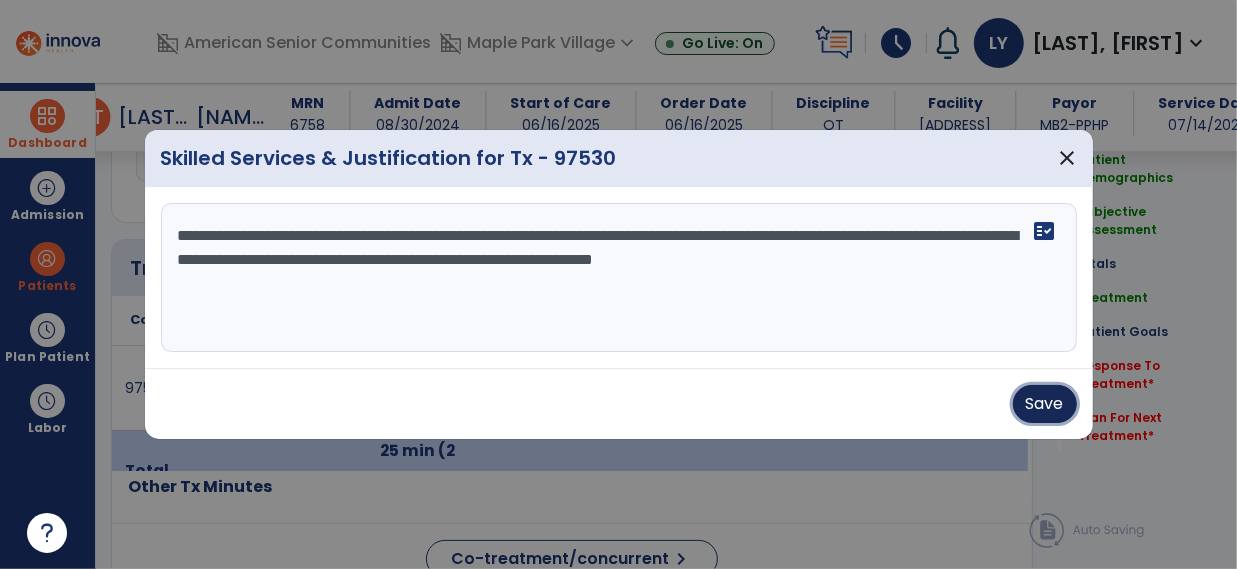 click on "Save" at bounding box center [1045, 404] 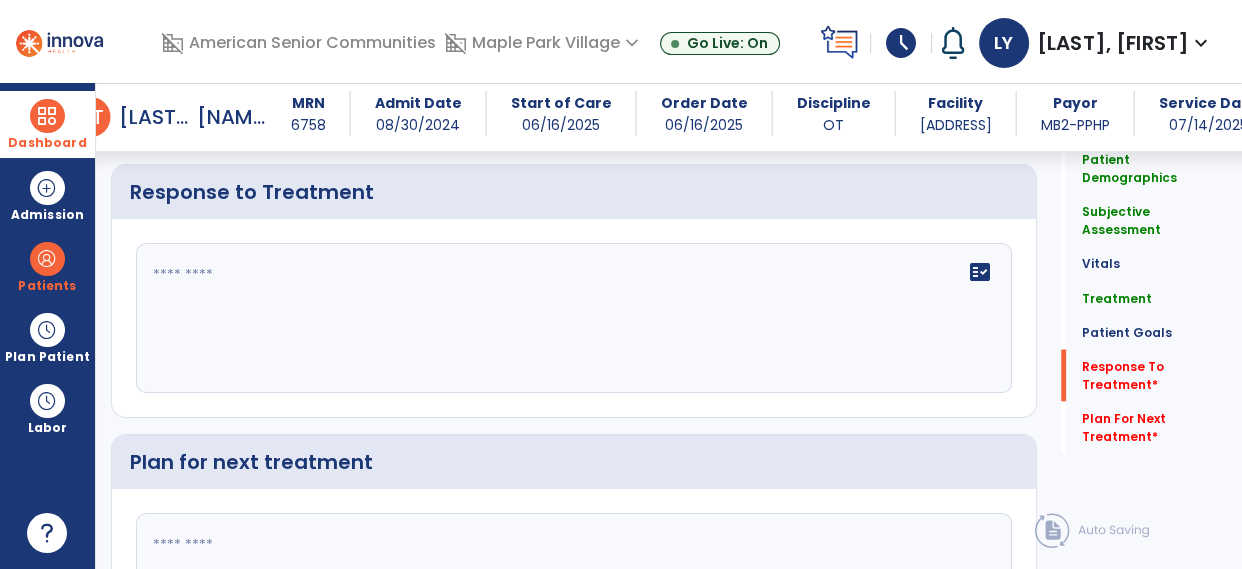 scroll, scrollTop: 3220, scrollLeft: 0, axis: vertical 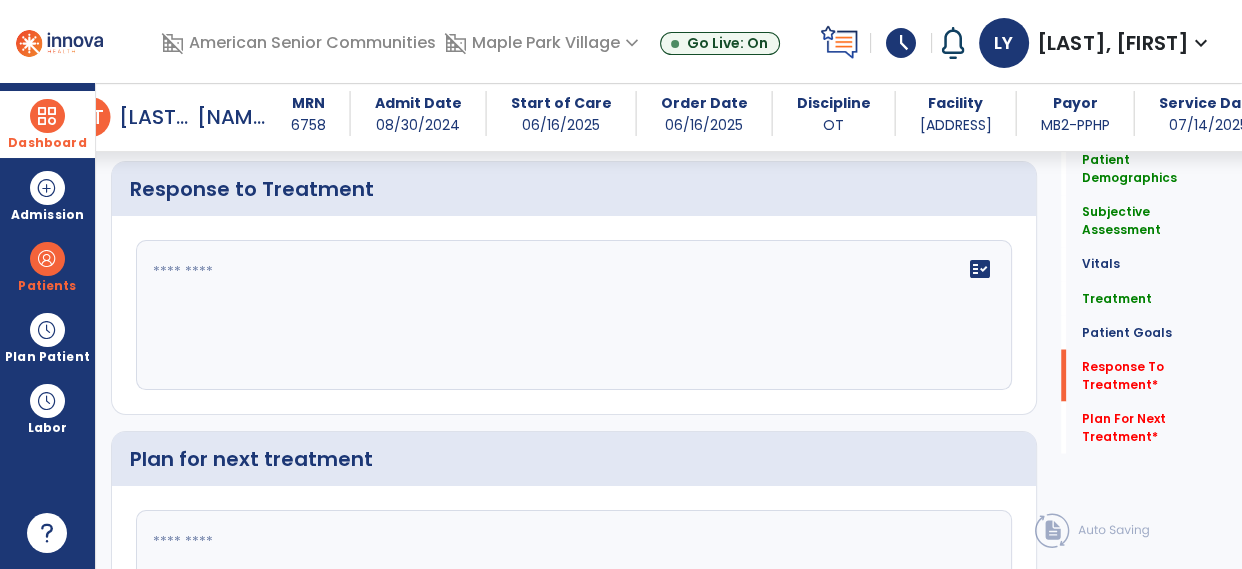 click 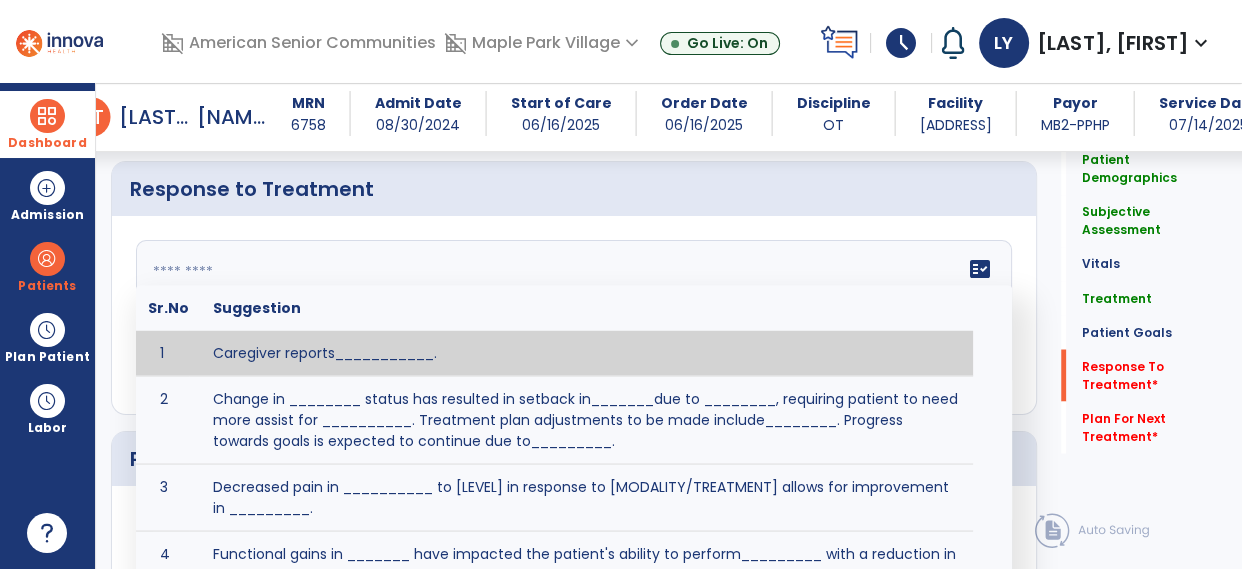 click 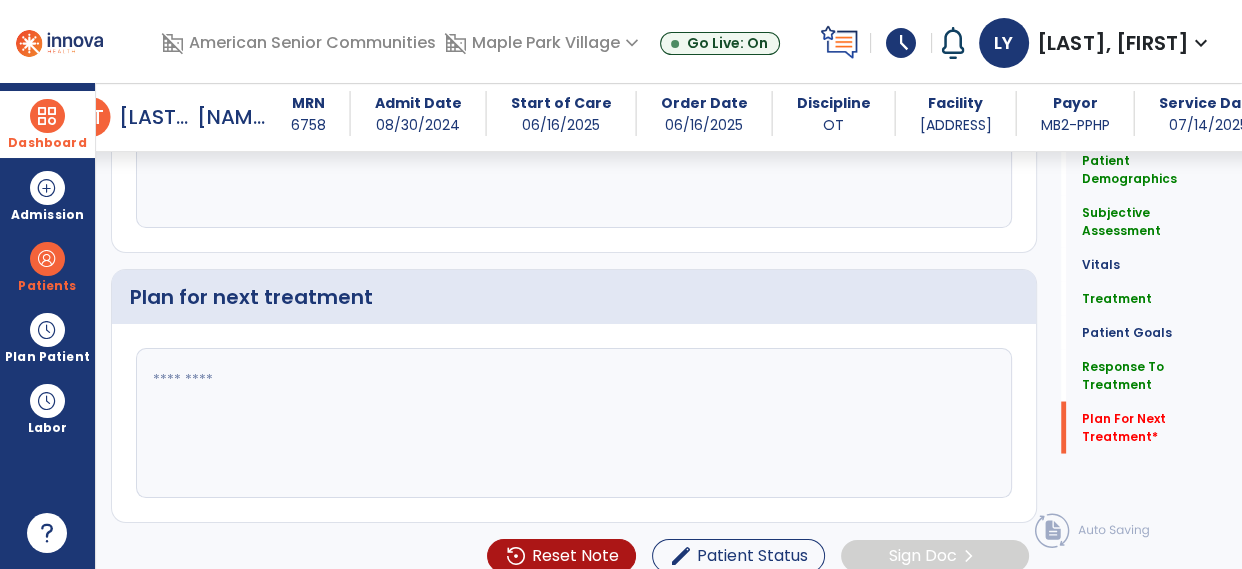 scroll, scrollTop: 3384, scrollLeft: 0, axis: vertical 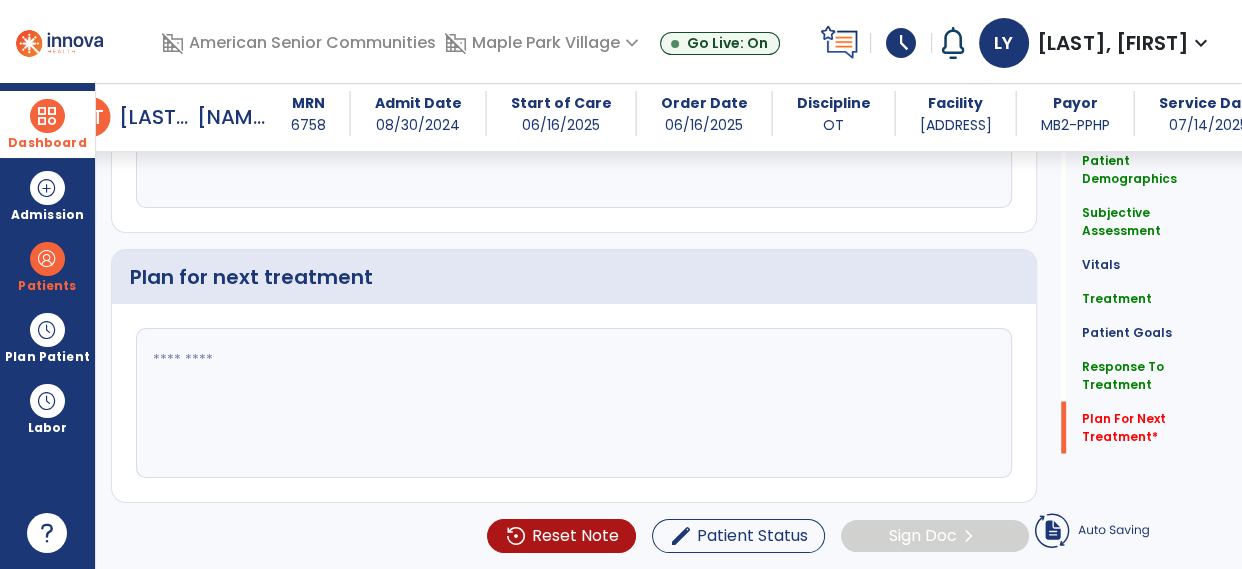 type on "**********" 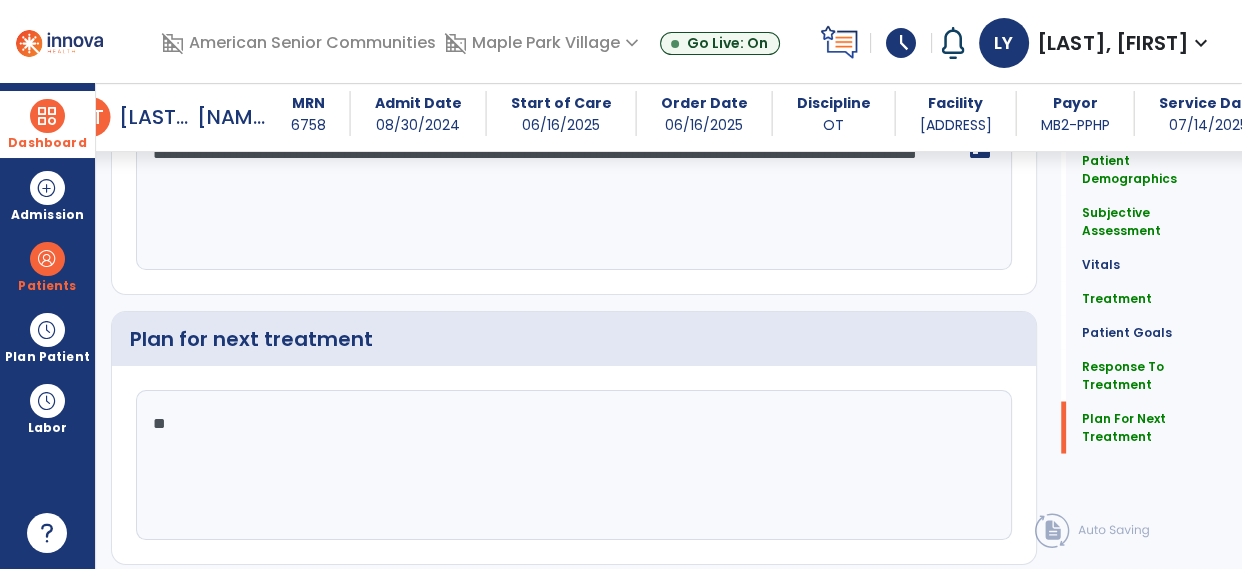 scroll, scrollTop: 3384, scrollLeft: 0, axis: vertical 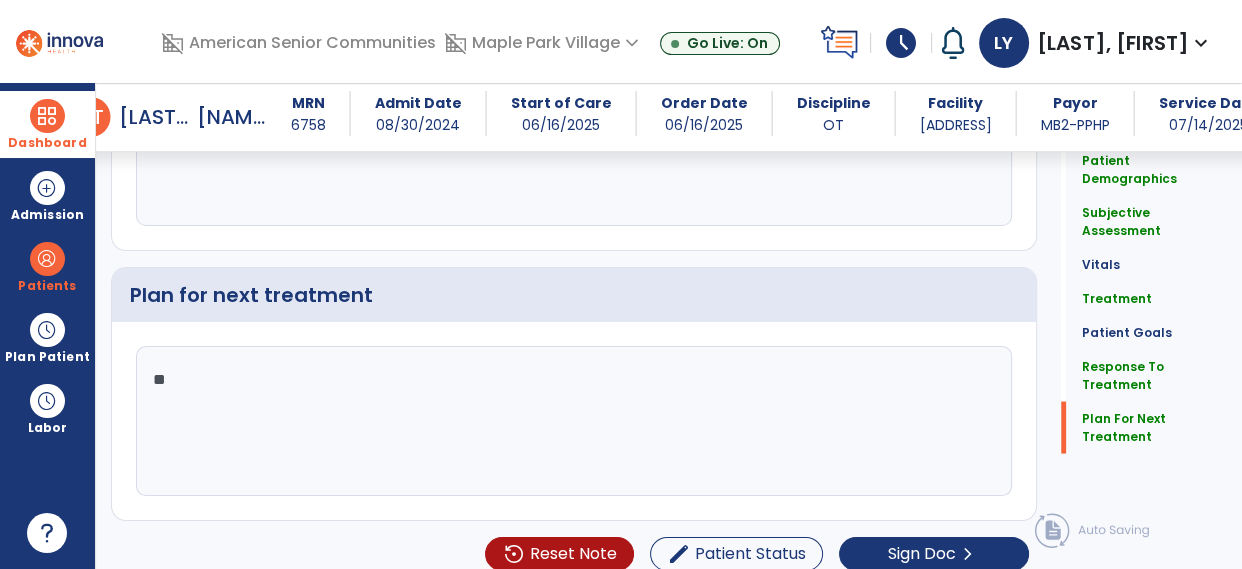 type on "*" 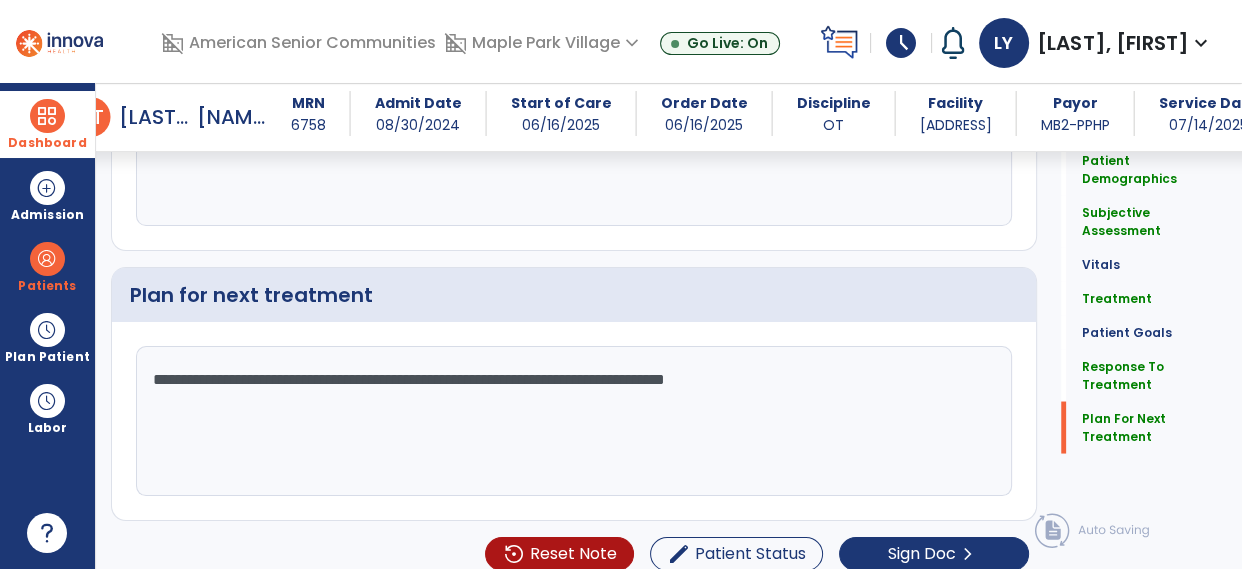 scroll, scrollTop: 3397, scrollLeft: 0, axis: vertical 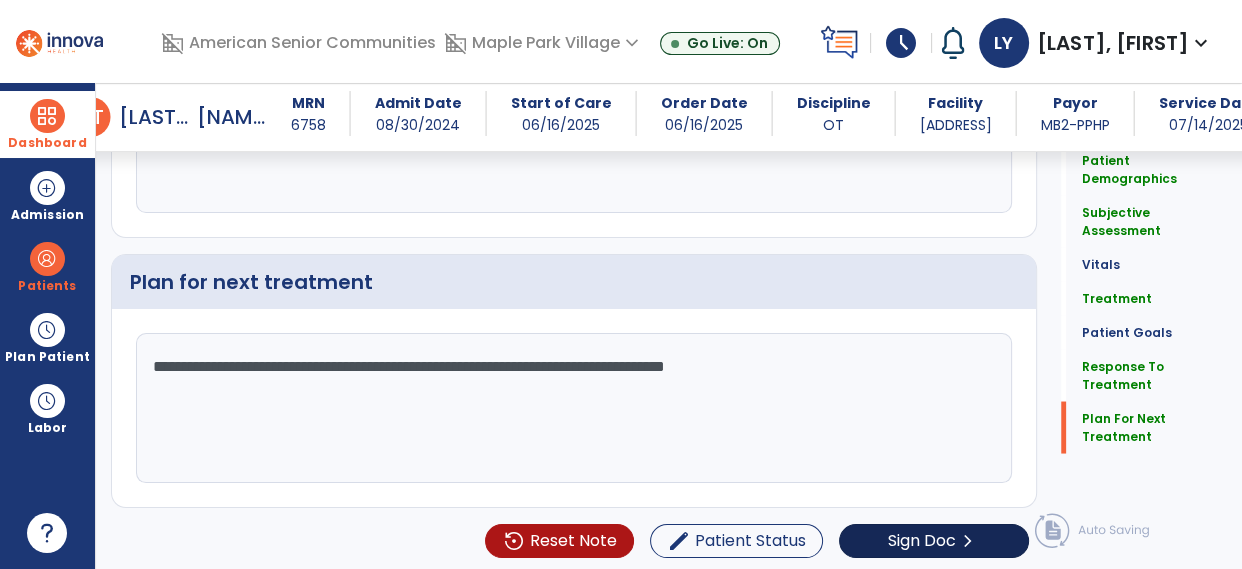 type on "**********" 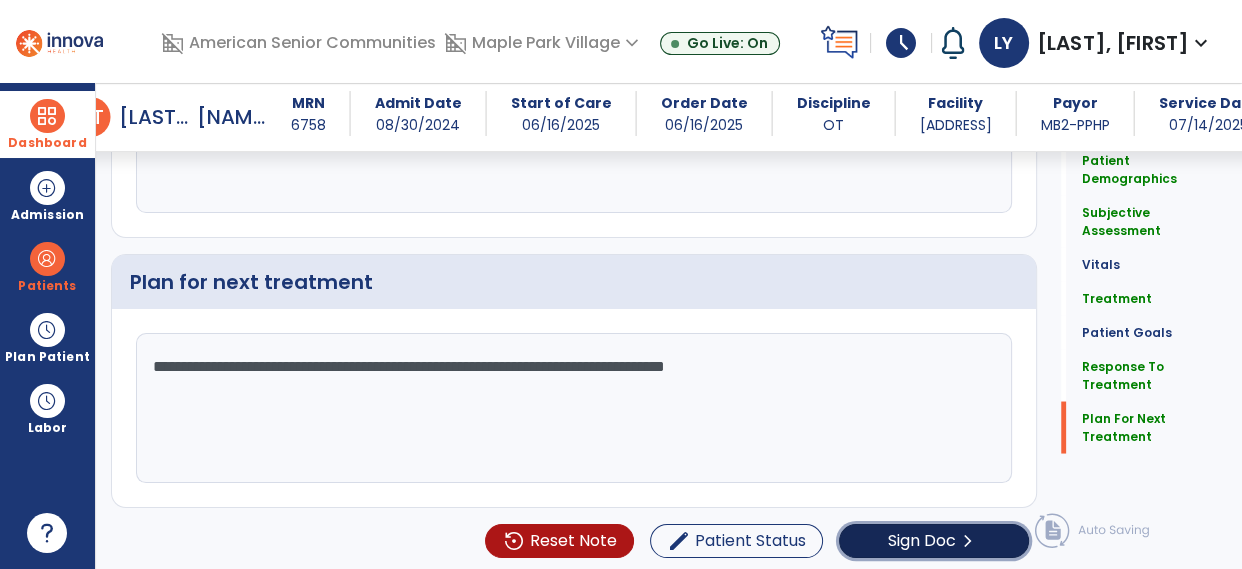 click on "Sign Doc" 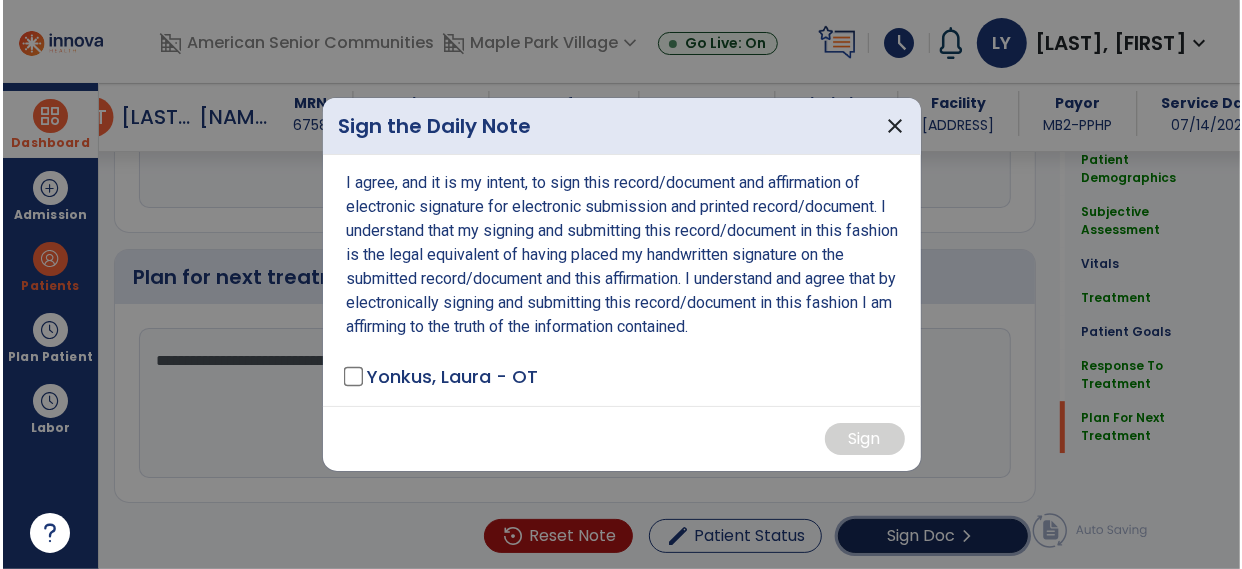 scroll, scrollTop: 3397, scrollLeft: 0, axis: vertical 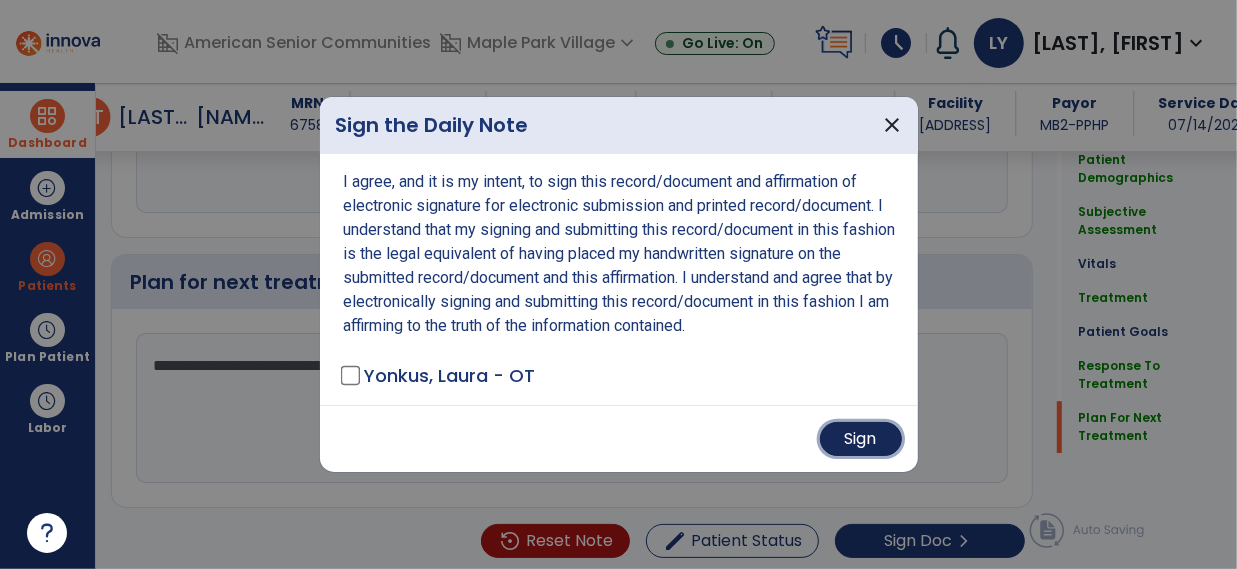 click on "Sign" at bounding box center (861, 439) 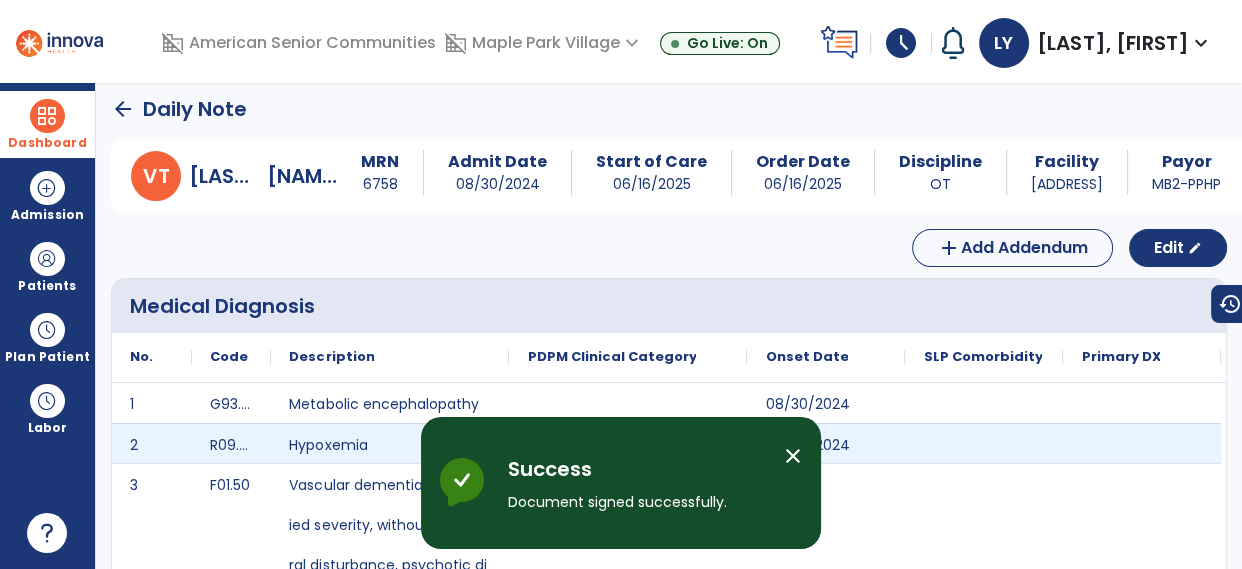 scroll, scrollTop: 0, scrollLeft: 0, axis: both 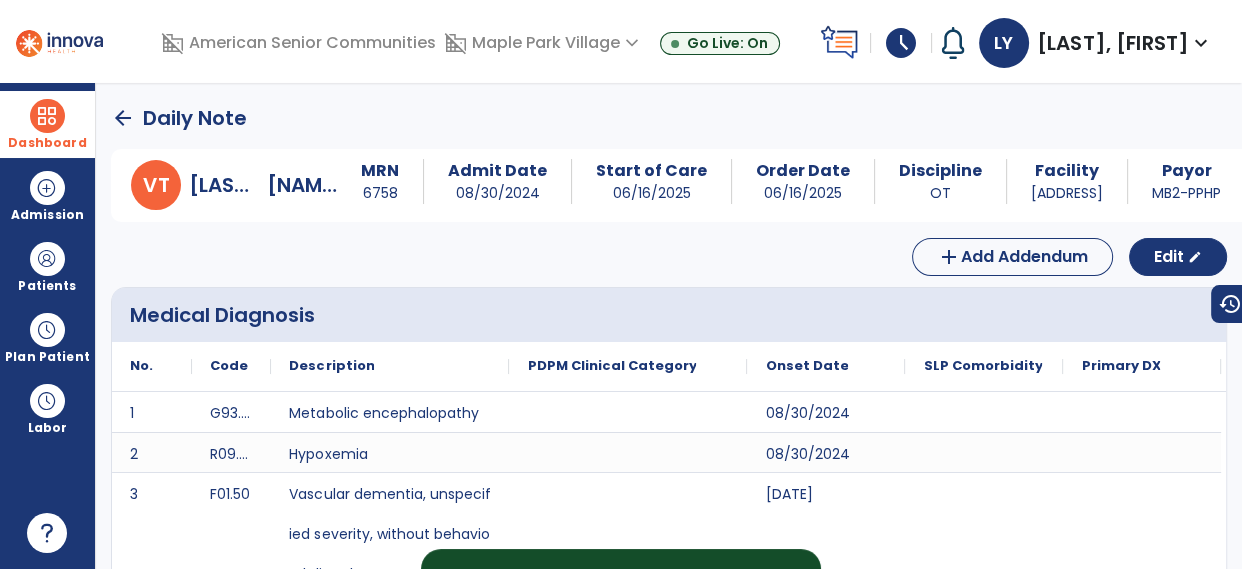 click on "arrow_back" 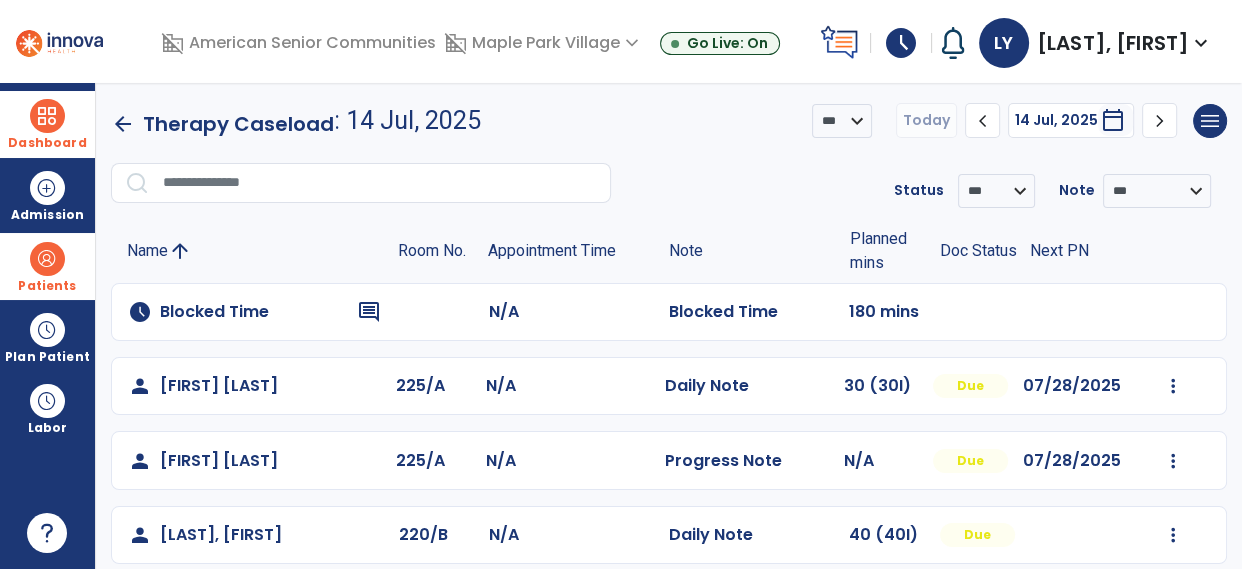 click at bounding box center [47, 259] 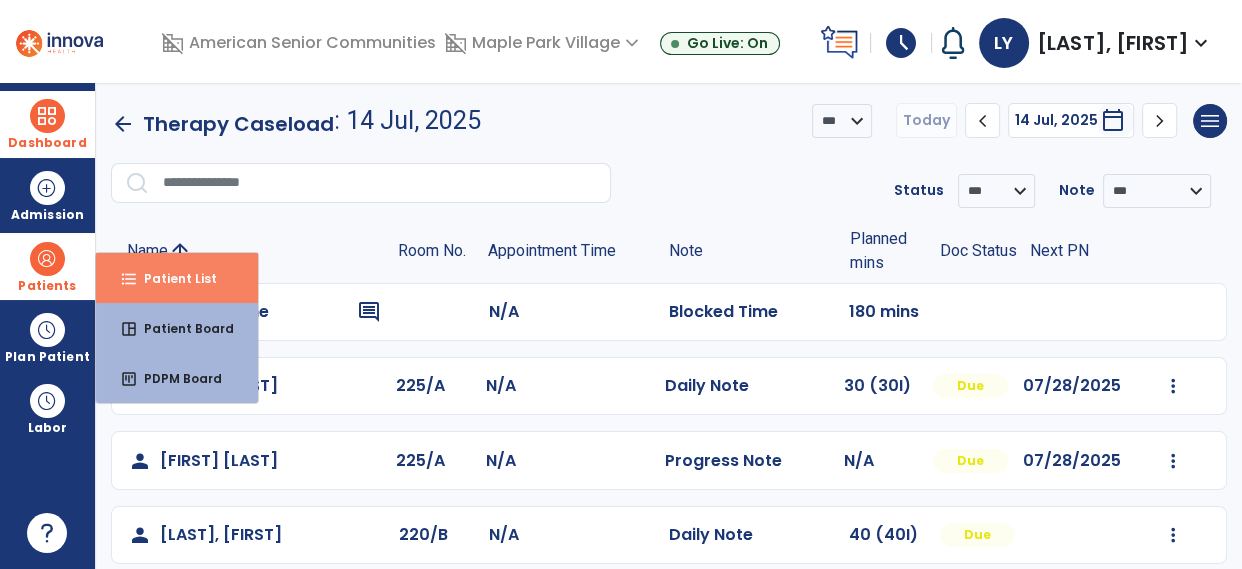 click on "Patient List" at bounding box center (172, 278) 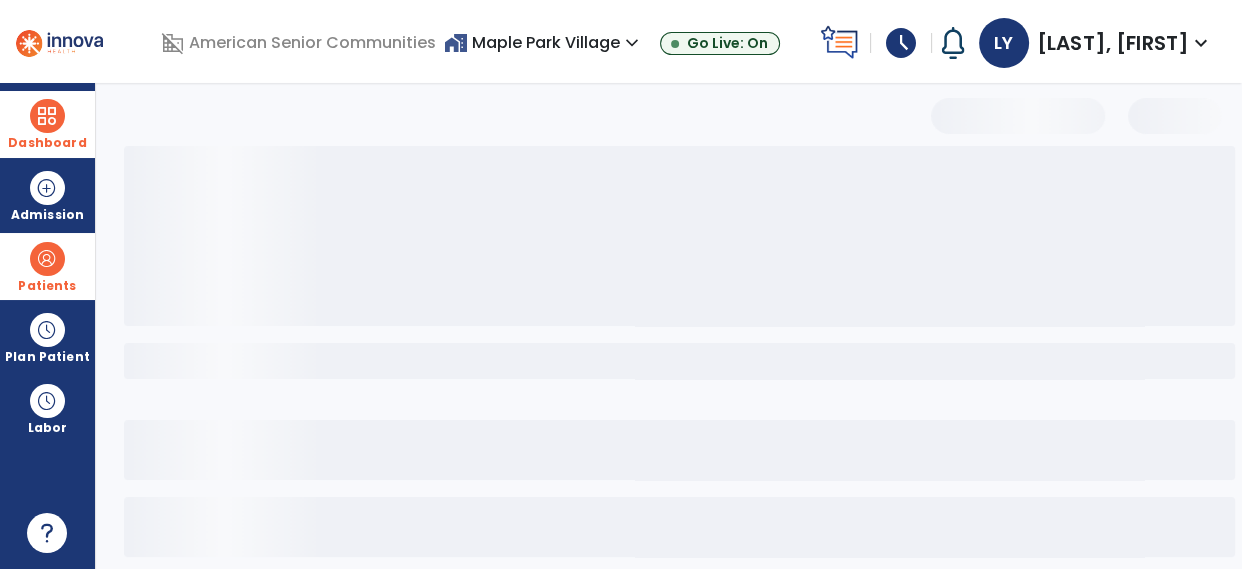 select on "***" 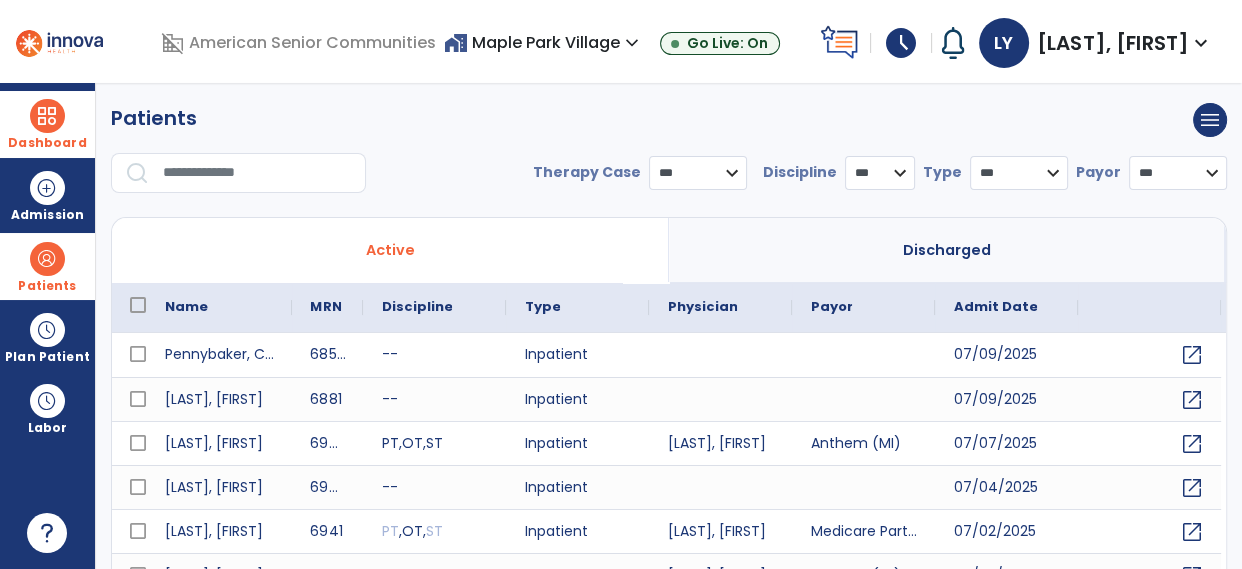 click at bounding box center (257, 173) 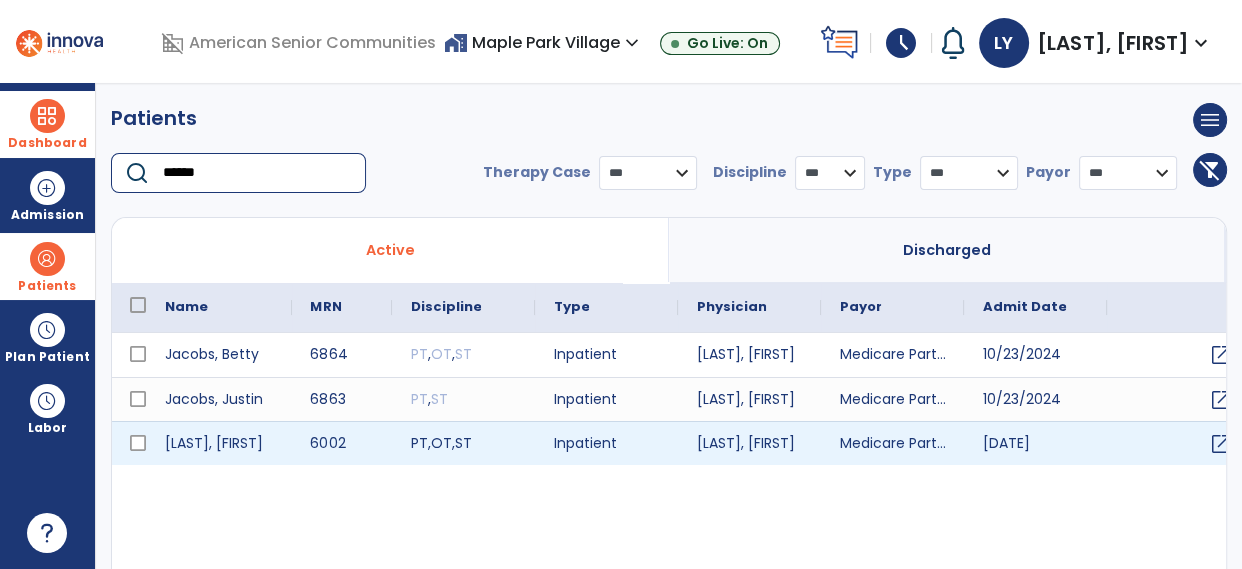 type on "******" 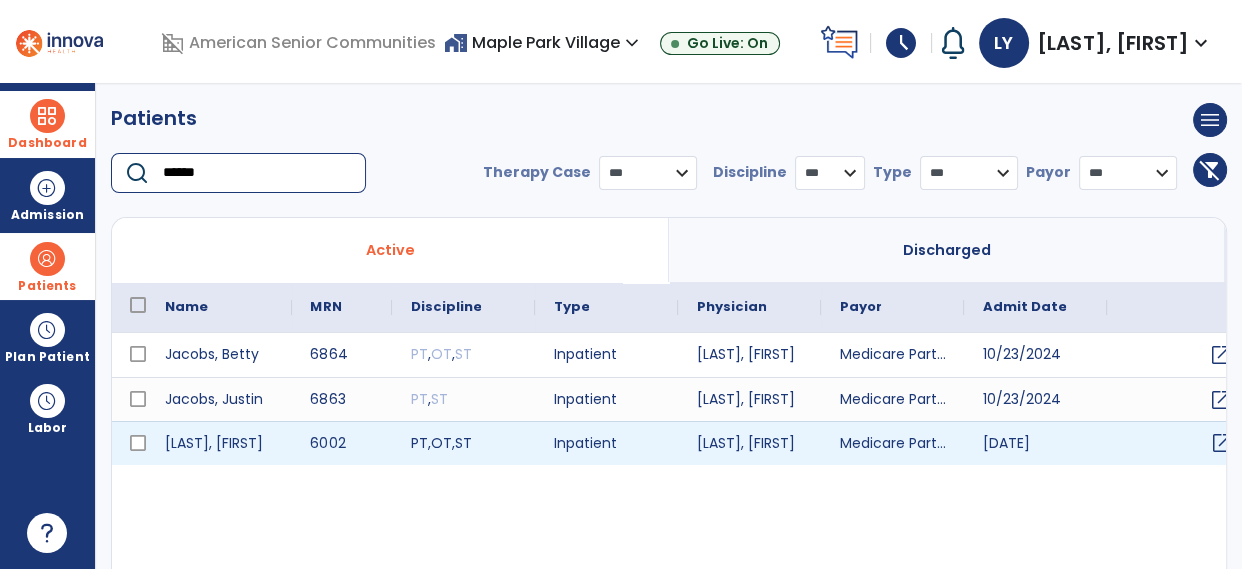 click on "open_in_new" at bounding box center (1221, 443) 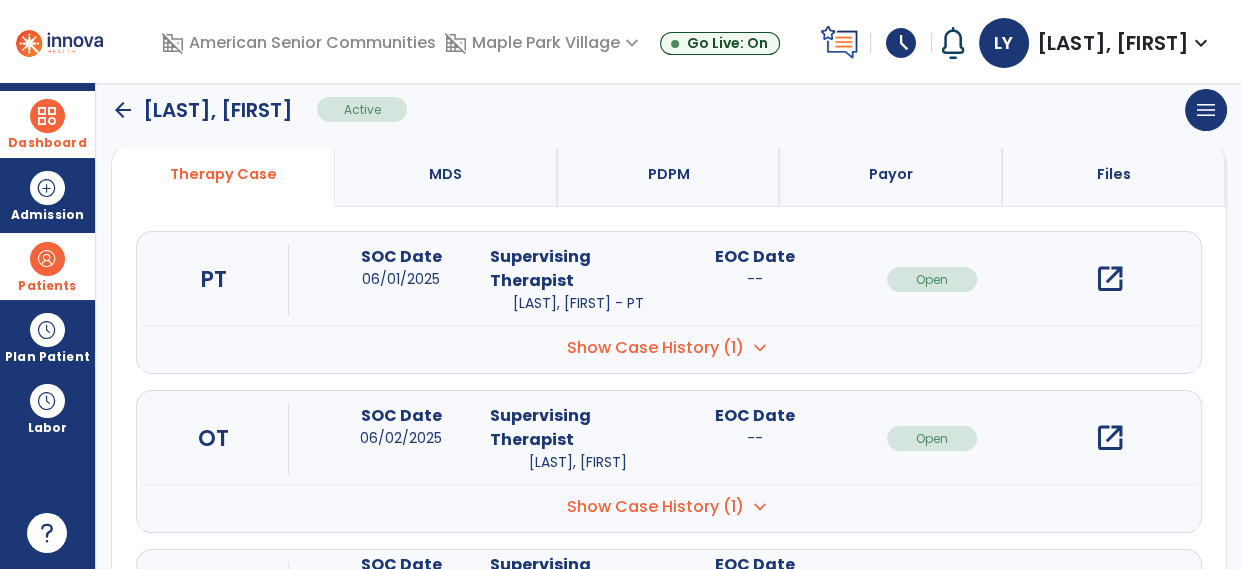 scroll, scrollTop: 159, scrollLeft: 0, axis: vertical 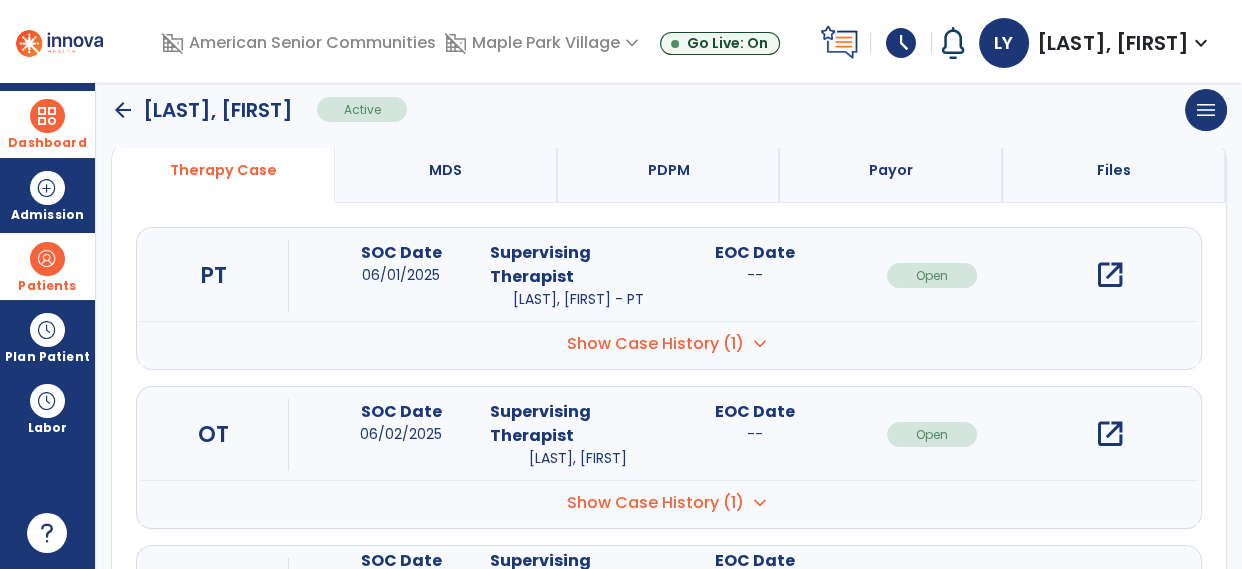 click on "open_in_new" at bounding box center [1109, 434] 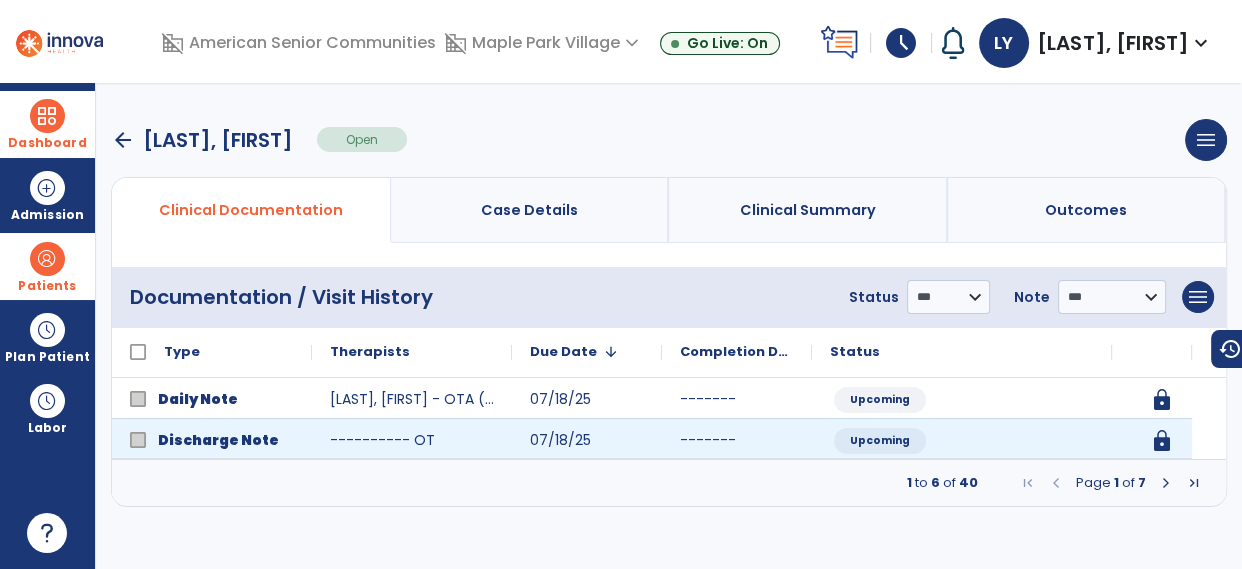 scroll, scrollTop: 0, scrollLeft: 0, axis: both 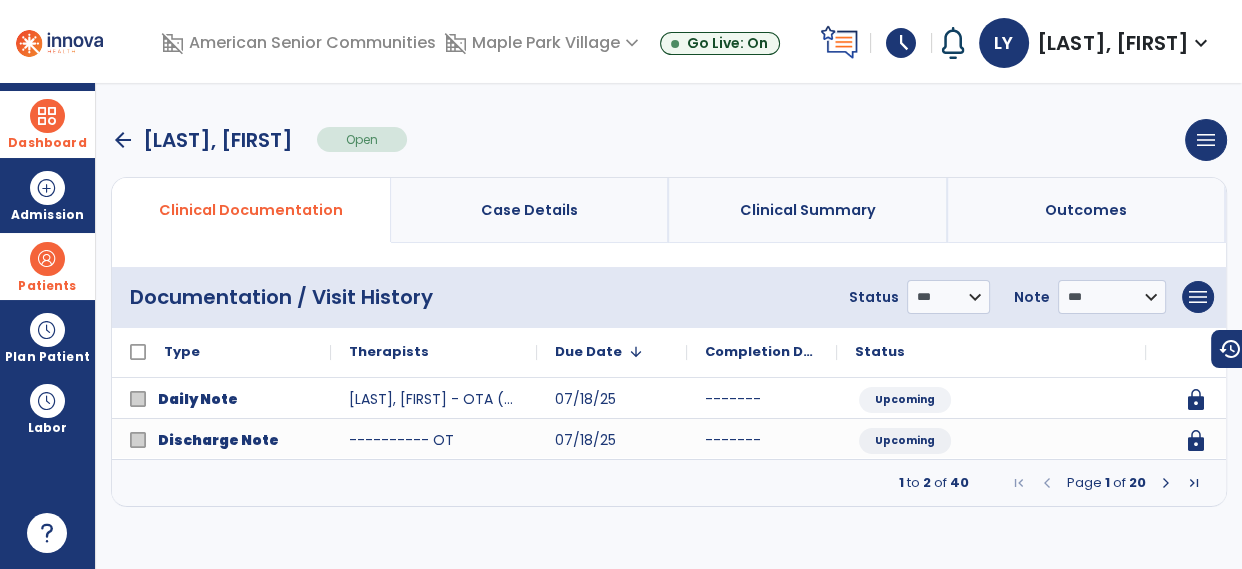 click at bounding box center (1166, 483) 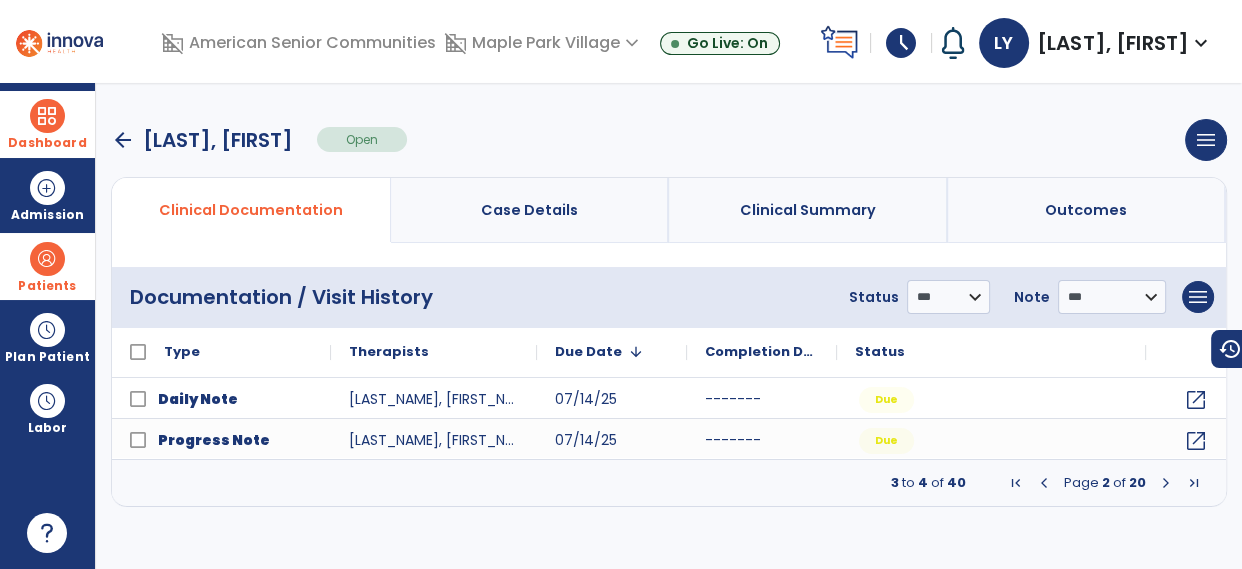 click at bounding box center (1166, 483) 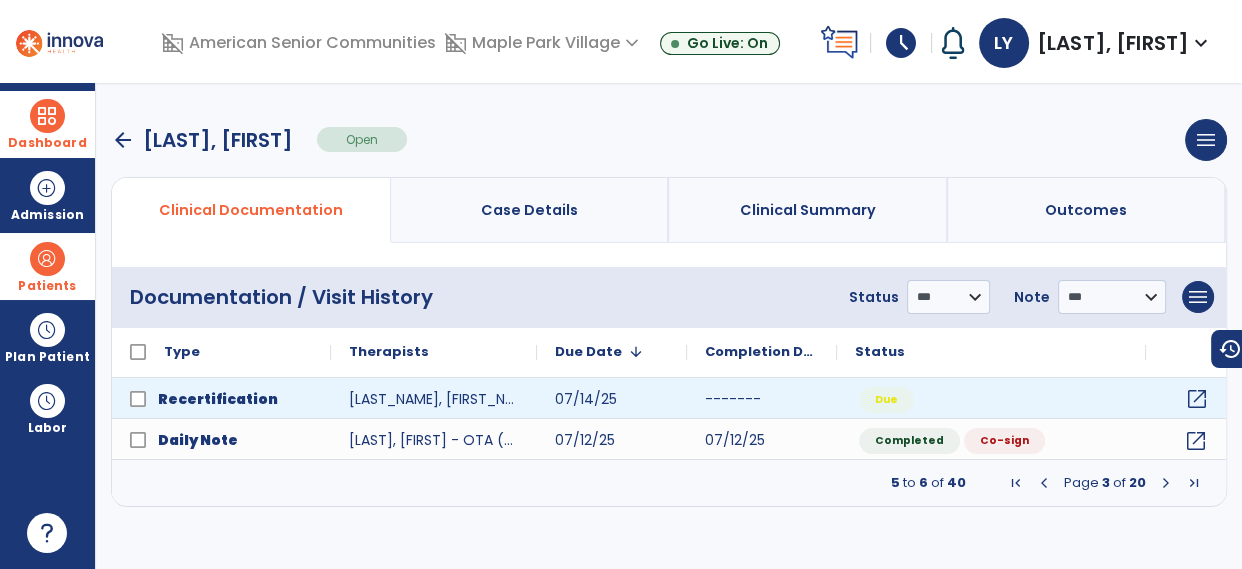 click on "open_in_new" 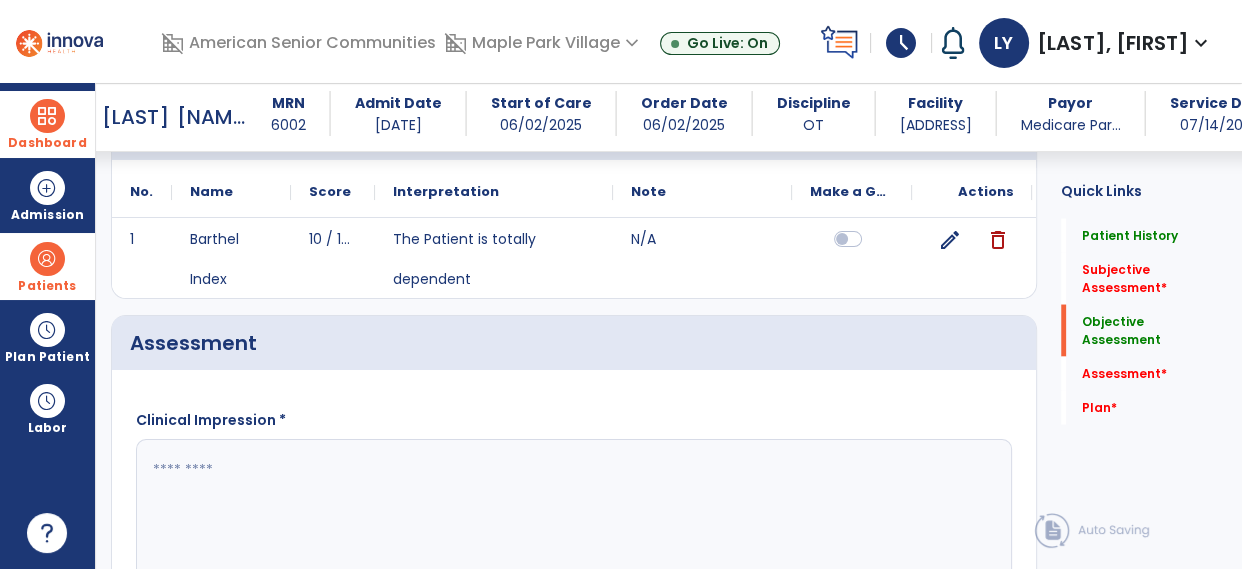 scroll, scrollTop: 3519, scrollLeft: 0, axis: vertical 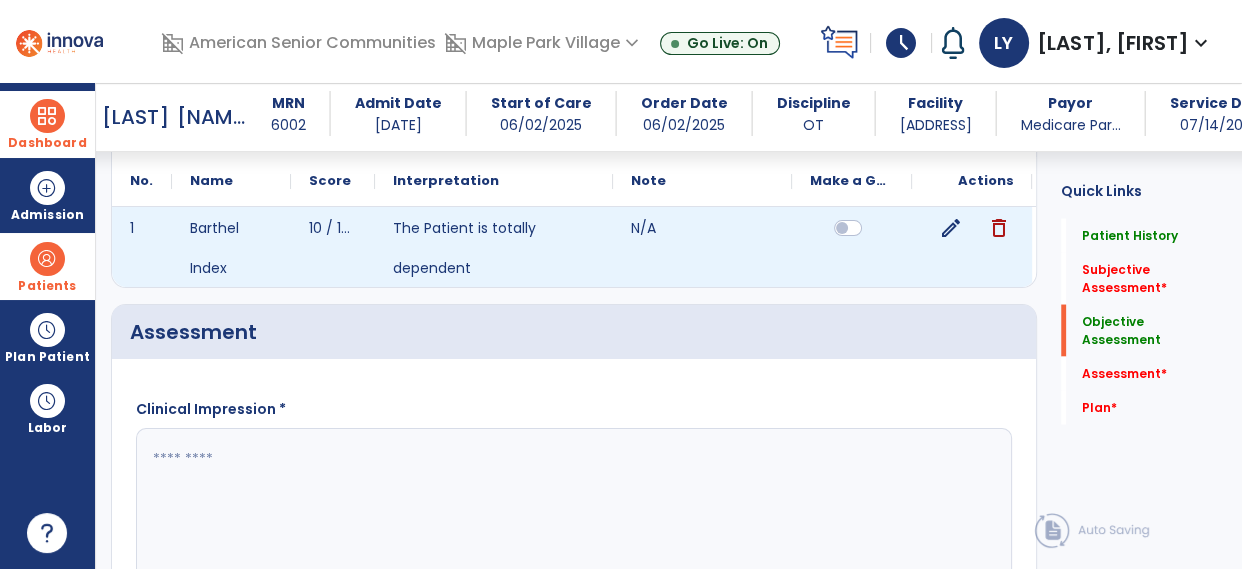 click on "edit" 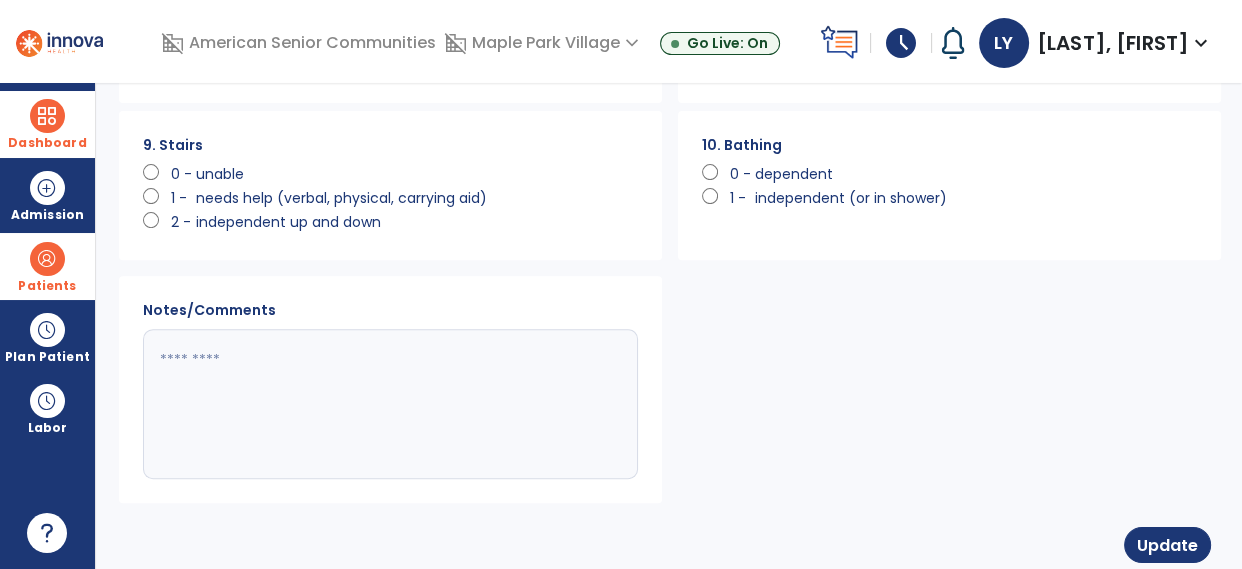 scroll, scrollTop: 738, scrollLeft: 0, axis: vertical 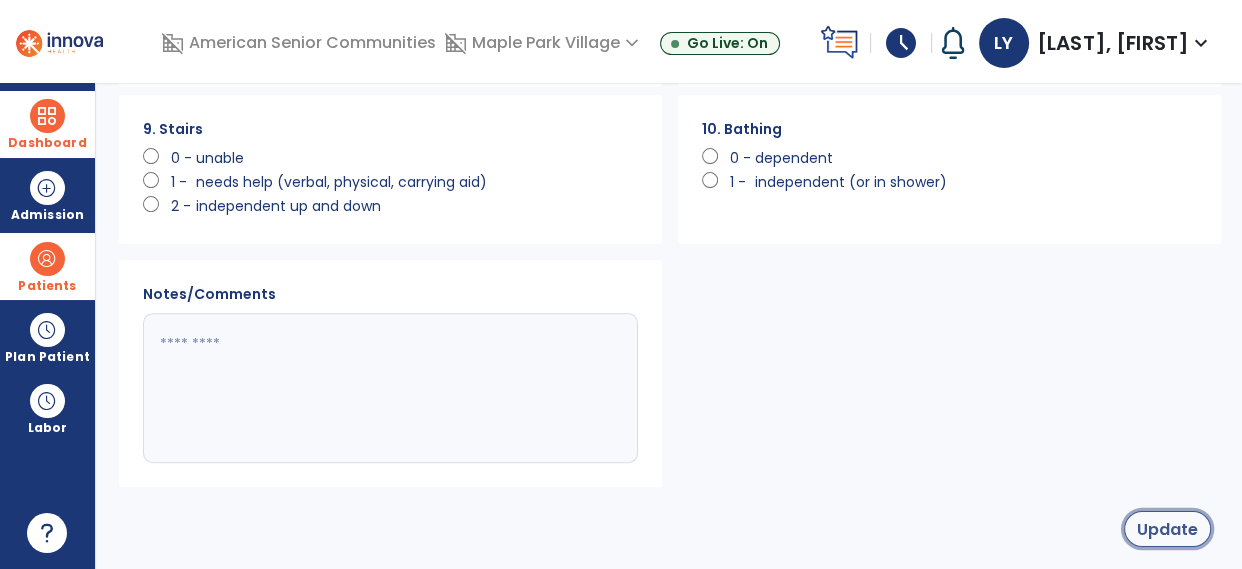 click on "Update" 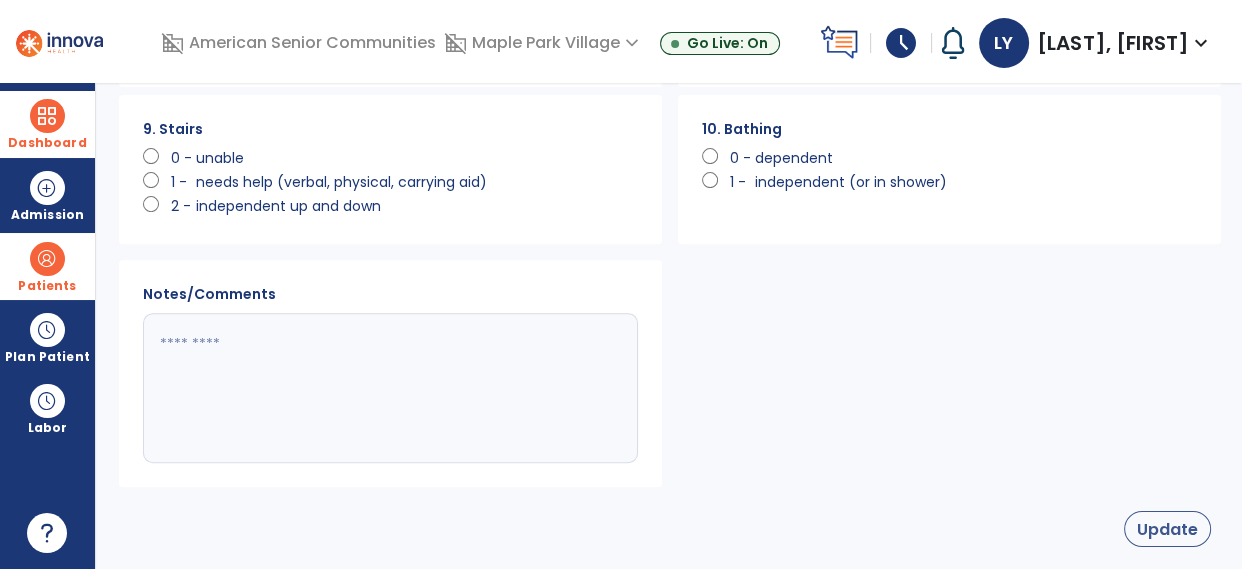 select on "**" 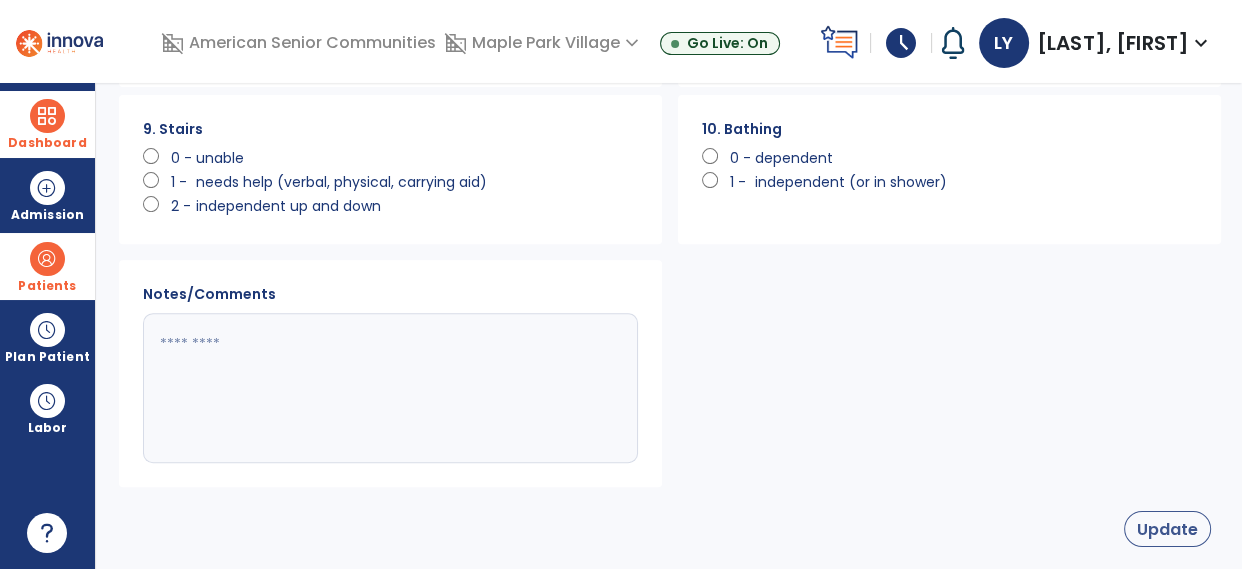 select on "*****" 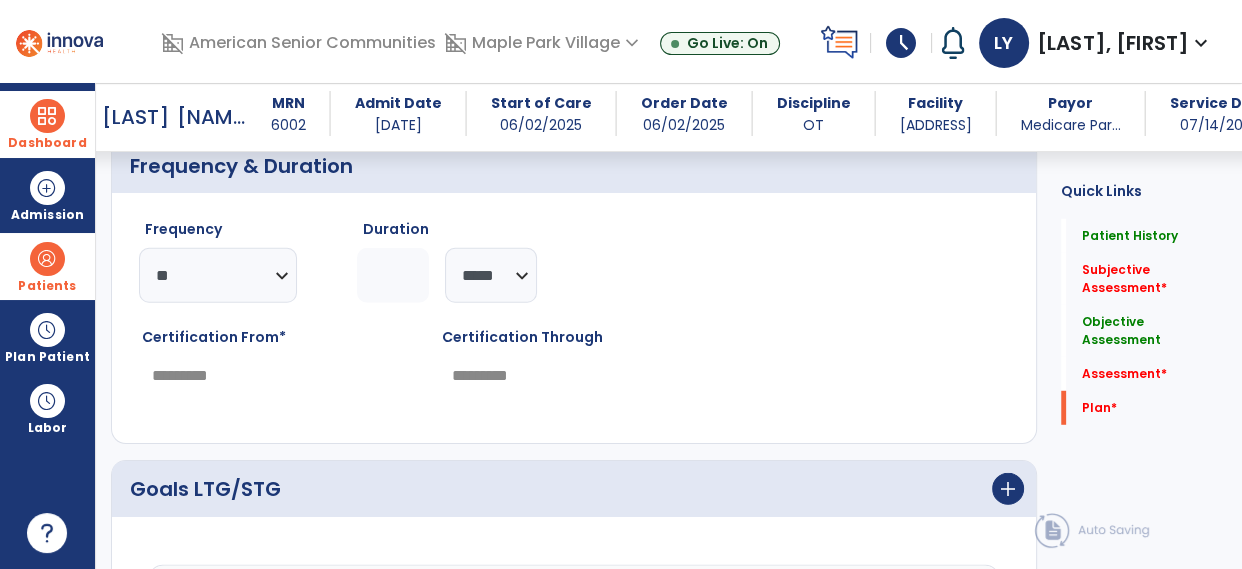 scroll, scrollTop: 4991, scrollLeft: 0, axis: vertical 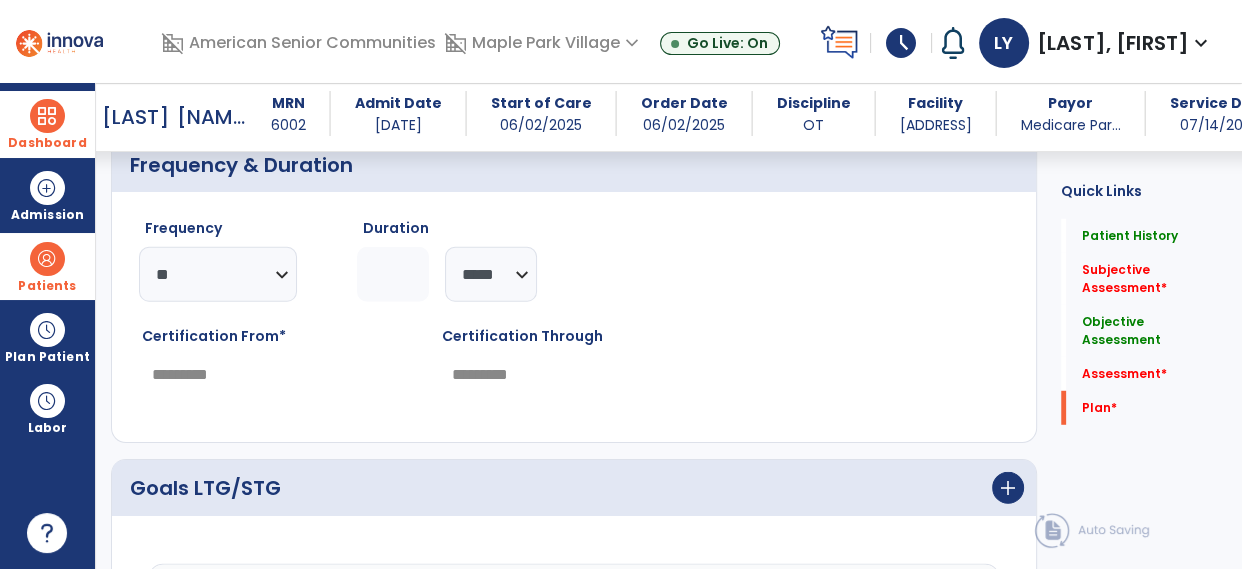 click on "*" 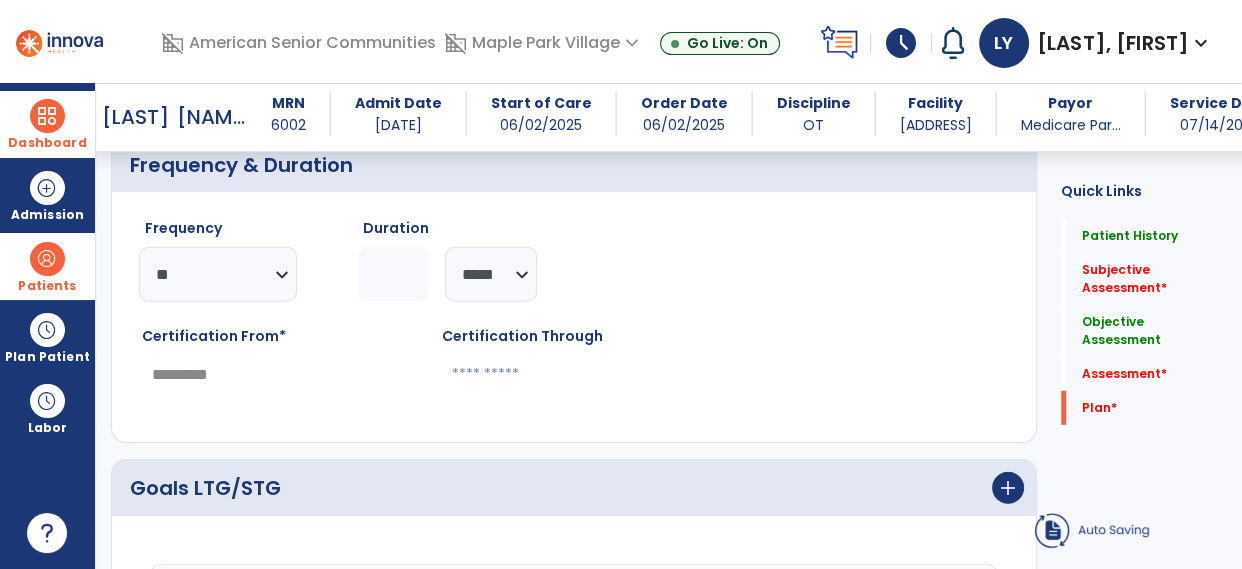 type on "*" 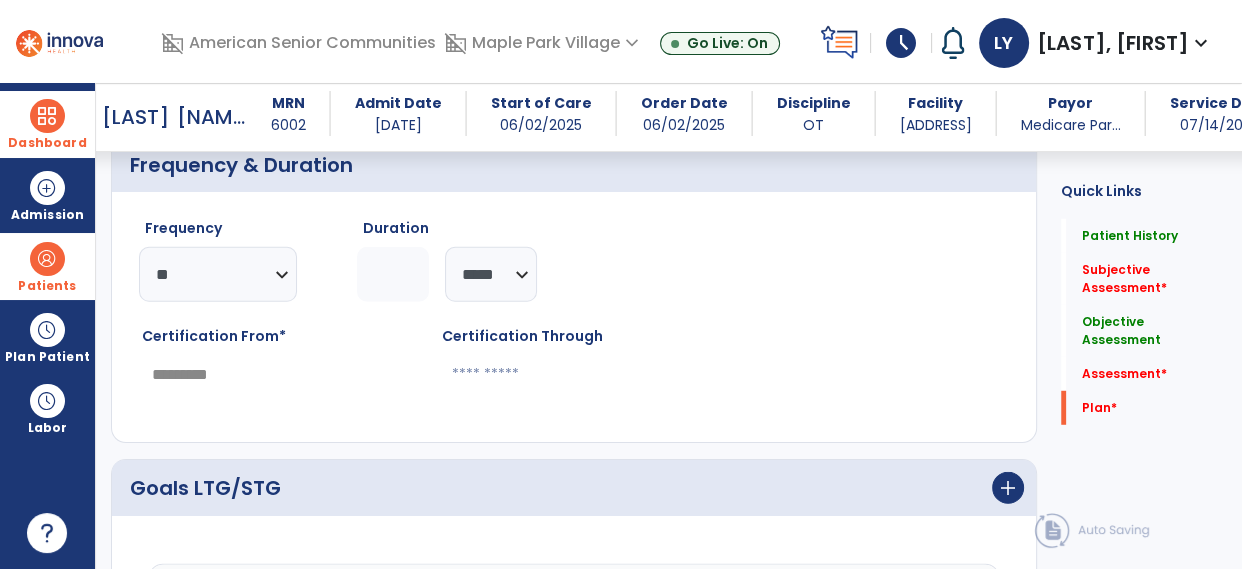 type on "*********" 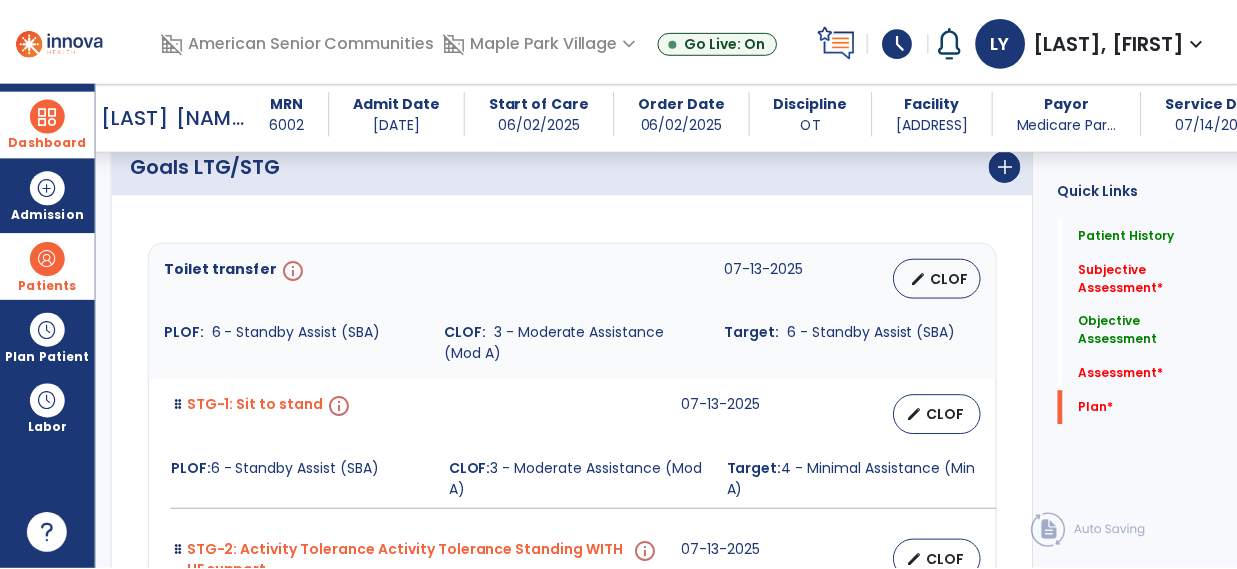 scroll, scrollTop: 5315, scrollLeft: 0, axis: vertical 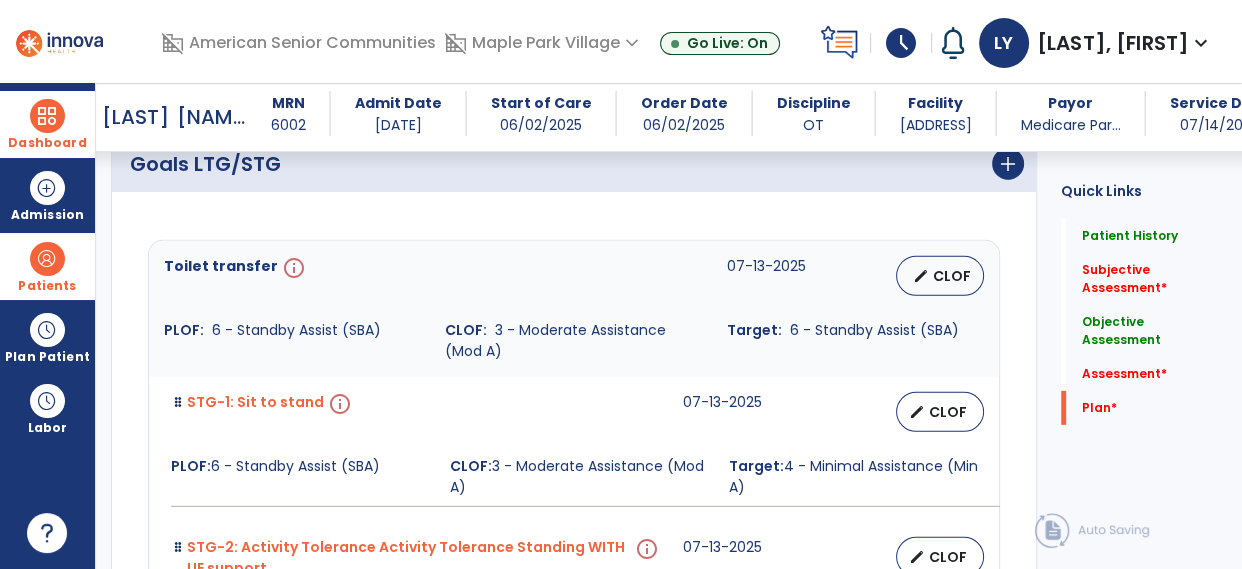 type on "*" 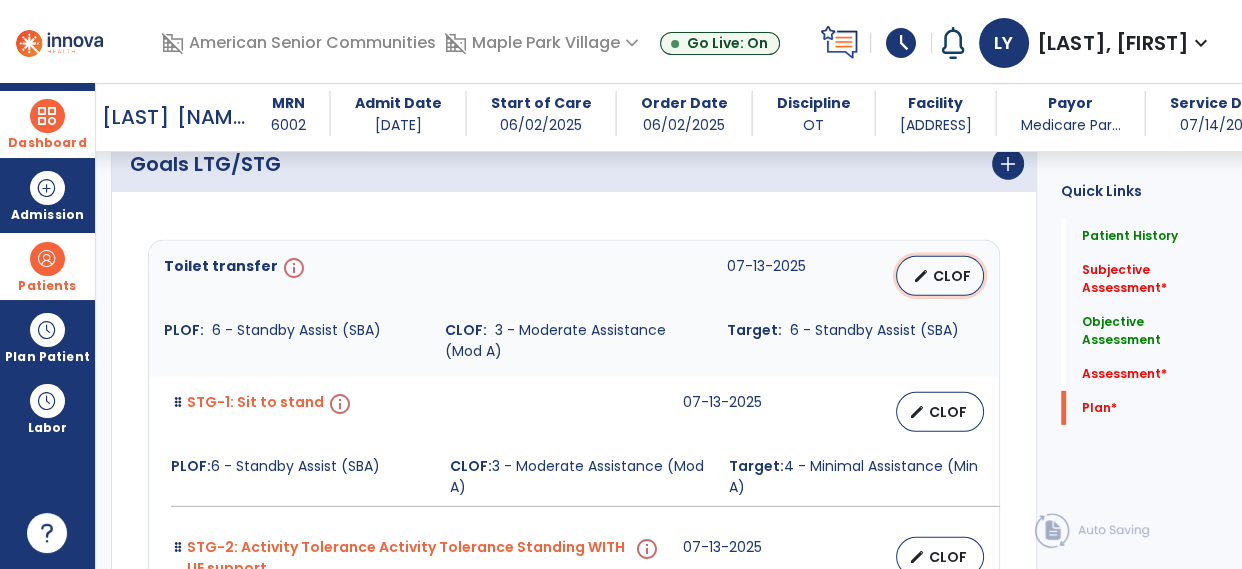 click on "CLOF" at bounding box center [952, 276] 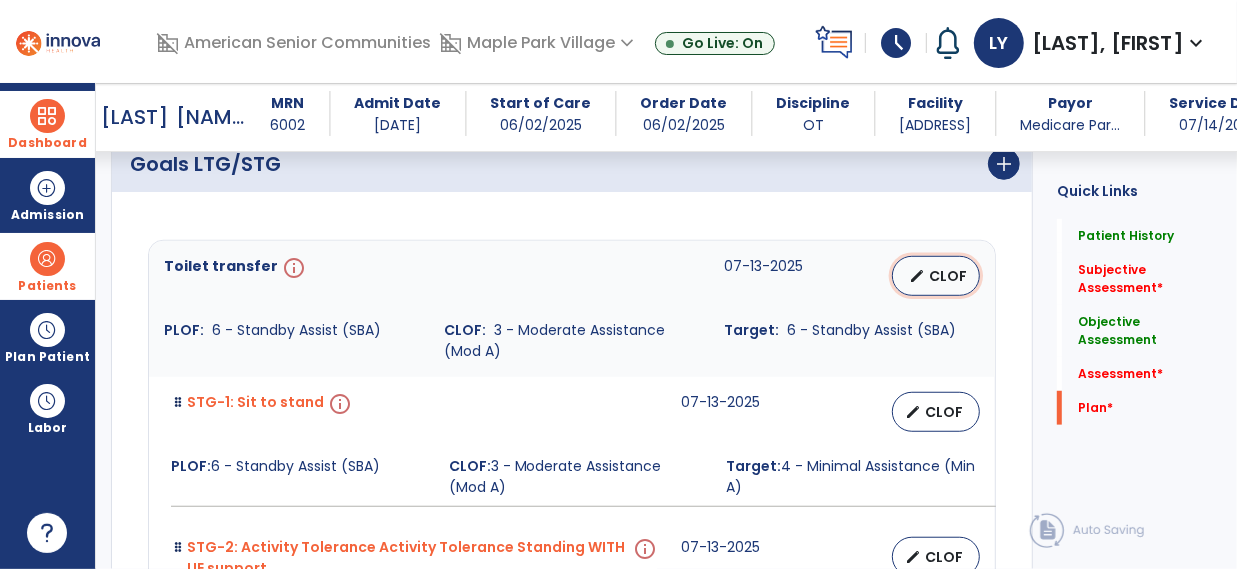 select on "********" 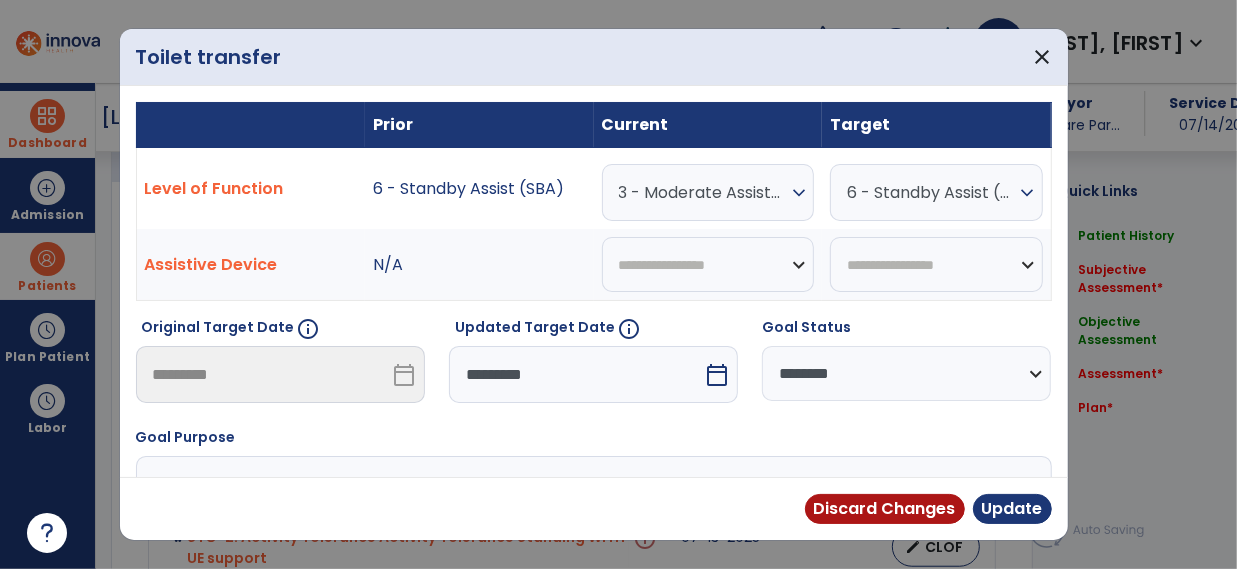 scroll, scrollTop: 5315, scrollLeft: 0, axis: vertical 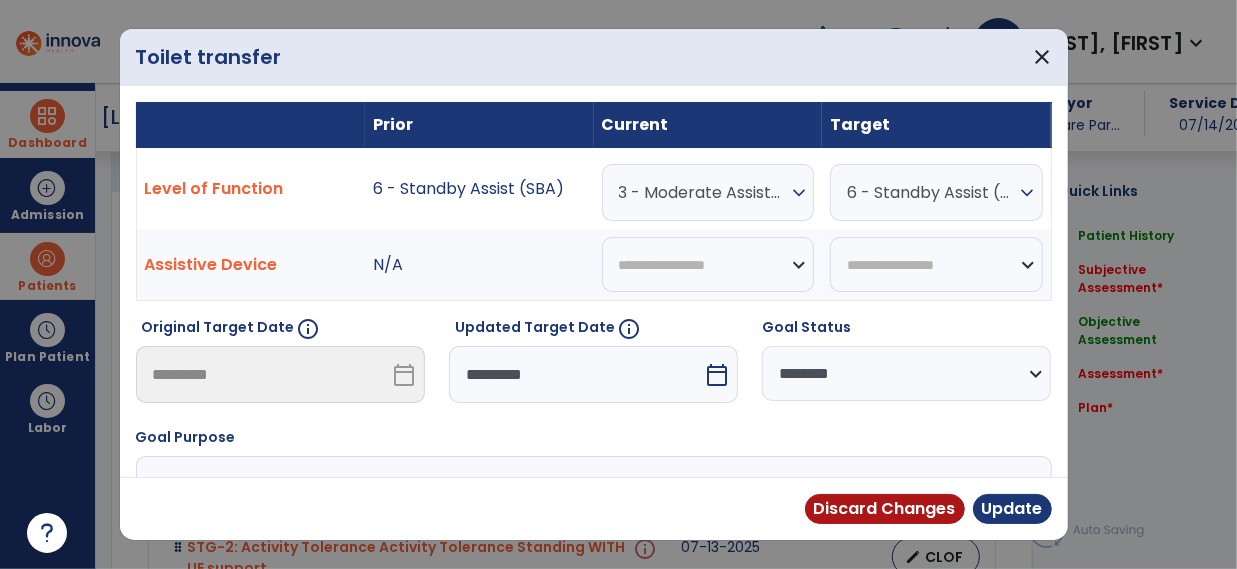 click on "calendar_today" at bounding box center [717, 375] 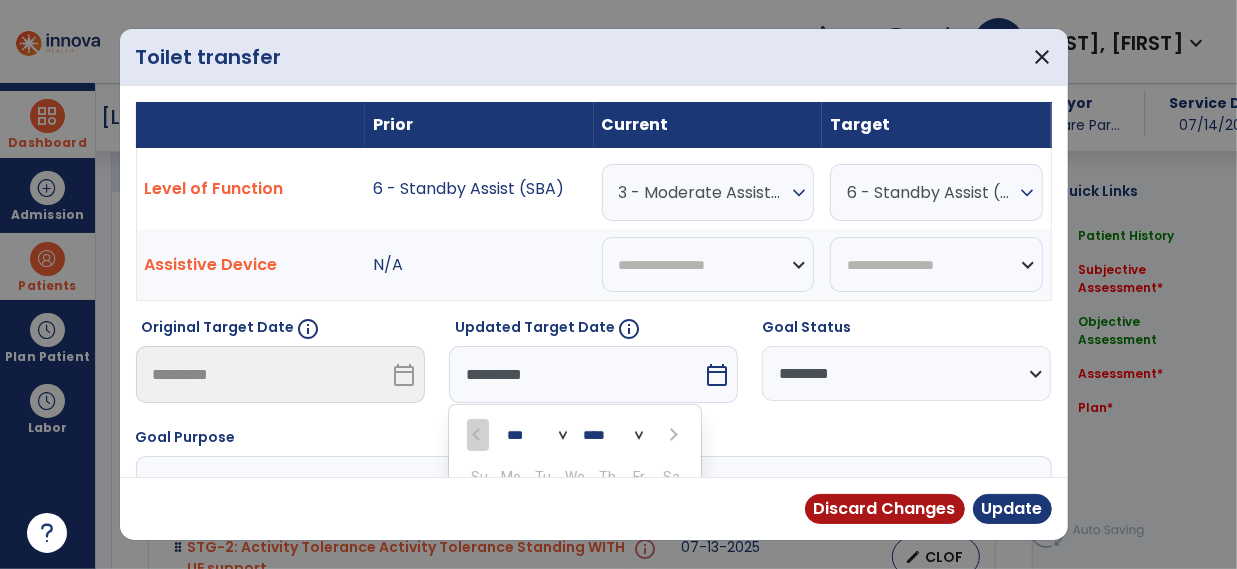 scroll, scrollTop: 221, scrollLeft: 0, axis: vertical 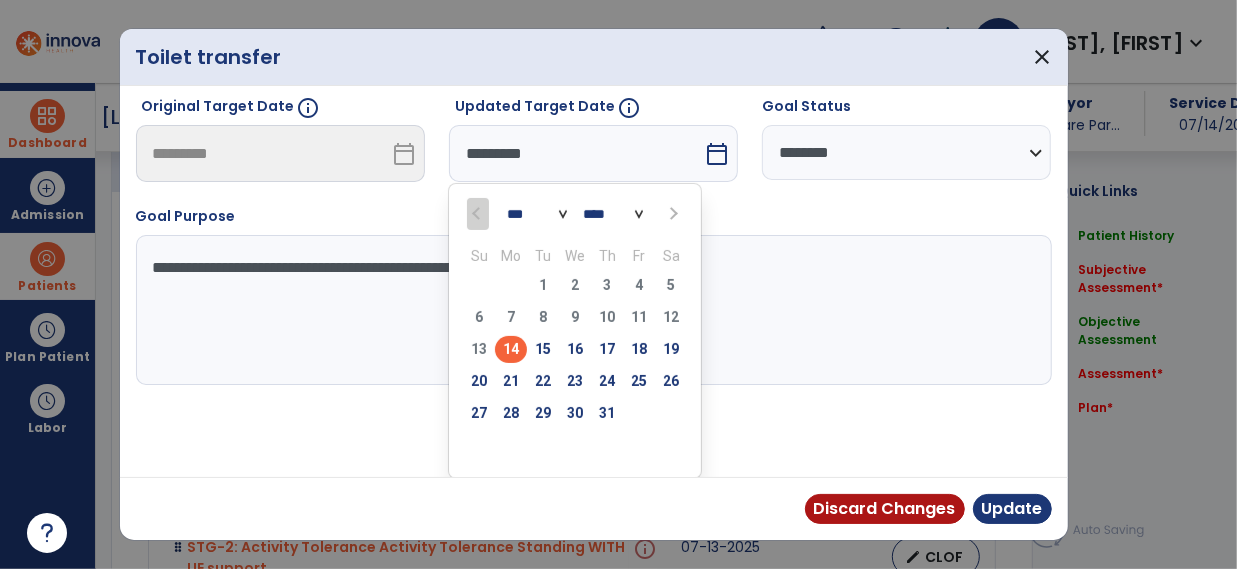 click on "*** ***" at bounding box center (537, 215) 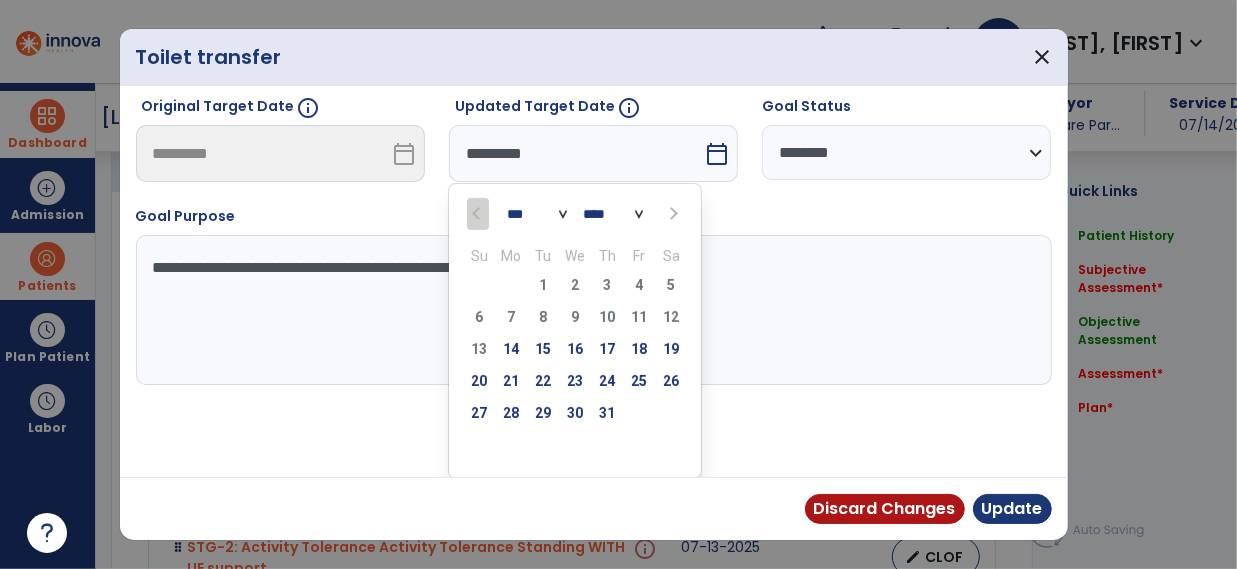 select on "*" 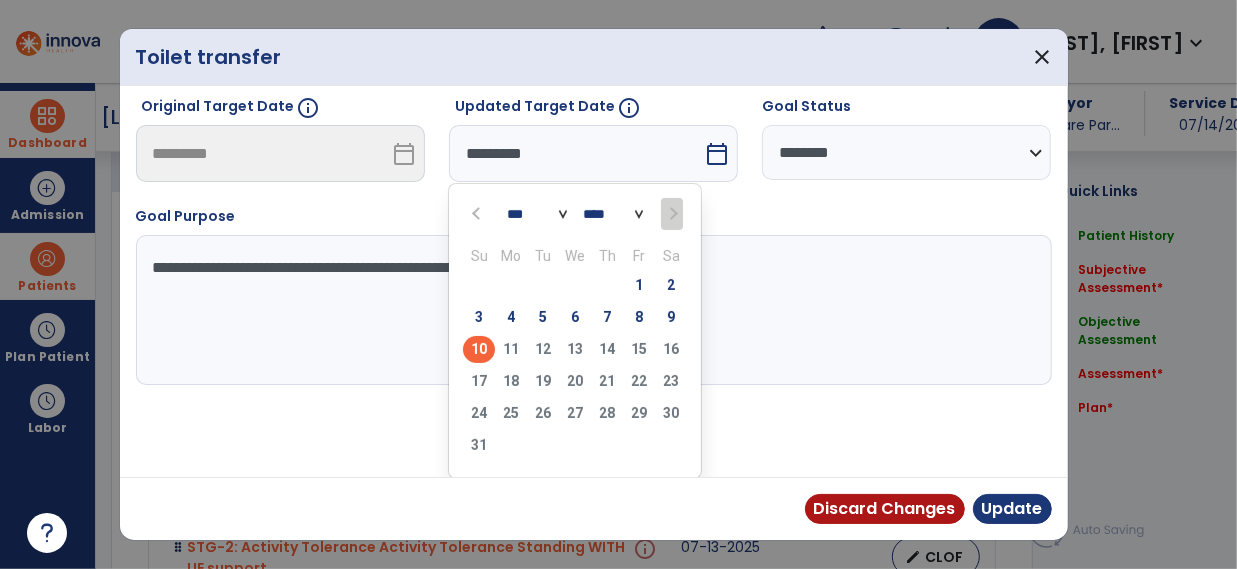 click on "10" at bounding box center [479, 349] 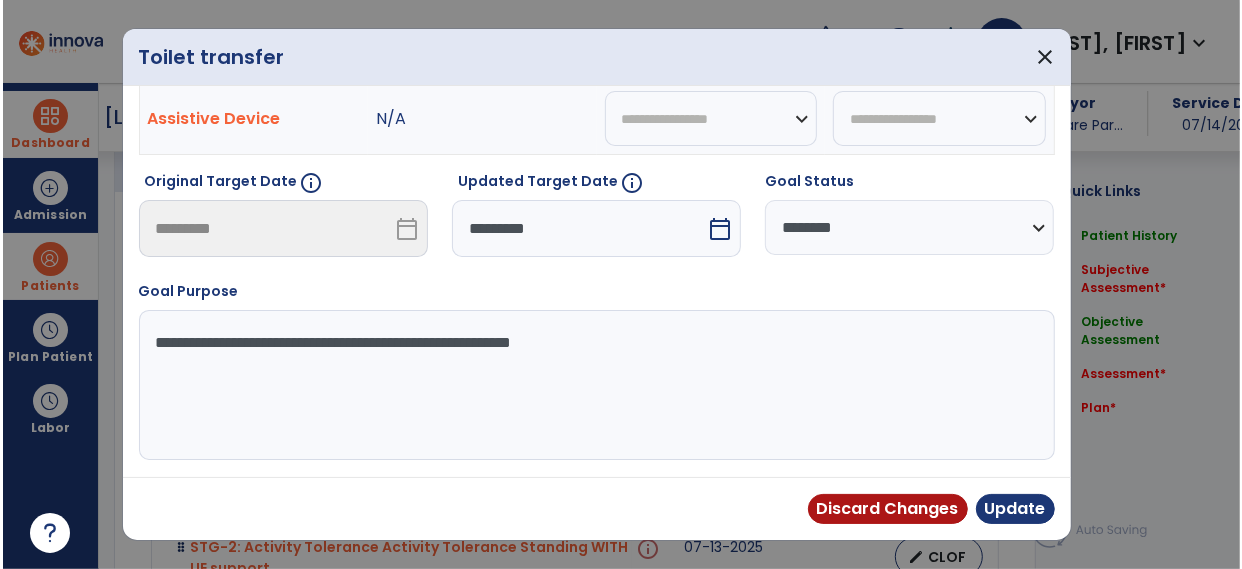 scroll, scrollTop: 144, scrollLeft: 0, axis: vertical 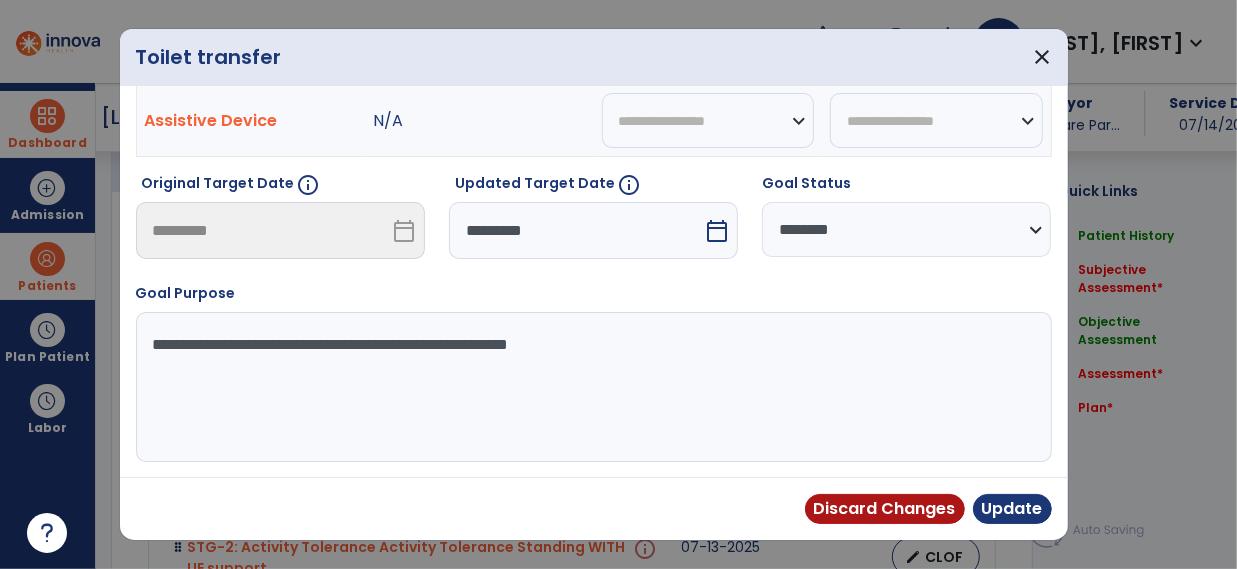 click on "Discard Changes  Update" at bounding box center (594, 508) 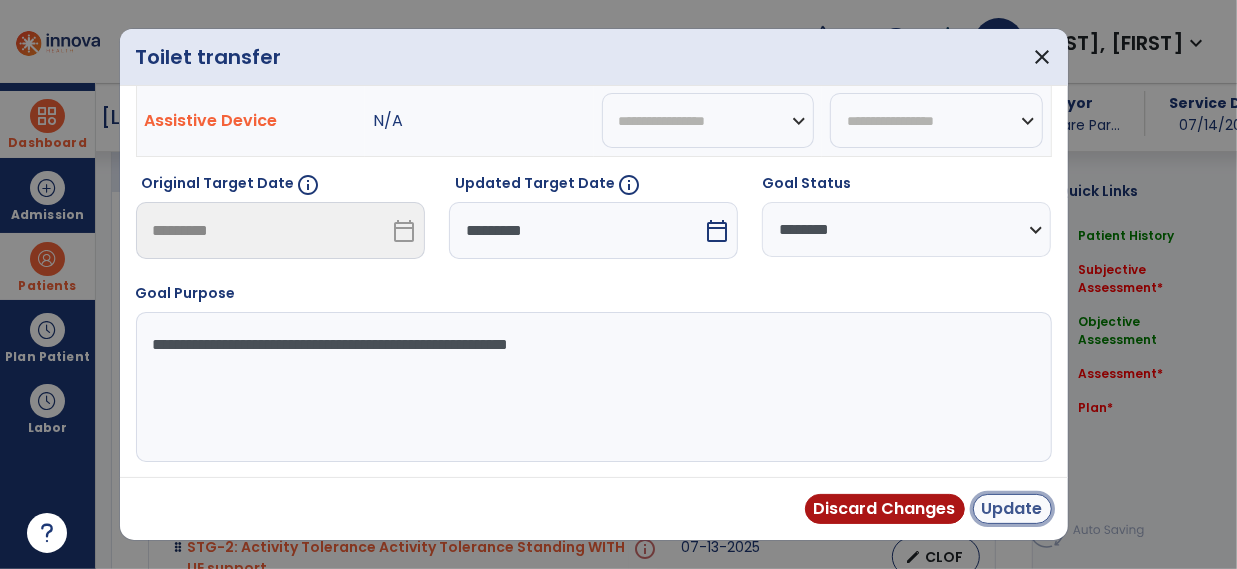 click on "Update" at bounding box center [1012, 509] 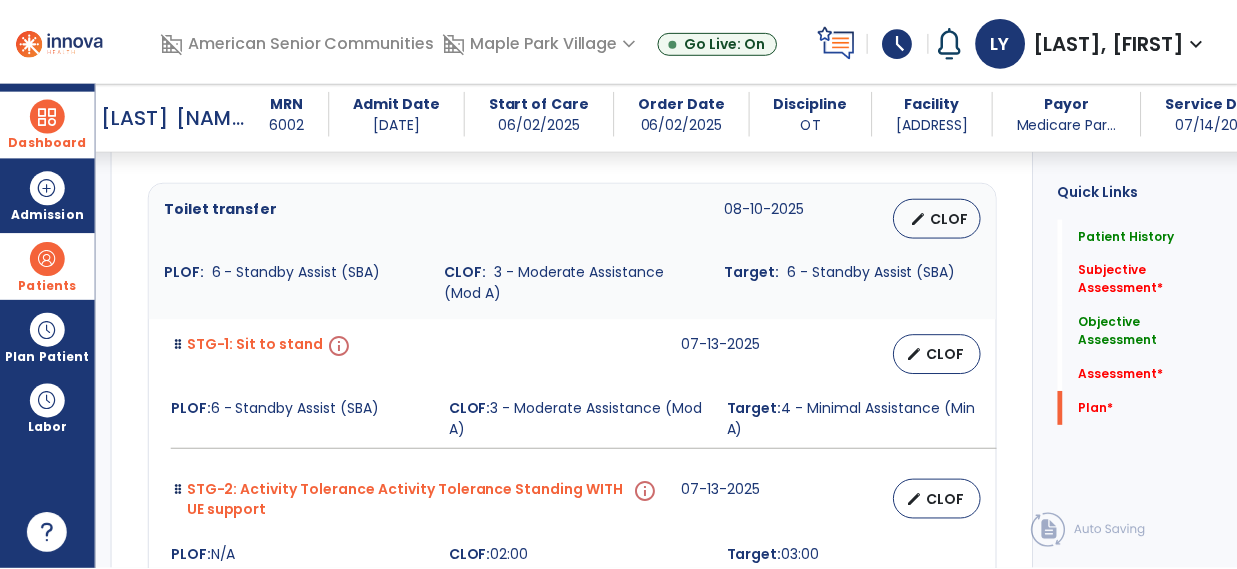 scroll, scrollTop: 5393, scrollLeft: 0, axis: vertical 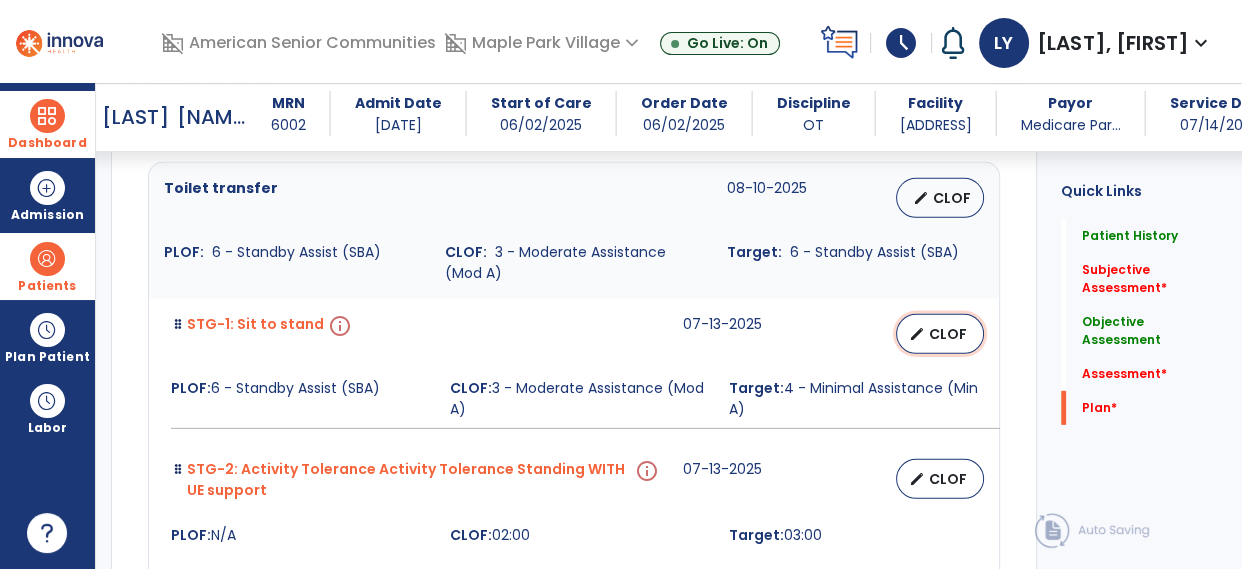 click on "CLOF" at bounding box center [948, 334] 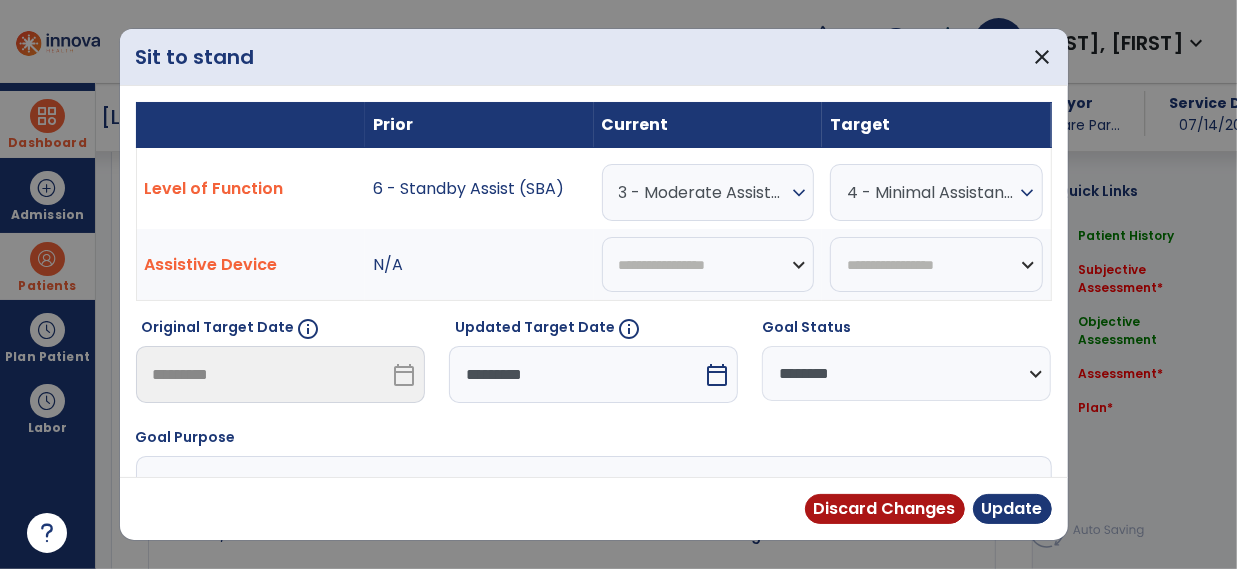 scroll, scrollTop: 5393, scrollLeft: 0, axis: vertical 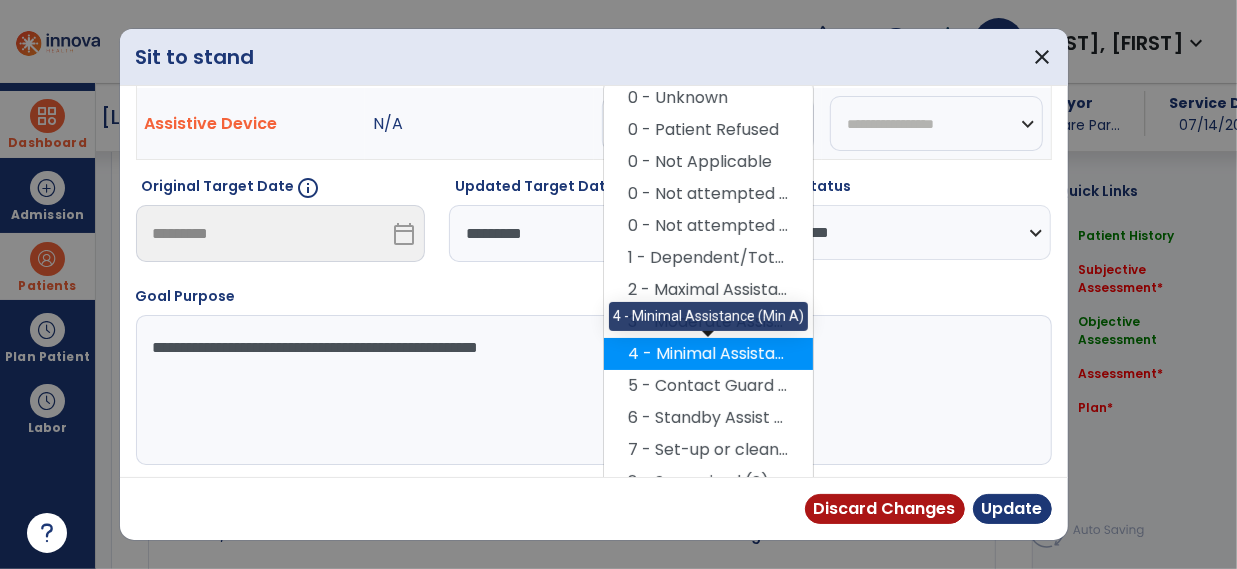 click on "4 - Minimal Assistance (Min A)" at bounding box center [708, 354] 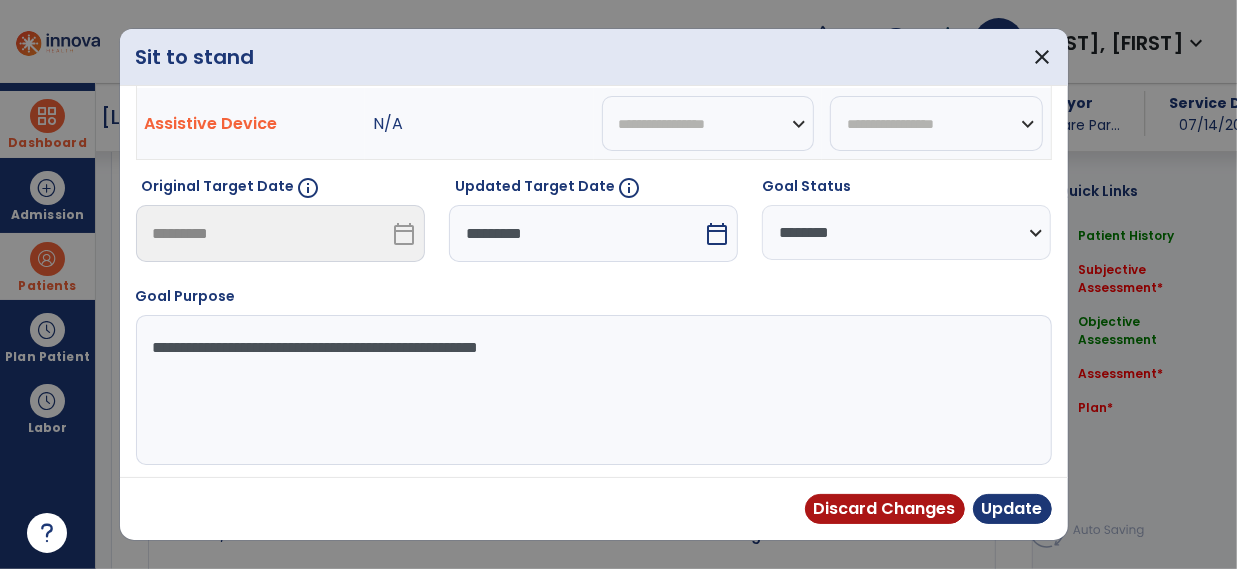 scroll, scrollTop: 0, scrollLeft: 0, axis: both 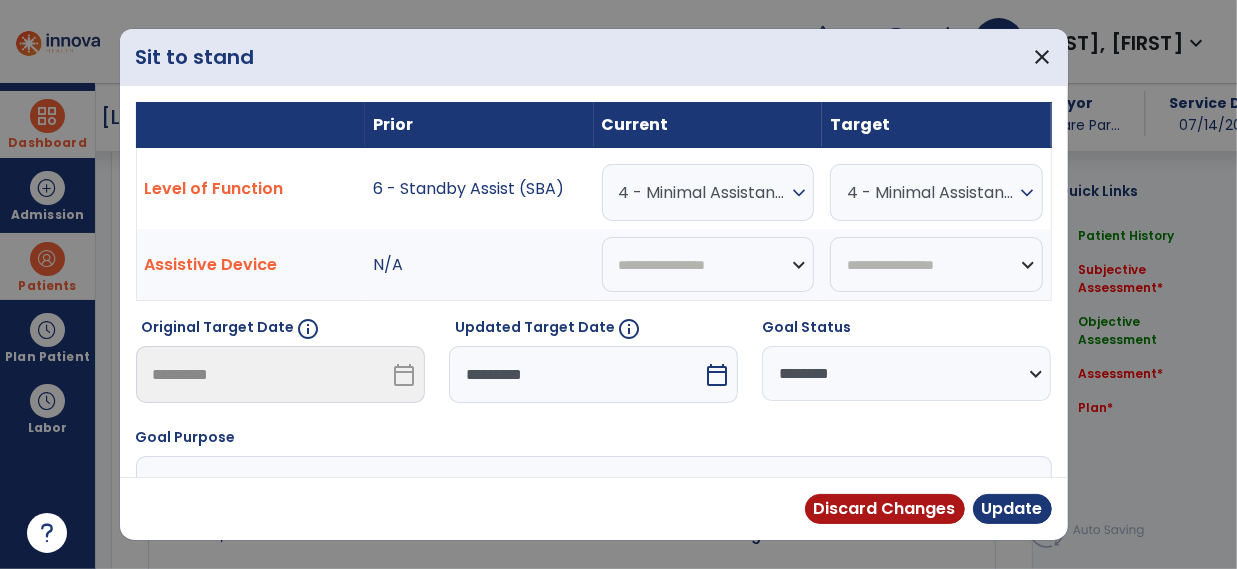 click on "**********" at bounding box center [906, 373] 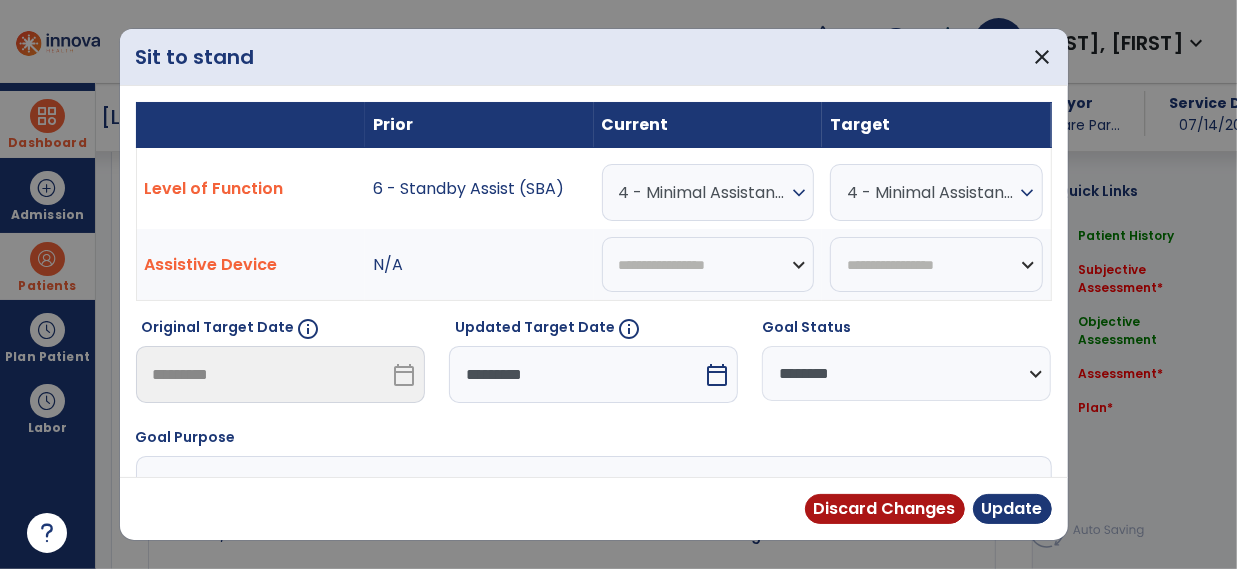 click on "expand_more" at bounding box center [1028, 193] 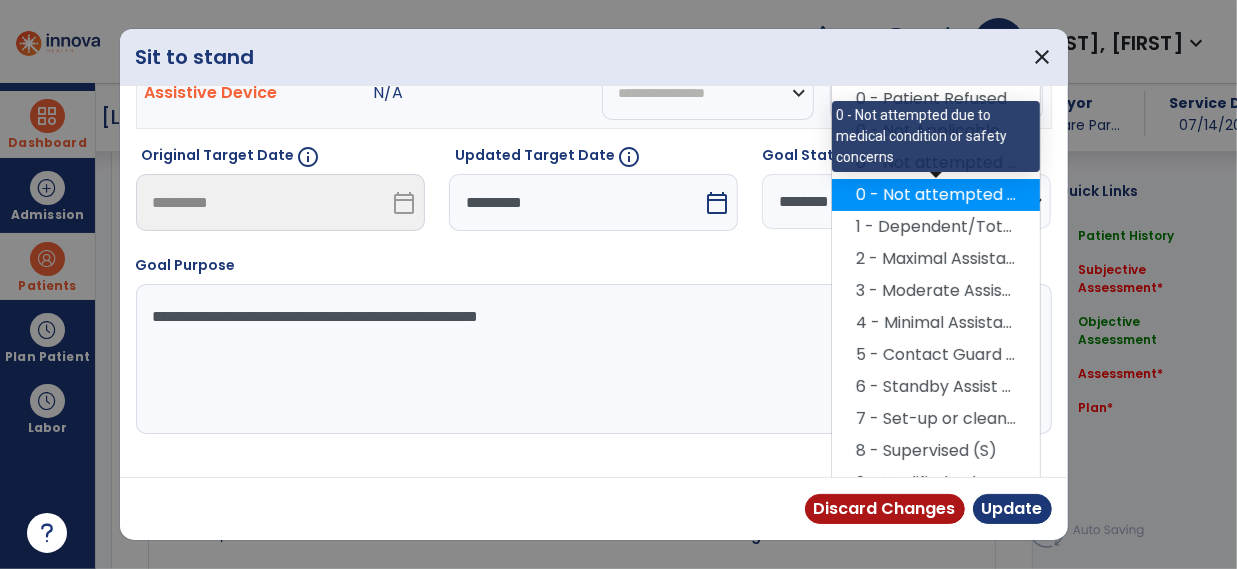 scroll, scrollTop: 176, scrollLeft: 0, axis: vertical 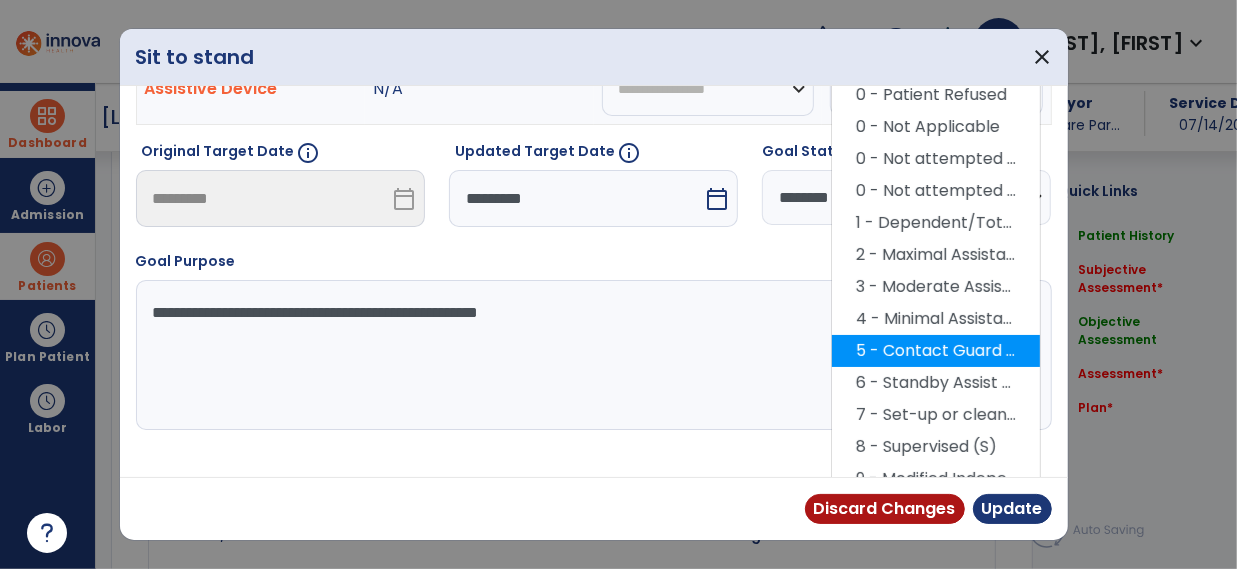 click on "5 - Contact Guard Assistance (CGA)" at bounding box center (936, 351) 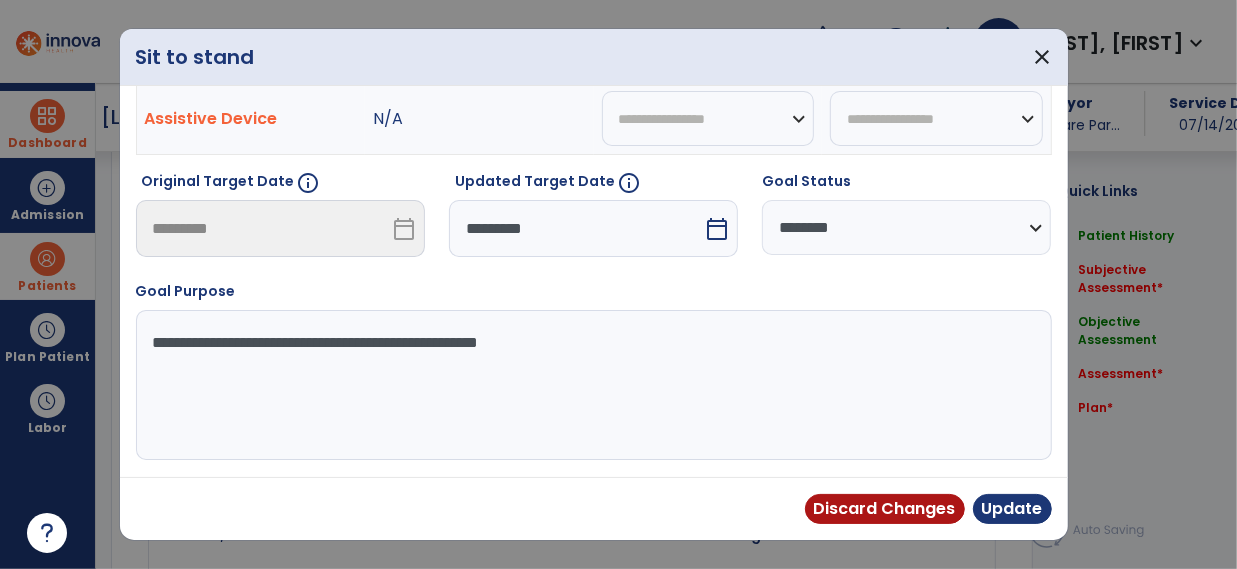 scroll, scrollTop: 144, scrollLeft: 0, axis: vertical 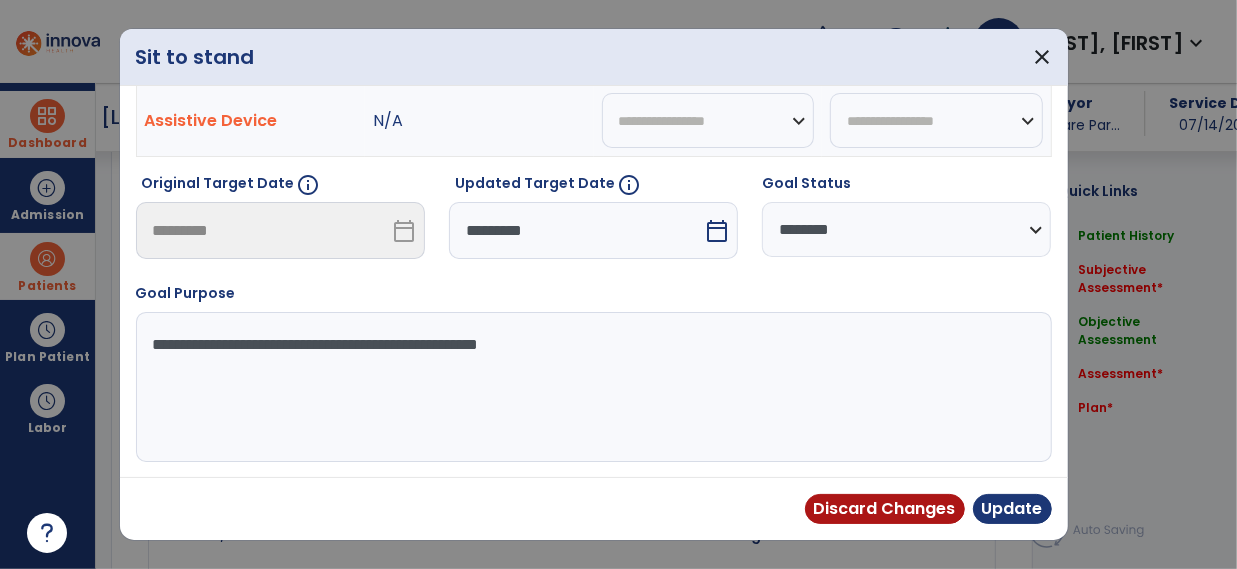 click on "calendar_today" at bounding box center [717, 231] 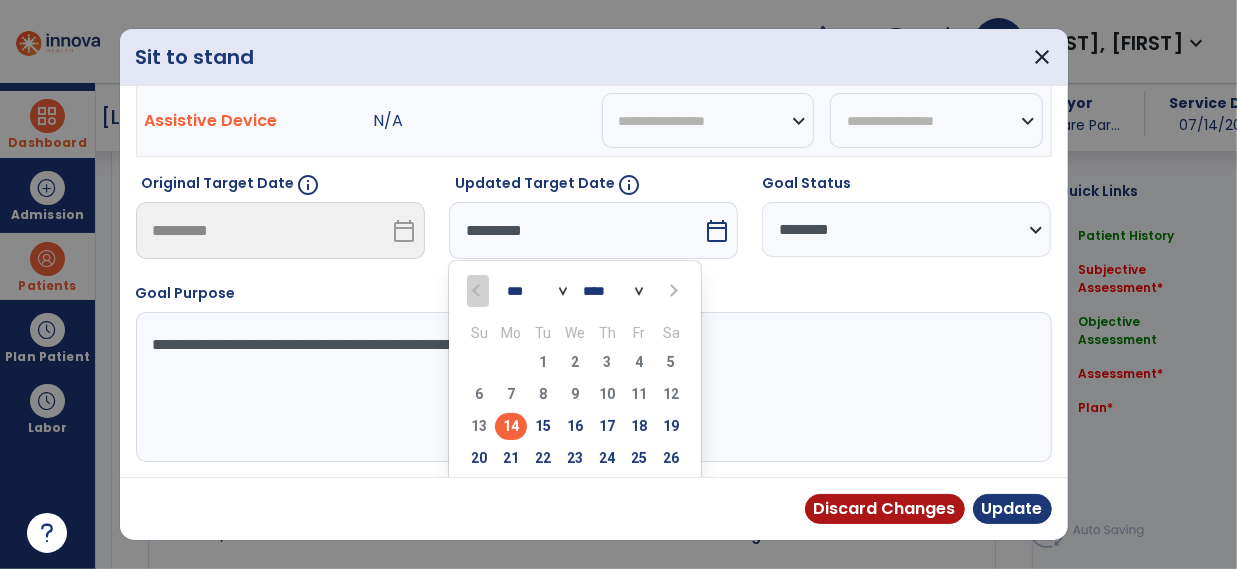 scroll, scrollTop: 167, scrollLeft: 0, axis: vertical 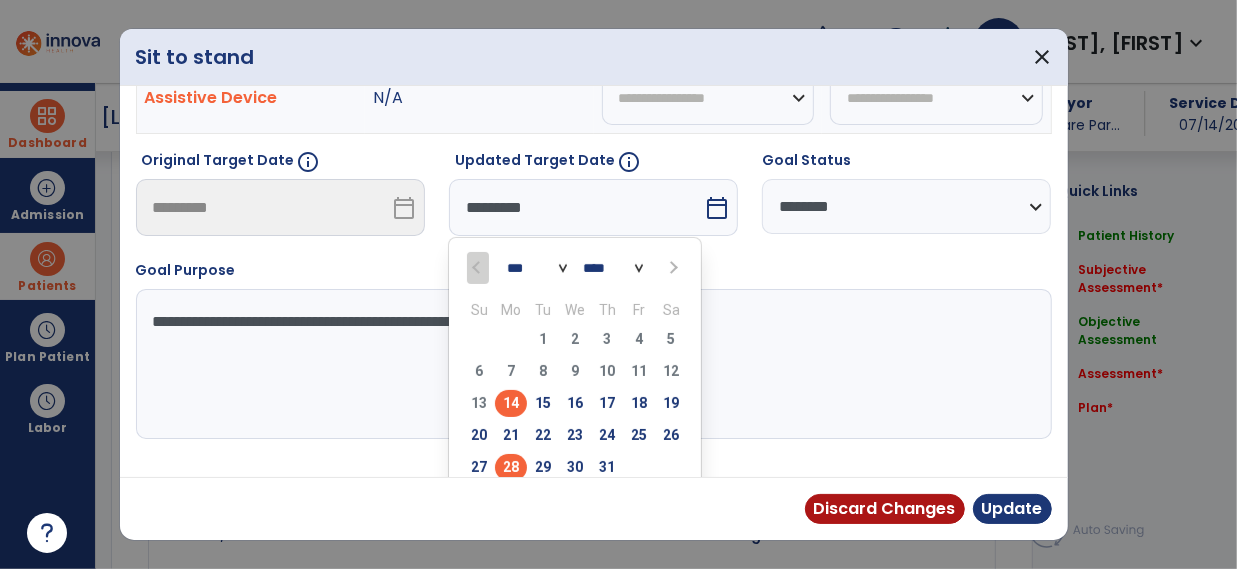 click on "28" at bounding box center [511, 467] 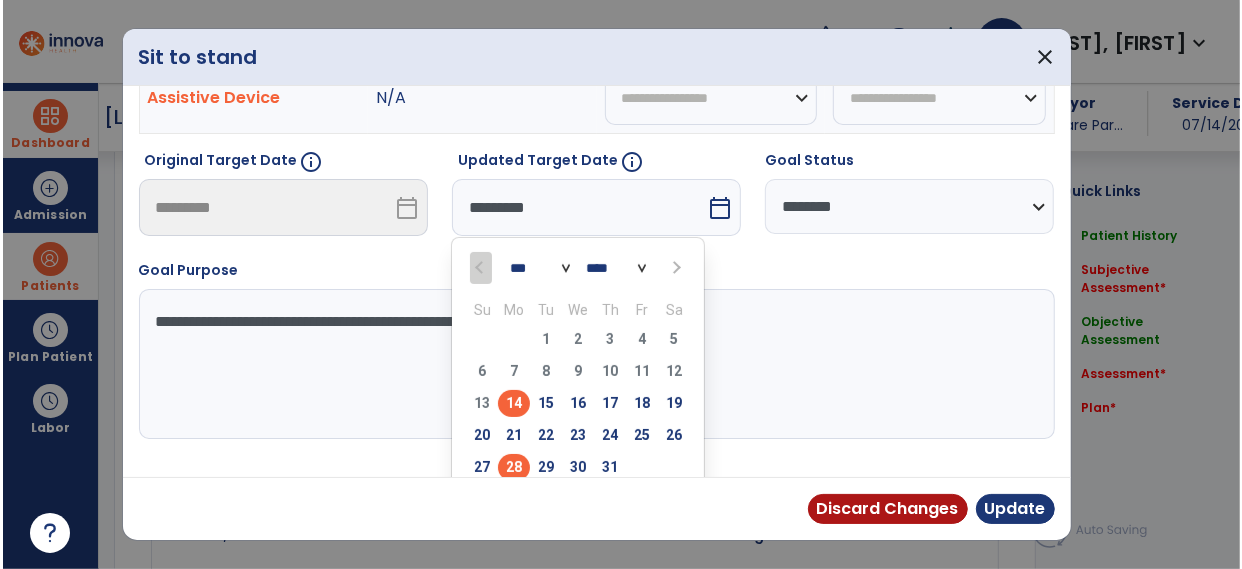 scroll, scrollTop: 144, scrollLeft: 0, axis: vertical 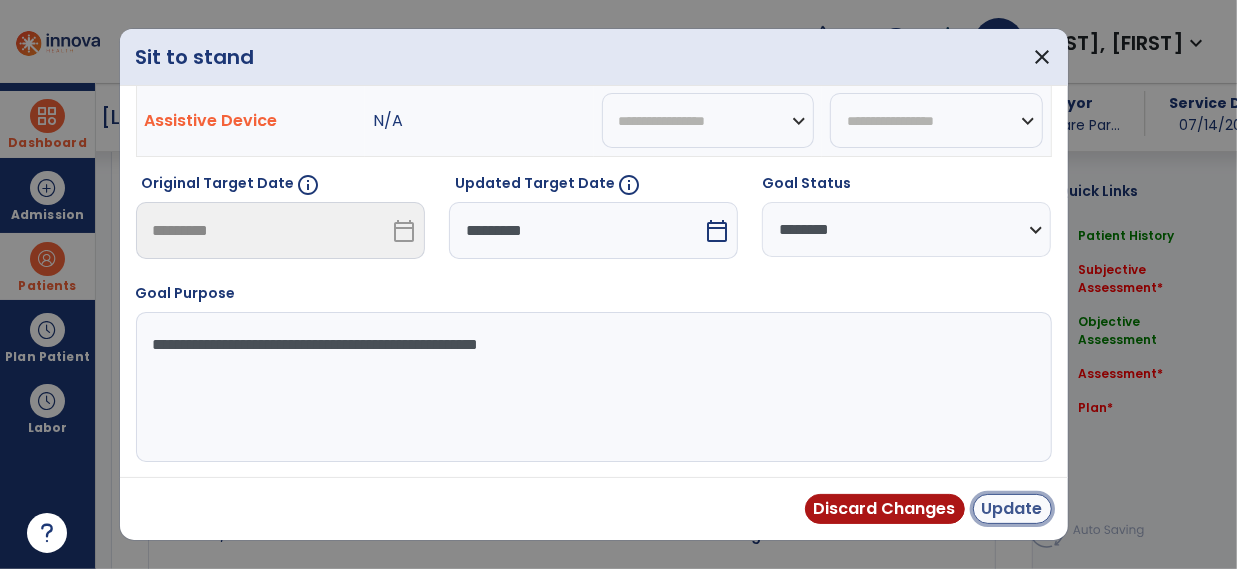 click on "Update" at bounding box center [1012, 509] 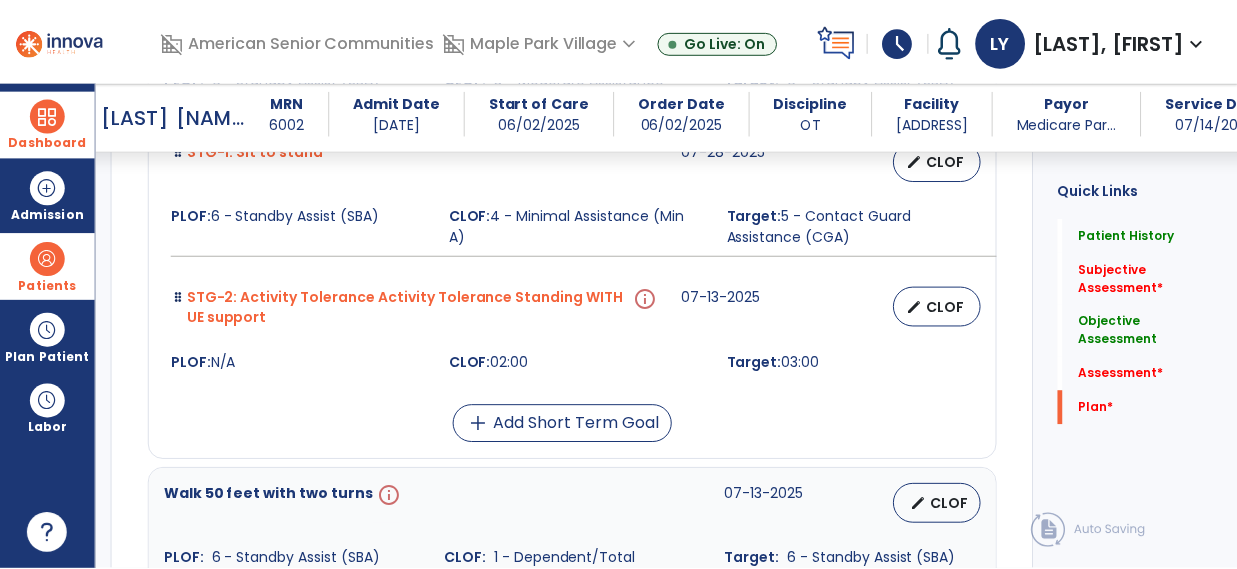 scroll, scrollTop: 5567, scrollLeft: 0, axis: vertical 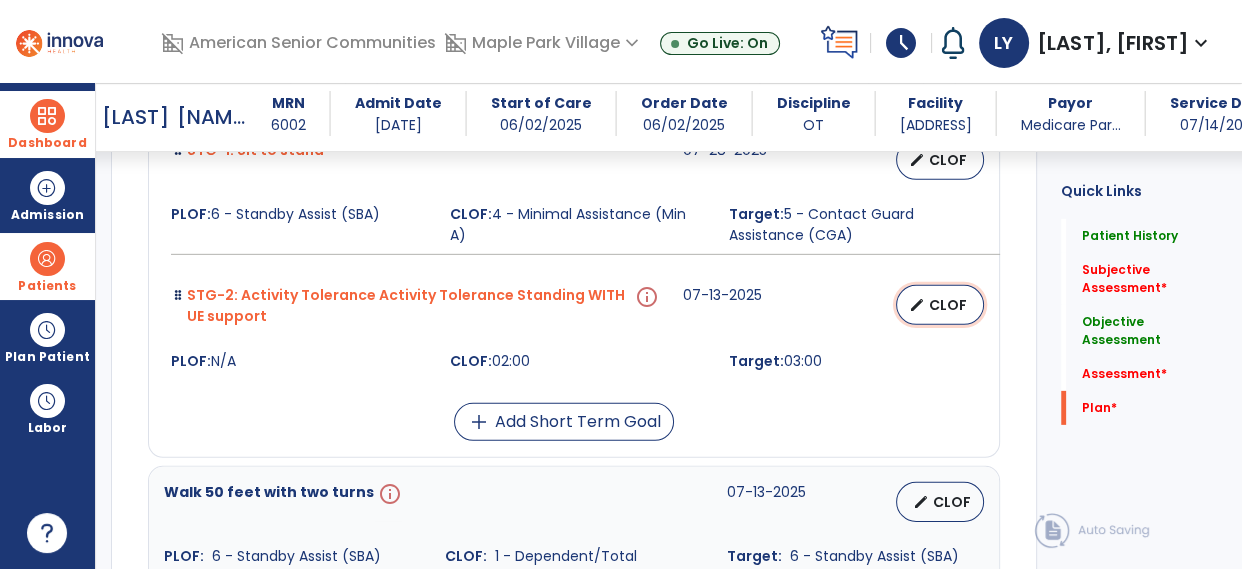 click on "CLOF" at bounding box center (948, 305) 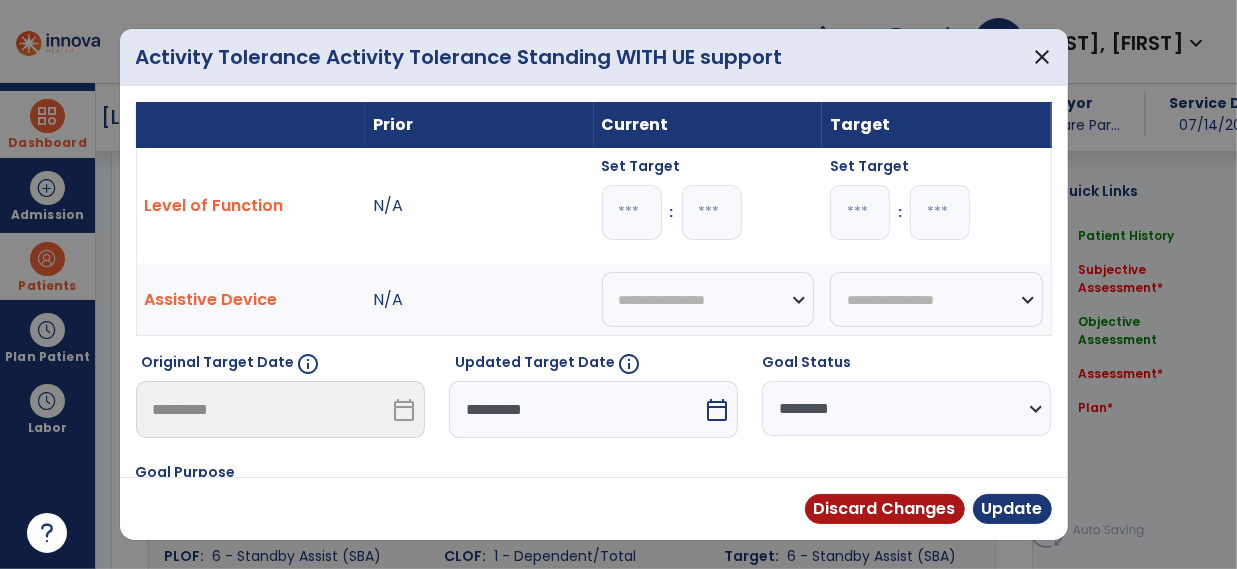 scroll, scrollTop: 5567, scrollLeft: 0, axis: vertical 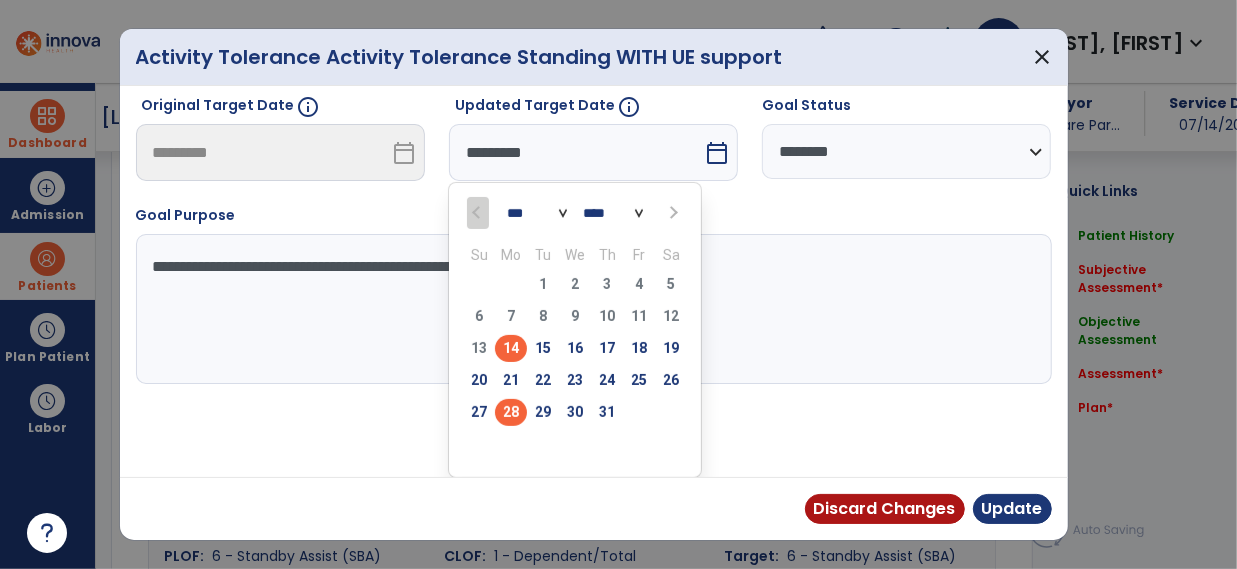 click on "28" at bounding box center [511, 412] 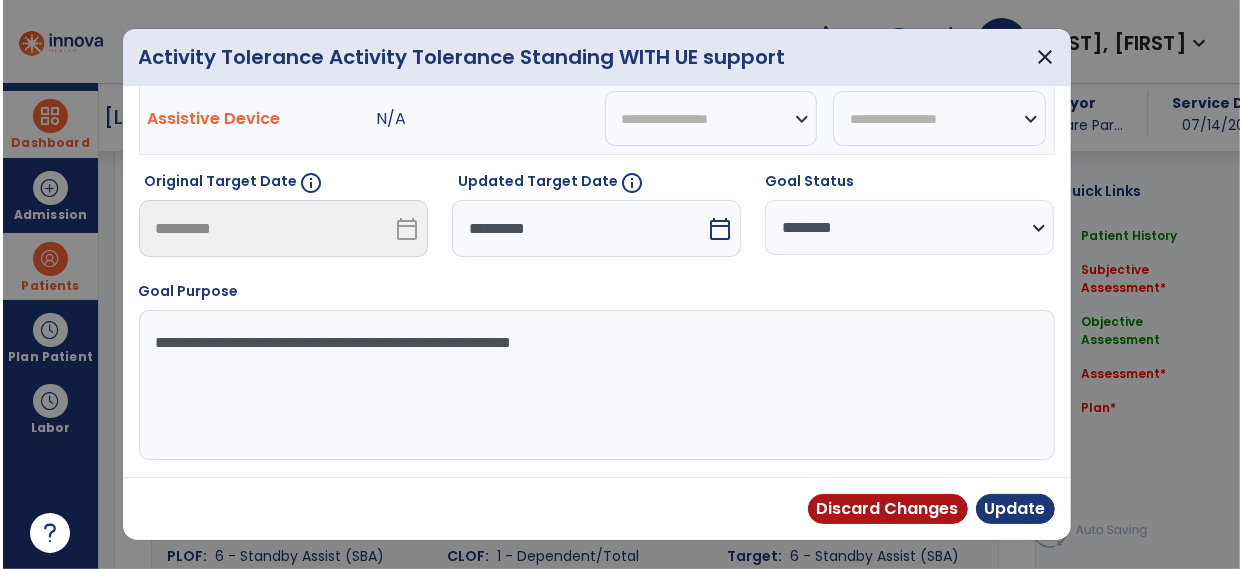 scroll, scrollTop: 179, scrollLeft: 0, axis: vertical 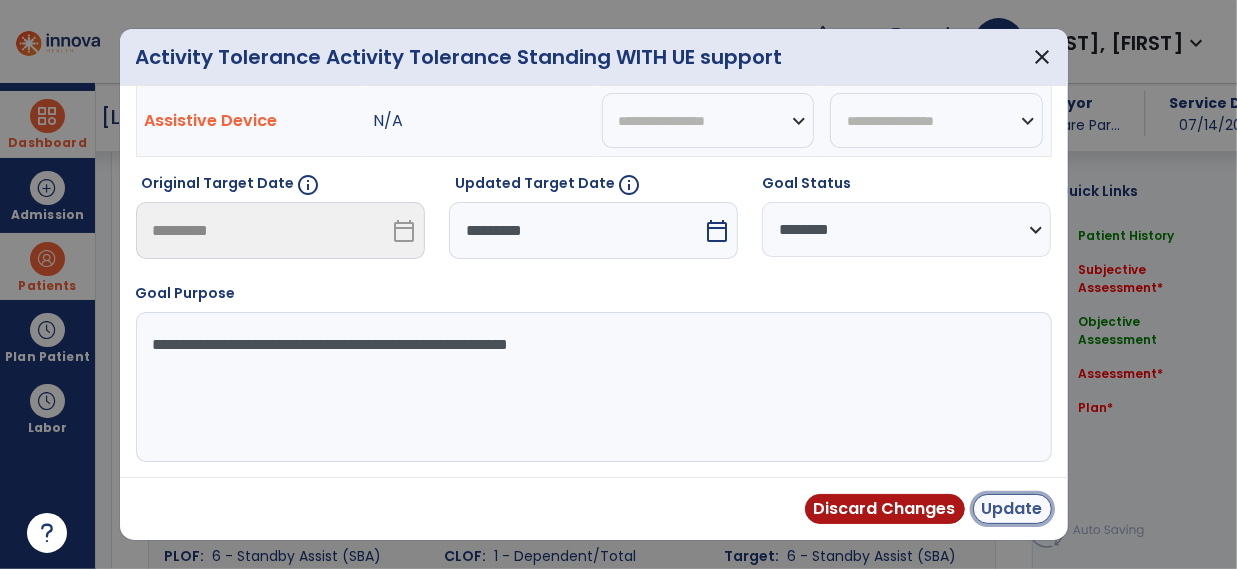 click on "Update" at bounding box center (1012, 509) 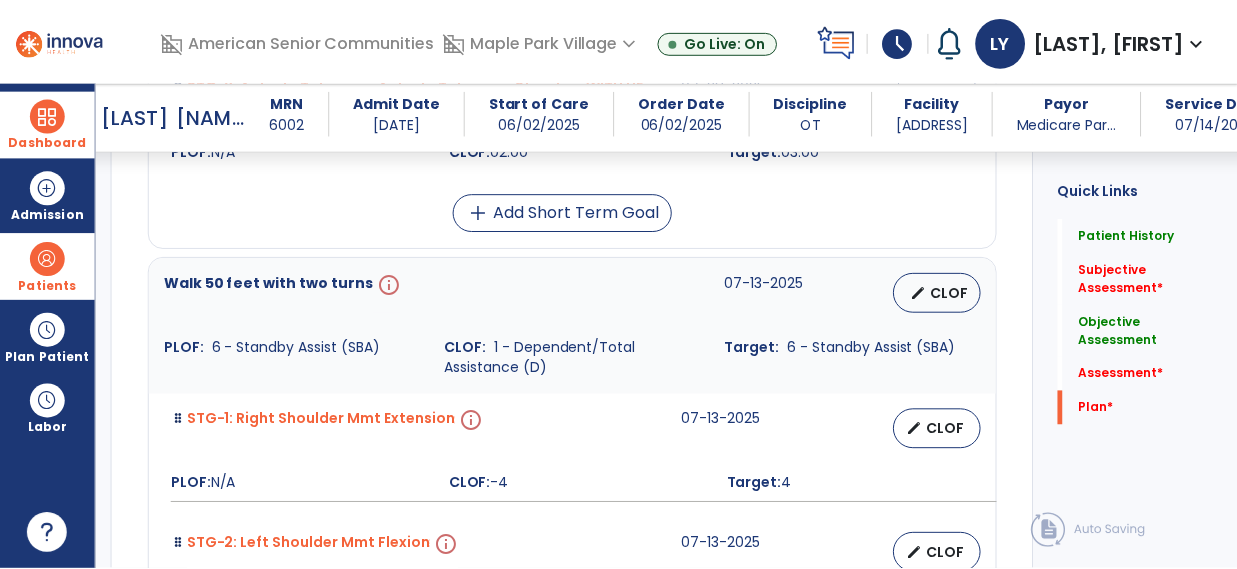 scroll, scrollTop: 5784, scrollLeft: 0, axis: vertical 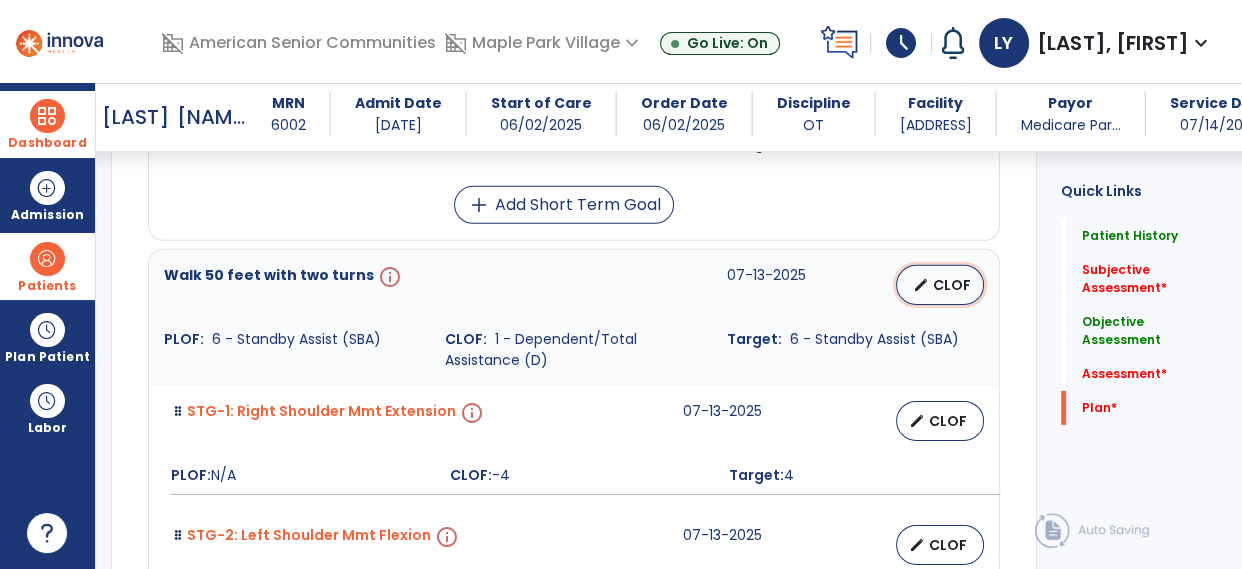 click on "edit   CLOF" at bounding box center (940, 285) 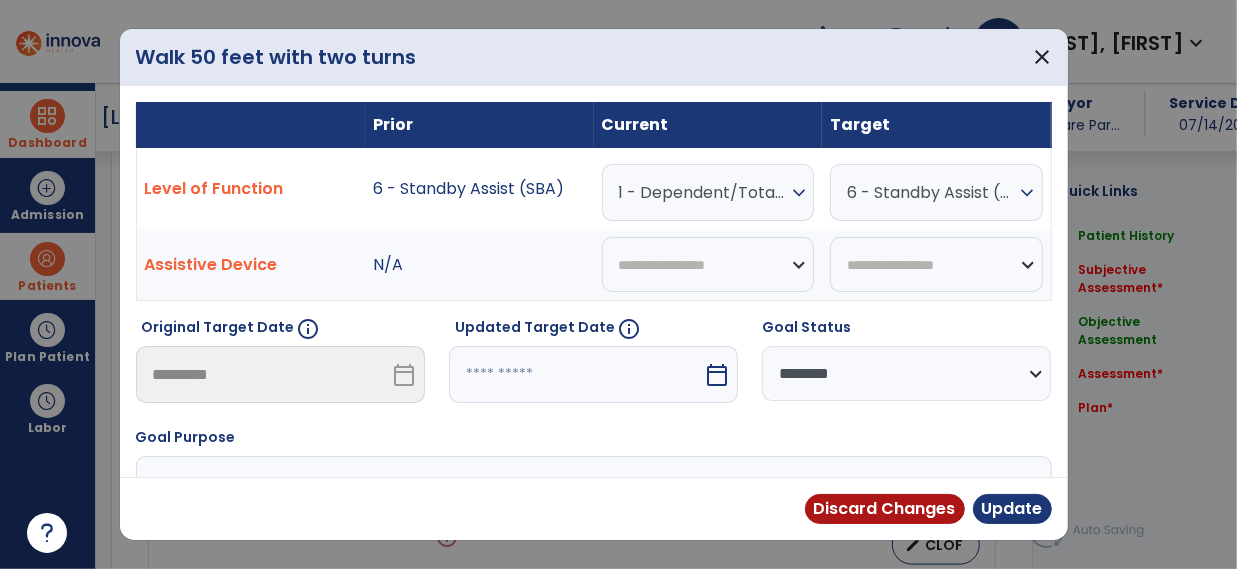 scroll, scrollTop: 5784, scrollLeft: 0, axis: vertical 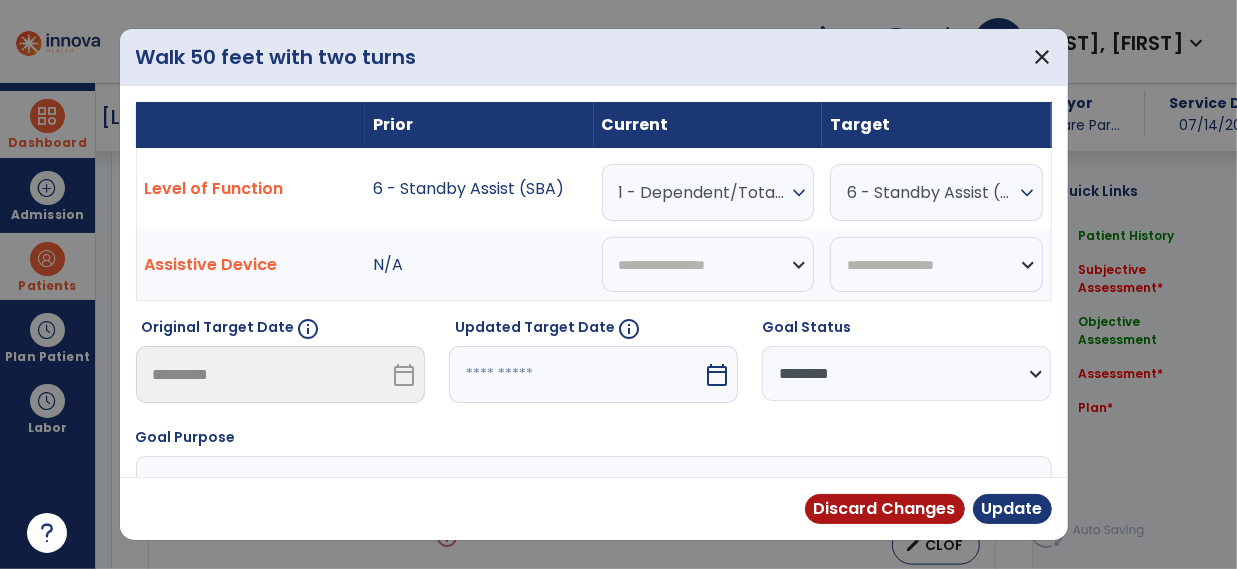 click on "calendar_today" at bounding box center [717, 375] 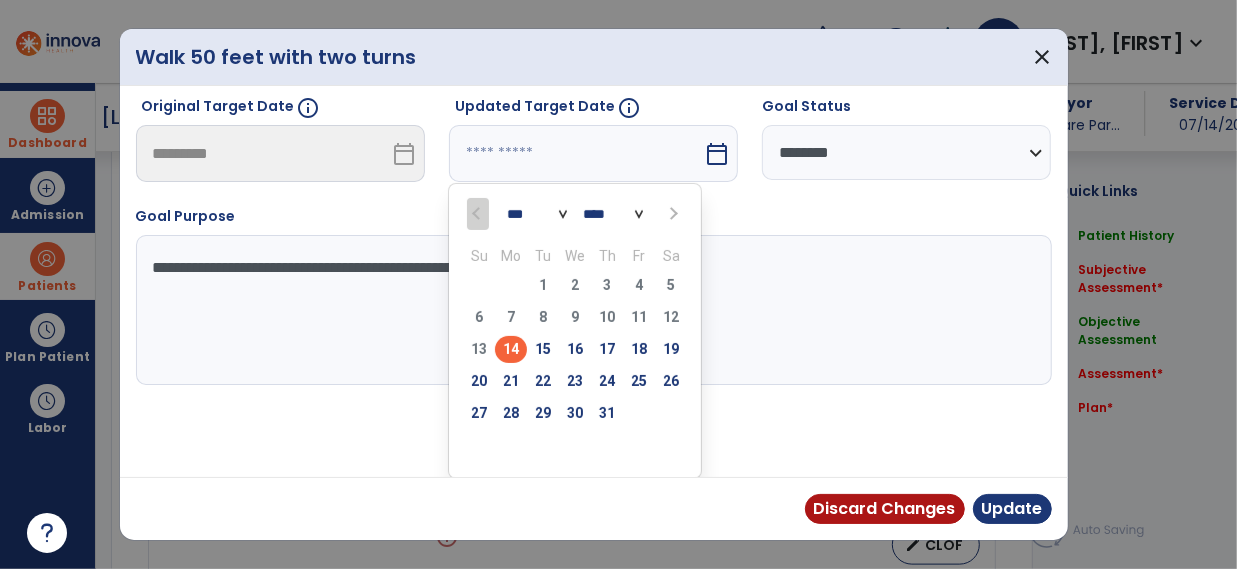 click on "*** ***" at bounding box center (537, 215) 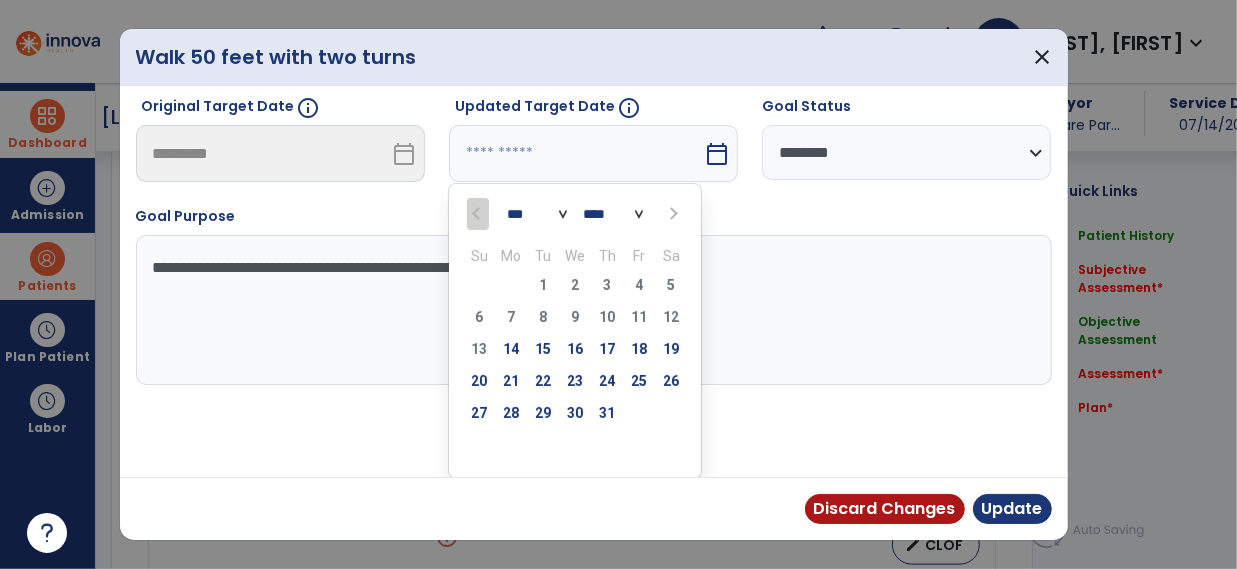 select on "*" 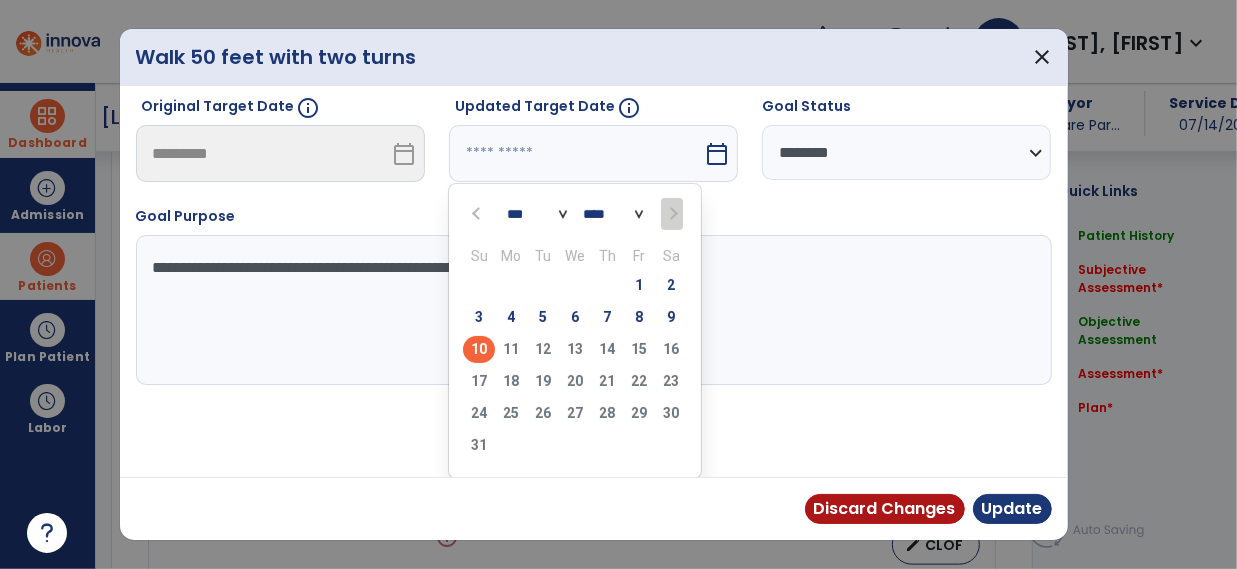 click on "10" at bounding box center (479, 349) 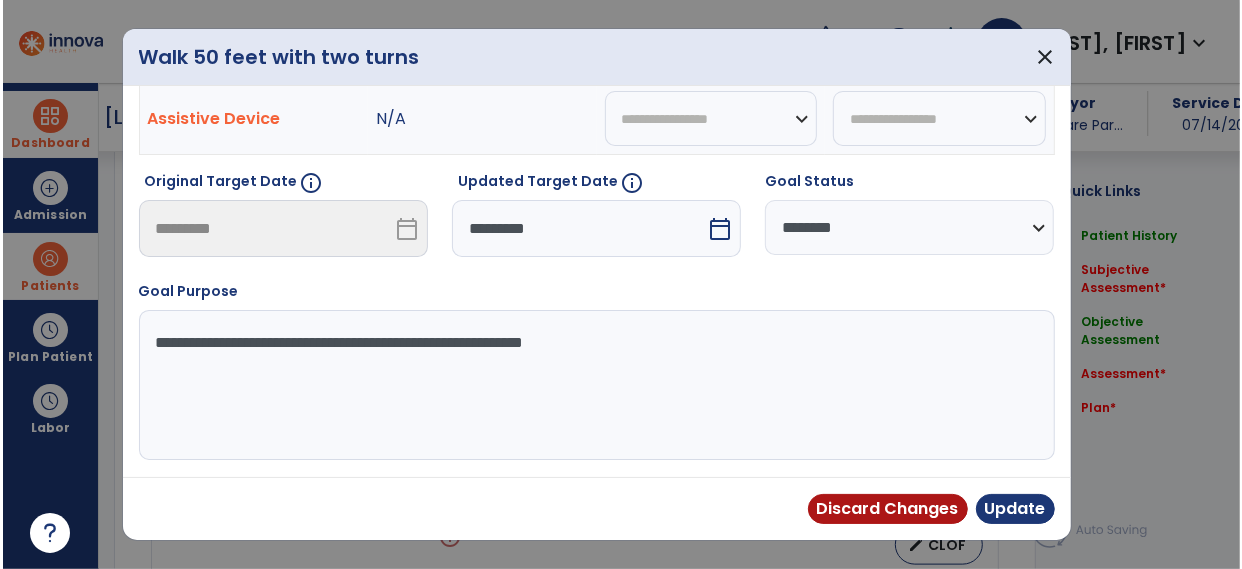 scroll, scrollTop: 144, scrollLeft: 0, axis: vertical 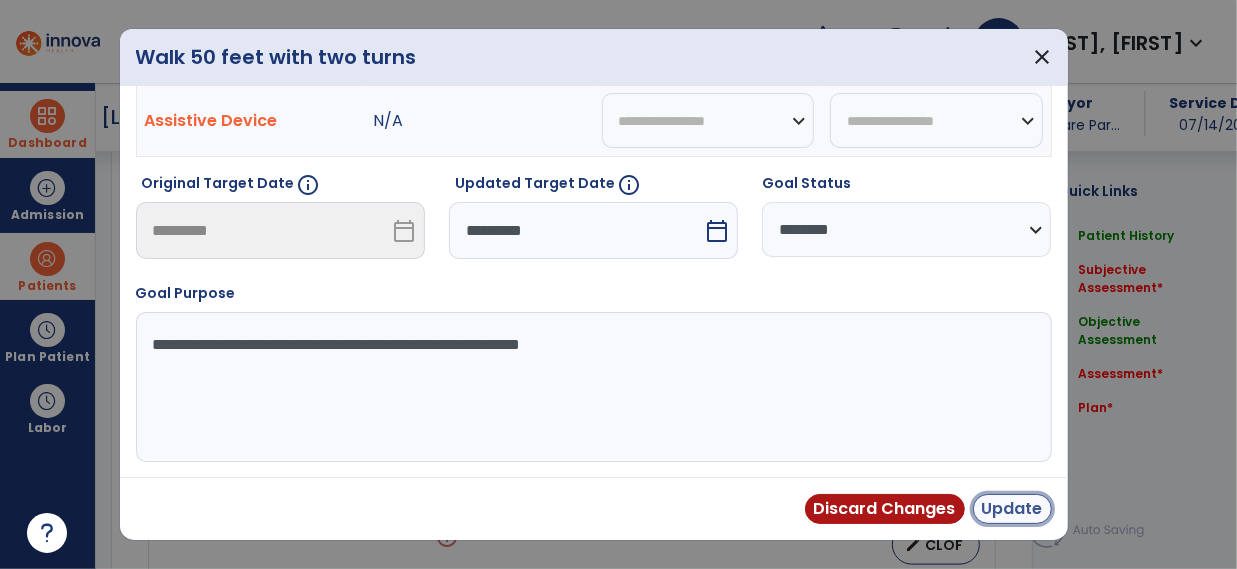 click on "Update" at bounding box center (1012, 509) 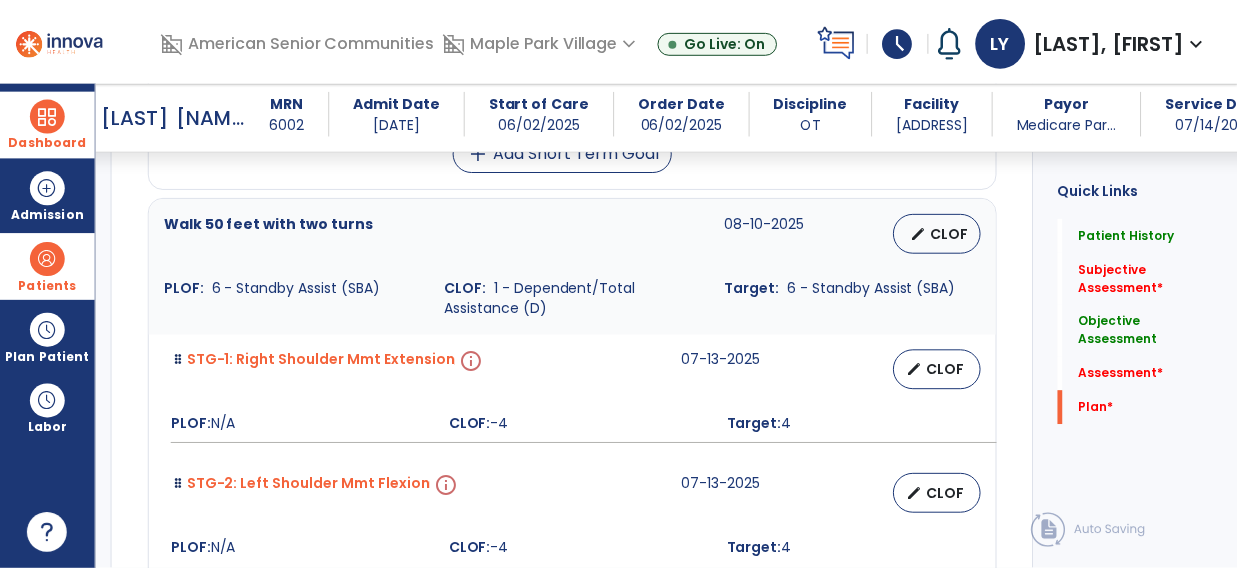 scroll, scrollTop: 5833, scrollLeft: 0, axis: vertical 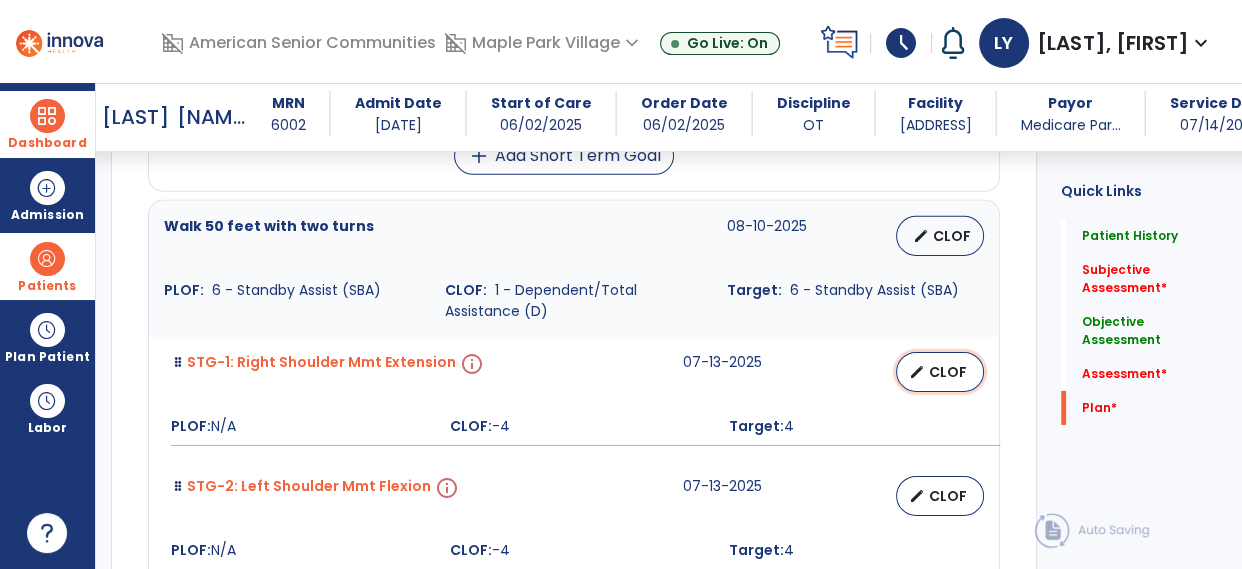 click on "edit   CLOF" at bounding box center (940, 372) 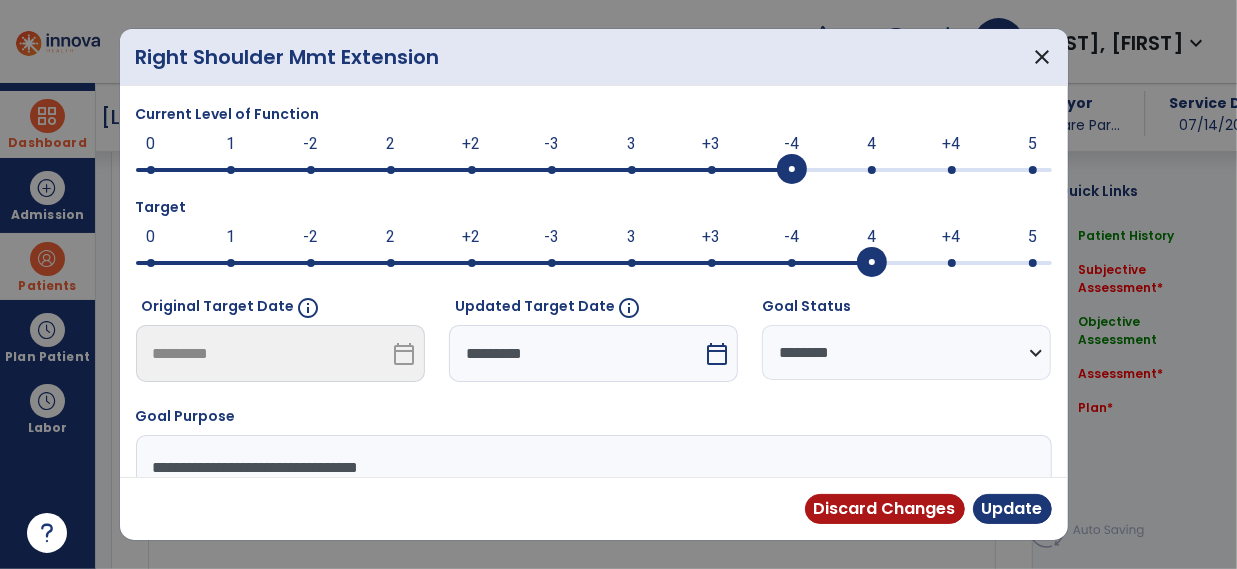 scroll, scrollTop: 5833, scrollLeft: 0, axis: vertical 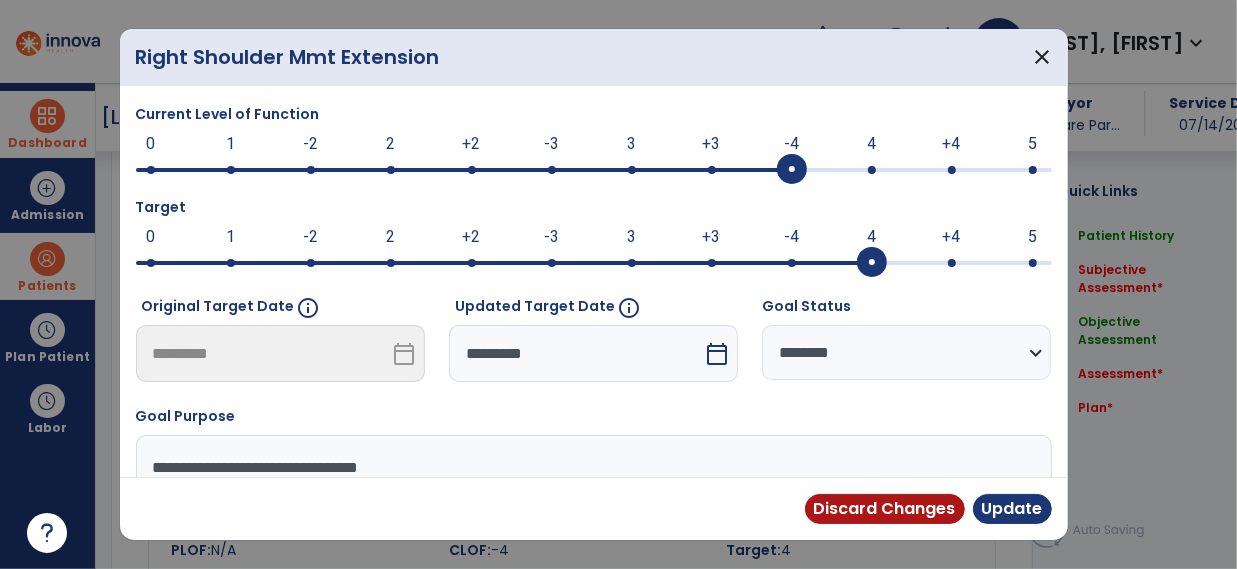 click at bounding box center (872, 170) 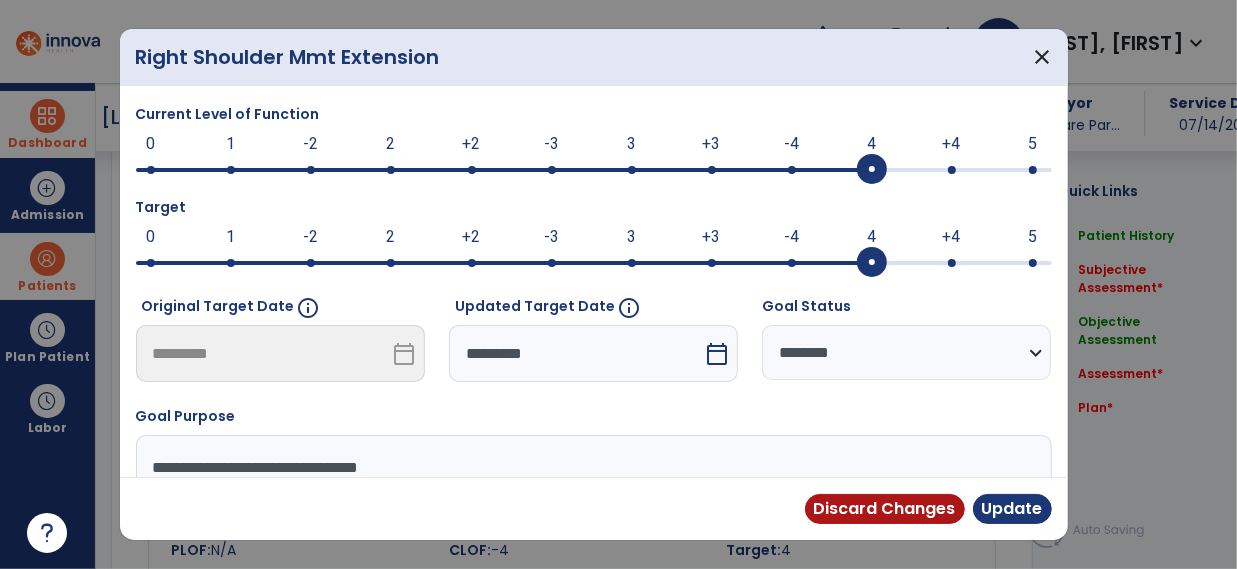 click at bounding box center [952, 263] 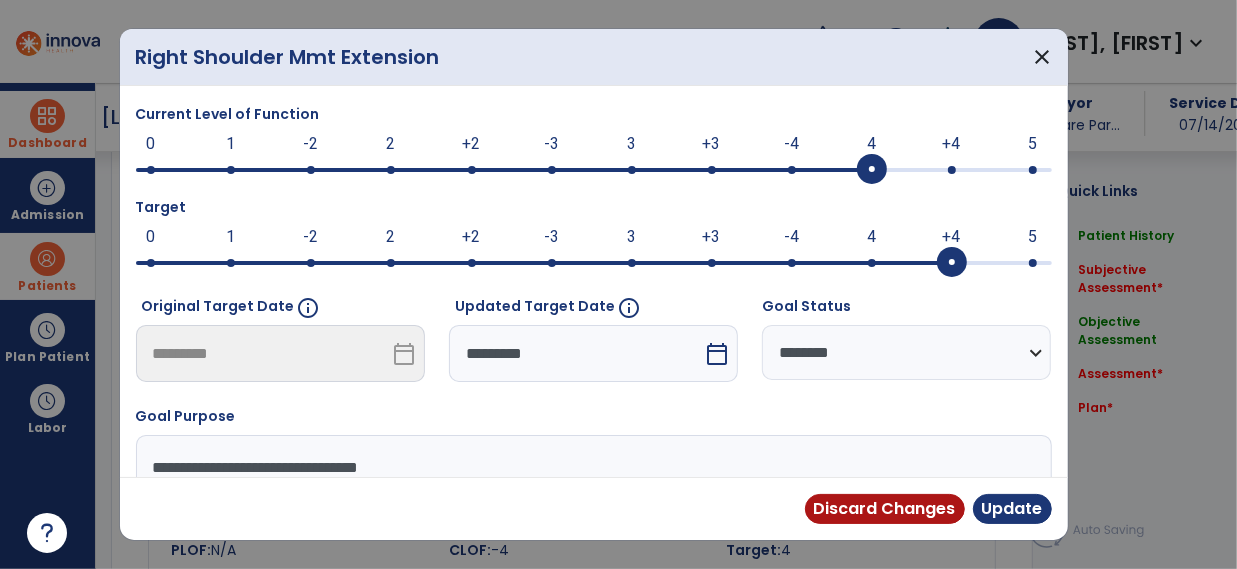 click on "calendar_today" at bounding box center (717, 354) 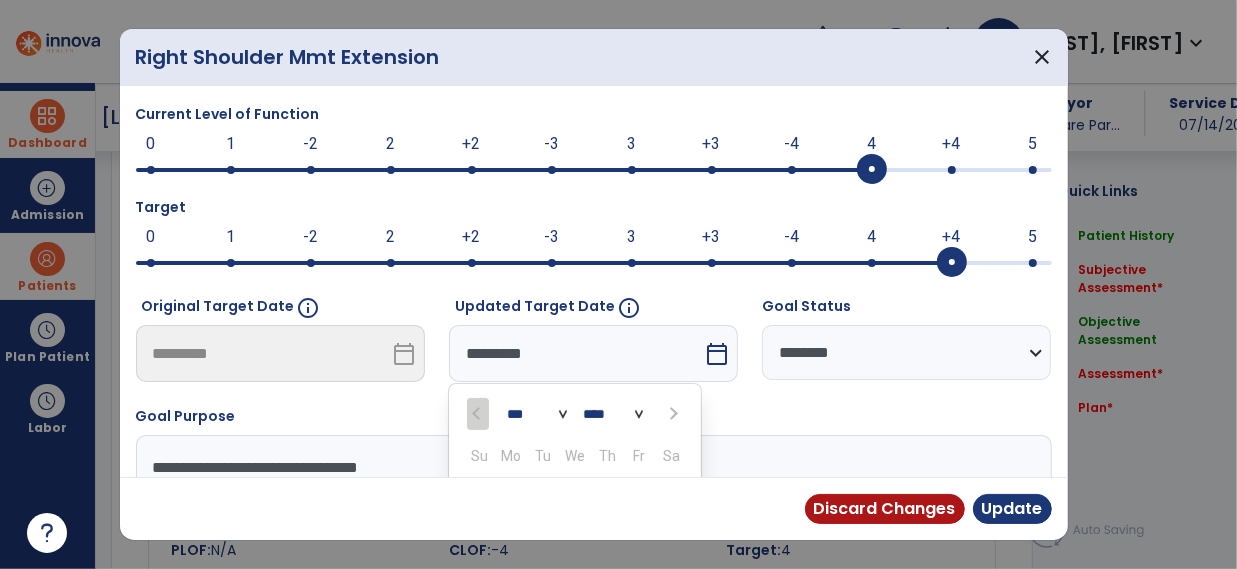 scroll, scrollTop: 200, scrollLeft: 0, axis: vertical 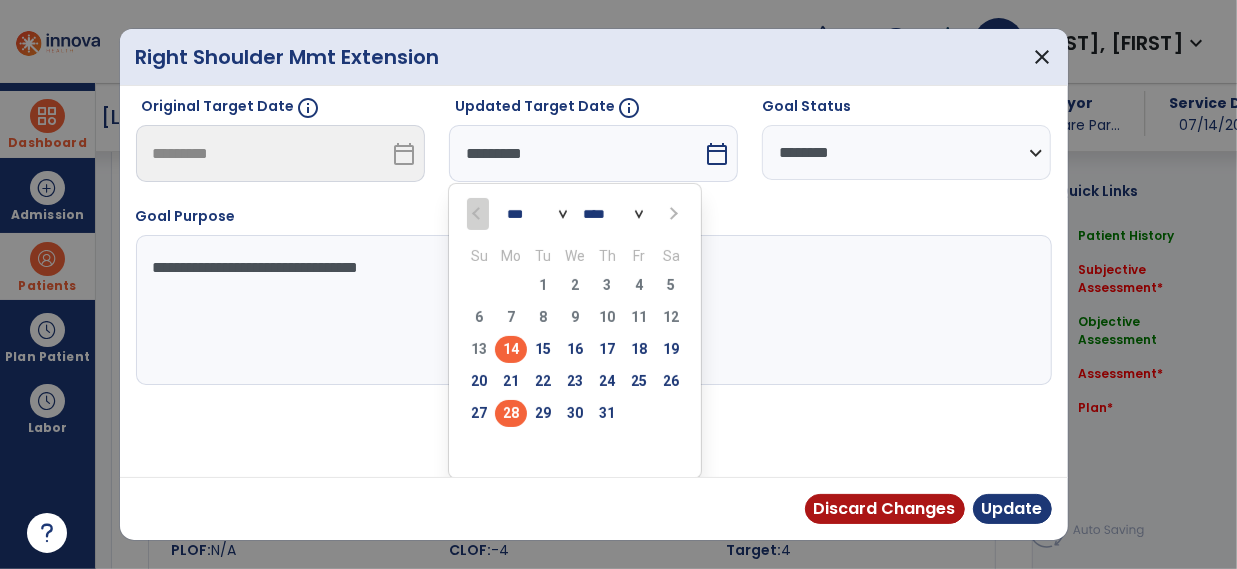 click on "28" at bounding box center [511, 413] 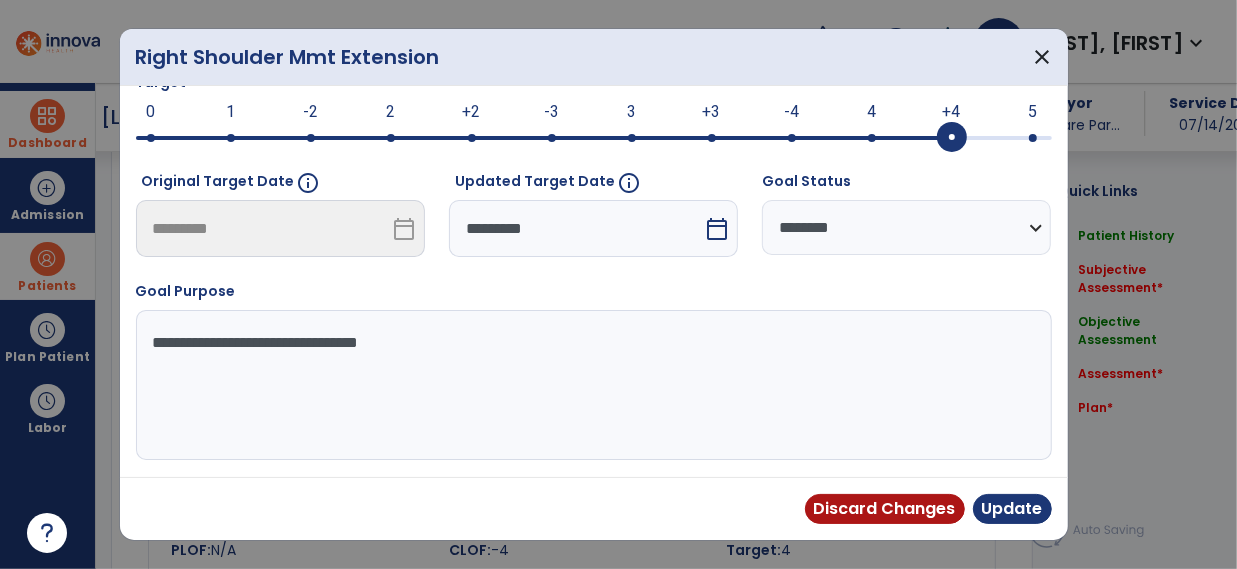 scroll, scrollTop: 123, scrollLeft: 0, axis: vertical 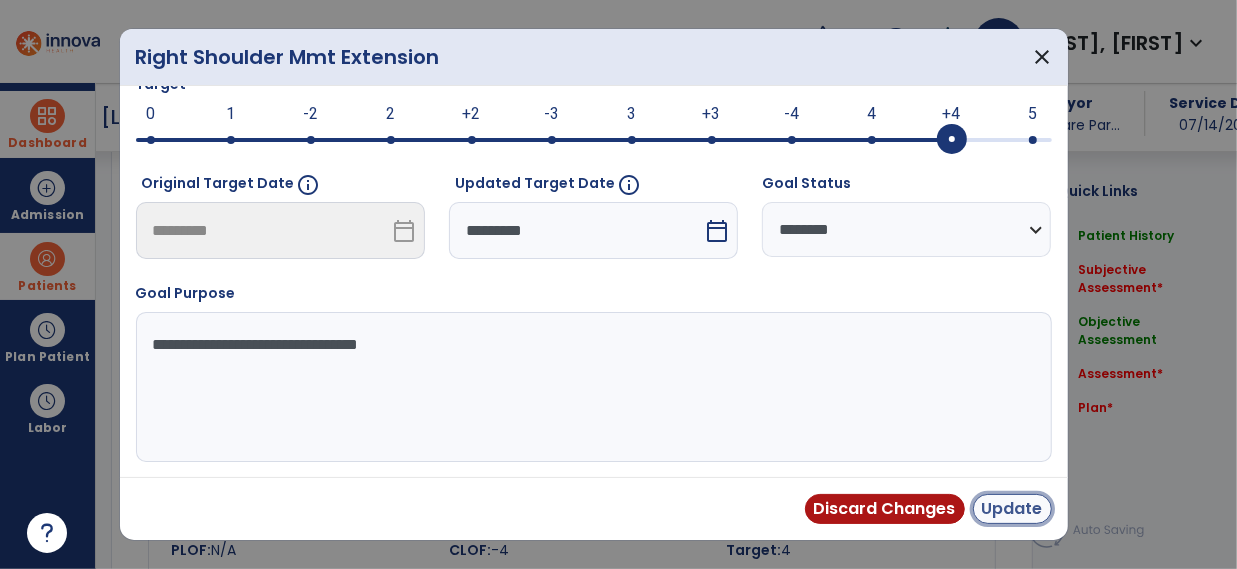 click on "Update" at bounding box center (1012, 509) 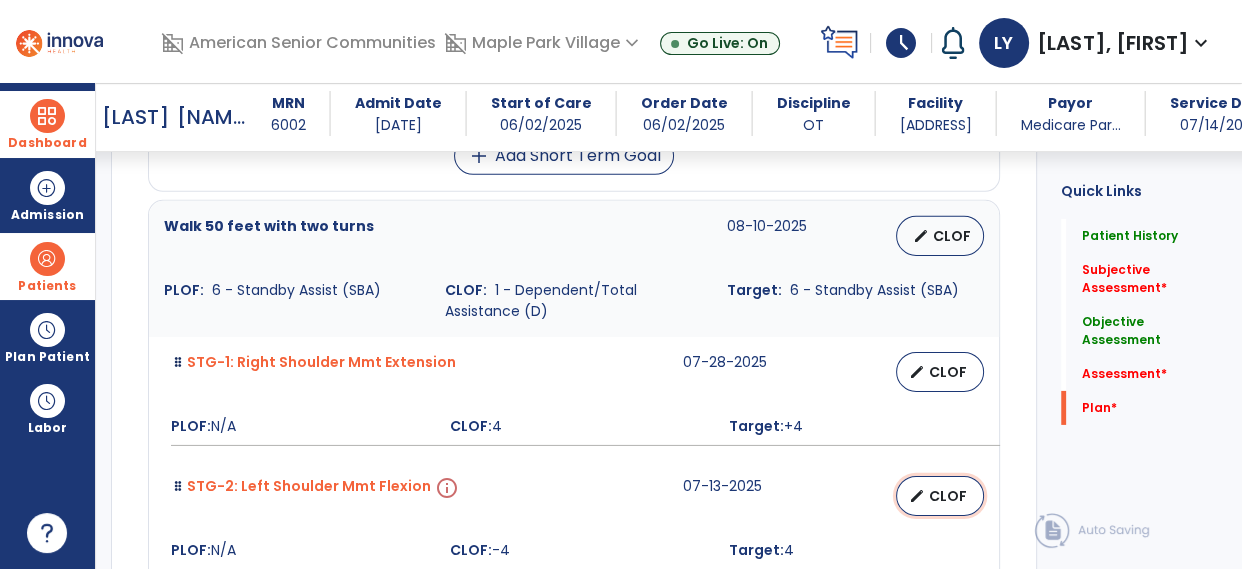 click on "CLOF" at bounding box center [948, 496] 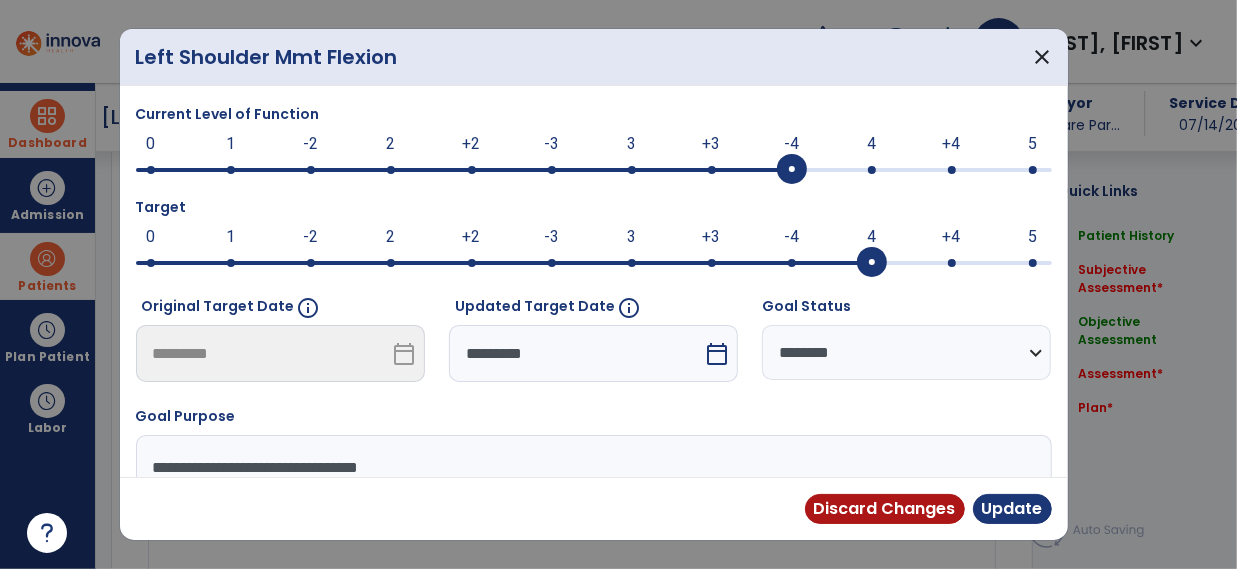 scroll, scrollTop: 5833, scrollLeft: 0, axis: vertical 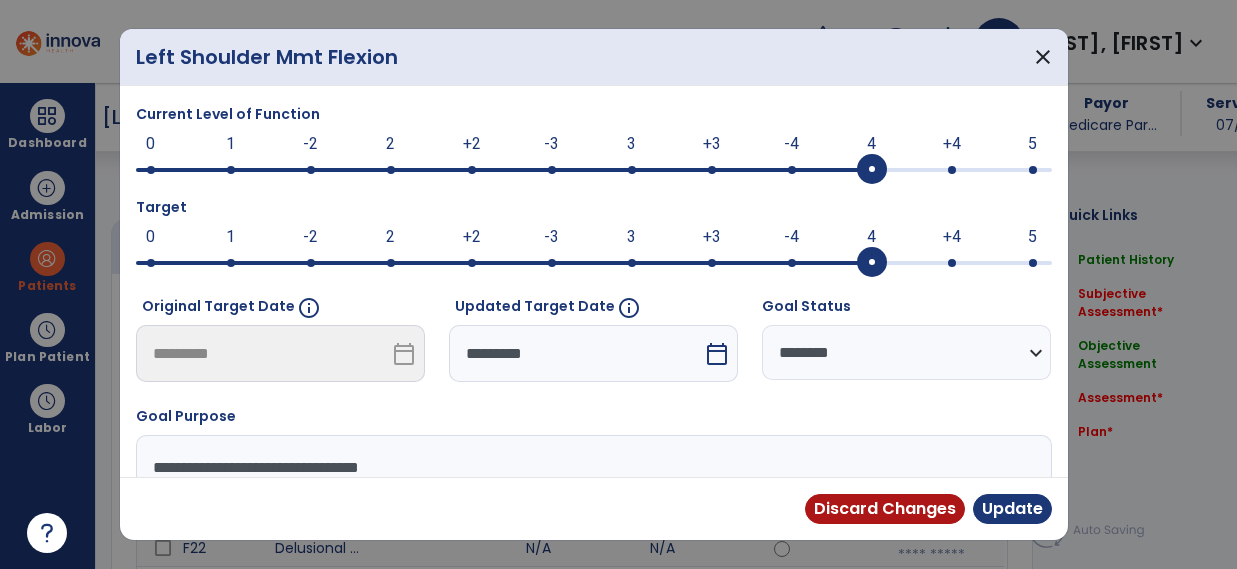select on "**" 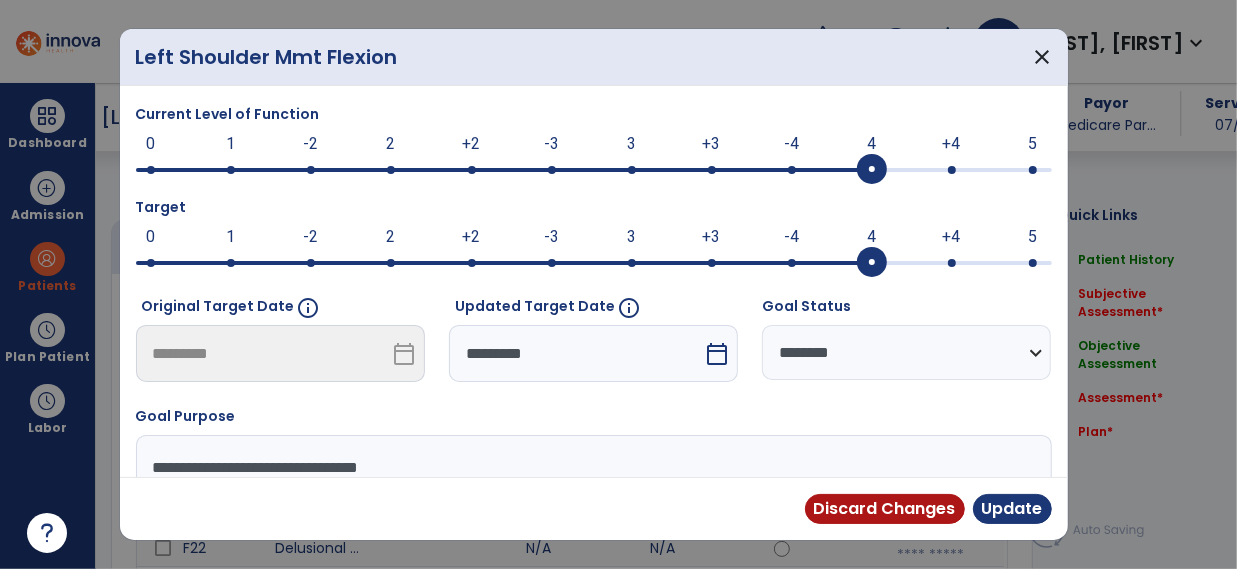 scroll, scrollTop: 5833, scrollLeft: 0, axis: vertical 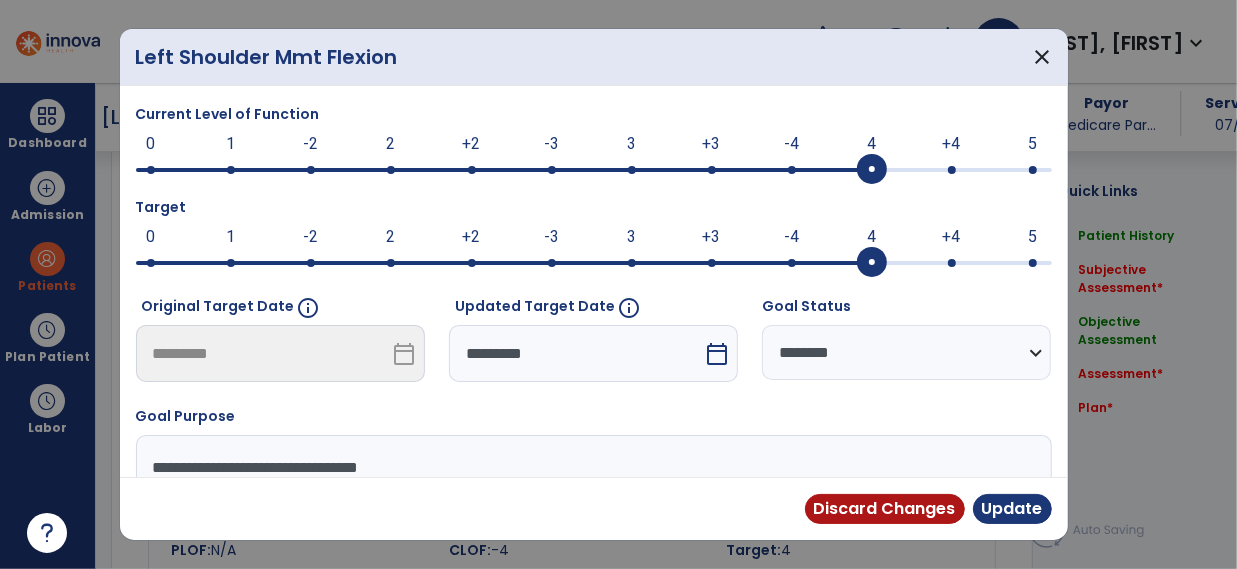 click at bounding box center (952, 263) 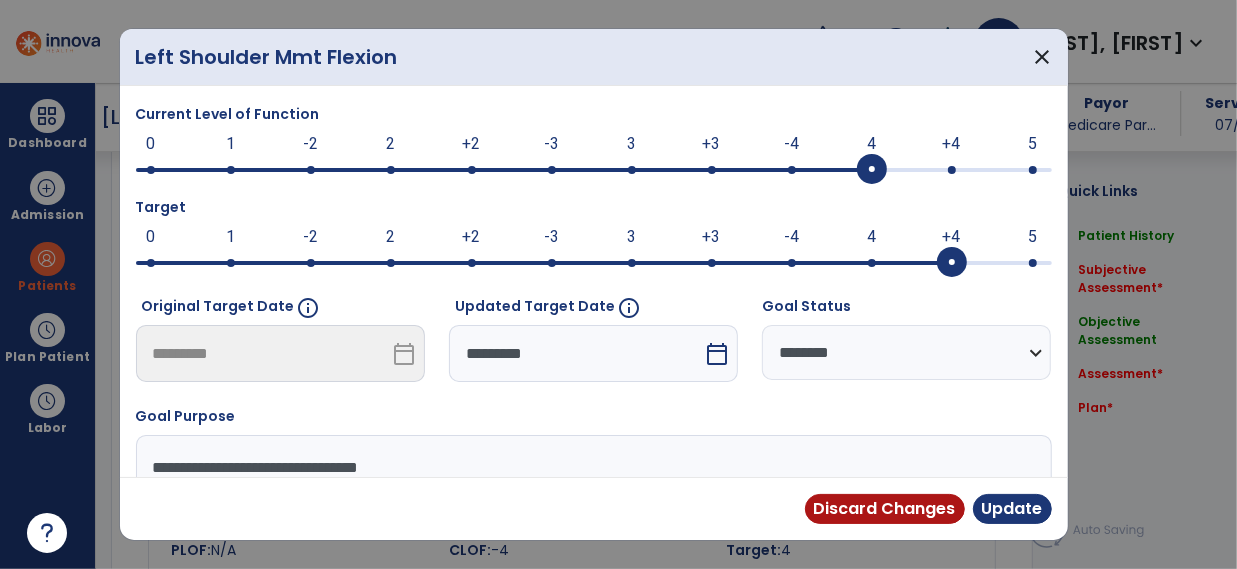 click on "calendar_today" at bounding box center [717, 354] 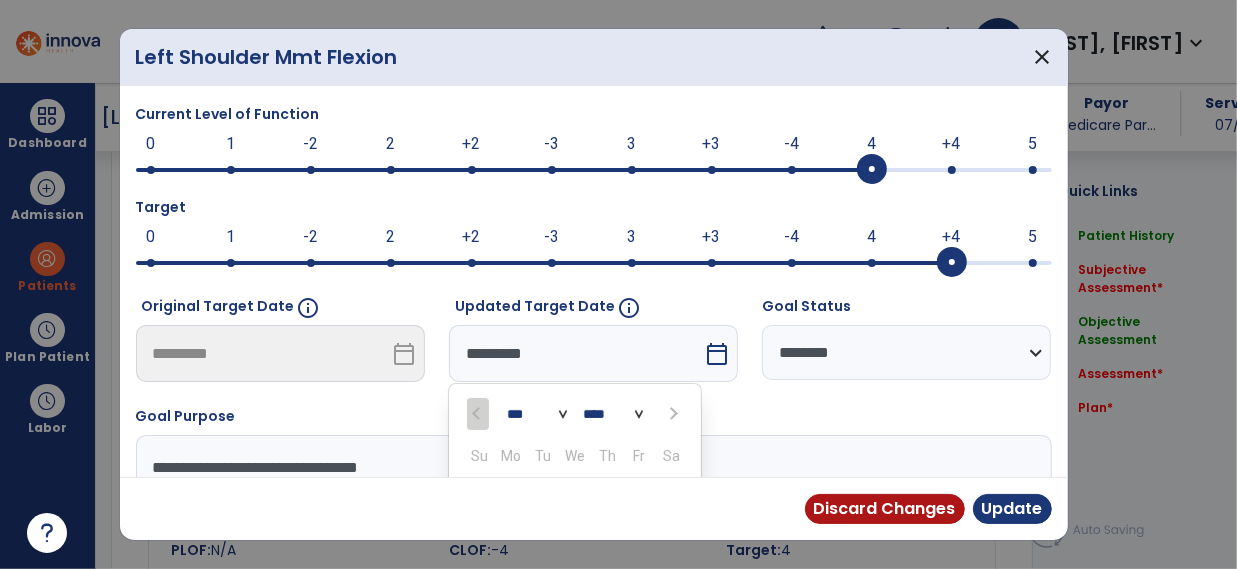 scroll, scrollTop: 200, scrollLeft: 0, axis: vertical 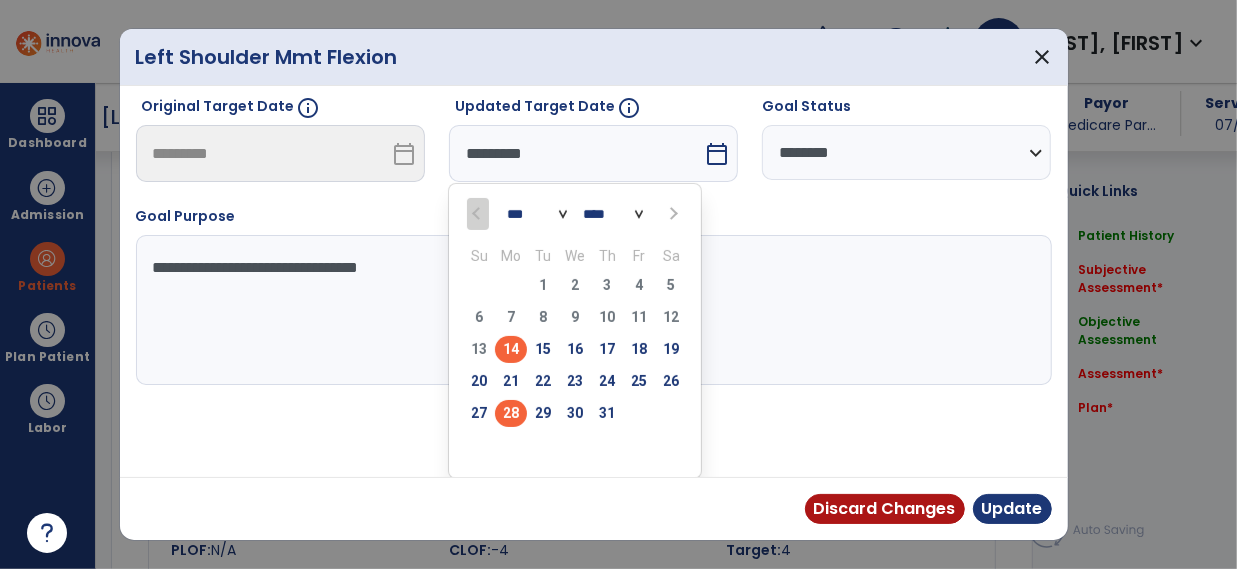 click on "28" at bounding box center [511, 413] 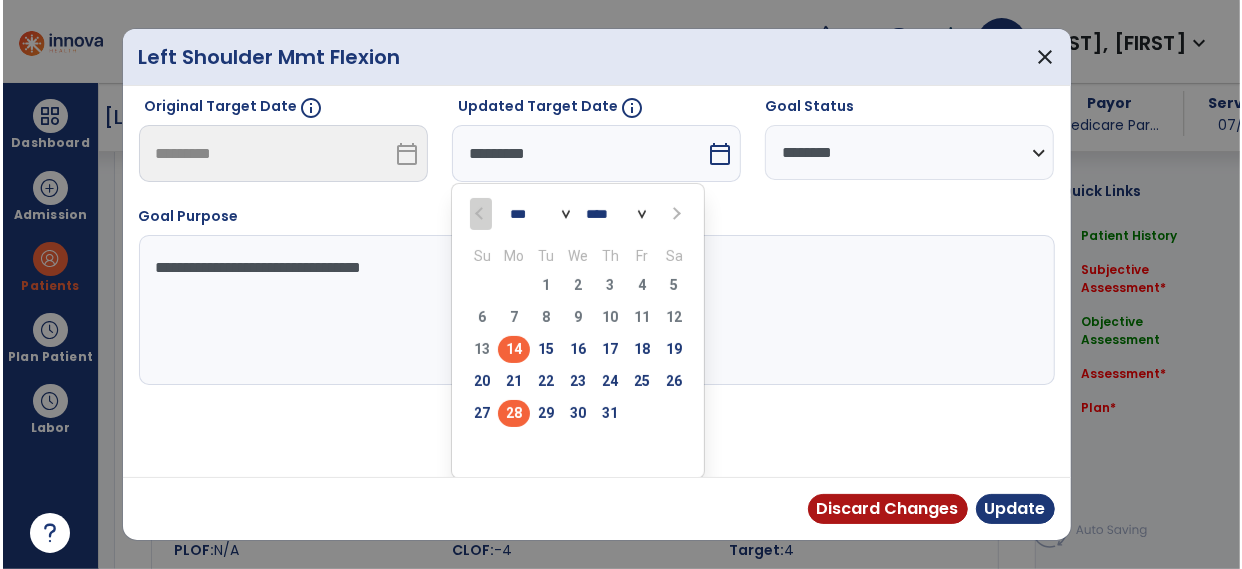 scroll, scrollTop: 123, scrollLeft: 0, axis: vertical 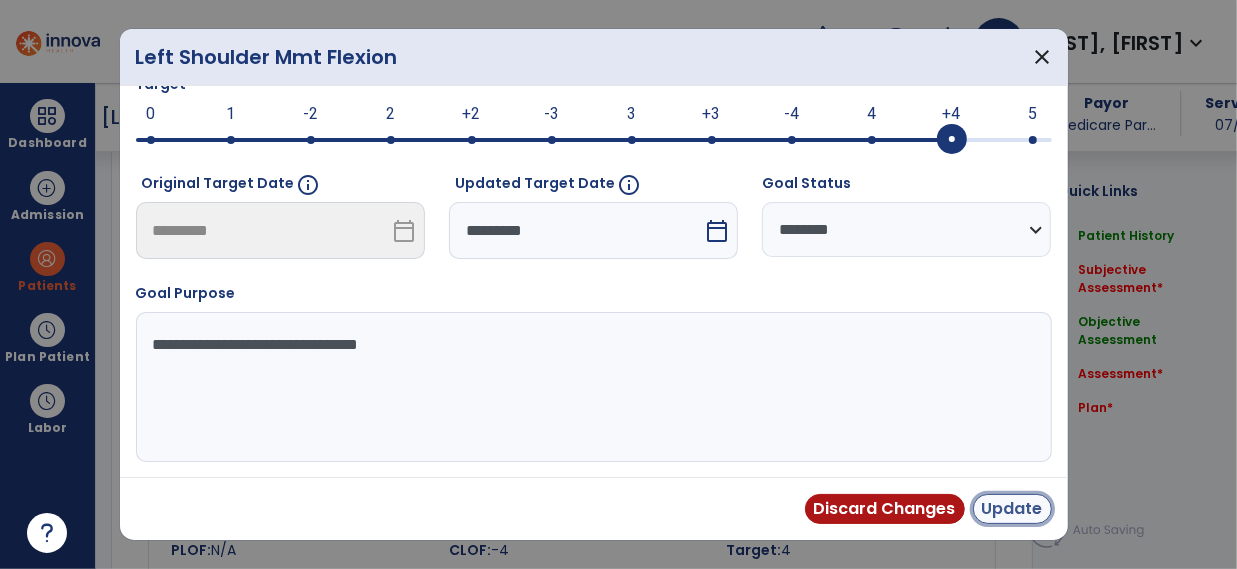 click on "Update" at bounding box center [1012, 509] 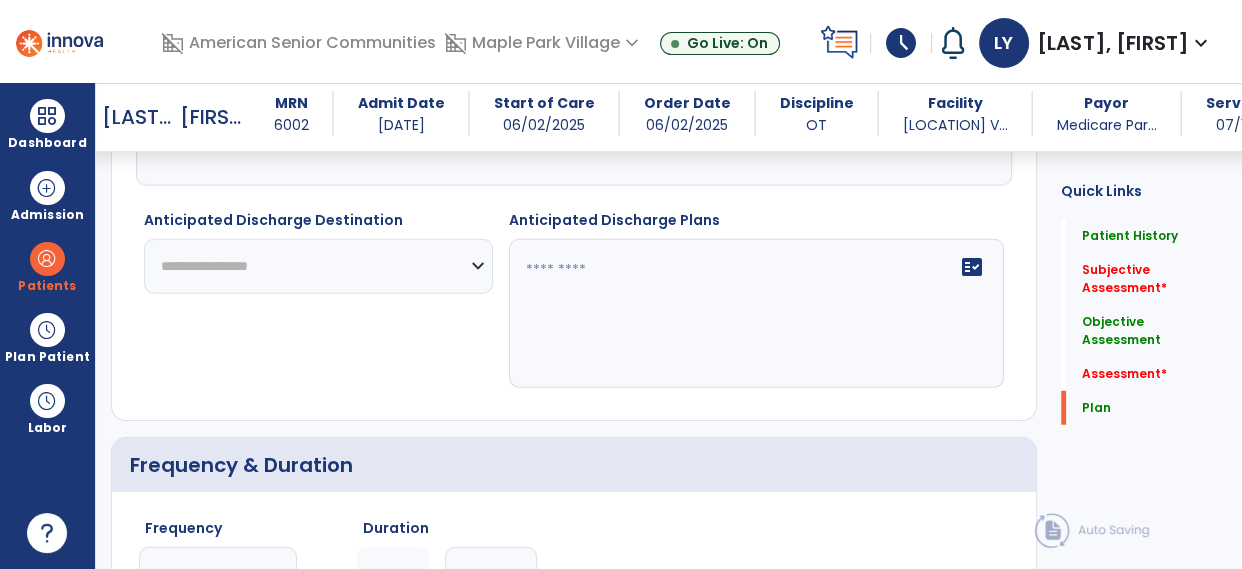 scroll, scrollTop: 4679, scrollLeft: 0, axis: vertical 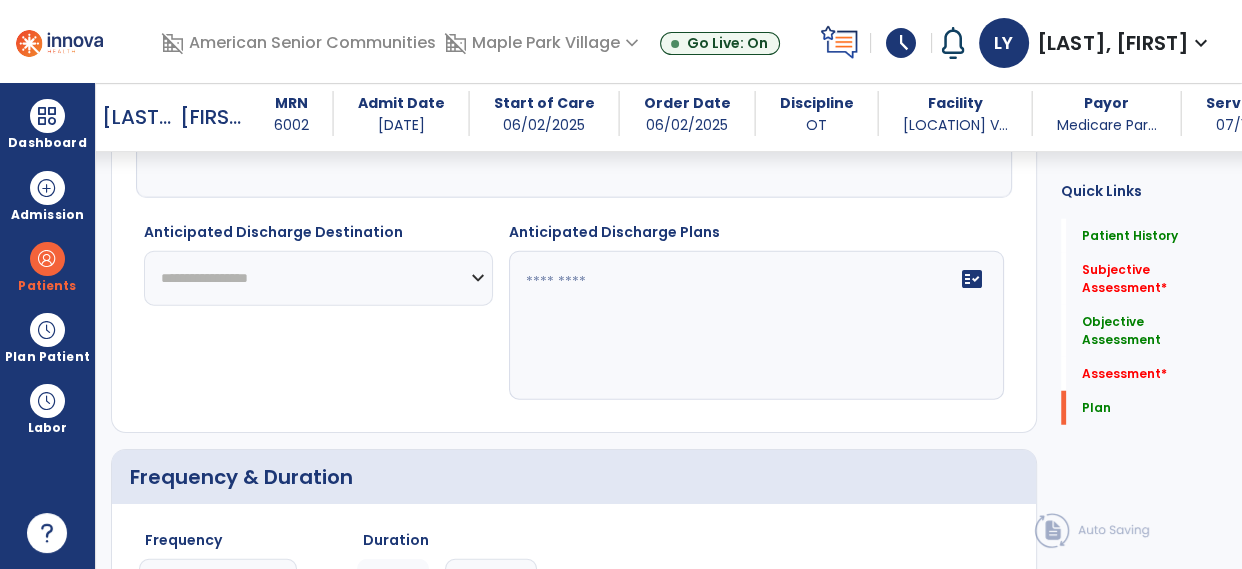 click on "**********" 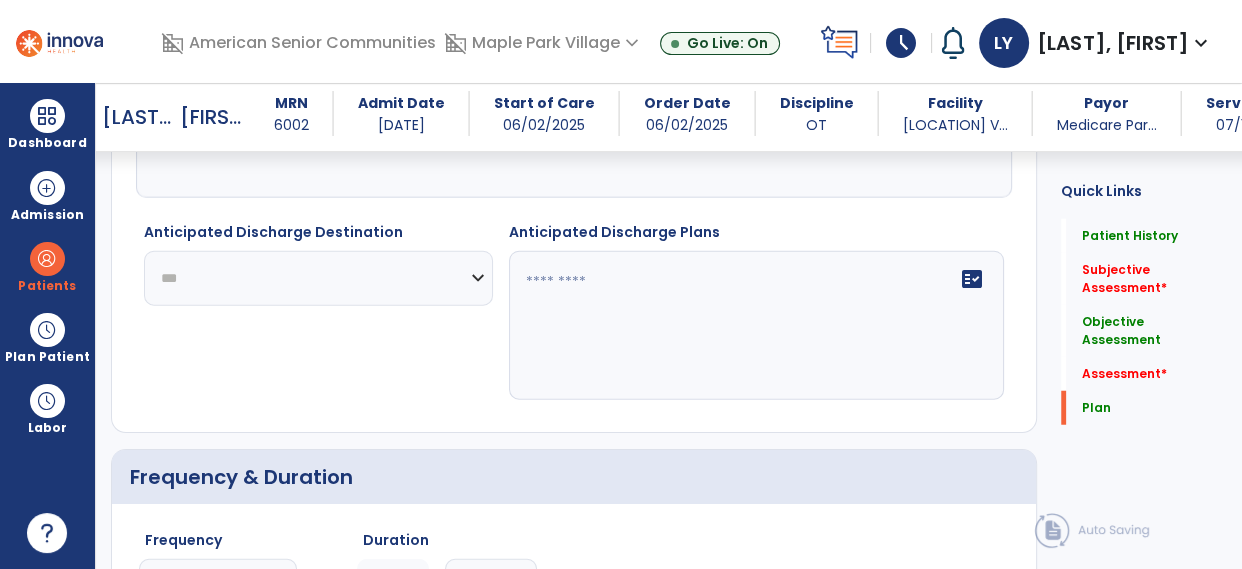 click on "**********" 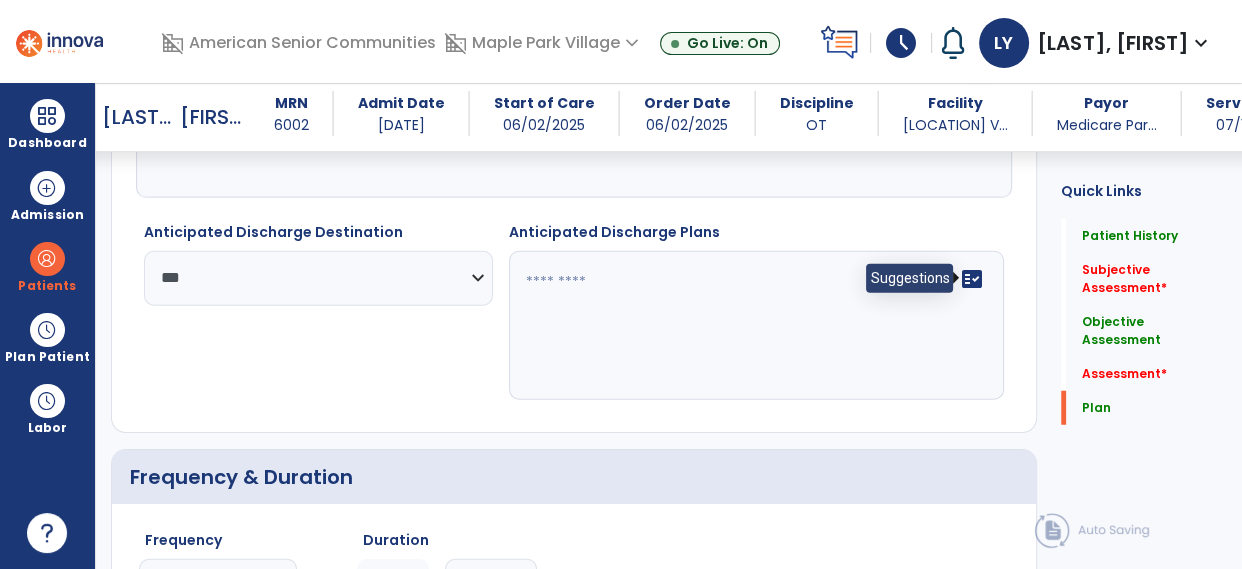 click on "fact_check" 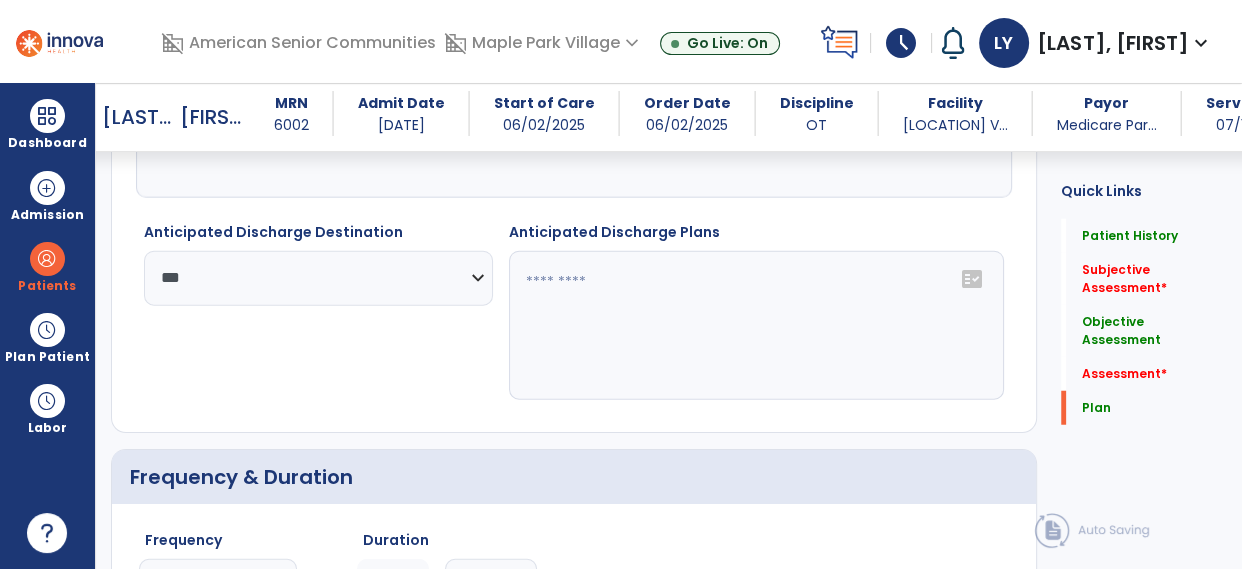click on "fact_check" 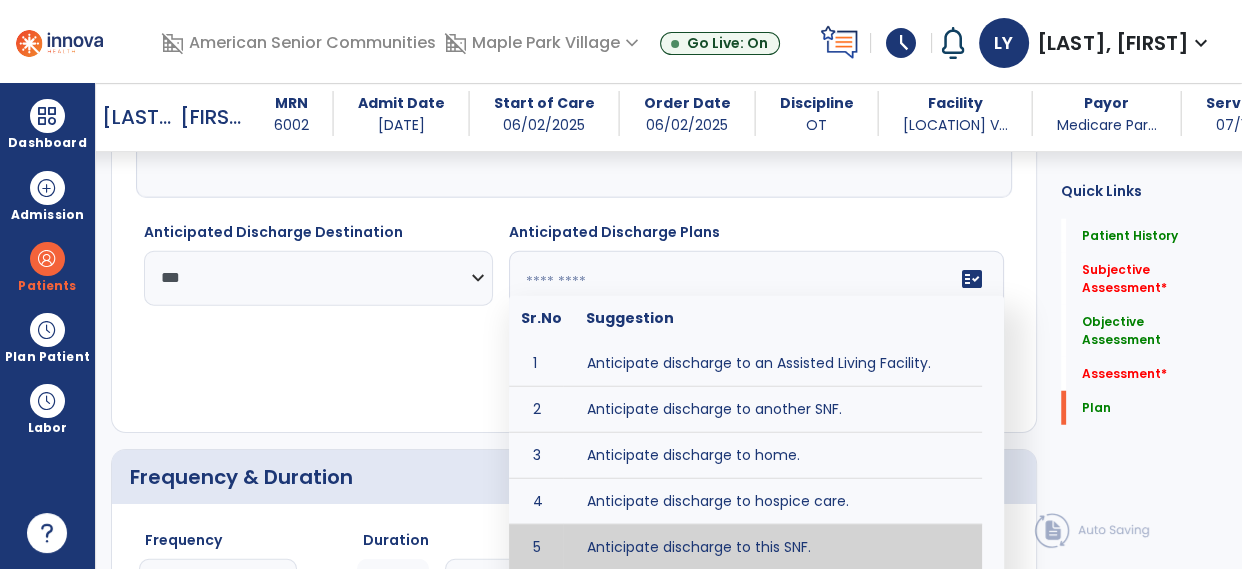 type on "**********" 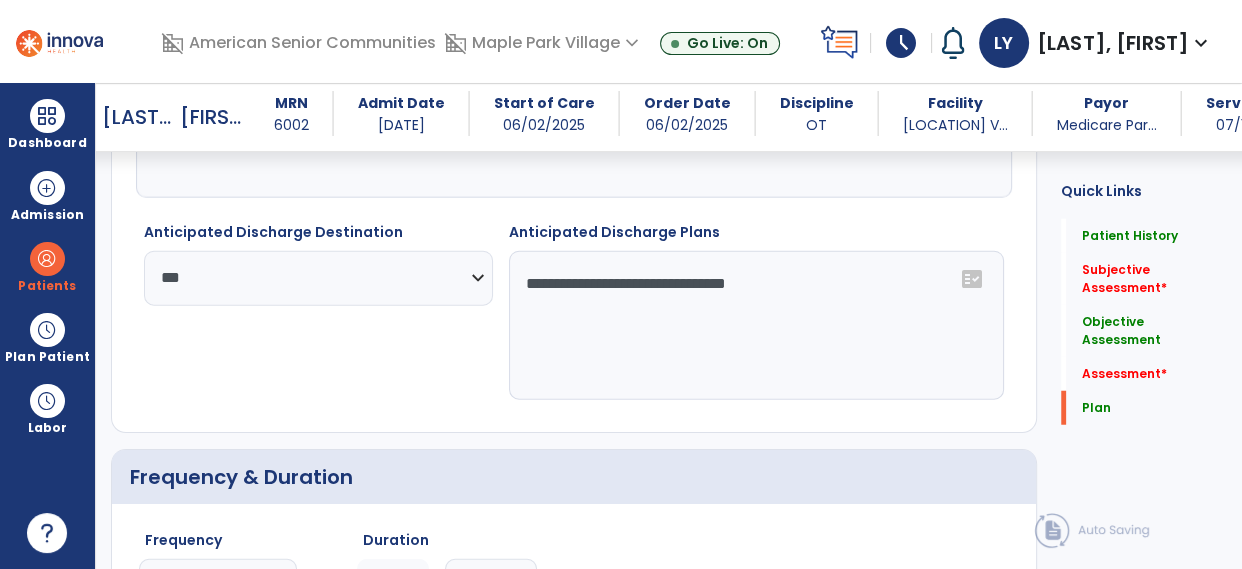 scroll, scrollTop: 4390, scrollLeft: 0, axis: vertical 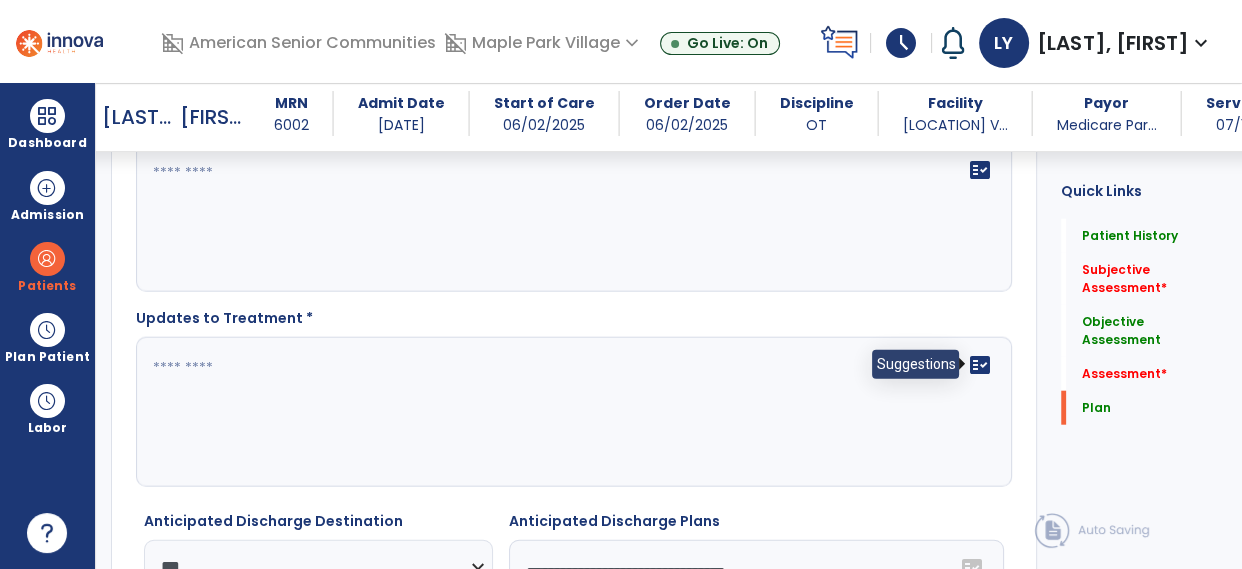 click on "fact_check" 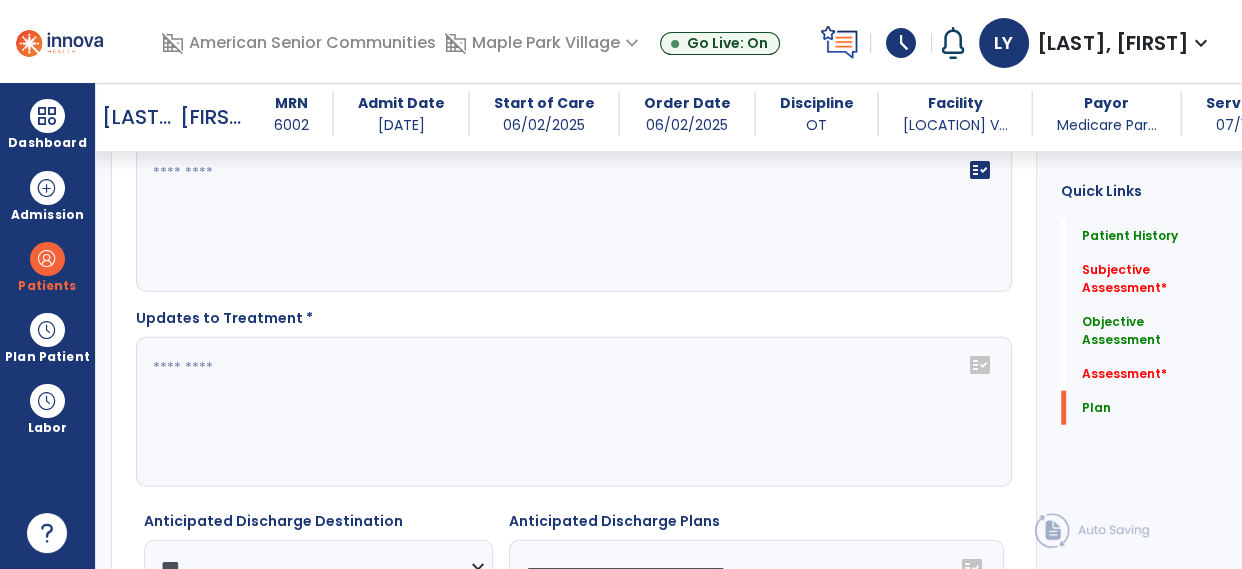 click on "fact_check" 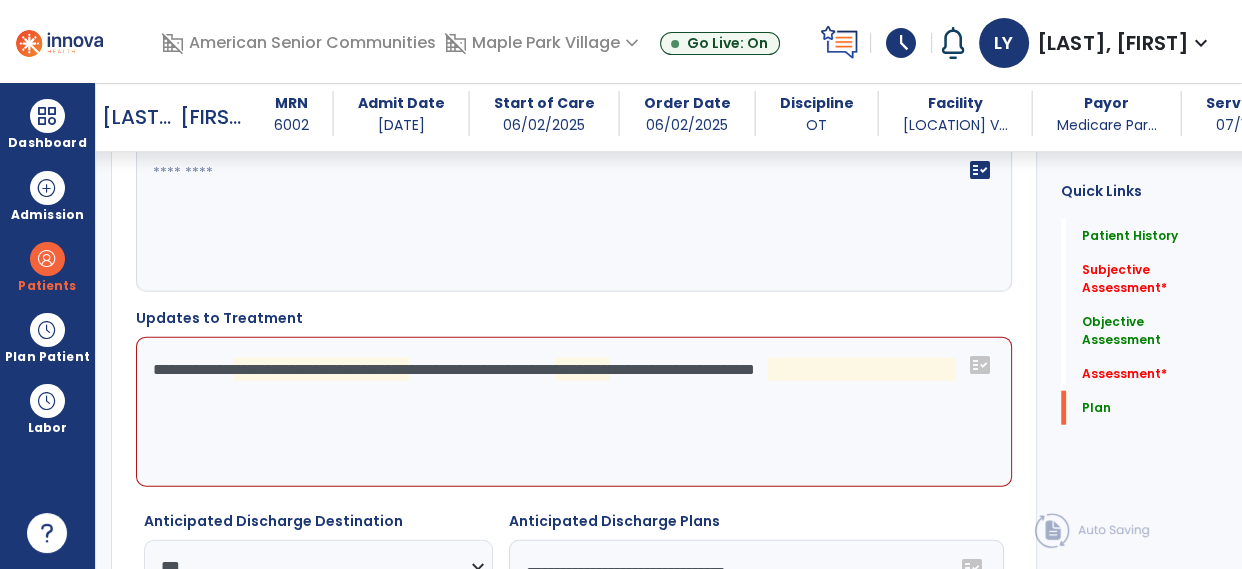 click on "**********" 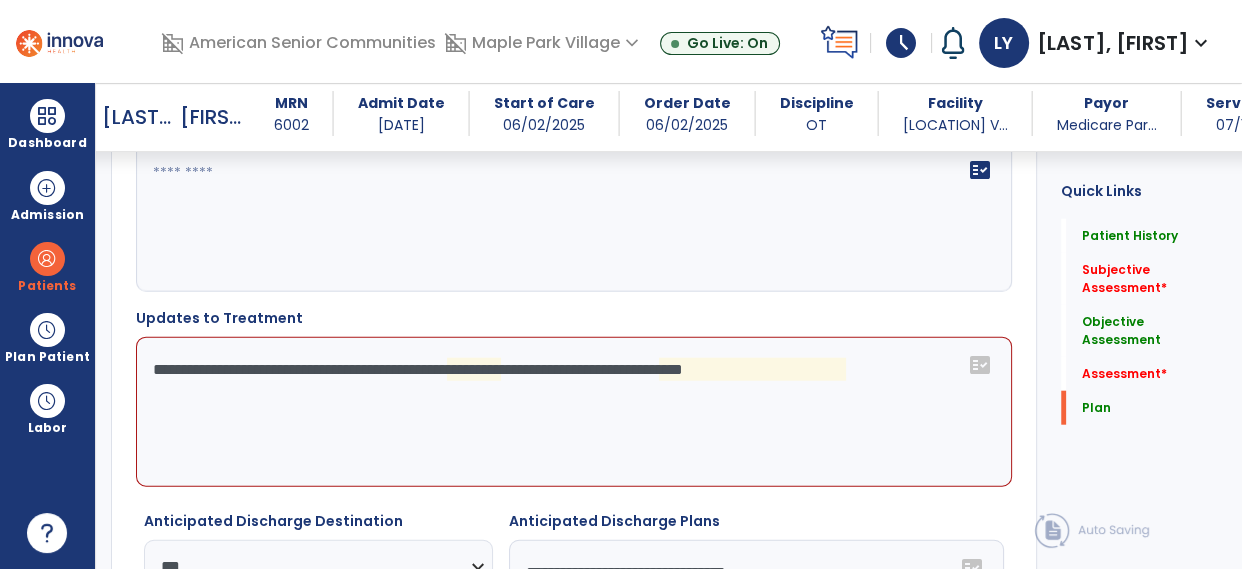 click on "**********" 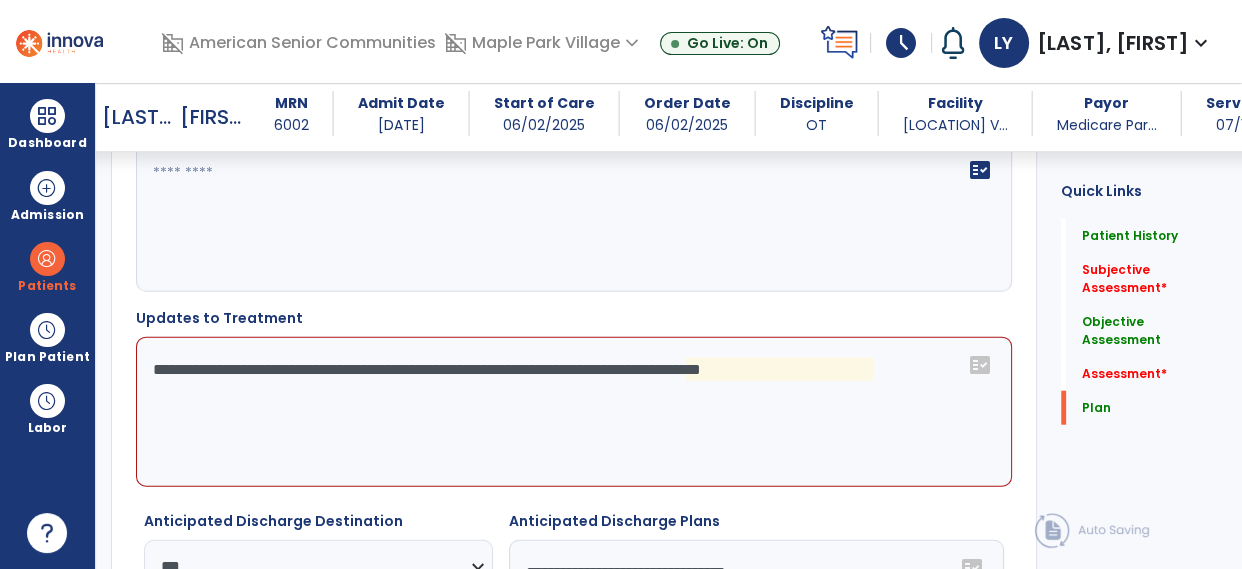 click on "**********" 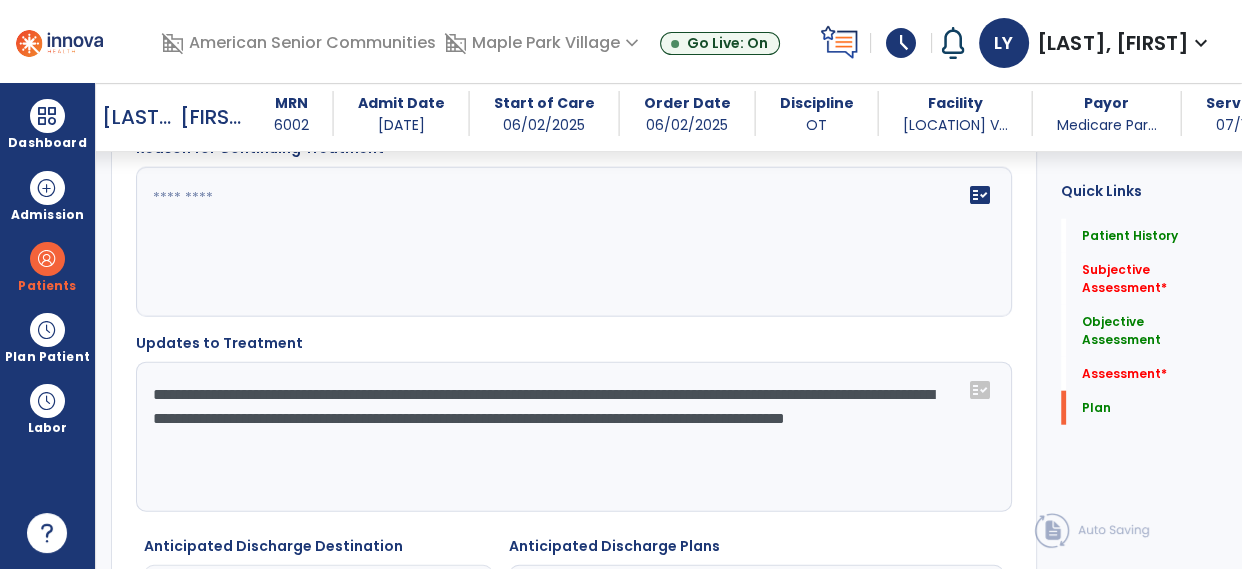 scroll, scrollTop: 4375, scrollLeft: 0, axis: vertical 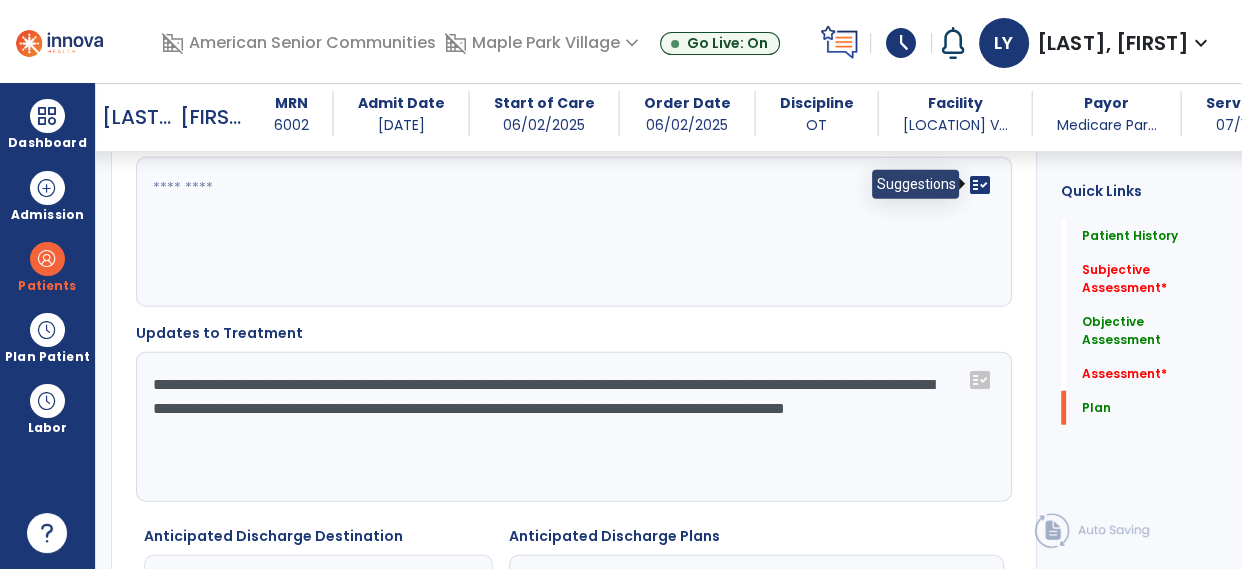 type on "**********" 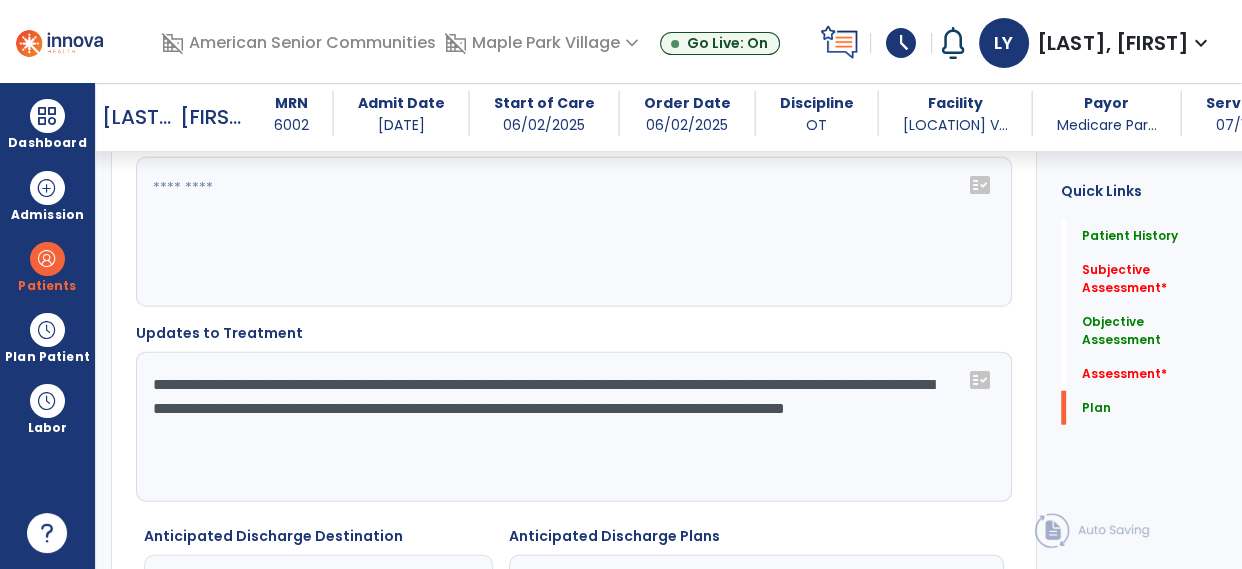 click on "fact_check" 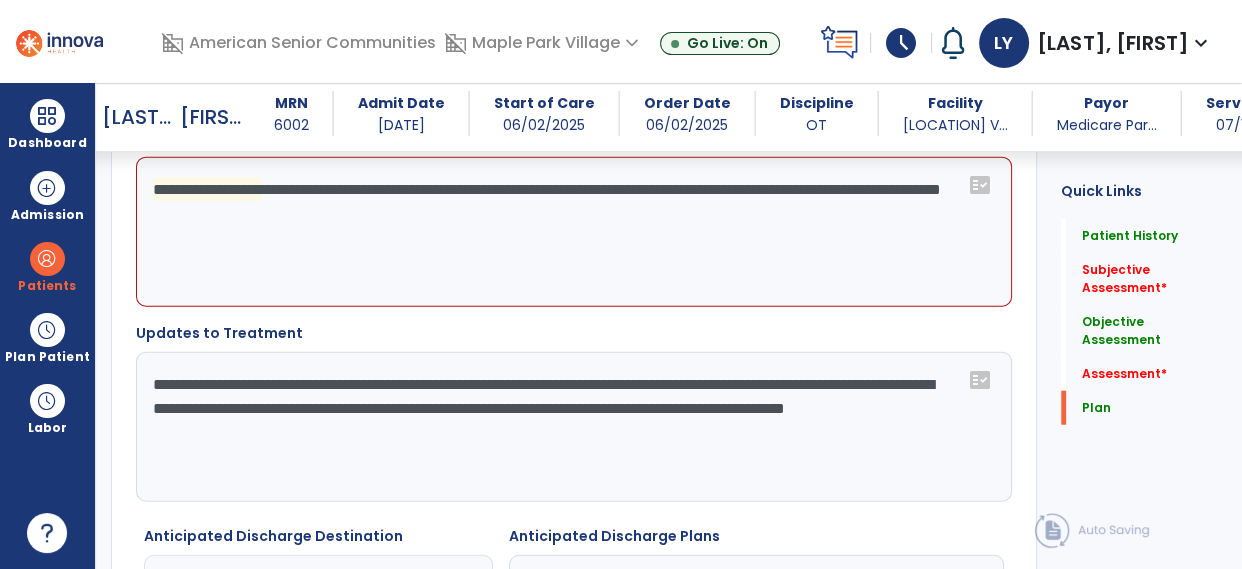 click on "**********" 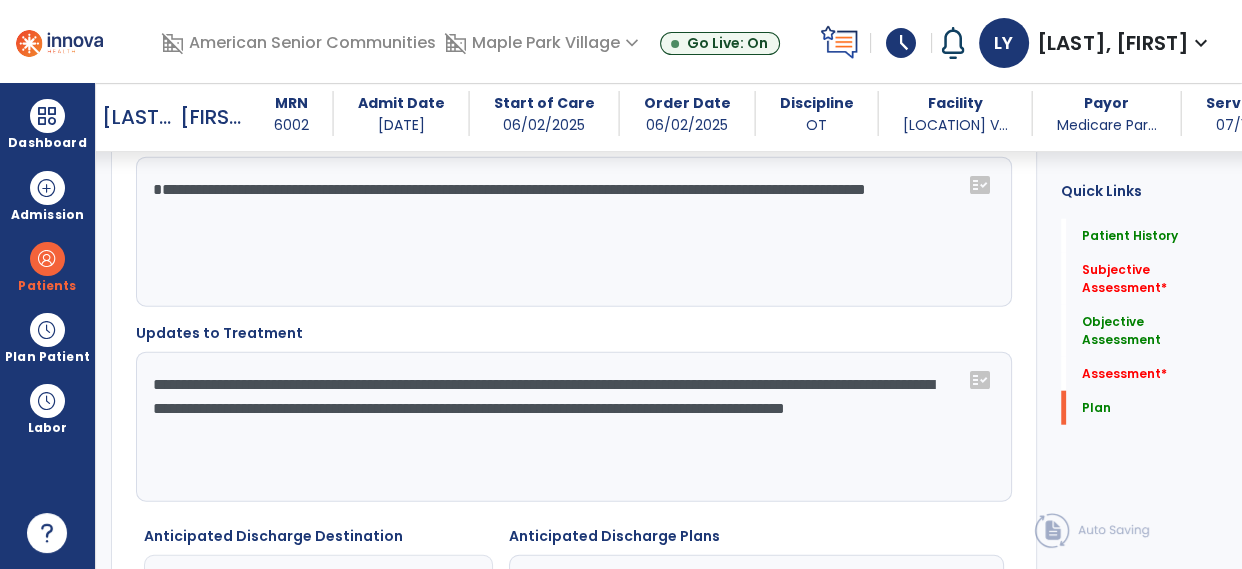 click on "**********" 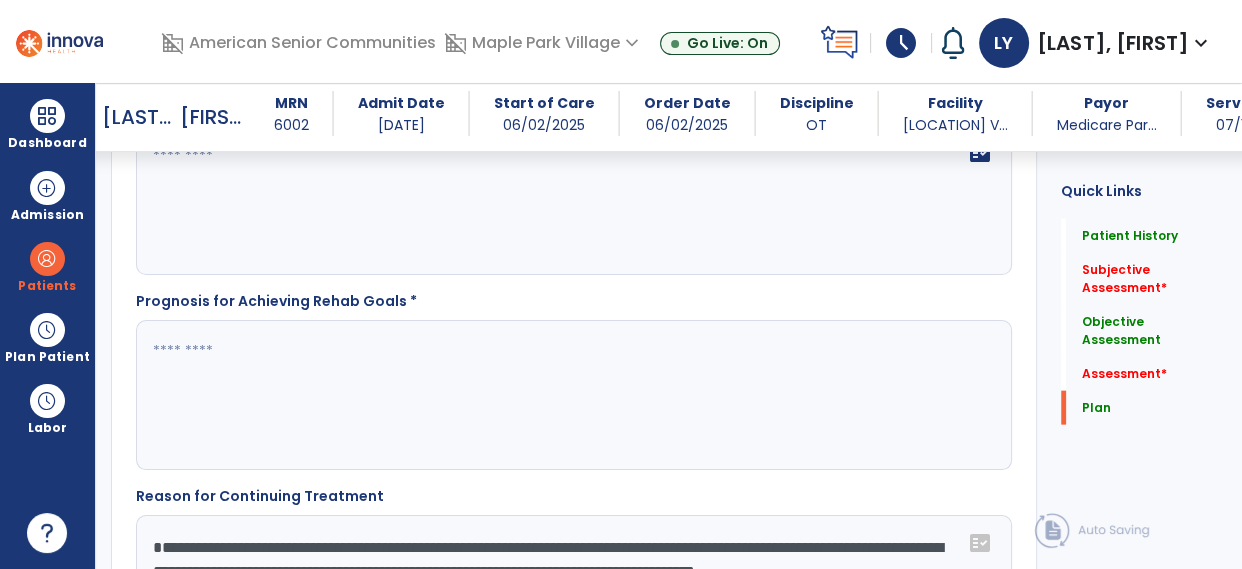 scroll, scrollTop: 4013, scrollLeft: 0, axis: vertical 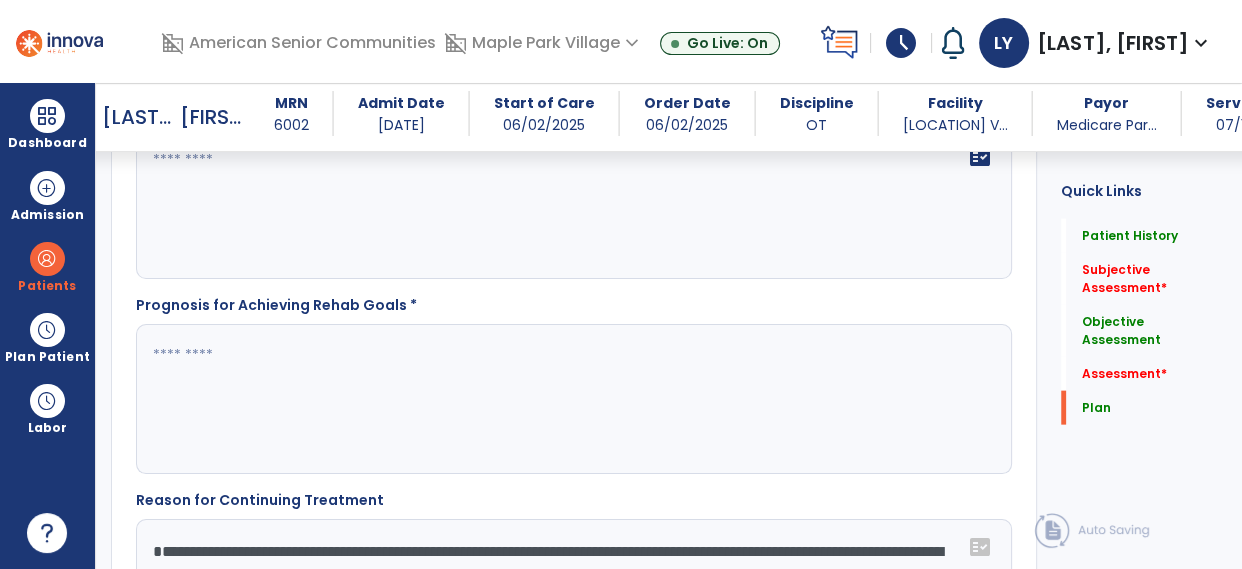 type on "**********" 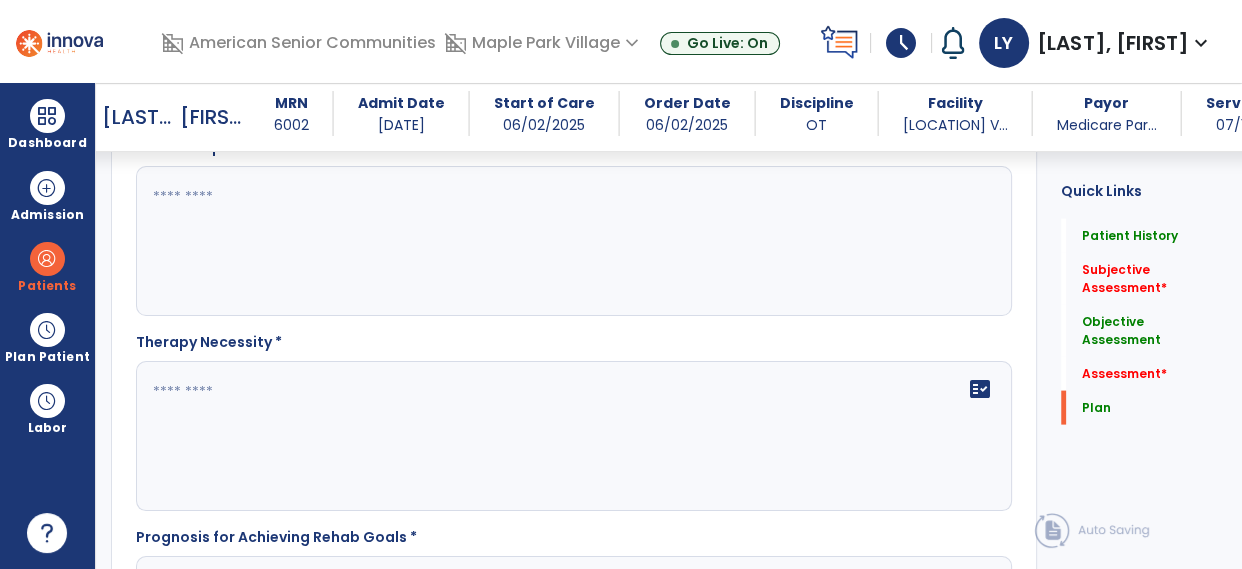 scroll, scrollTop: 3760, scrollLeft: 0, axis: vertical 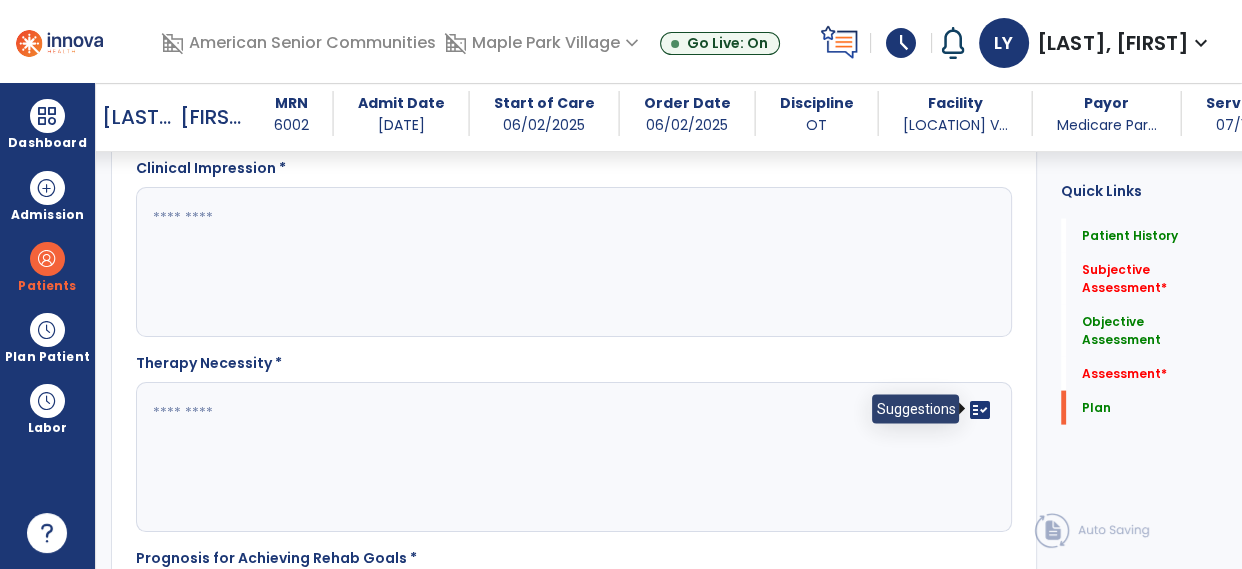 click on "fact_check" 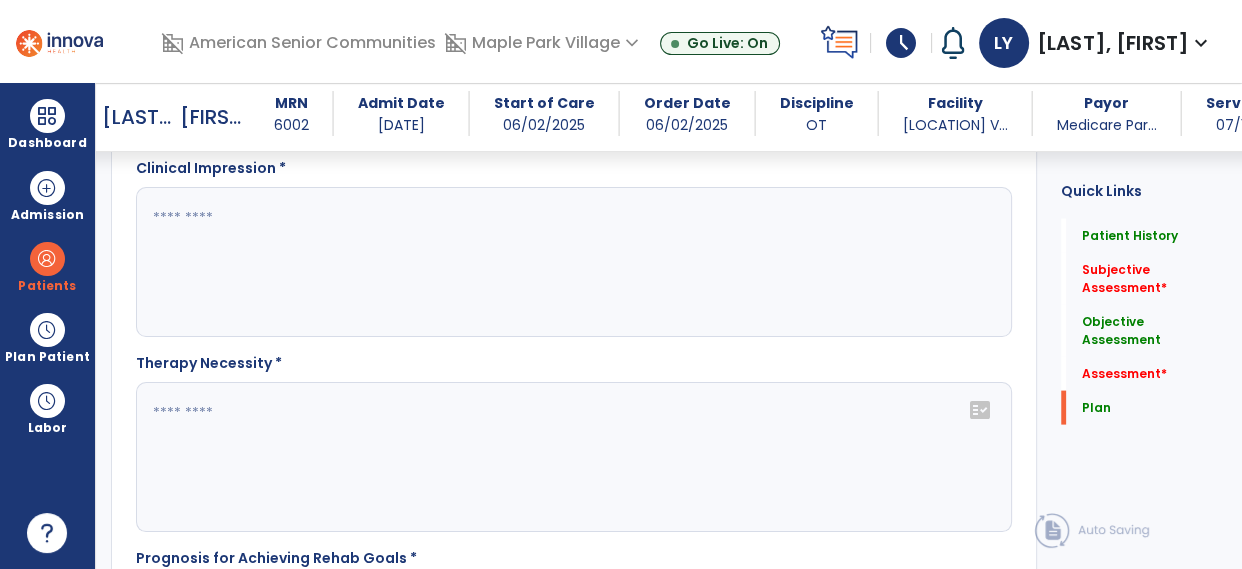 click on "fact_check" 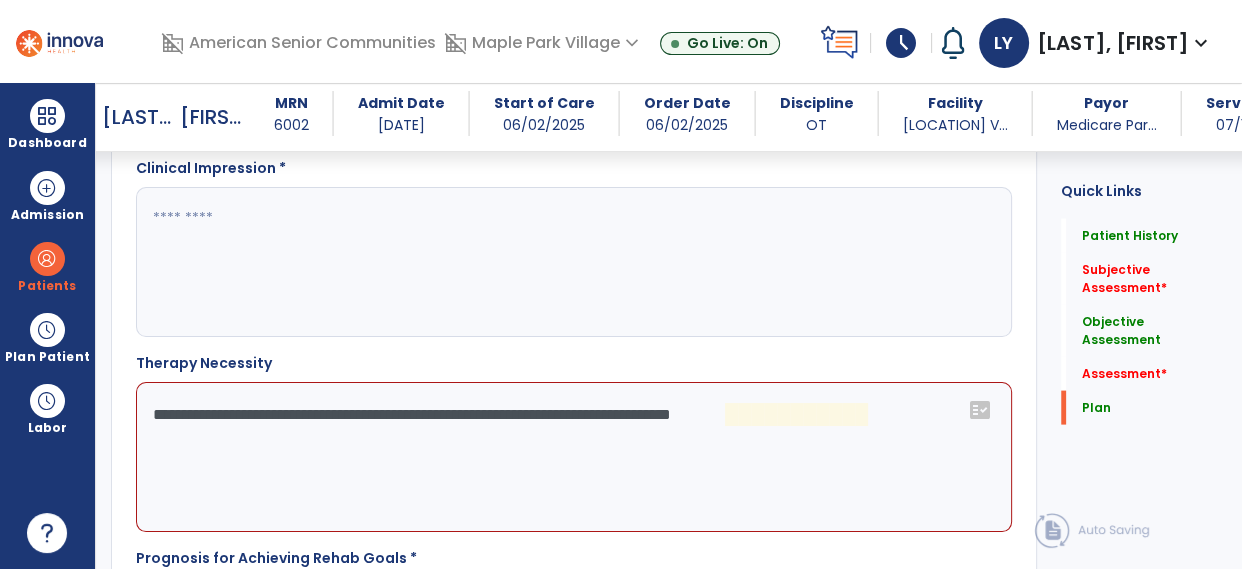 click on "**********" 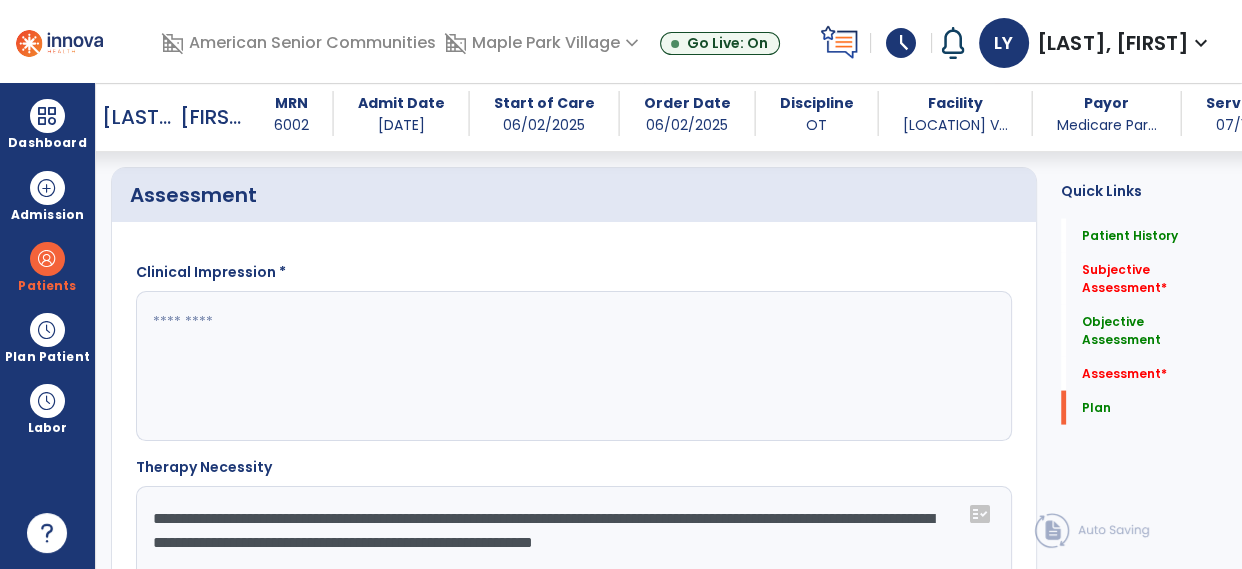 scroll, scrollTop: 3651, scrollLeft: 0, axis: vertical 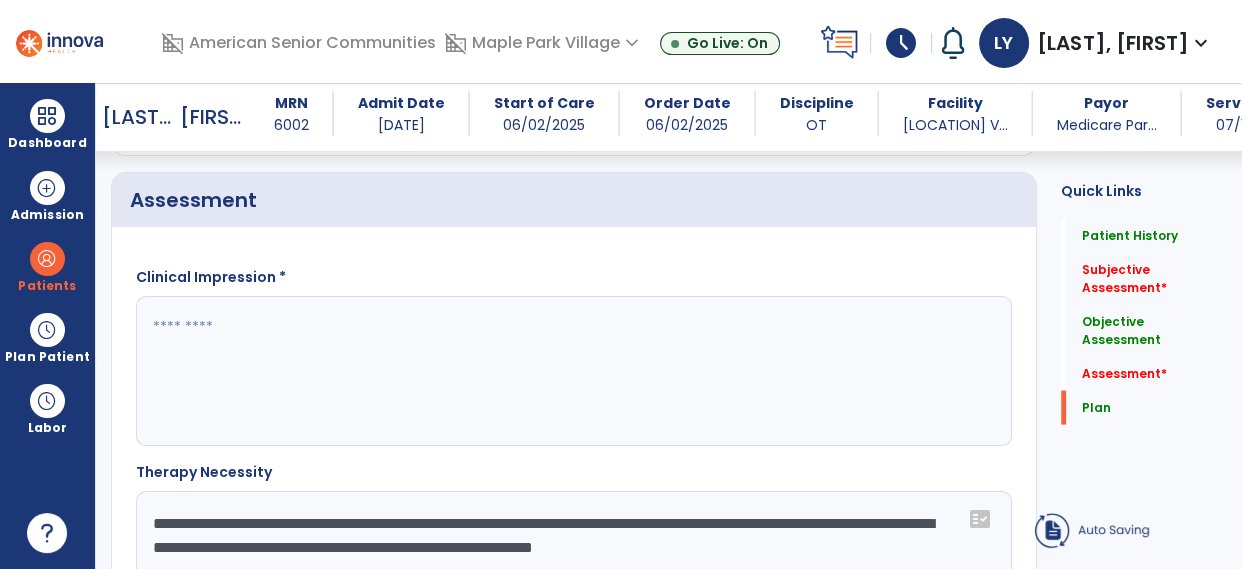 type on "**********" 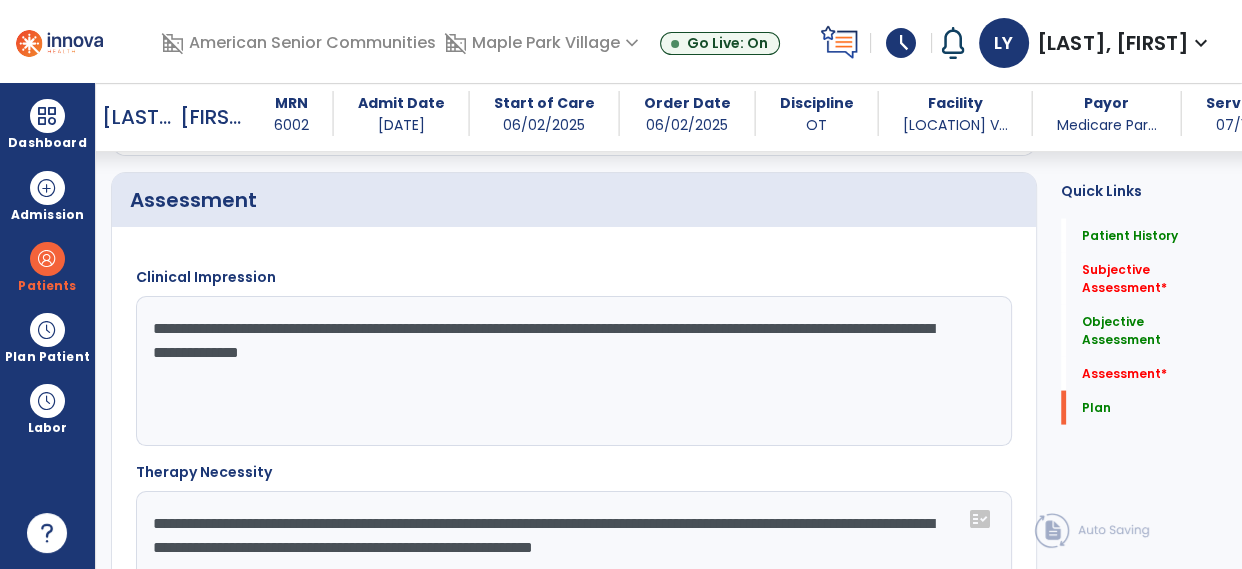 click on "**********" 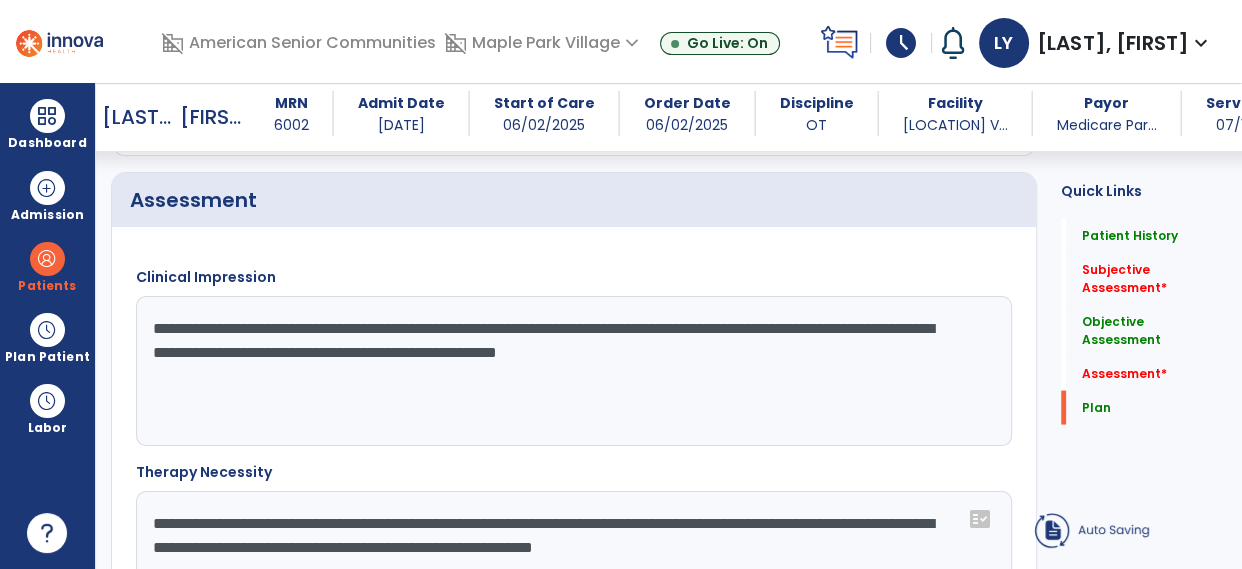 click on "**********" 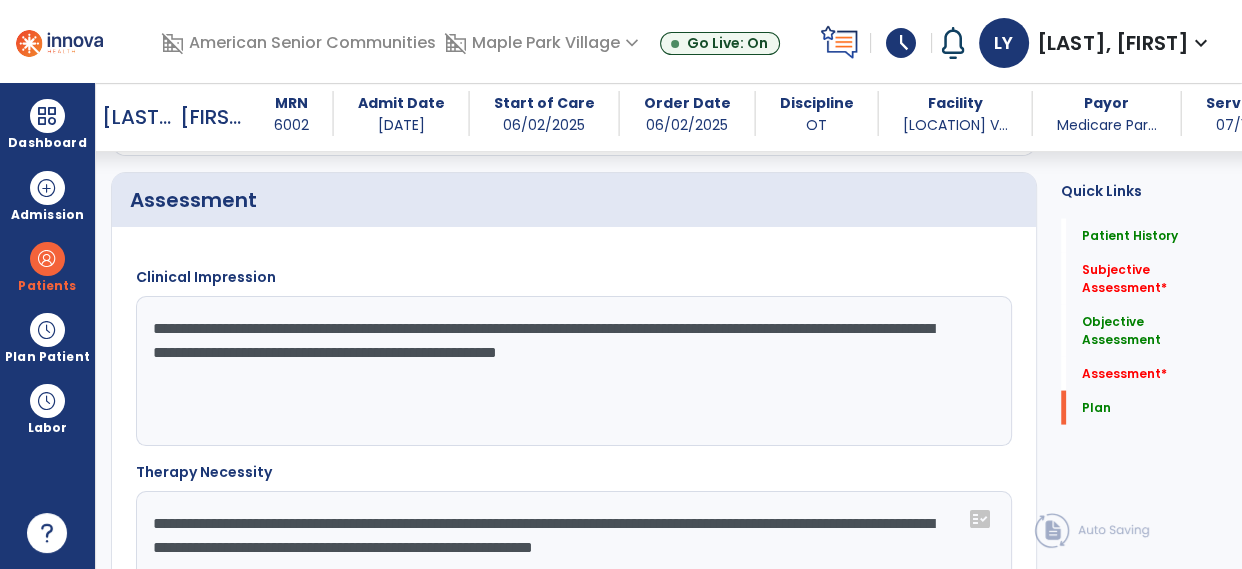 click on "**********" 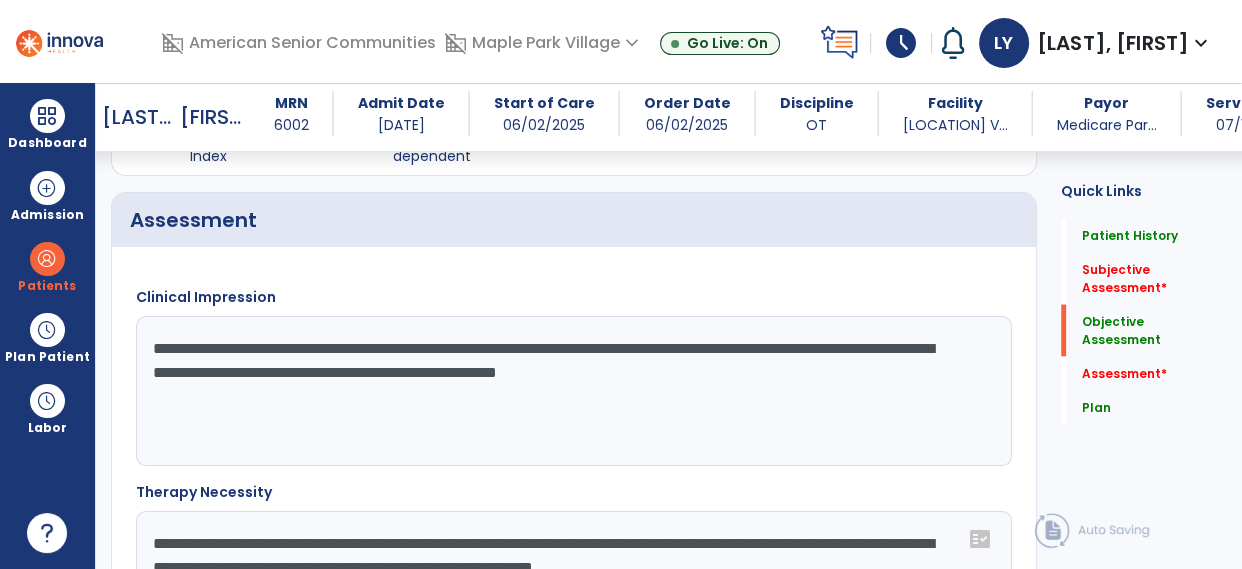 scroll, scrollTop: 3632, scrollLeft: 0, axis: vertical 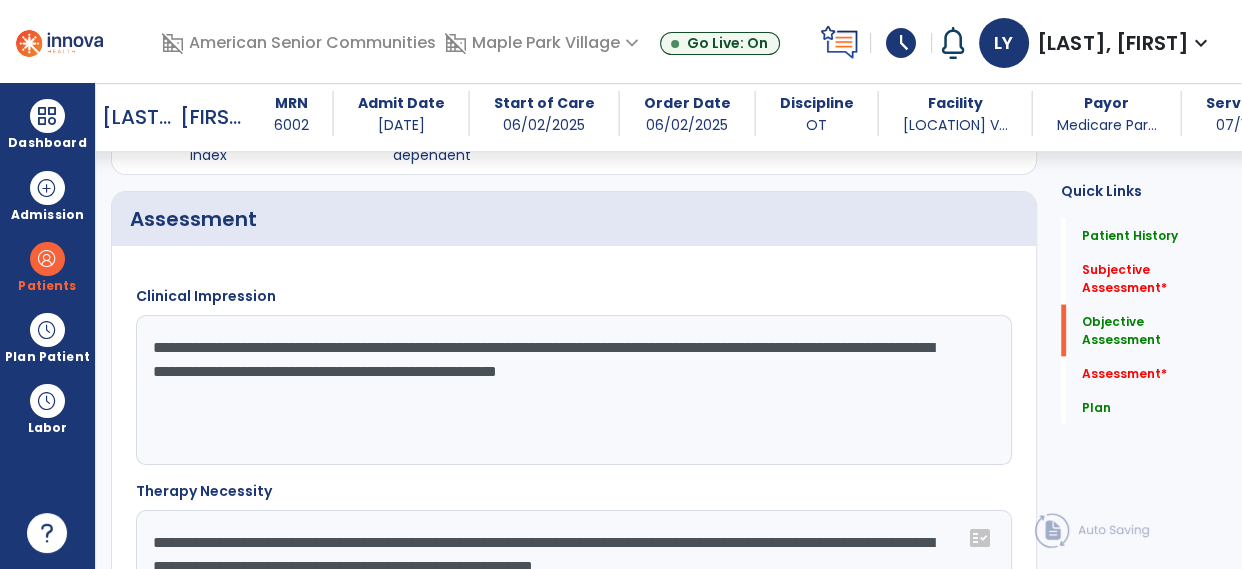 click on "**********" 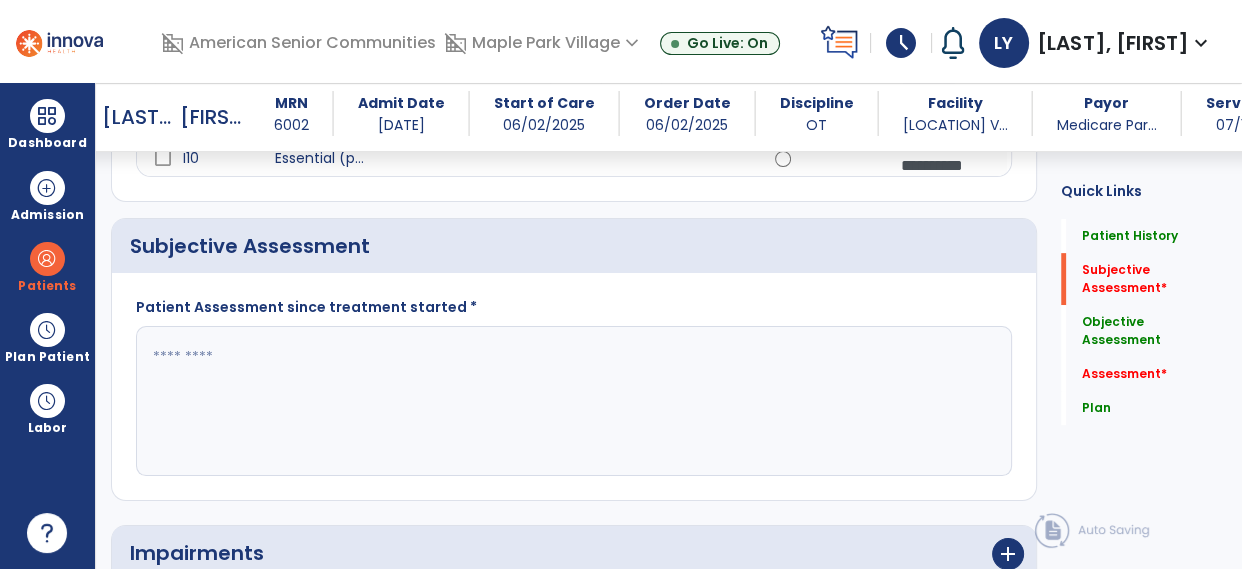 scroll, scrollTop: 707, scrollLeft: 0, axis: vertical 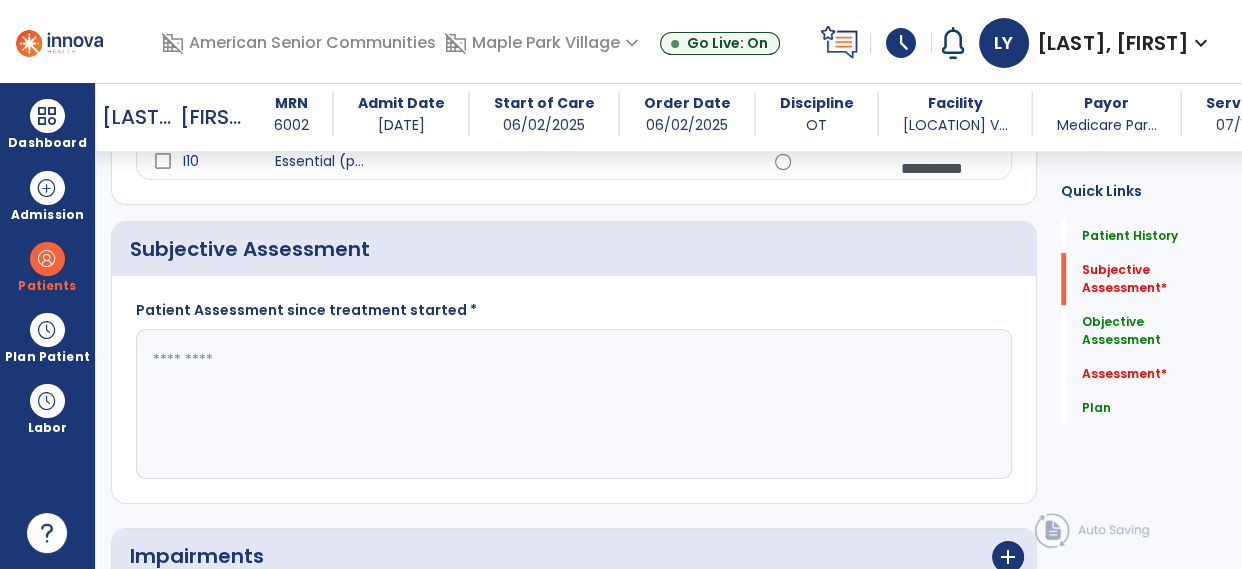 type on "**********" 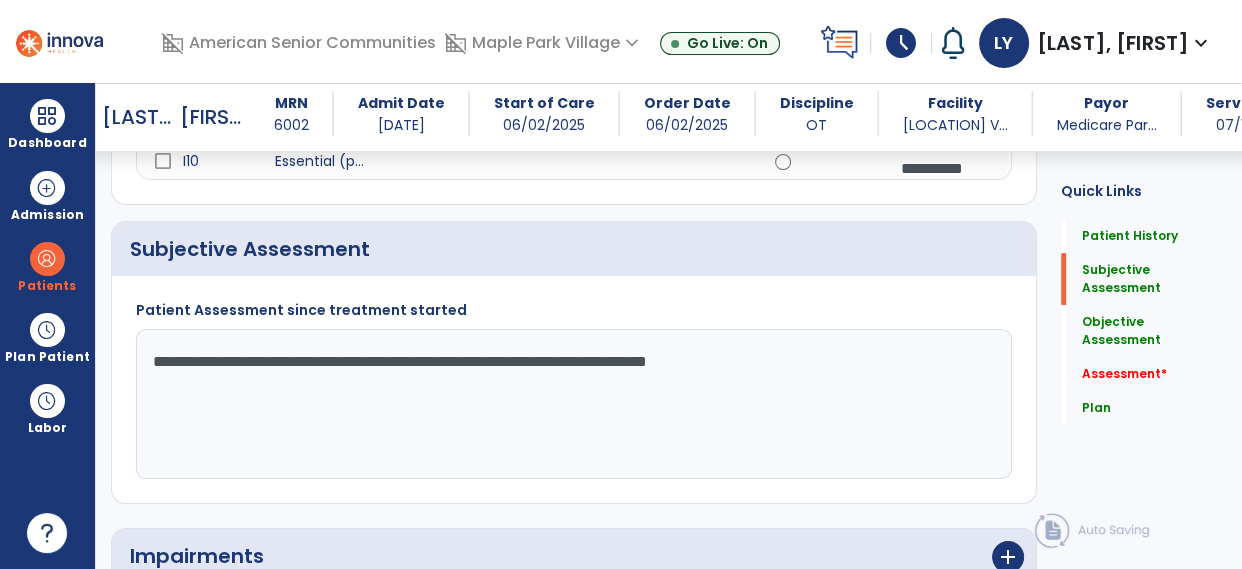 click on "**********" 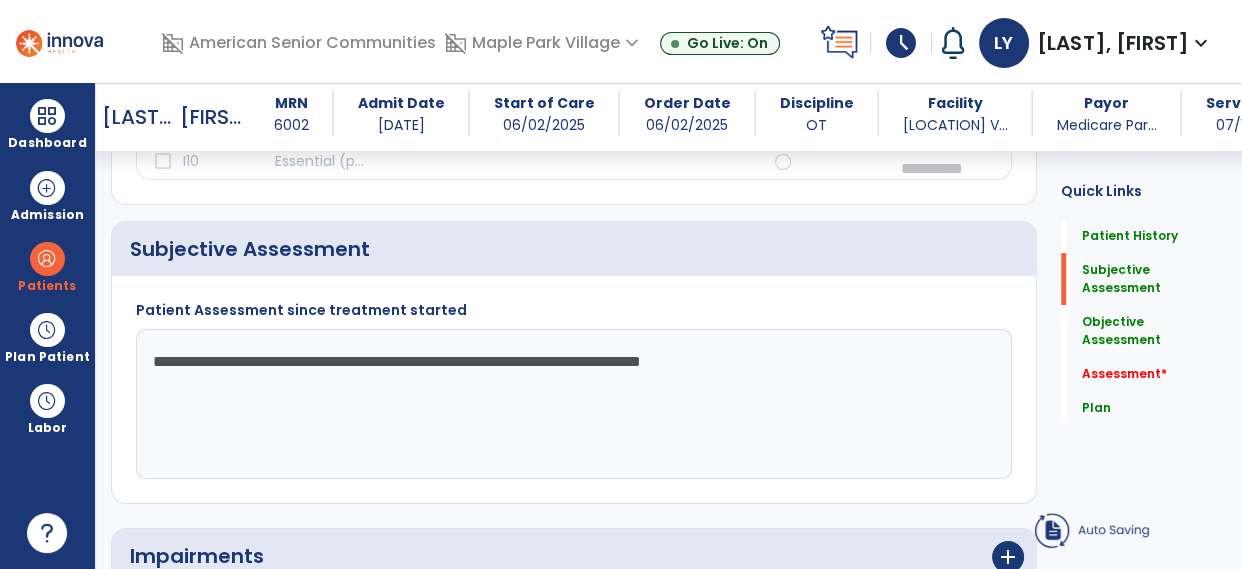 click on "**********" 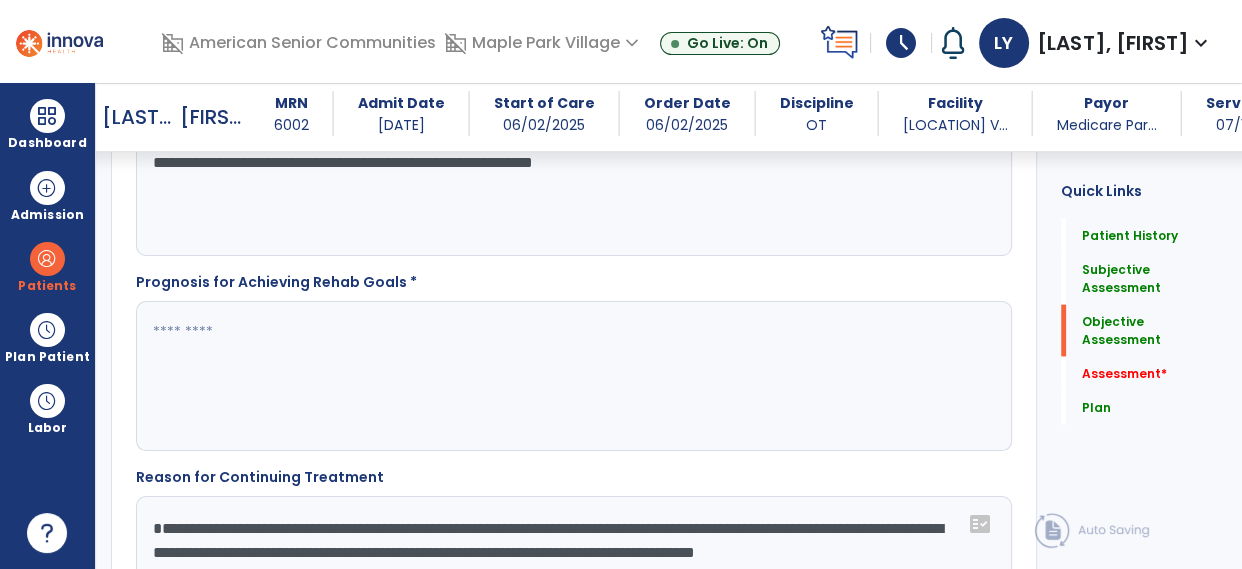 scroll, scrollTop: 4039, scrollLeft: 0, axis: vertical 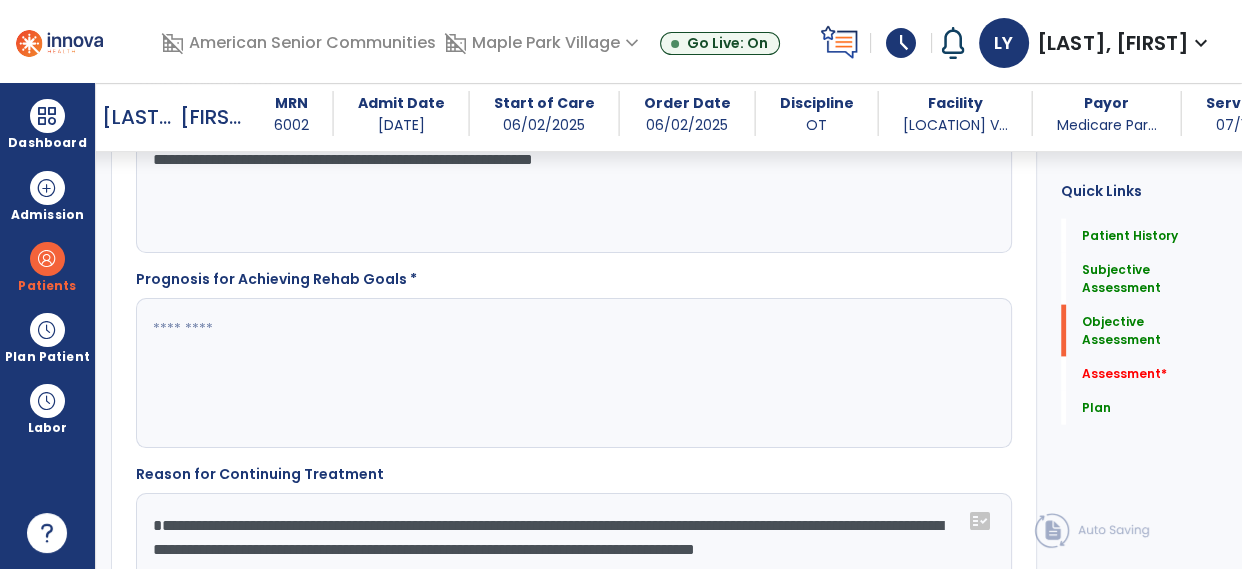 type on "**********" 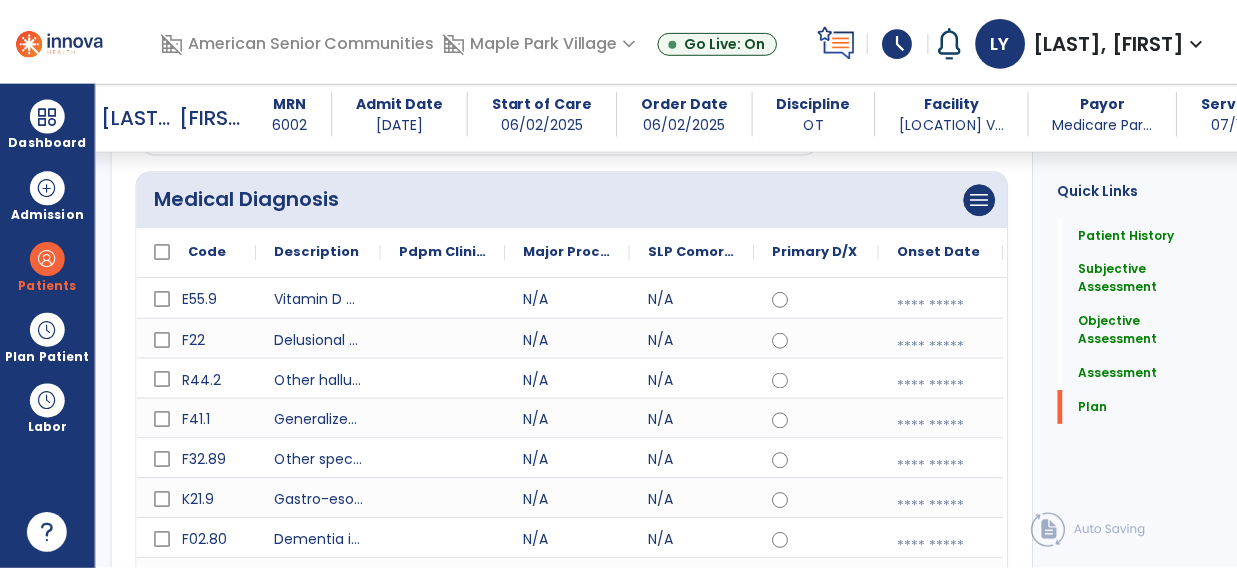 scroll, scrollTop: 6440, scrollLeft: 0, axis: vertical 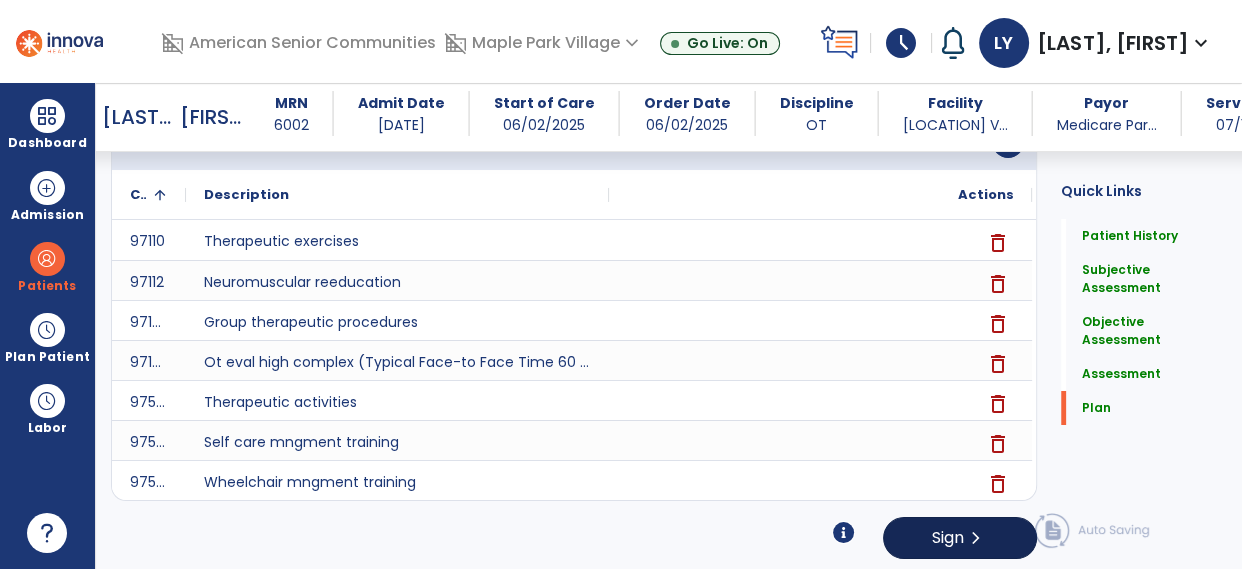 type on "**********" 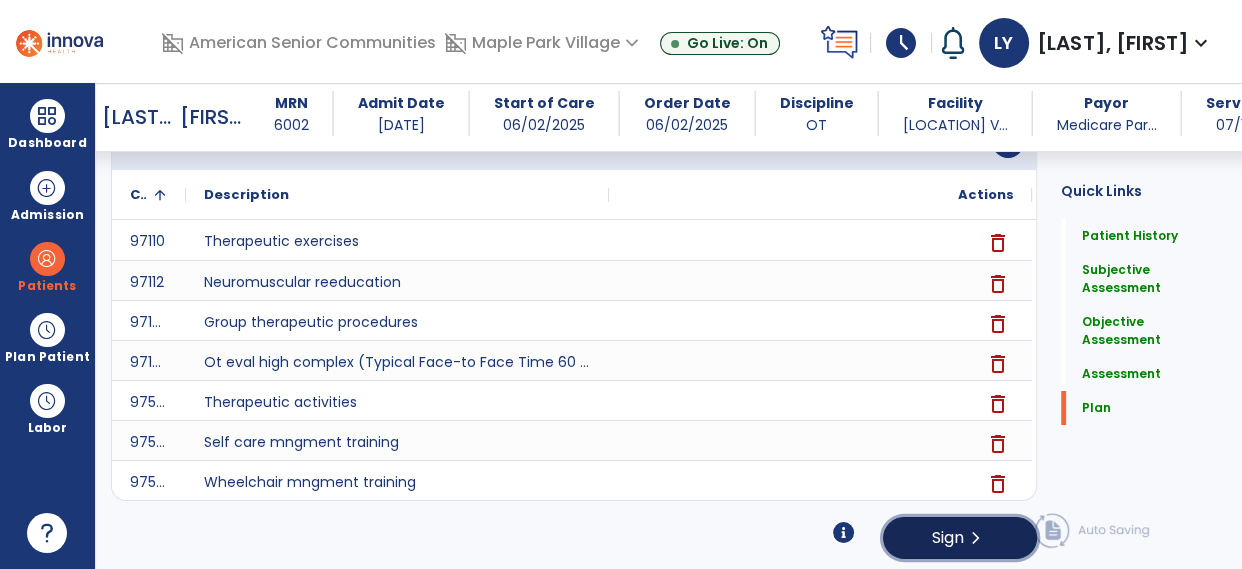 click on "Sign" 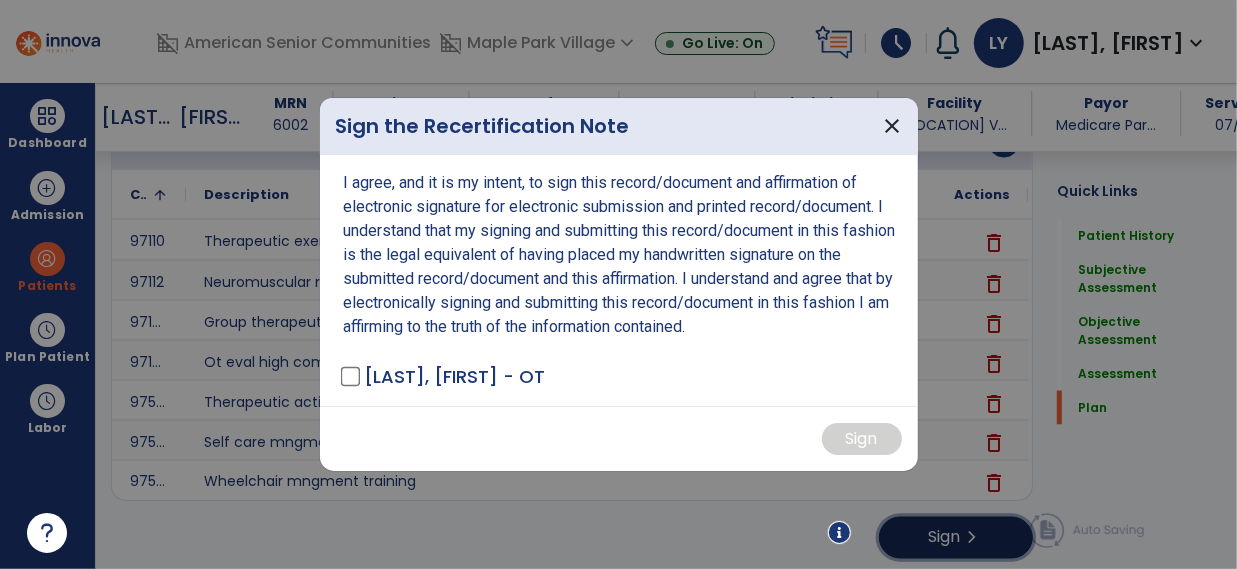 scroll, scrollTop: 6440, scrollLeft: 0, axis: vertical 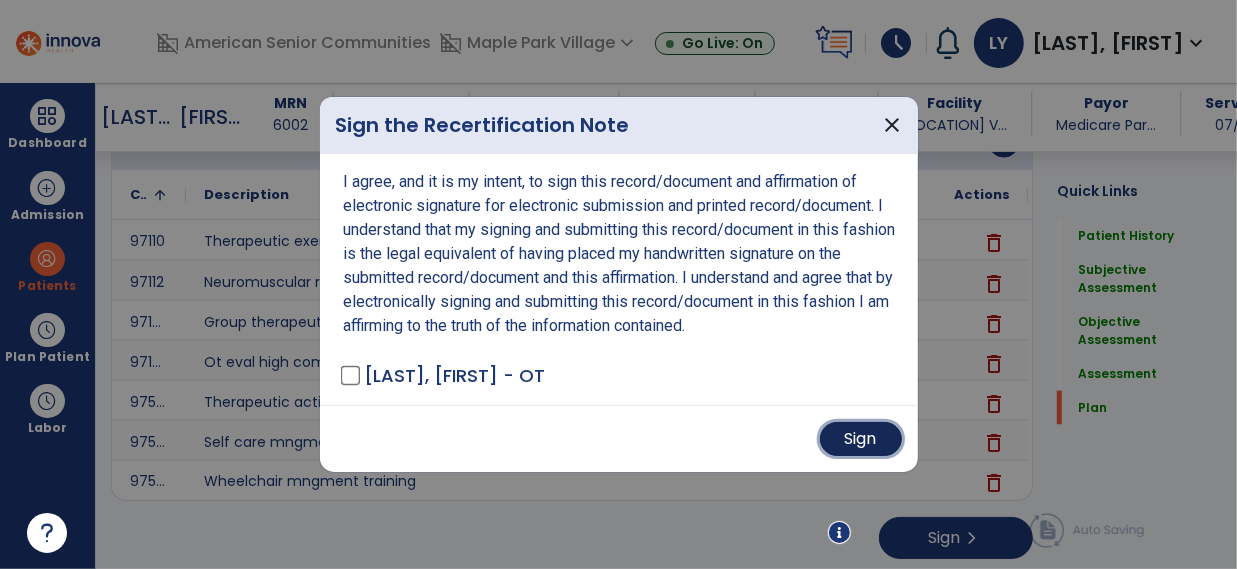 click on "Sign" at bounding box center [861, 439] 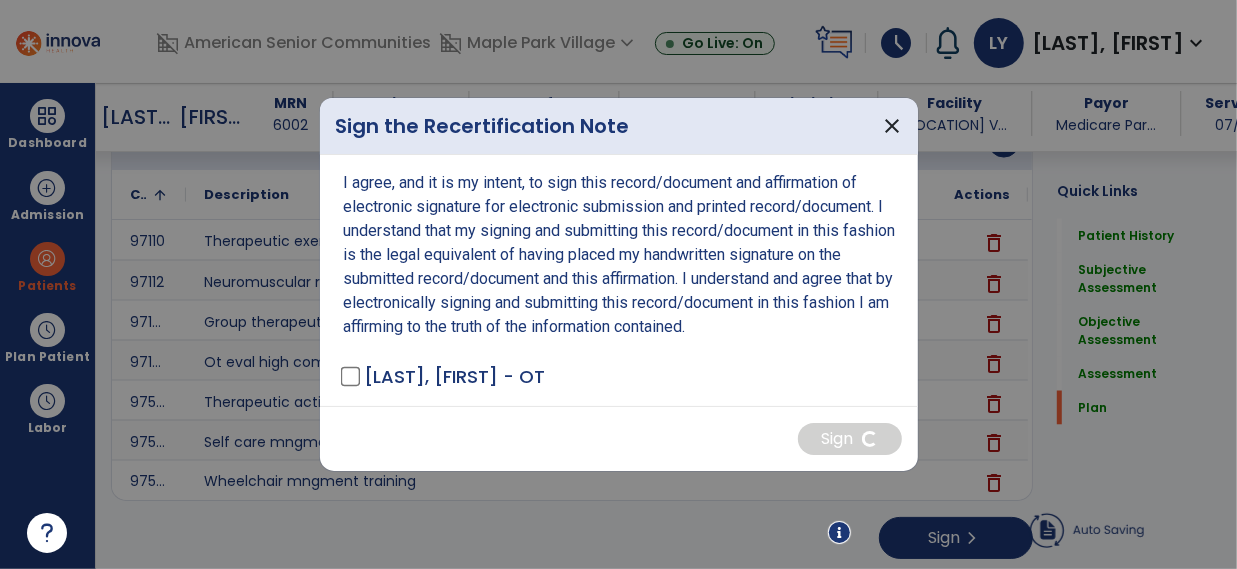 click on "I agree, and it is my intent, to sign this record/document and affirmation of electronic signature for electronic submission and printed record/document. I understand that my signing and submitting this record/document in this fashion is the legal equivalent of having placed my handwritten signature on the submitted record/document and this affirmation. I understand and agree that by electronically signing and submitting this record/document in this fashion I am affirming to the truth of the information contained.  Yonkus, Laura  - OT" at bounding box center [619, 280] 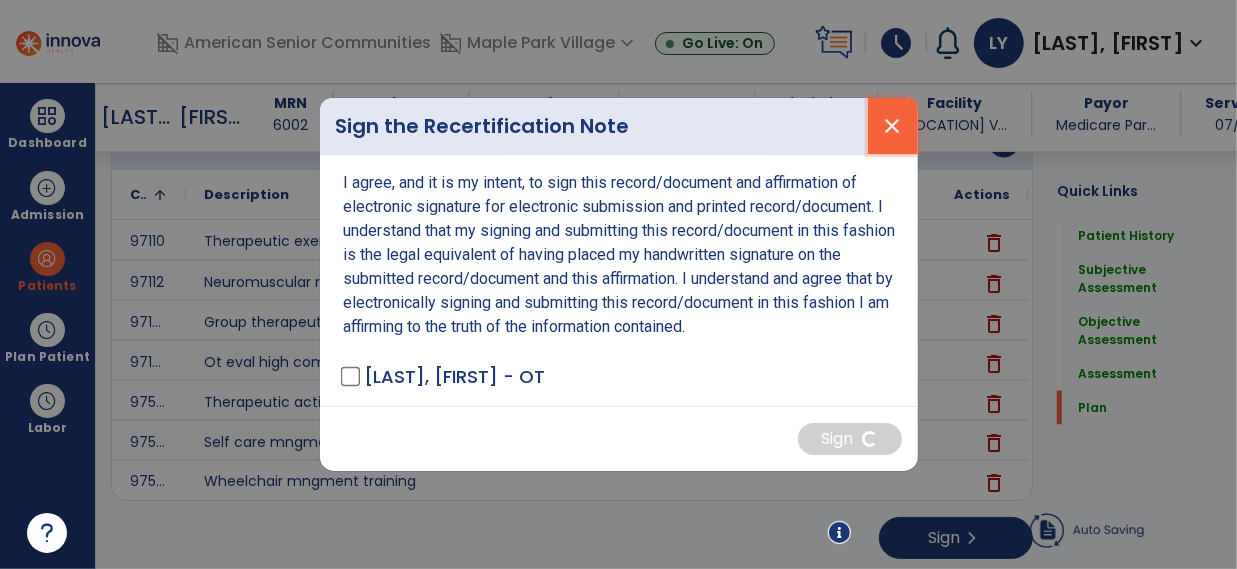 click on "close" at bounding box center (893, 126) 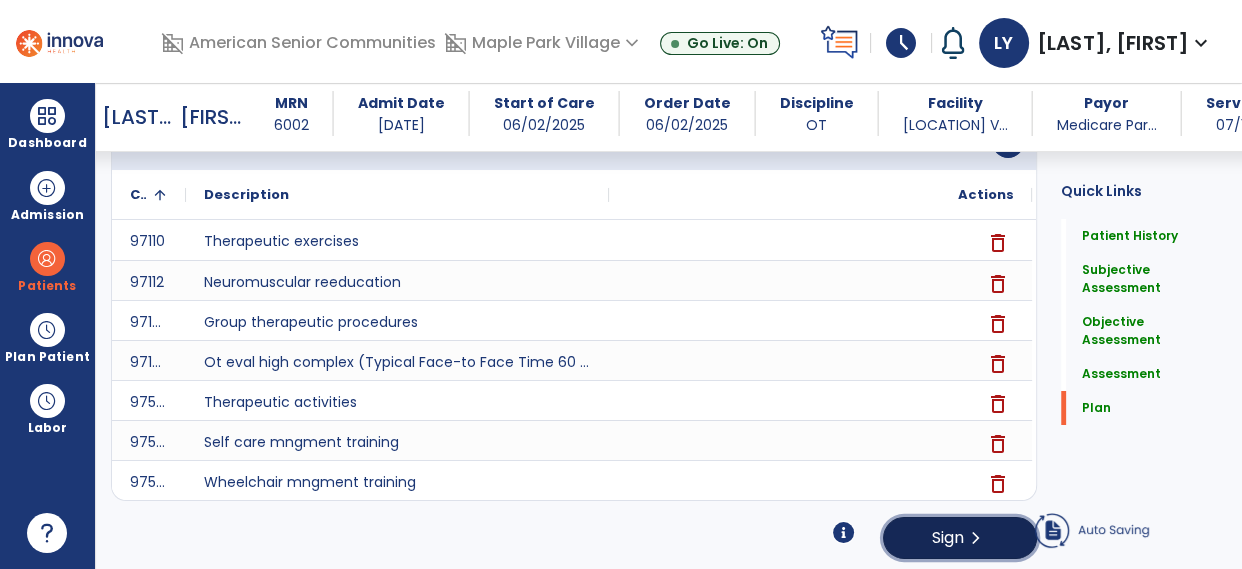 click on "Sign" 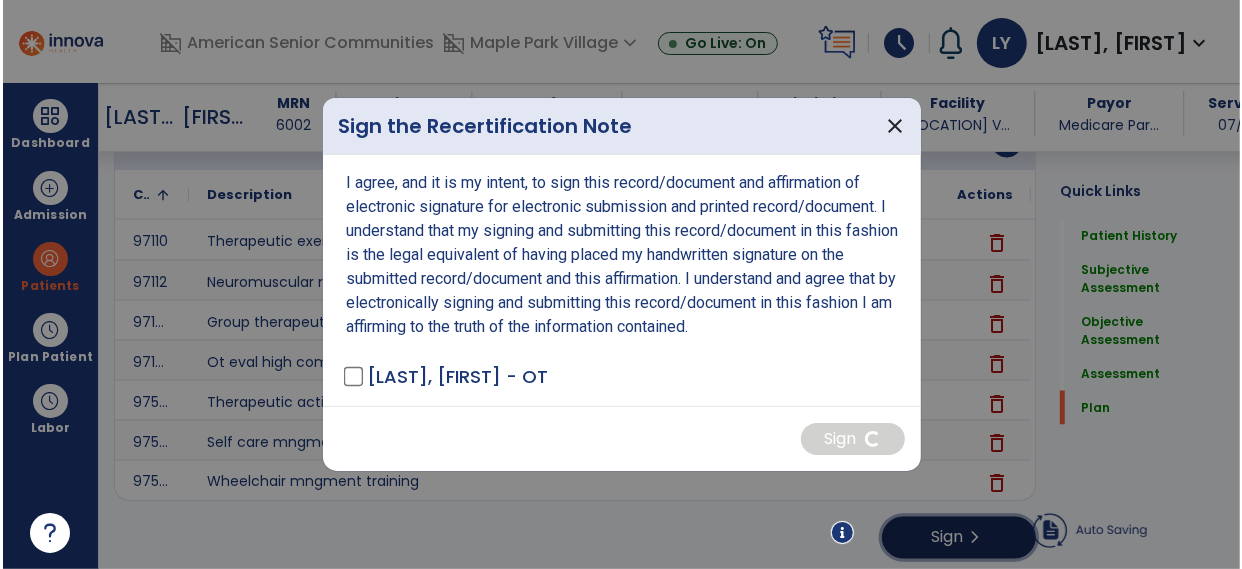 scroll, scrollTop: 6440, scrollLeft: 0, axis: vertical 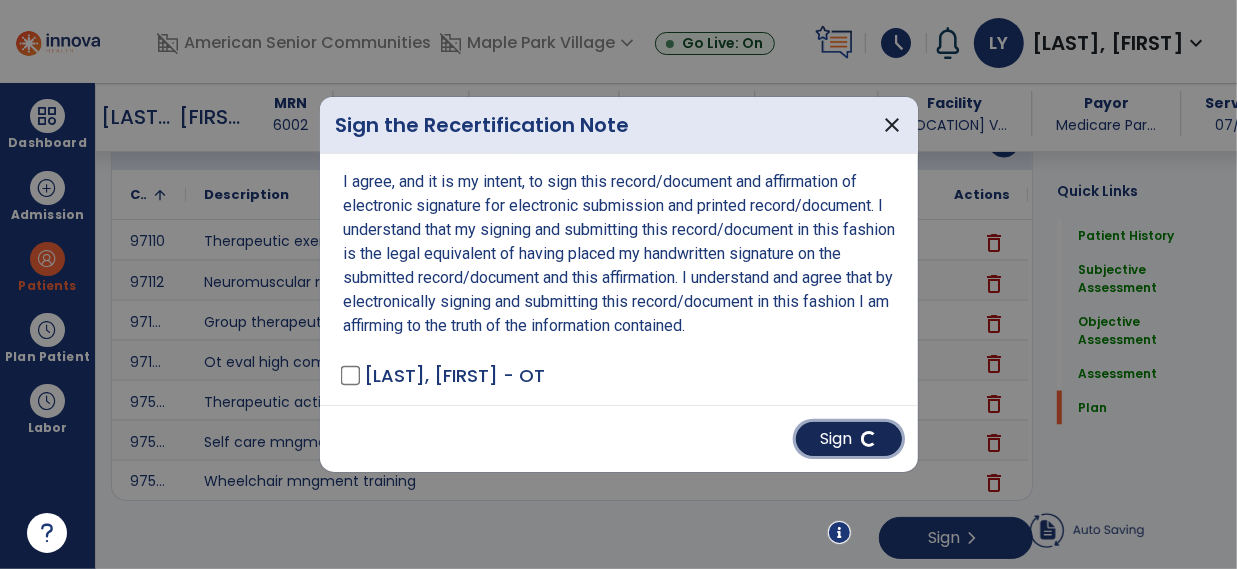 click on "Sign" at bounding box center (849, 439) 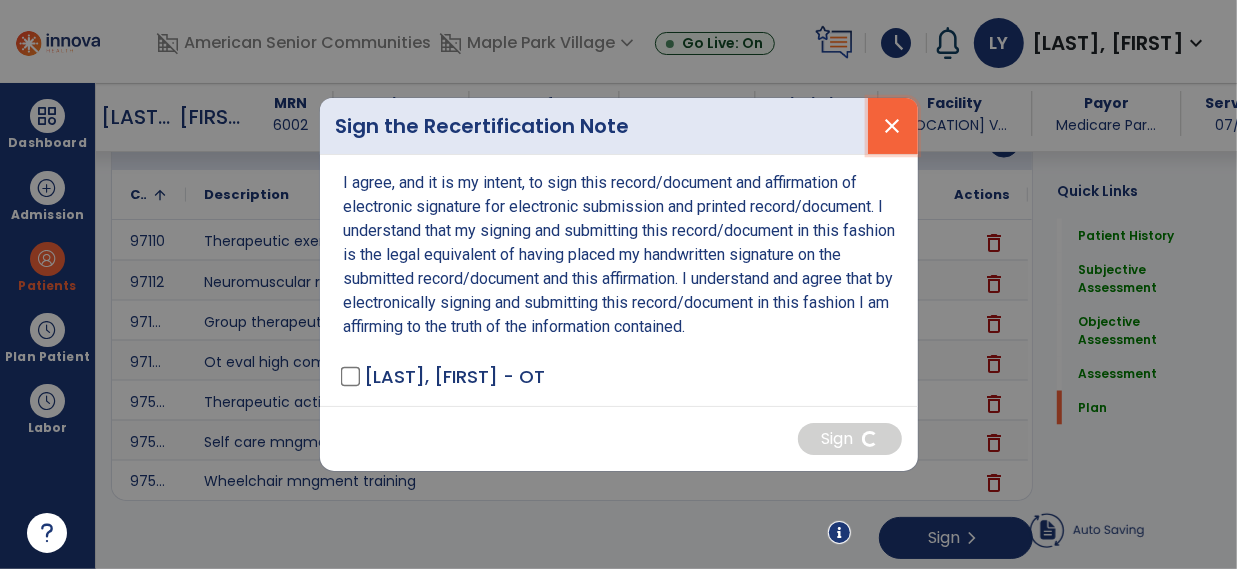 click on "close" at bounding box center (893, 126) 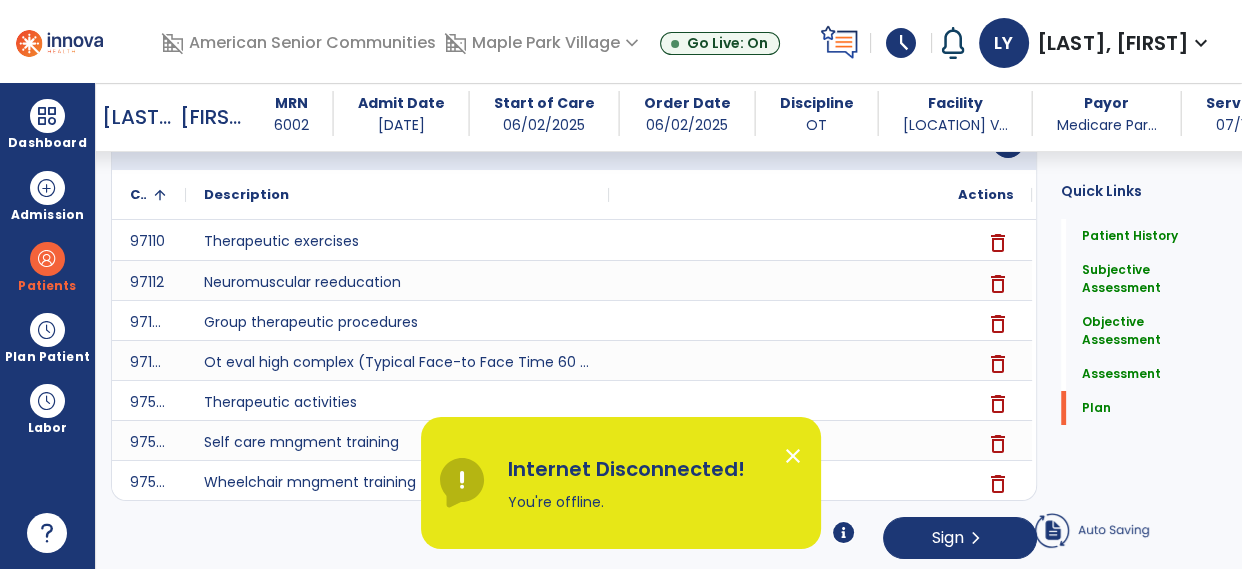 click on "Actions" 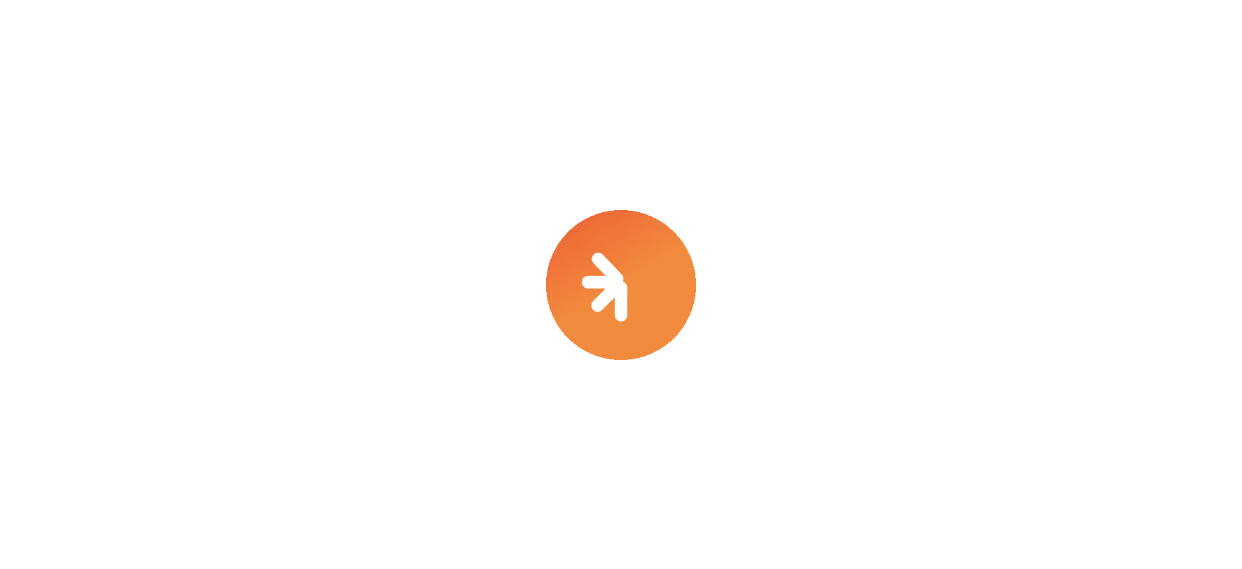 scroll, scrollTop: 0, scrollLeft: 0, axis: both 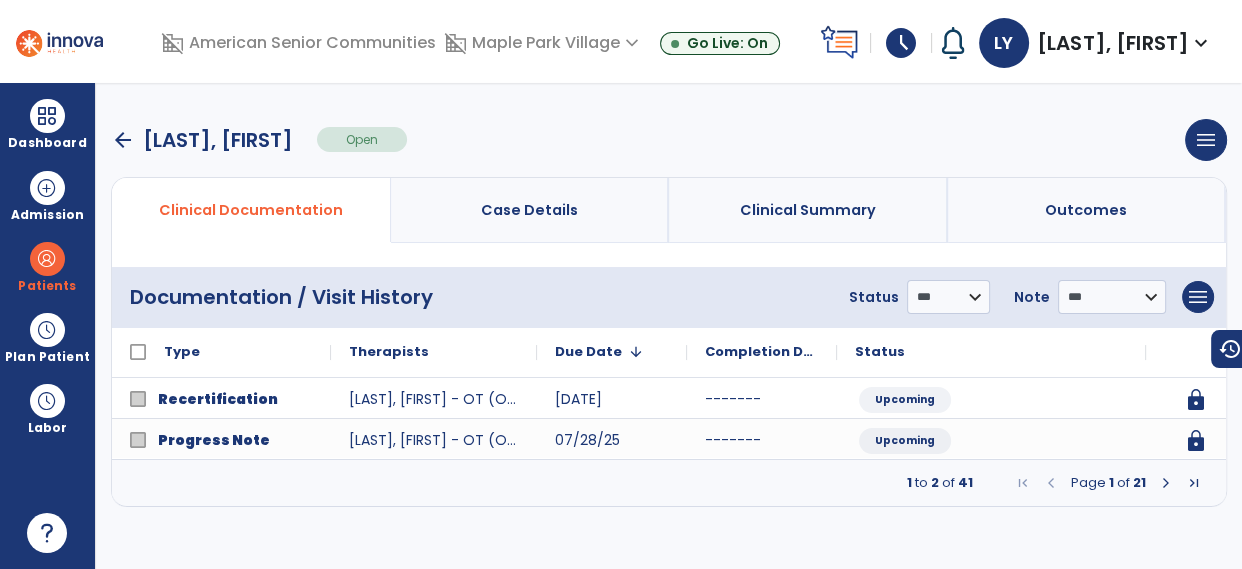 click at bounding box center (1166, 483) 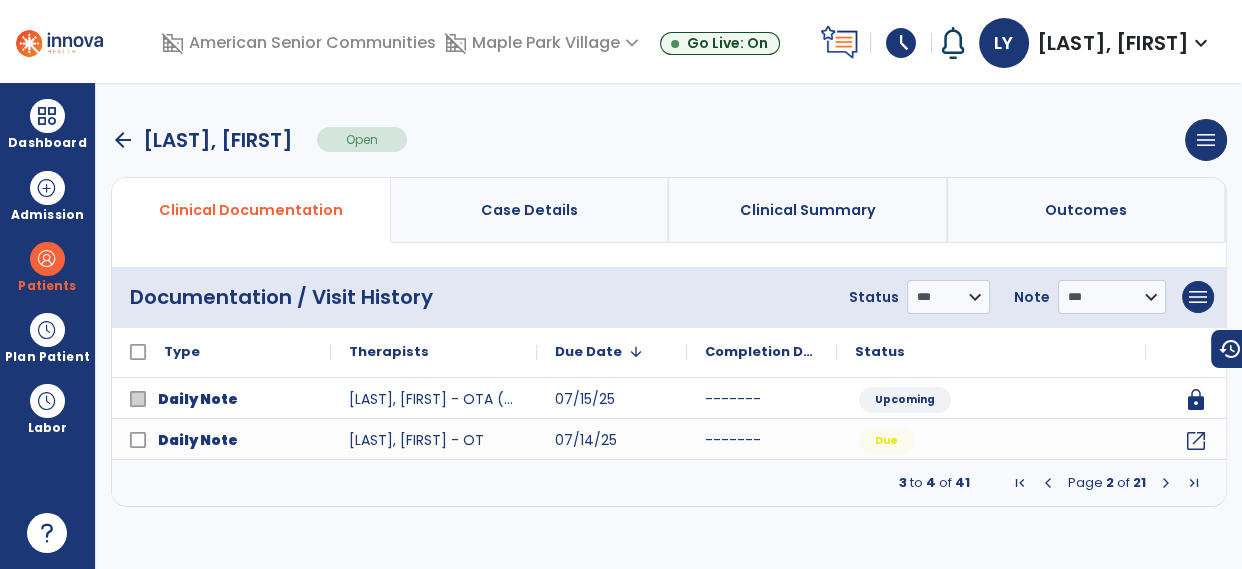 click at bounding box center [1166, 483] 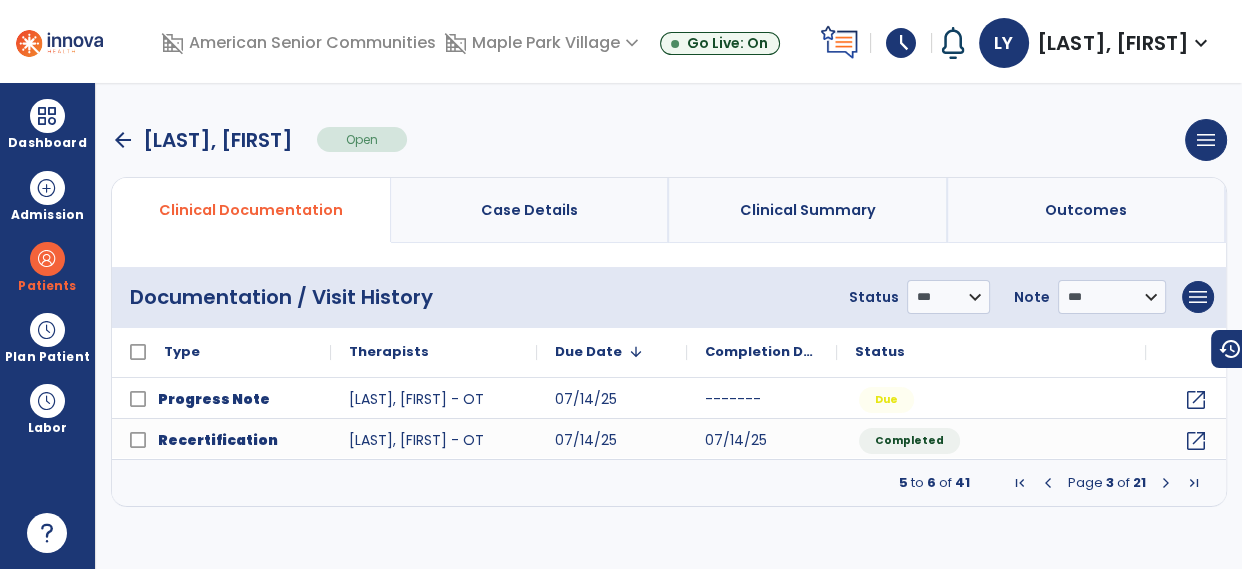 click at bounding box center (1048, 483) 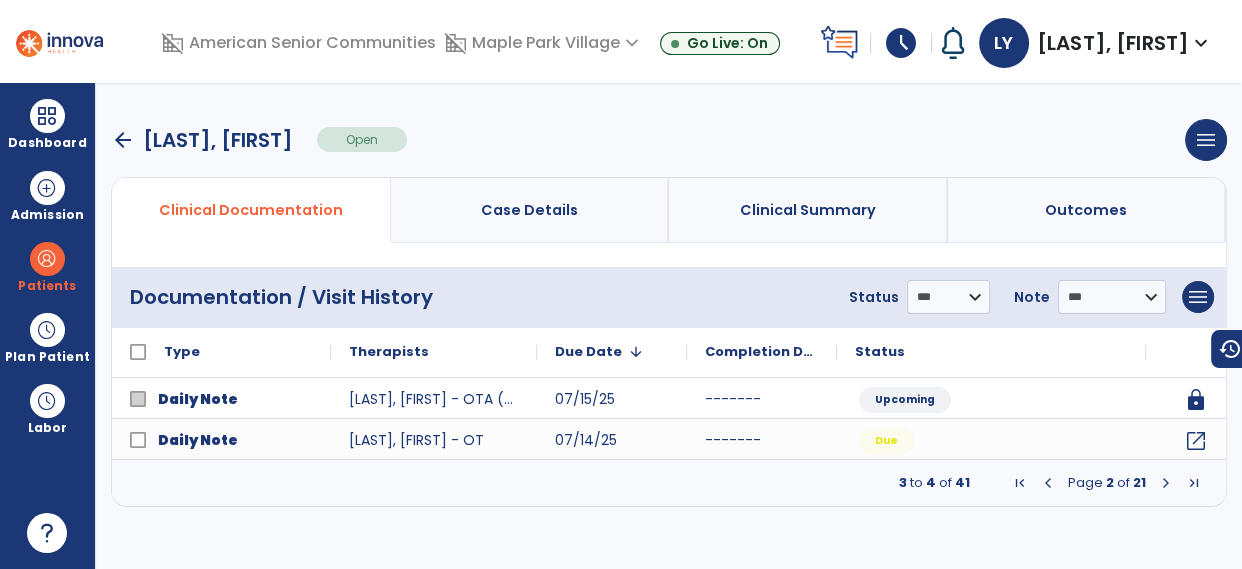 click at bounding box center [1166, 483] 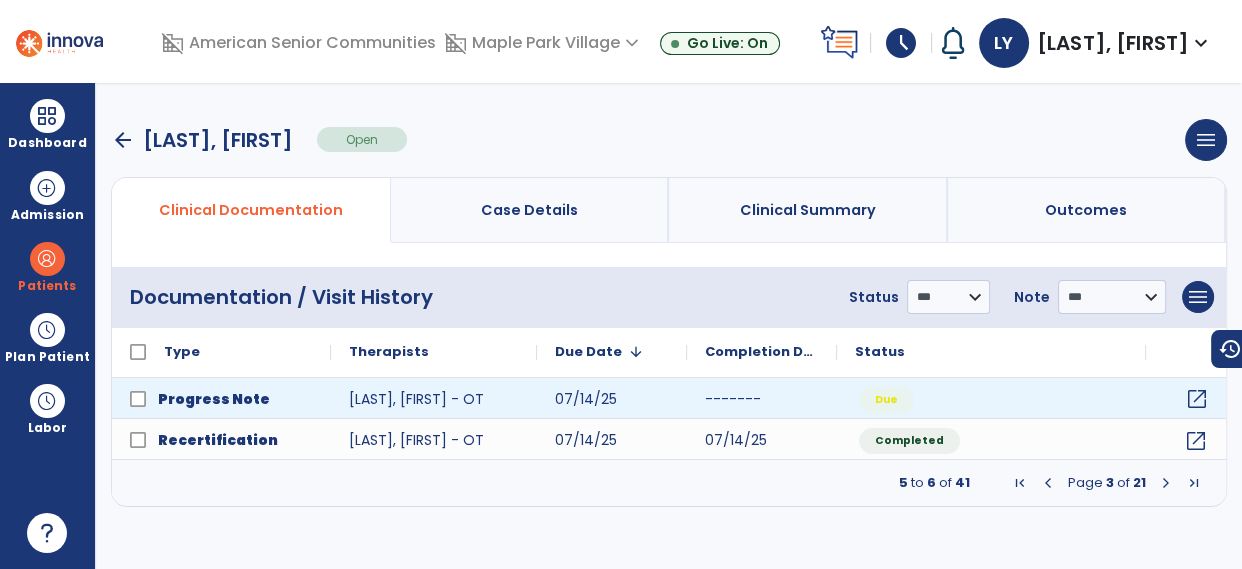 click on "open_in_new" 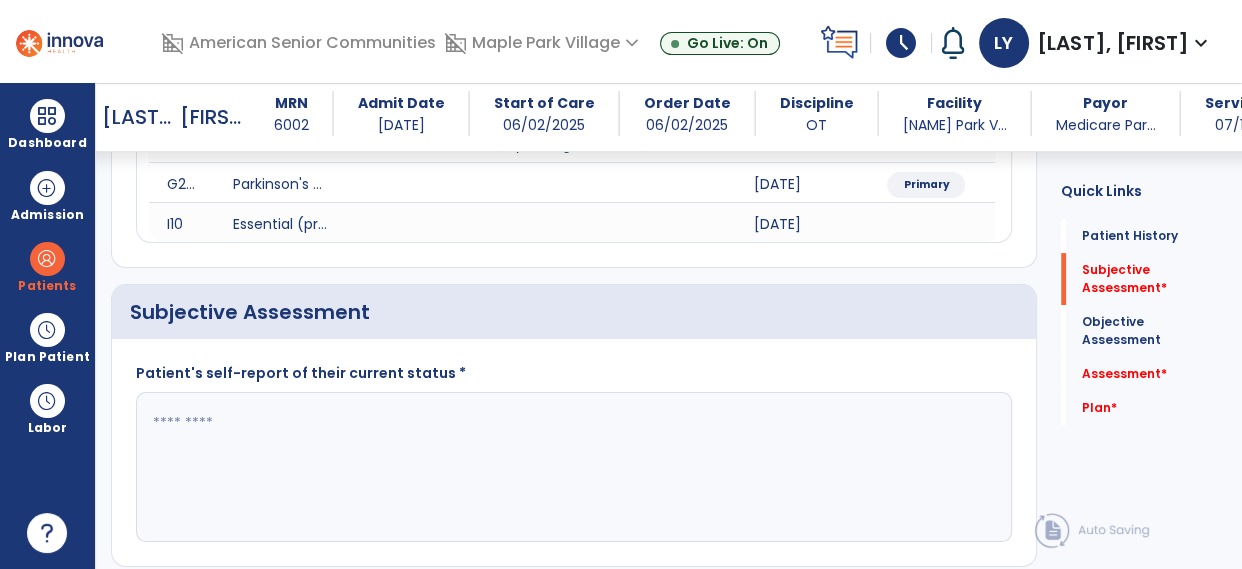 scroll, scrollTop: 609, scrollLeft: 0, axis: vertical 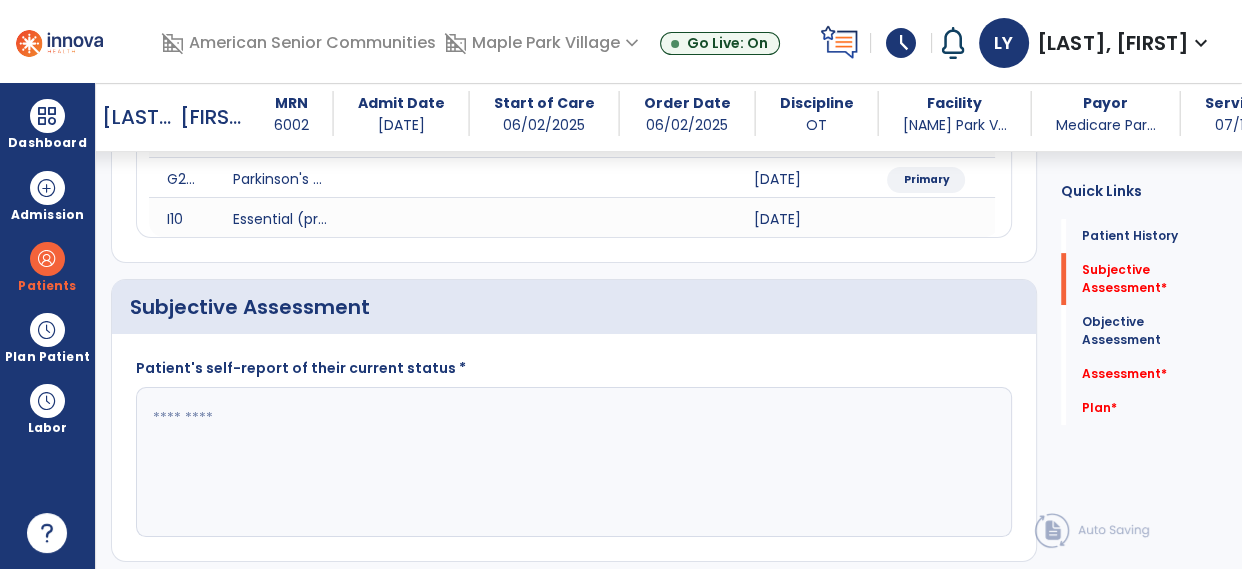 click 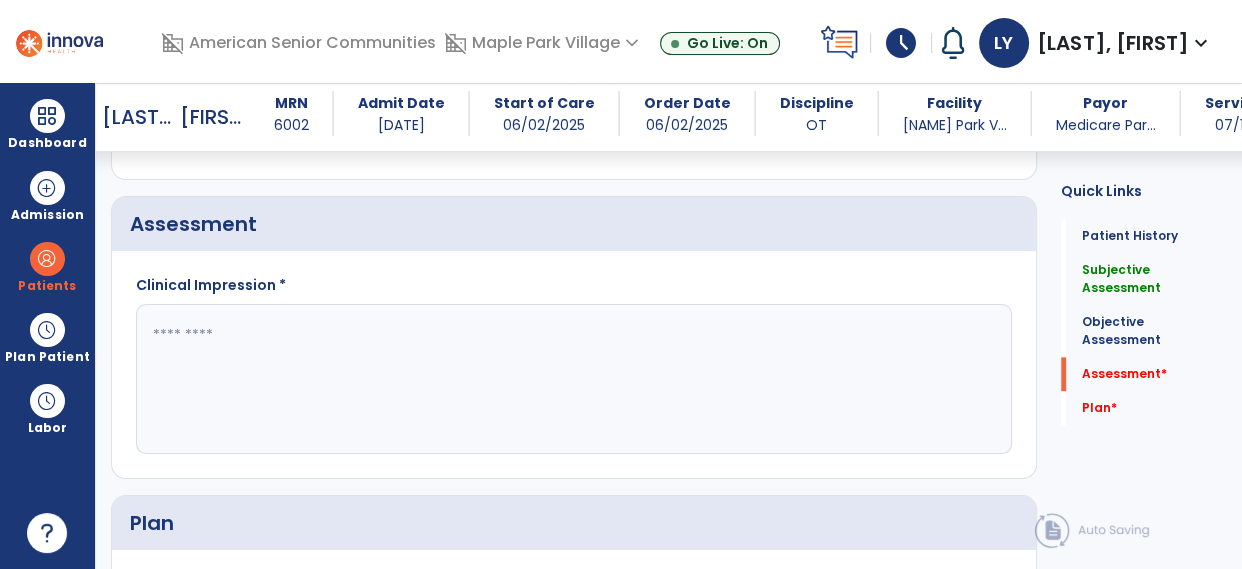 scroll, scrollTop: 2119, scrollLeft: 0, axis: vertical 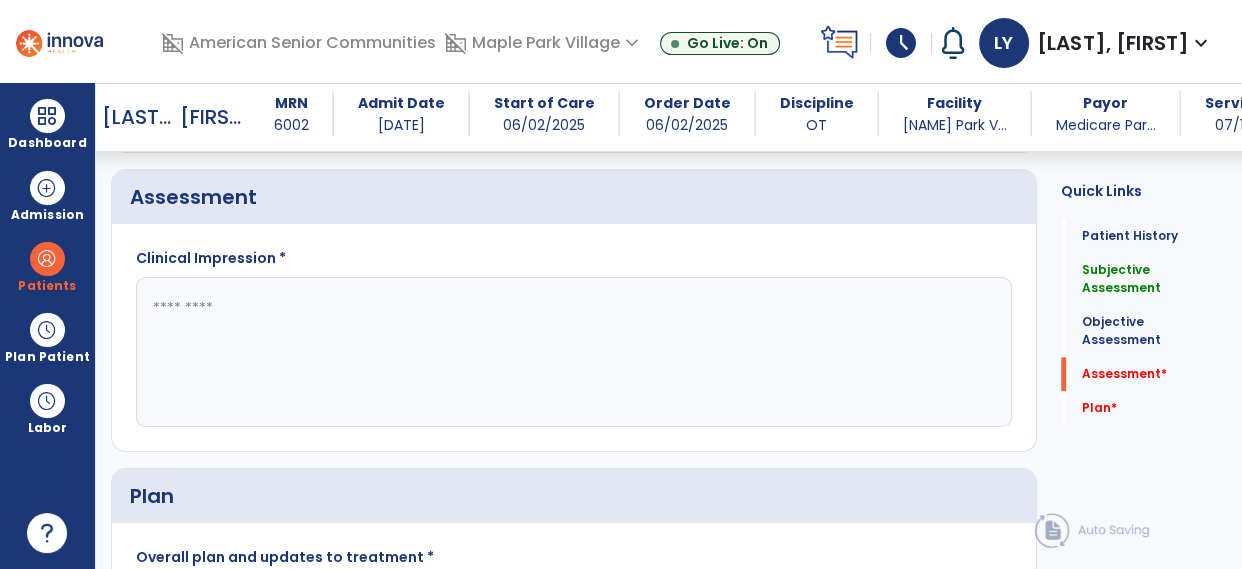 type on "**********" 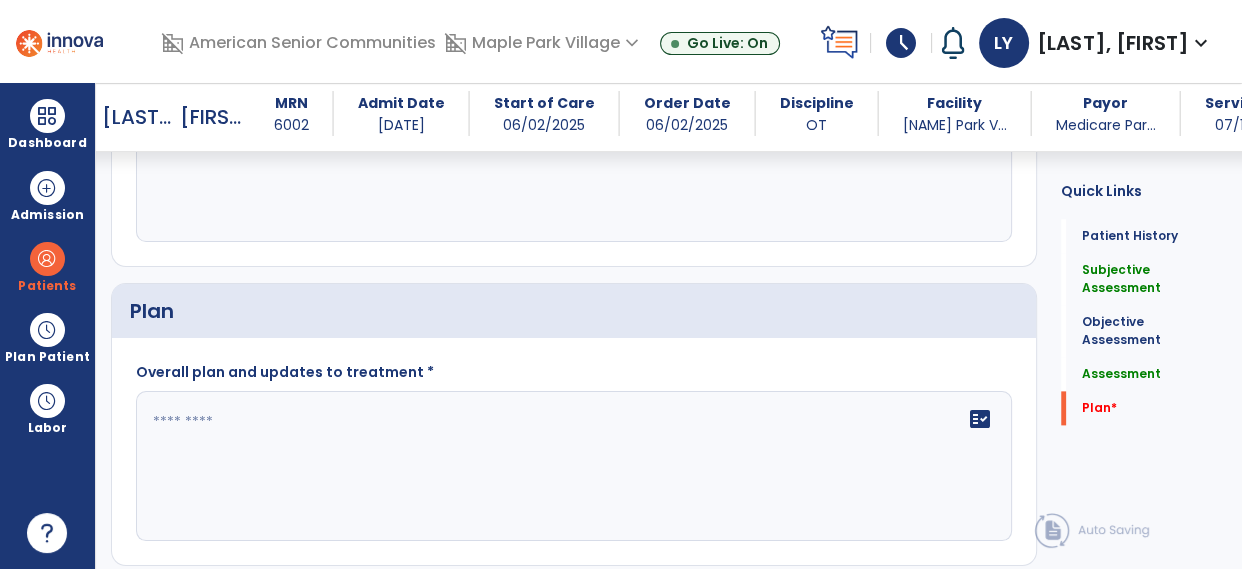 scroll, scrollTop: 2310, scrollLeft: 0, axis: vertical 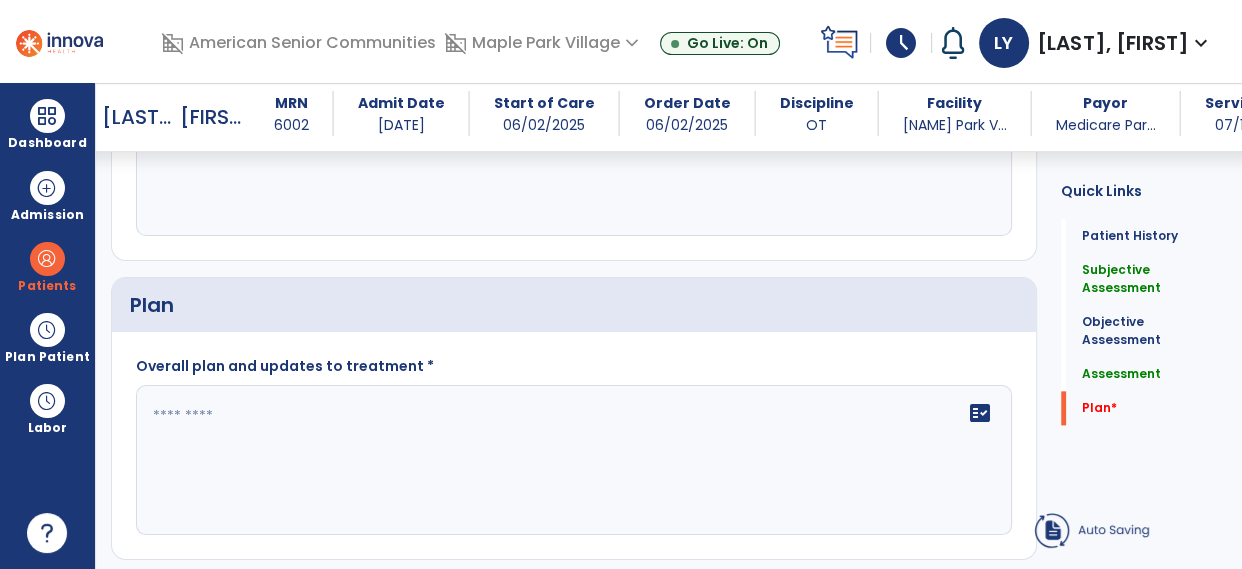 type on "**********" 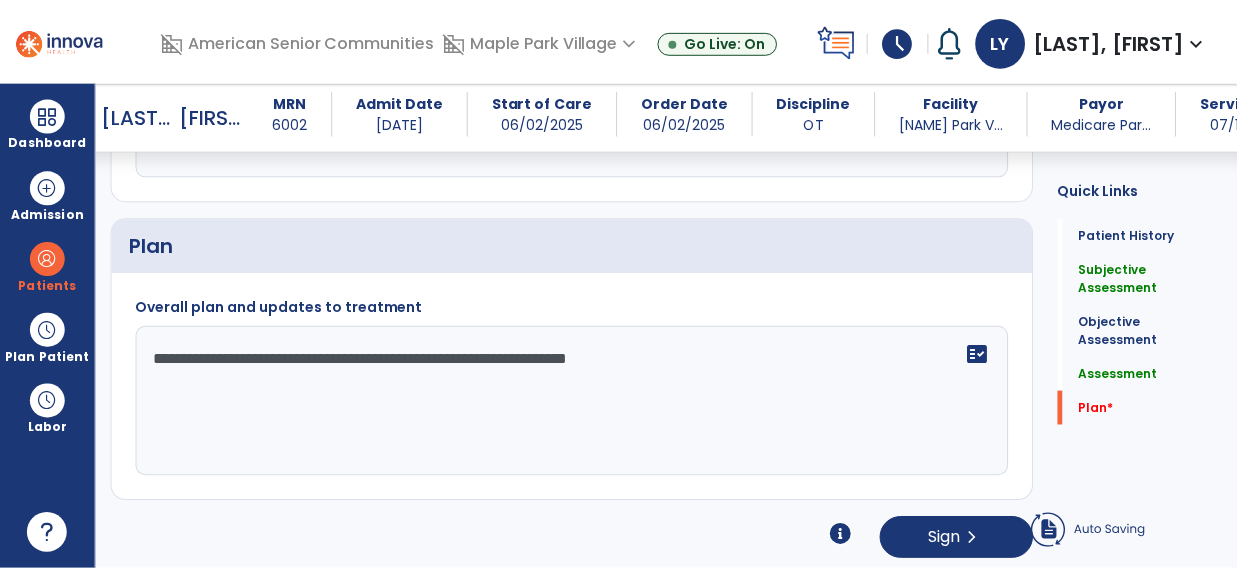 scroll, scrollTop: 2370, scrollLeft: 0, axis: vertical 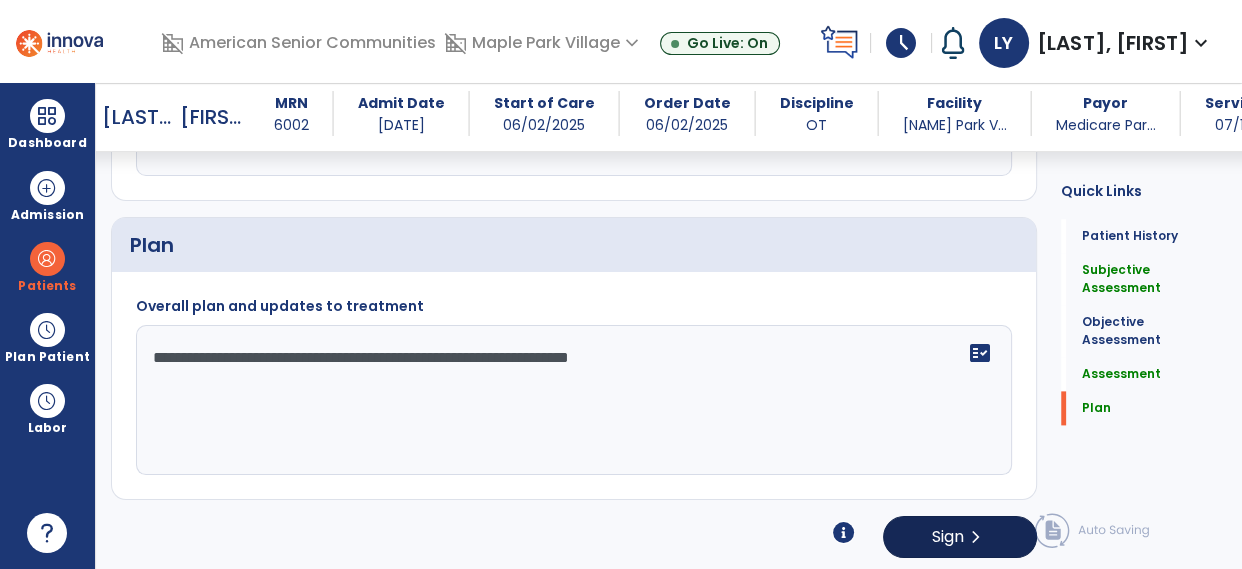 type on "**********" 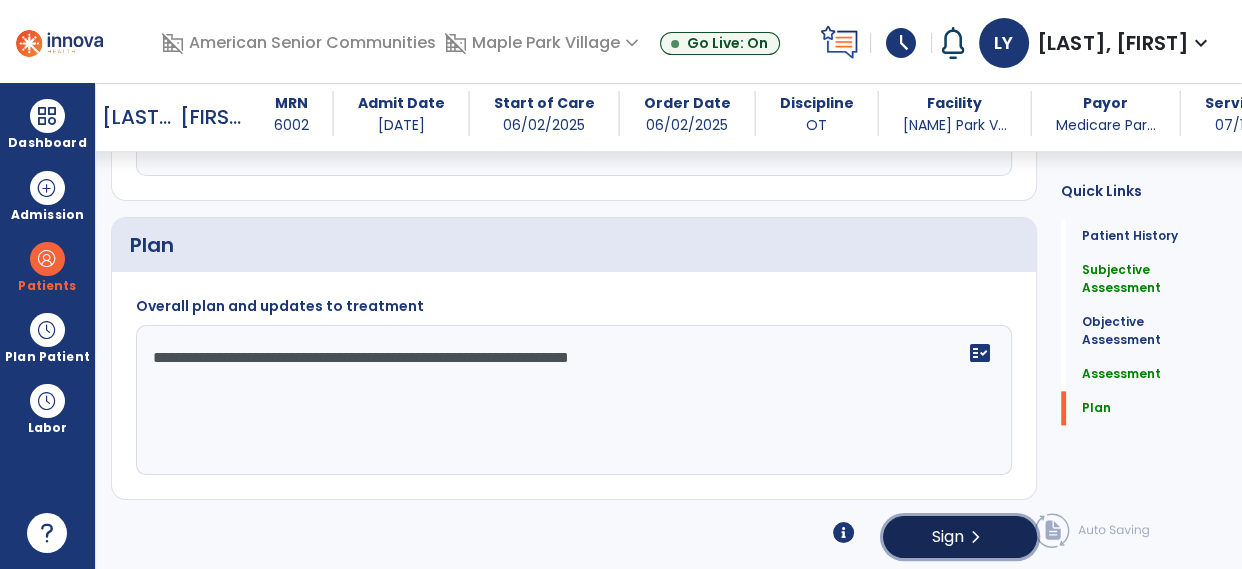 click on "chevron_right" 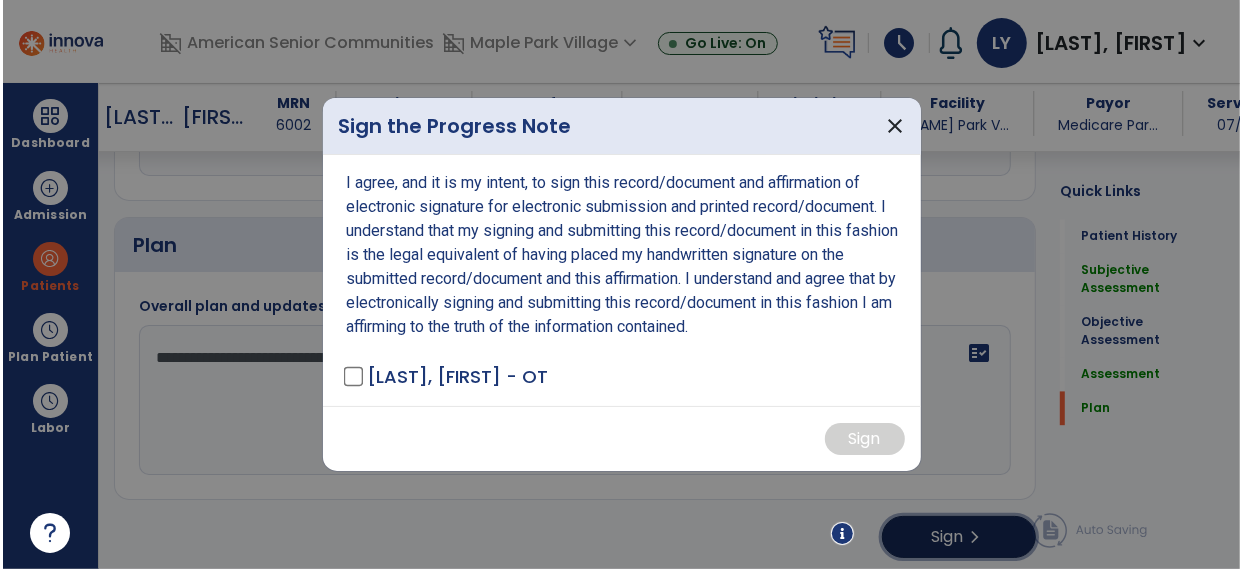 scroll, scrollTop: 2370, scrollLeft: 0, axis: vertical 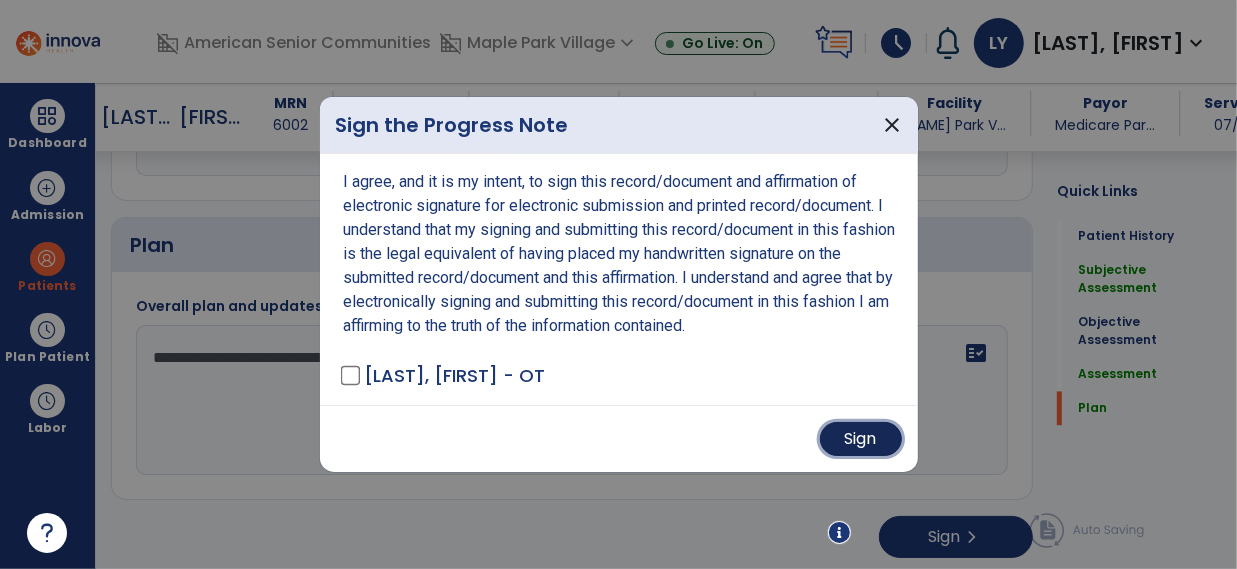 click on "Sign" at bounding box center (861, 439) 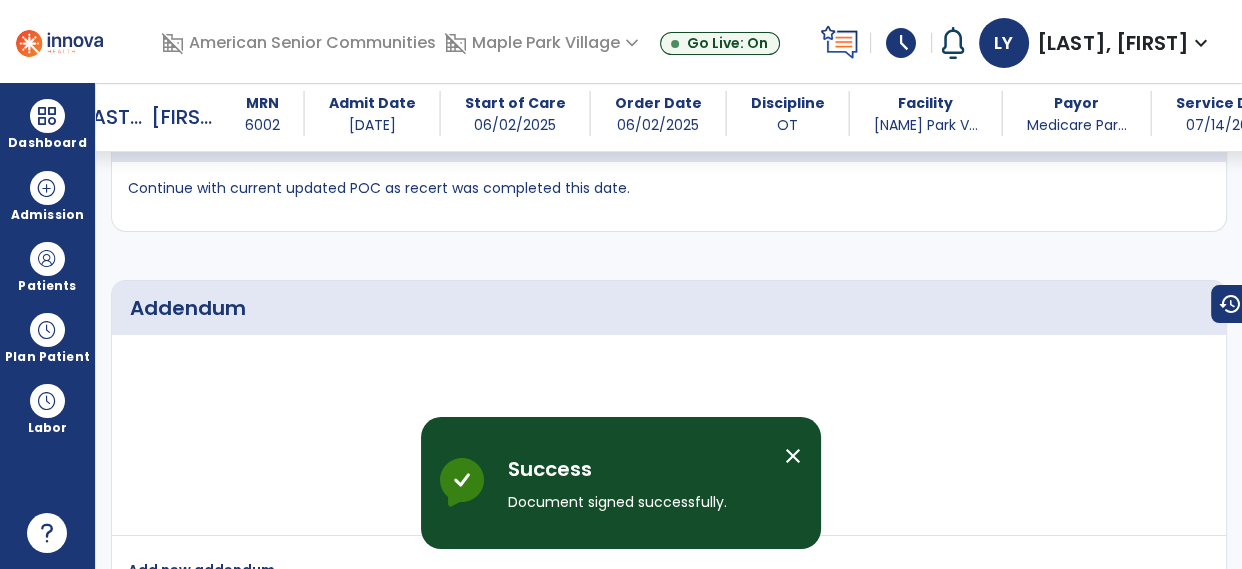 scroll, scrollTop: 0, scrollLeft: 0, axis: both 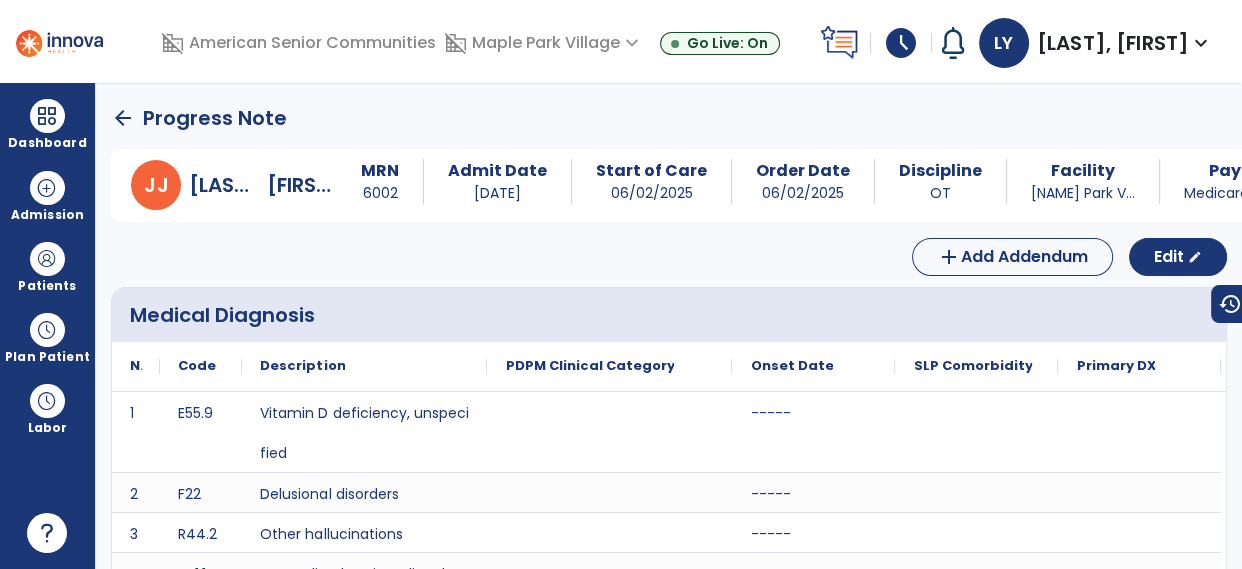click on "arrow_back" 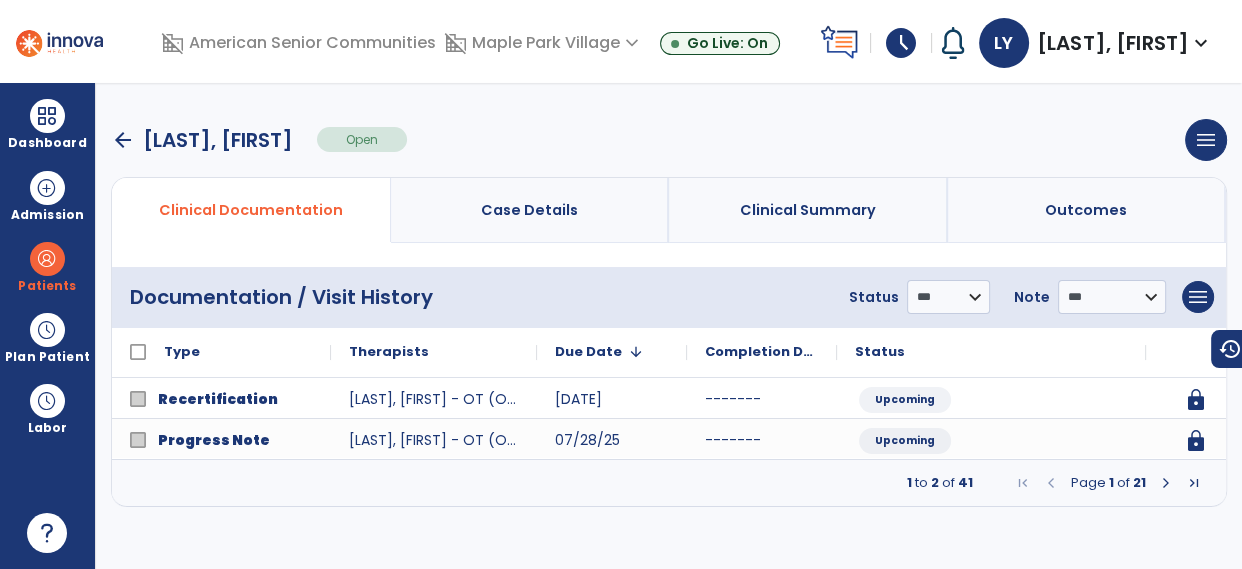click at bounding box center [1166, 483] 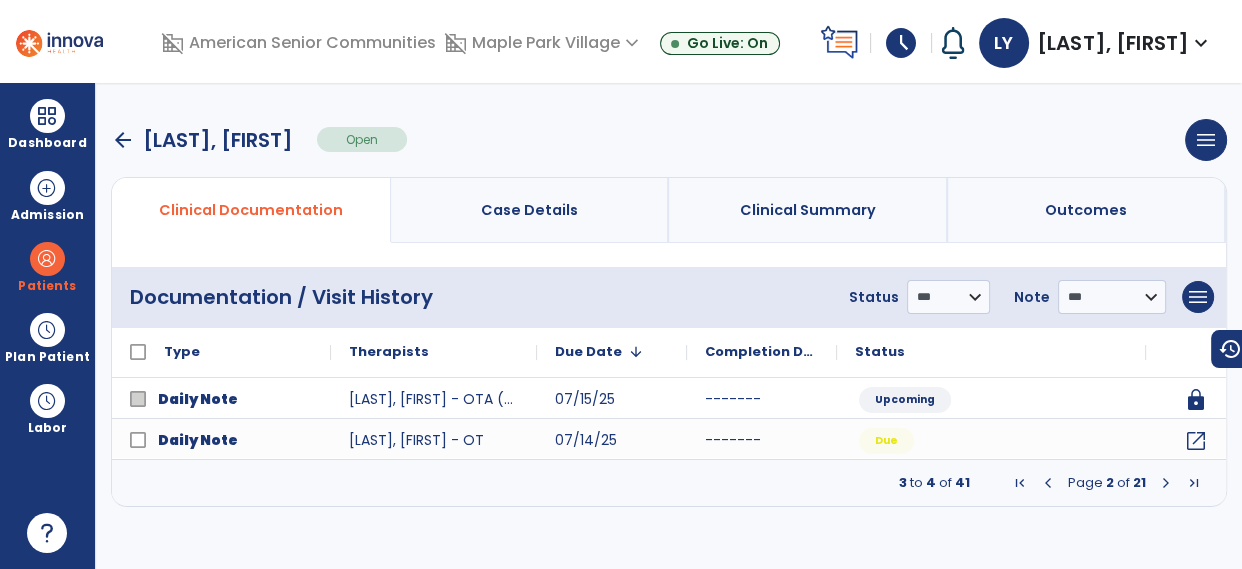 click at bounding box center (1166, 483) 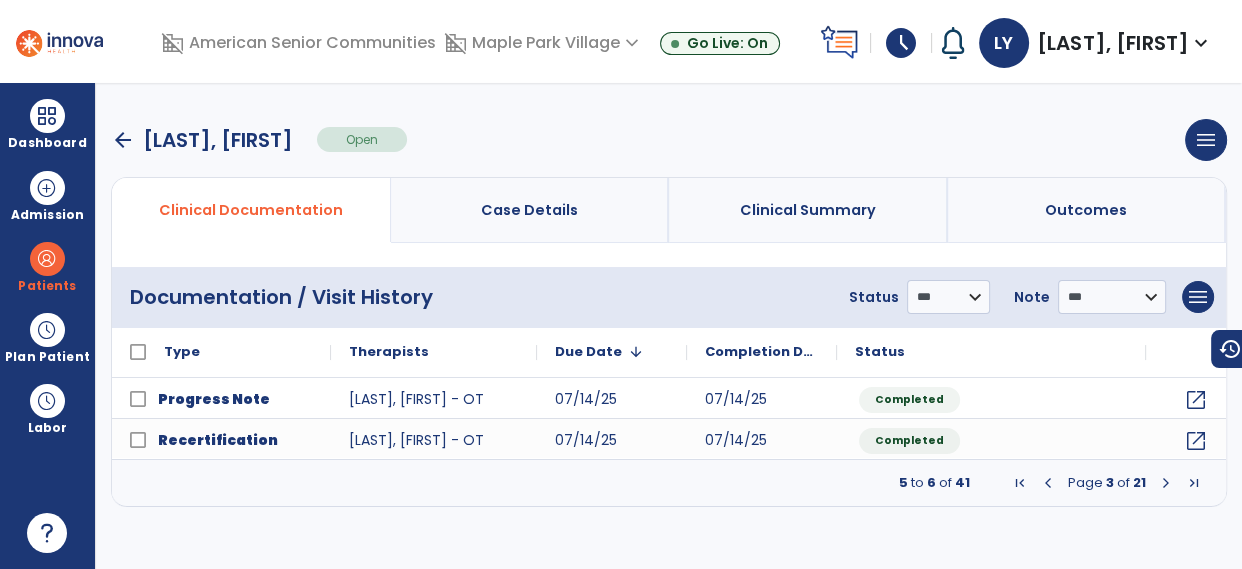 click at bounding box center (1048, 483) 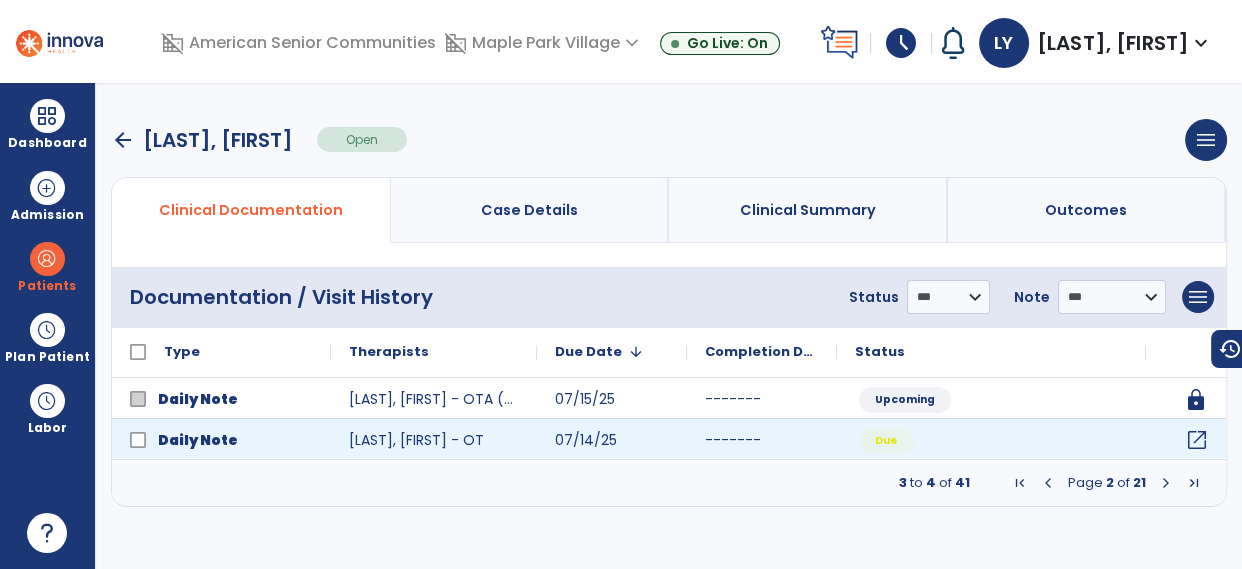 click on "open_in_new" 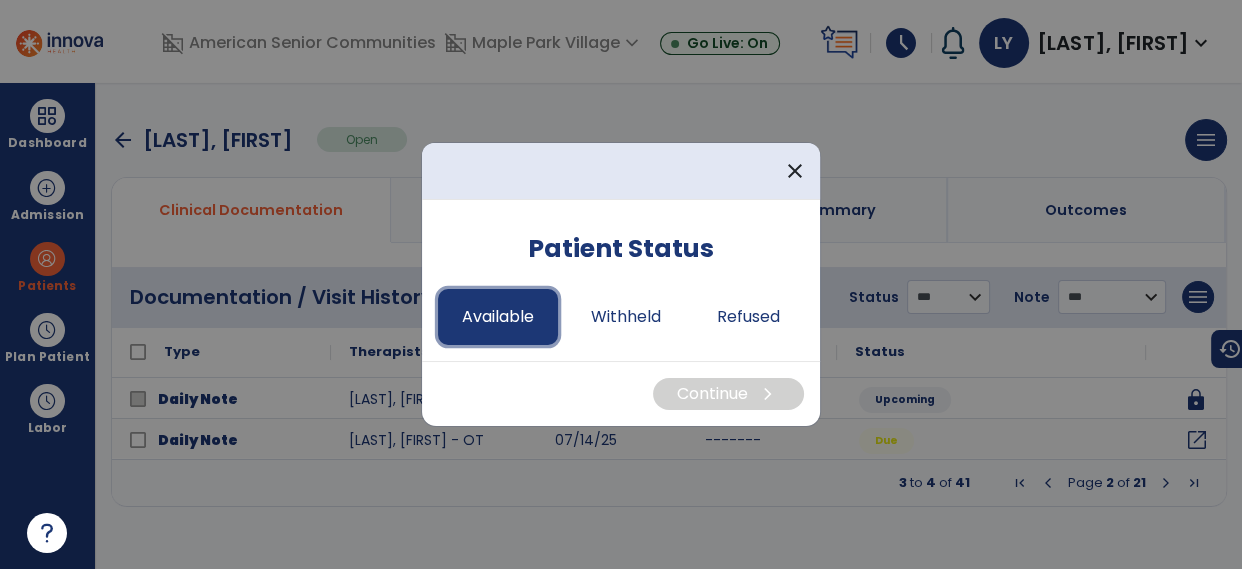 click on "Available" at bounding box center [498, 317] 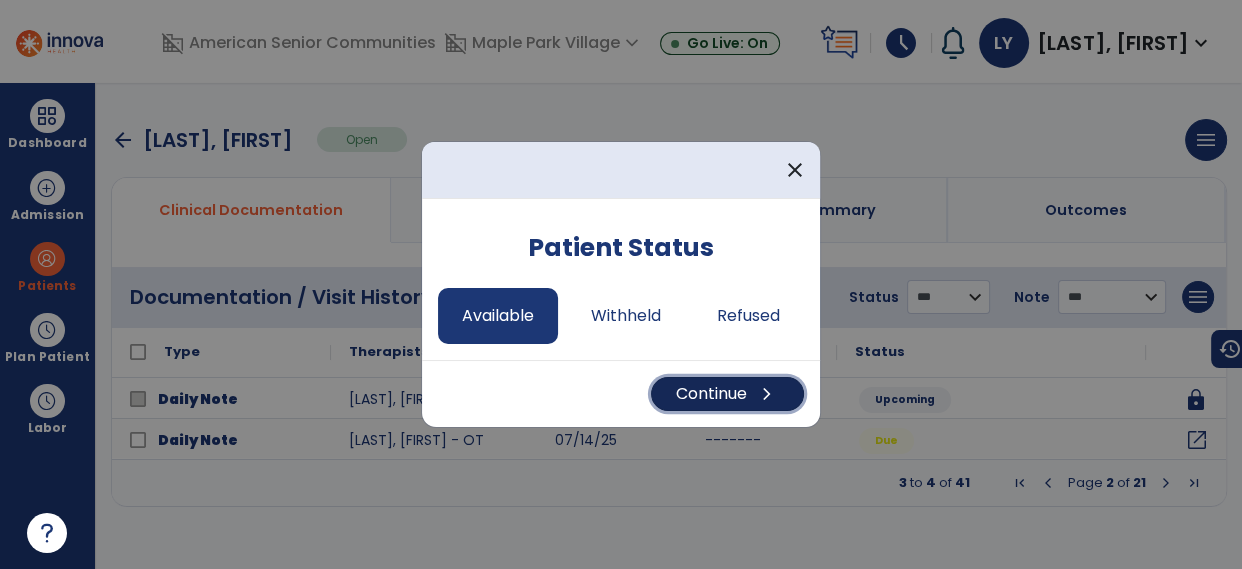 click on "Continue   chevron_right" at bounding box center (727, 394) 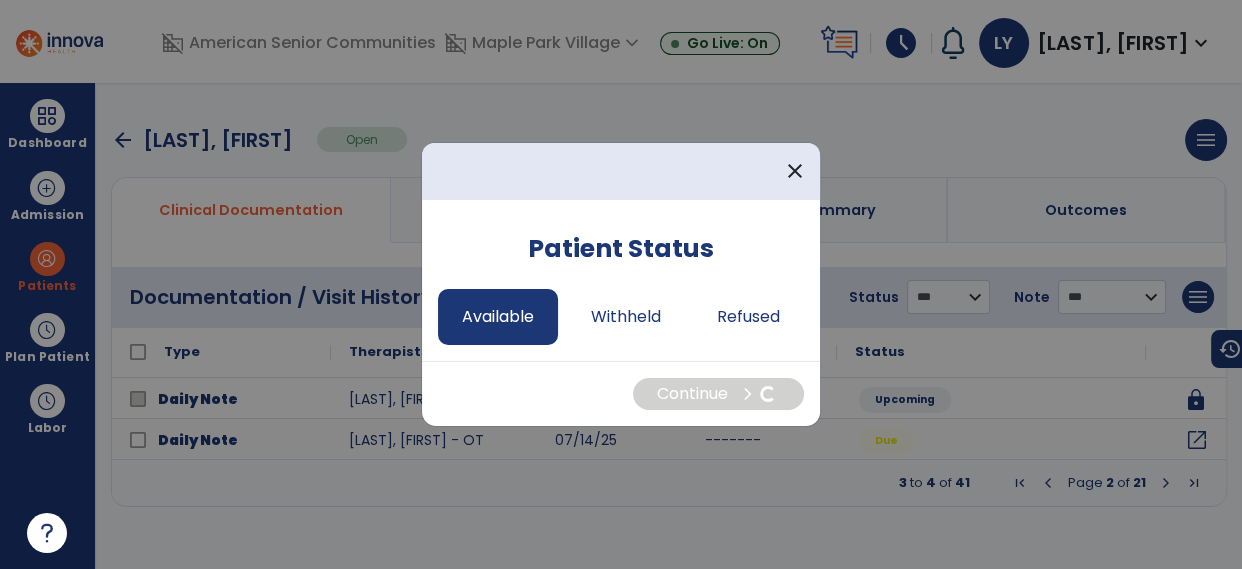 select on "*" 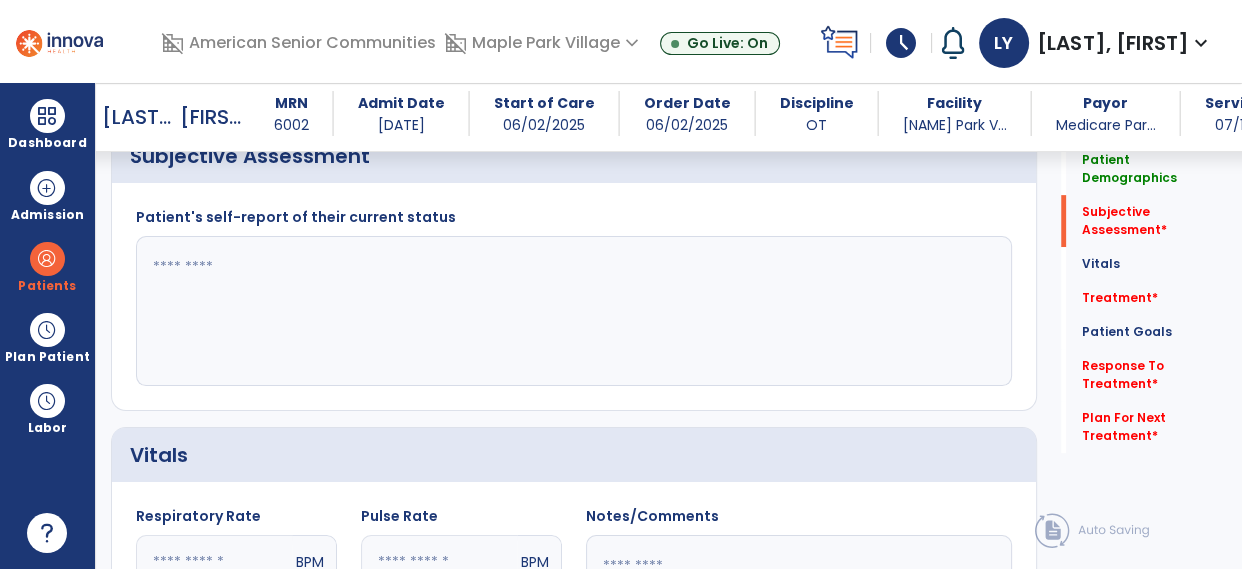 scroll, scrollTop: 771, scrollLeft: 0, axis: vertical 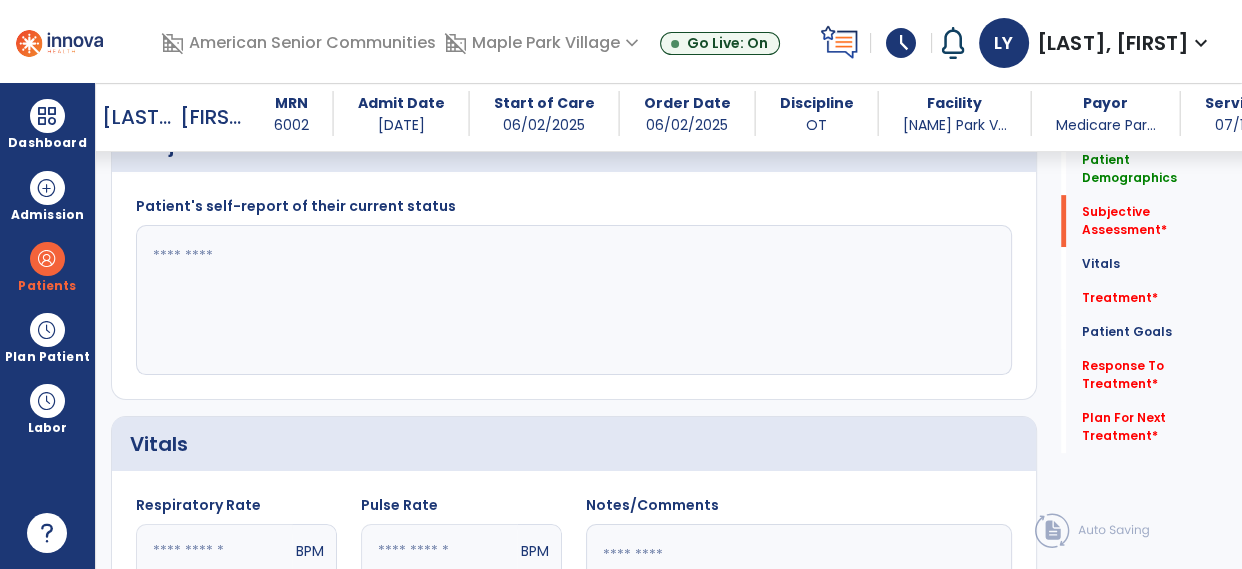 click 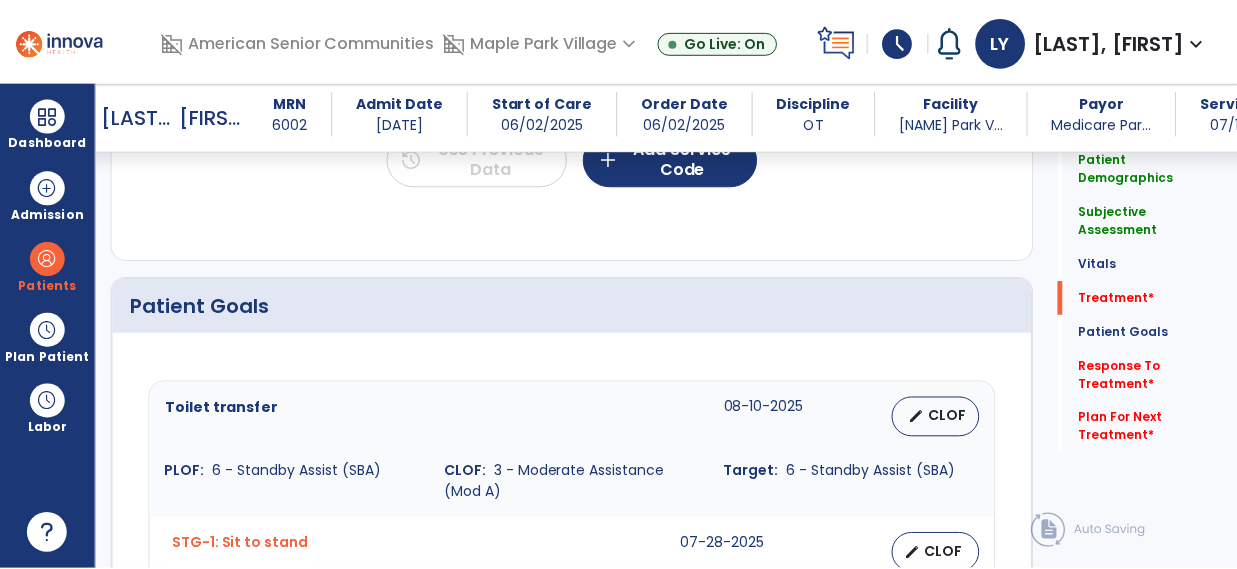 scroll, scrollTop: 1484, scrollLeft: 0, axis: vertical 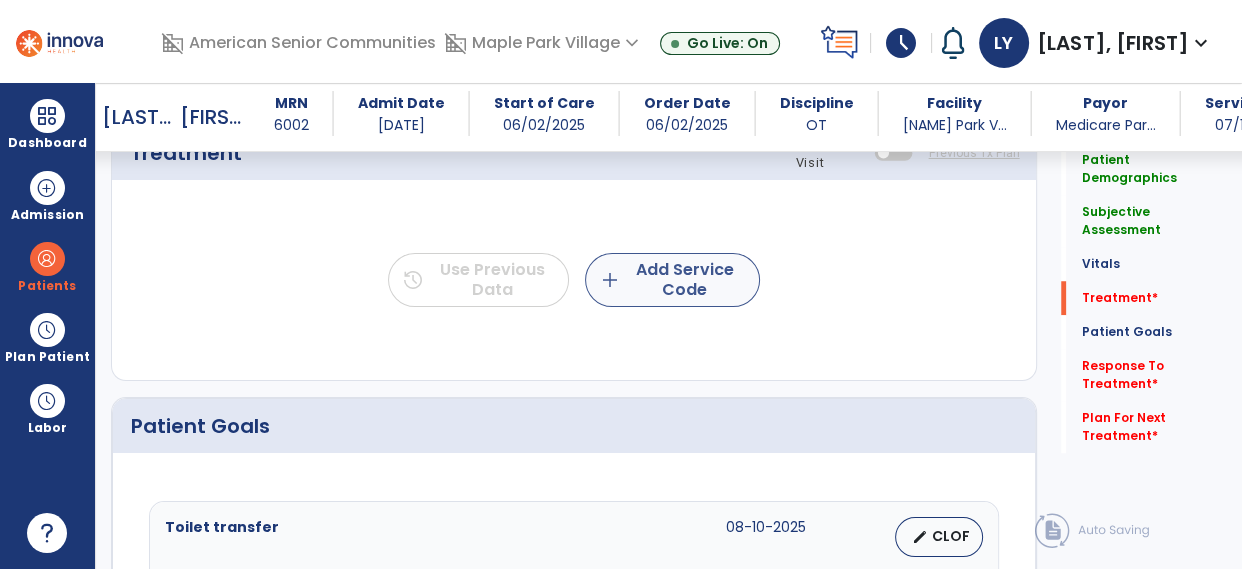type on "**********" 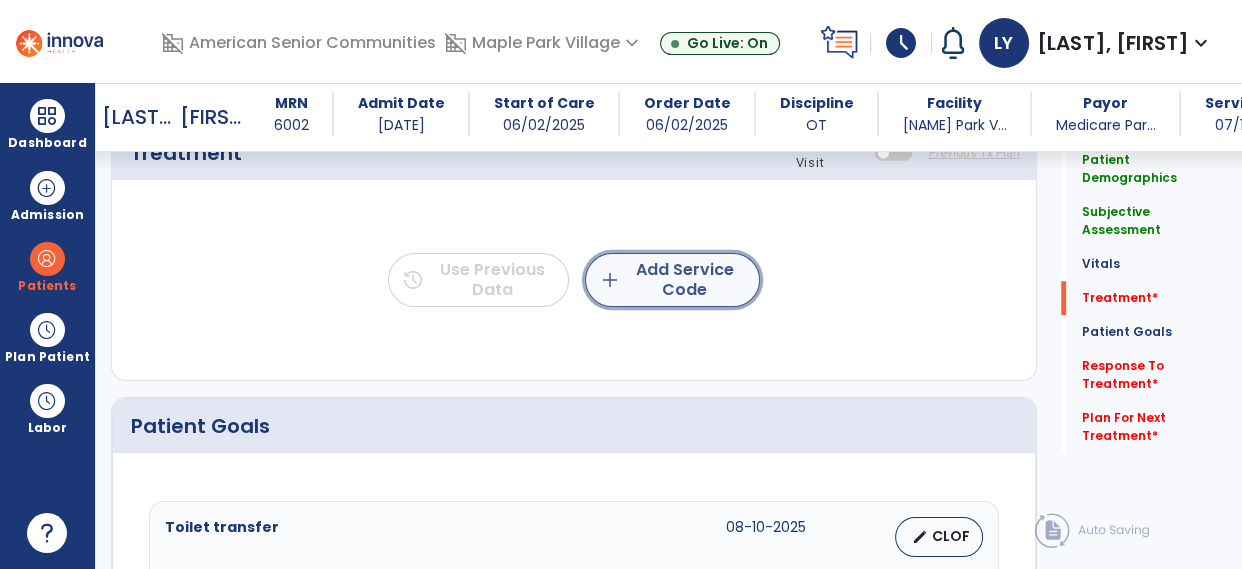 click on "add  Add Service Code" 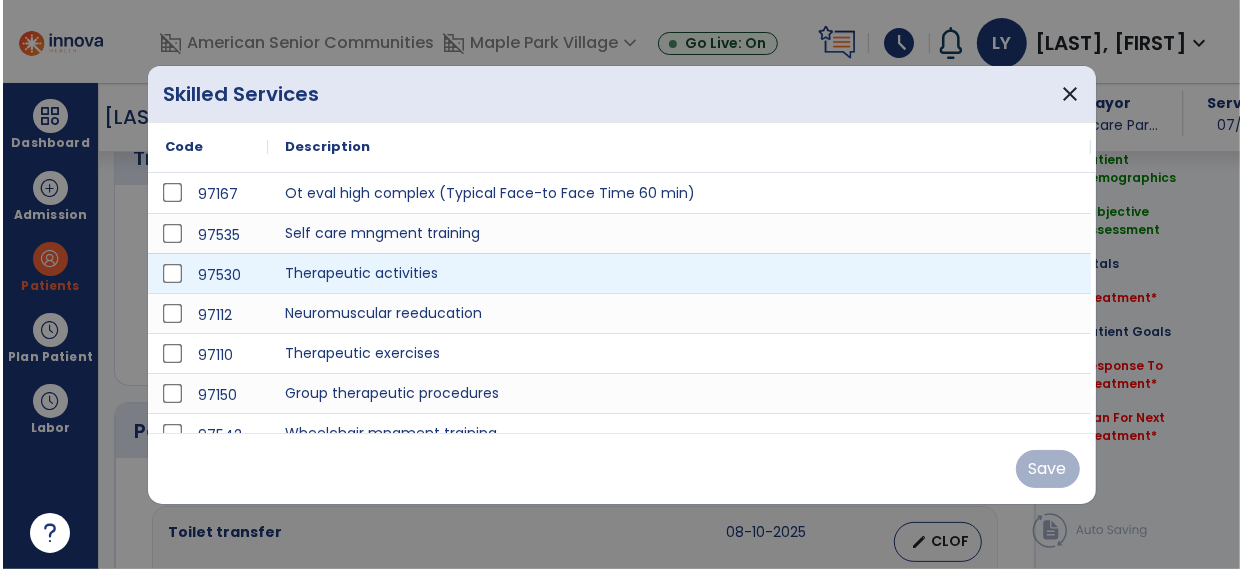 scroll, scrollTop: 1484, scrollLeft: 0, axis: vertical 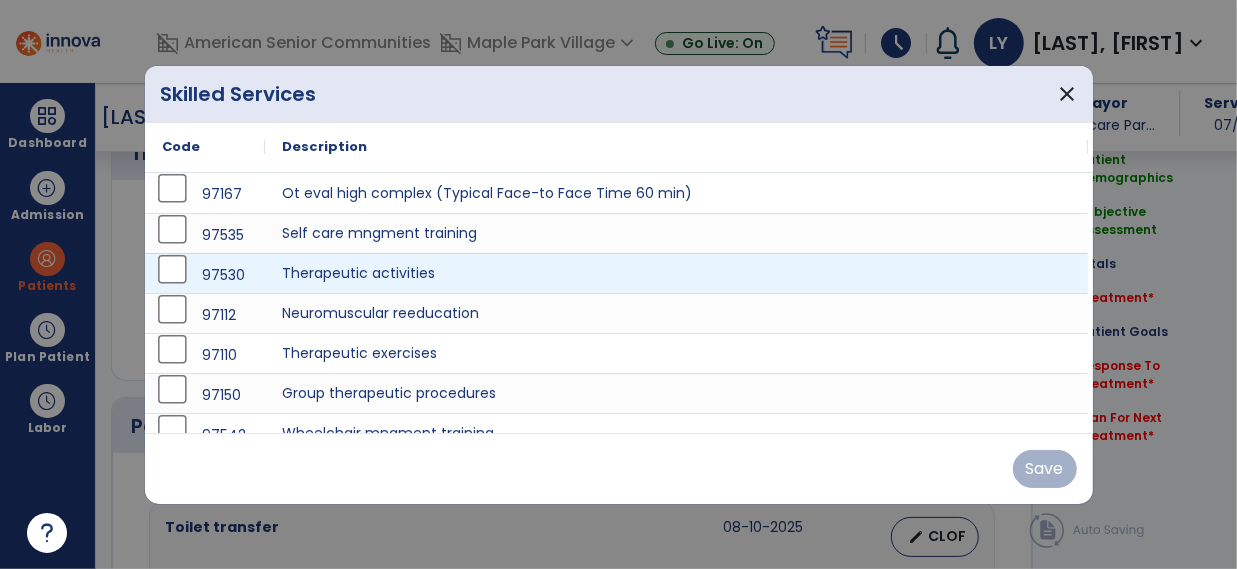 click on "97530" at bounding box center [205, 275] 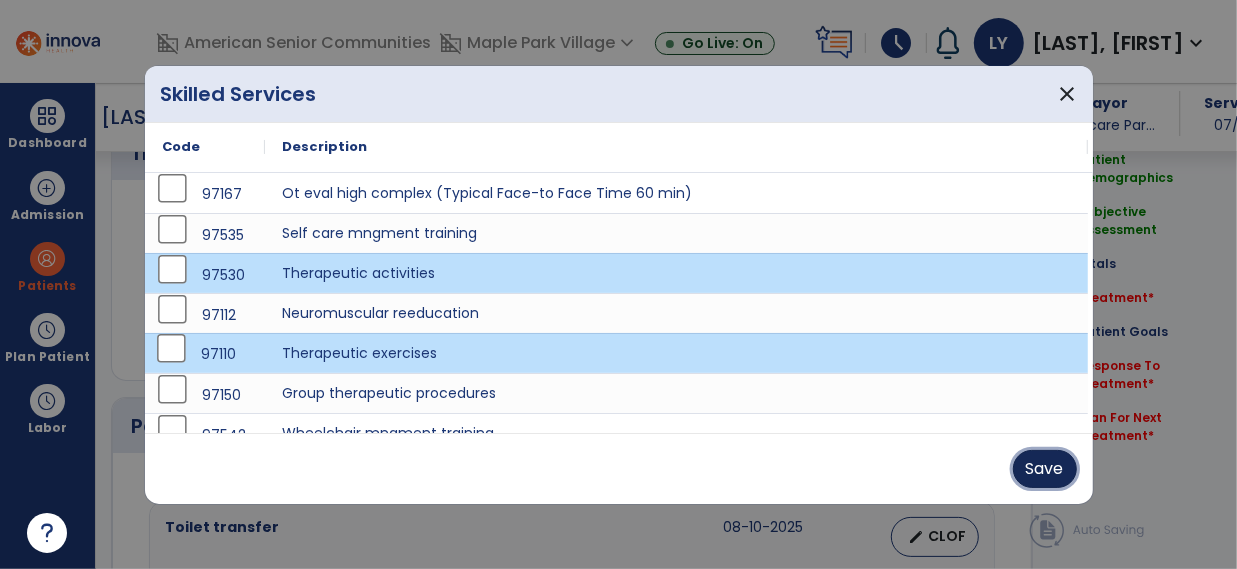 click on "Save" at bounding box center [1045, 469] 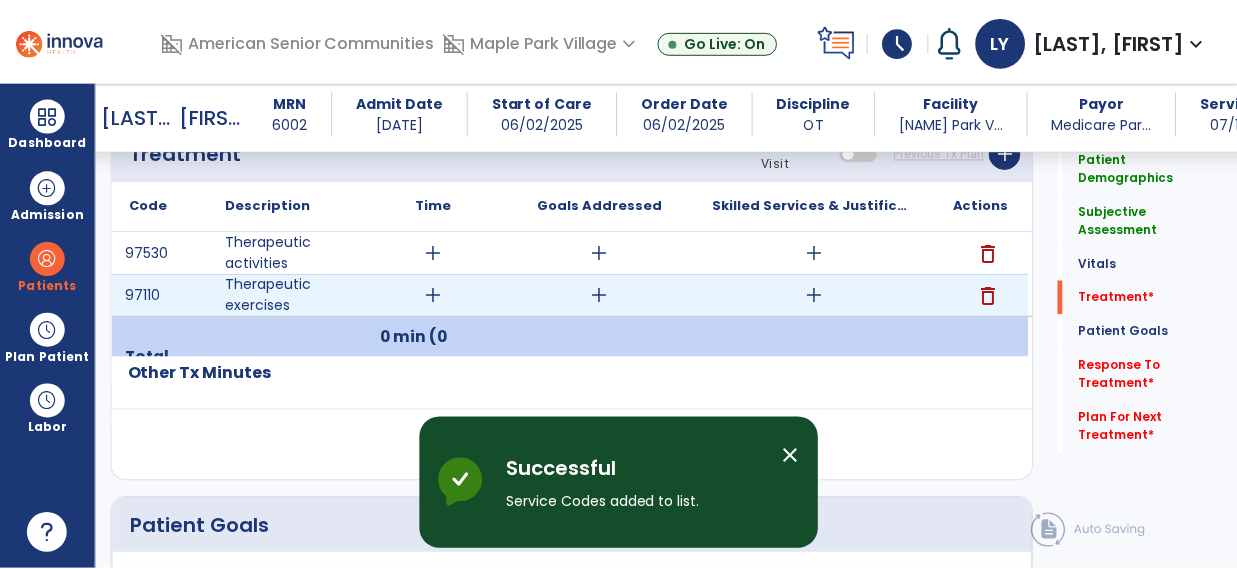 scroll, scrollTop: 1439, scrollLeft: 0, axis: vertical 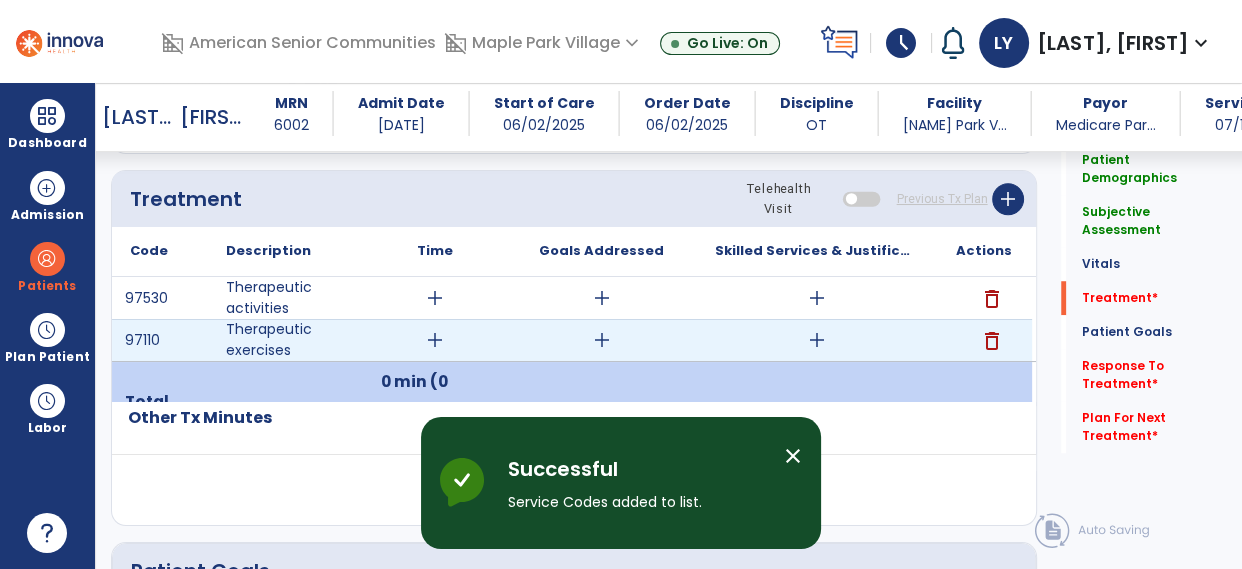 click on "add" at bounding box center (435, 340) 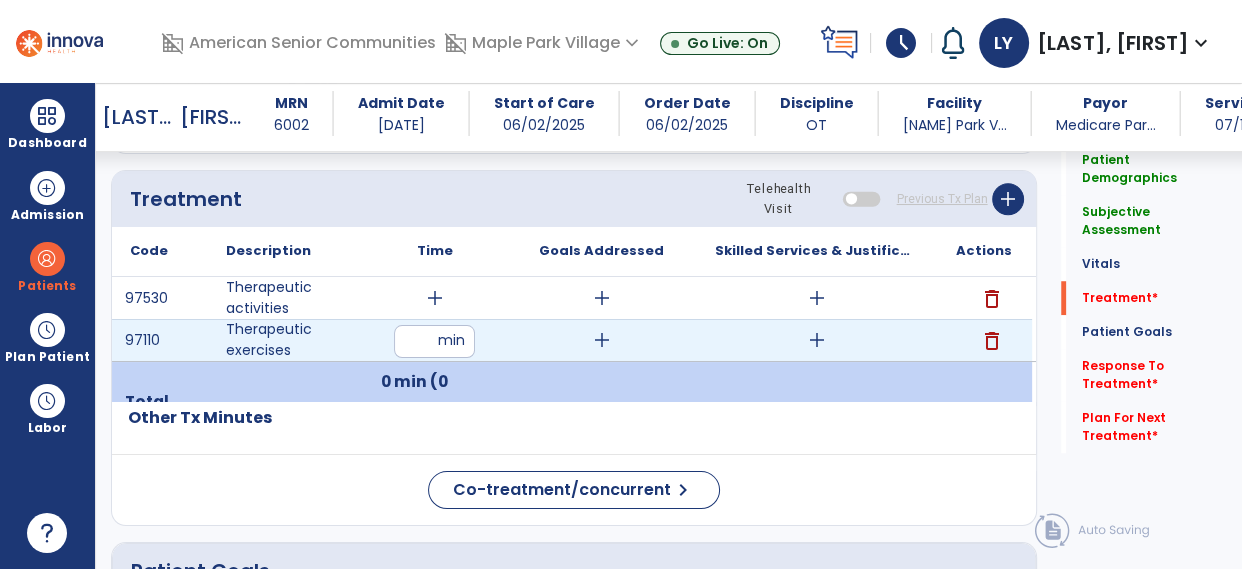 type on "**" 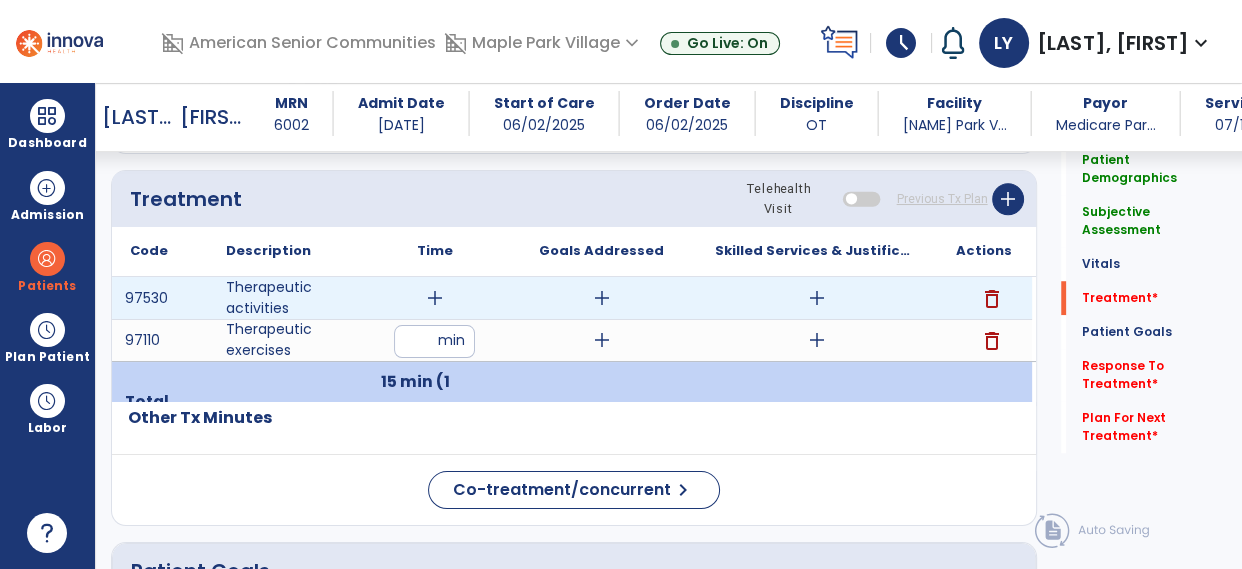 click on "add" at bounding box center [435, 298] 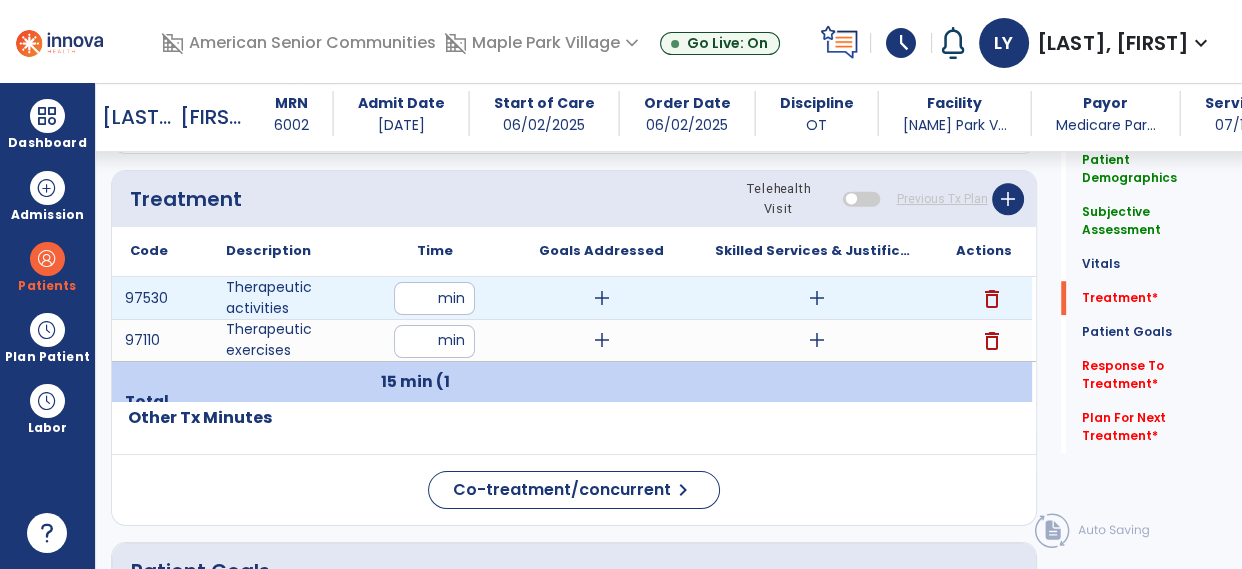 type on "**" 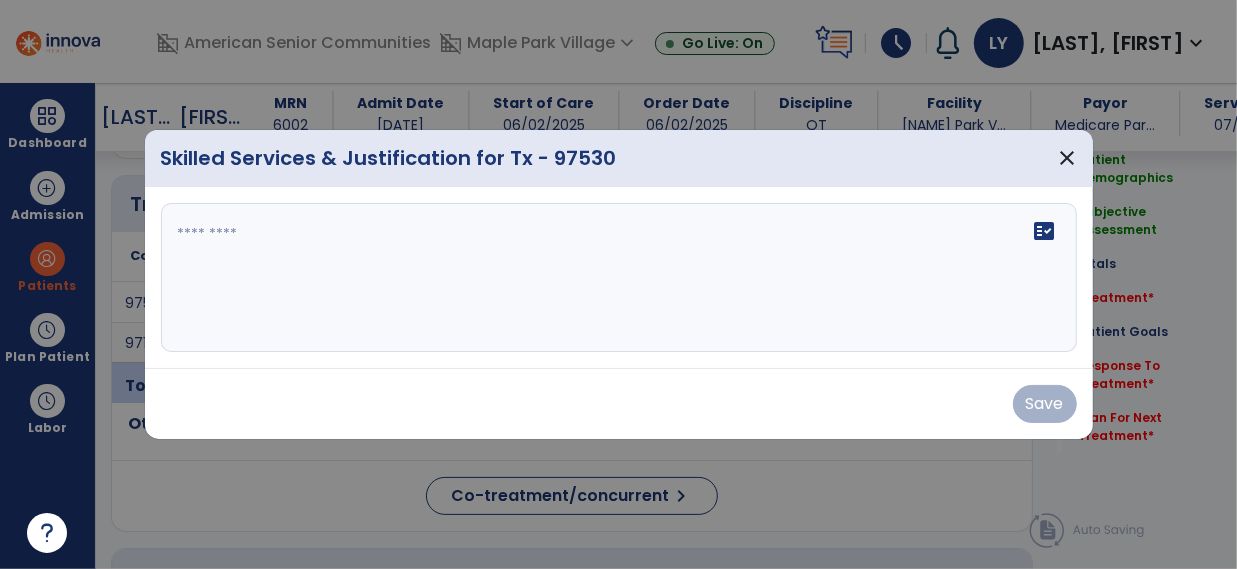 scroll, scrollTop: 1439, scrollLeft: 0, axis: vertical 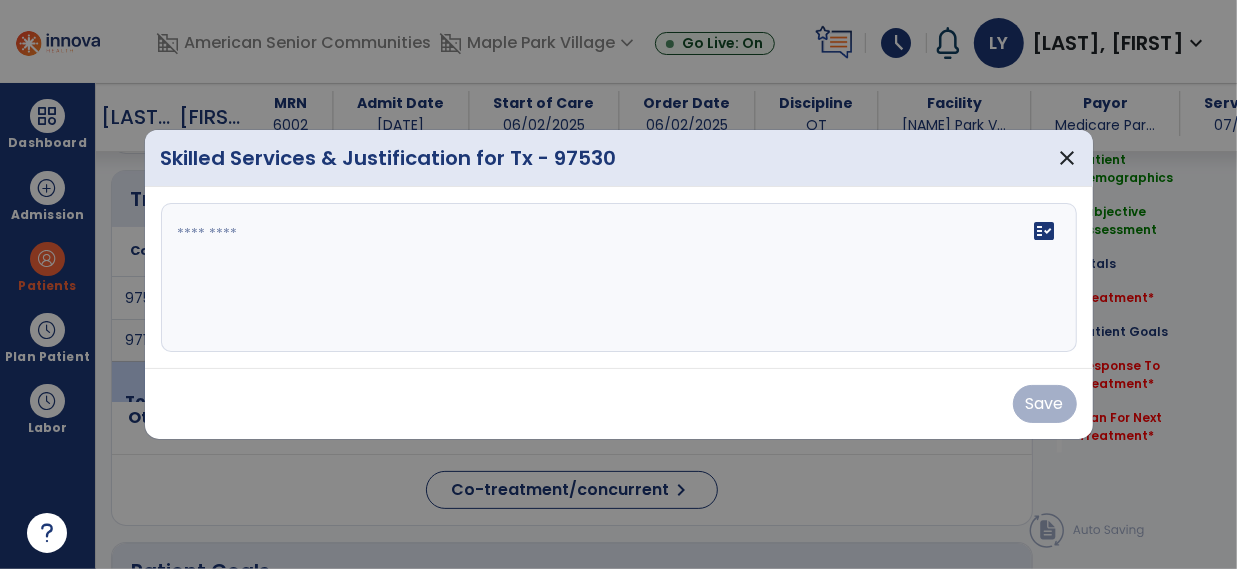 click at bounding box center (619, 278) 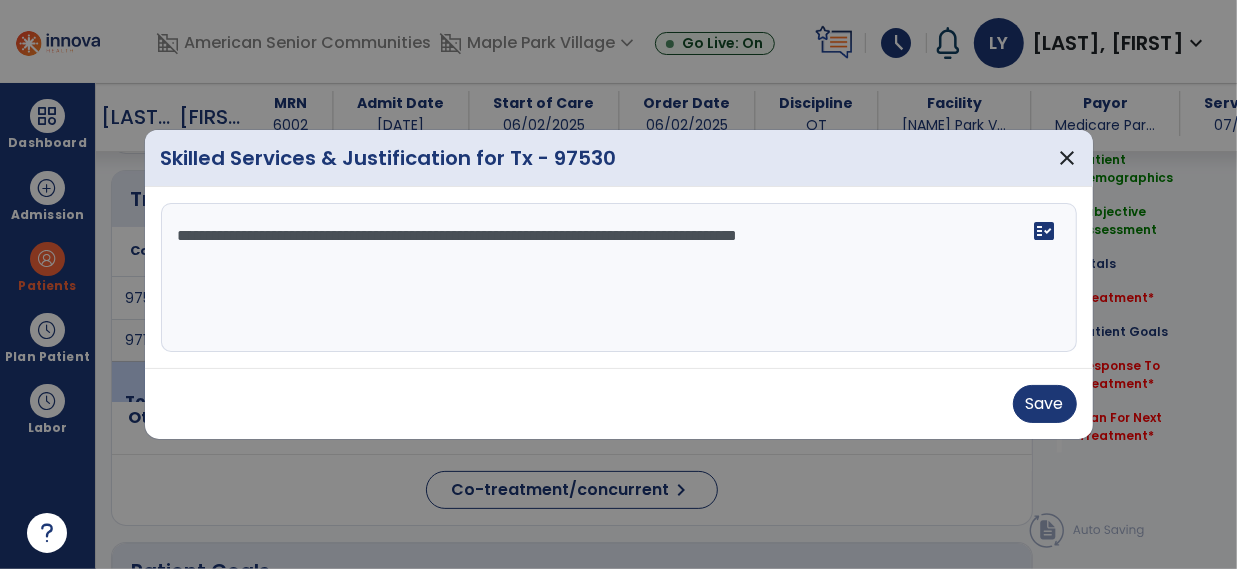 click on "**********" at bounding box center [619, 278] 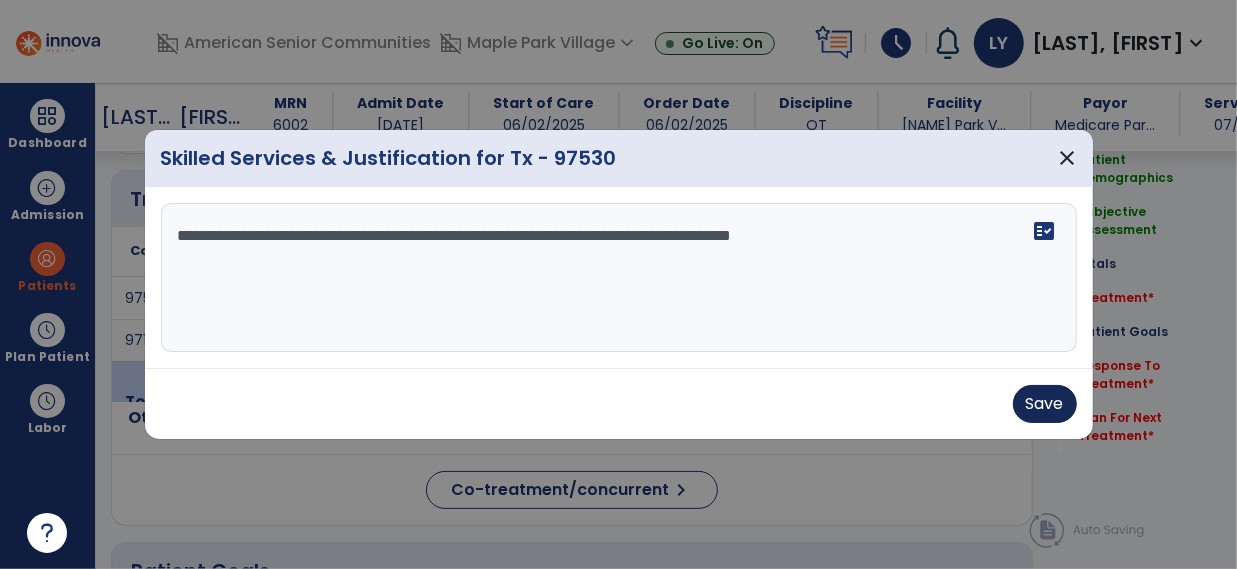 type on "**********" 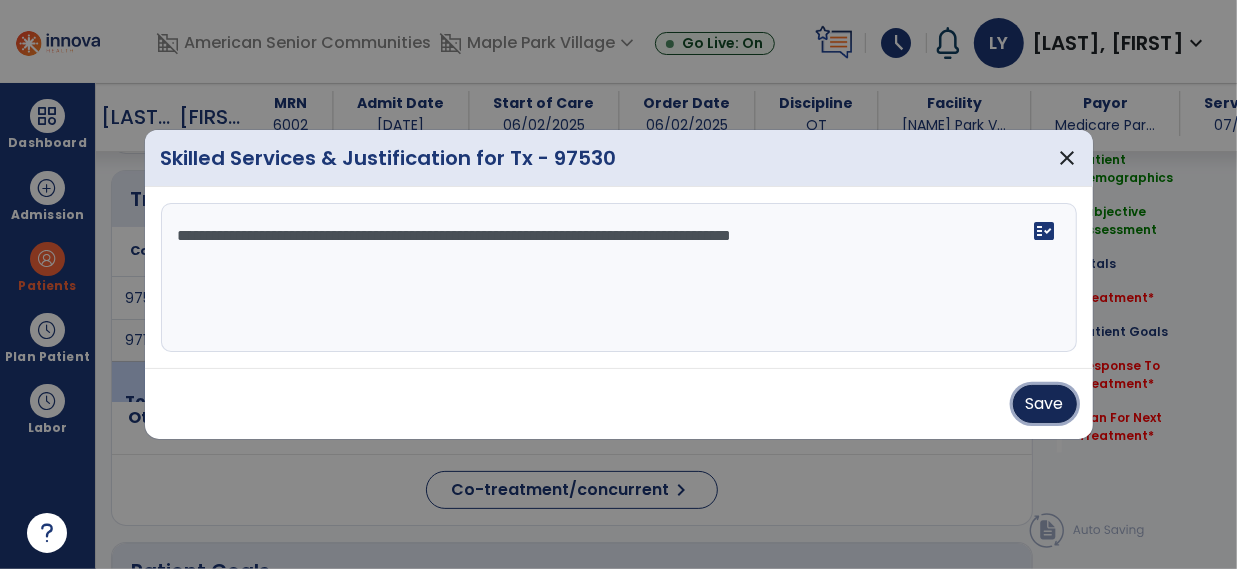 click on "Save" at bounding box center (1045, 404) 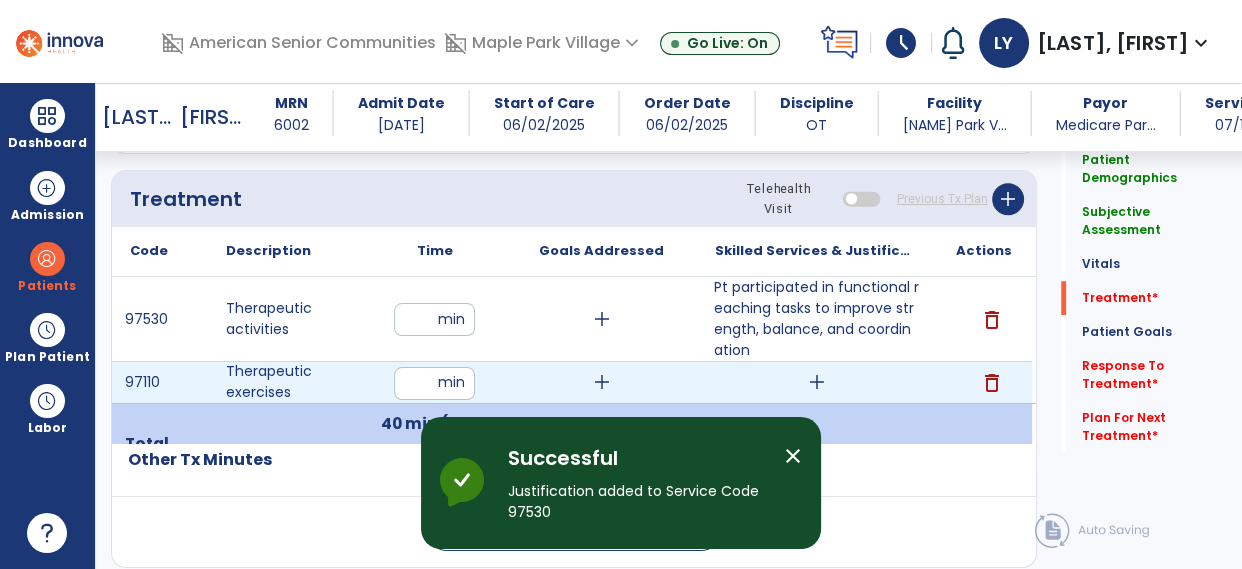 click on "add" at bounding box center [817, 382] 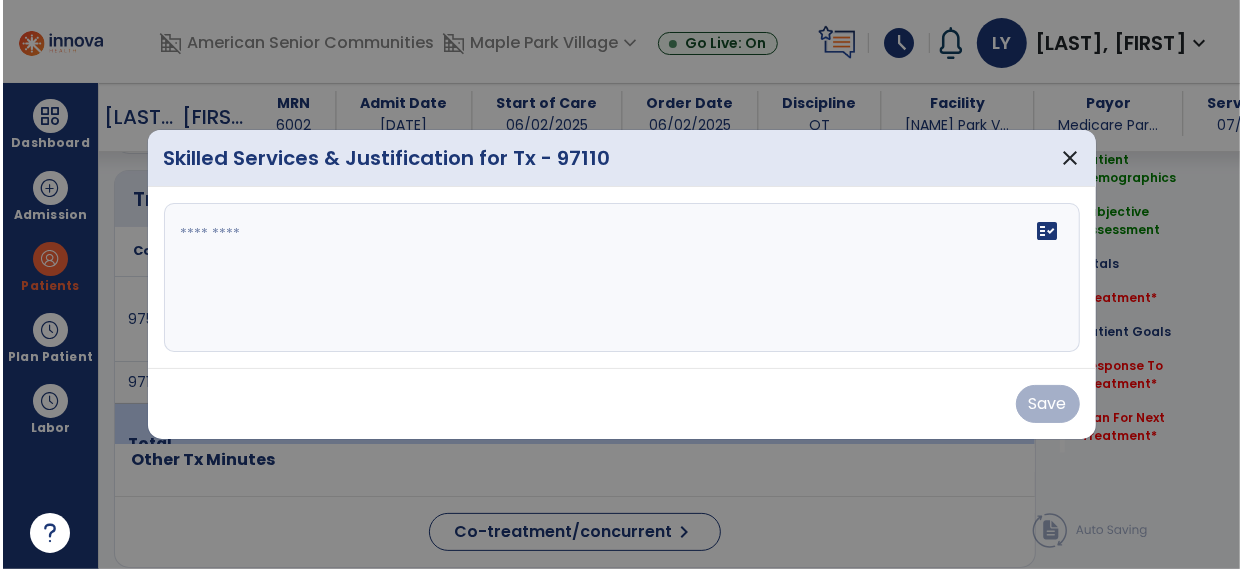 scroll, scrollTop: 1439, scrollLeft: 0, axis: vertical 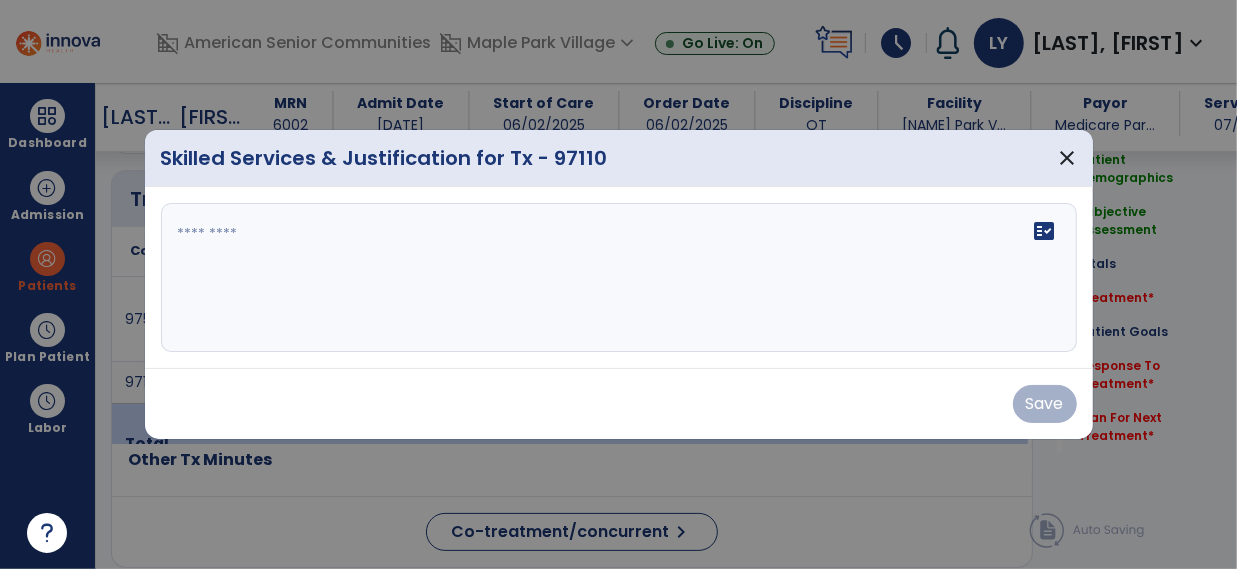 click at bounding box center [619, 278] 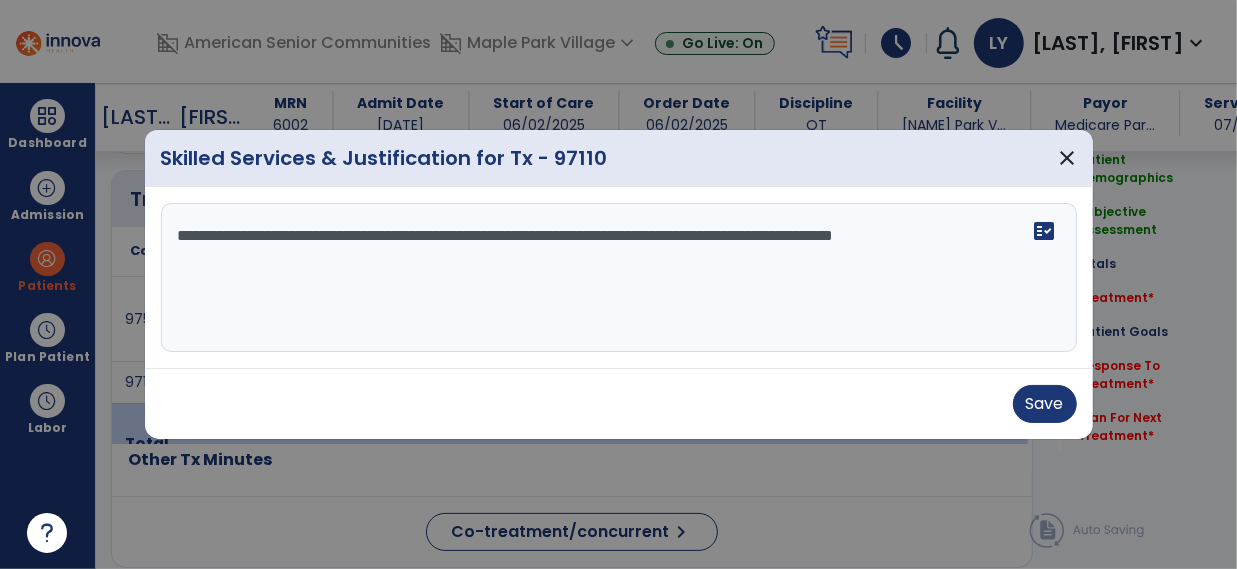 type on "**********" 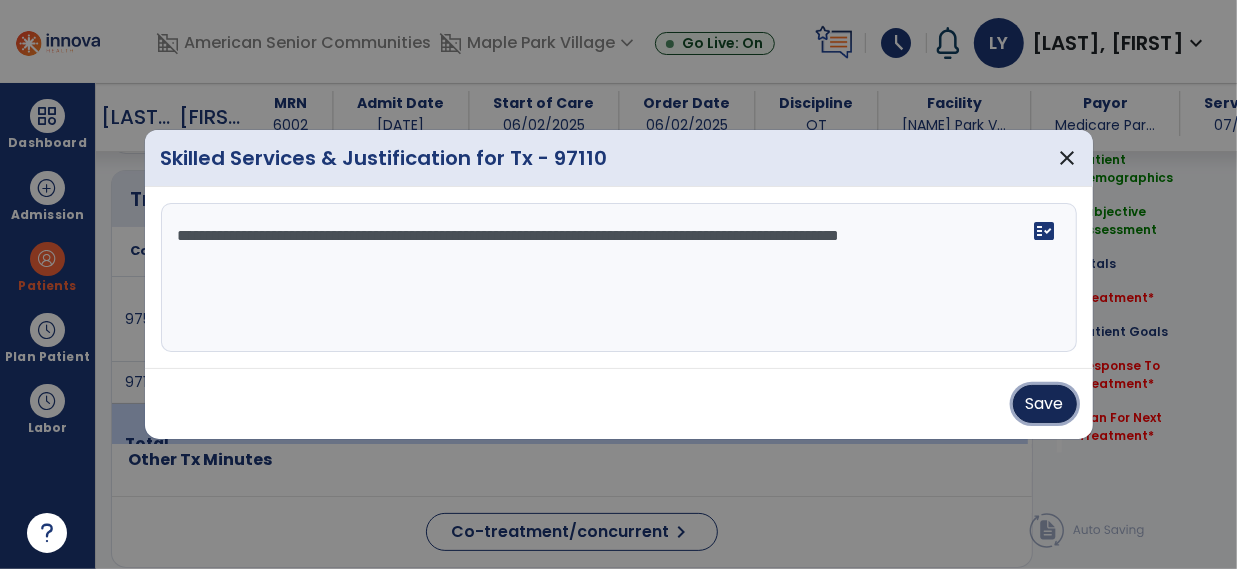 click on "Save" at bounding box center [1045, 404] 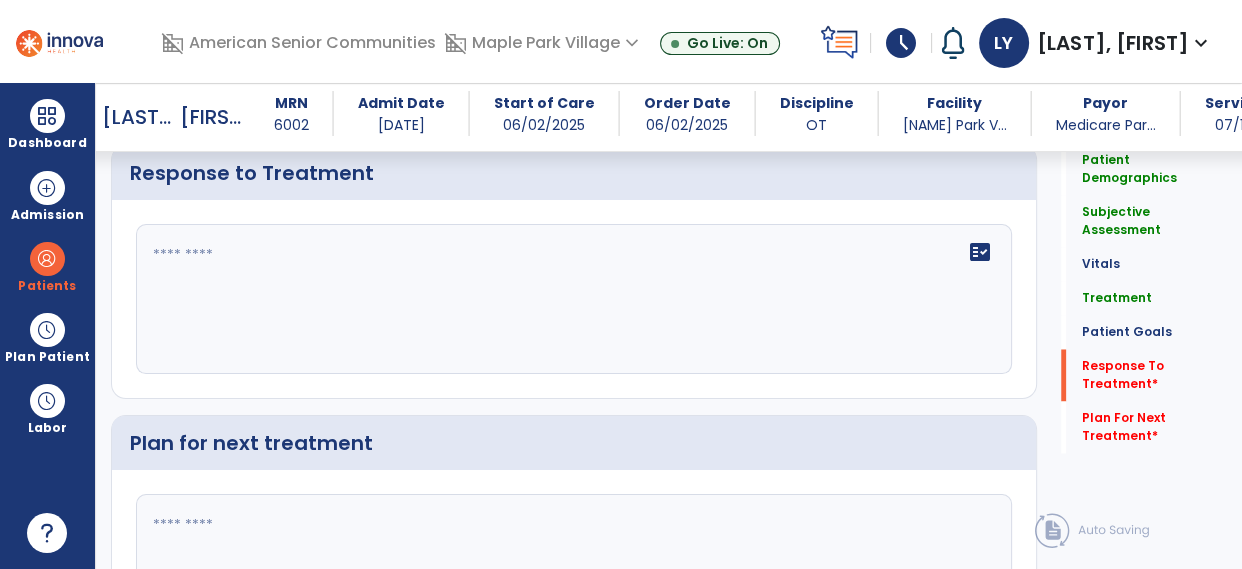 scroll, scrollTop: 2949, scrollLeft: 0, axis: vertical 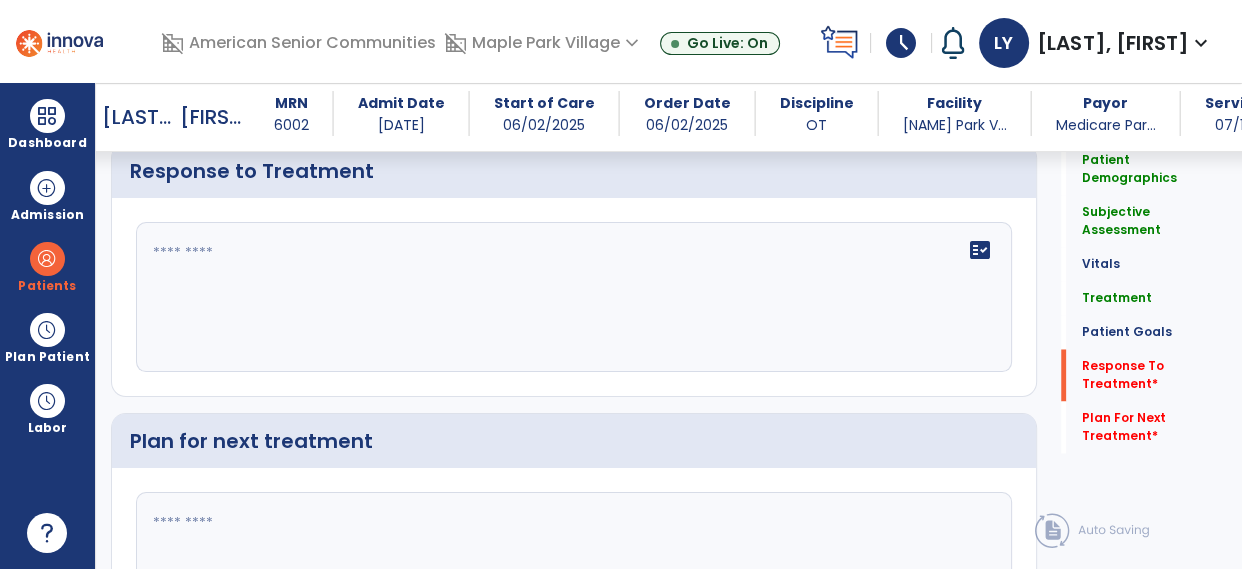 click 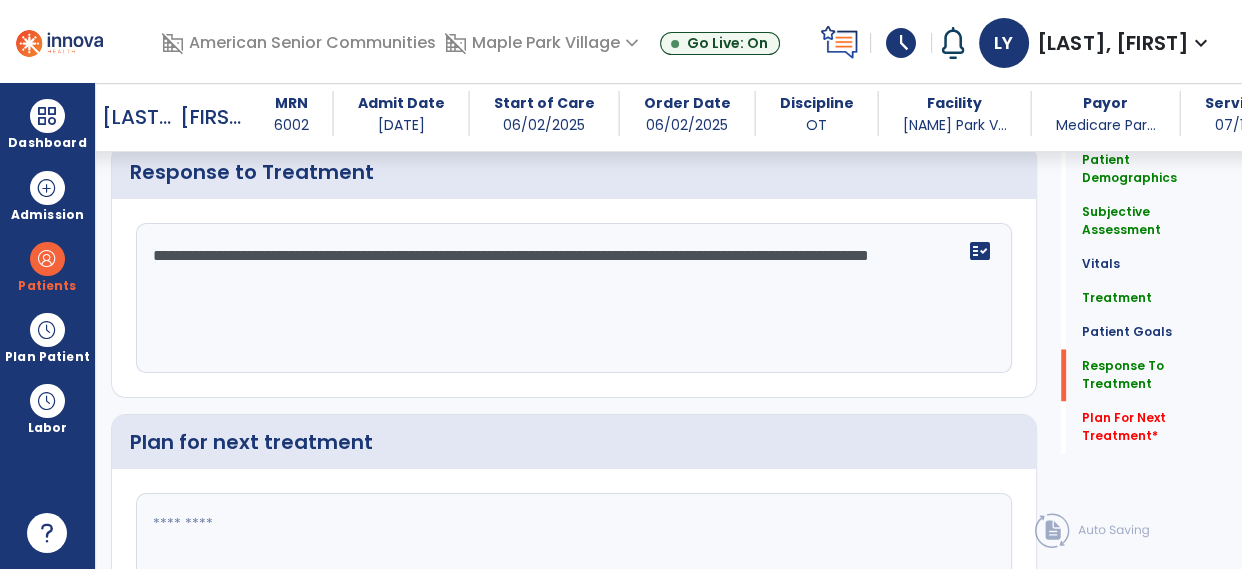 click on "**********" 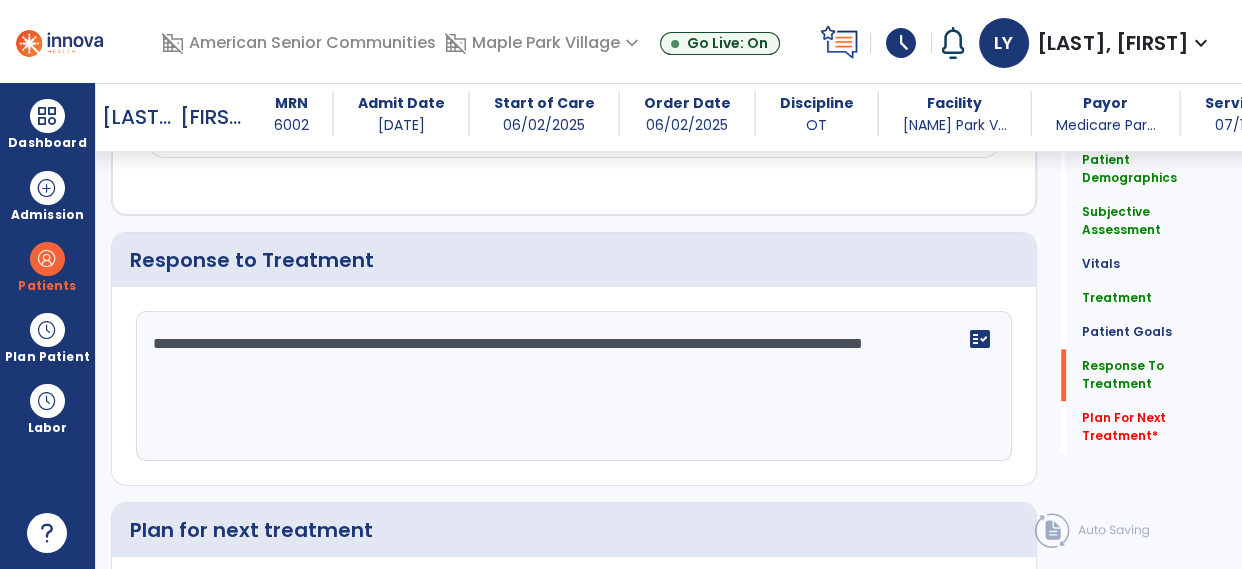 scroll, scrollTop: 2949, scrollLeft: 0, axis: vertical 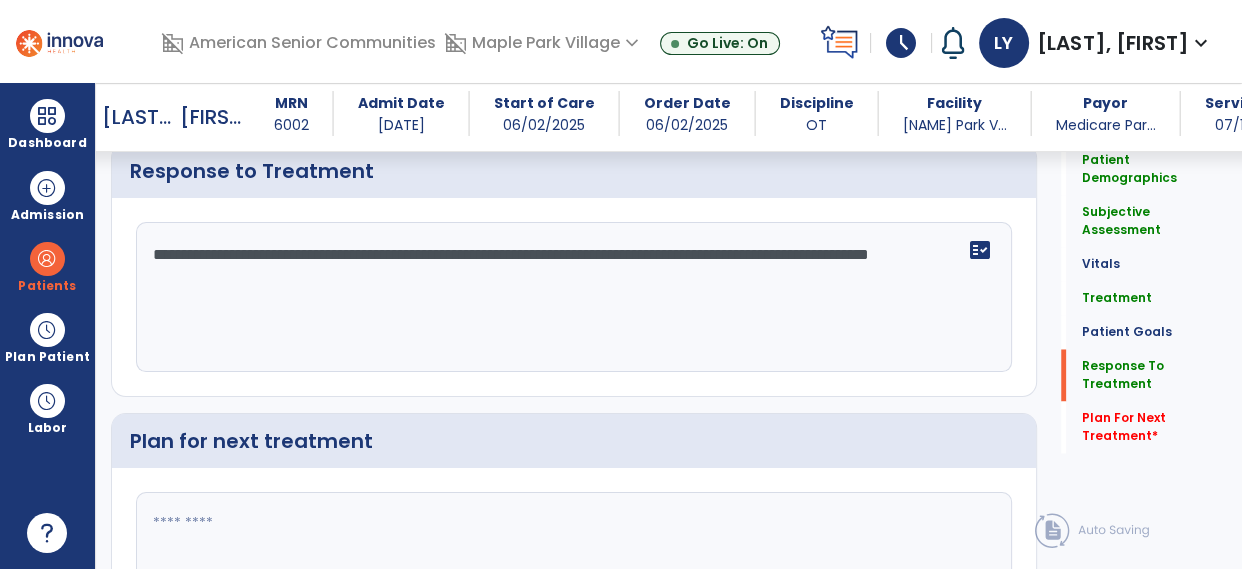 click on "**********" 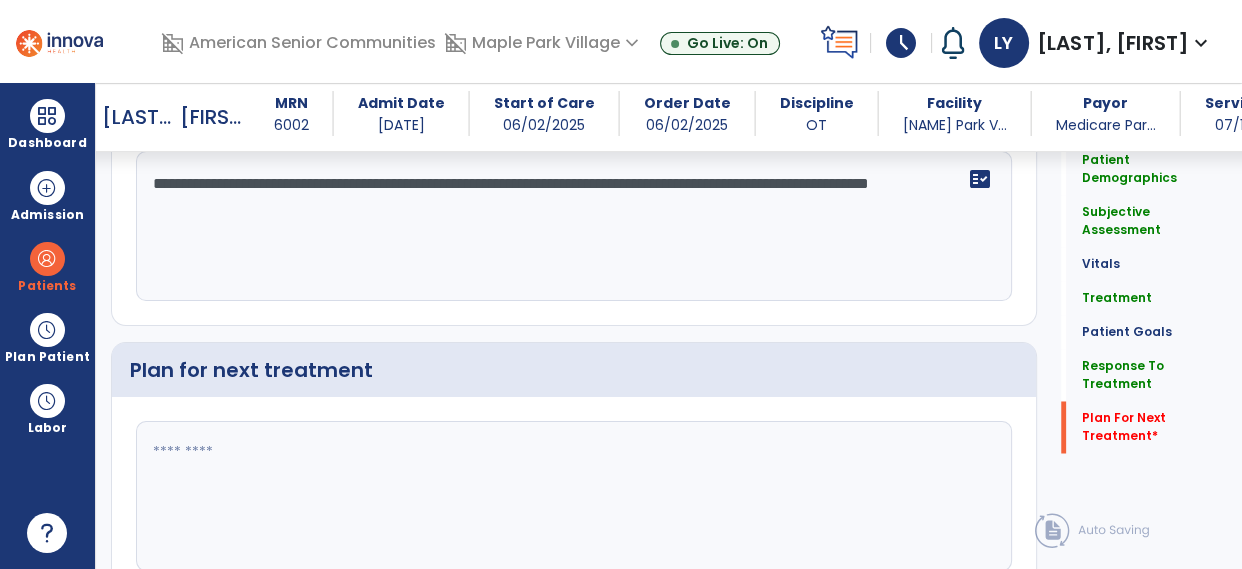 scroll, scrollTop: 3108, scrollLeft: 0, axis: vertical 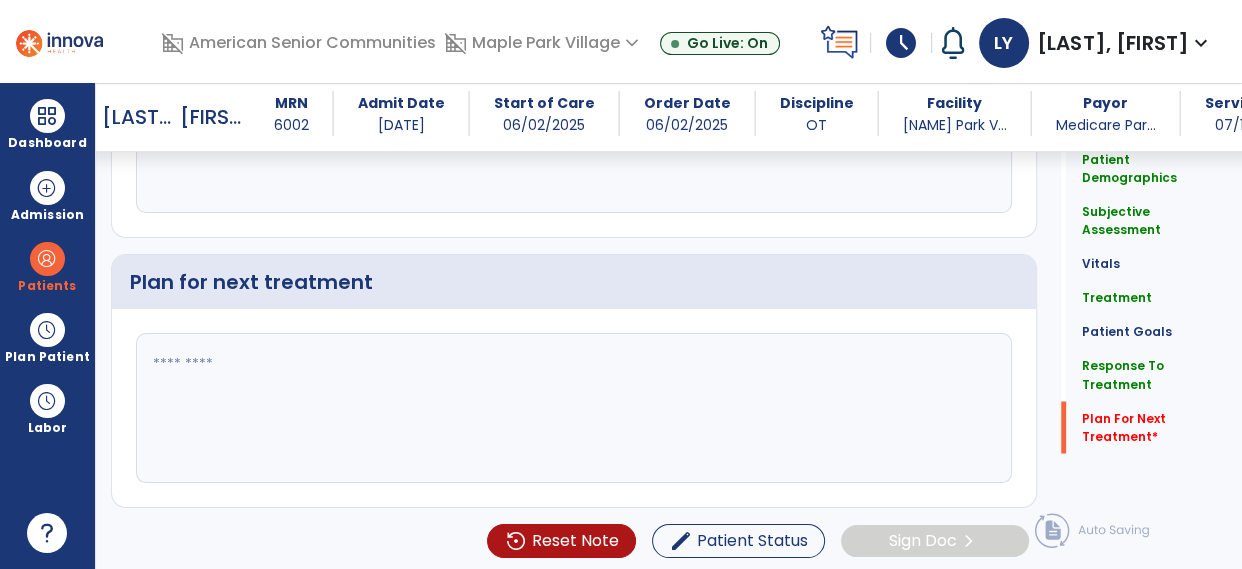 type on "**********" 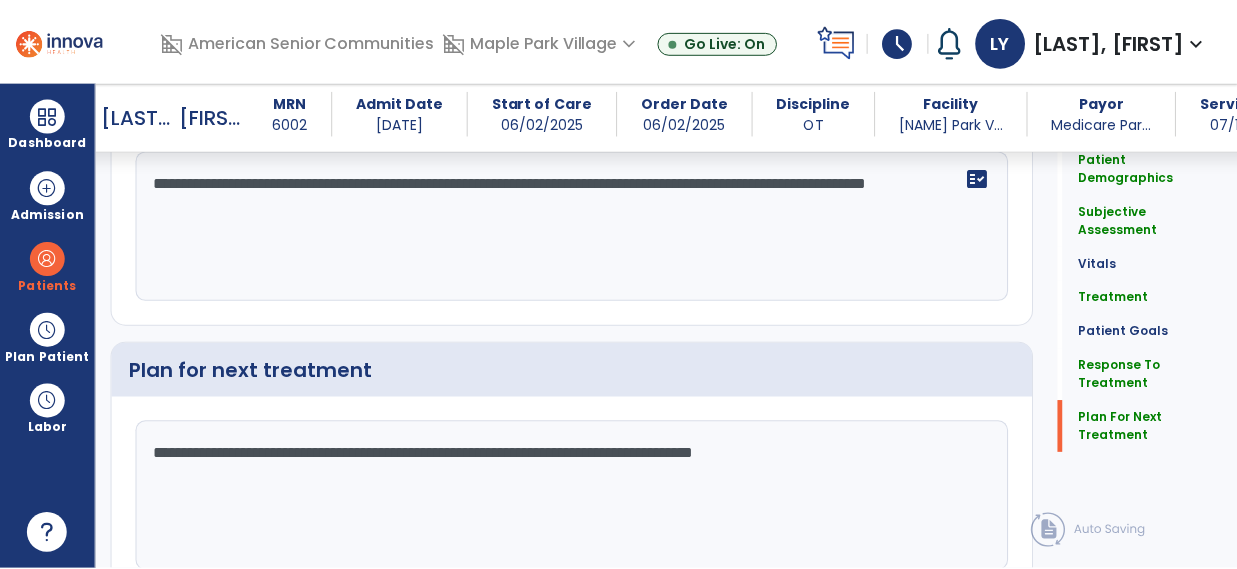 scroll, scrollTop: 3108, scrollLeft: 0, axis: vertical 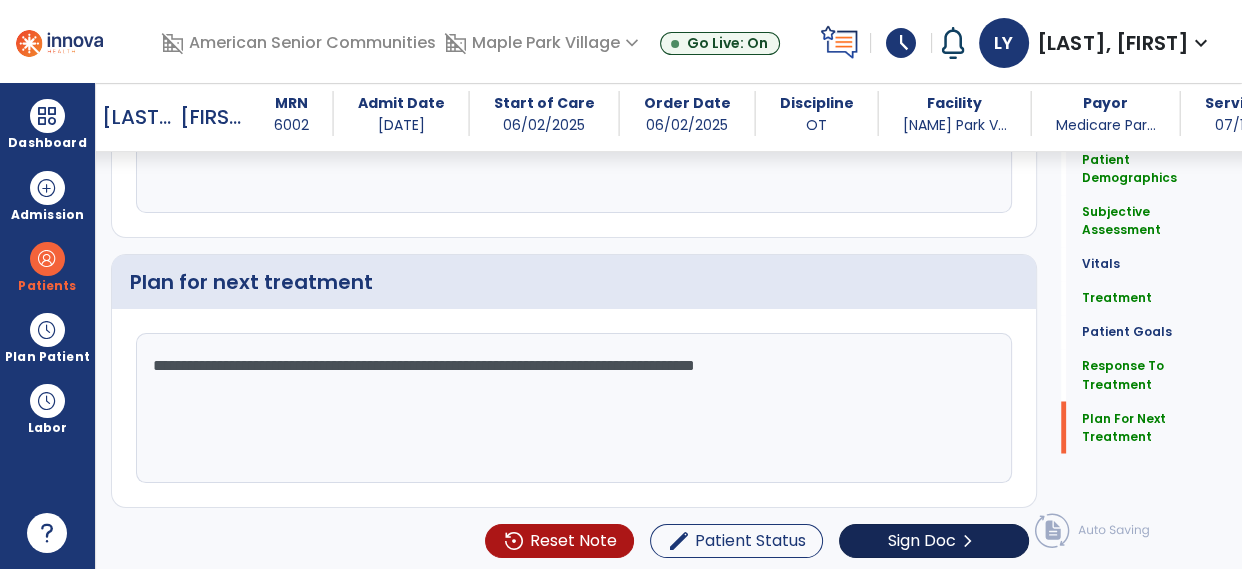 type on "**********" 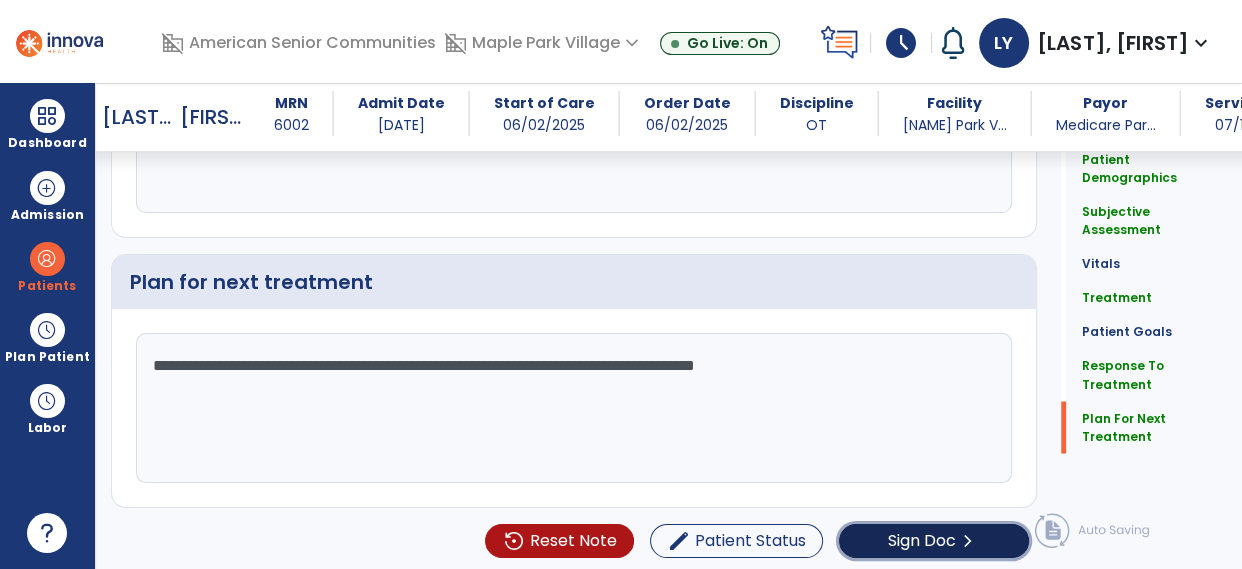 click on "Sign Doc" 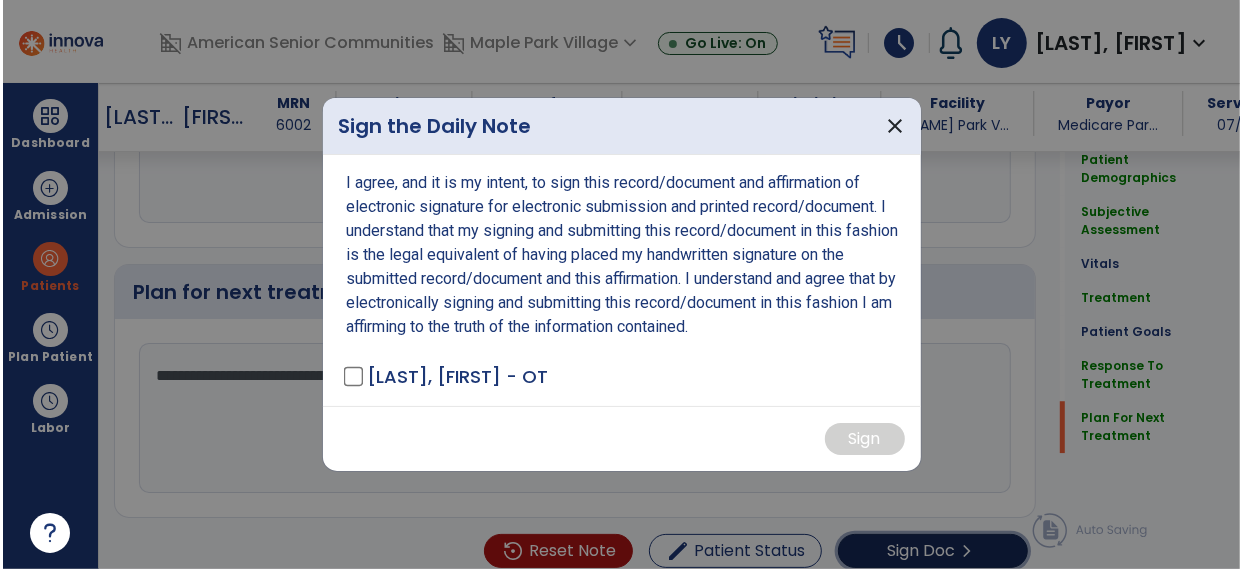 scroll, scrollTop: 3108, scrollLeft: 0, axis: vertical 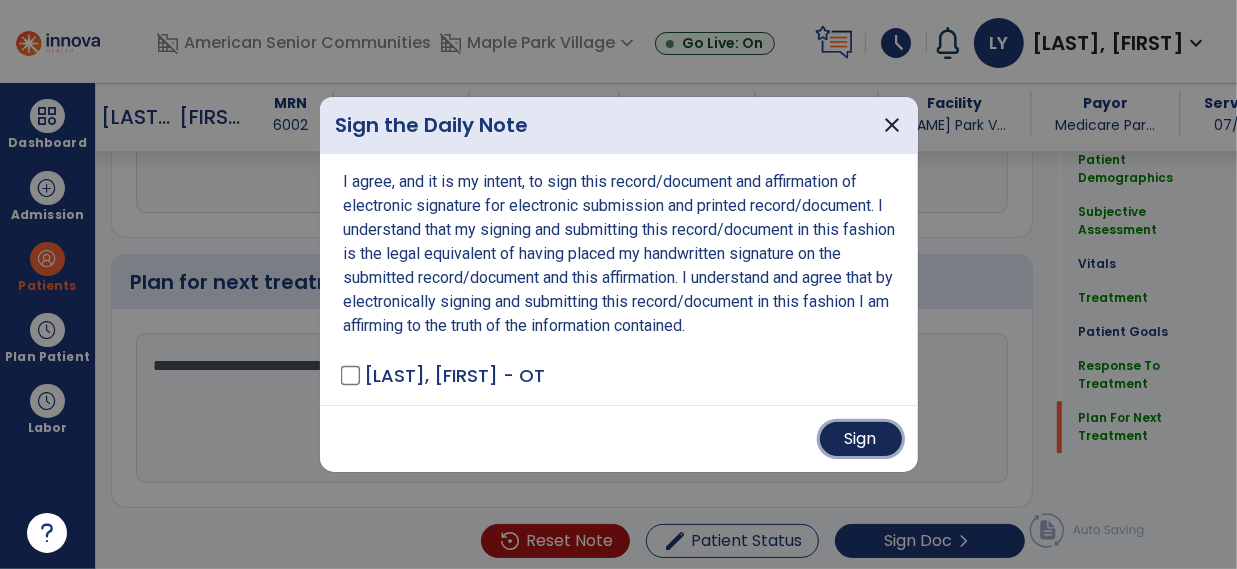 click on "Sign" at bounding box center [861, 439] 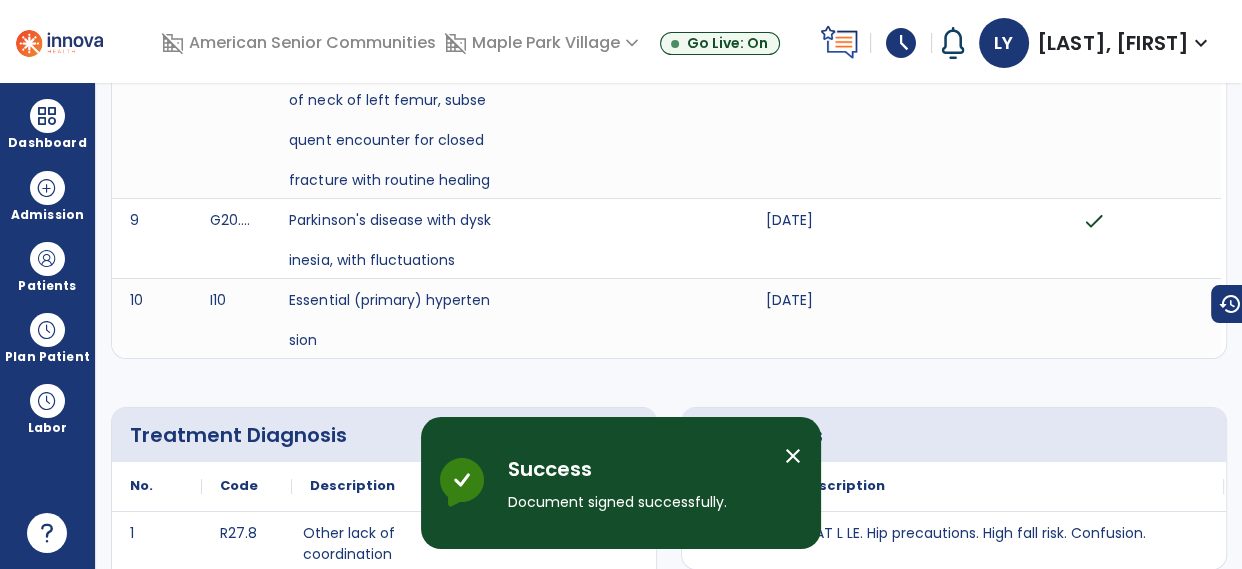 scroll, scrollTop: 0, scrollLeft: 0, axis: both 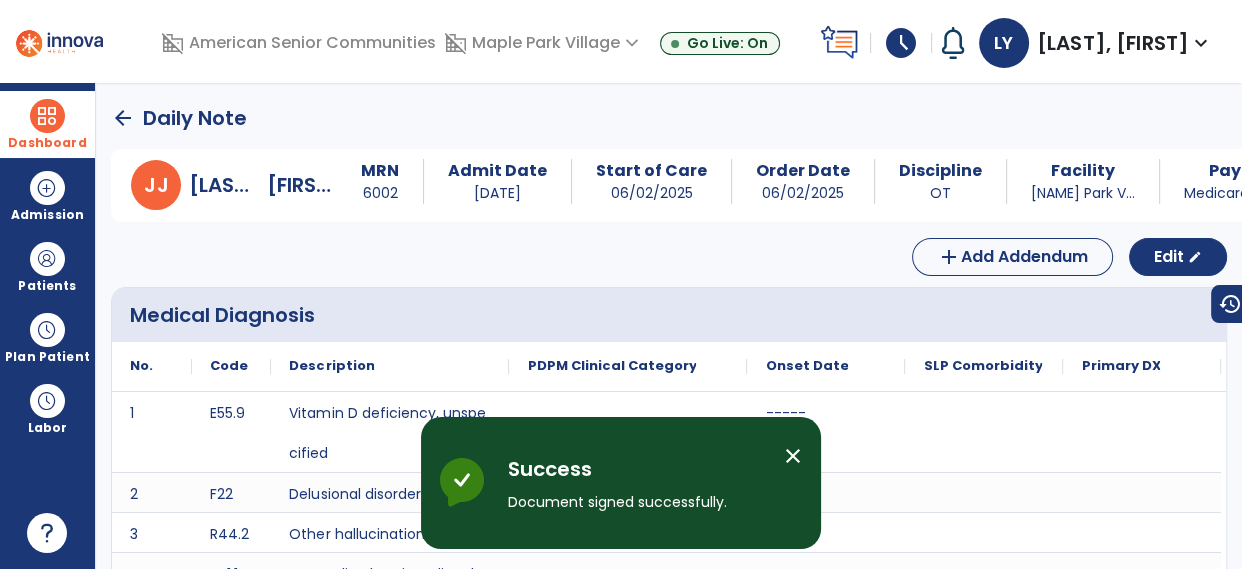 click at bounding box center [47, 116] 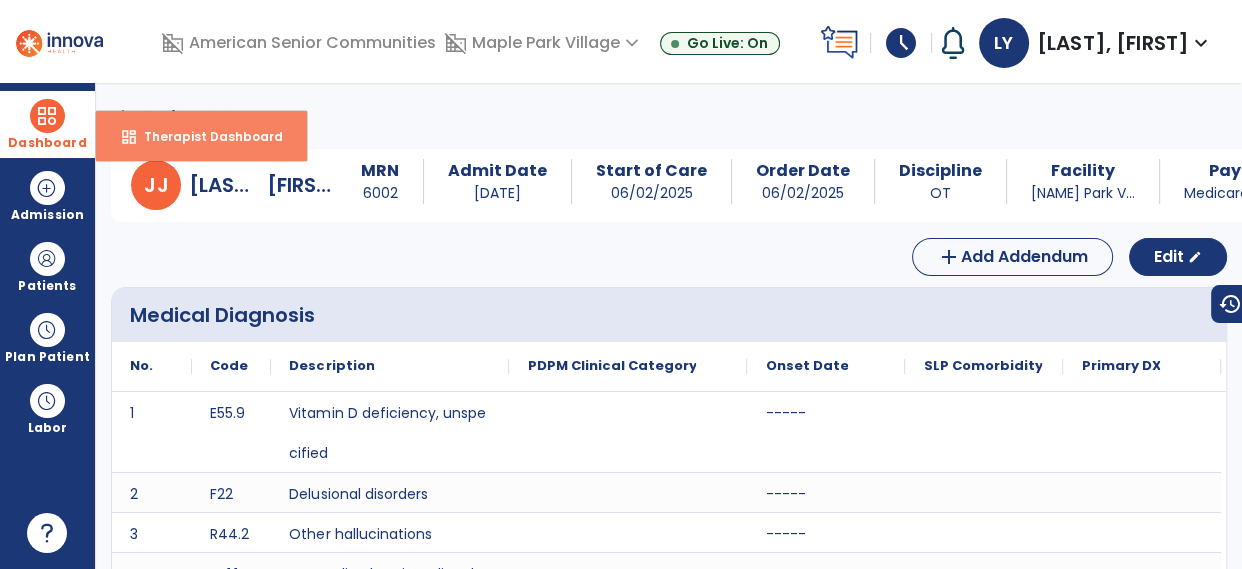 click on "dashboard  Therapist Dashboard" at bounding box center (201, 136) 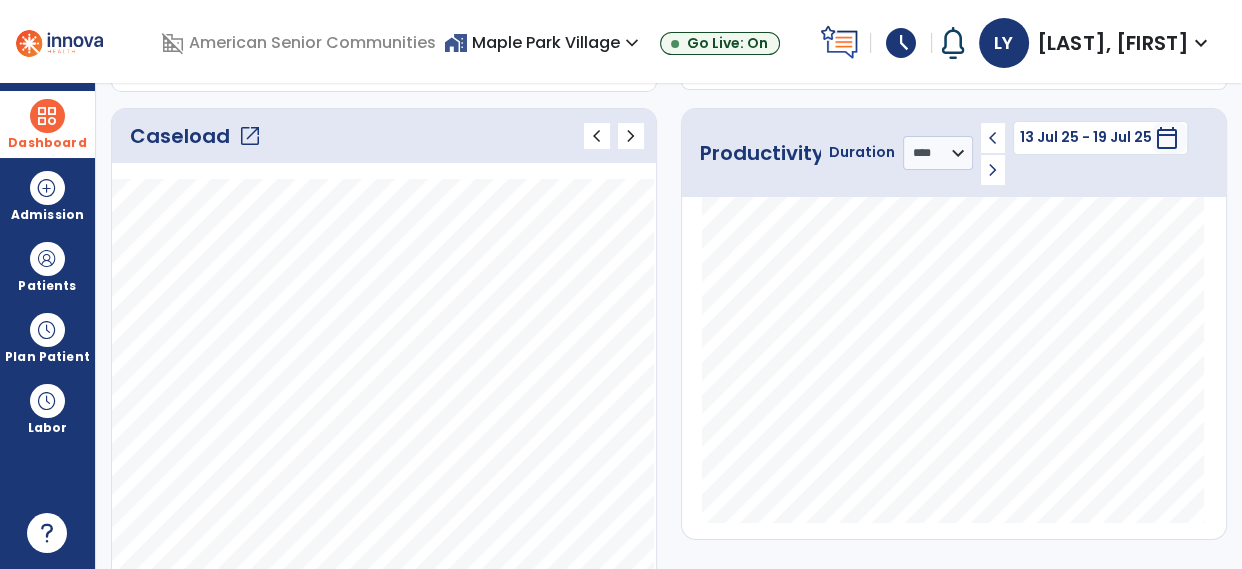scroll, scrollTop: 259, scrollLeft: 0, axis: vertical 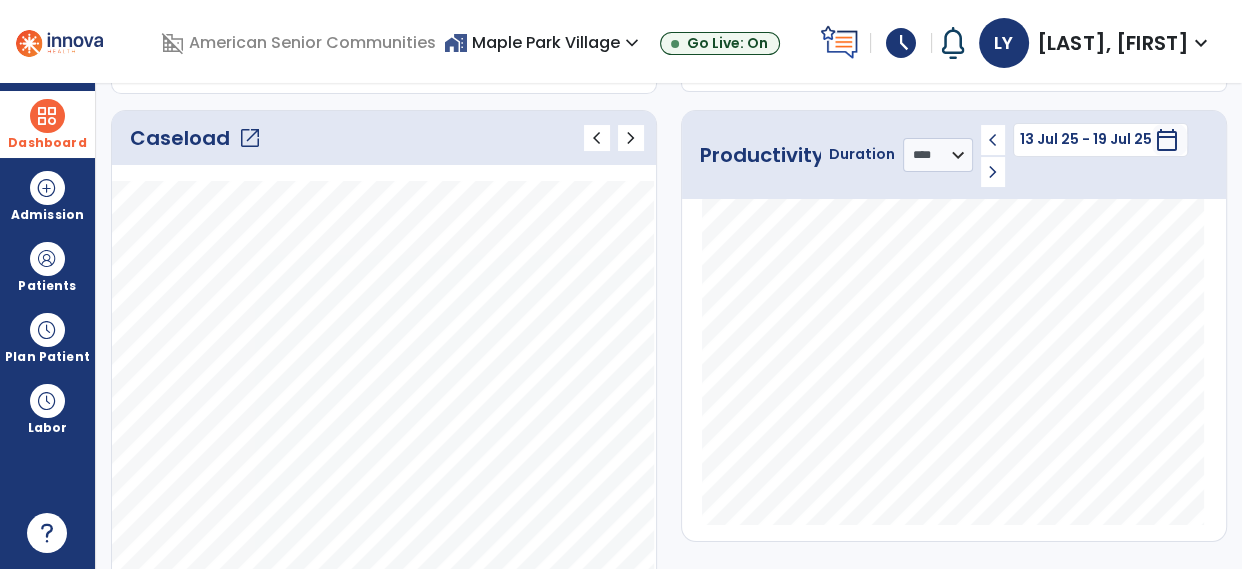 click on "open_in_new" 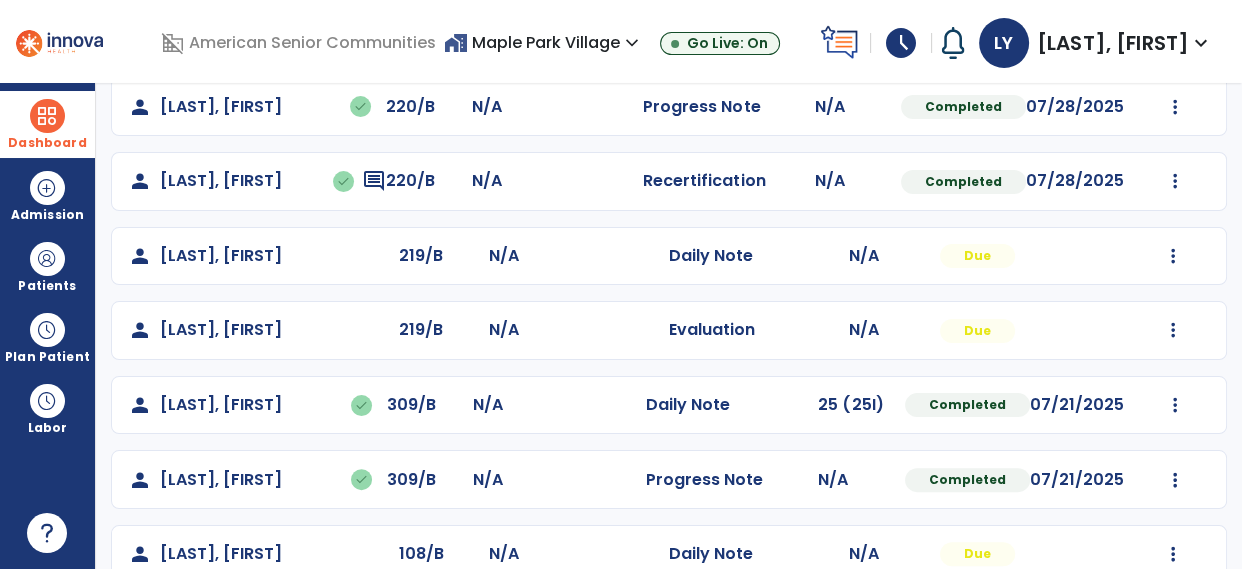 scroll, scrollTop: 0, scrollLeft: 0, axis: both 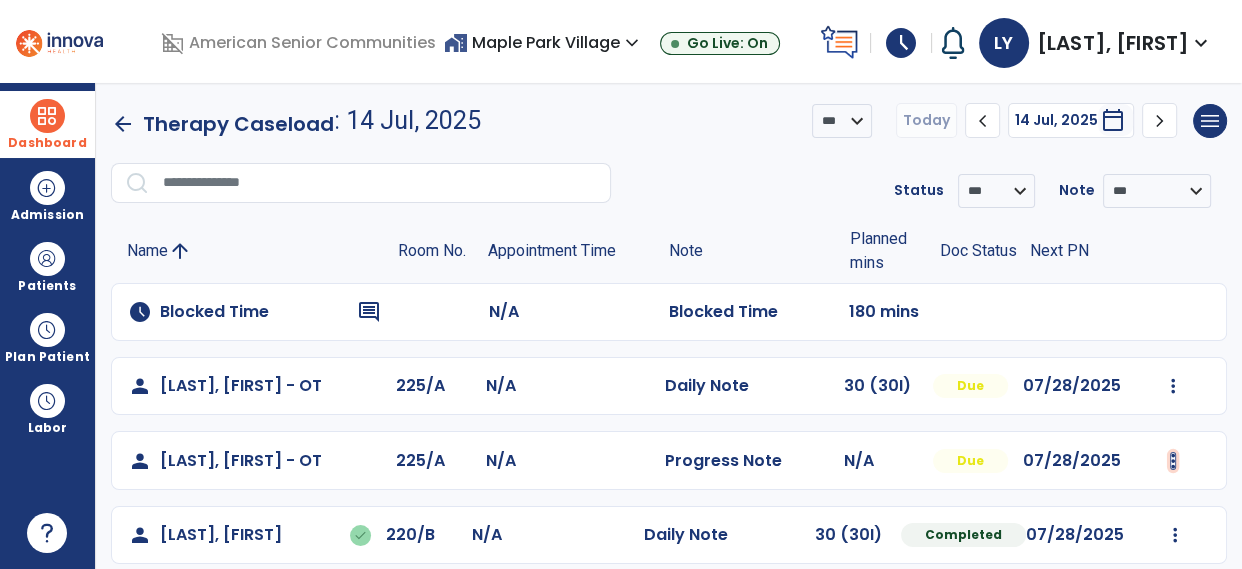 click at bounding box center [1173, 386] 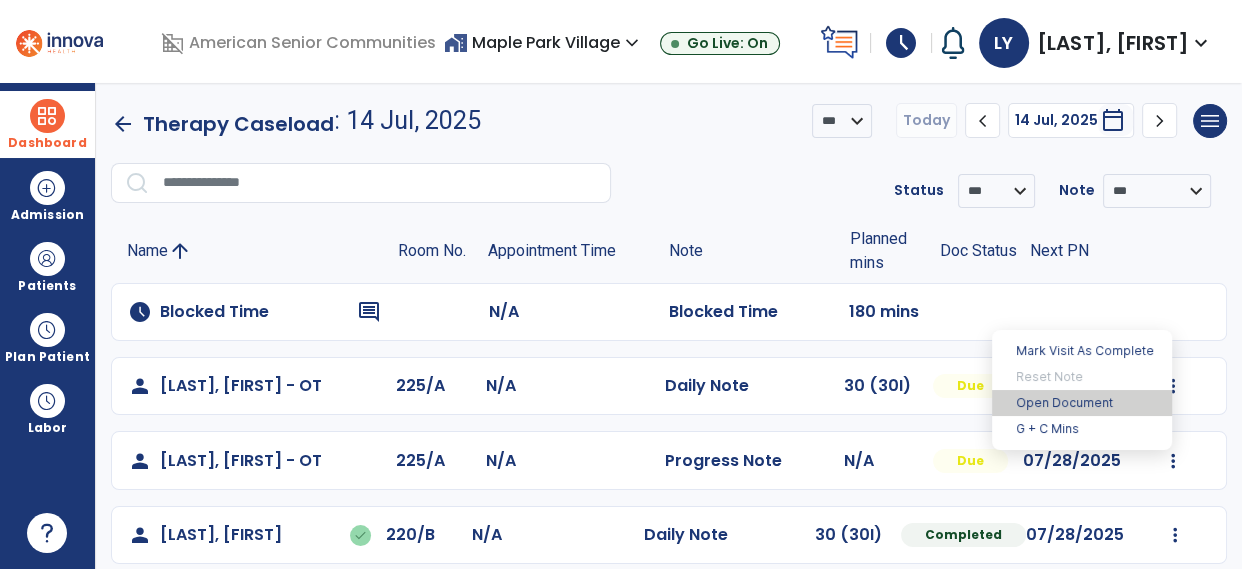 click on "Open Document" at bounding box center (1082, 403) 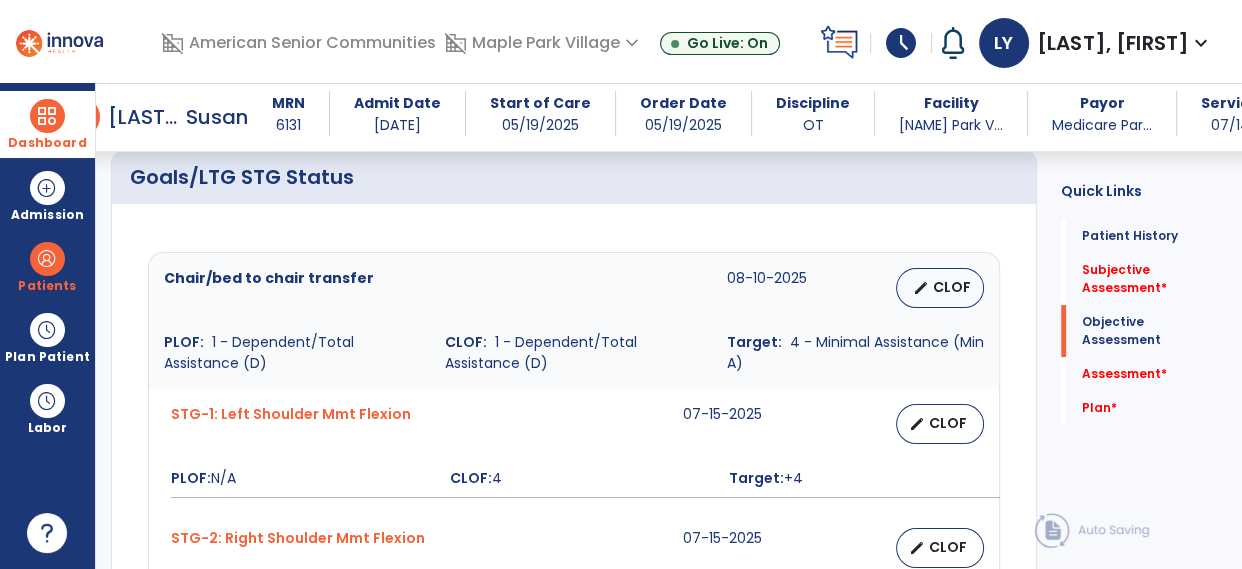 scroll, scrollTop: 752, scrollLeft: 0, axis: vertical 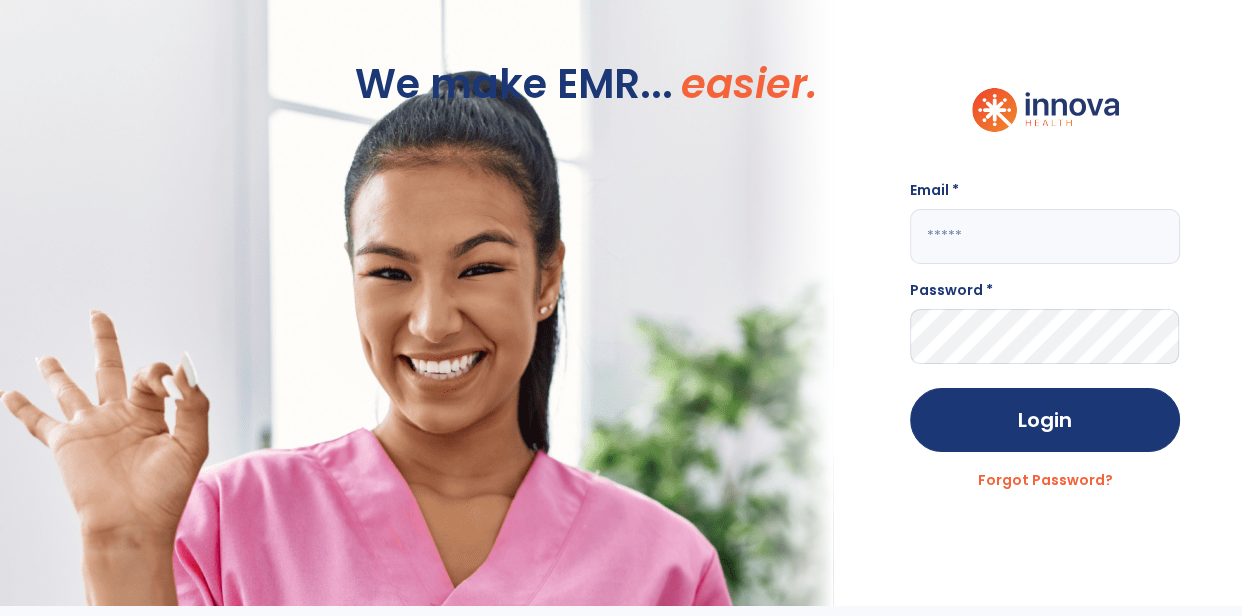 click 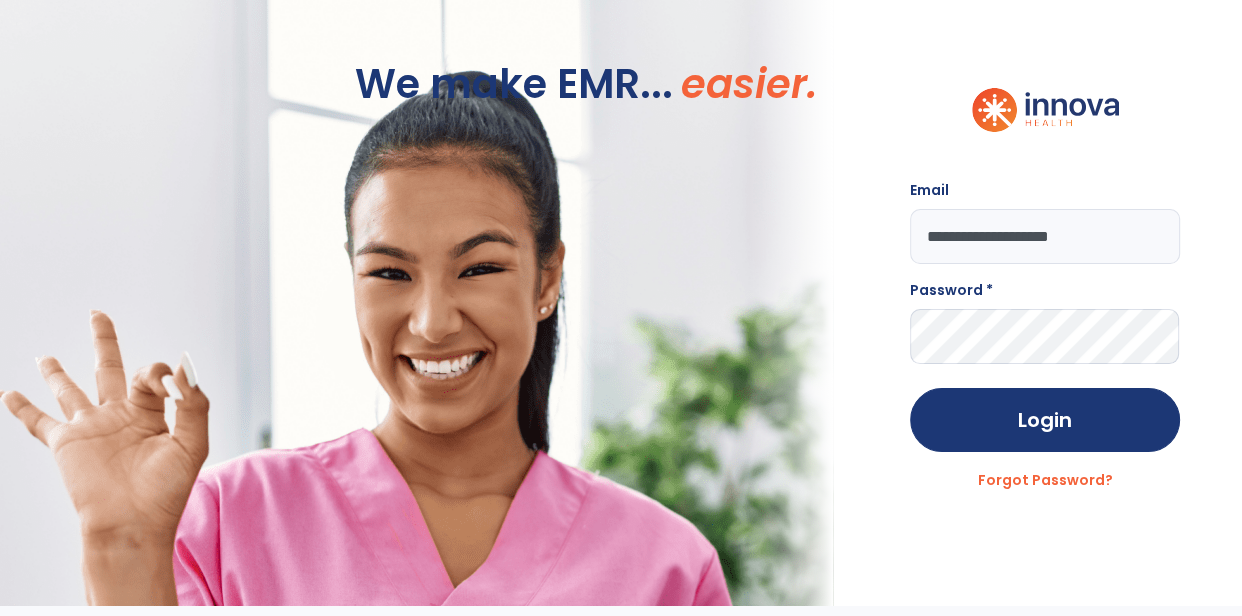 type on "**********" 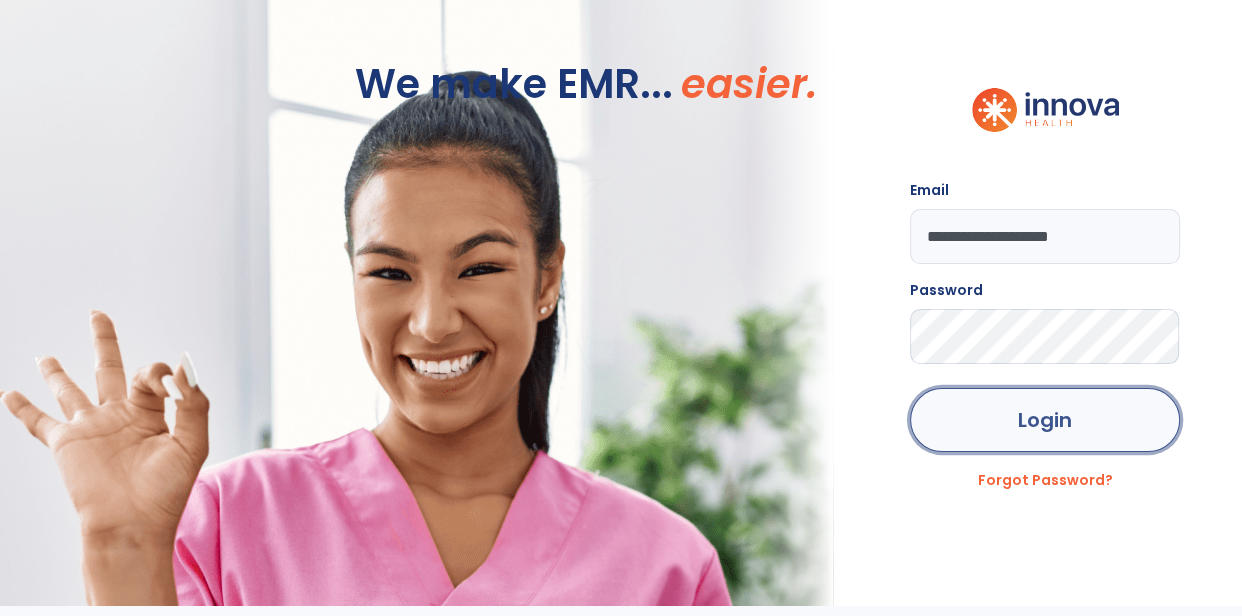 click on "Login" 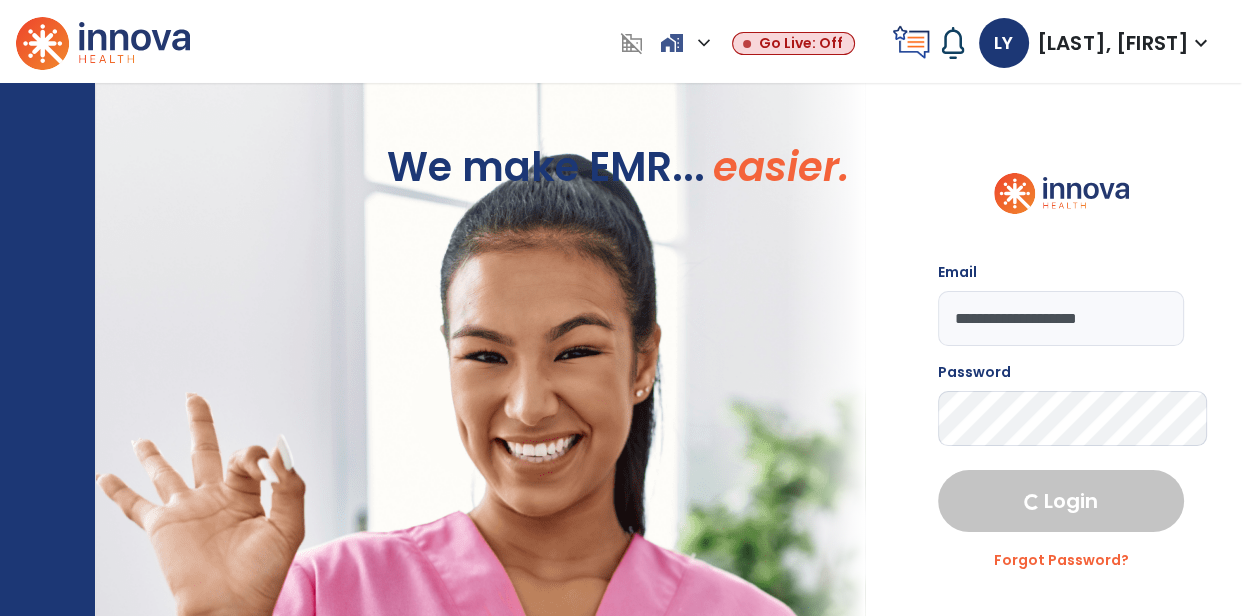 select on "****" 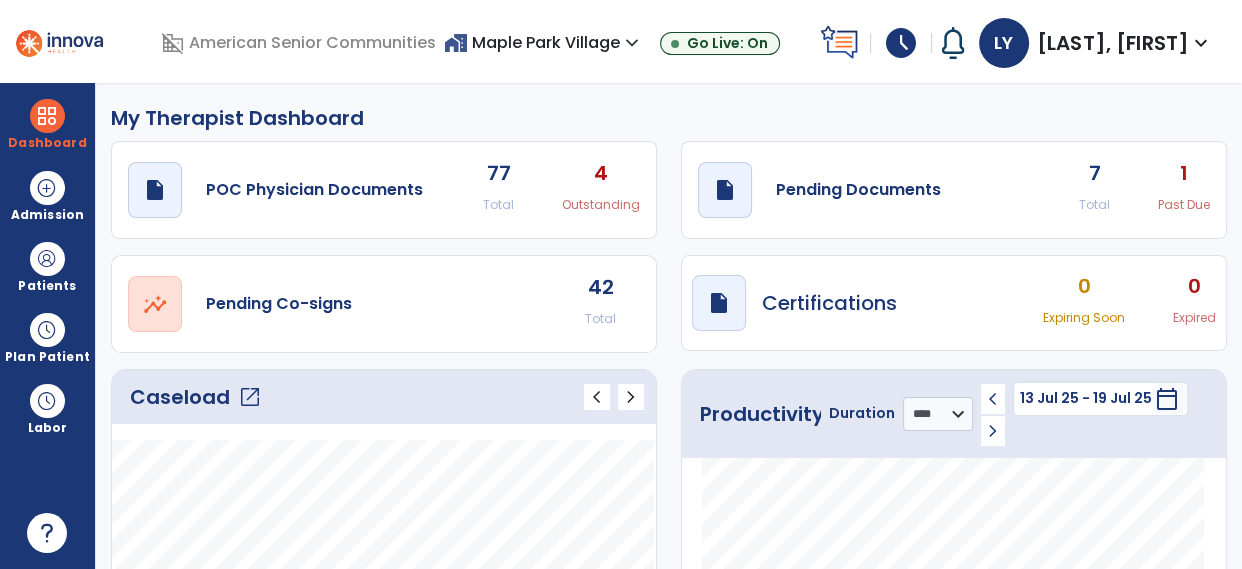 click on "open_in_new" 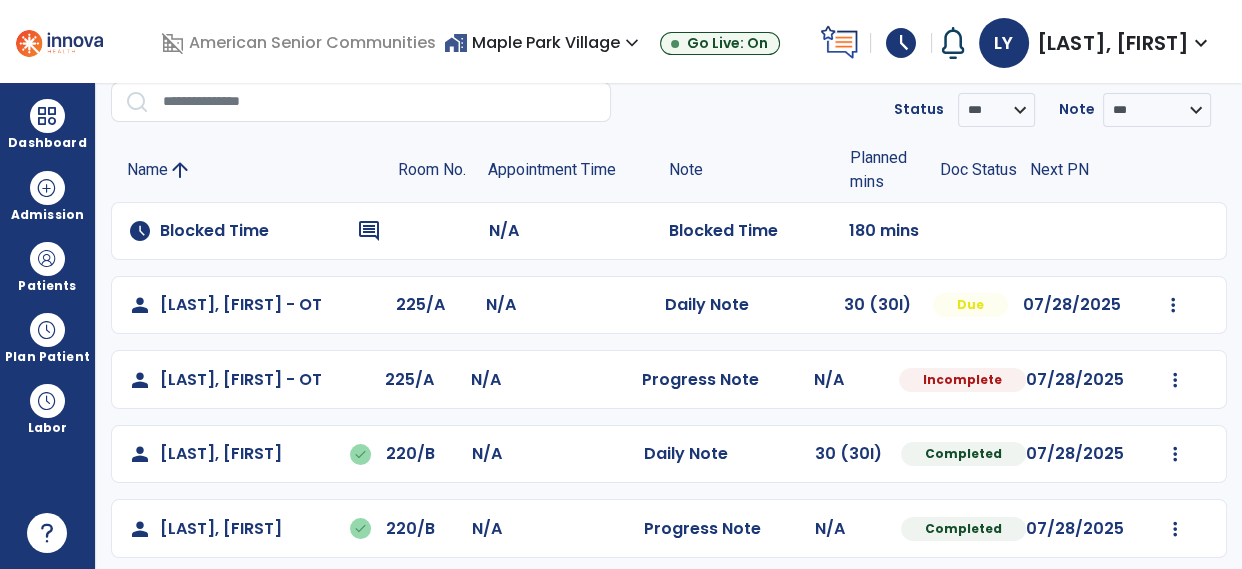 scroll, scrollTop: 86, scrollLeft: 0, axis: vertical 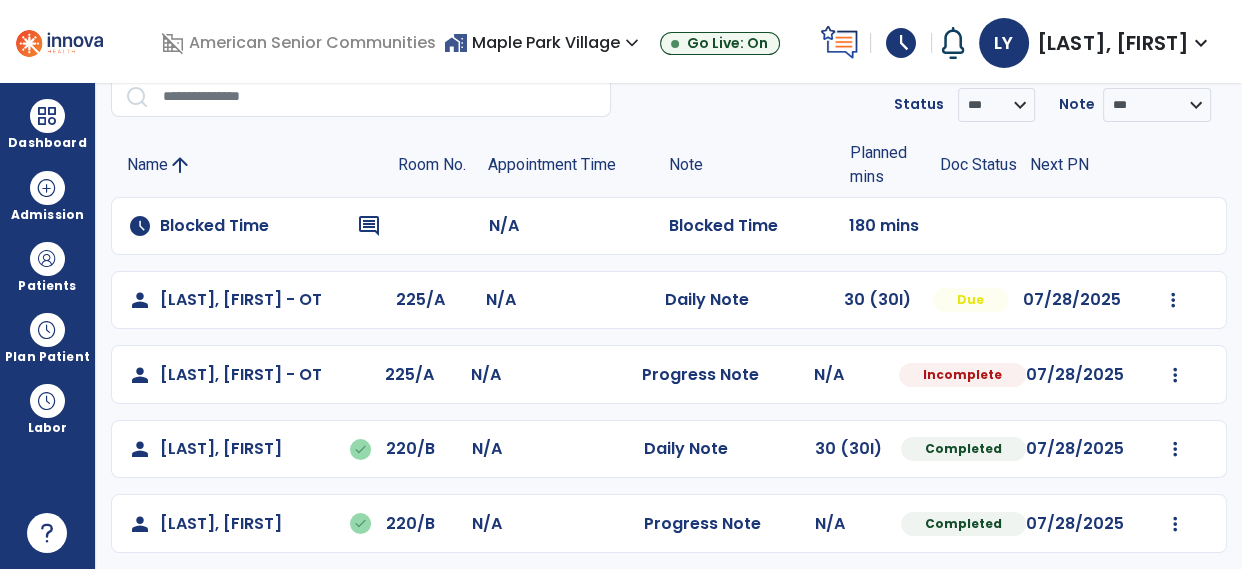 click on "Mark Visit As Complete   Reset Note   Open Document   G + C Mins" 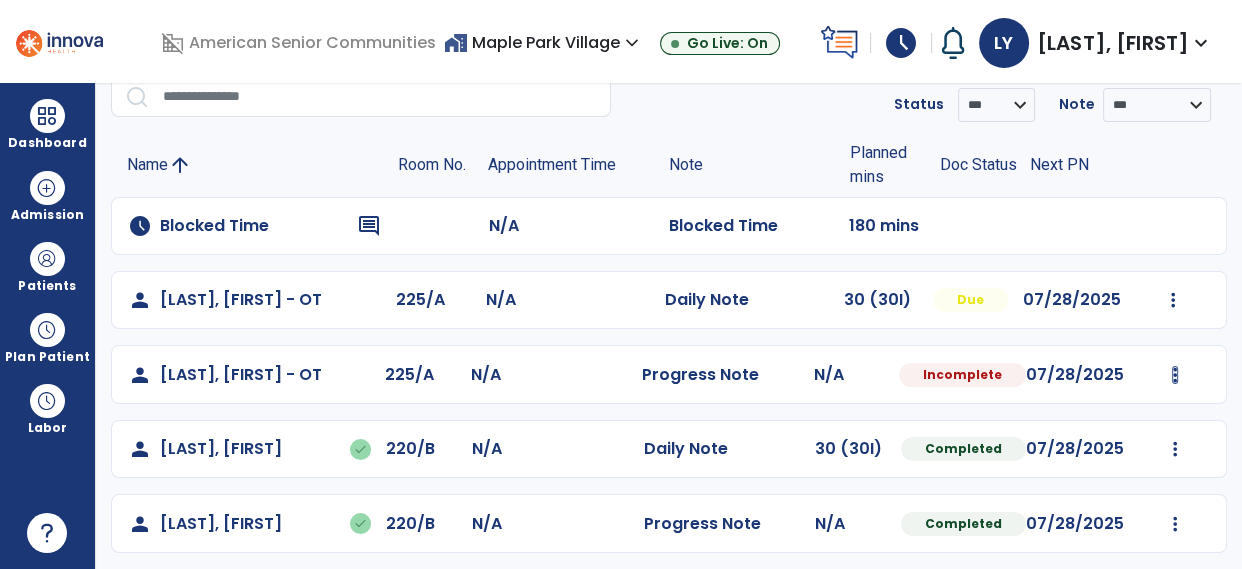 click at bounding box center (1173, 300) 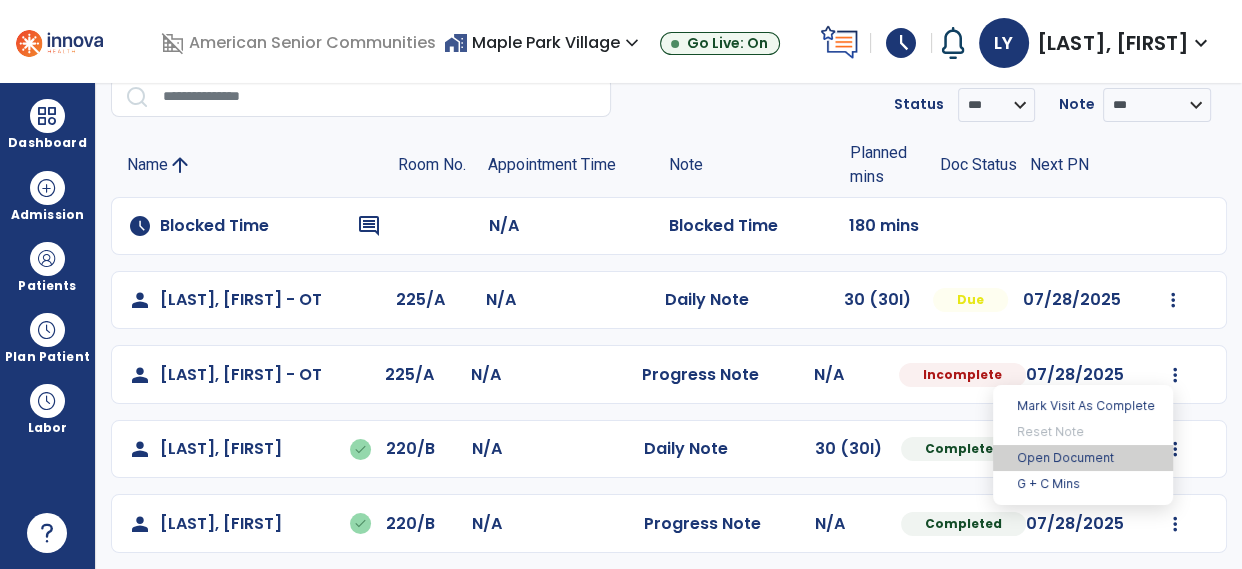 click on "Open Document" at bounding box center (1083, 458) 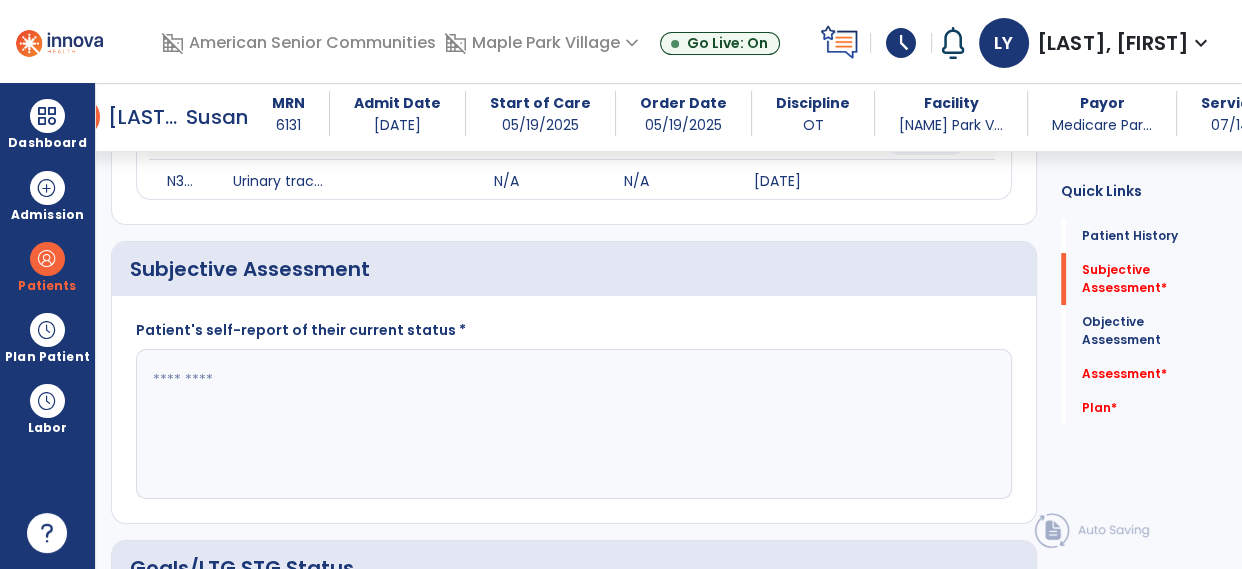 scroll, scrollTop: 369, scrollLeft: 0, axis: vertical 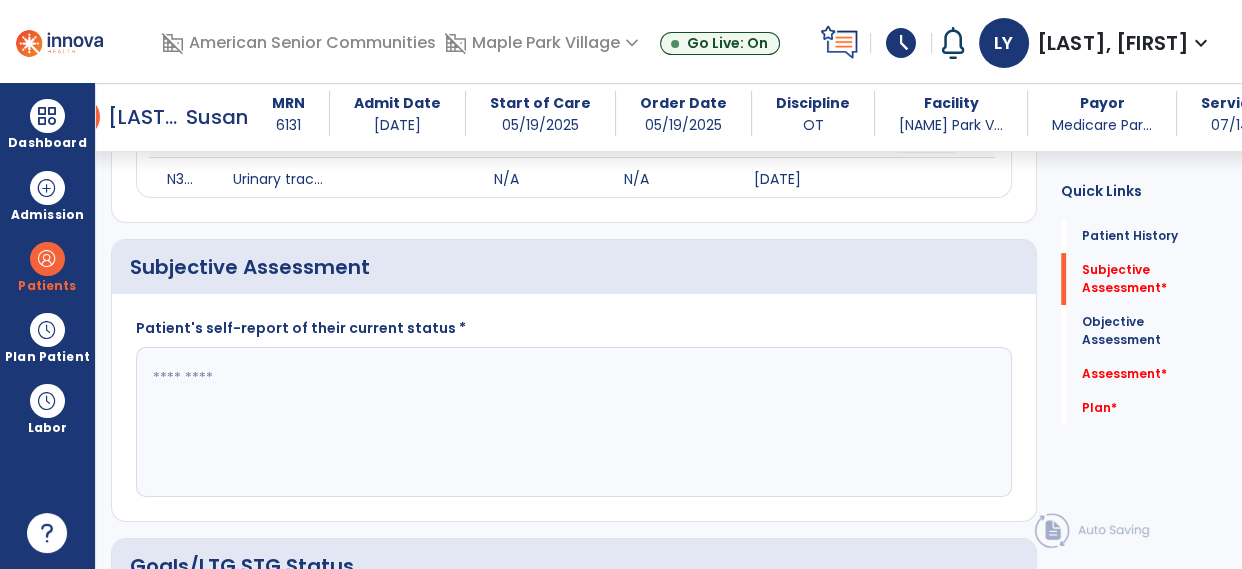 click 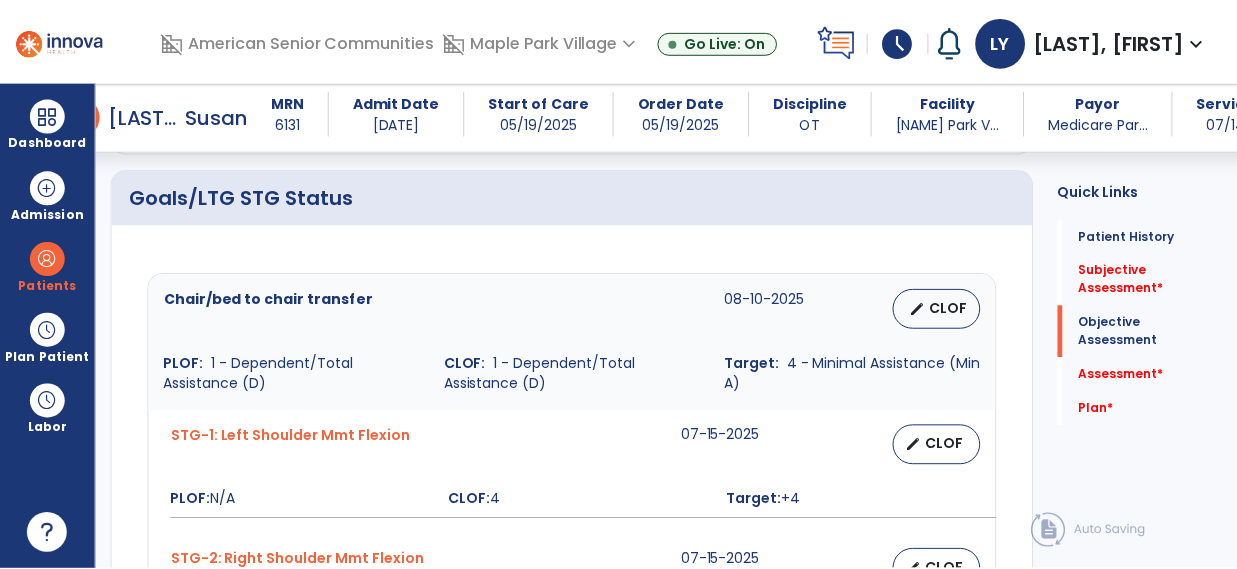 scroll, scrollTop: 741, scrollLeft: 0, axis: vertical 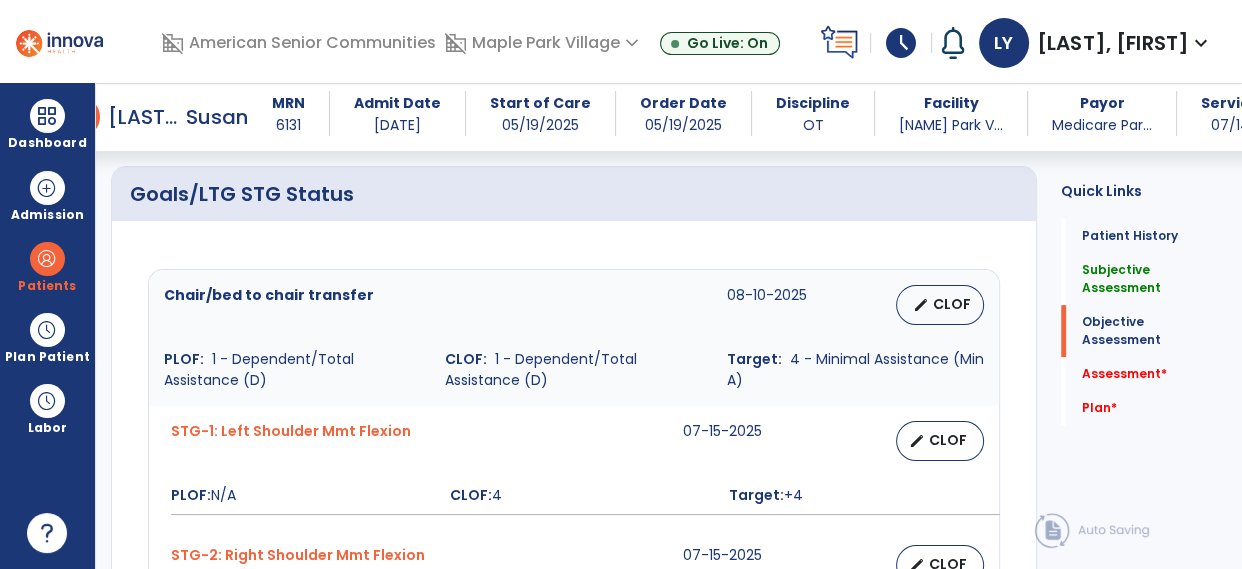 type on "**********" 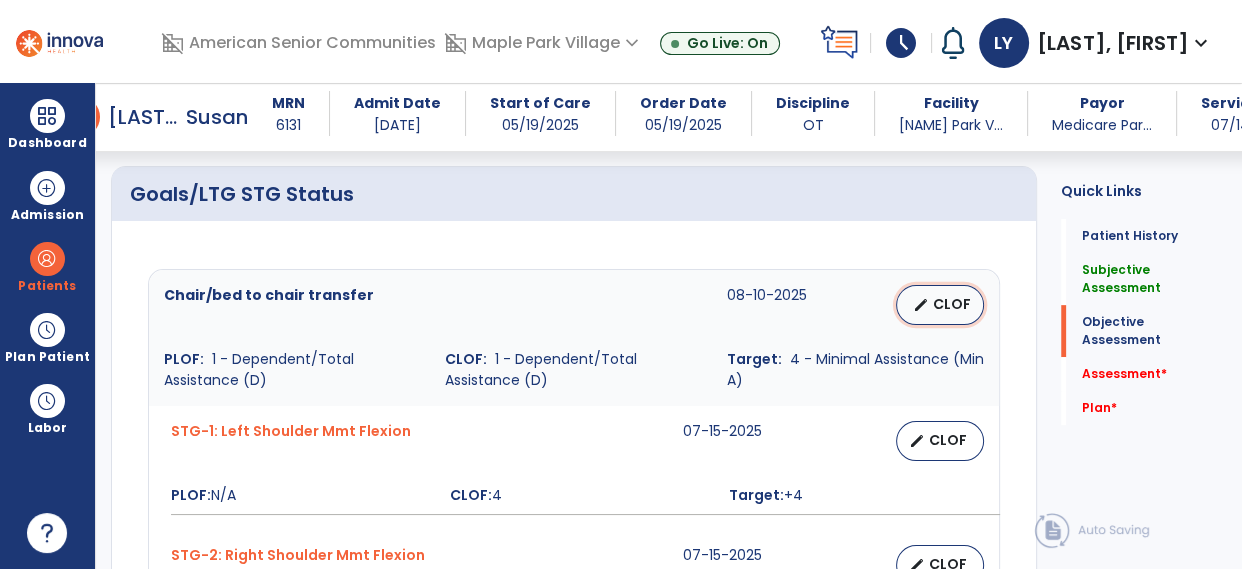 click on "CLOF" at bounding box center [952, 304] 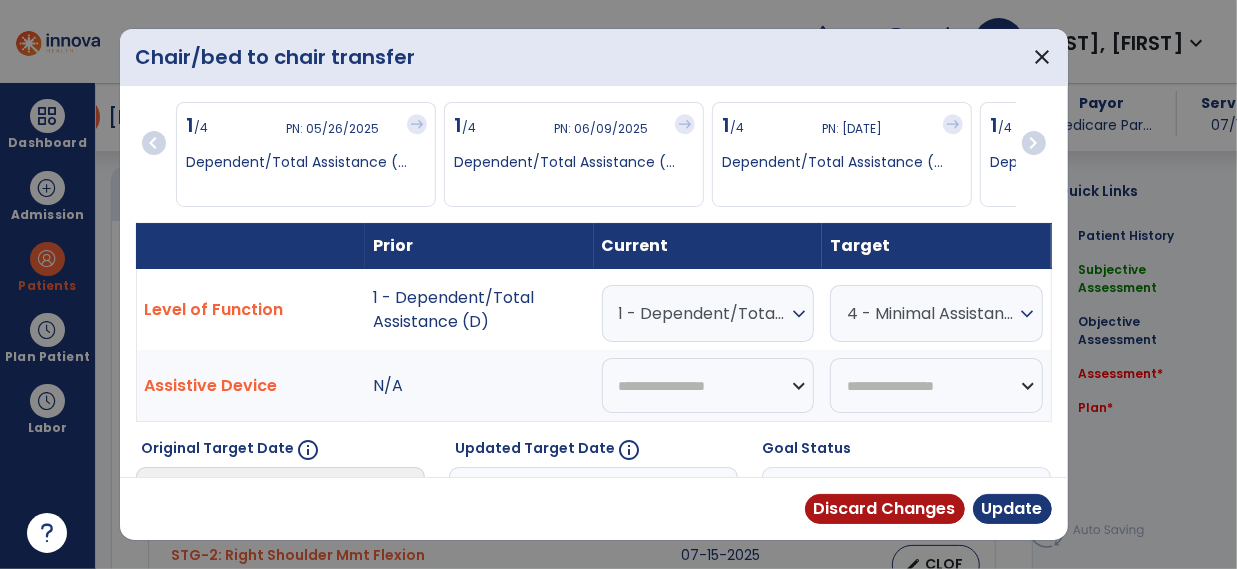 scroll, scrollTop: 741, scrollLeft: 0, axis: vertical 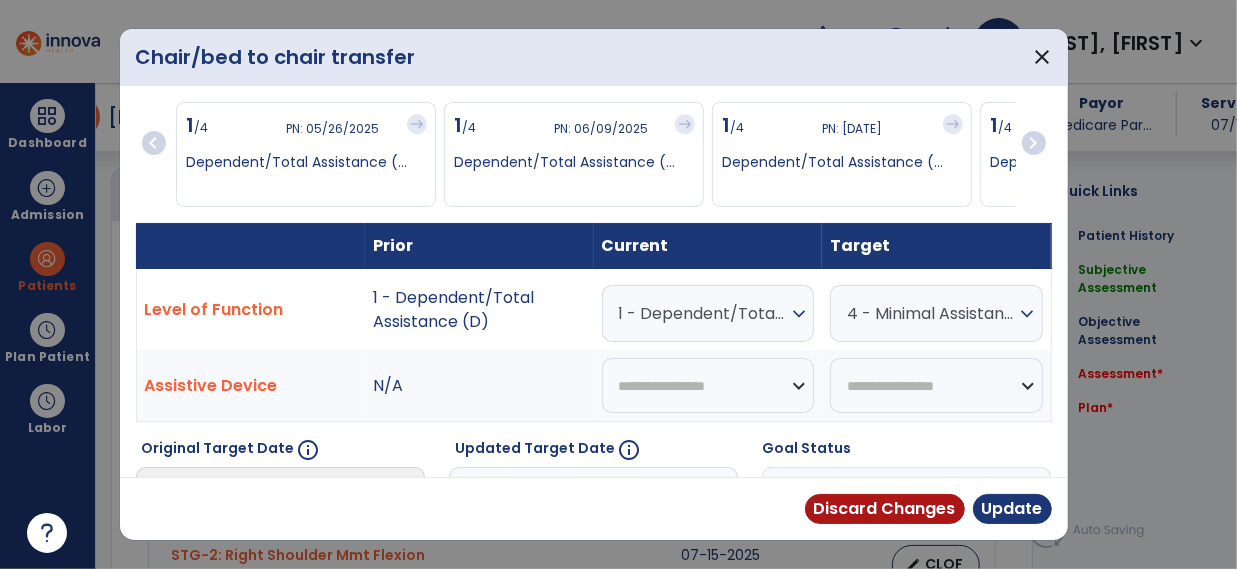 click on "expand_more" at bounding box center [799, 314] 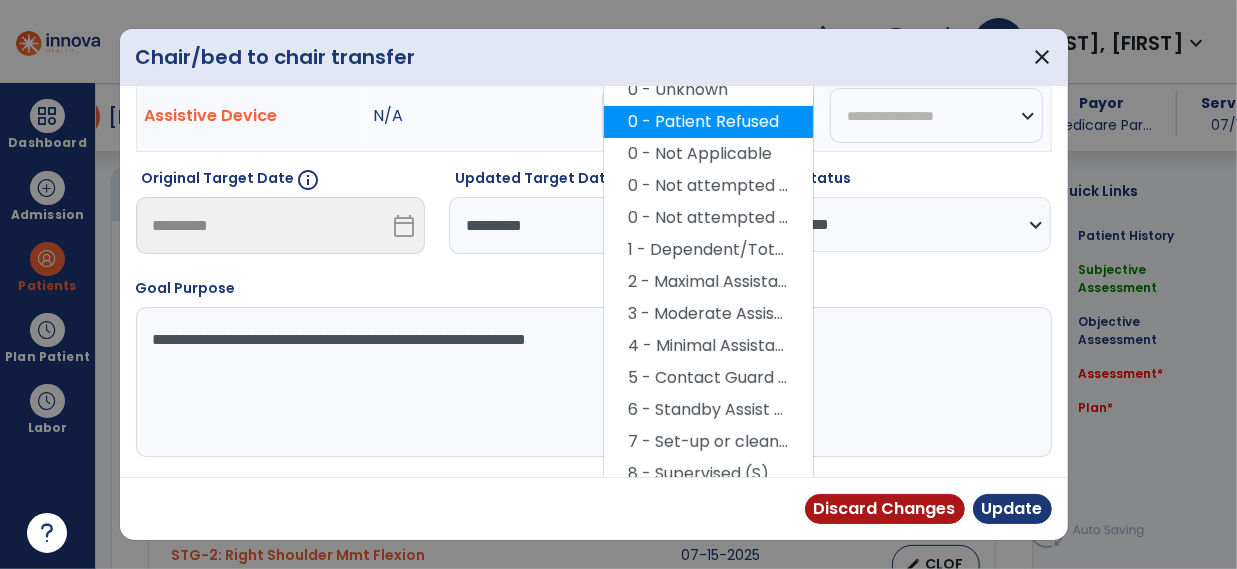 scroll, scrollTop: 273, scrollLeft: 0, axis: vertical 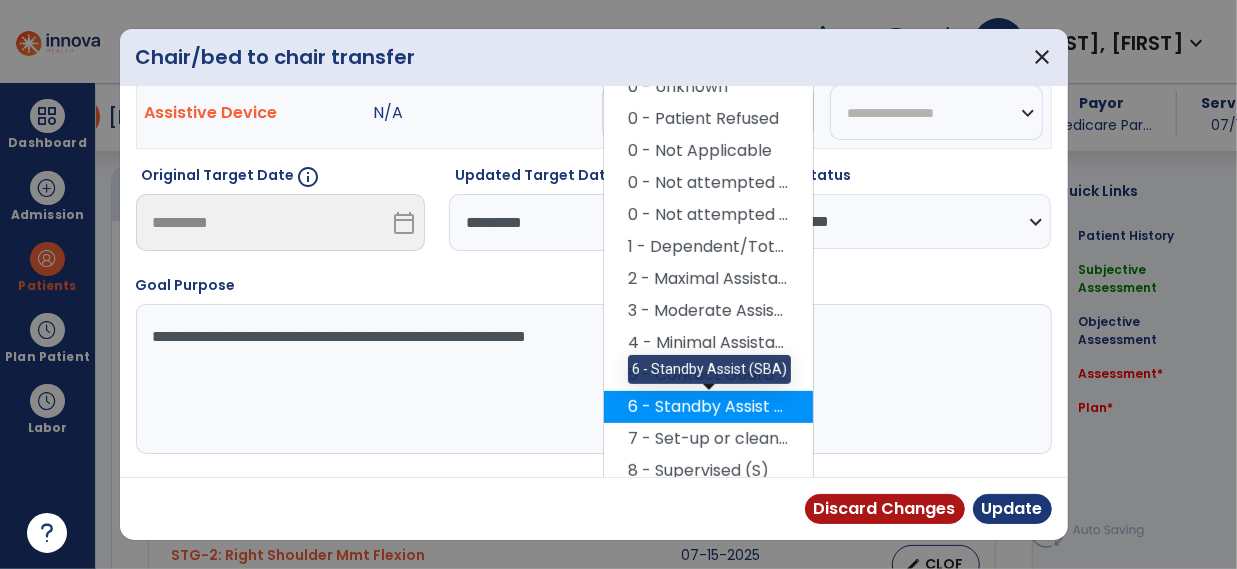 click on "6 - Standby Assist (SBA)" at bounding box center [708, 407] 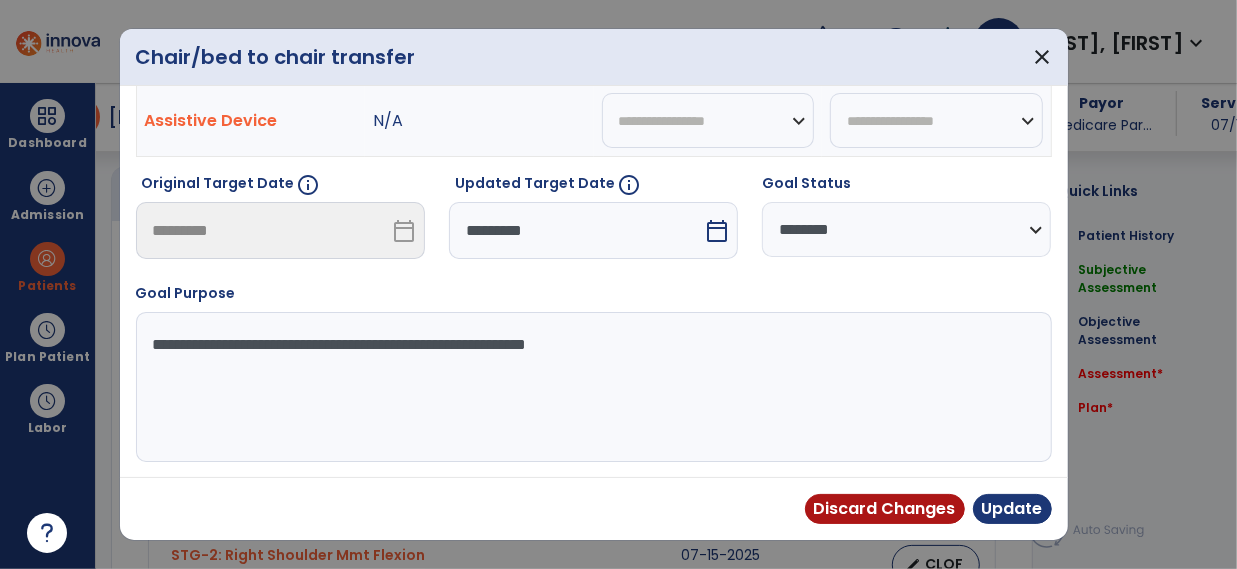 scroll, scrollTop: 143, scrollLeft: 0, axis: vertical 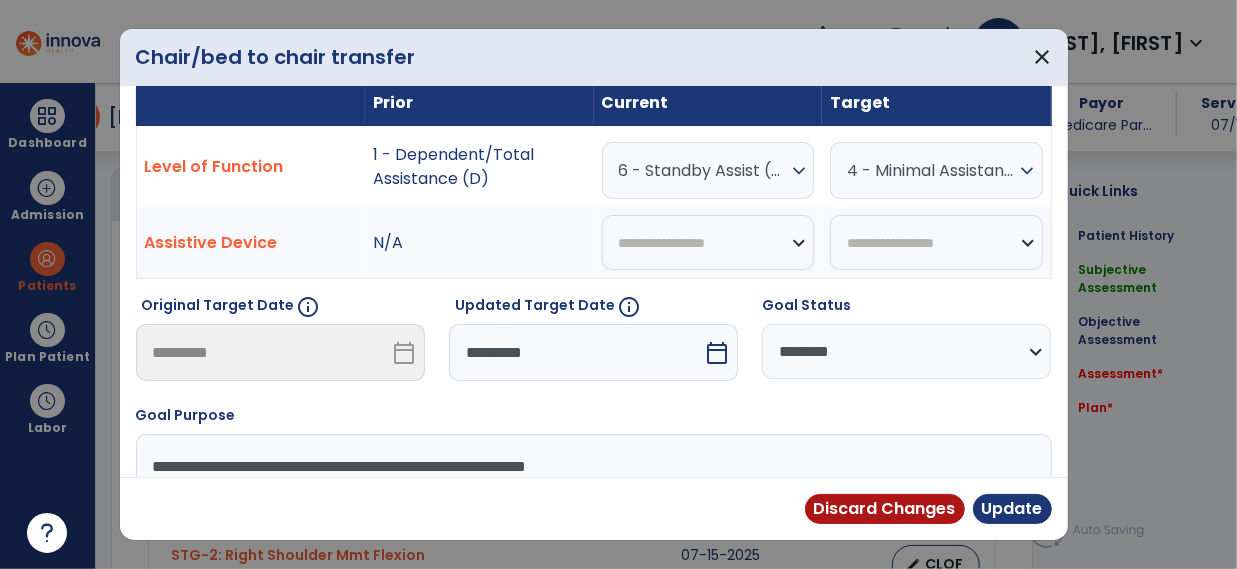 click on "expand_more" at bounding box center (1028, 171) 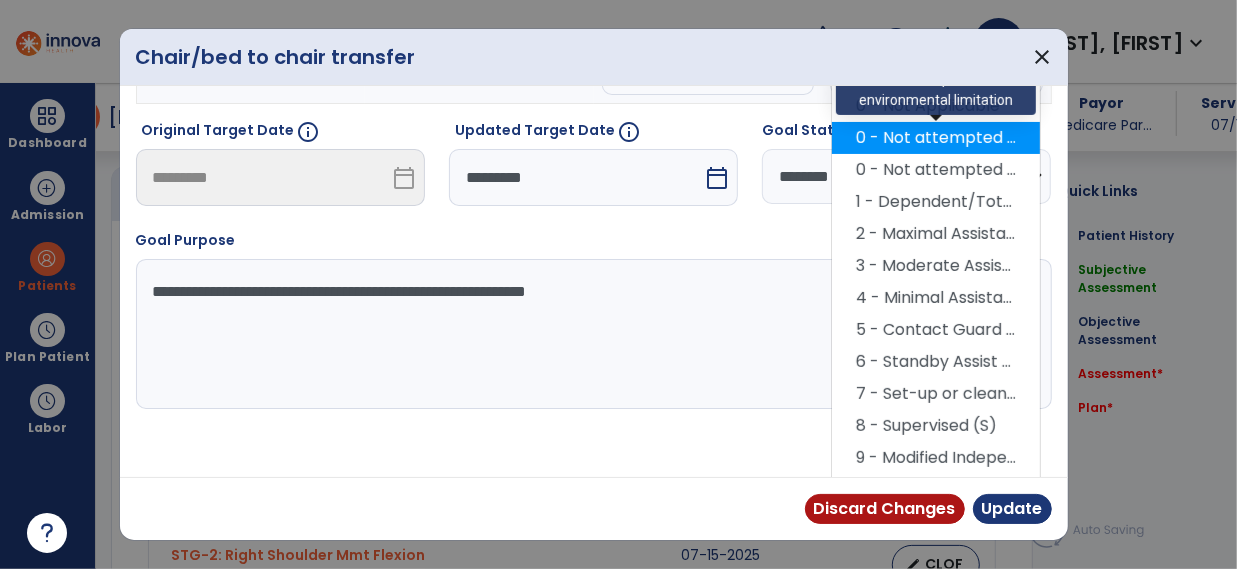 scroll, scrollTop: 329, scrollLeft: 0, axis: vertical 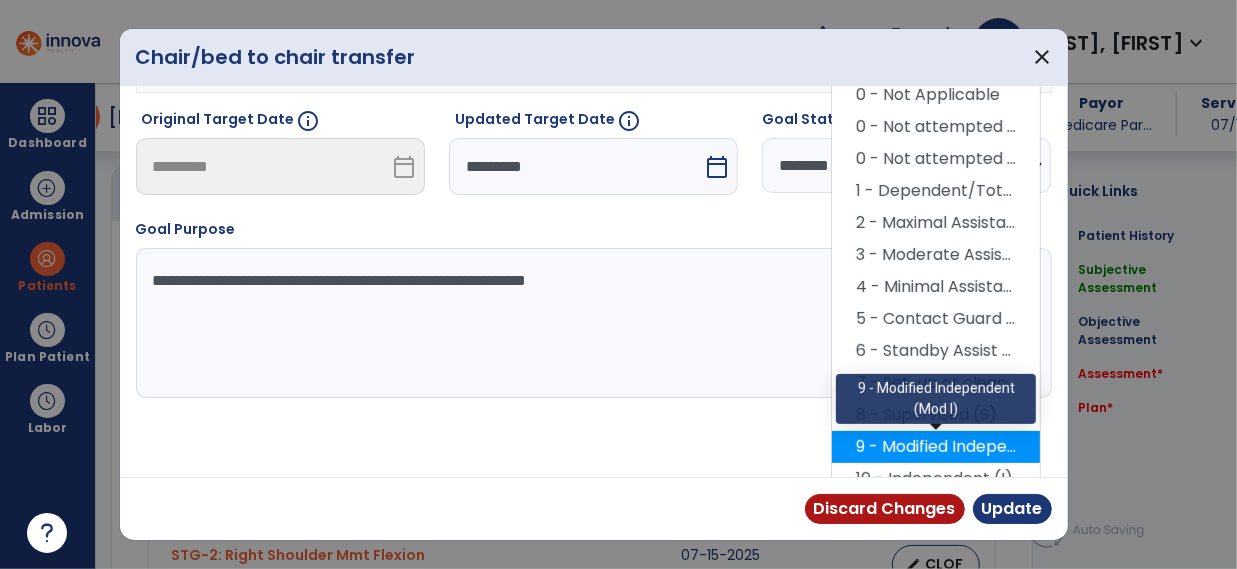 click on "9 - Modified Independent (Mod I)" at bounding box center (936, 447) 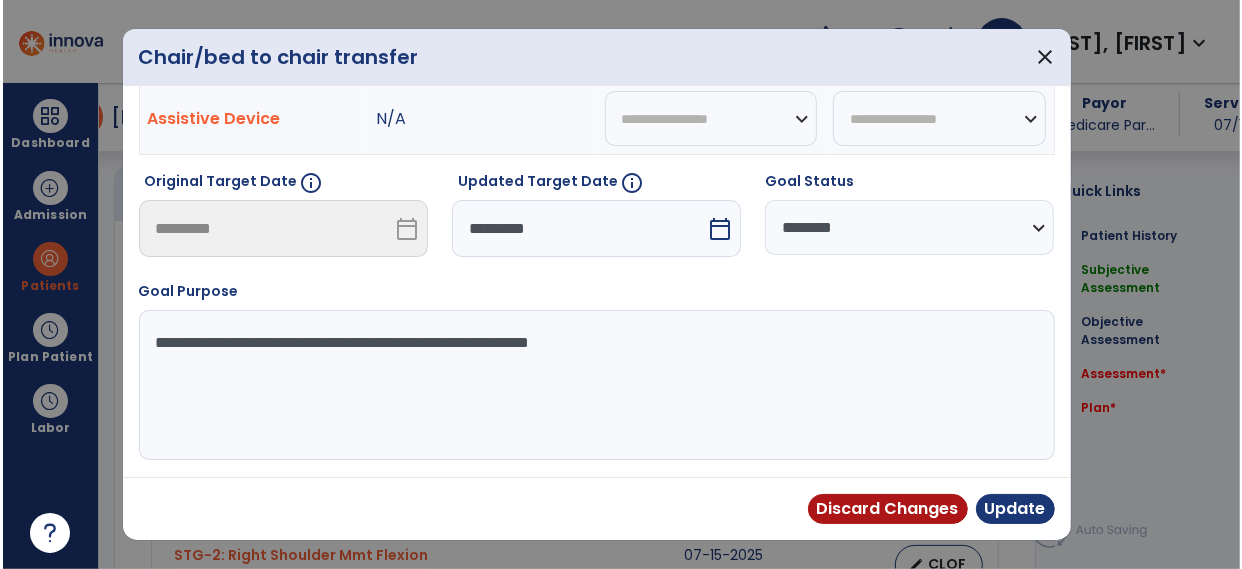 scroll, scrollTop: 265, scrollLeft: 0, axis: vertical 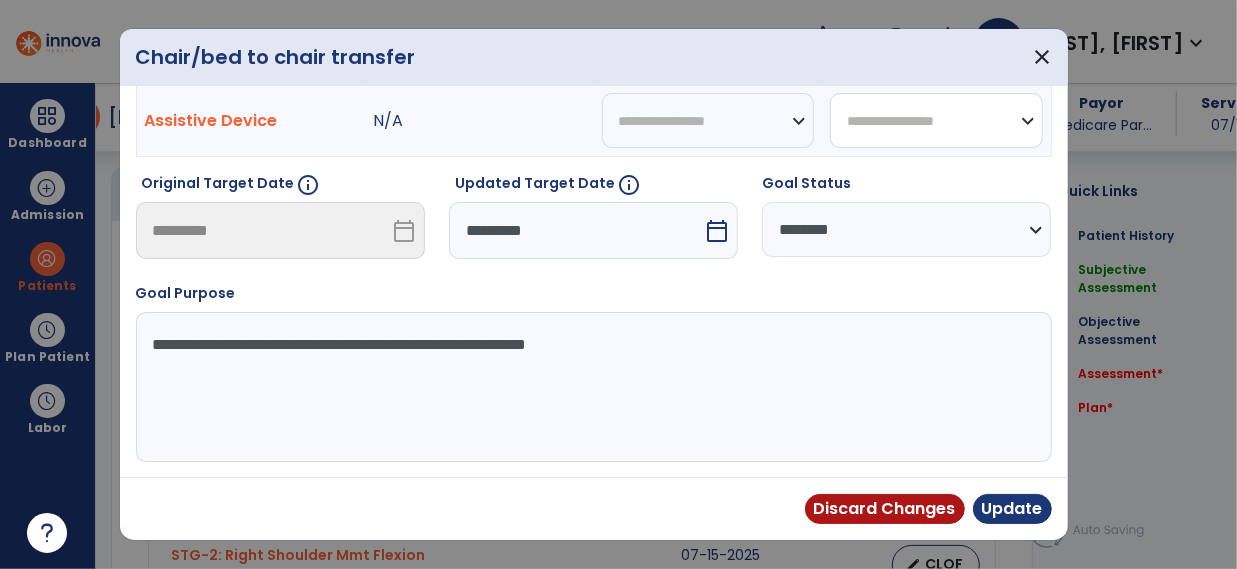 click on "**********" at bounding box center [936, 120] 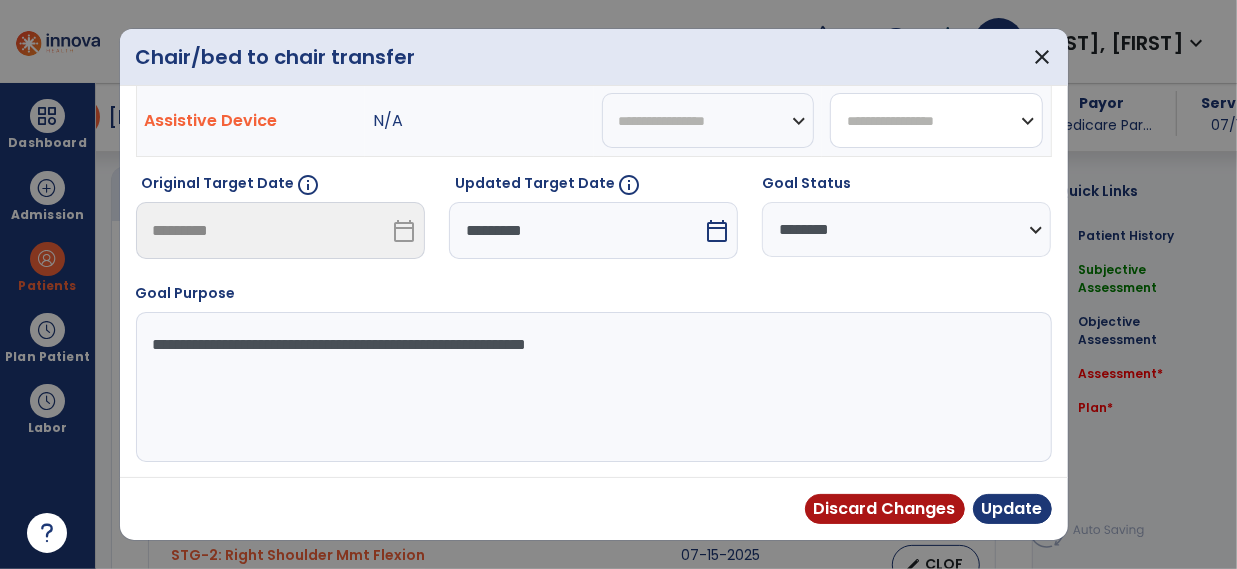 click on "**********" at bounding box center [936, 120] 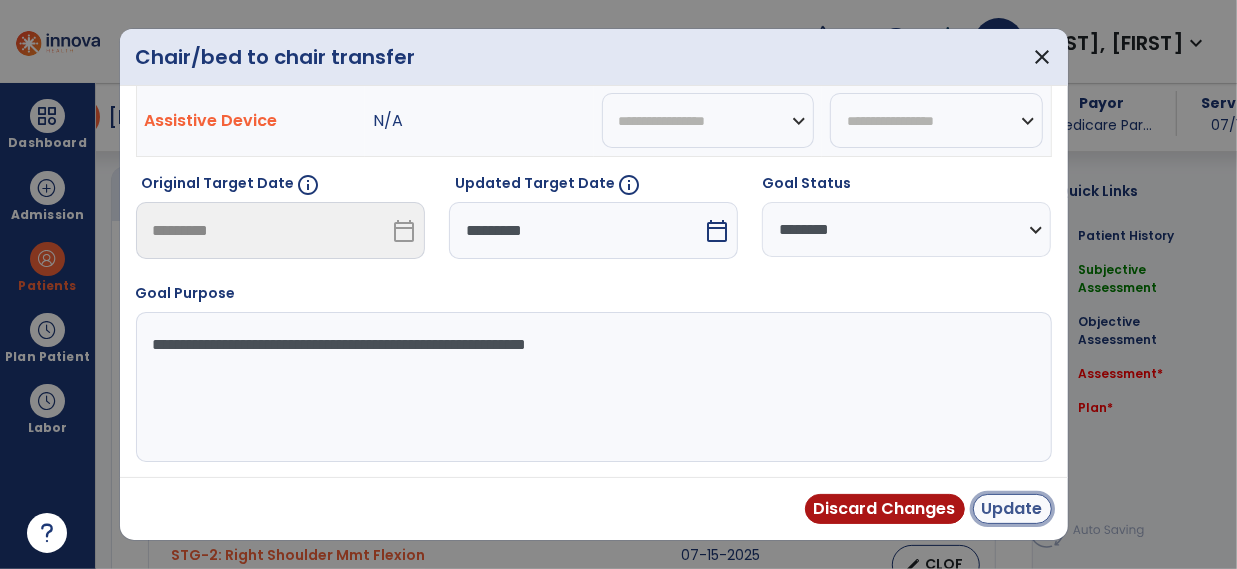 click on "Update" at bounding box center (1012, 509) 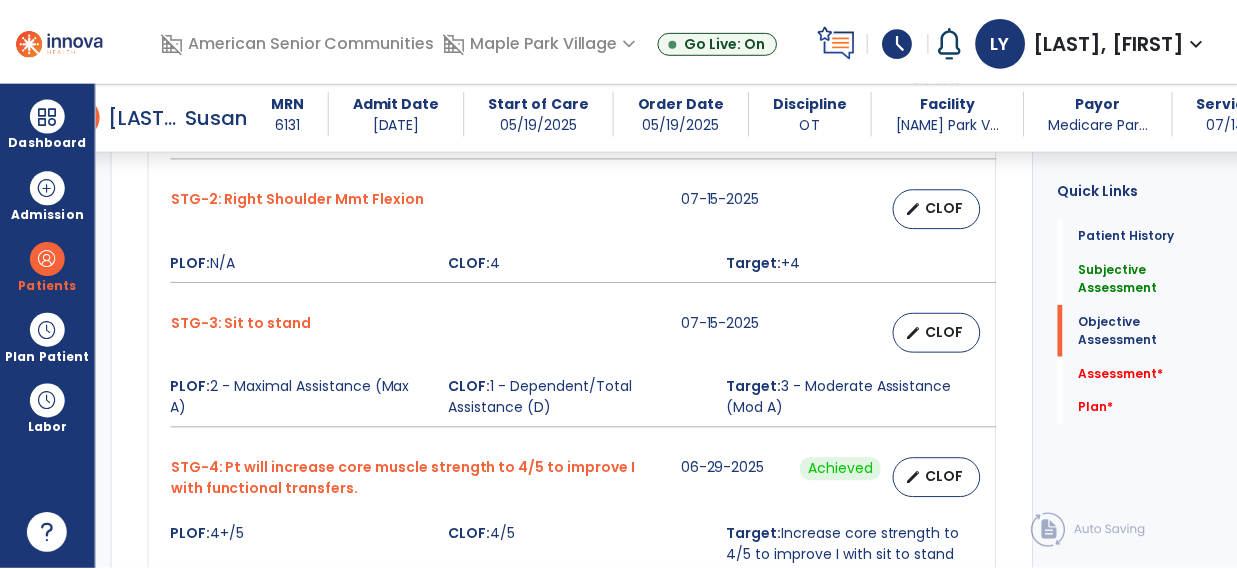 scroll, scrollTop: 1098, scrollLeft: 0, axis: vertical 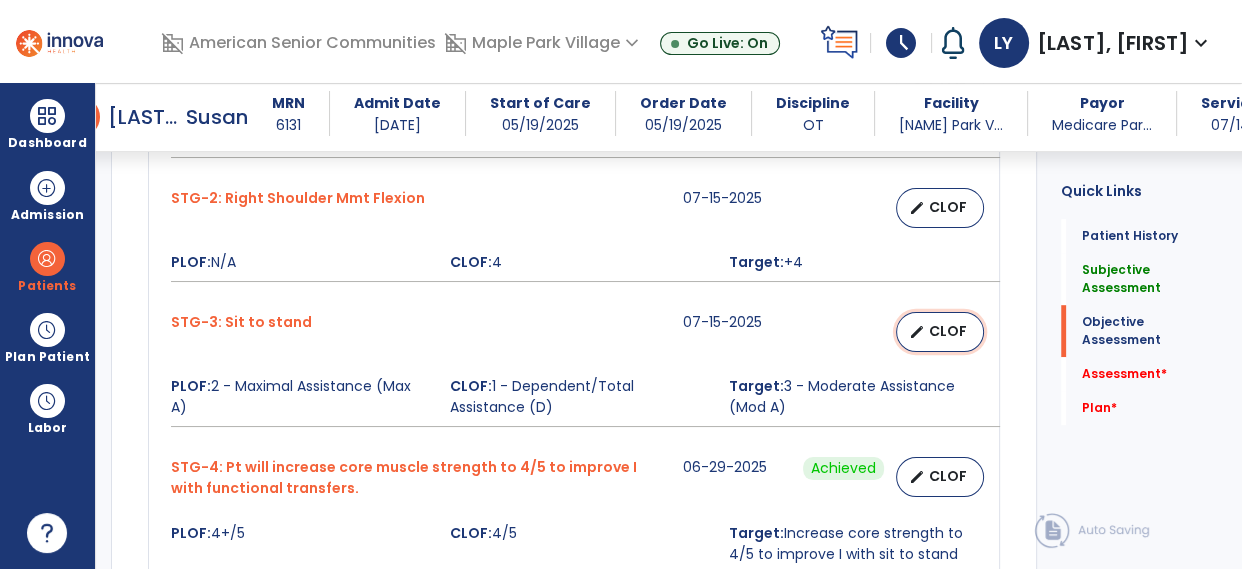 click on "CLOF" at bounding box center [948, 331] 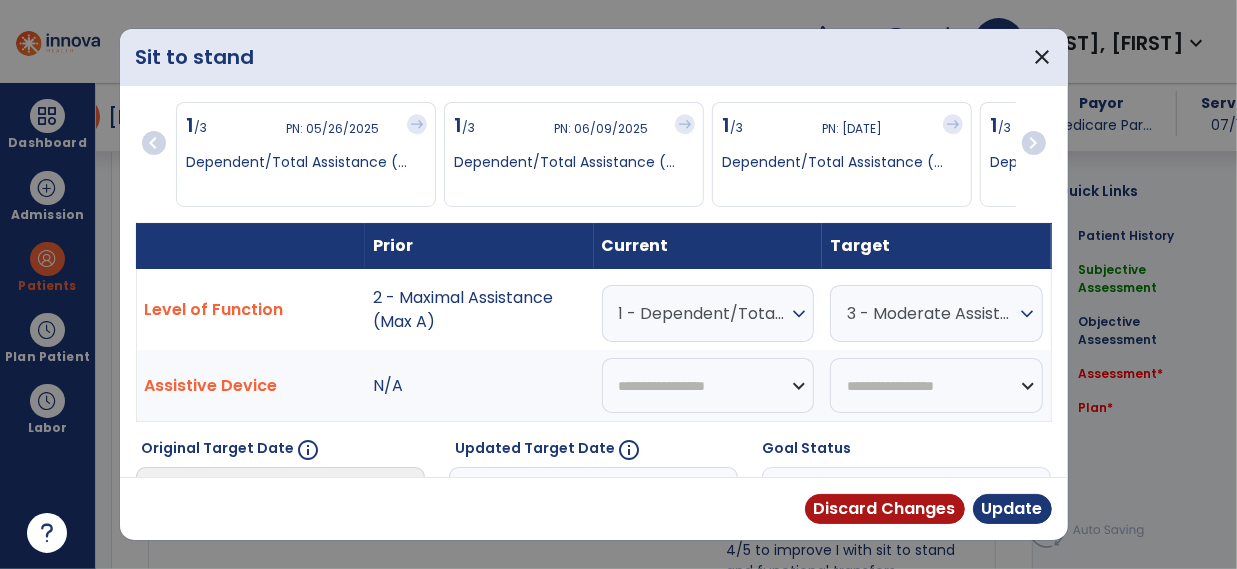 scroll, scrollTop: 1098, scrollLeft: 0, axis: vertical 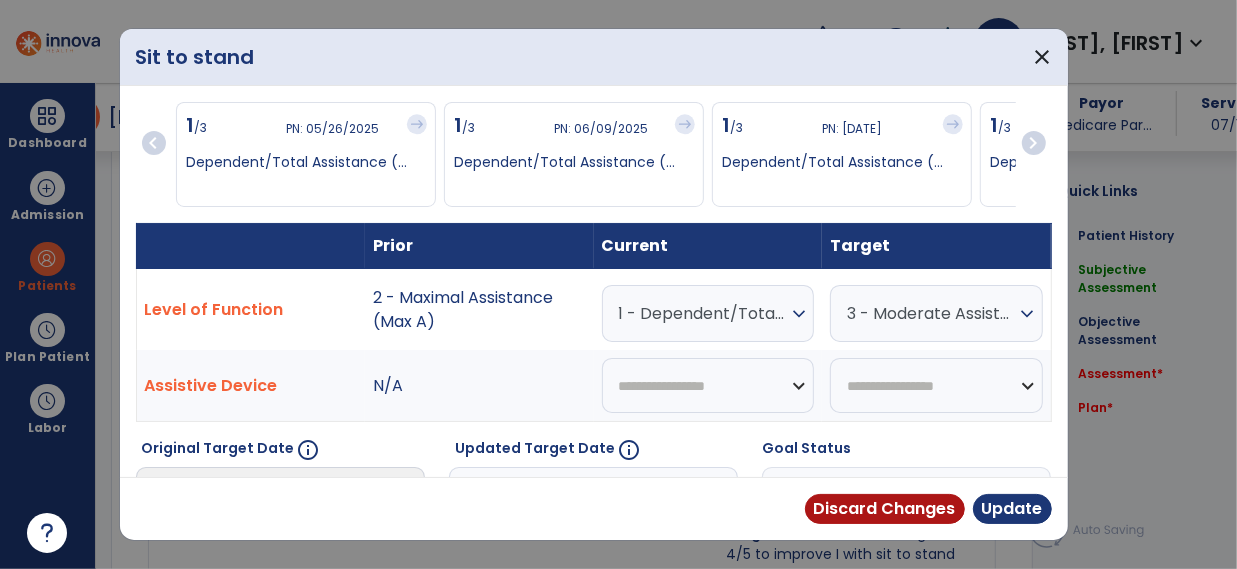 click on "expand_more" at bounding box center [799, 314] 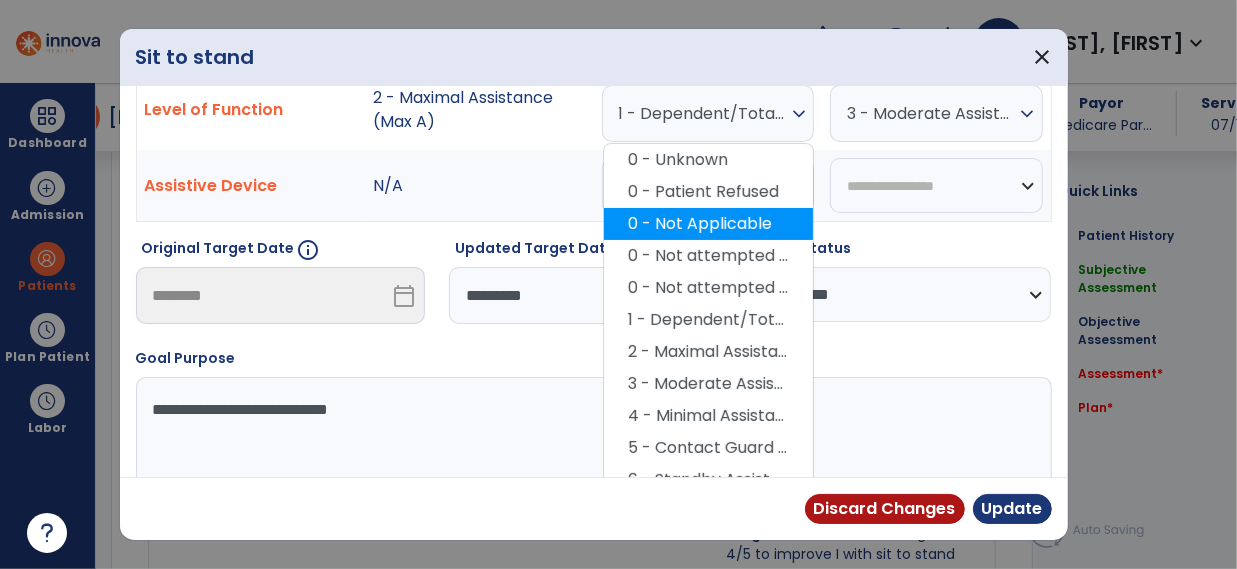 scroll, scrollTop: 204, scrollLeft: 0, axis: vertical 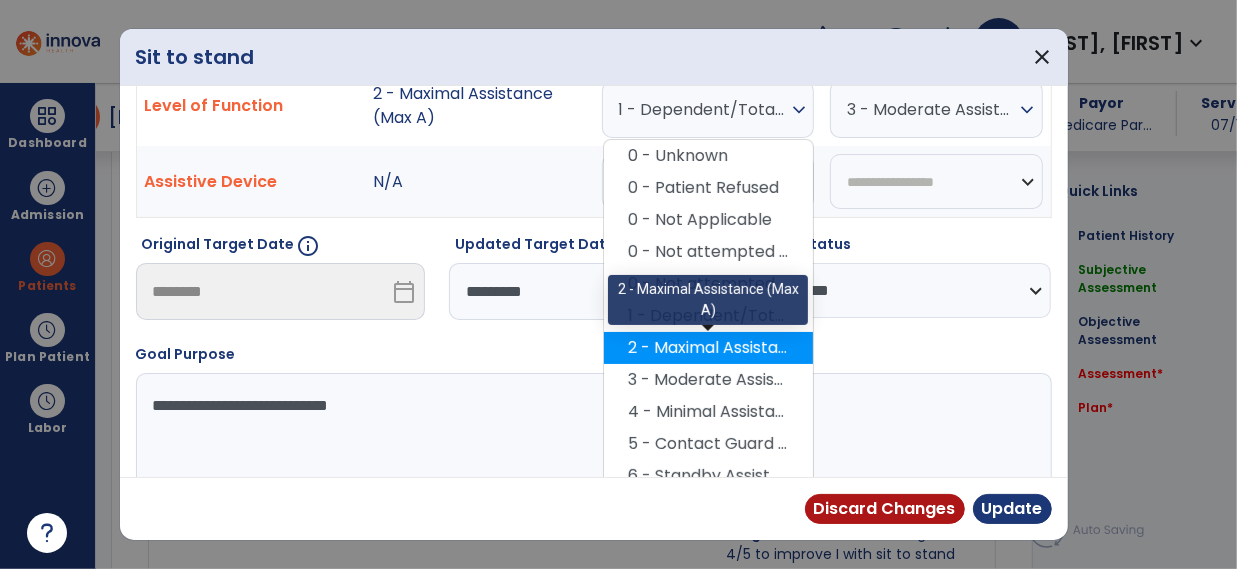 click on "2 - Maximal Assistance (Max A)" at bounding box center [708, 348] 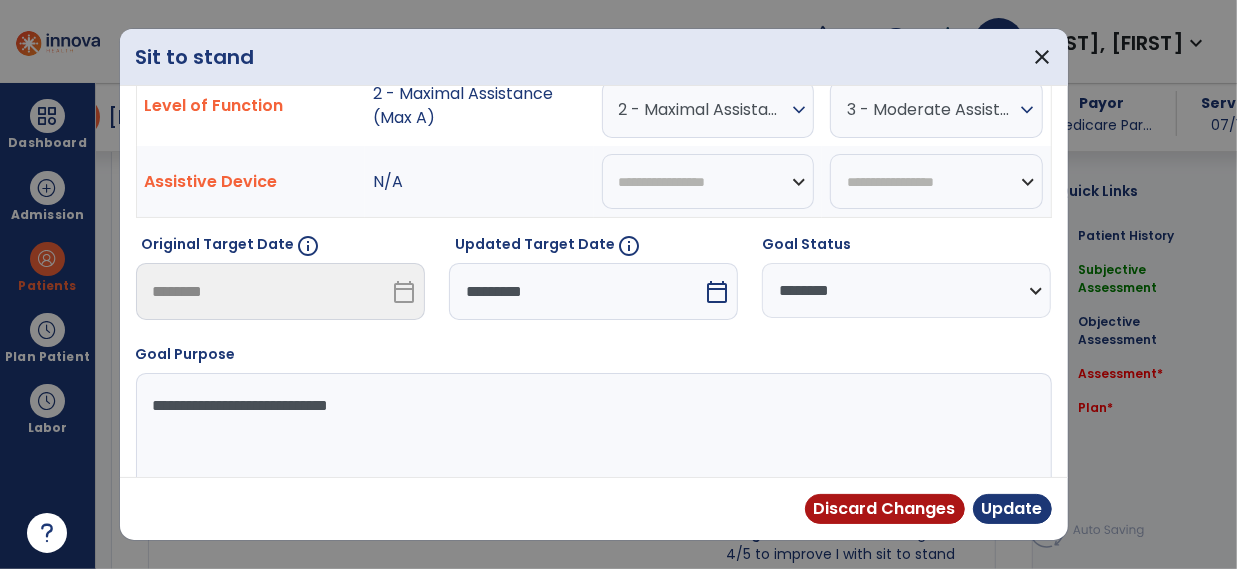 click on "calendar_today" at bounding box center [717, 292] 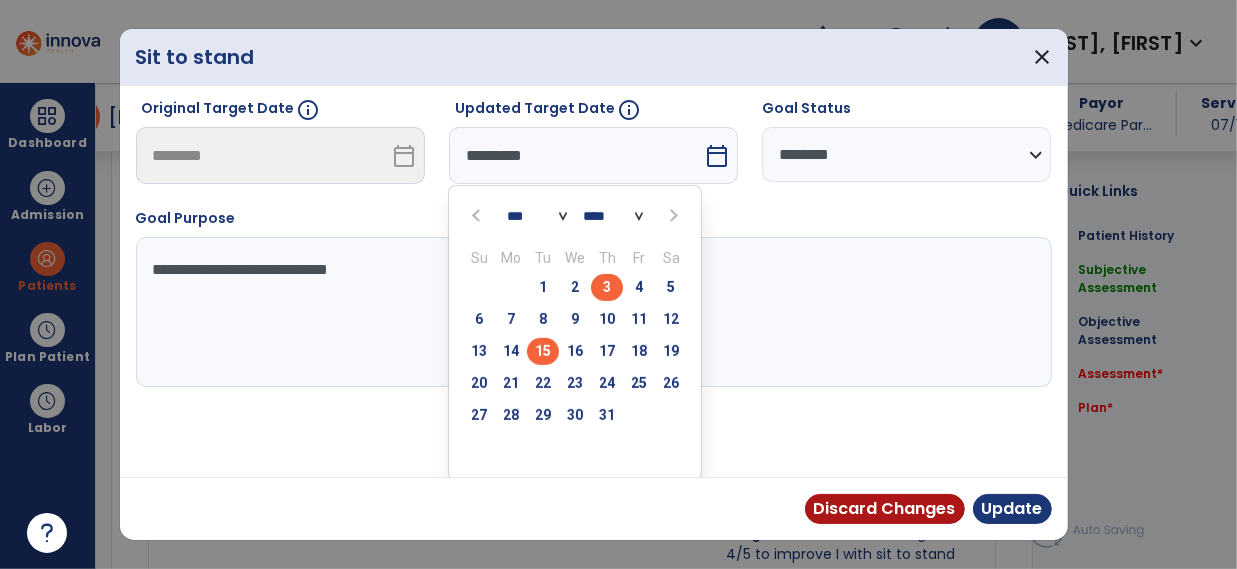 scroll, scrollTop: 342, scrollLeft: 0, axis: vertical 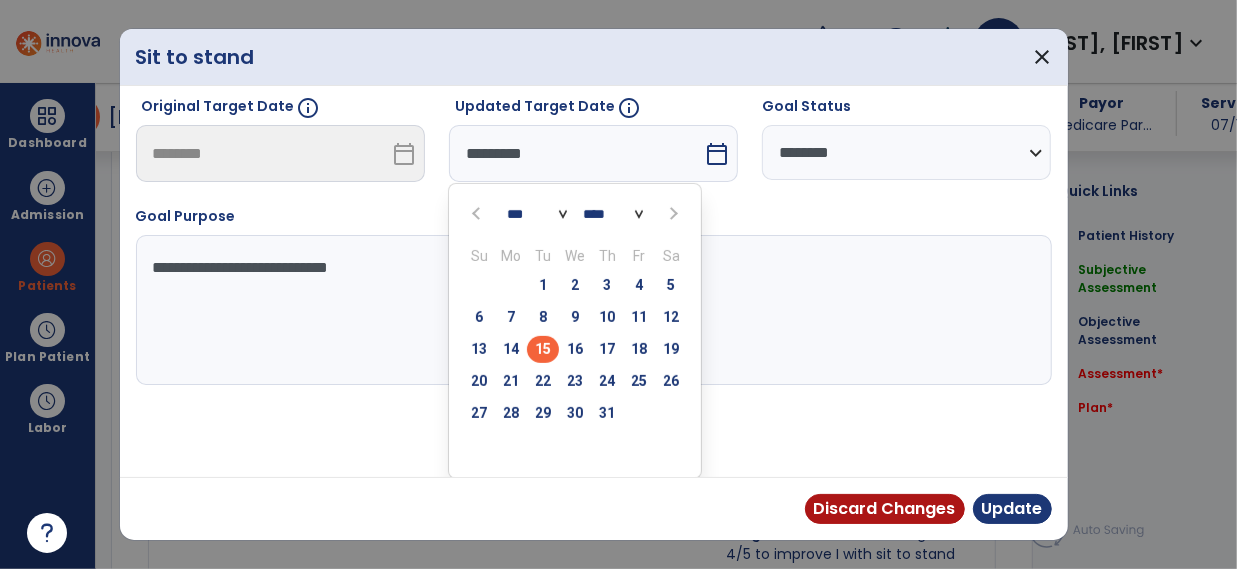 click on "29" at bounding box center [543, 416] 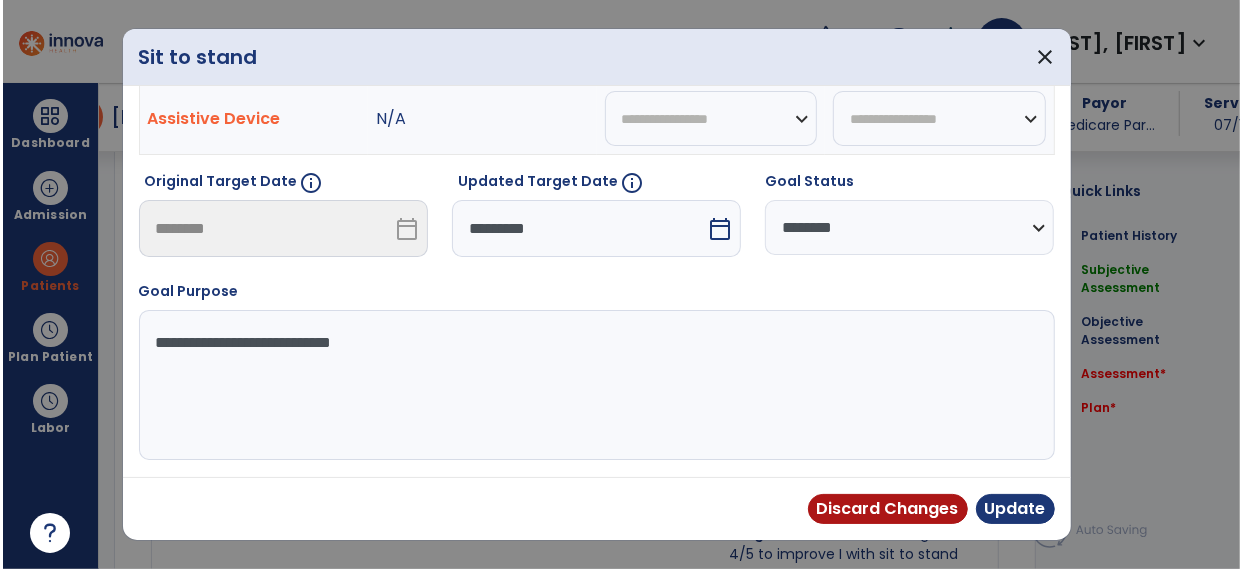 scroll, scrollTop: 265, scrollLeft: 0, axis: vertical 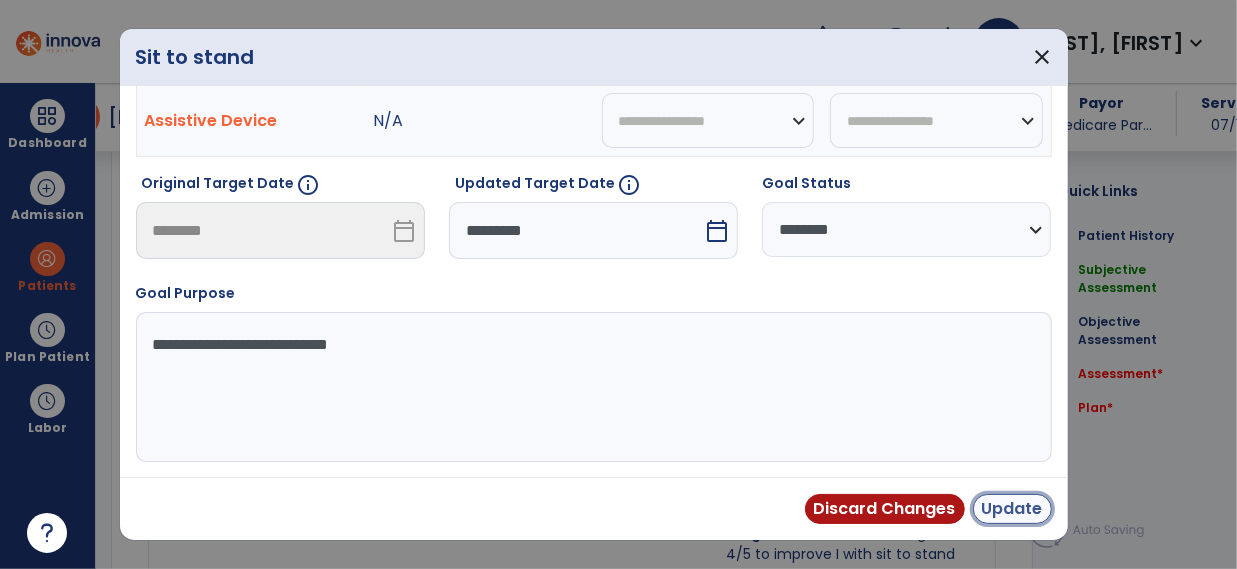 click on "Update" at bounding box center [1012, 509] 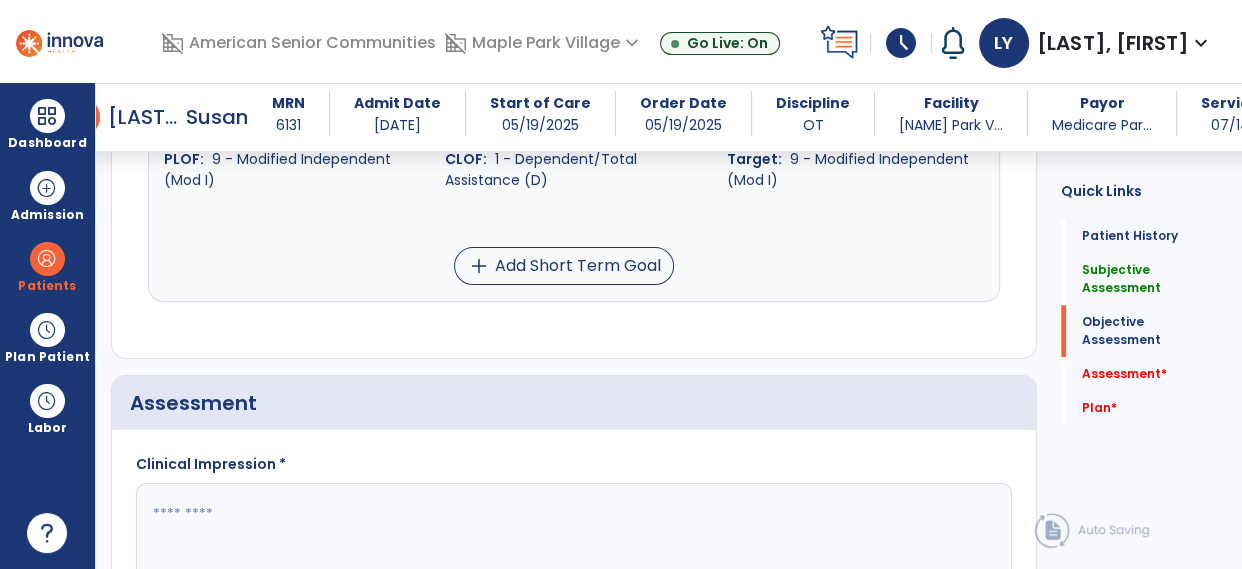 scroll, scrollTop: 1710, scrollLeft: 0, axis: vertical 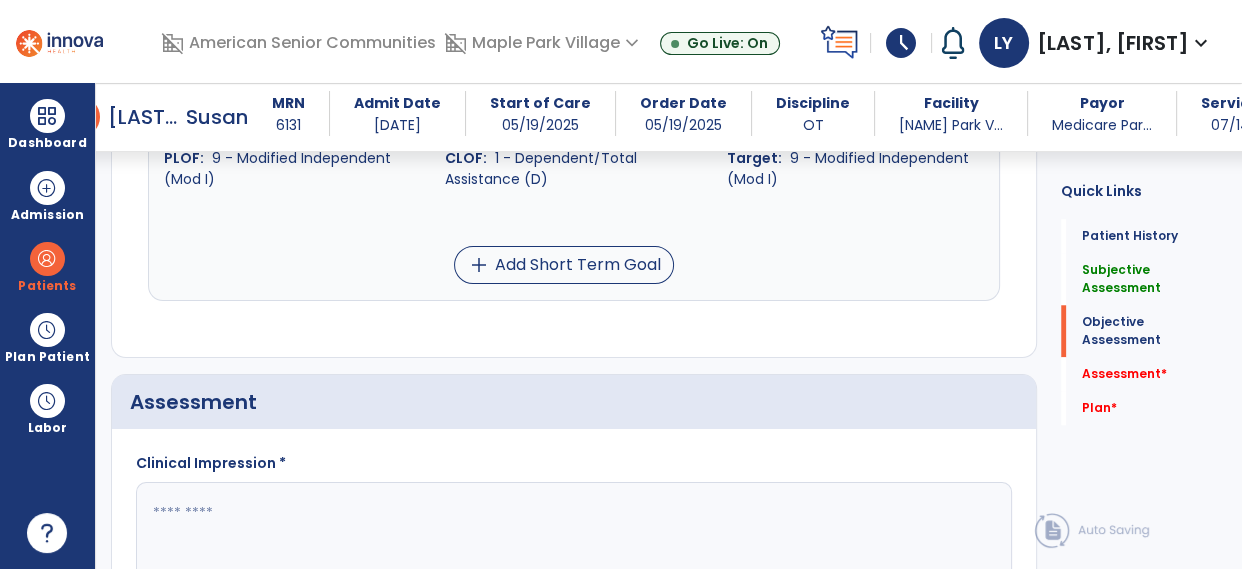 click 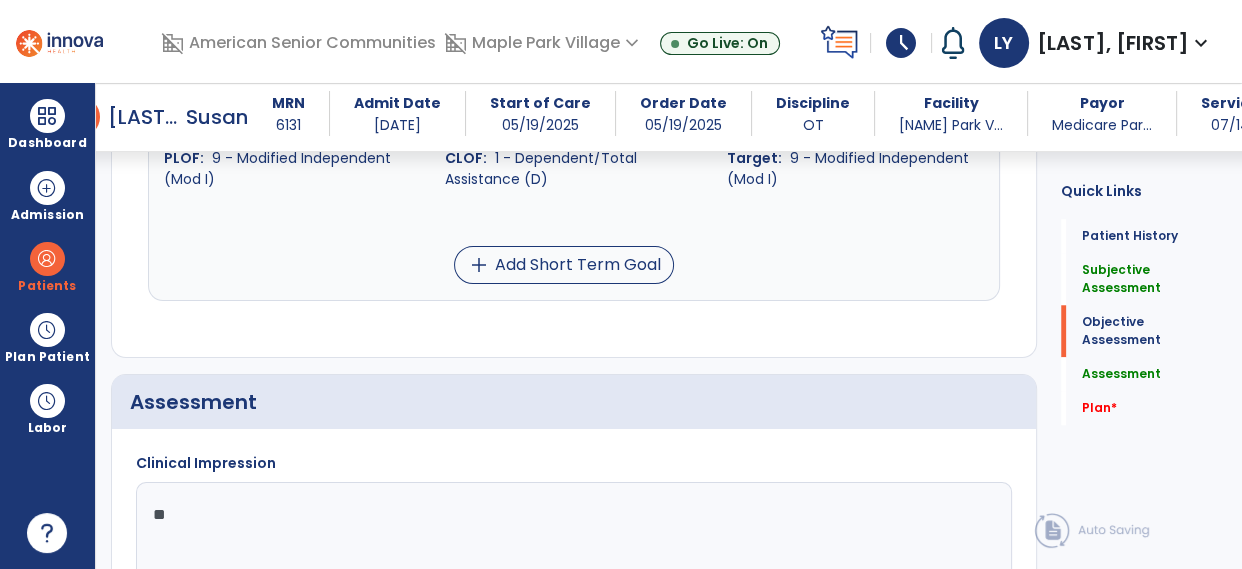 type on "*" 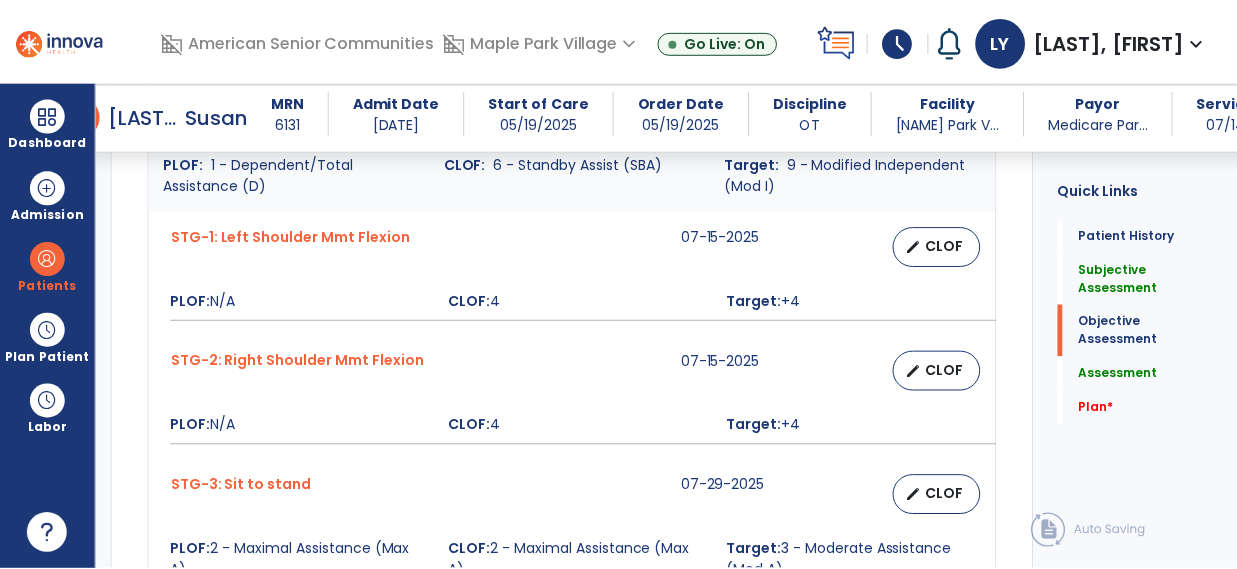scroll, scrollTop: 929, scrollLeft: 0, axis: vertical 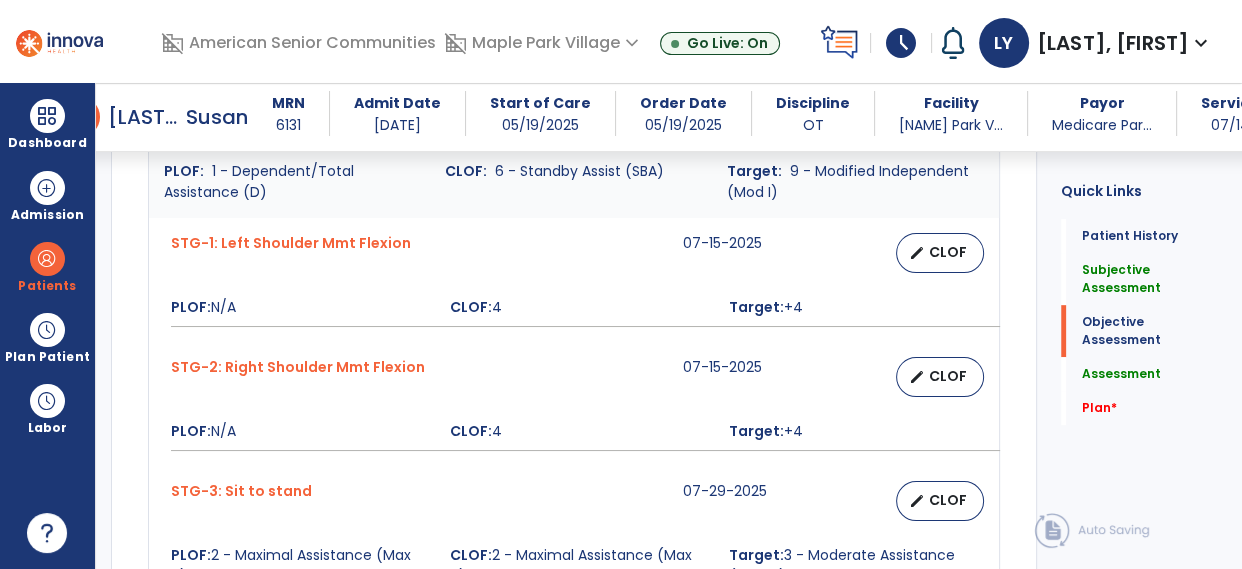 type on "**********" 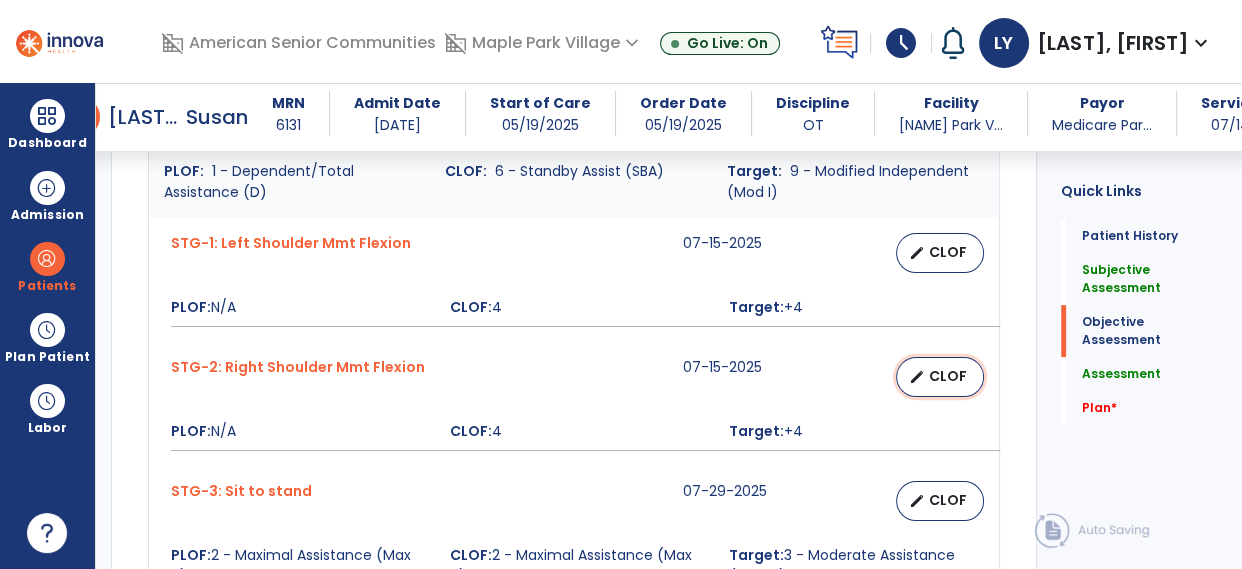 click on "CLOF" at bounding box center [948, 376] 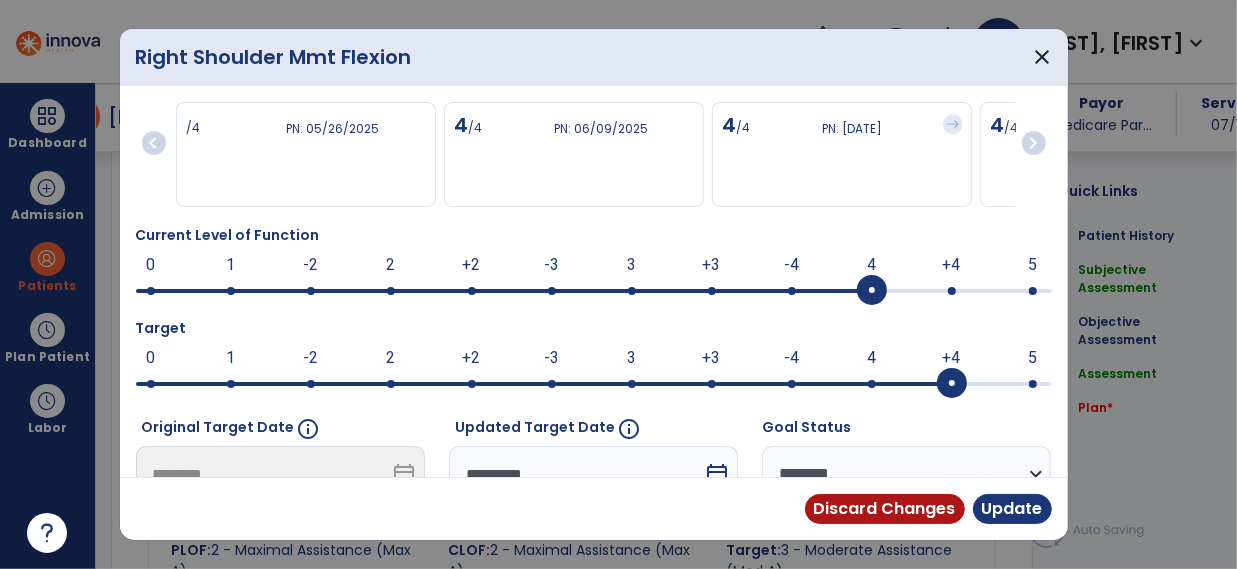 scroll, scrollTop: 929, scrollLeft: 0, axis: vertical 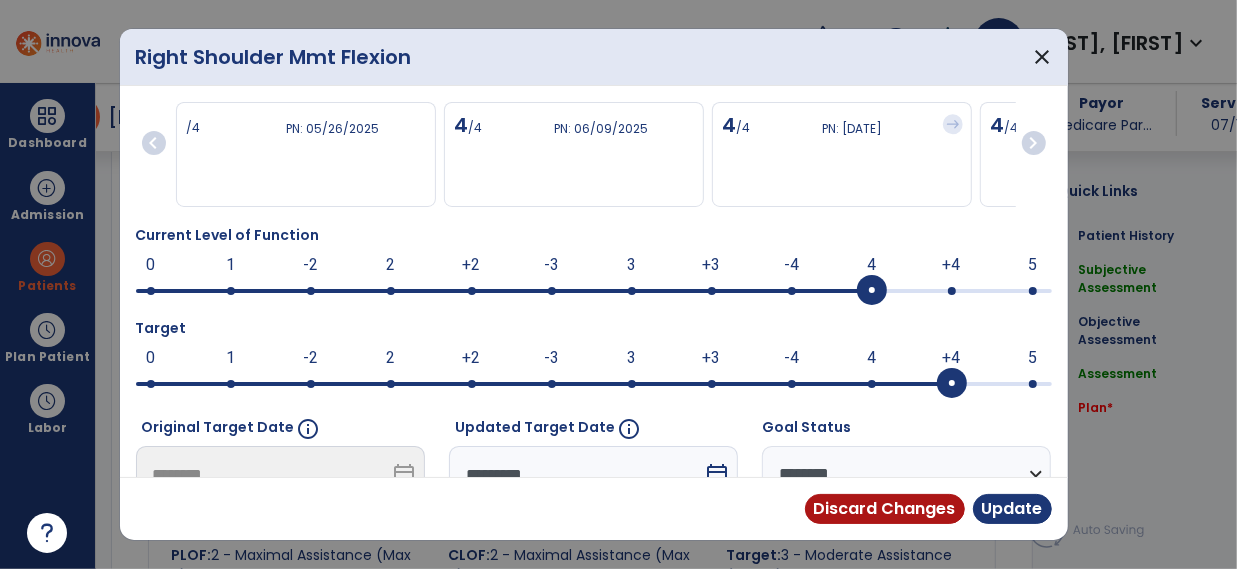 click at bounding box center [952, 291] 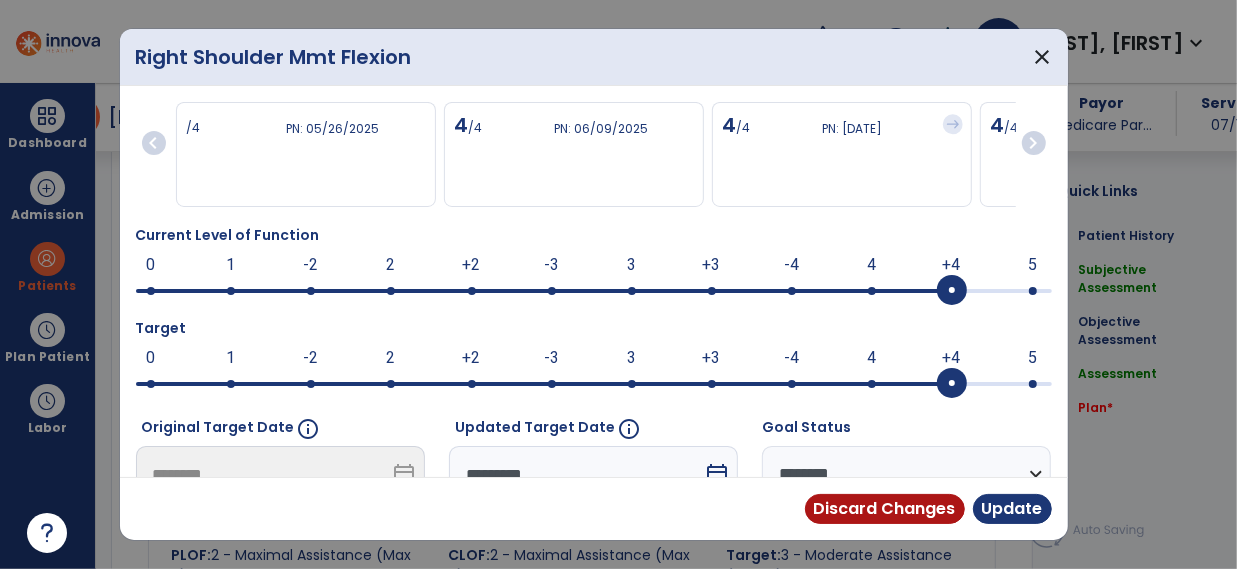click at bounding box center (1033, 384) 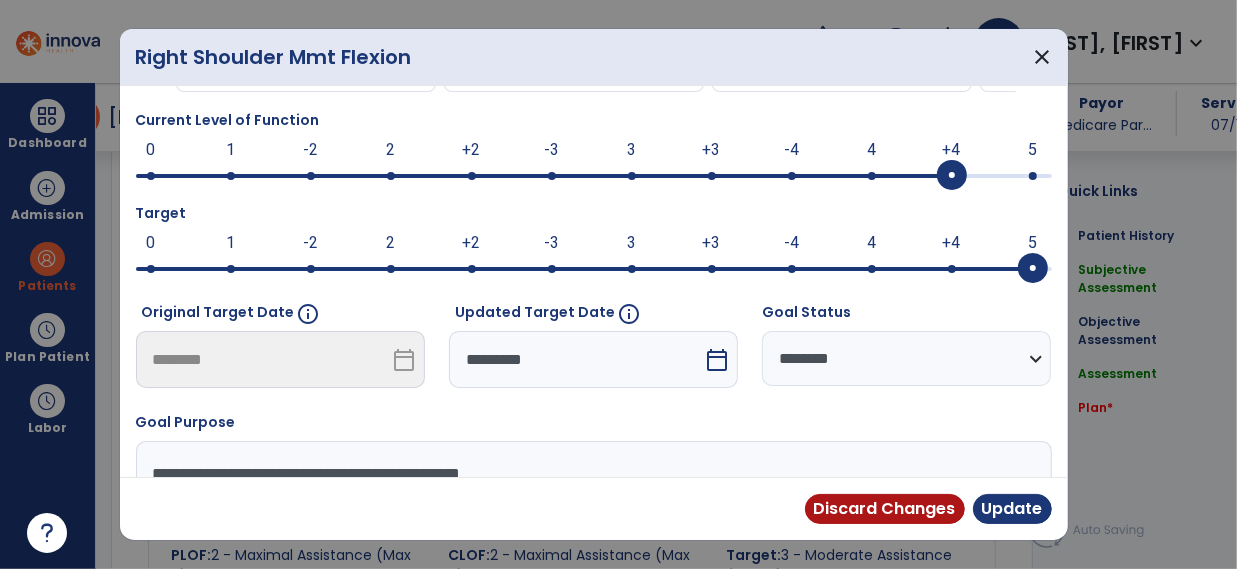 scroll, scrollTop: 123, scrollLeft: 0, axis: vertical 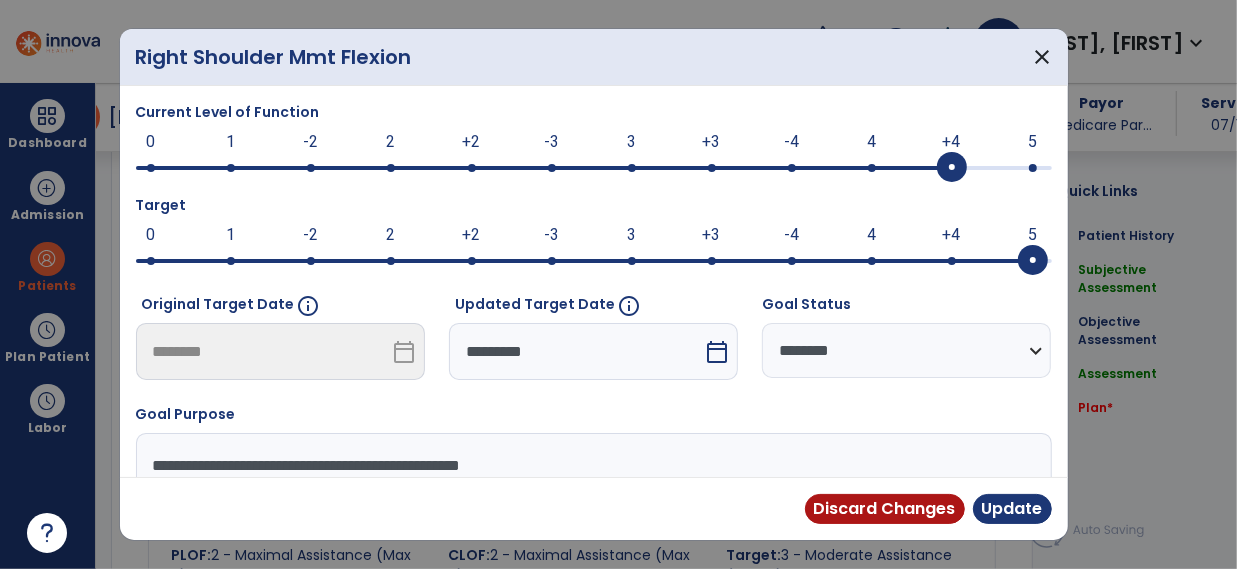 click on "calendar_today" at bounding box center (717, 352) 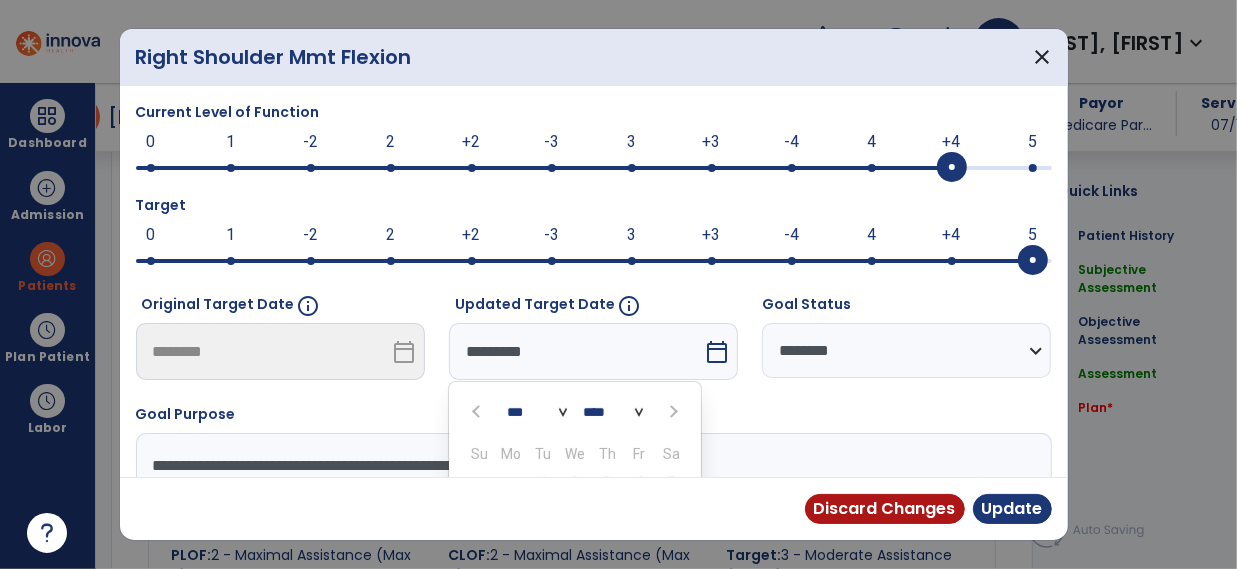 scroll, scrollTop: 322, scrollLeft: 0, axis: vertical 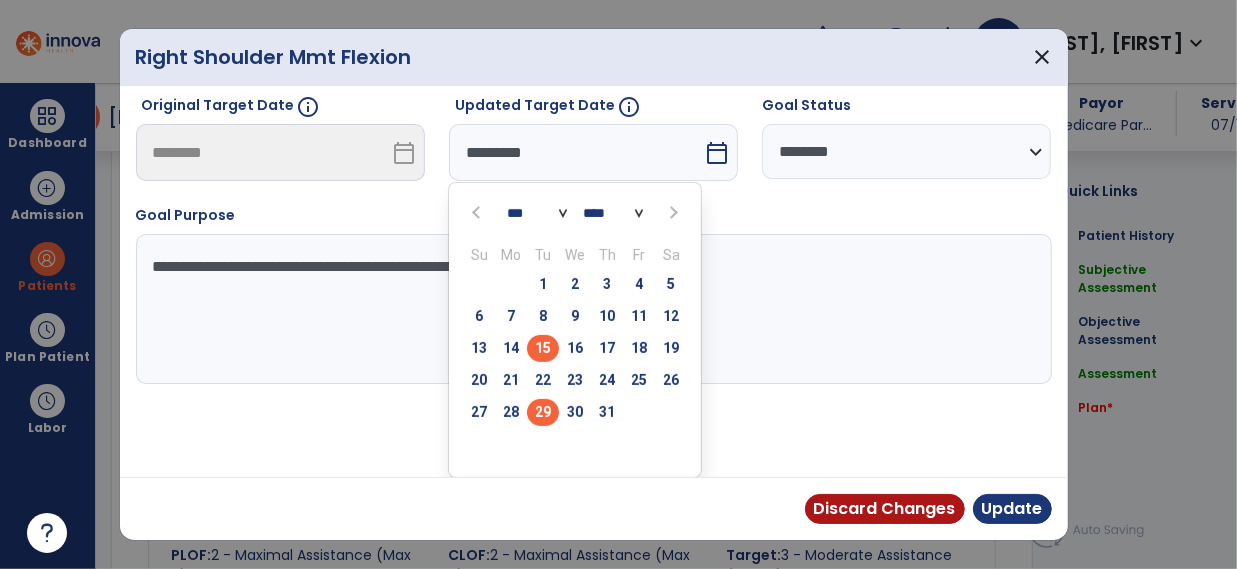 click on "29" at bounding box center (543, 412) 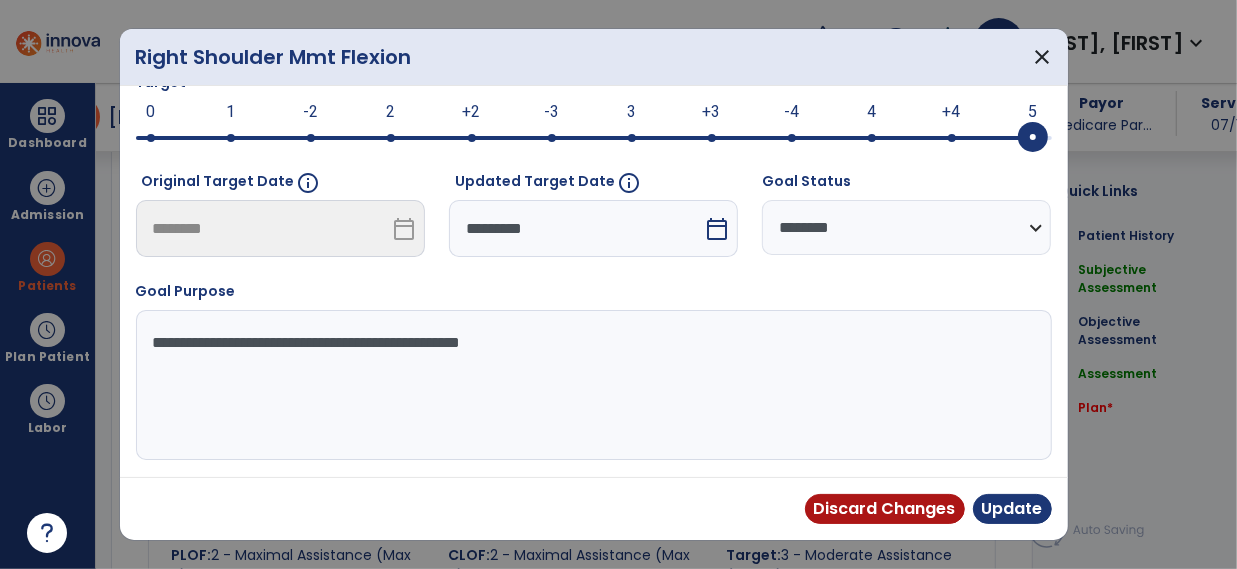 scroll, scrollTop: 244, scrollLeft: 0, axis: vertical 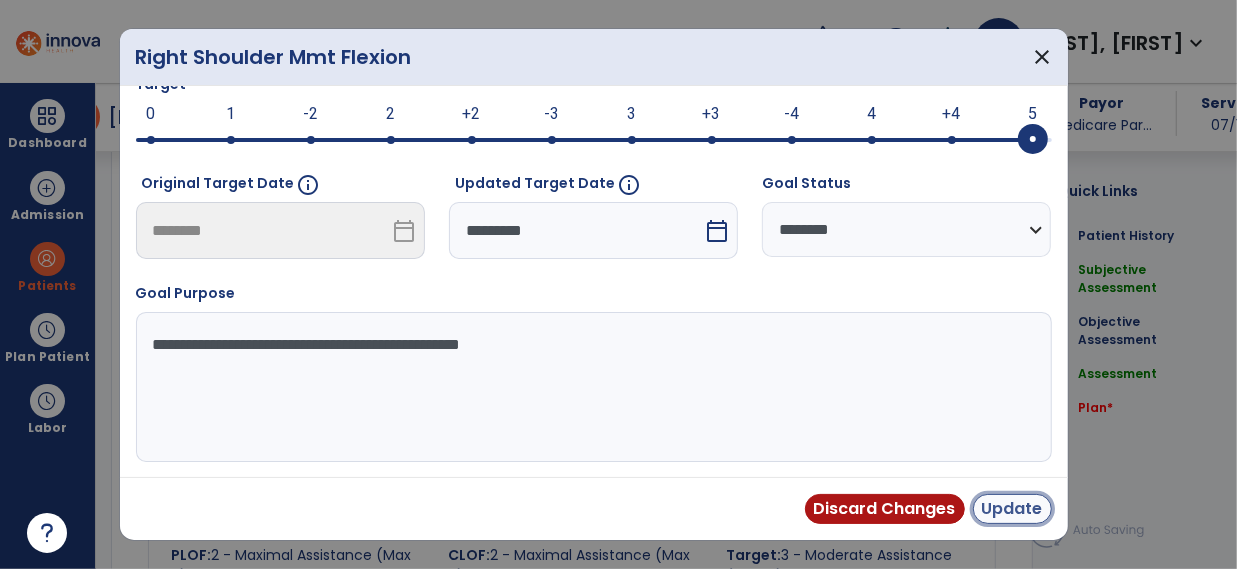 click on "Update" at bounding box center [1012, 509] 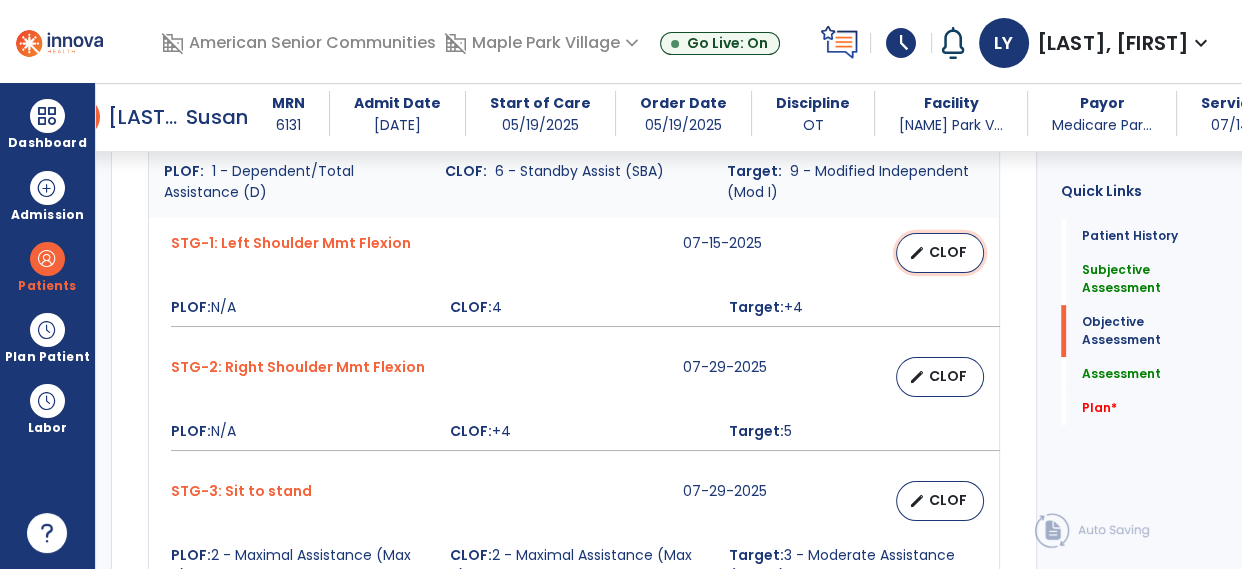 click on "CLOF" at bounding box center (948, 252) 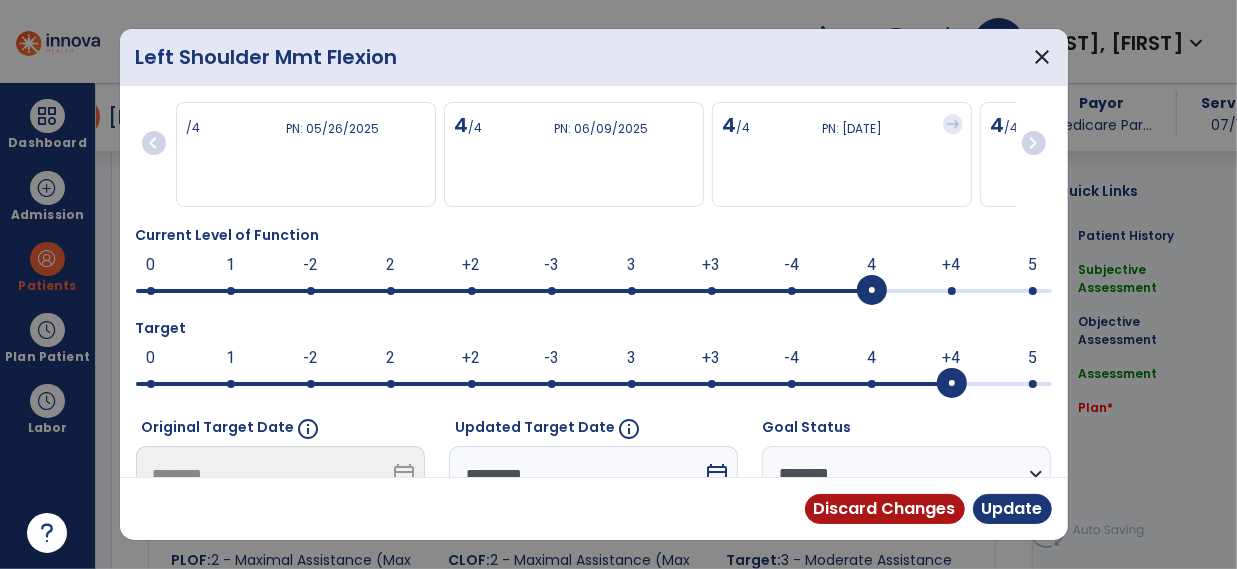 scroll, scrollTop: 929, scrollLeft: 0, axis: vertical 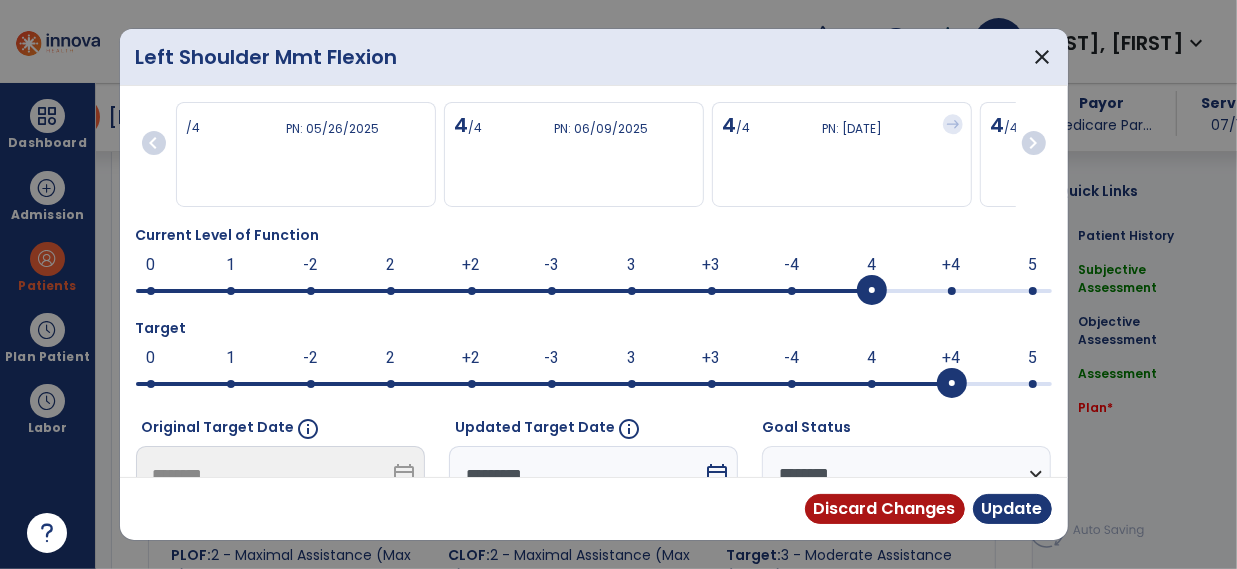 click at bounding box center (952, 291) 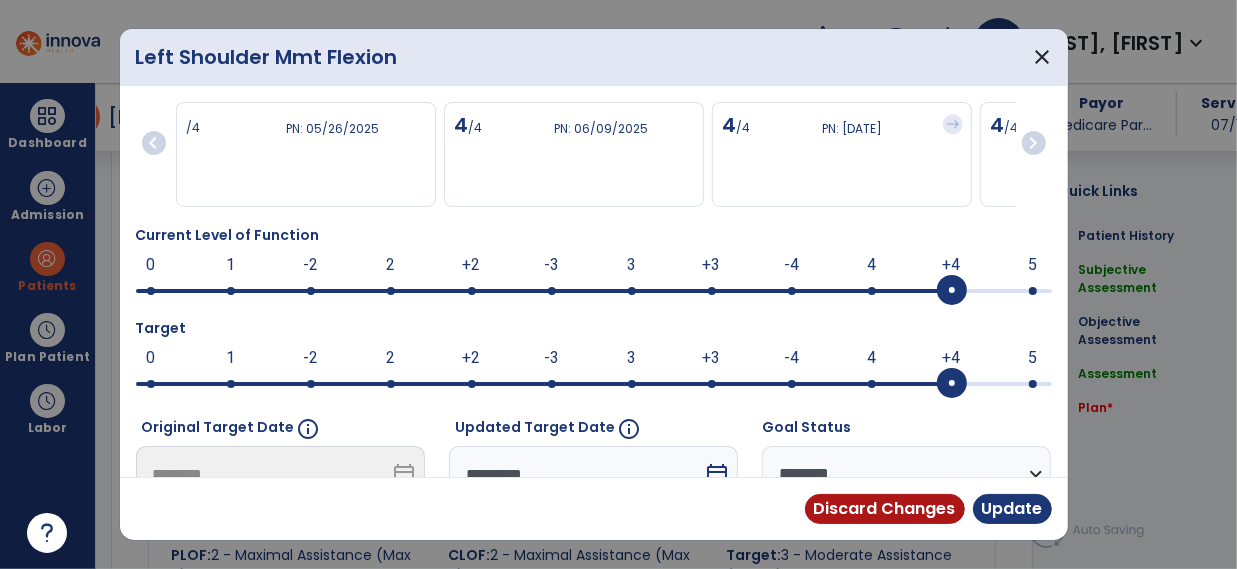 click at bounding box center (1033, 384) 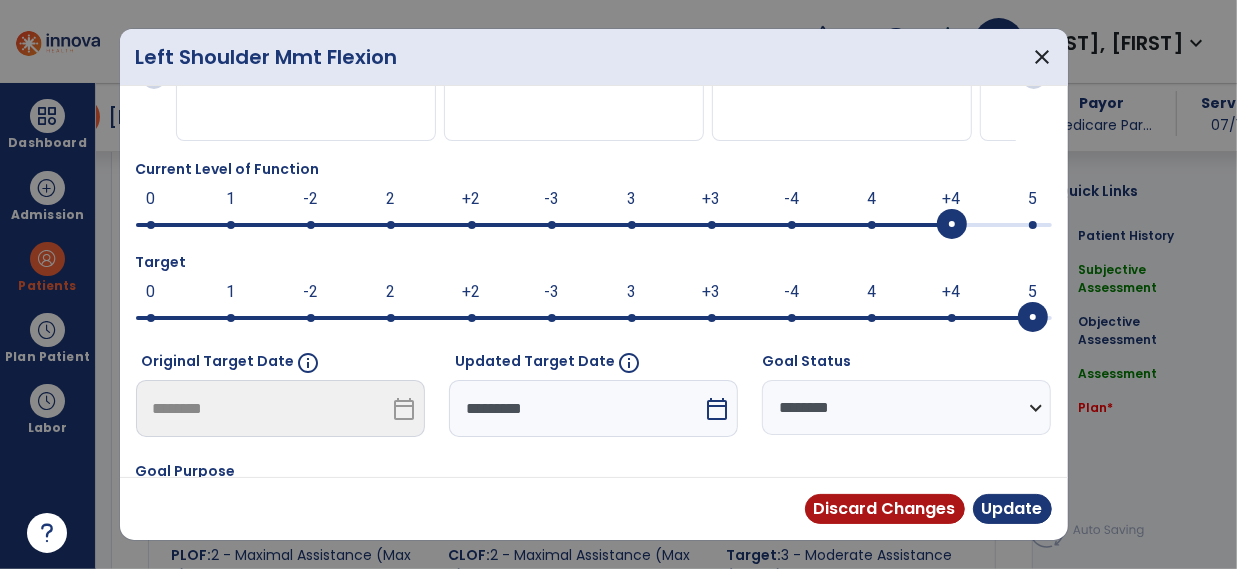 scroll, scrollTop: 69, scrollLeft: 0, axis: vertical 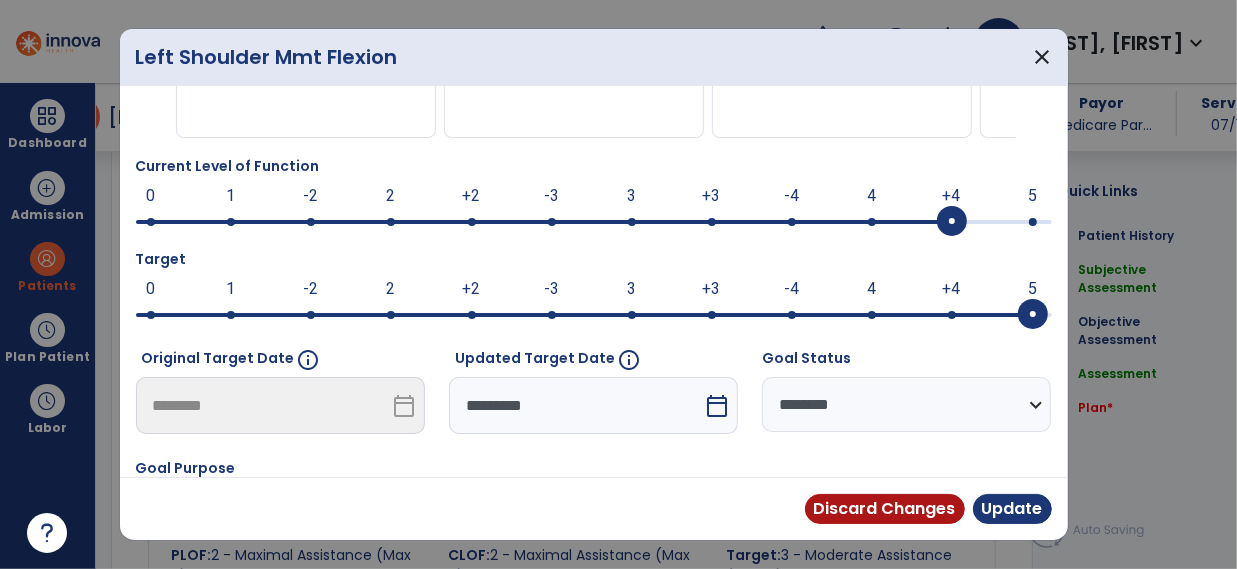click on "calendar_today" at bounding box center [717, 406] 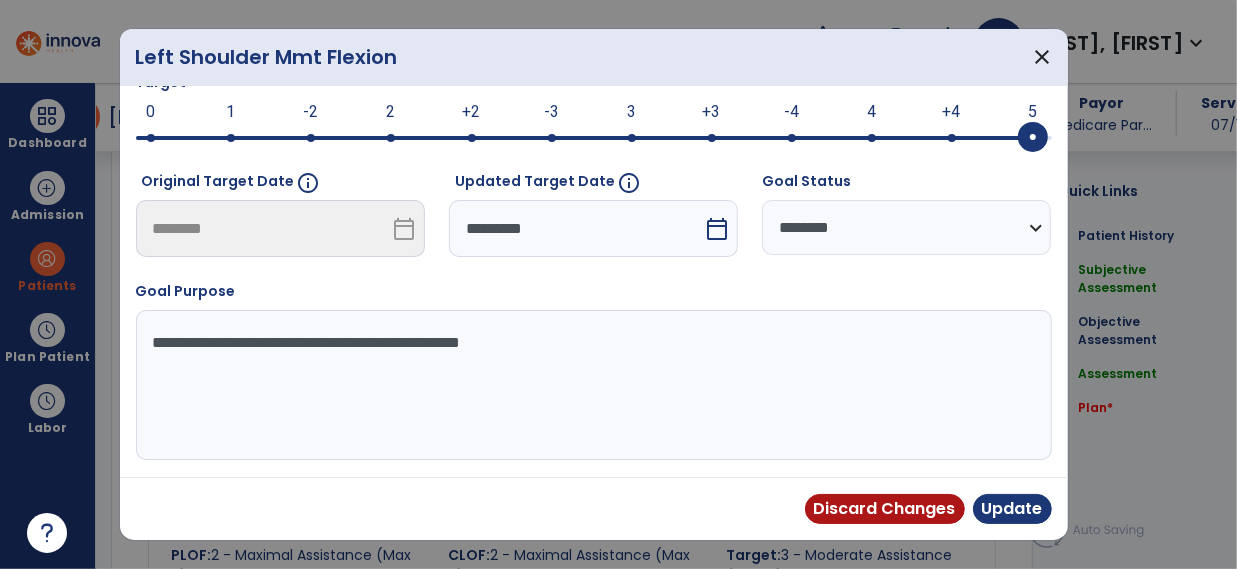 select on "*" 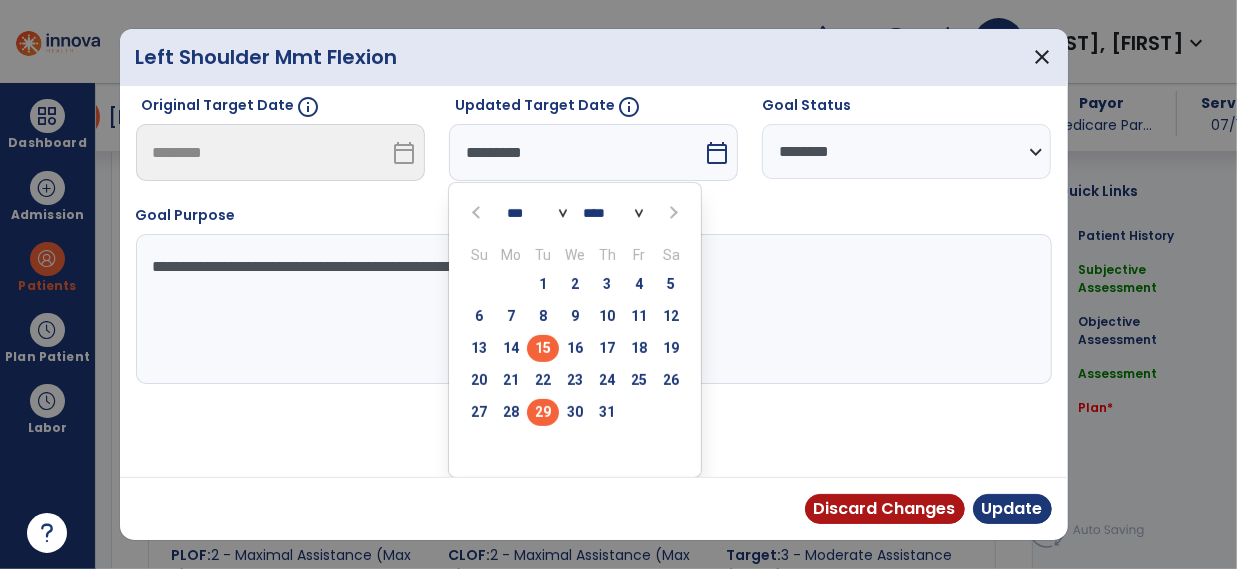 click on "29" at bounding box center [543, 412] 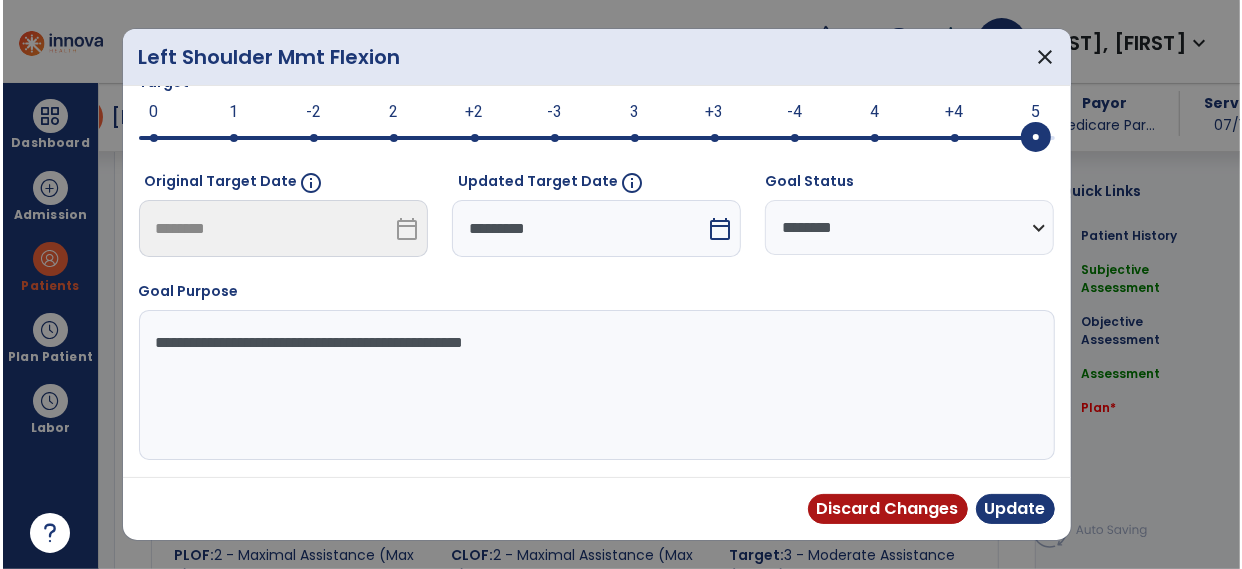 scroll, scrollTop: 244, scrollLeft: 0, axis: vertical 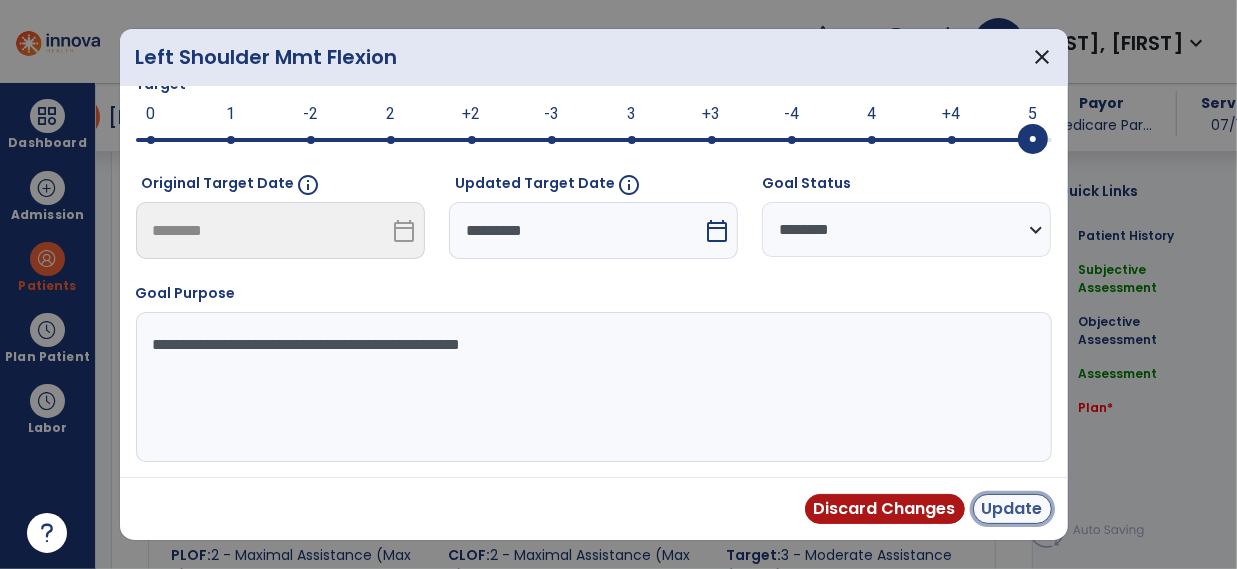 click on "Update" at bounding box center (1012, 509) 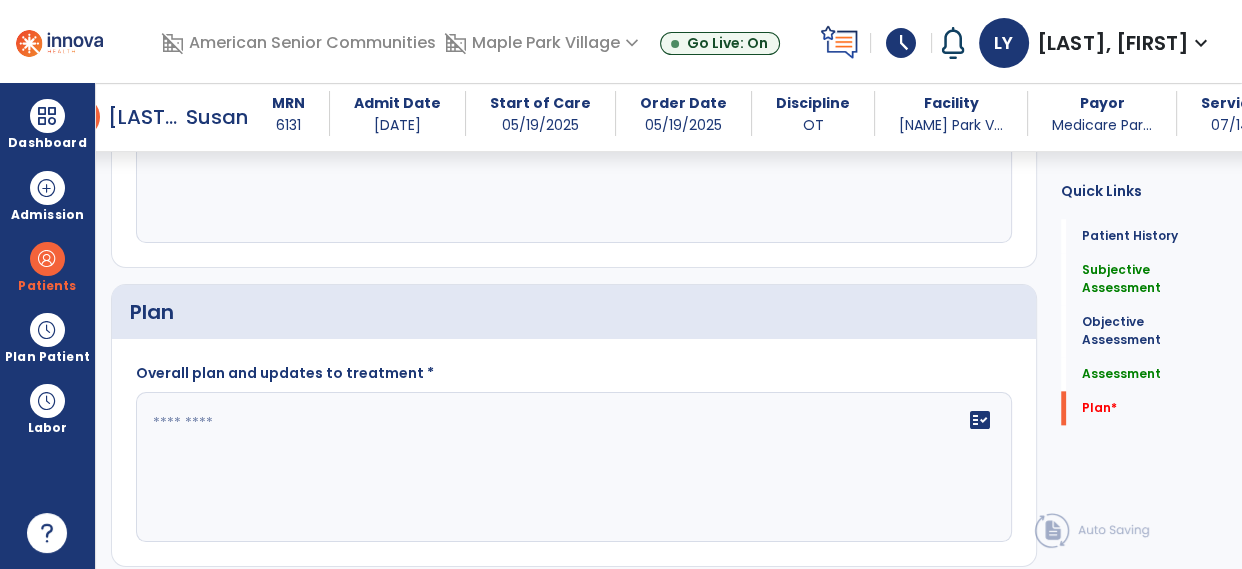 scroll, scrollTop: 2101, scrollLeft: 0, axis: vertical 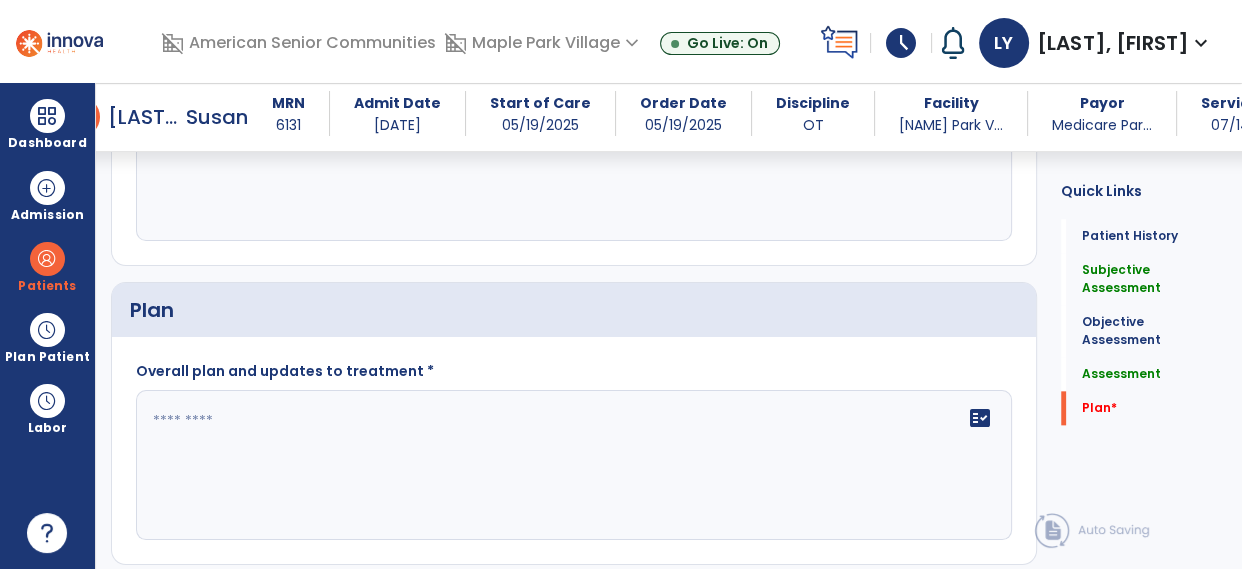 click 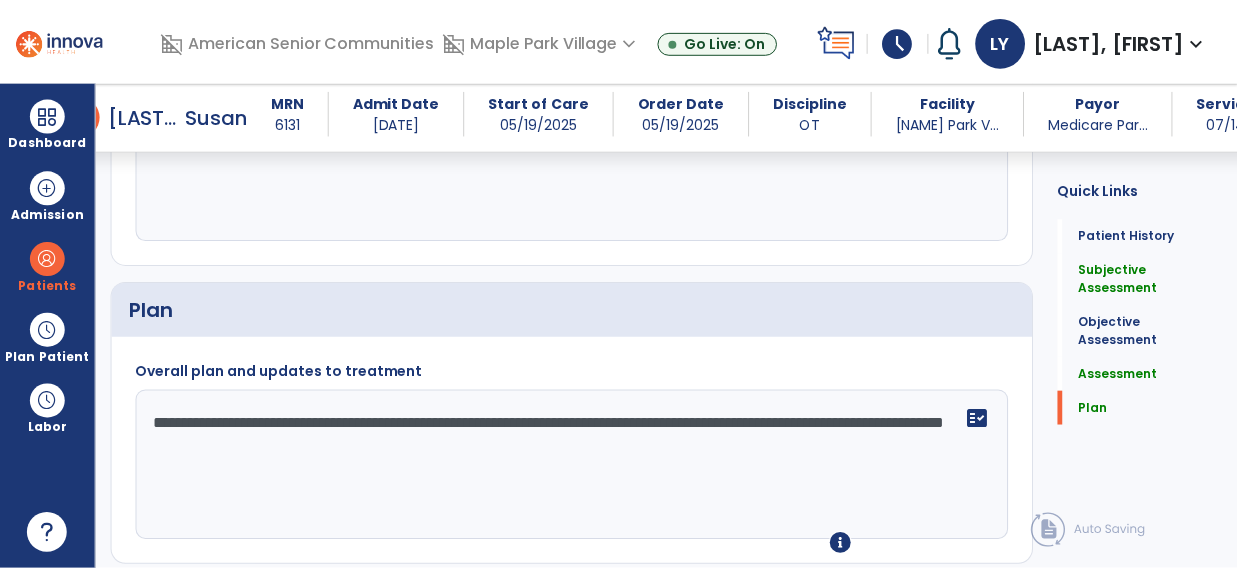 scroll, scrollTop: 2167, scrollLeft: 0, axis: vertical 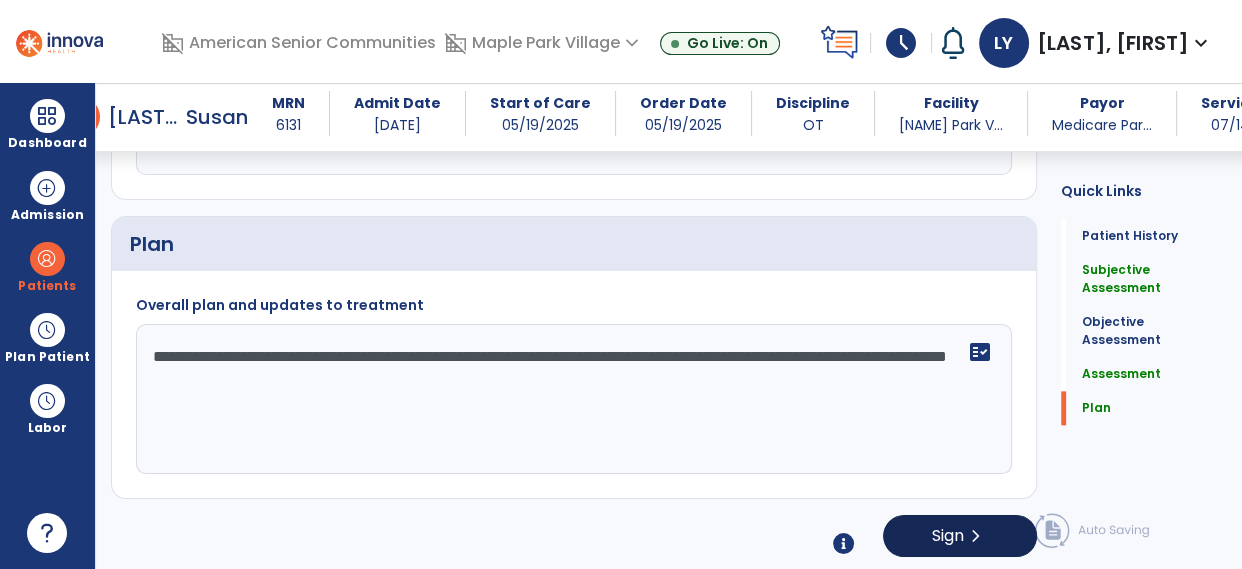 type on "**********" 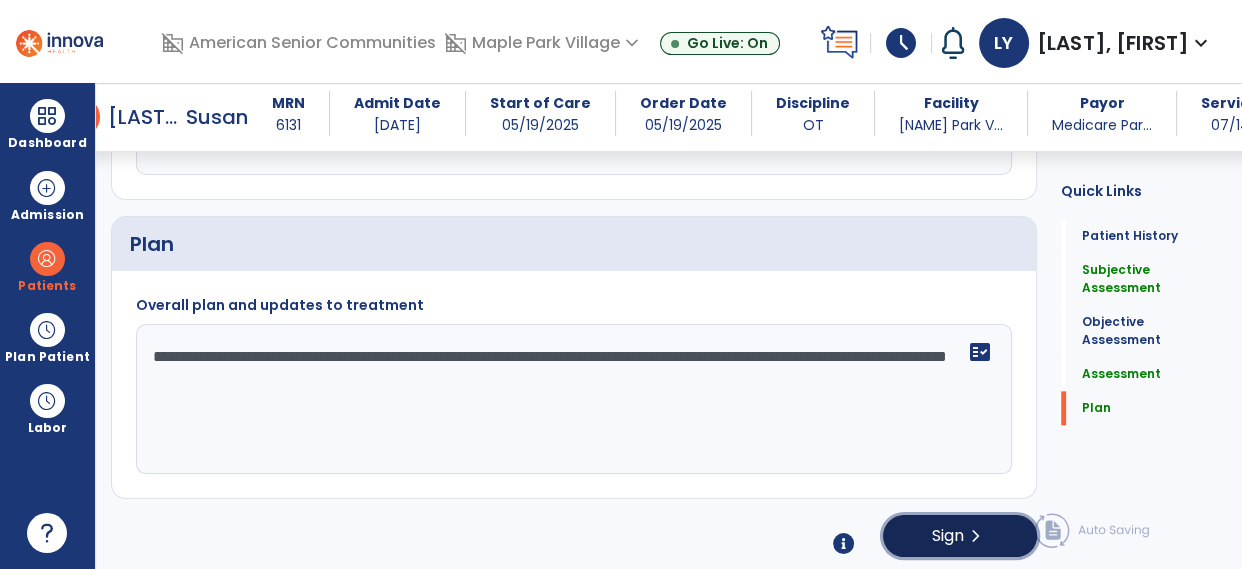 click on "Sign" 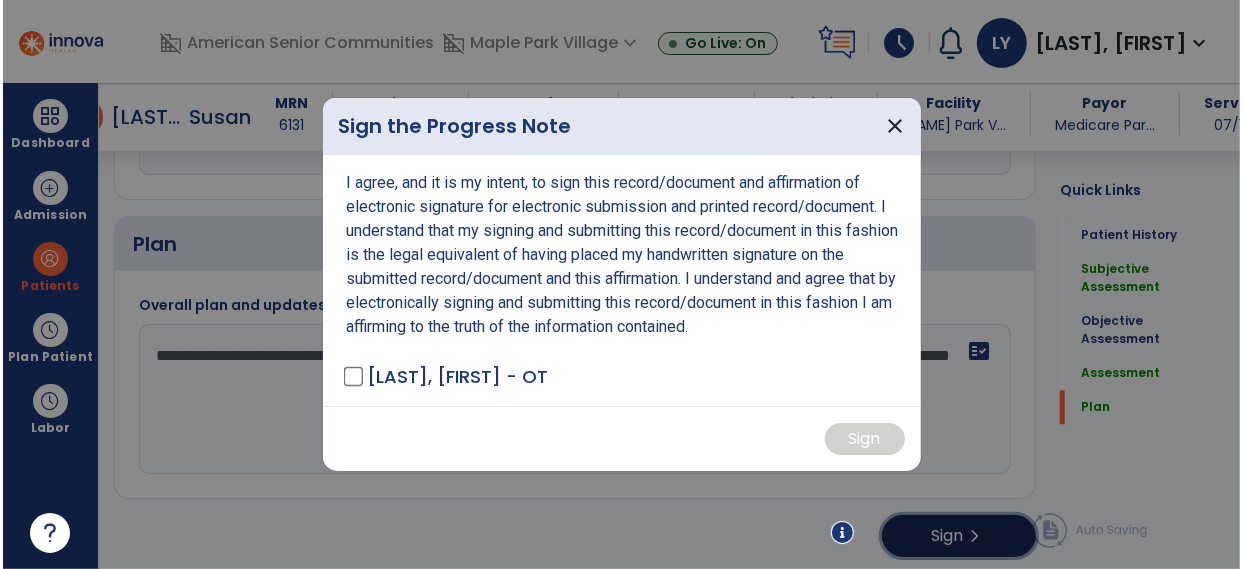 scroll, scrollTop: 2167, scrollLeft: 0, axis: vertical 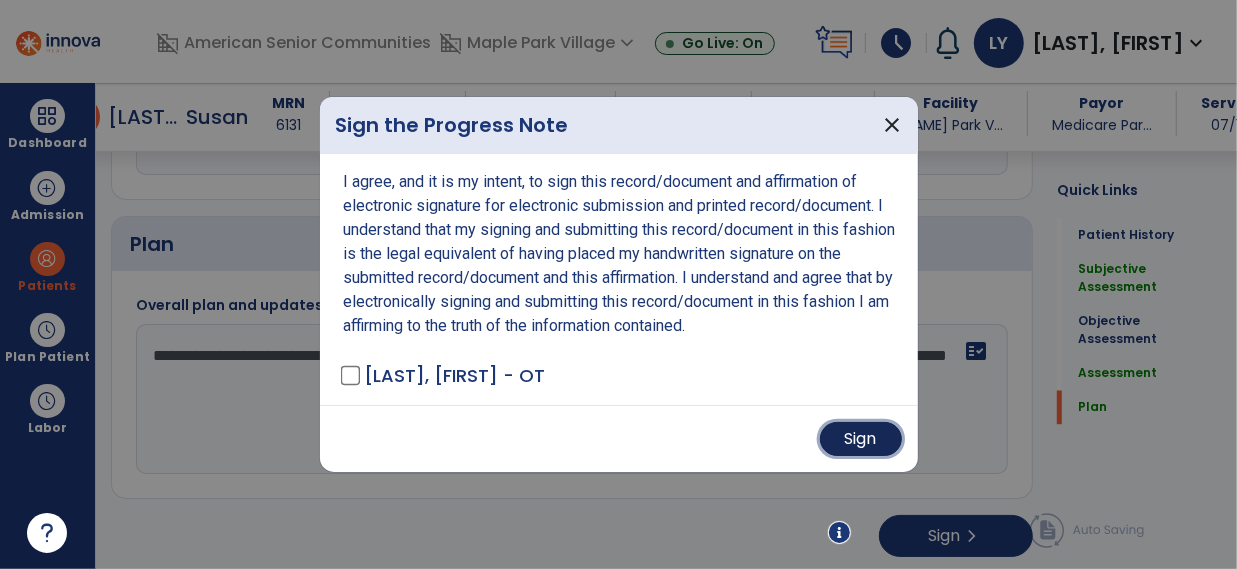 click on "Sign" at bounding box center (861, 439) 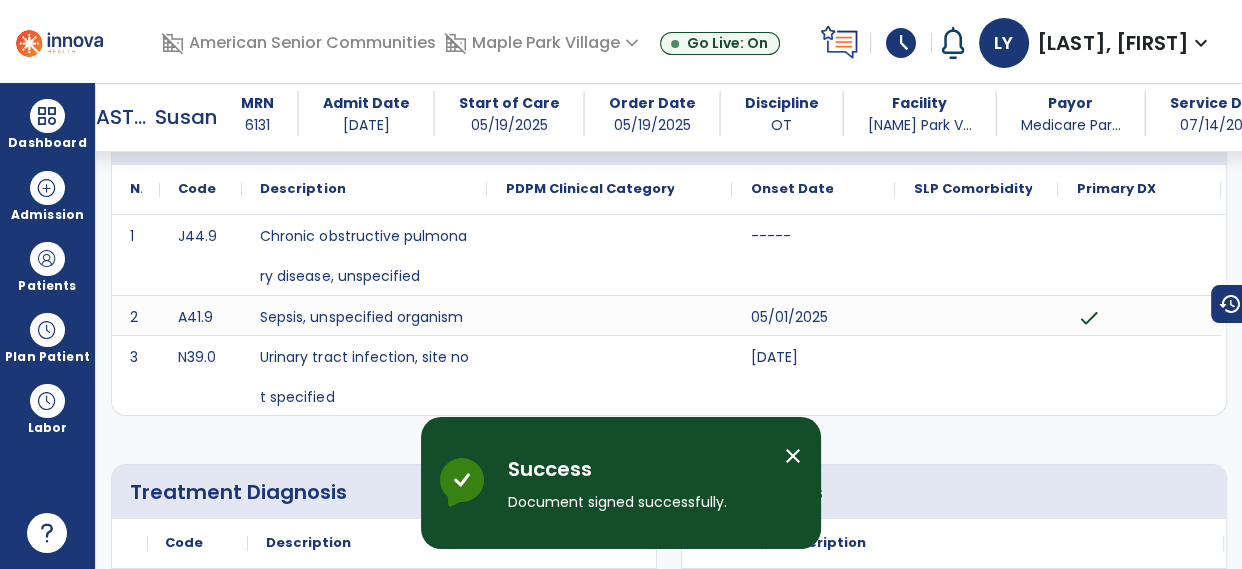 scroll, scrollTop: 0, scrollLeft: 0, axis: both 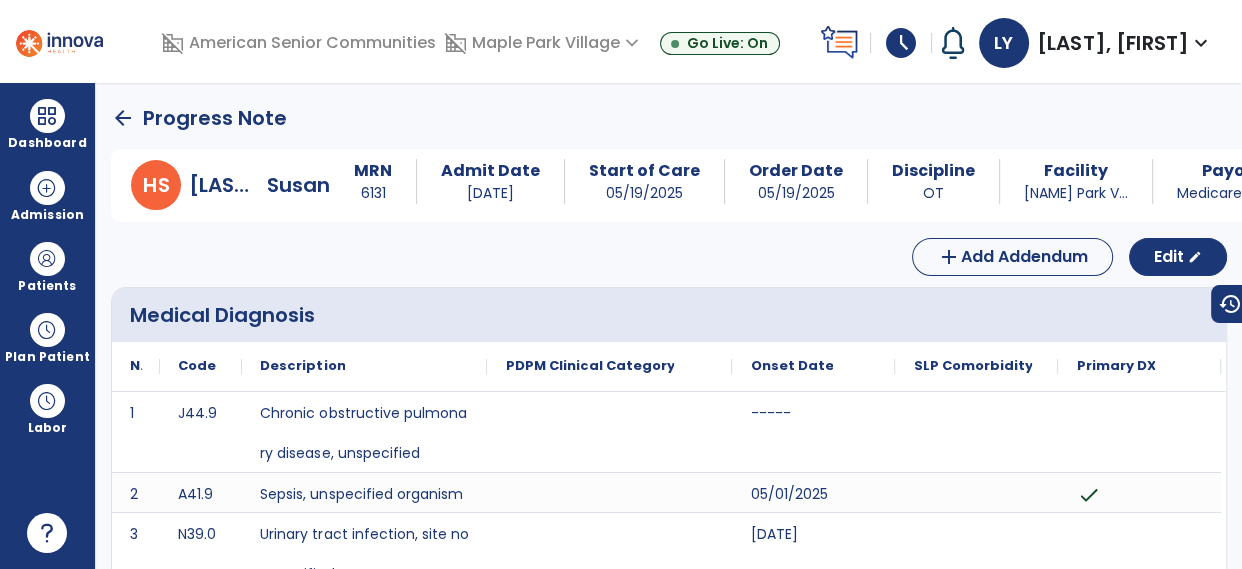 click on "arrow_back" 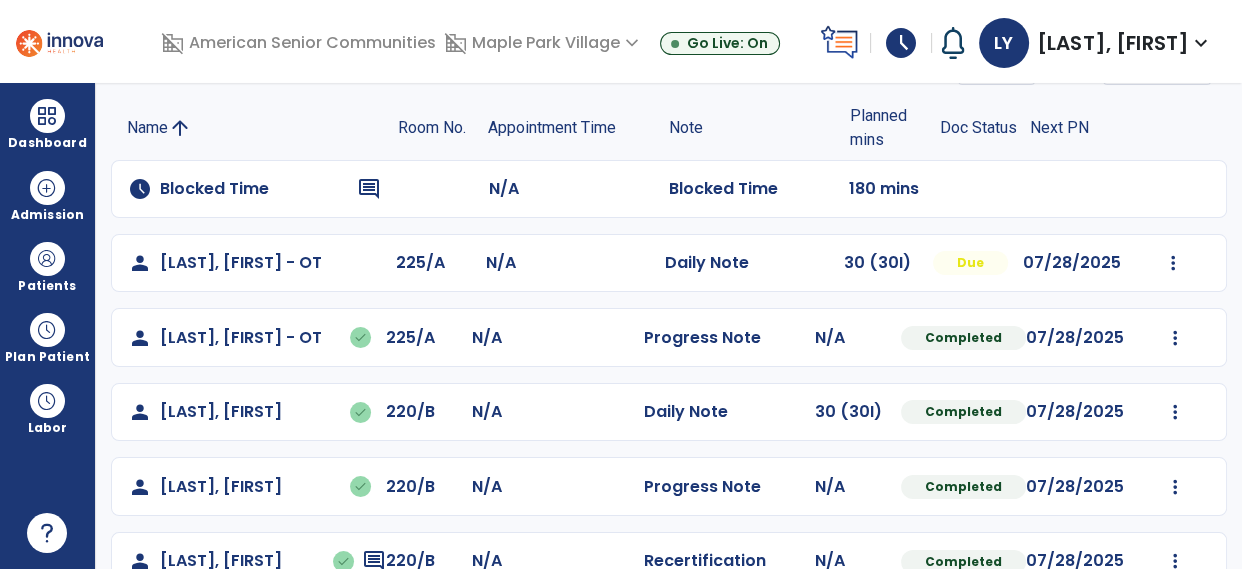 scroll, scrollTop: 124, scrollLeft: 0, axis: vertical 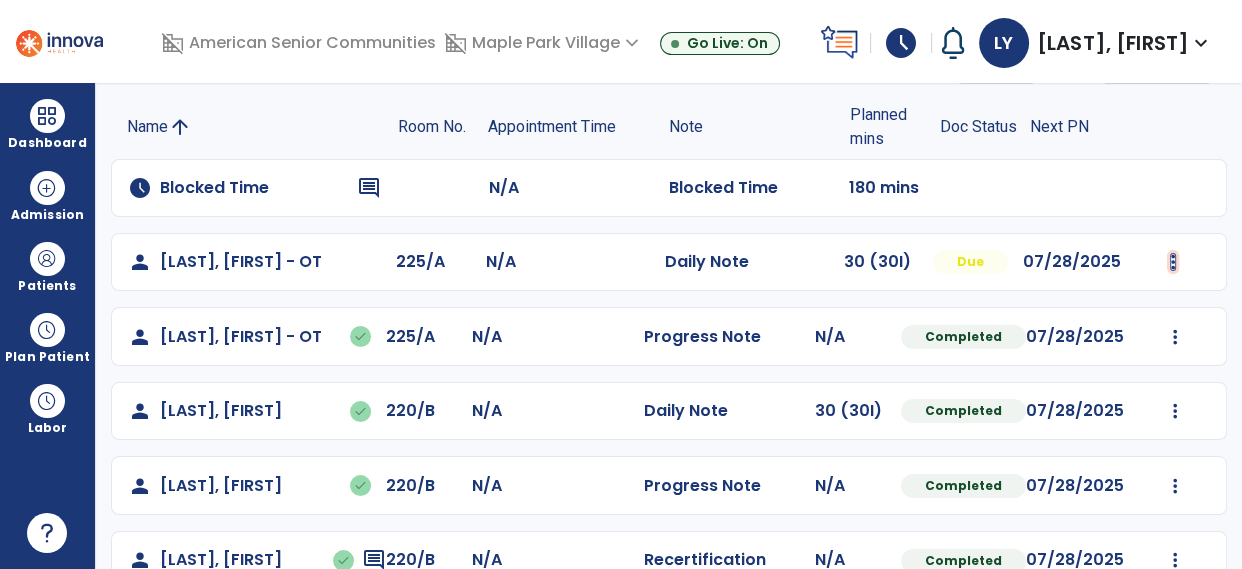 click at bounding box center (1173, 262) 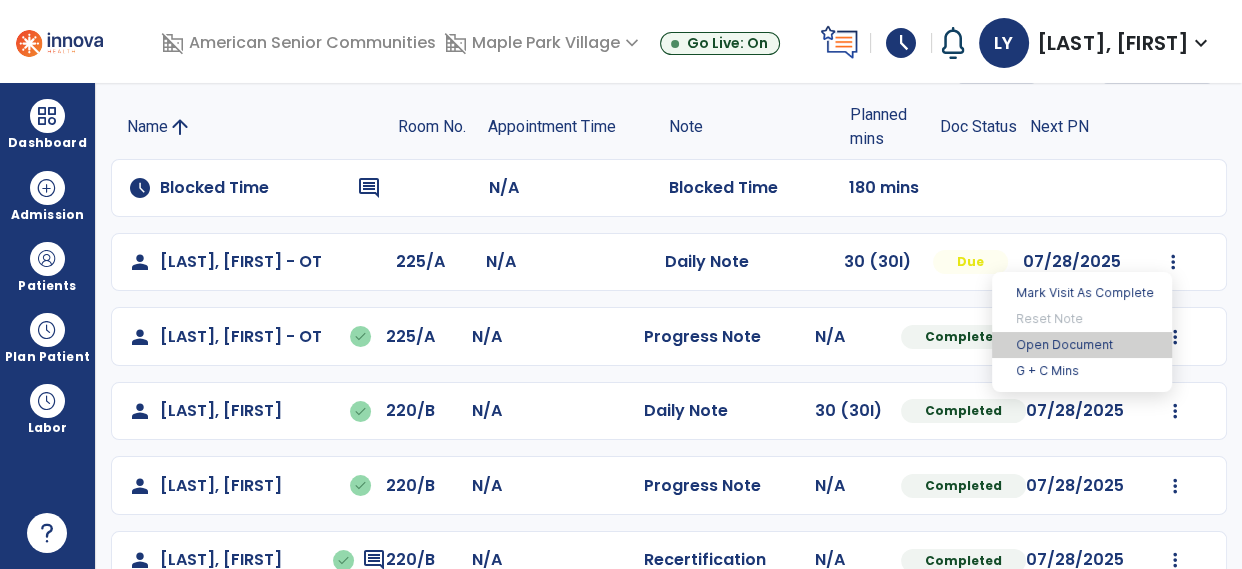 click on "Open Document" at bounding box center [1082, 345] 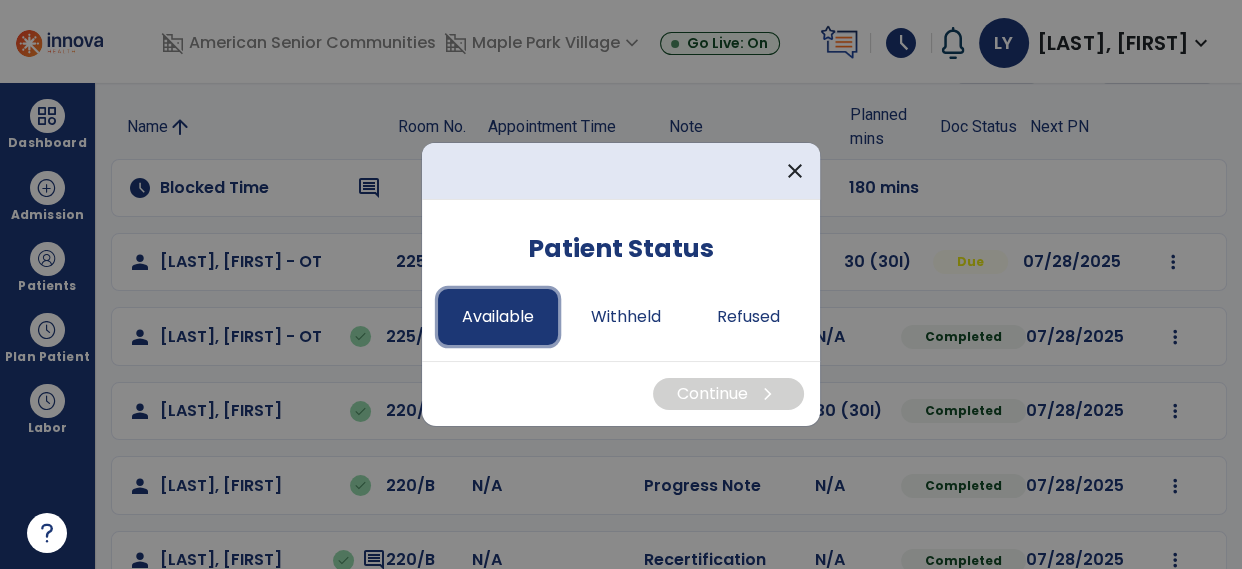 click on "Available" at bounding box center [498, 317] 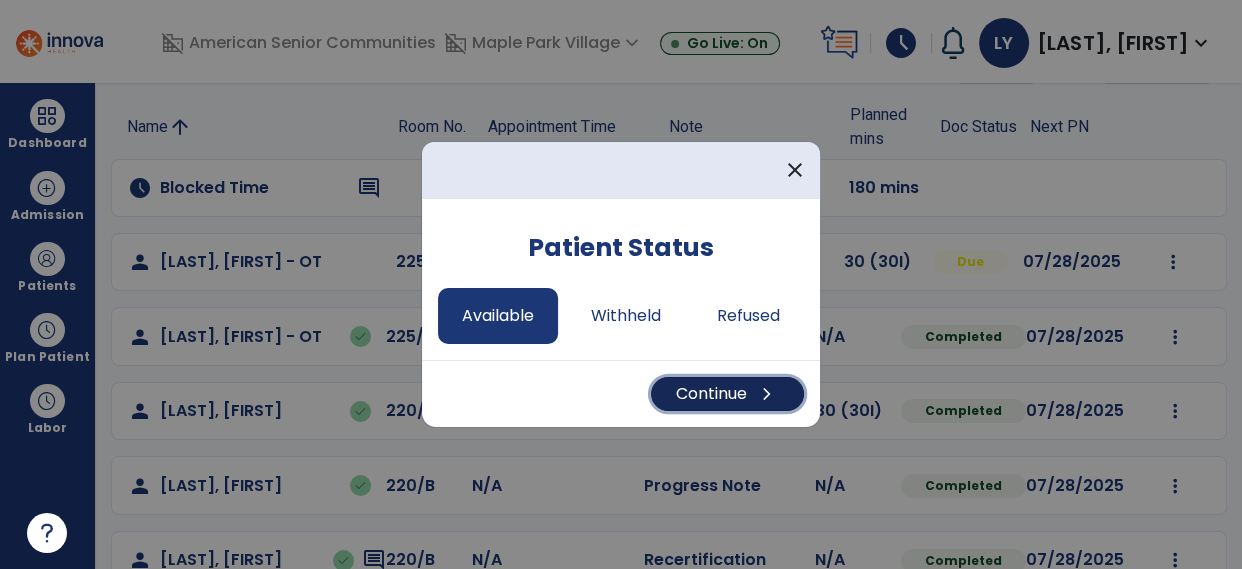 click on "Continue   chevron_right" at bounding box center [727, 394] 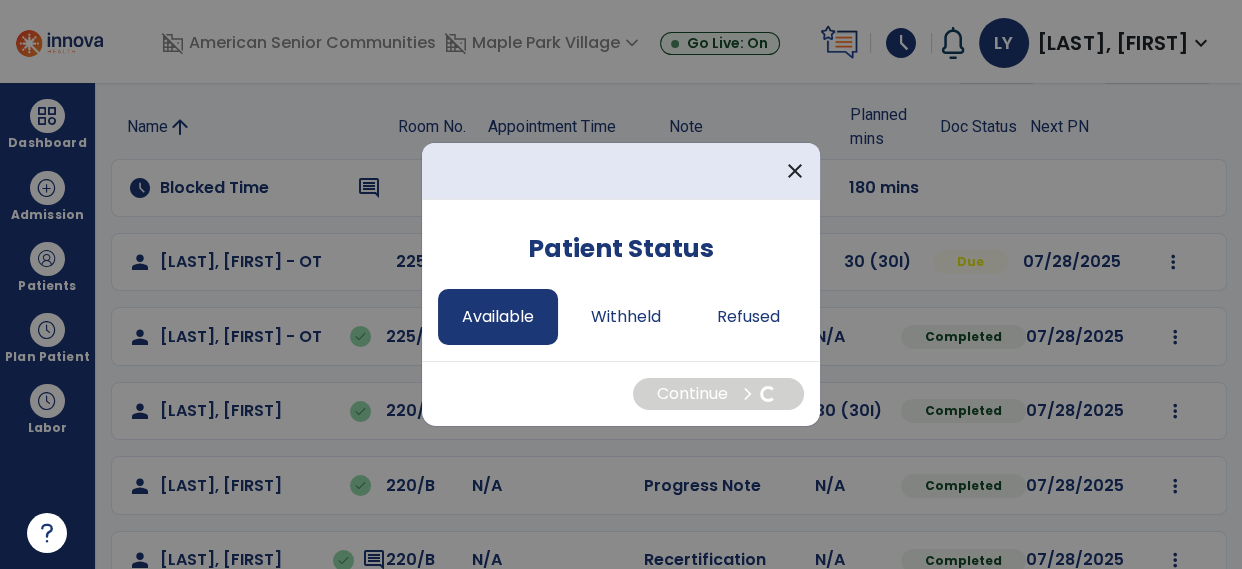 select on "*" 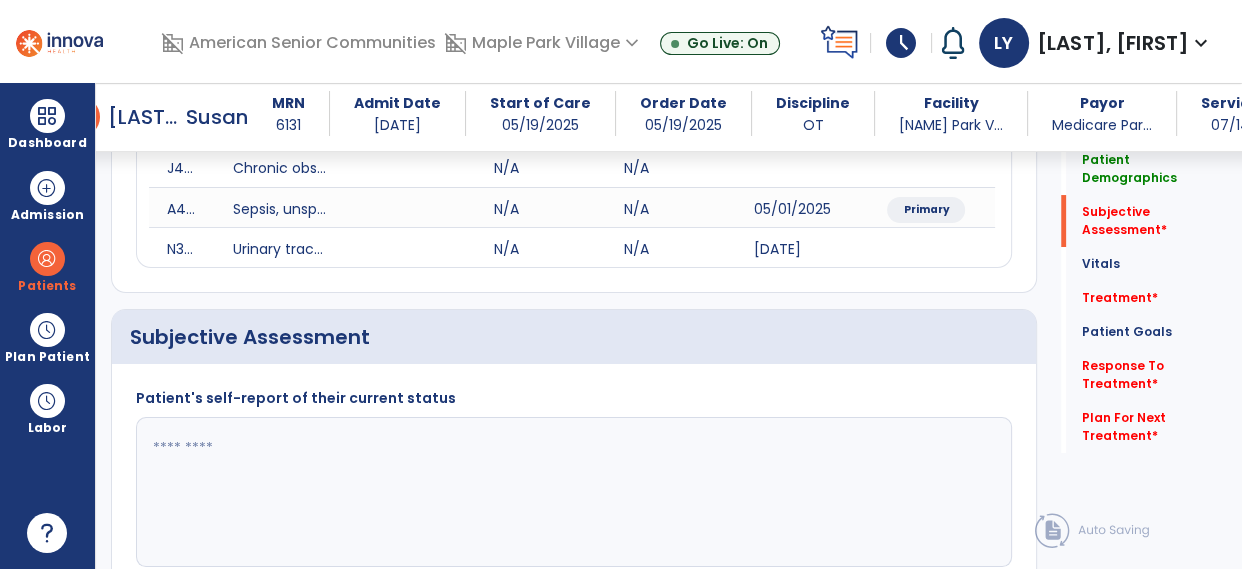 scroll, scrollTop: 373, scrollLeft: 0, axis: vertical 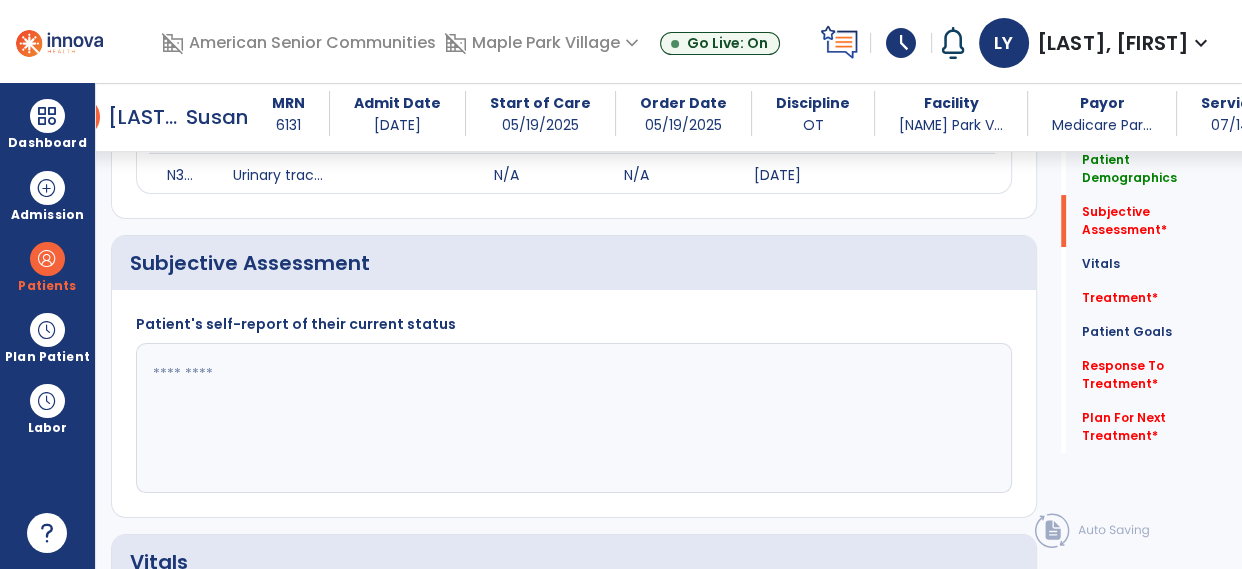 click 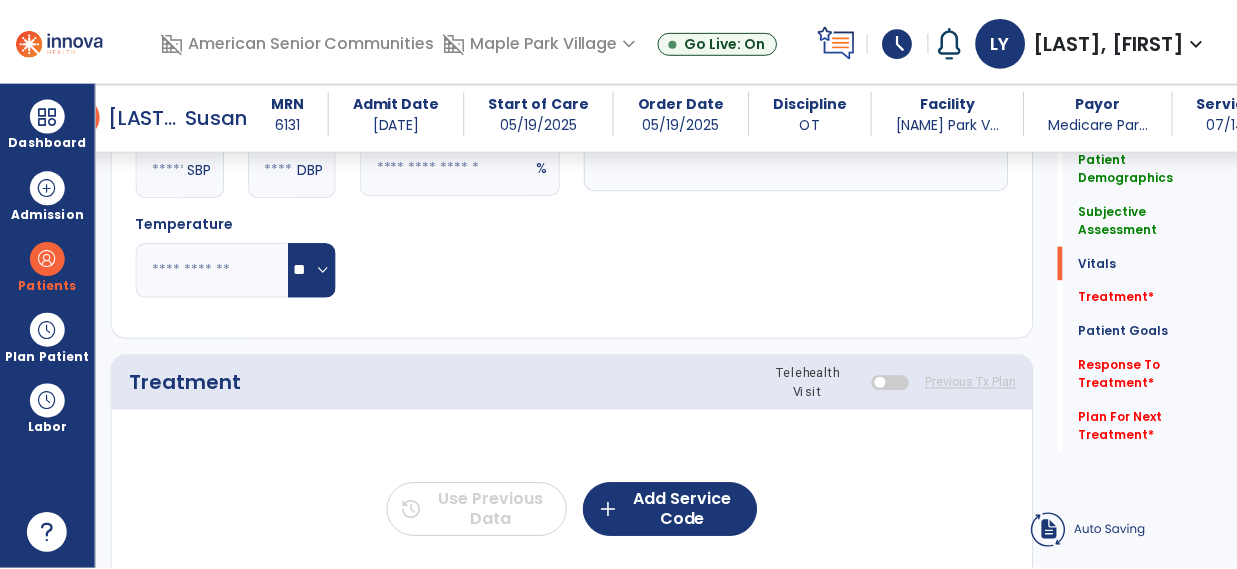 scroll, scrollTop: 1139, scrollLeft: 0, axis: vertical 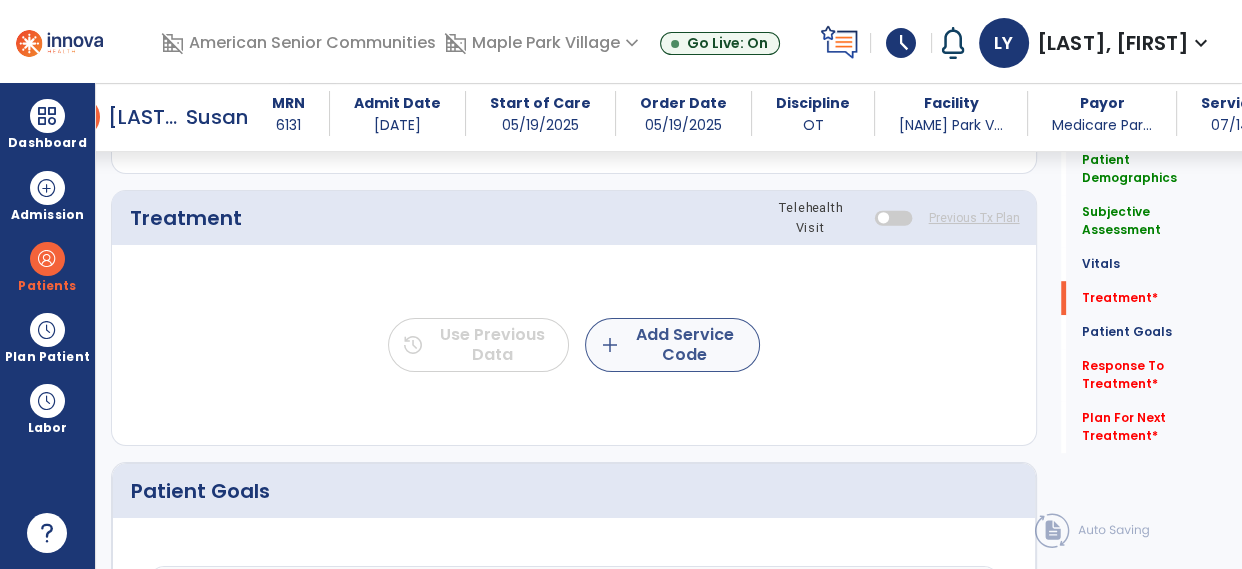 type on "**********" 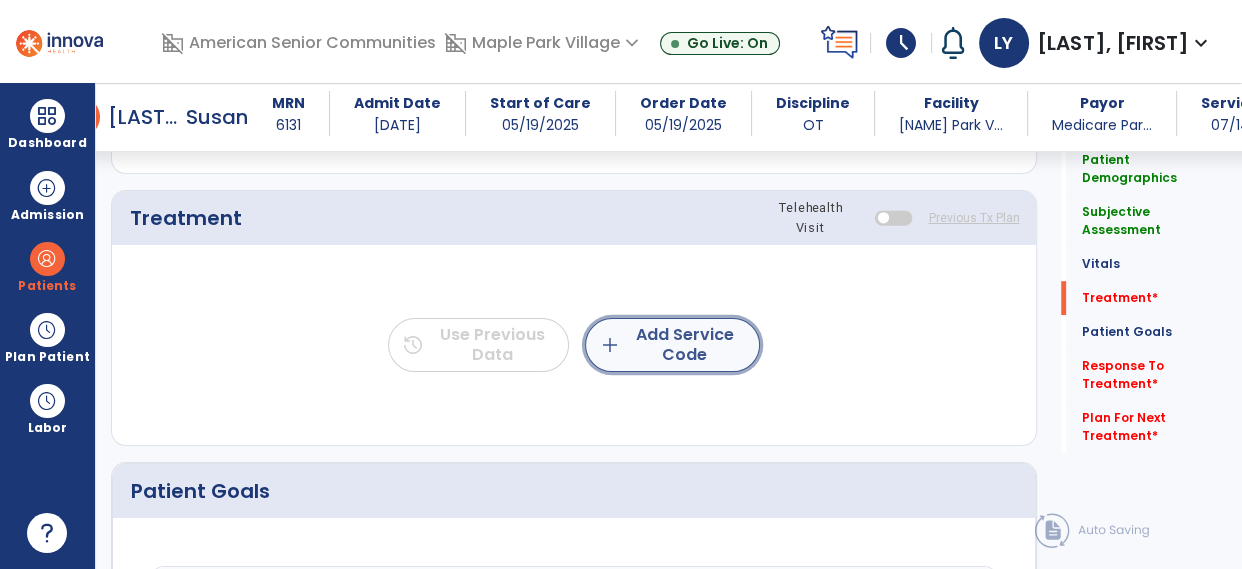 click on "add  Add Service Code" 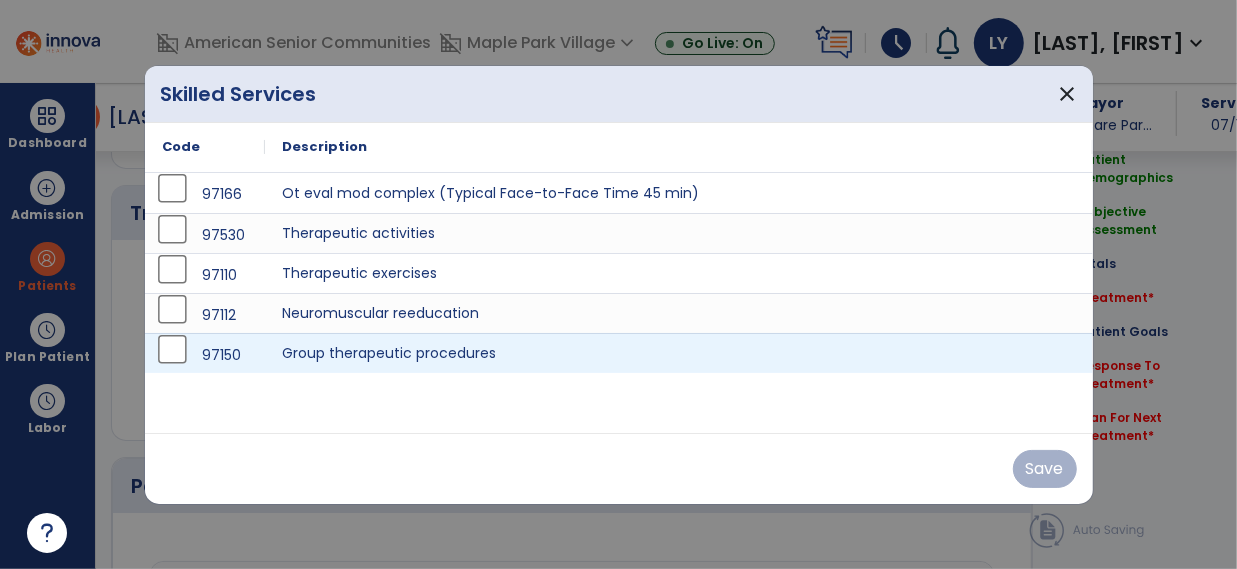 scroll, scrollTop: 1139, scrollLeft: 0, axis: vertical 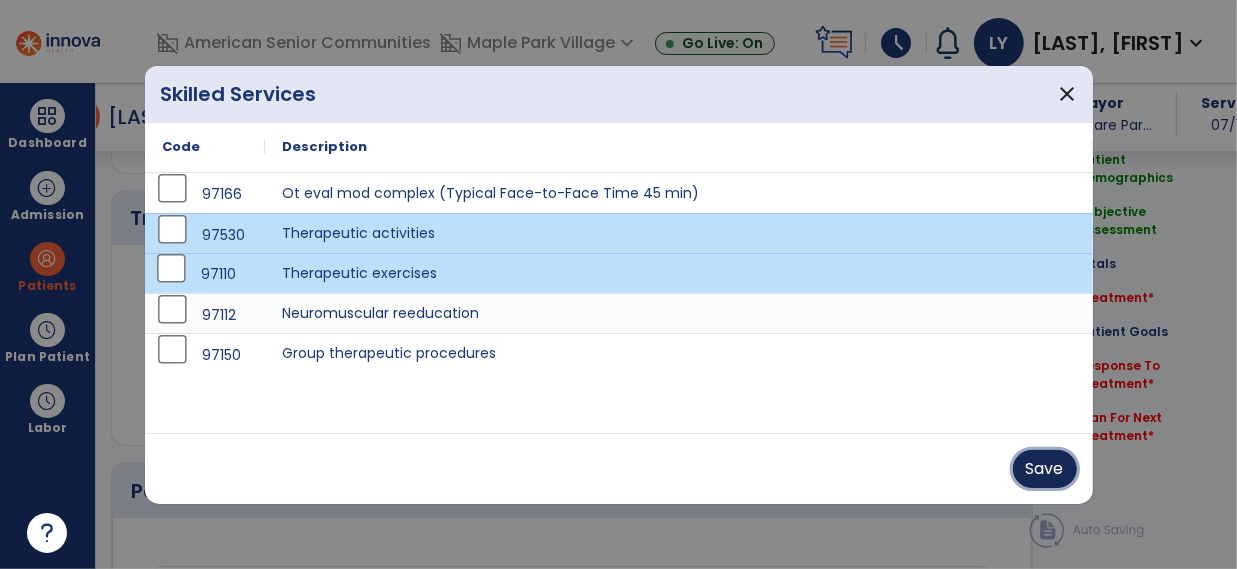 click on "Save" at bounding box center (1045, 469) 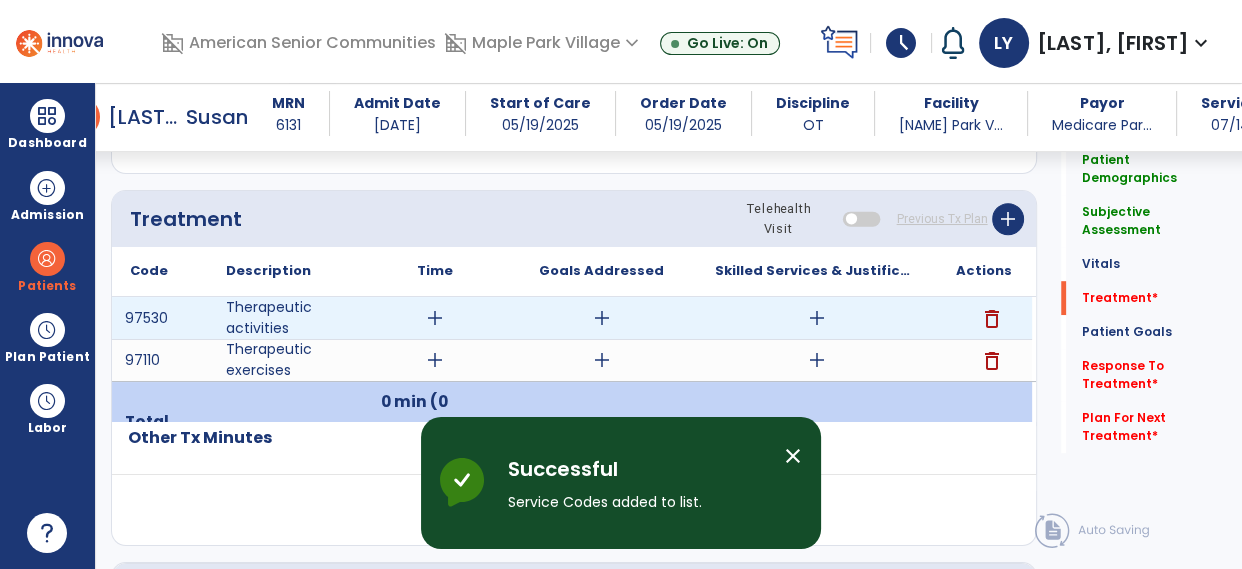 click on "add" at bounding box center (435, 318) 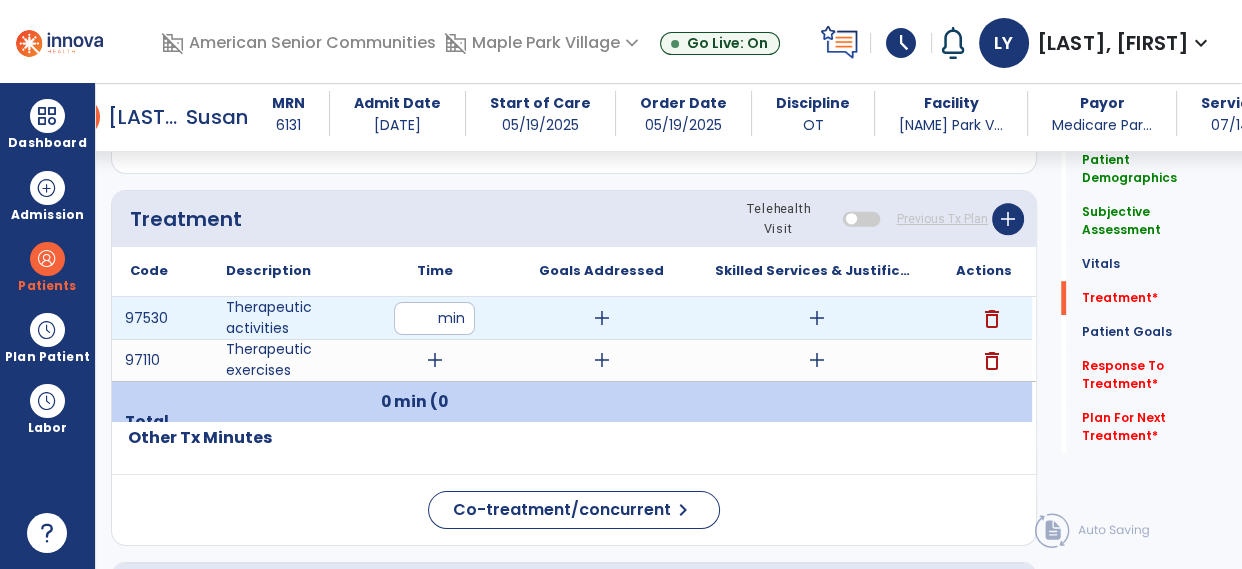 type on "**" 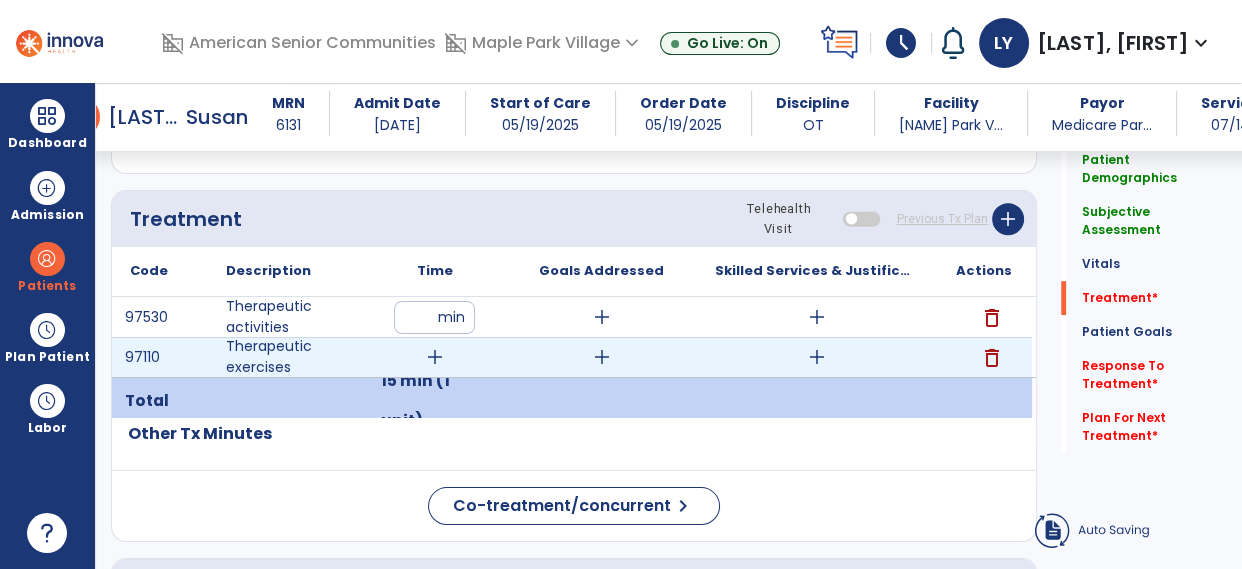 click on "add" at bounding box center [435, 357] 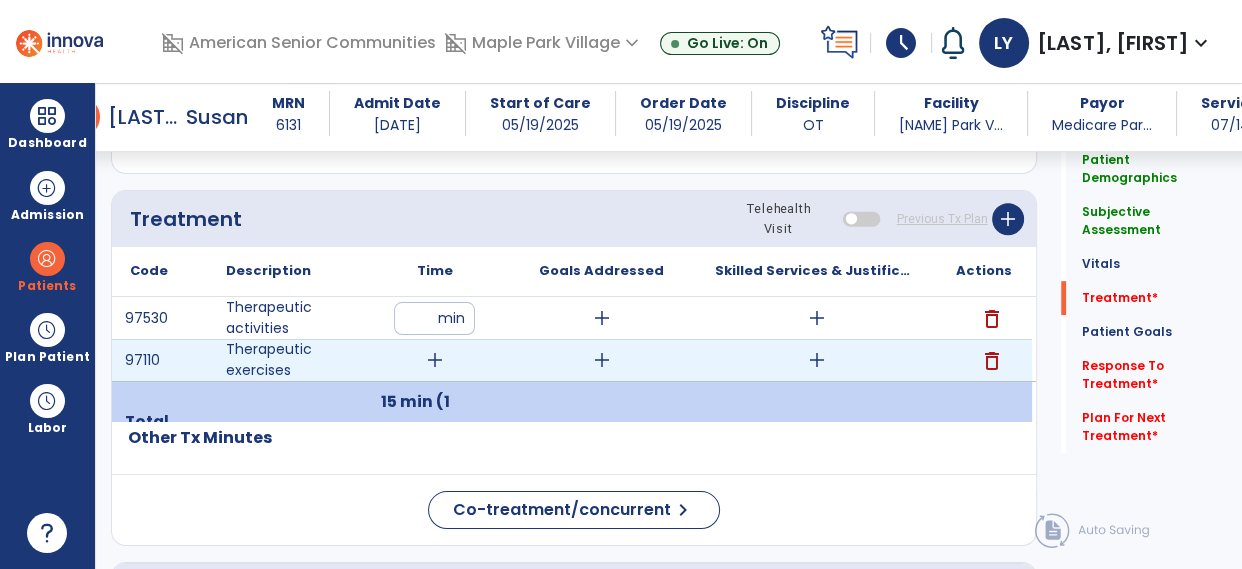 click on "add" at bounding box center [435, 360] 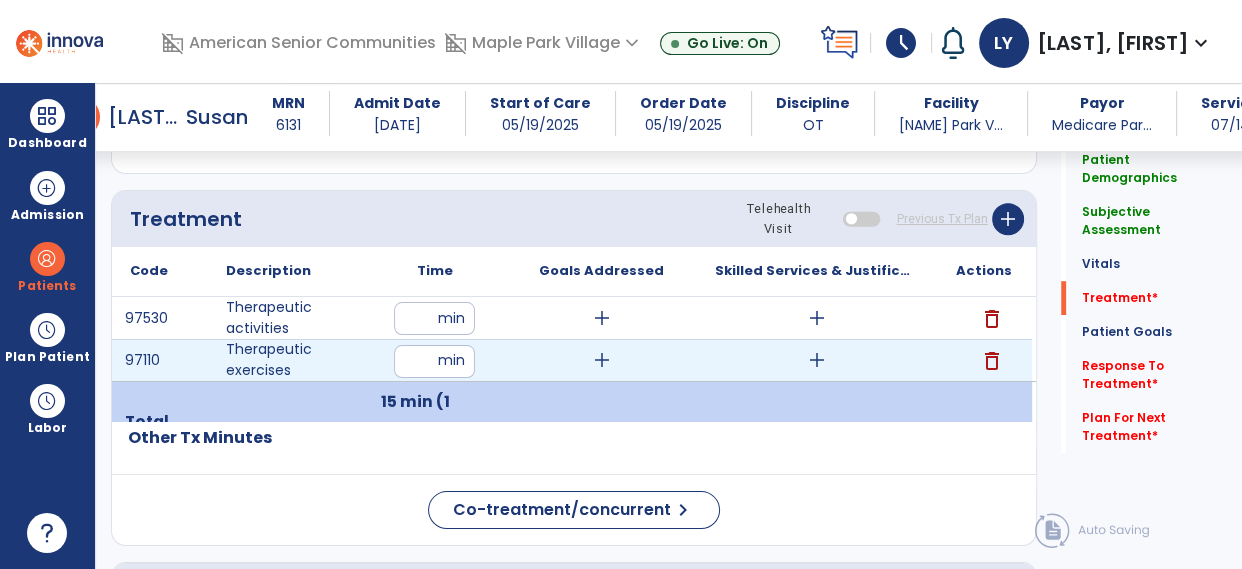 type on "**" 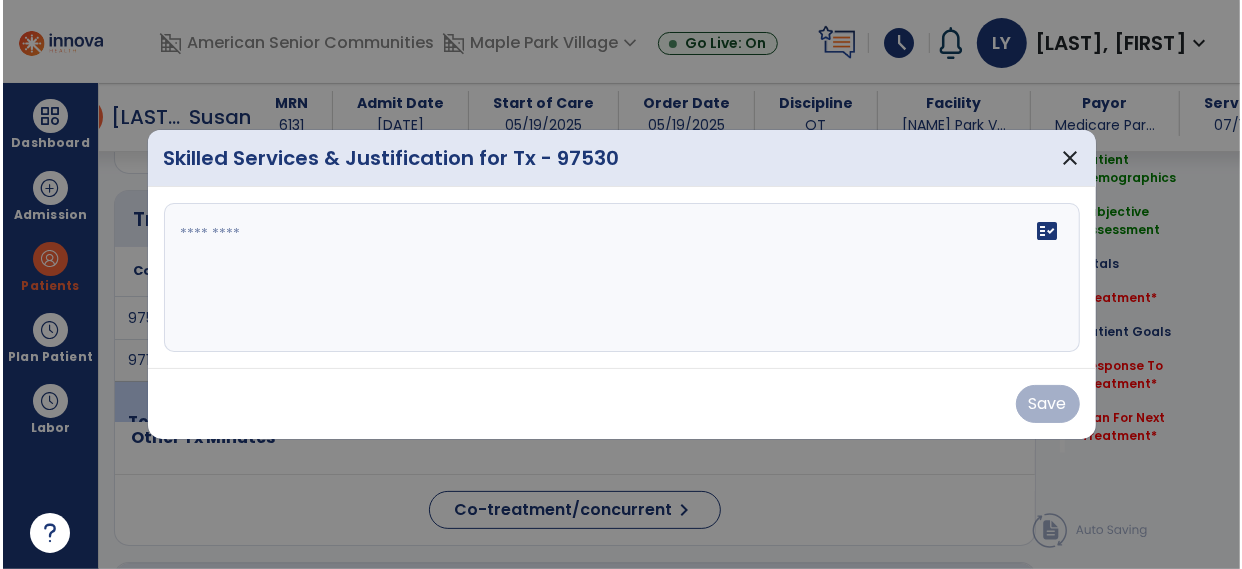 scroll, scrollTop: 1139, scrollLeft: 0, axis: vertical 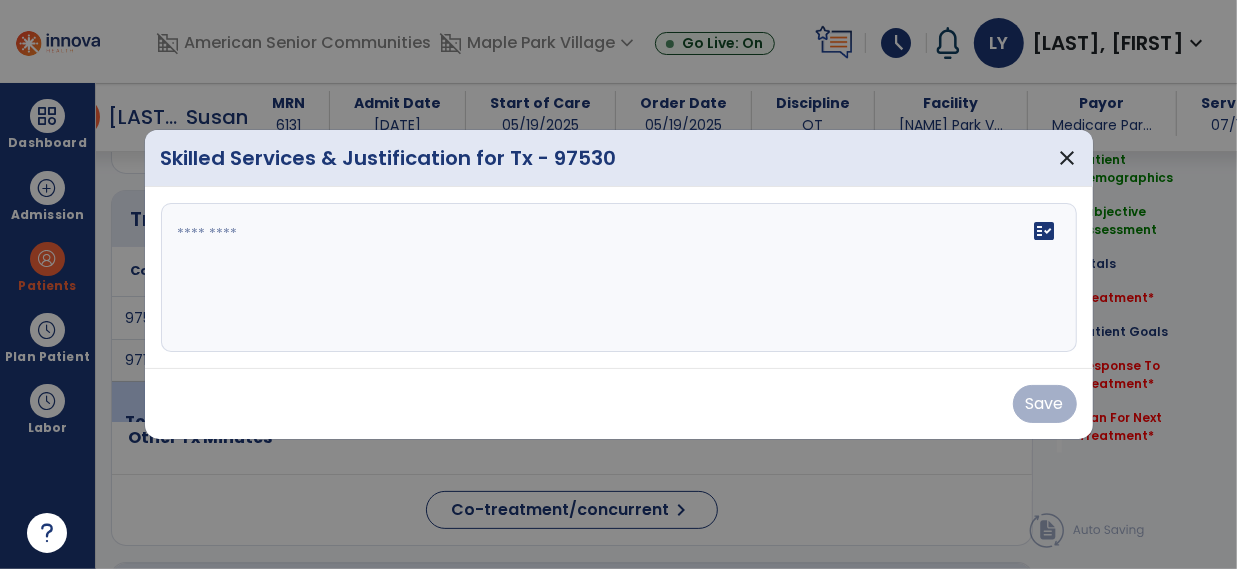 click at bounding box center [619, 278] 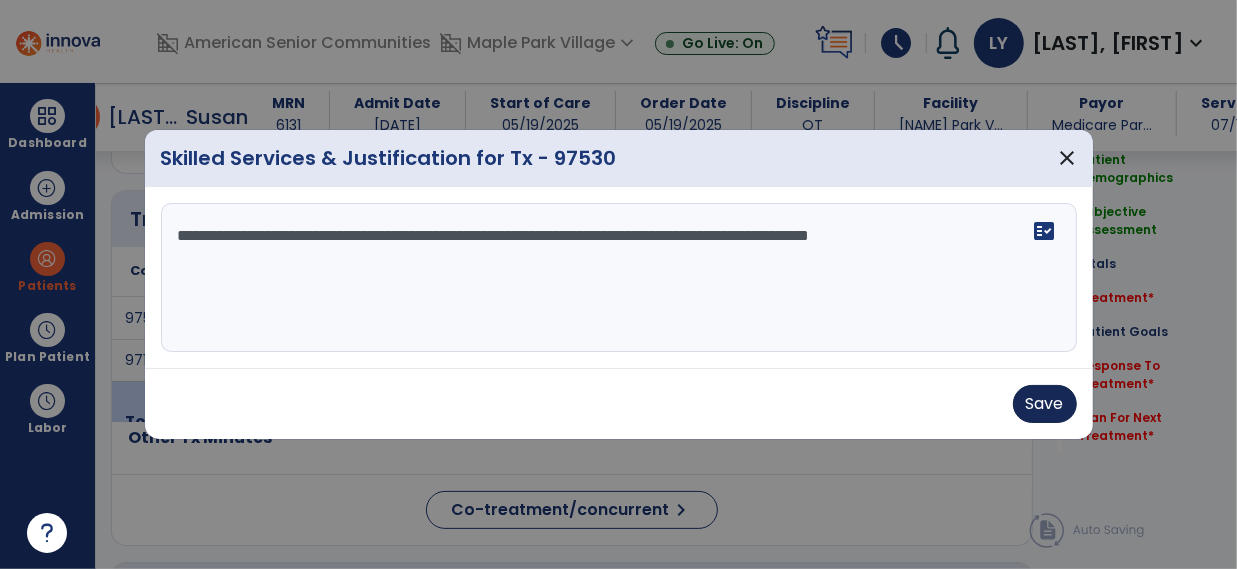 type on "**********" 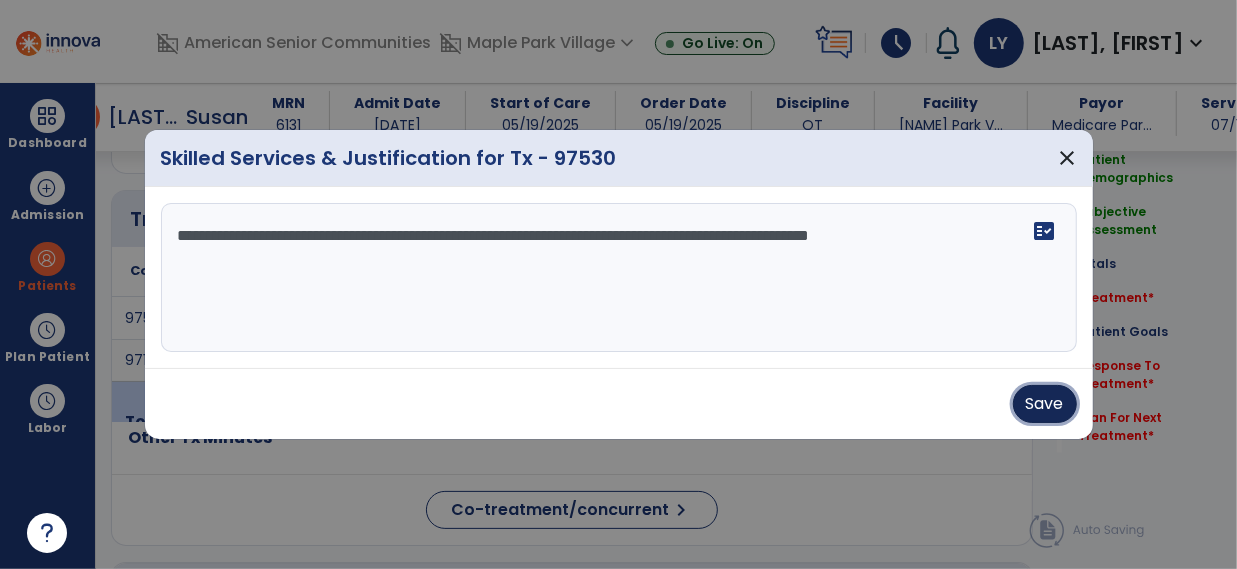 click on "Save" at bounding box center (1045, 404) 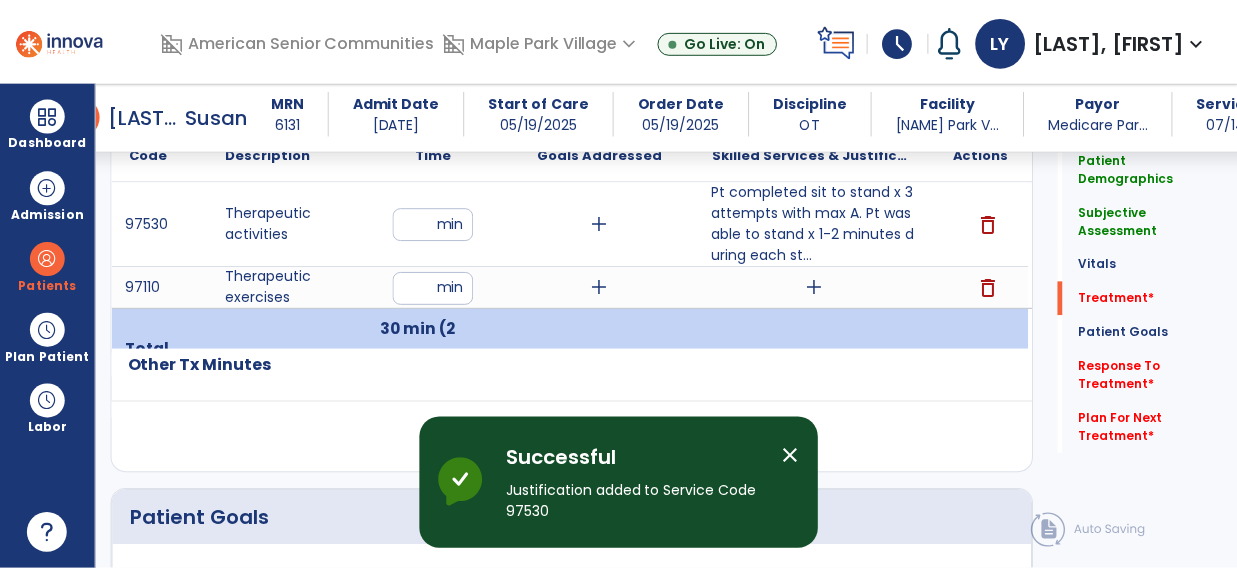 scroll, scrollTop: 1257, scrollLeft: 0, axis: vertical 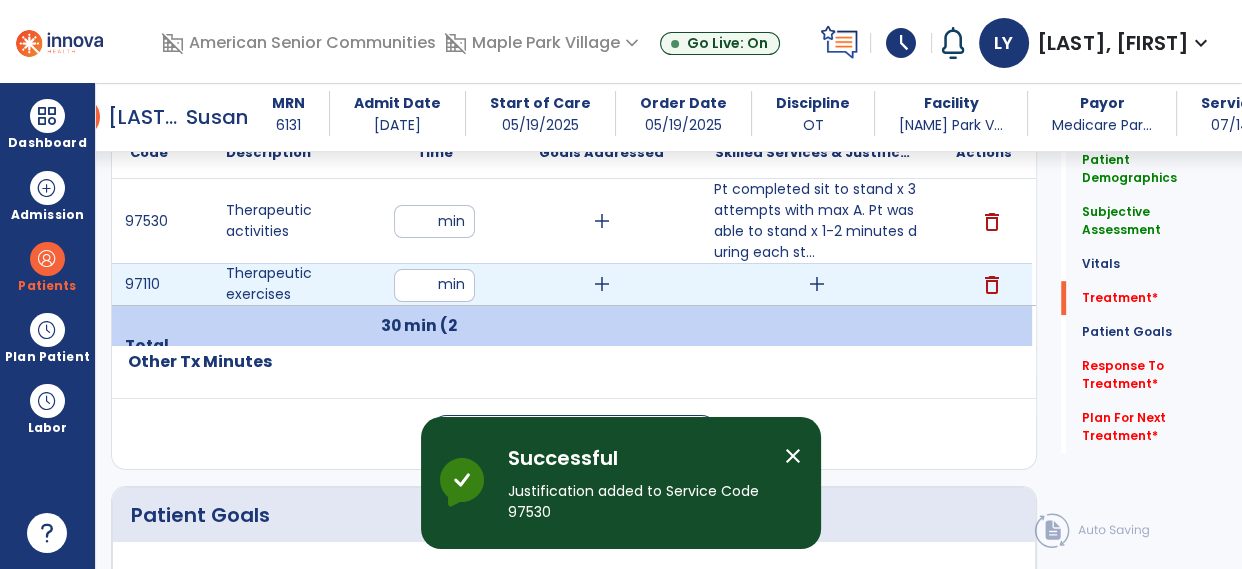 click on "add" at bounding box center (817, 284) 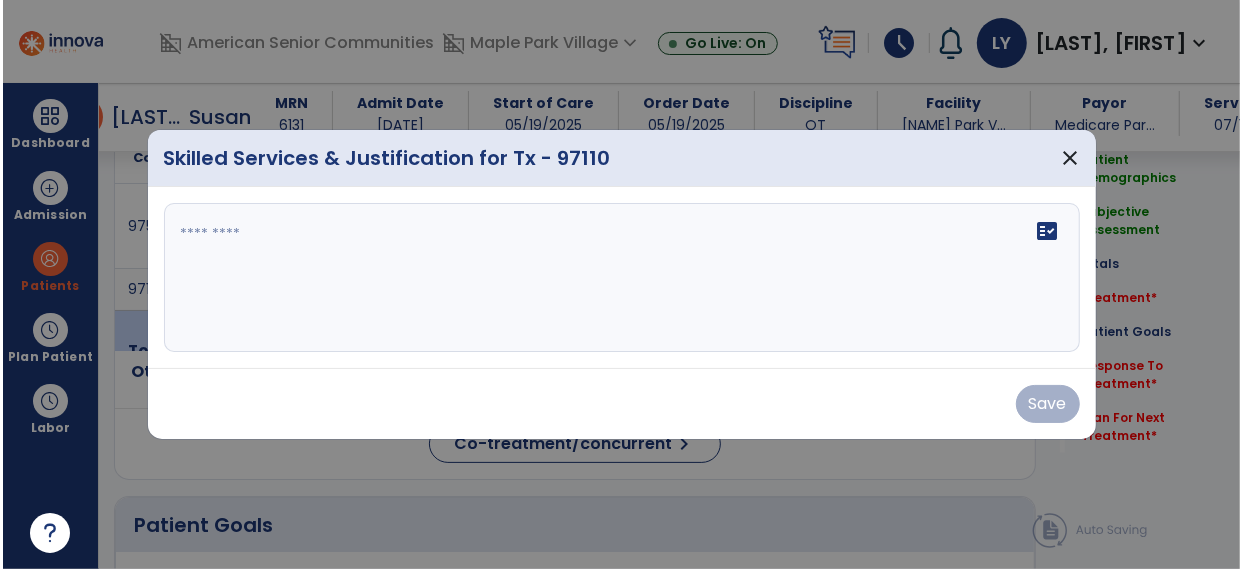 scroll, scrollTop: 1257, scrollLeft: 0, axis: vertical 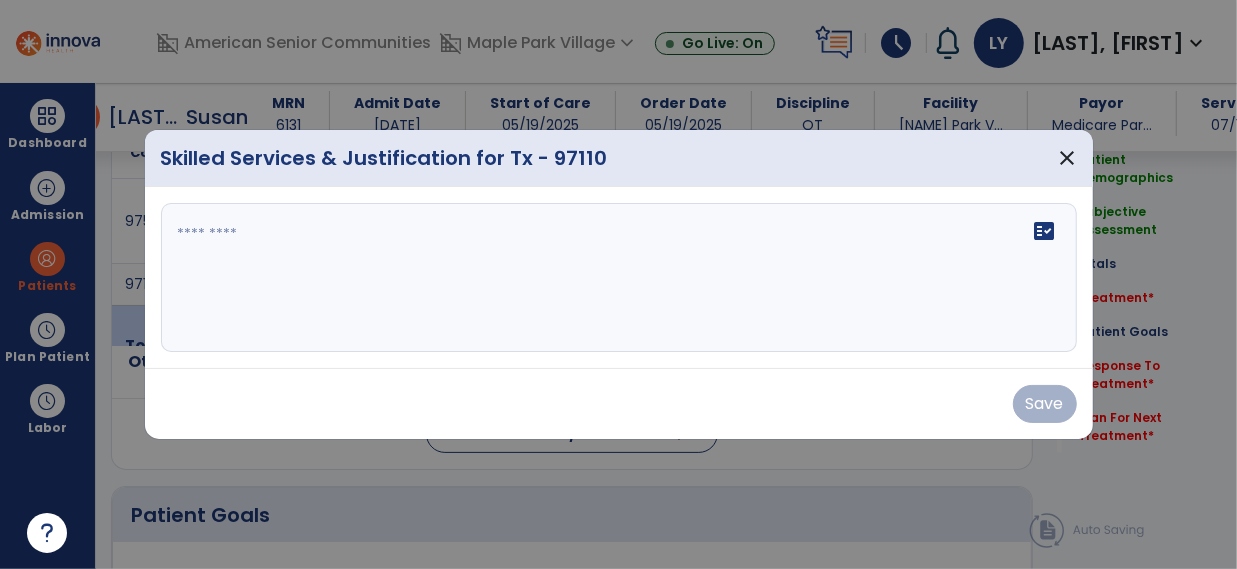 click at bounding box center [619, 278] 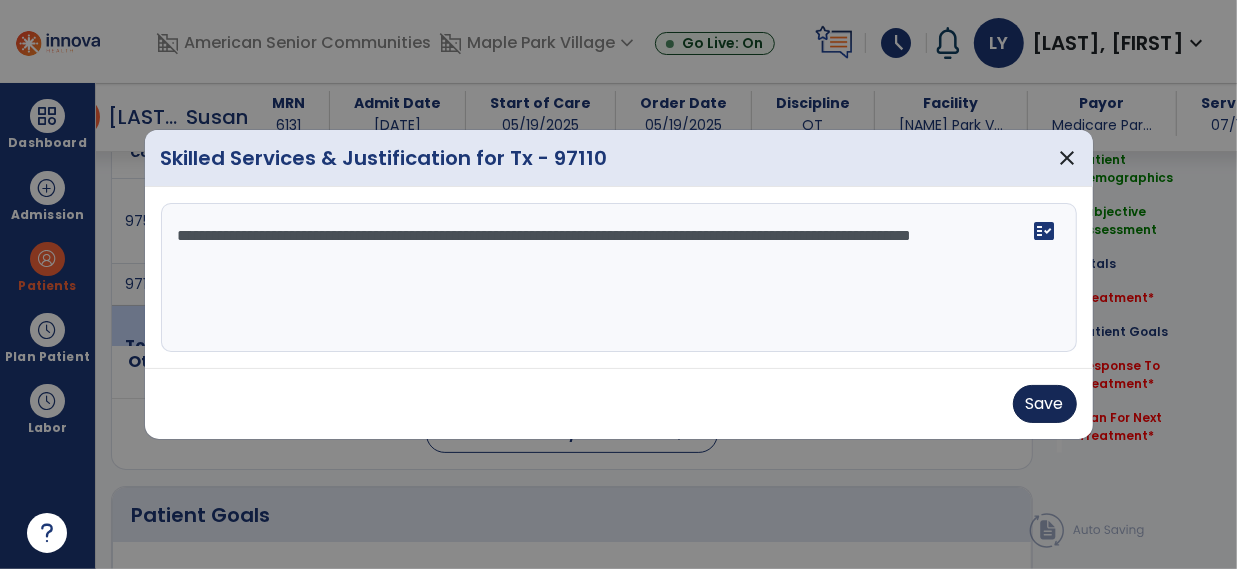 type on "**********" 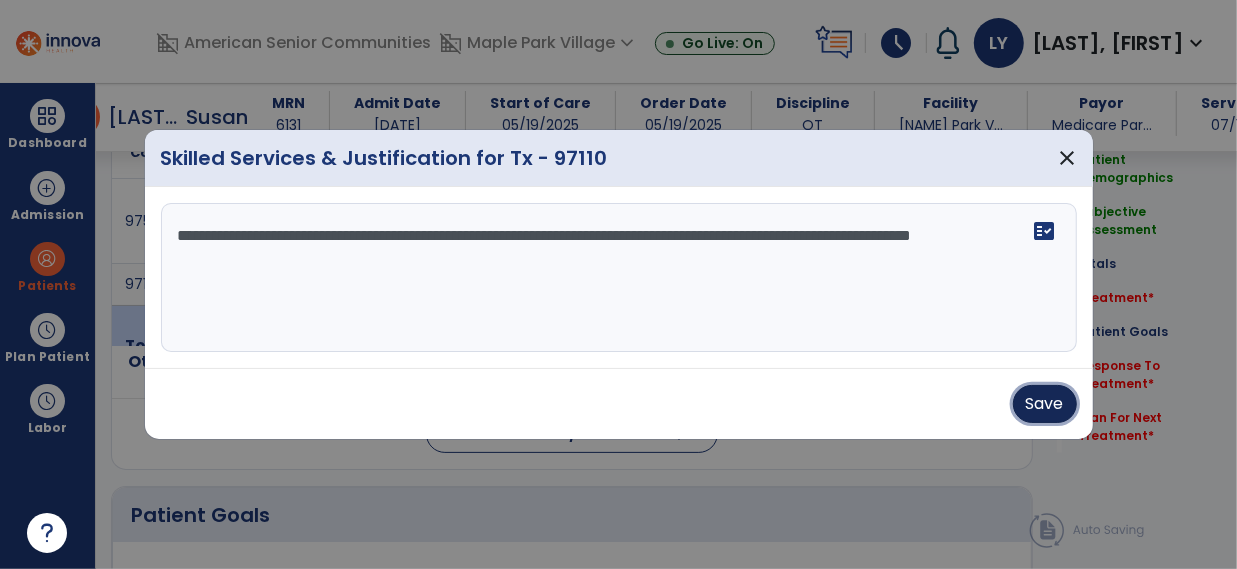 click on "Save" at bounding box center (1045, 404) 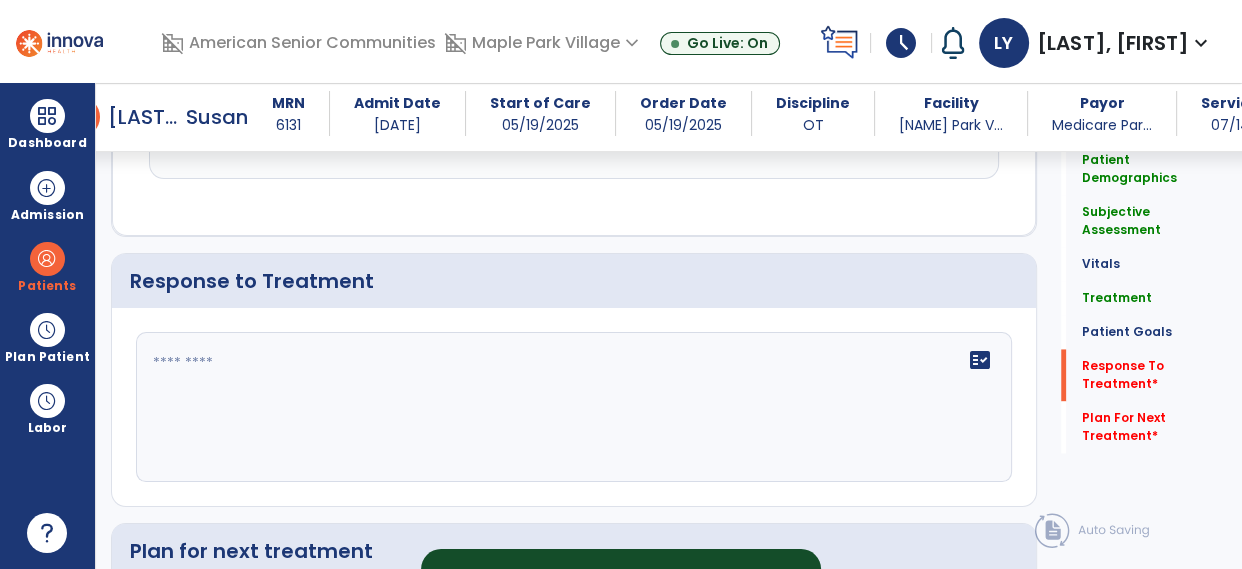 scroll, scrollTop: 2638, scrollLeft: 0, axis: vertical 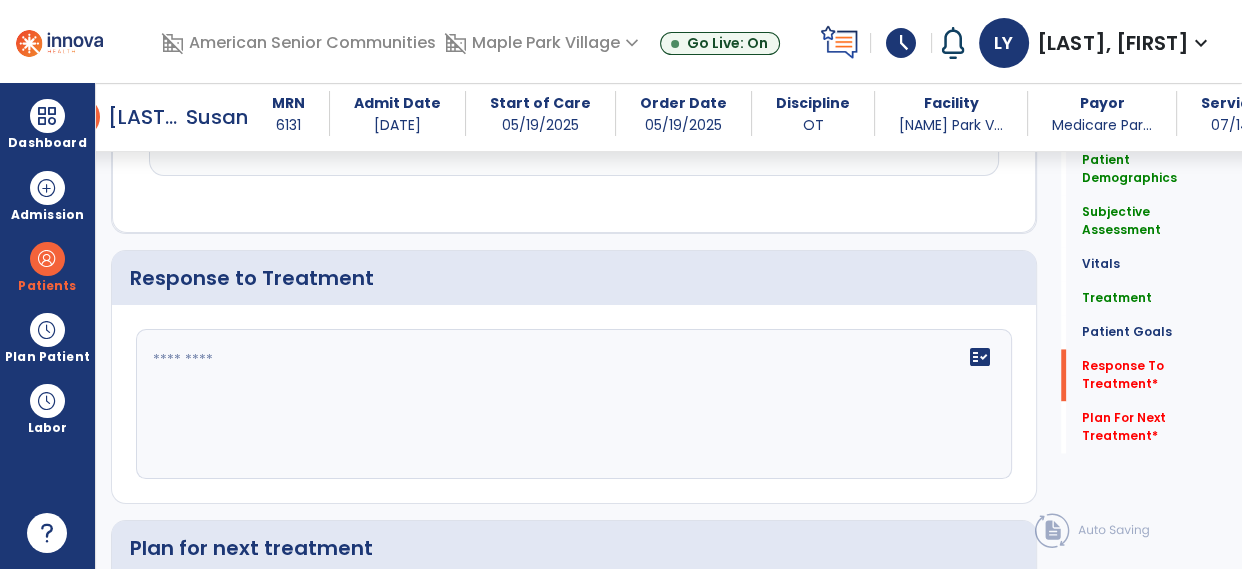 click 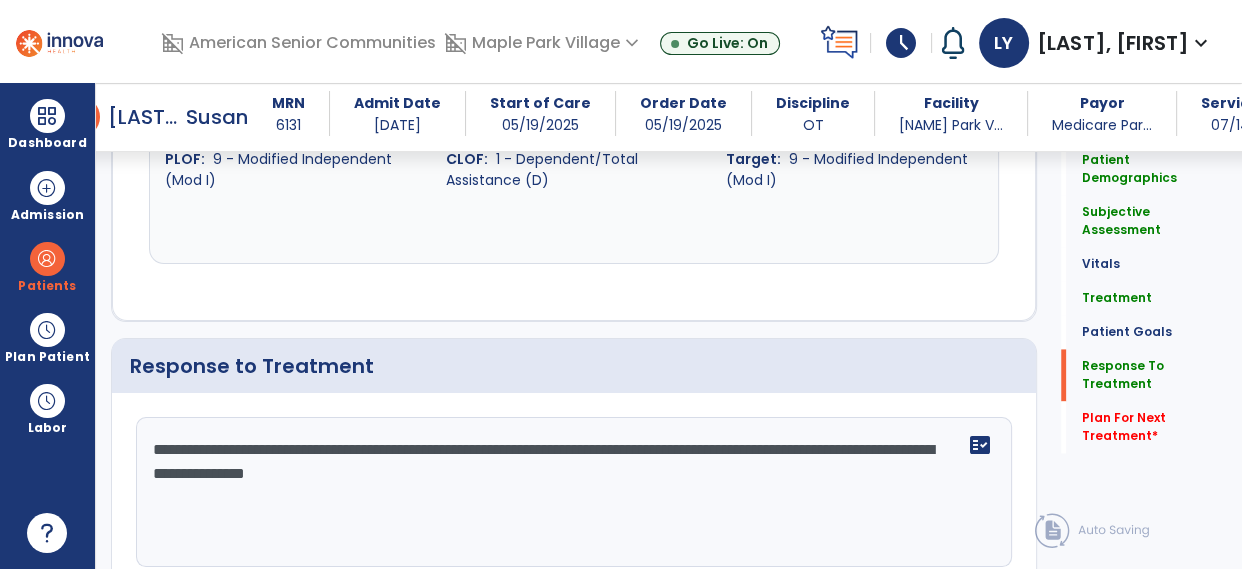 scroll, scrollTop: 2638, scrollLeft: 0, axis: vertical 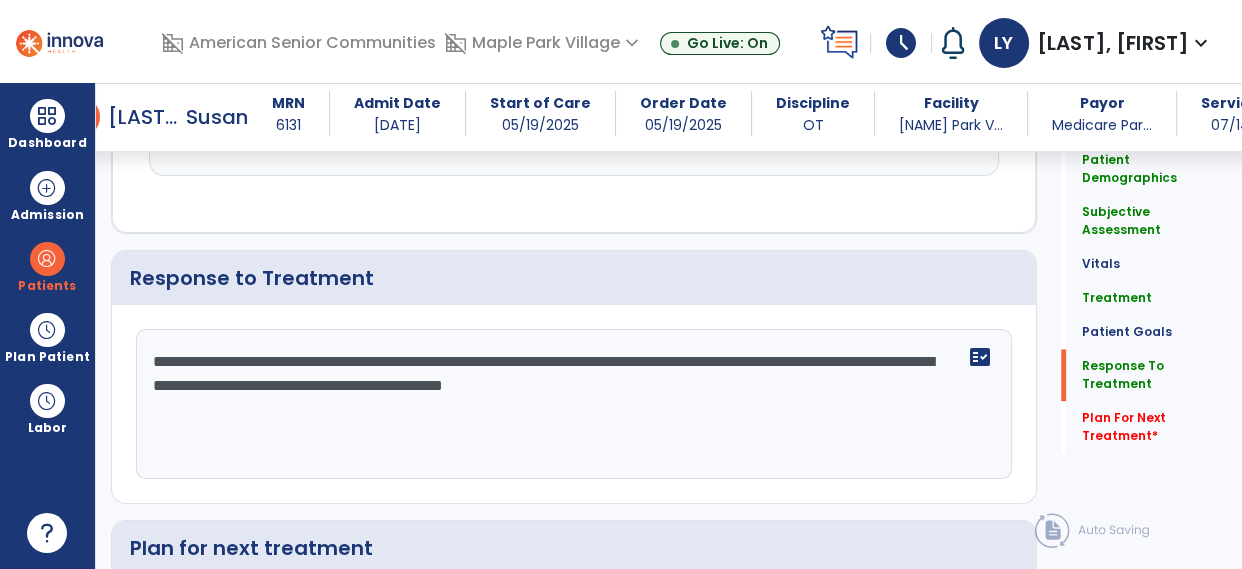 click on "**********" 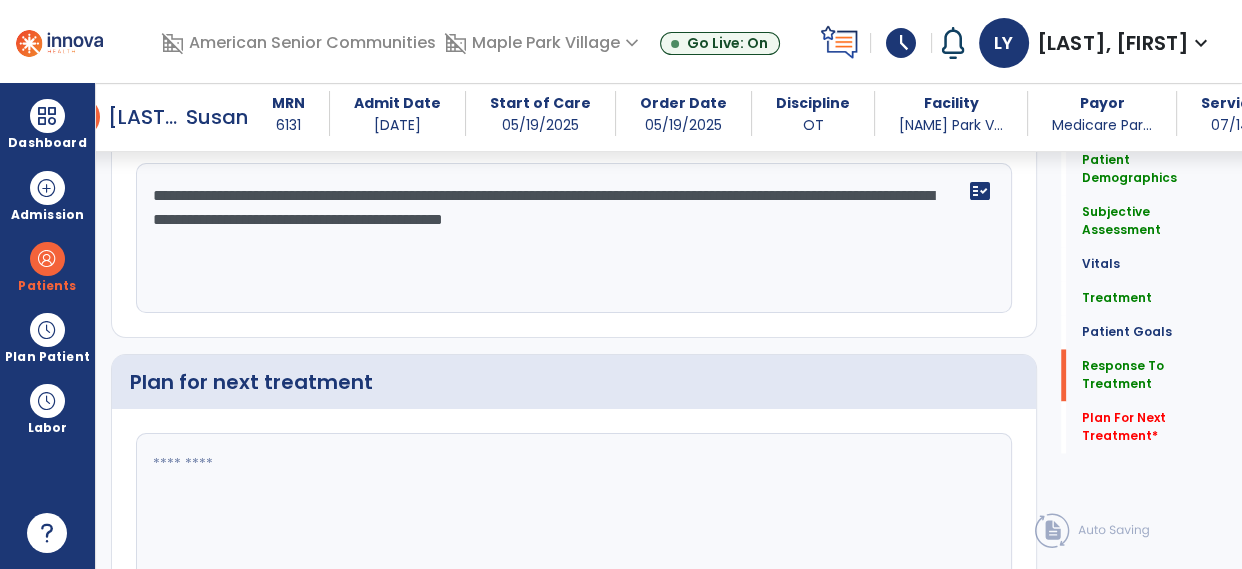 scroll, scrollTop: 2840, scrollLeft: 0, axis: vertical 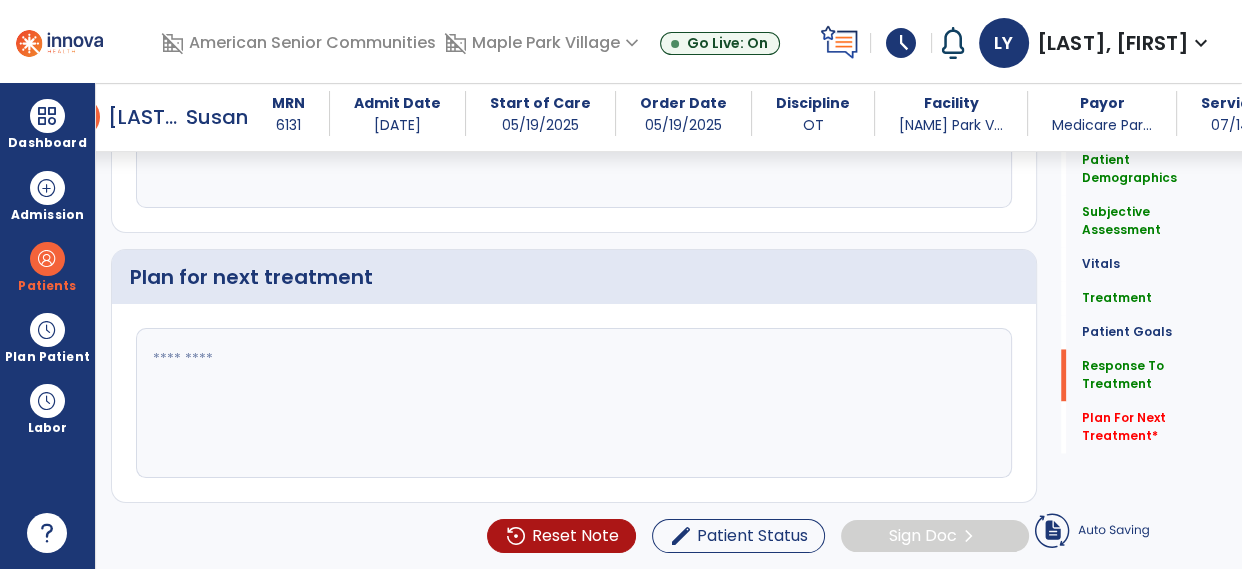 type on "**********" 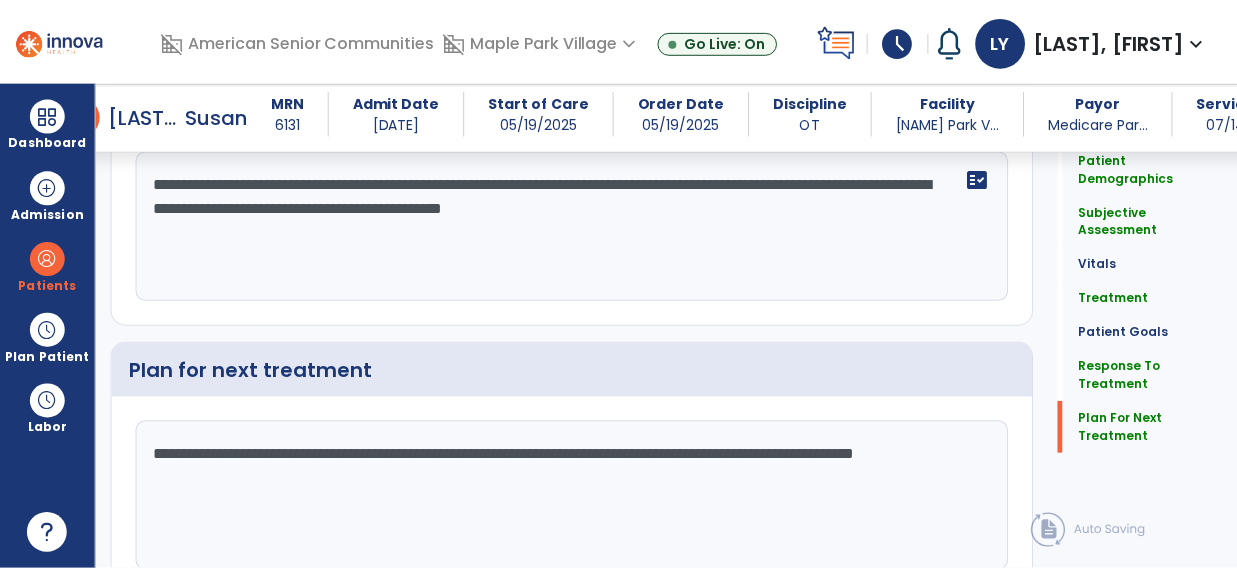 scroll, scrollTop: 2904, scrollLeft: 0, axis: vertical 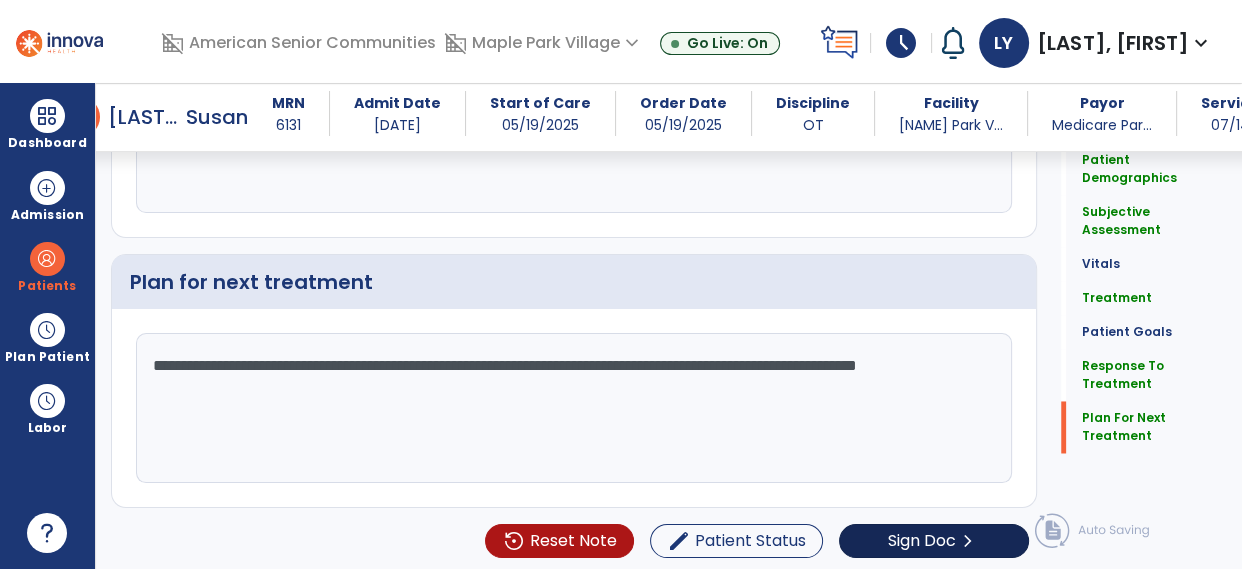type on "**********" 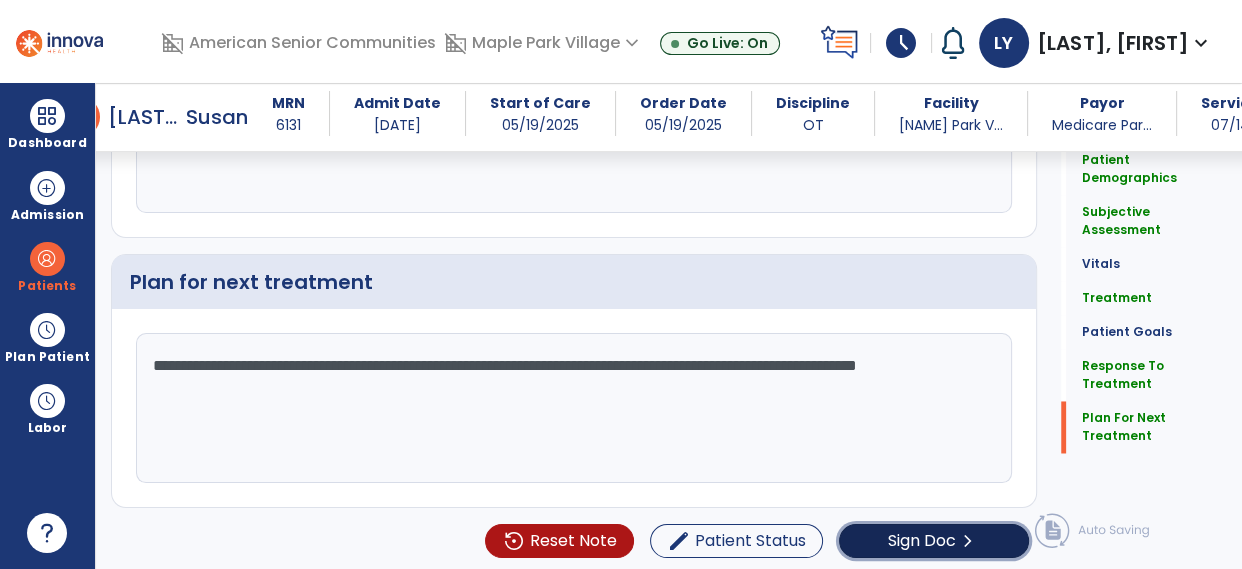 click on "Sign Doc" 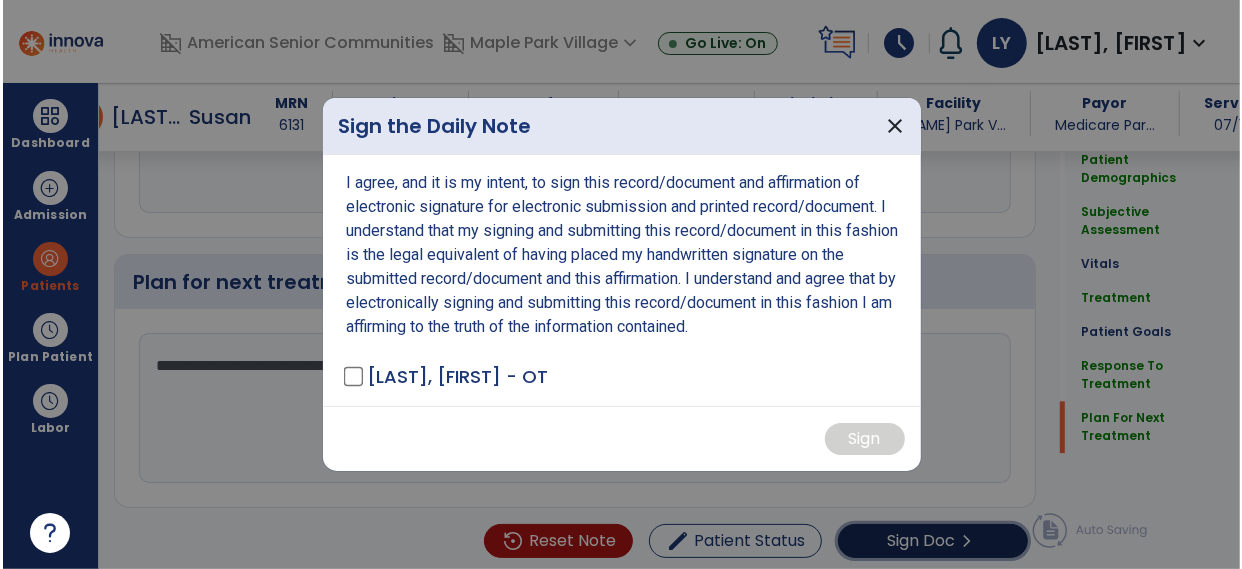scroll, scrollTop: 2904, scrollLeft: 0, axis: vertical 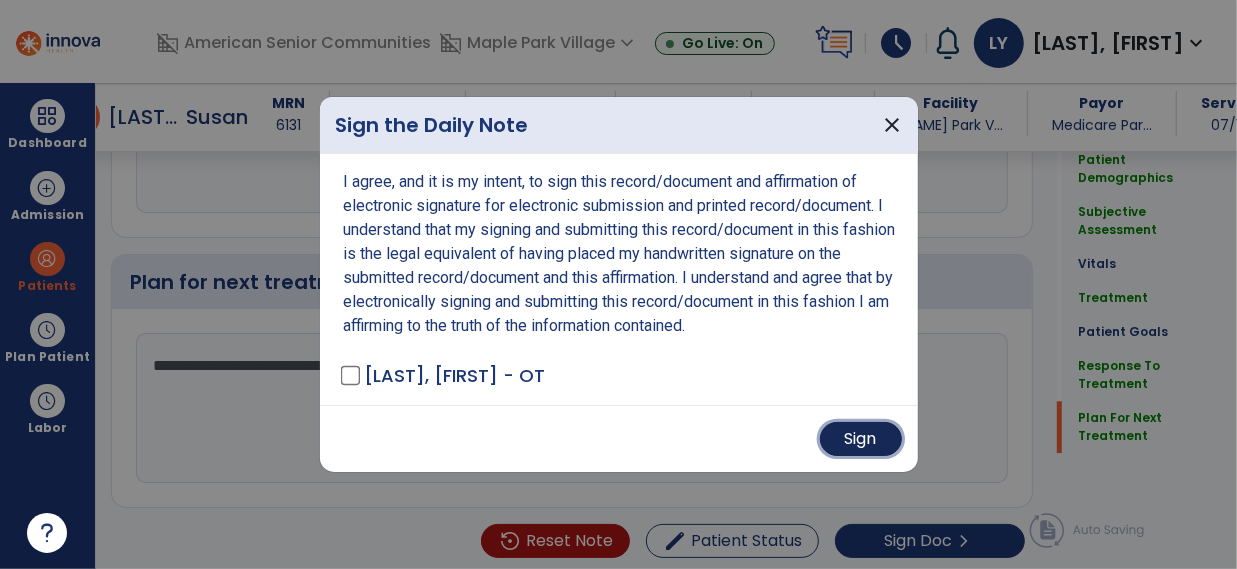 click on "Sign" at bounding box center [861, 439] 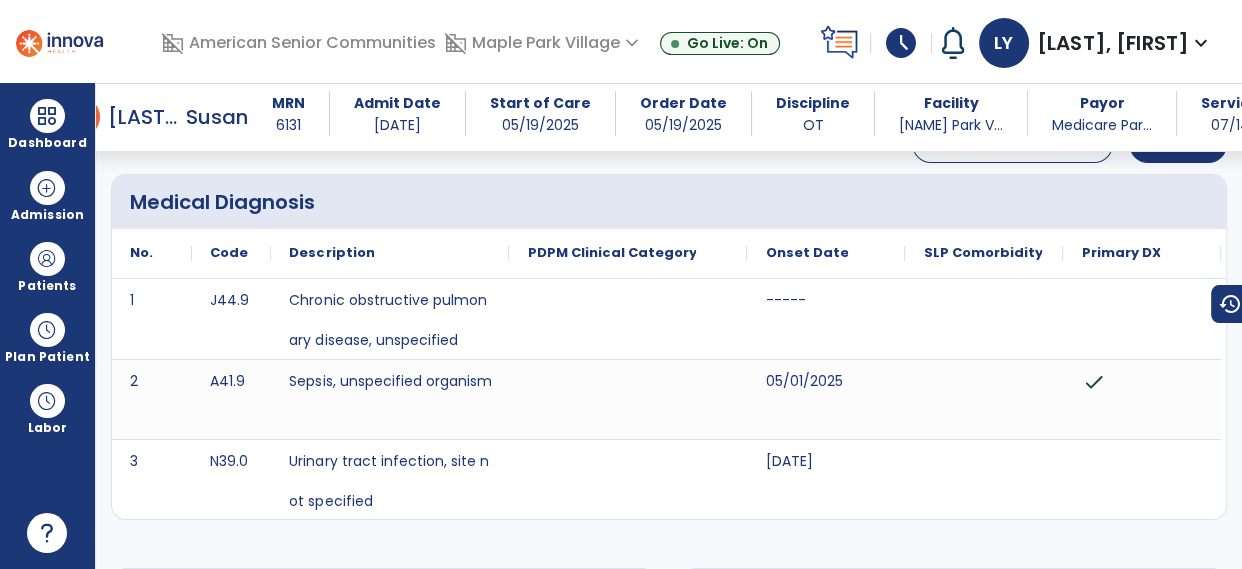scroll, scrollTop: 0, scrollLeft: 0, axis: both 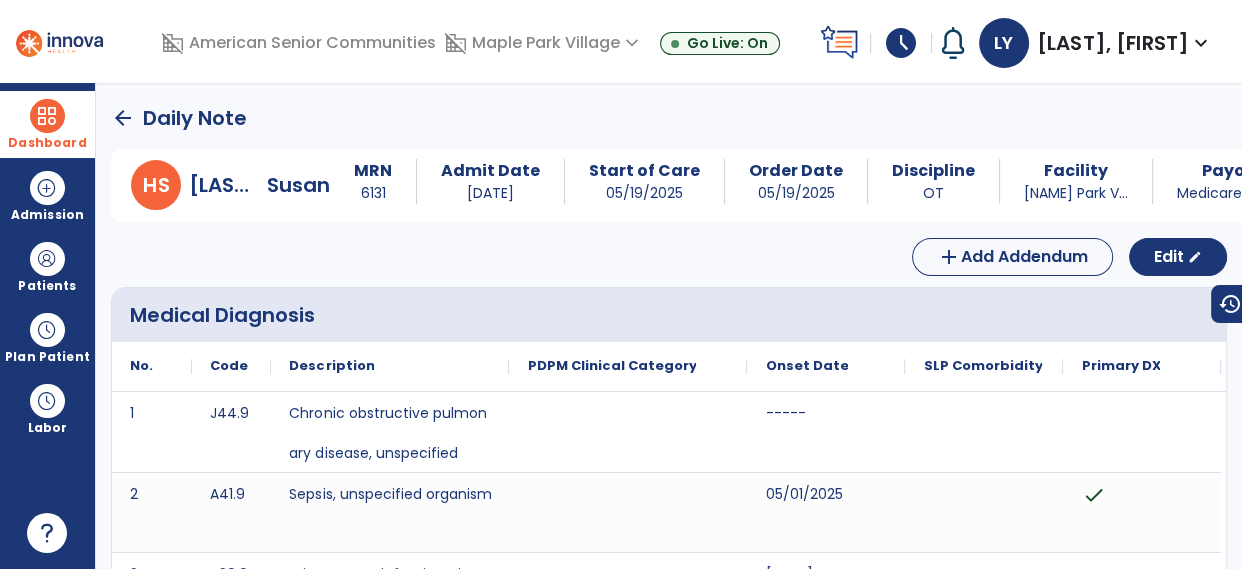 click at bounding box center (47, 116) 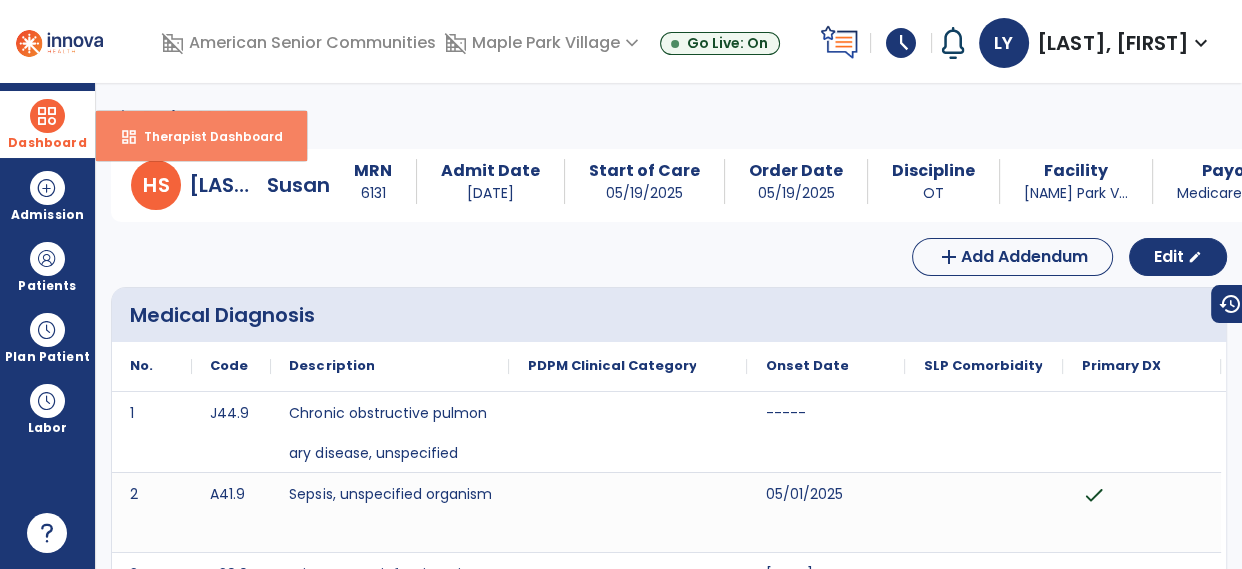click on "Therapist Dashboard" at bounding box center [205, 136] 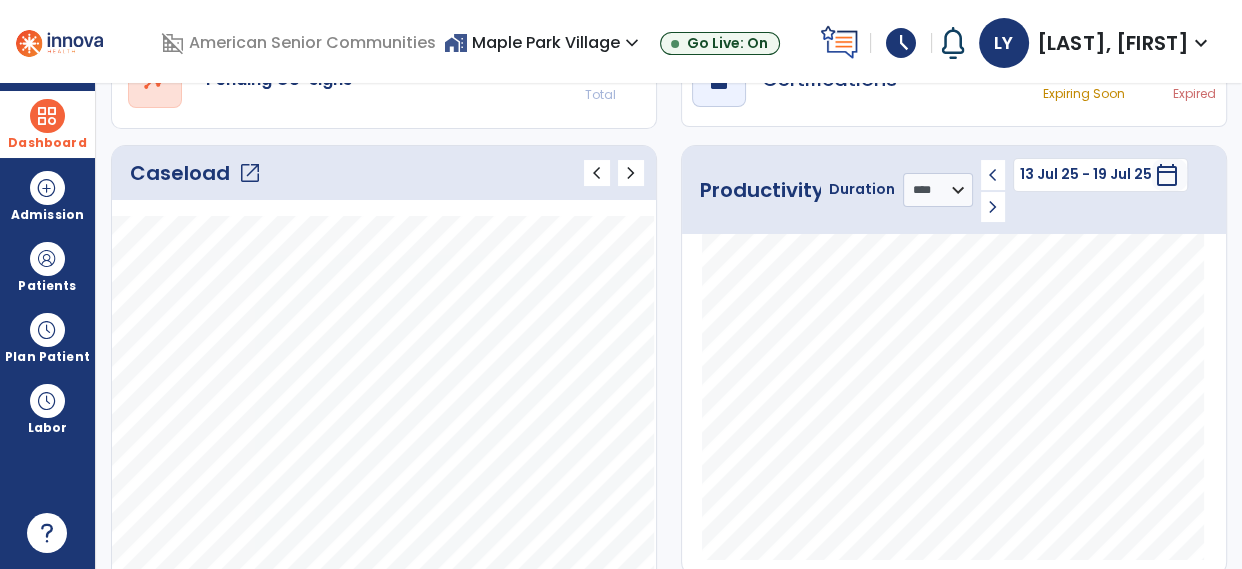 scroll, scrollTop: 226, scrollLeft: 0, axis: vertical 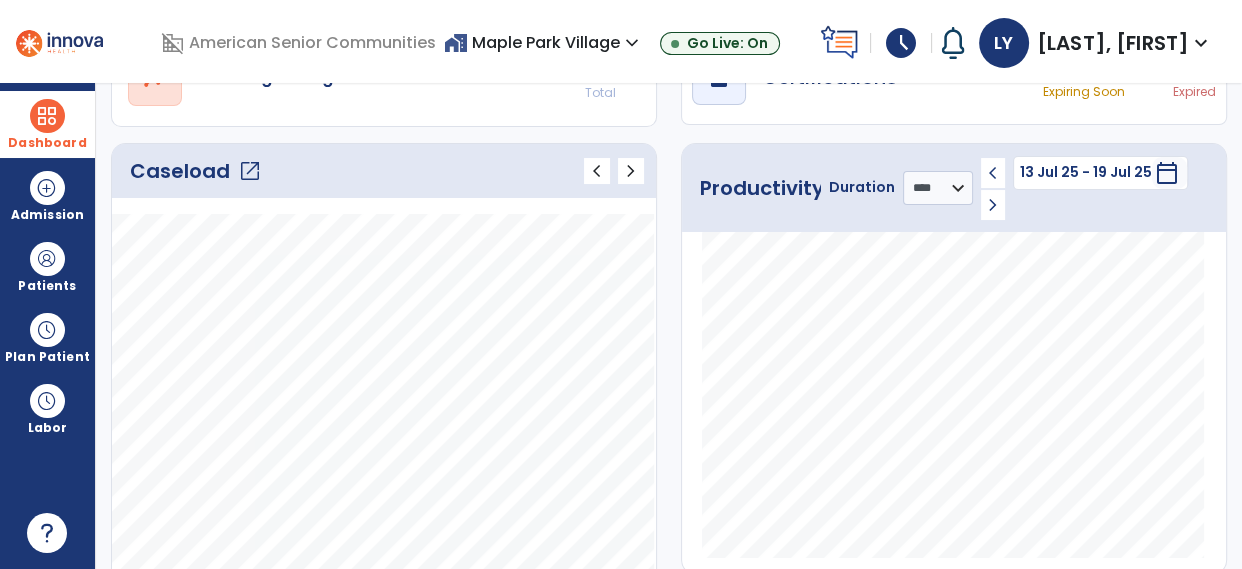 click on "open_in_new" 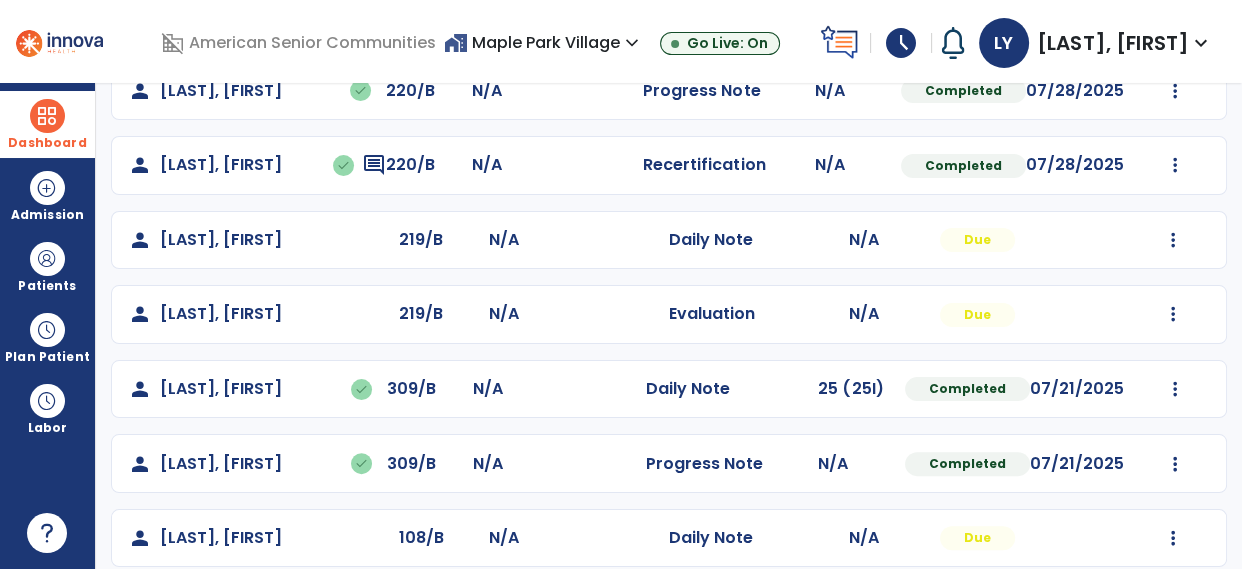 scroll, scrollTop: 523, scrollLeft: 0, axis: vertical 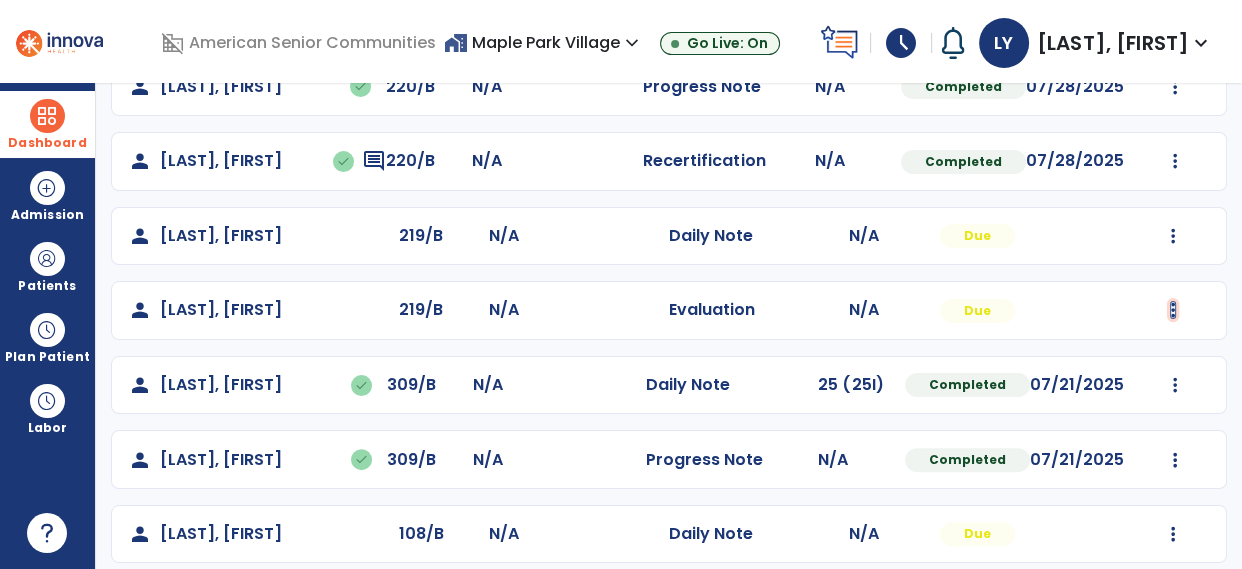 click at bounding box center (1175, -137) 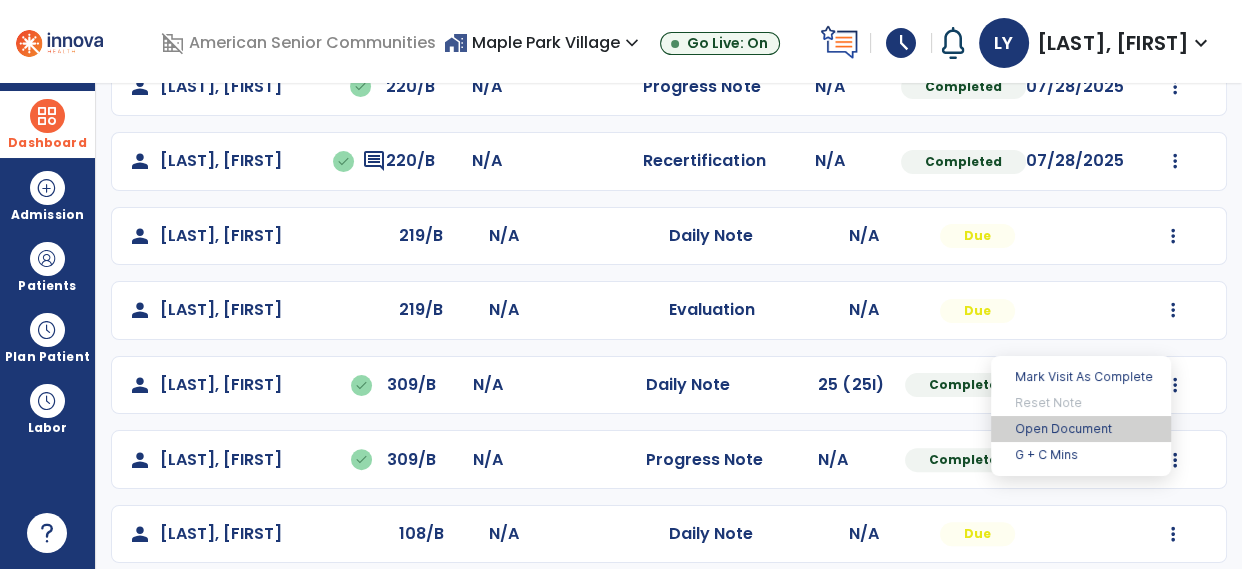 click on "Open Document" at bounding box center [1081, 429] 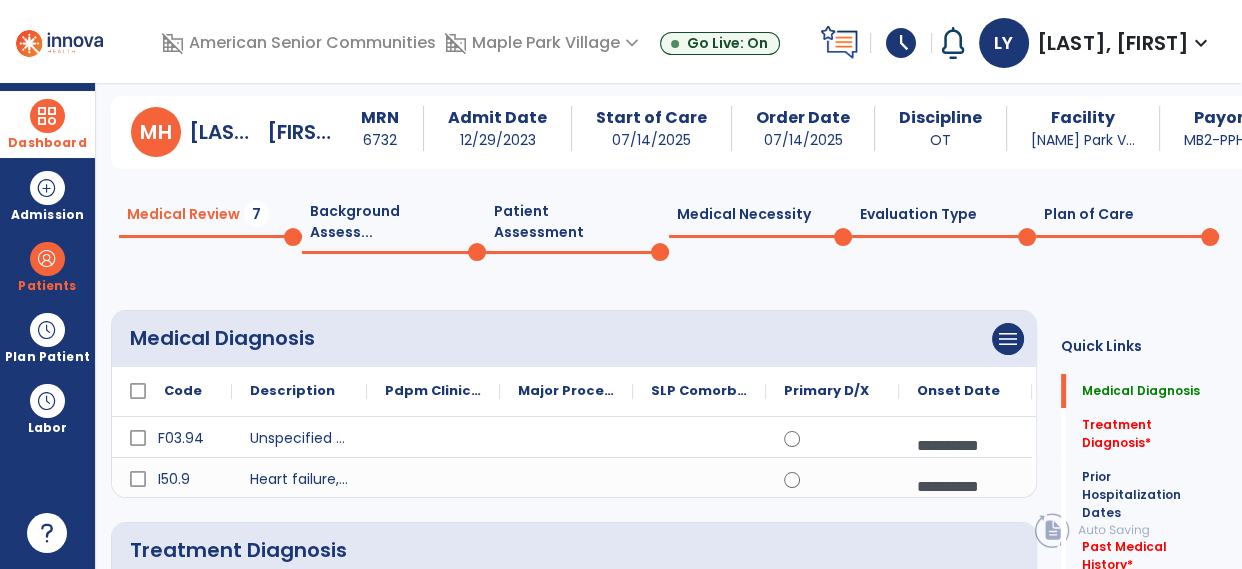 scroll, scrollTop: 57, scrollLeft: 0, axis: vertical 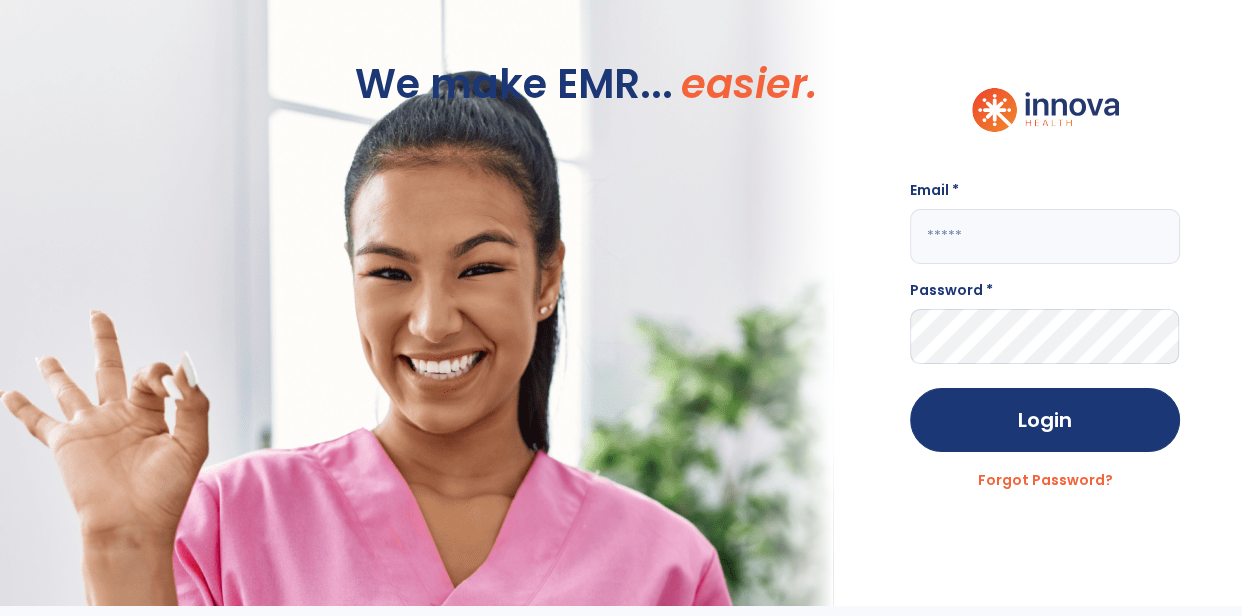 click 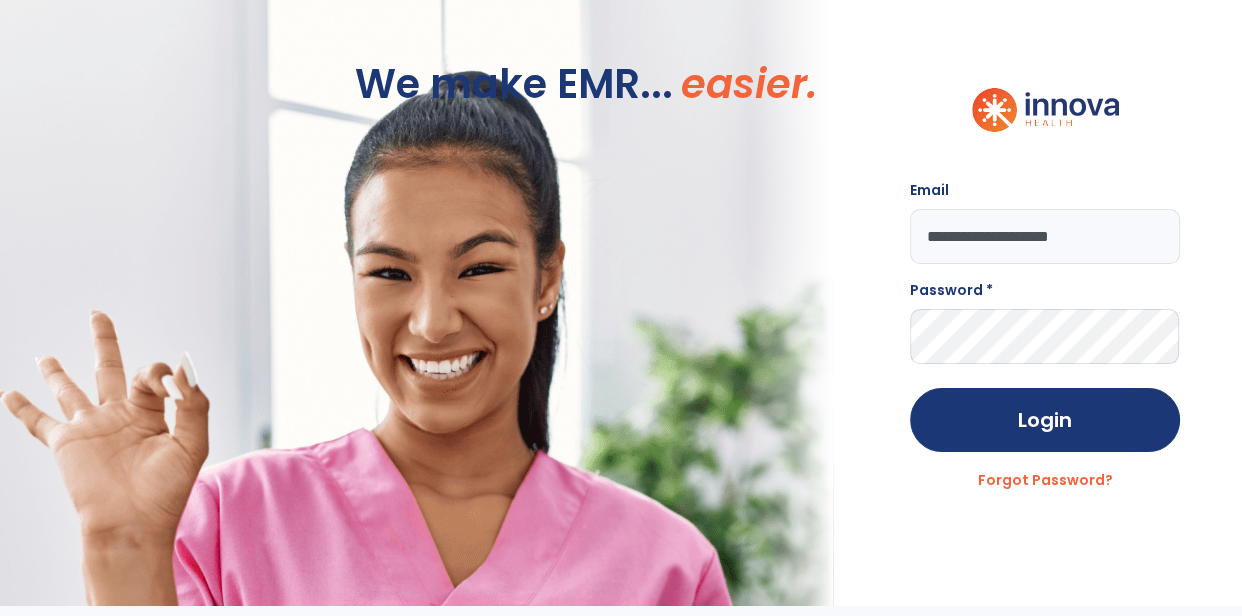 type on "**********" 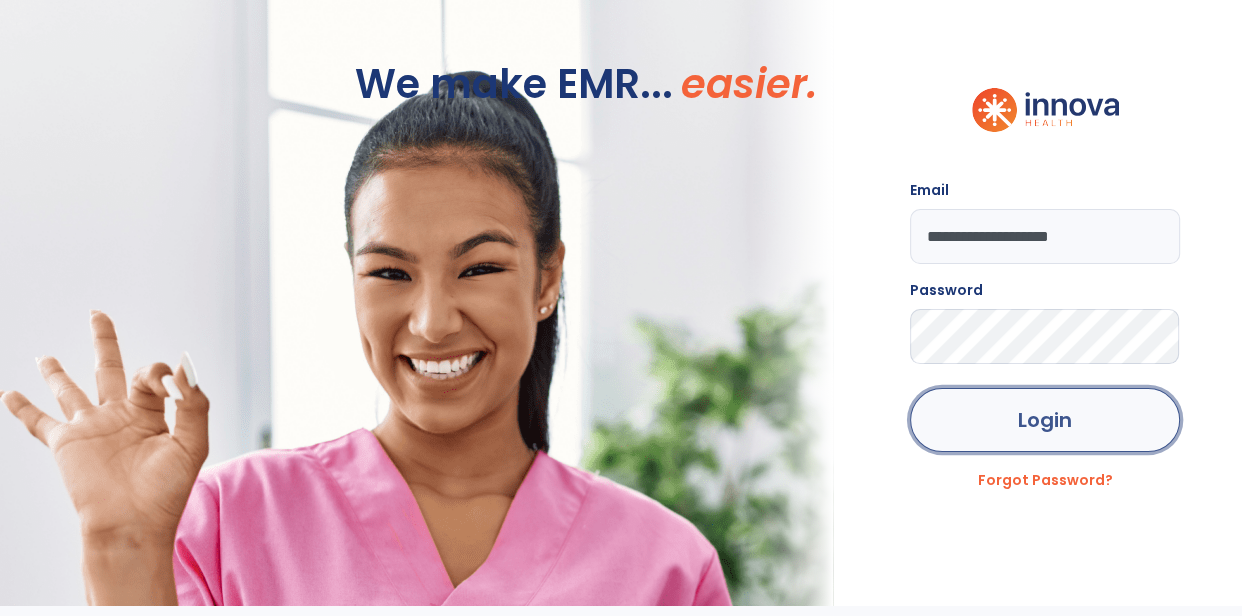 click on "Login" 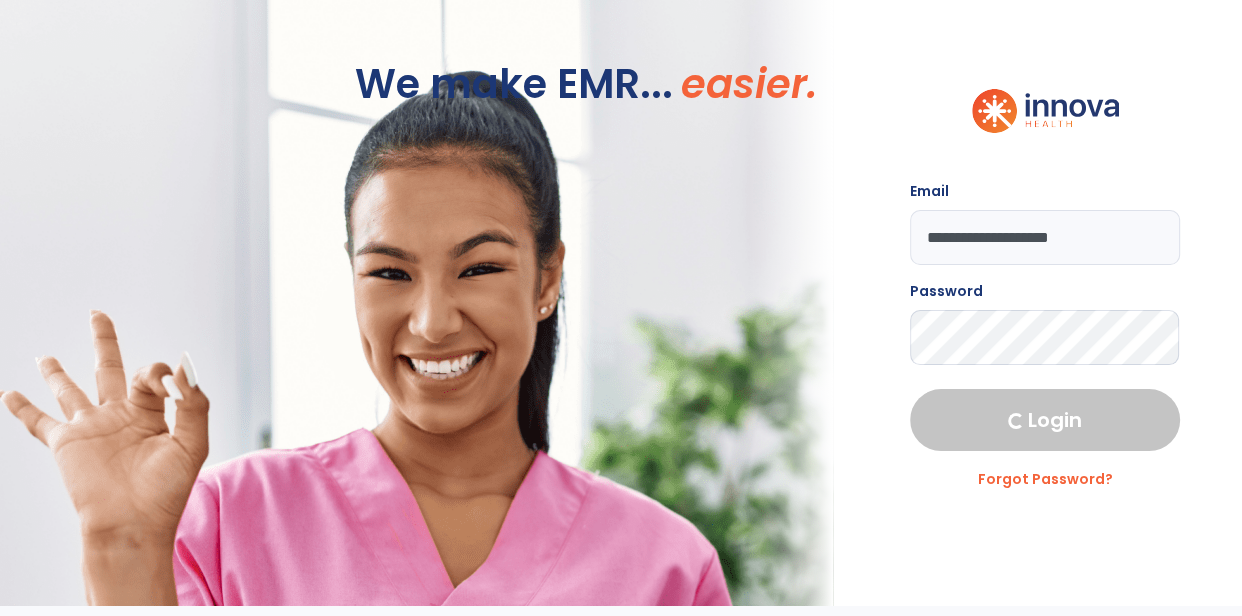 select on "****" 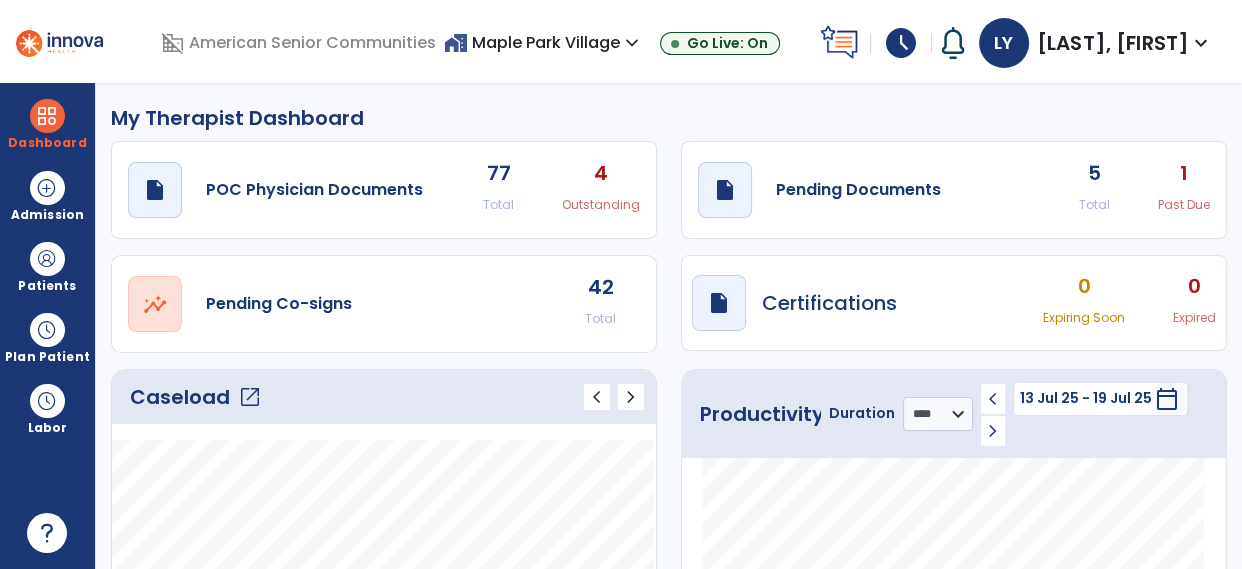 click on "open_in_new" 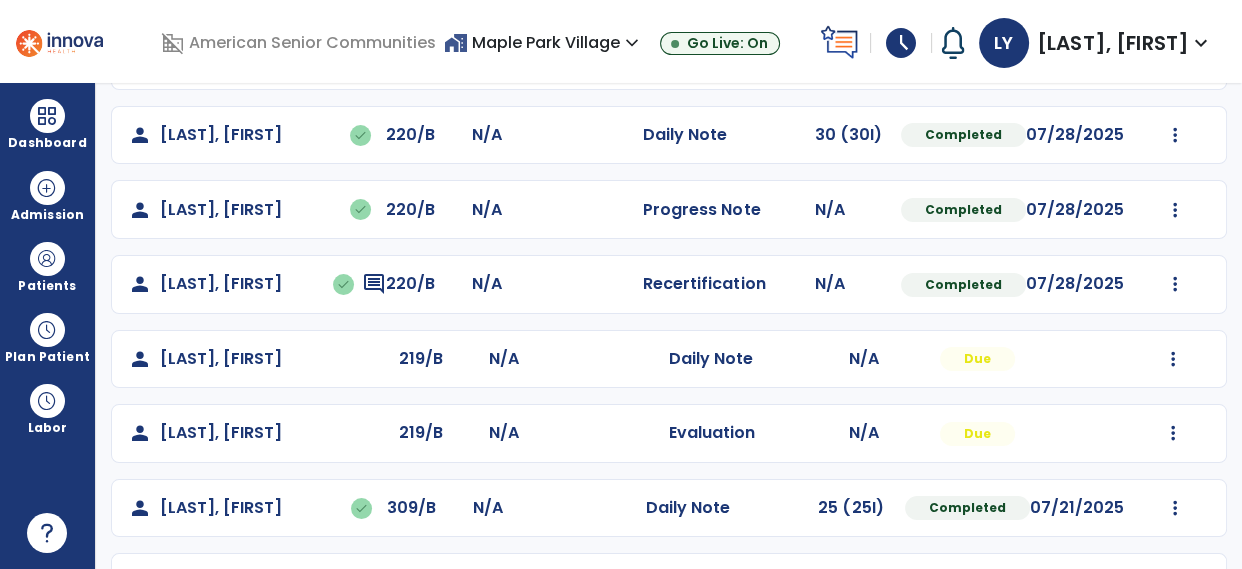 scroll, scrollTop: 405, scrollLeft: 0, axis: vertical 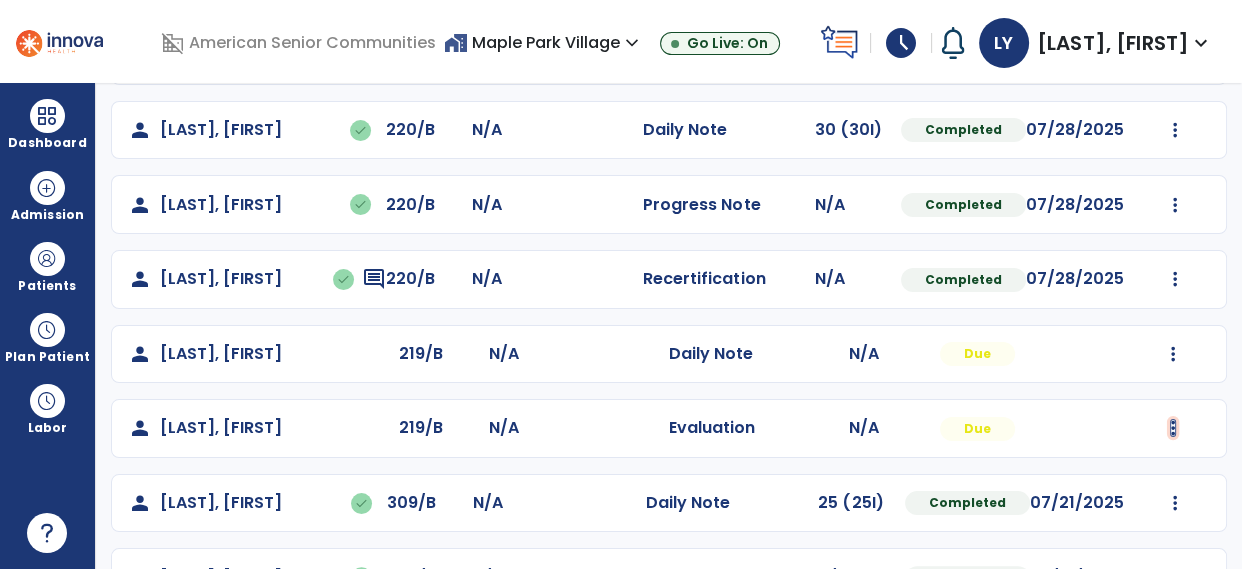 click at bounding box center (1175, -19) 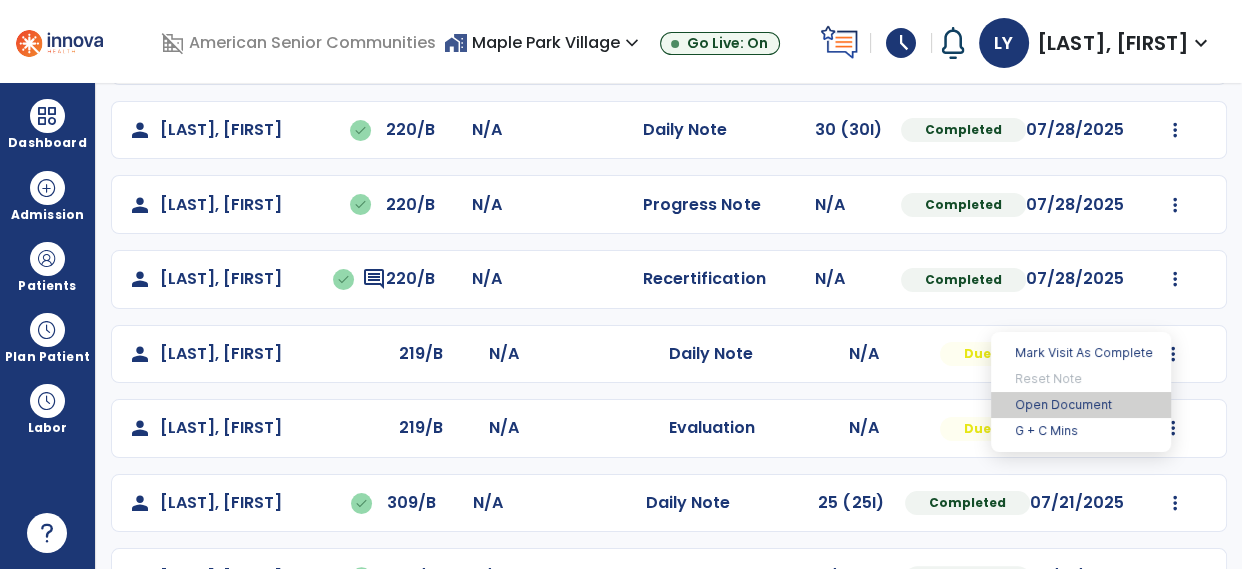 click on "Open Document" at bounding box center (1081, 405) 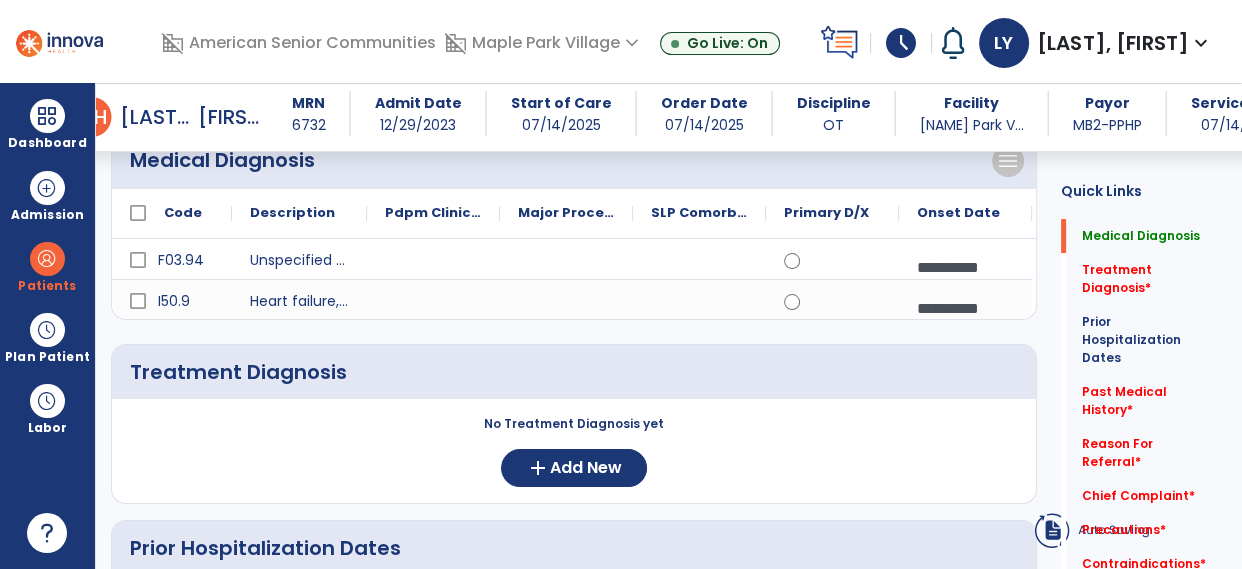 scroll, scrollTop: 217, scrollLeft: 0, axis: vertical 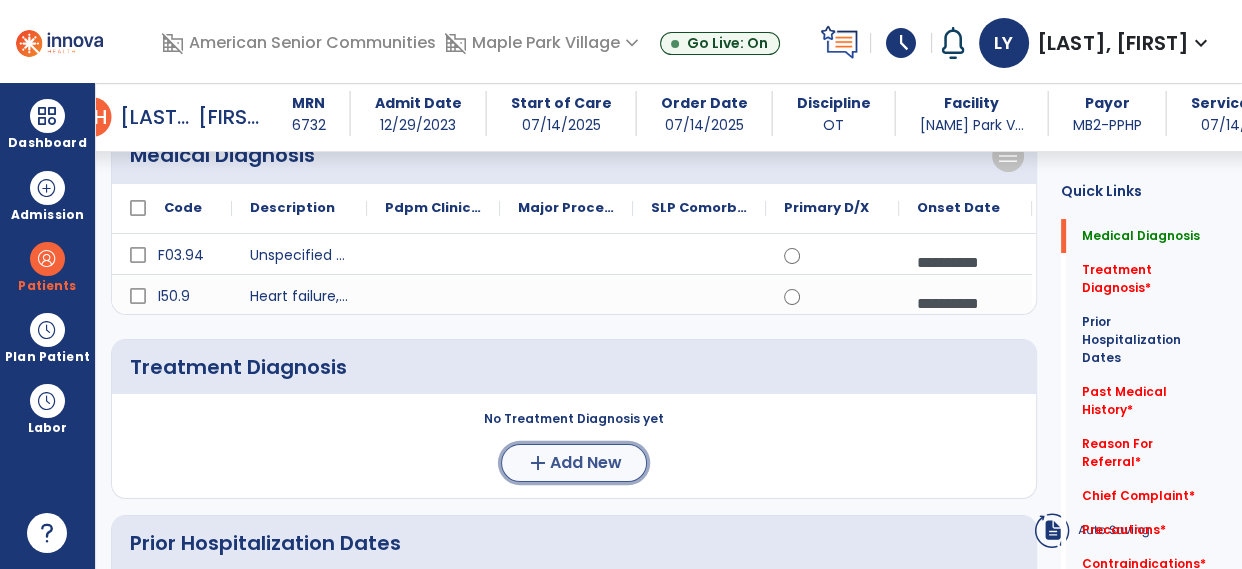 click on "Add New" 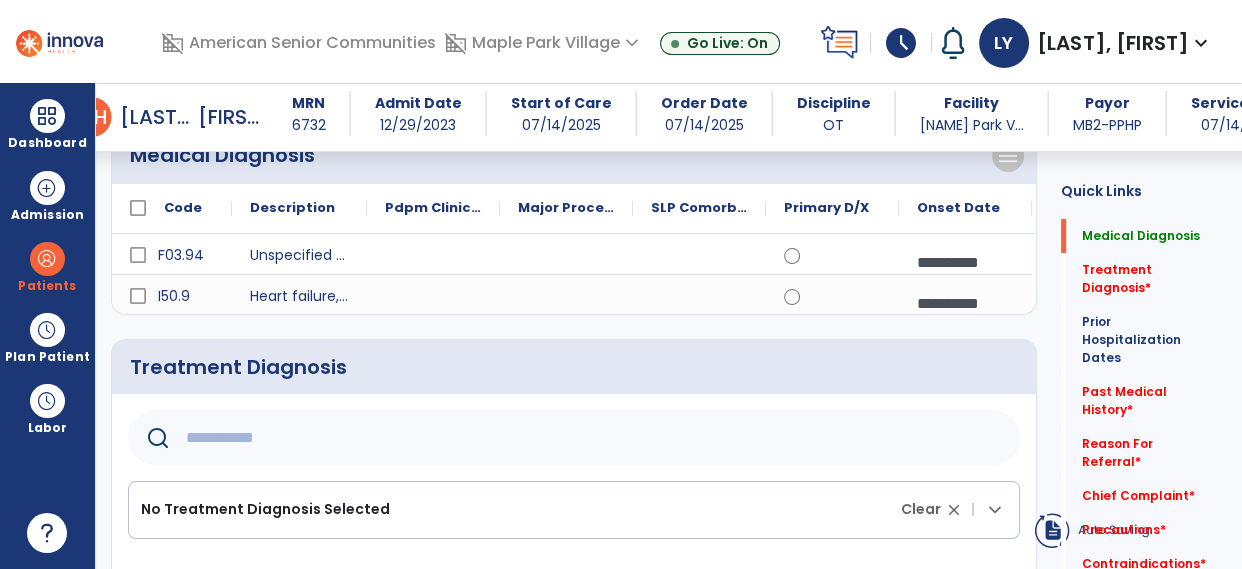 click 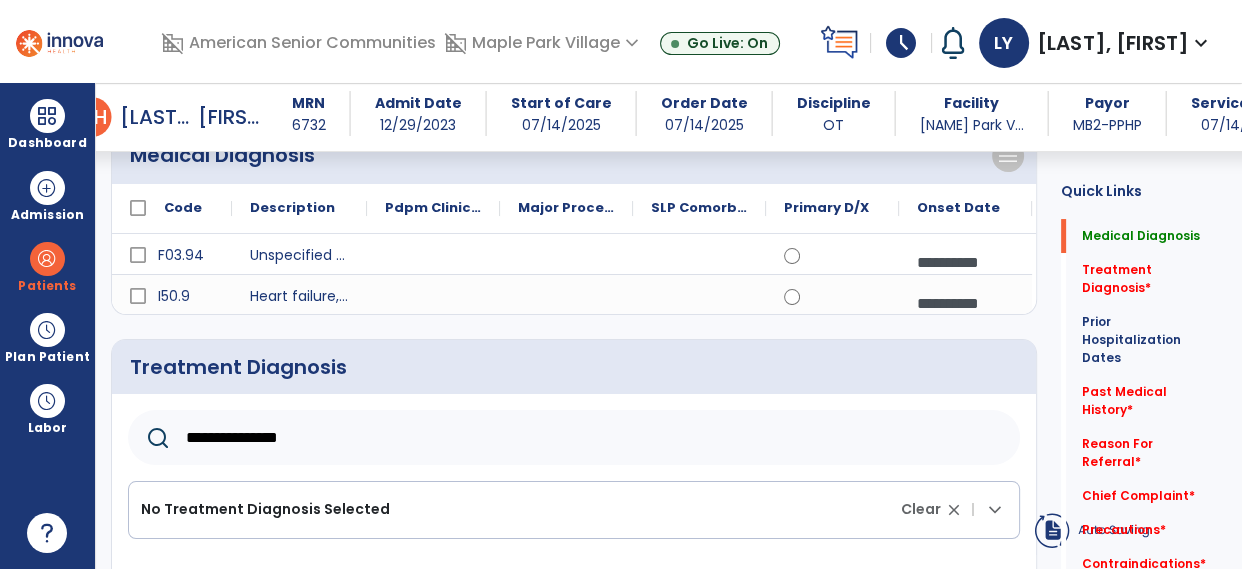 type on "**********" 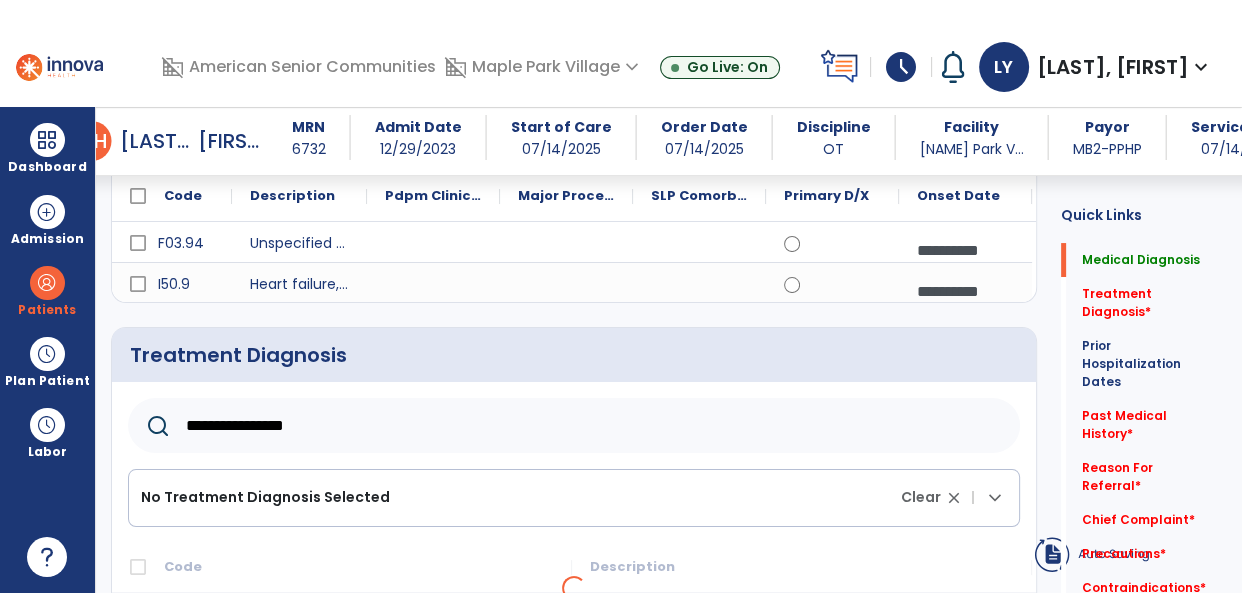 scroll, scrollTop: 257, scrollLeft: 0, axis: vertical 